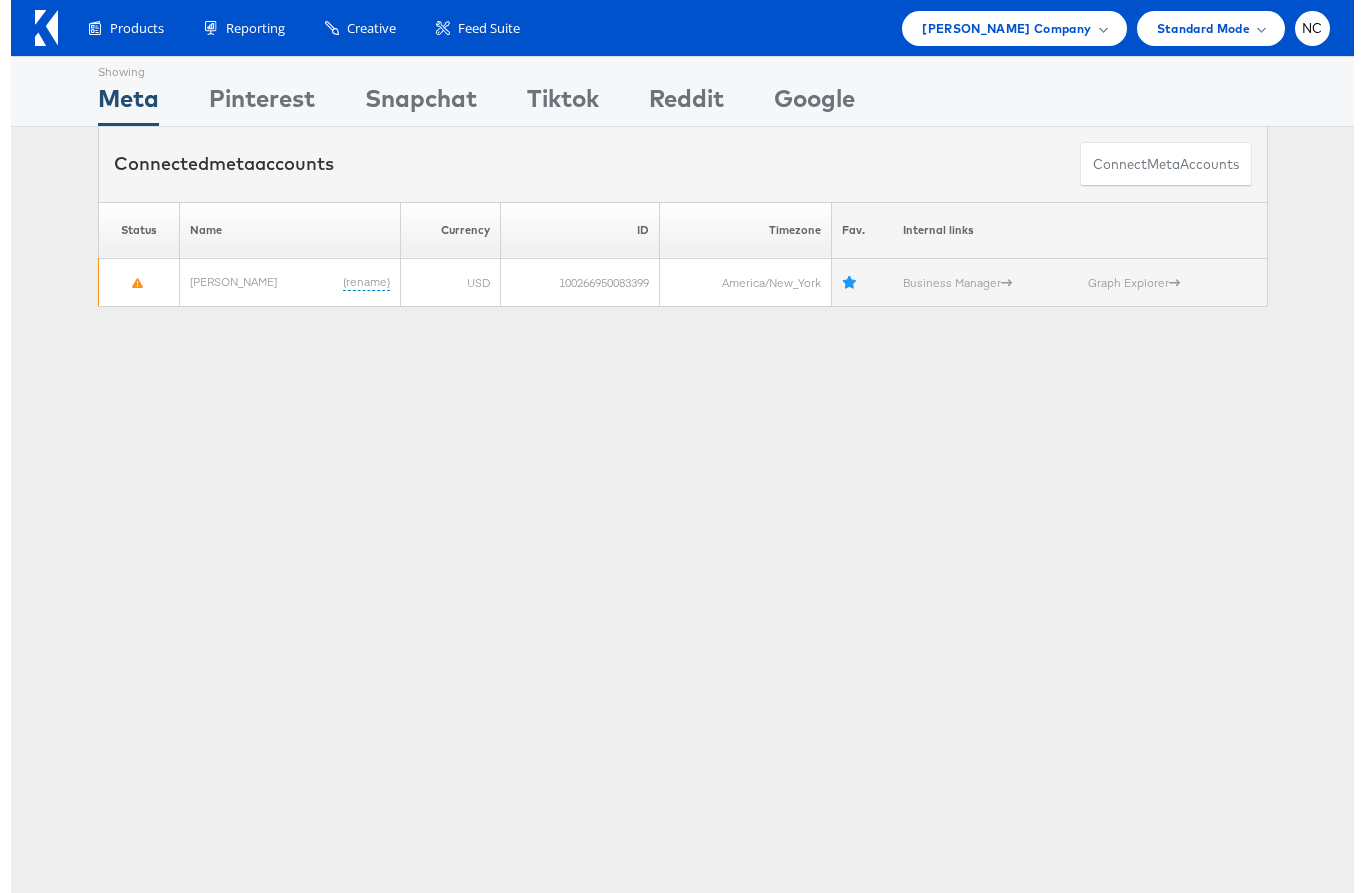 scroll, scrollTop: 0, scrollLeft: 0, axis: both 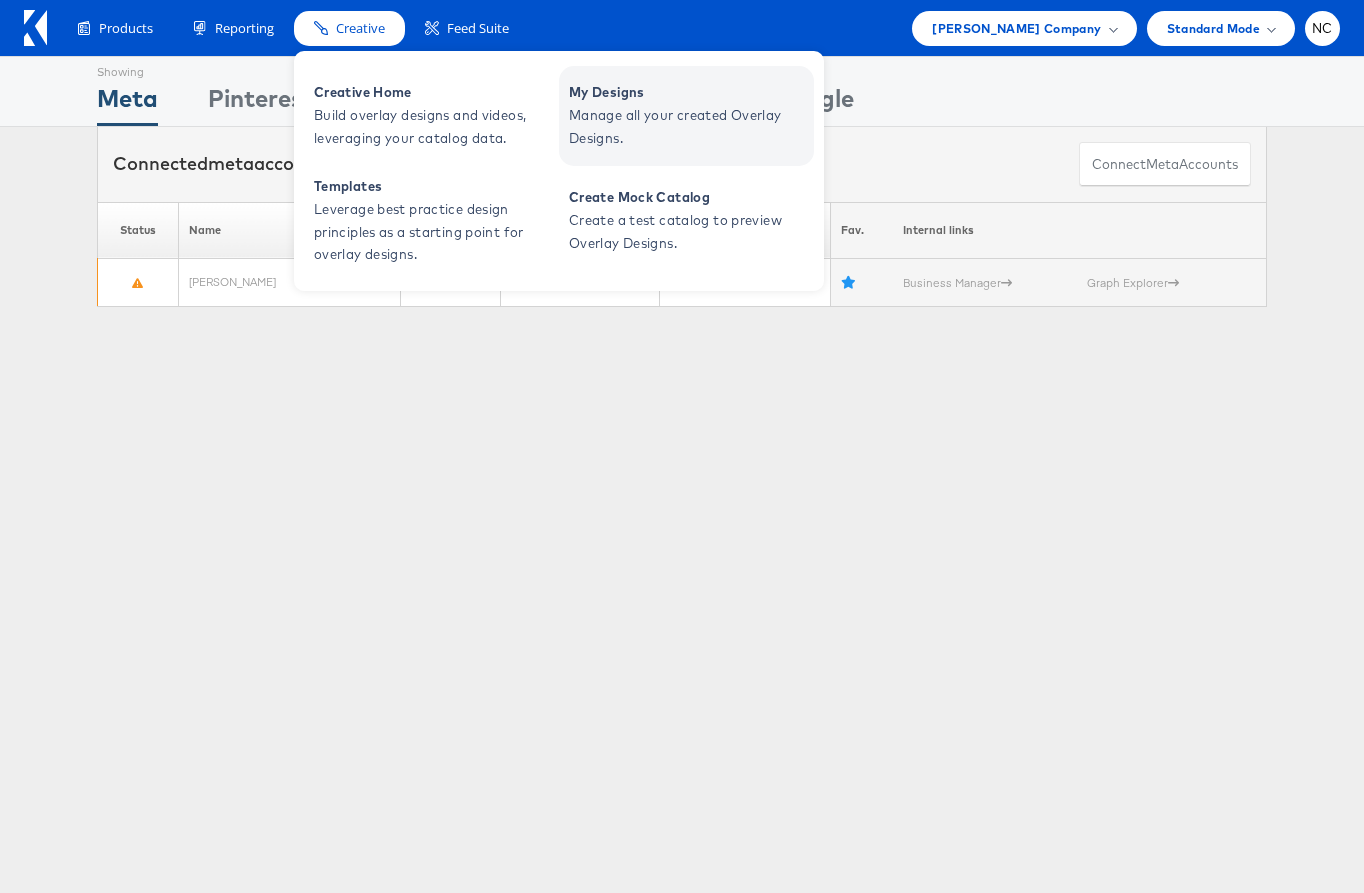 click on "Manage all your created Overlay Designs." at bounding box center [689, 127] 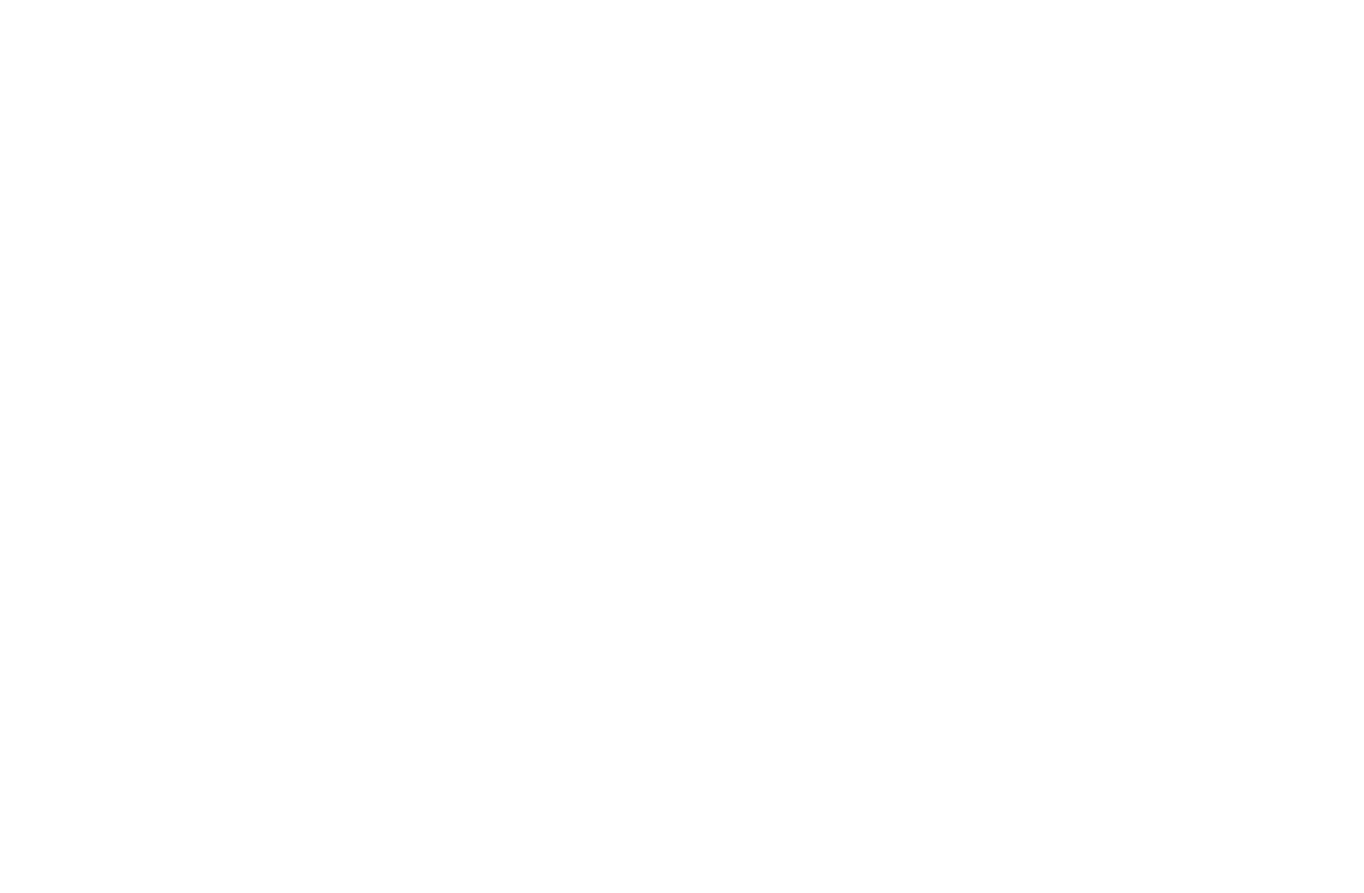 scroll, scrollTop: 0, scrollLeft: 0, axis: both 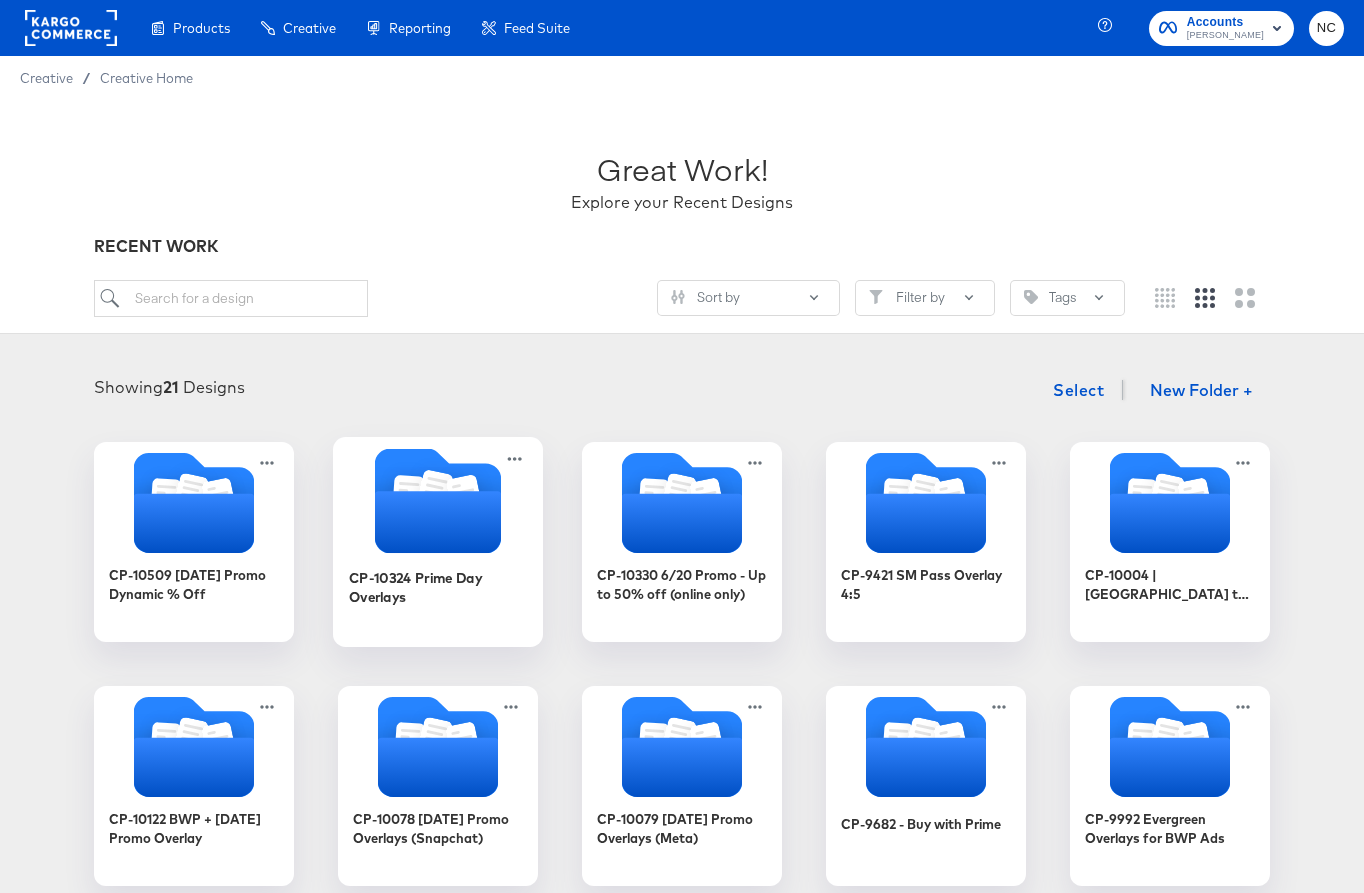 click 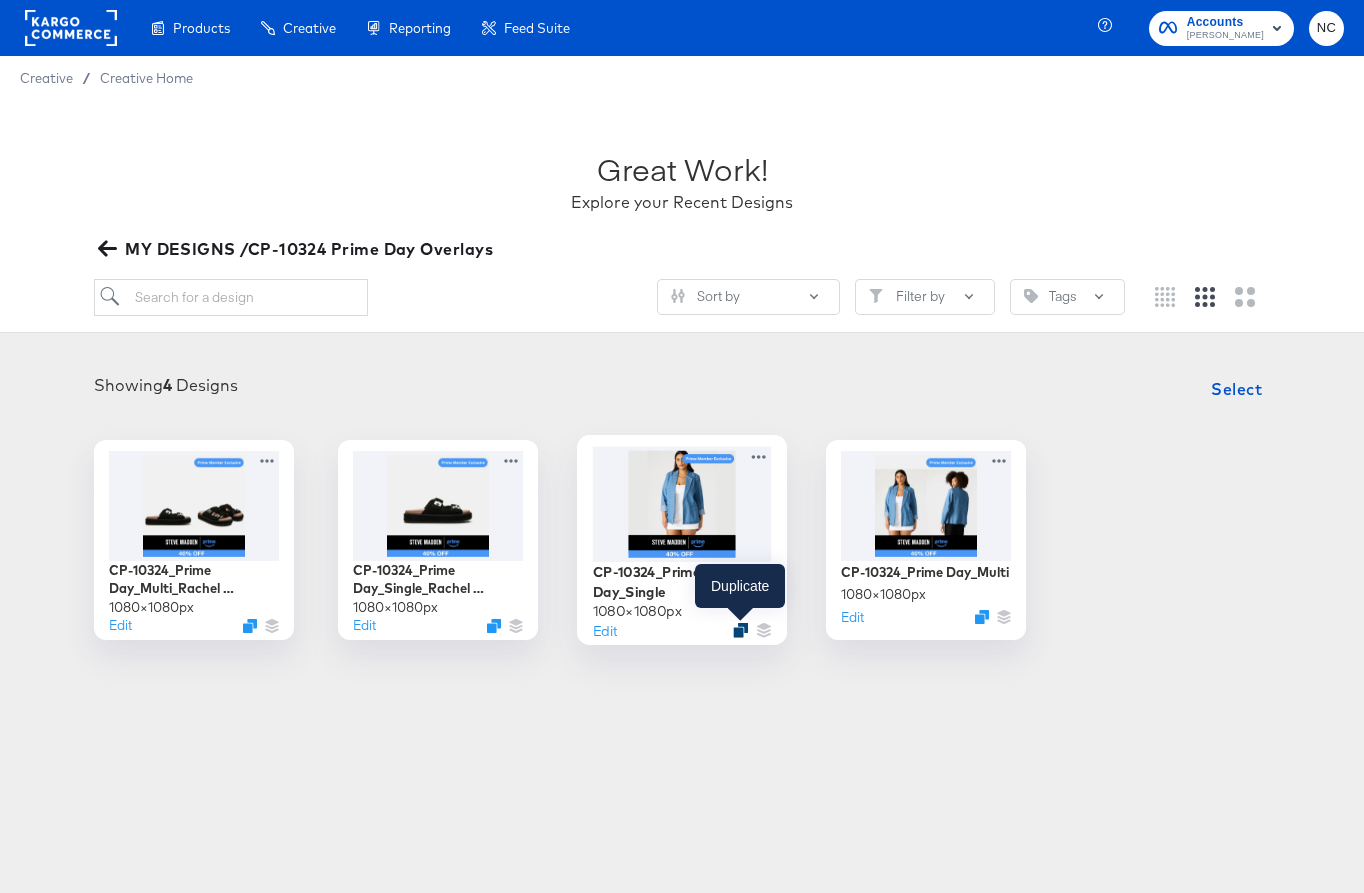 click 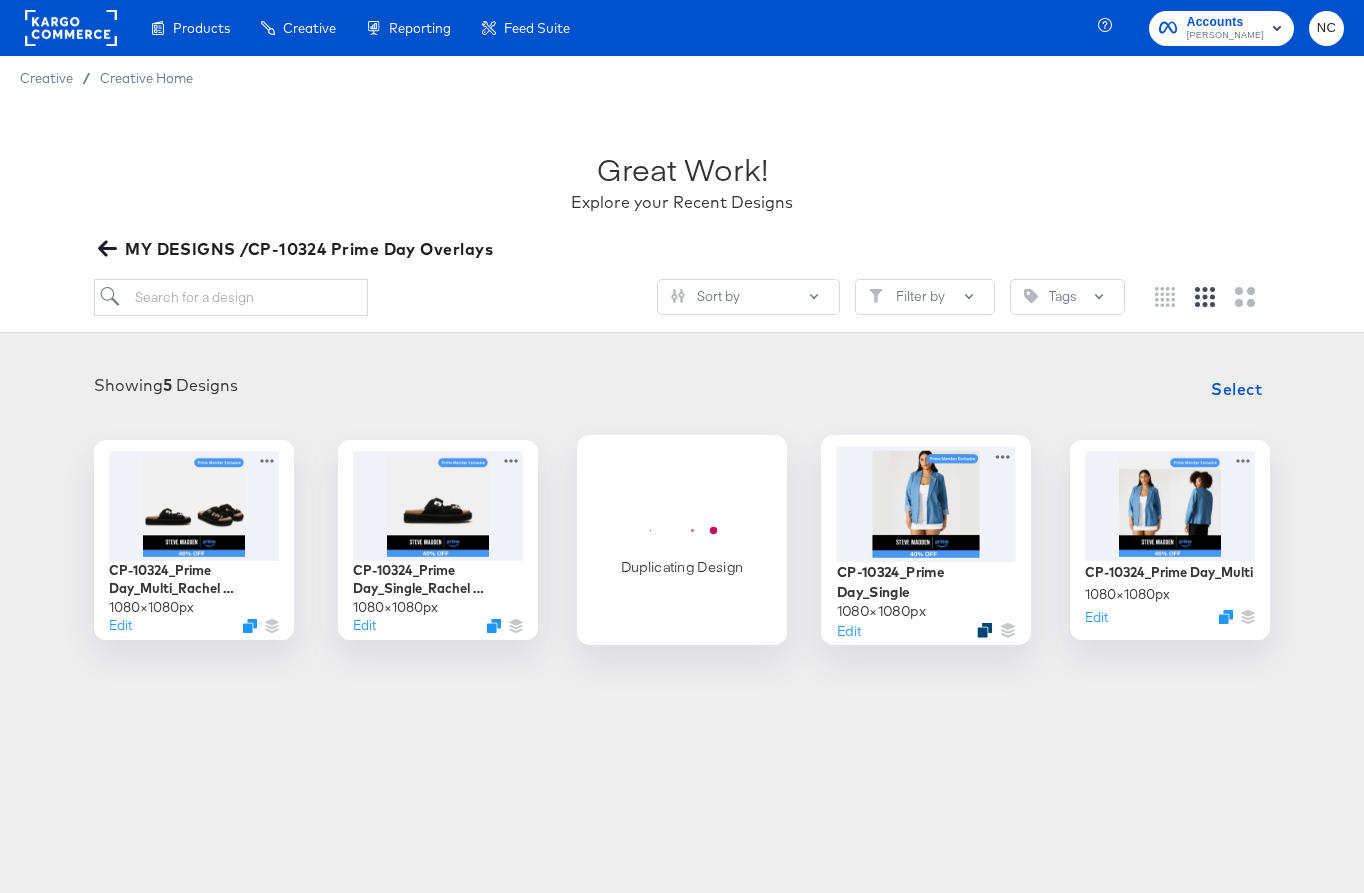click at bounding box center [984, 629] 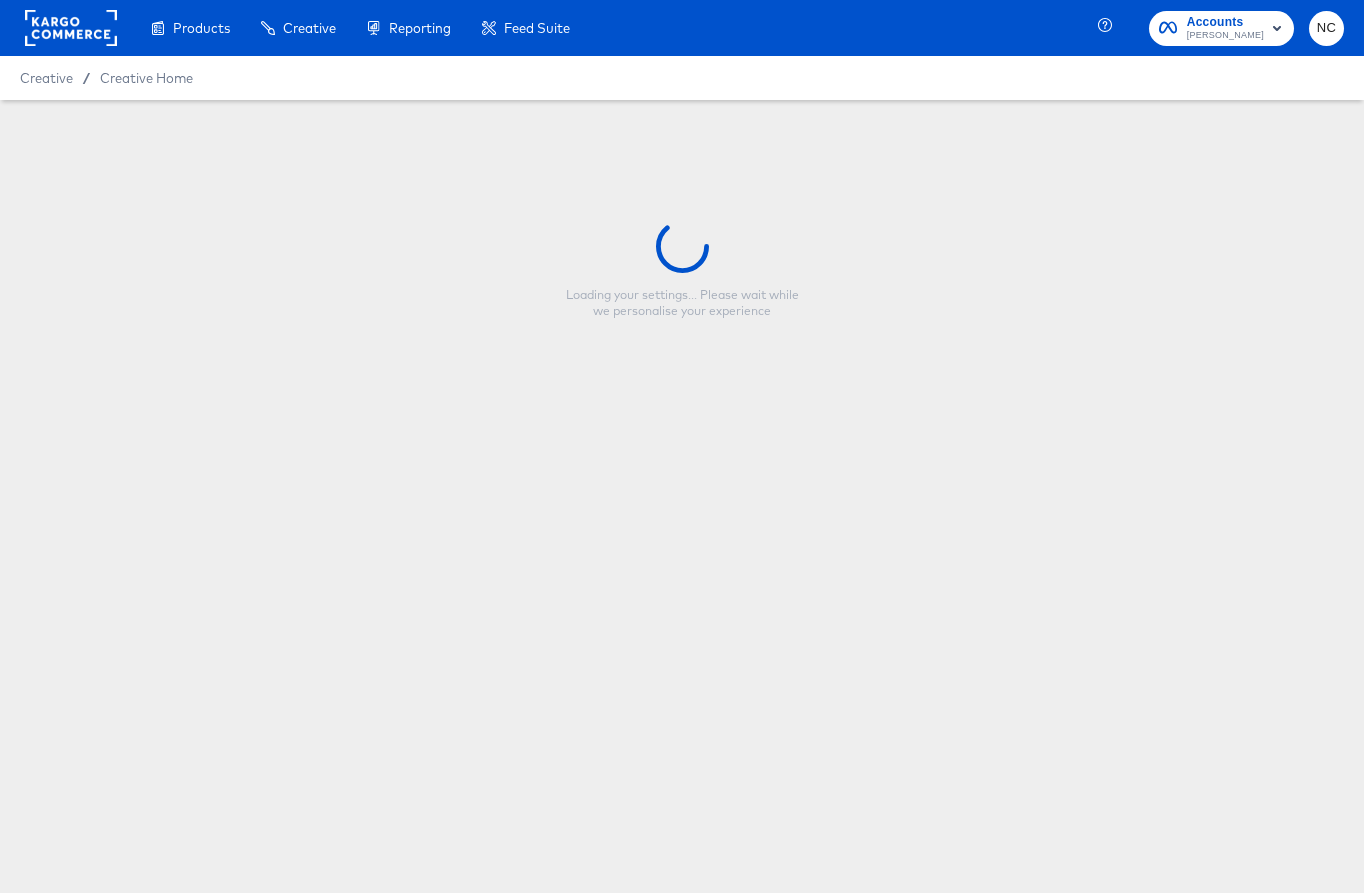 type on "CP-10324_Prime Day_Single" 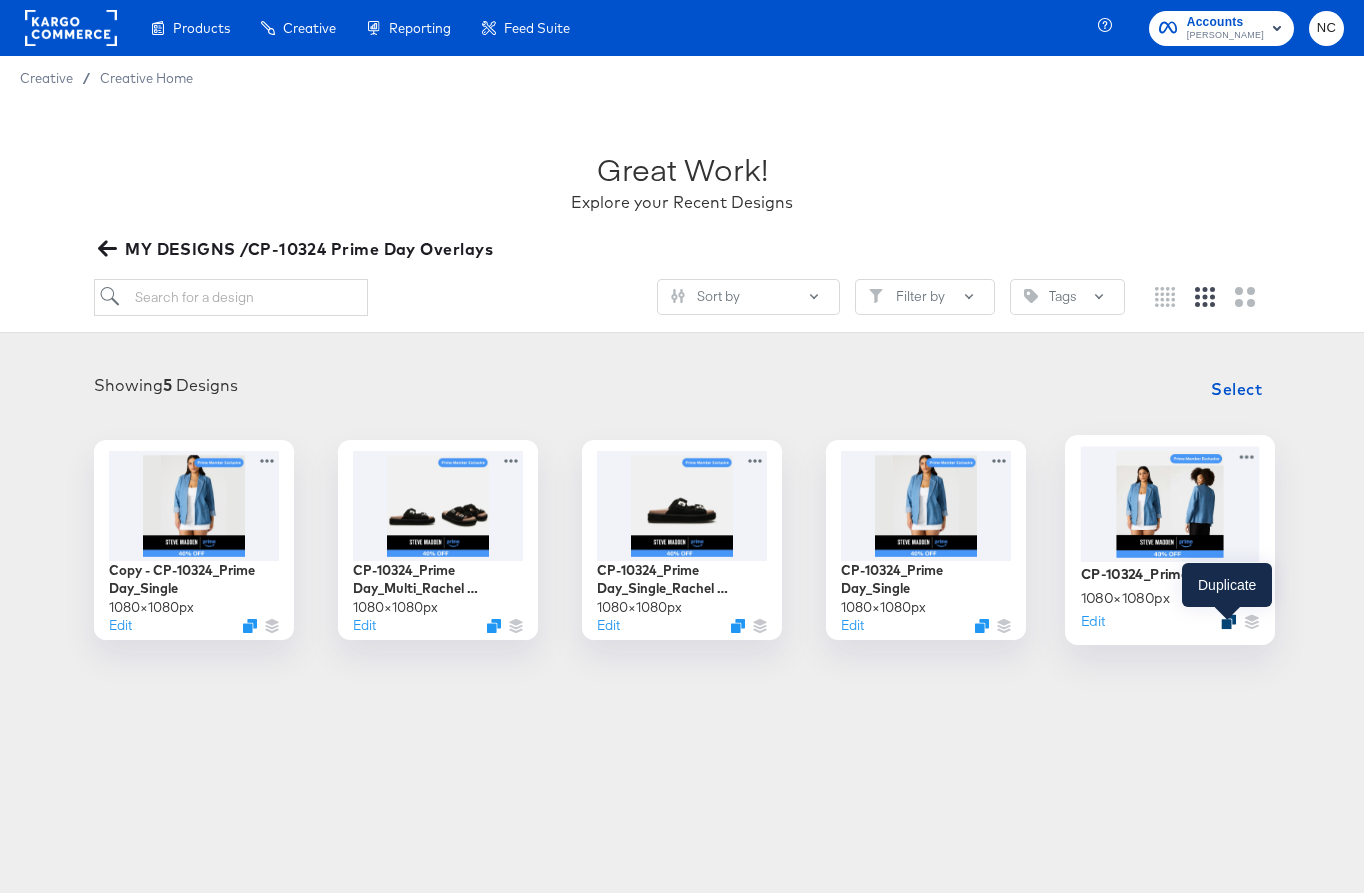 click 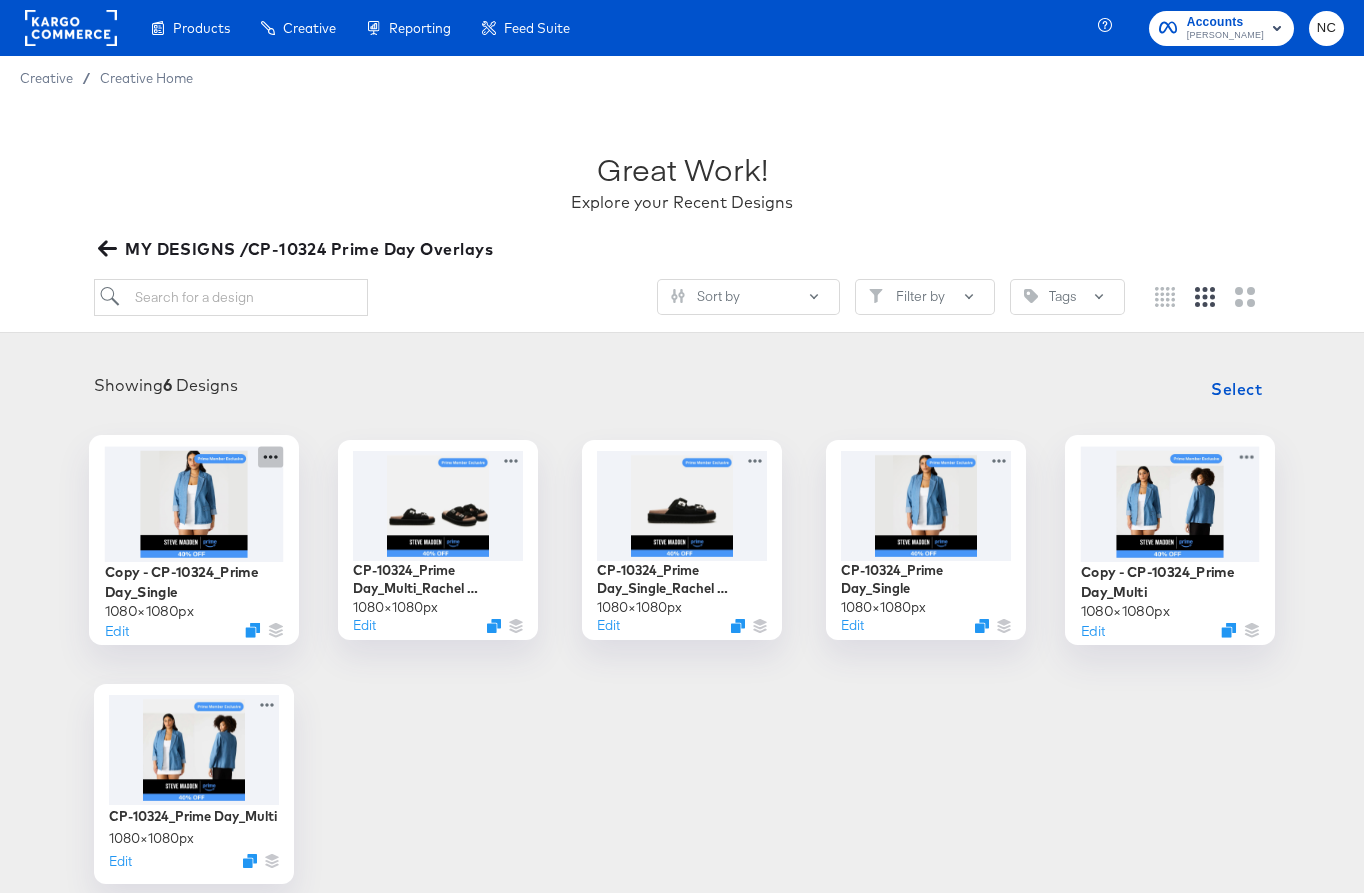 click 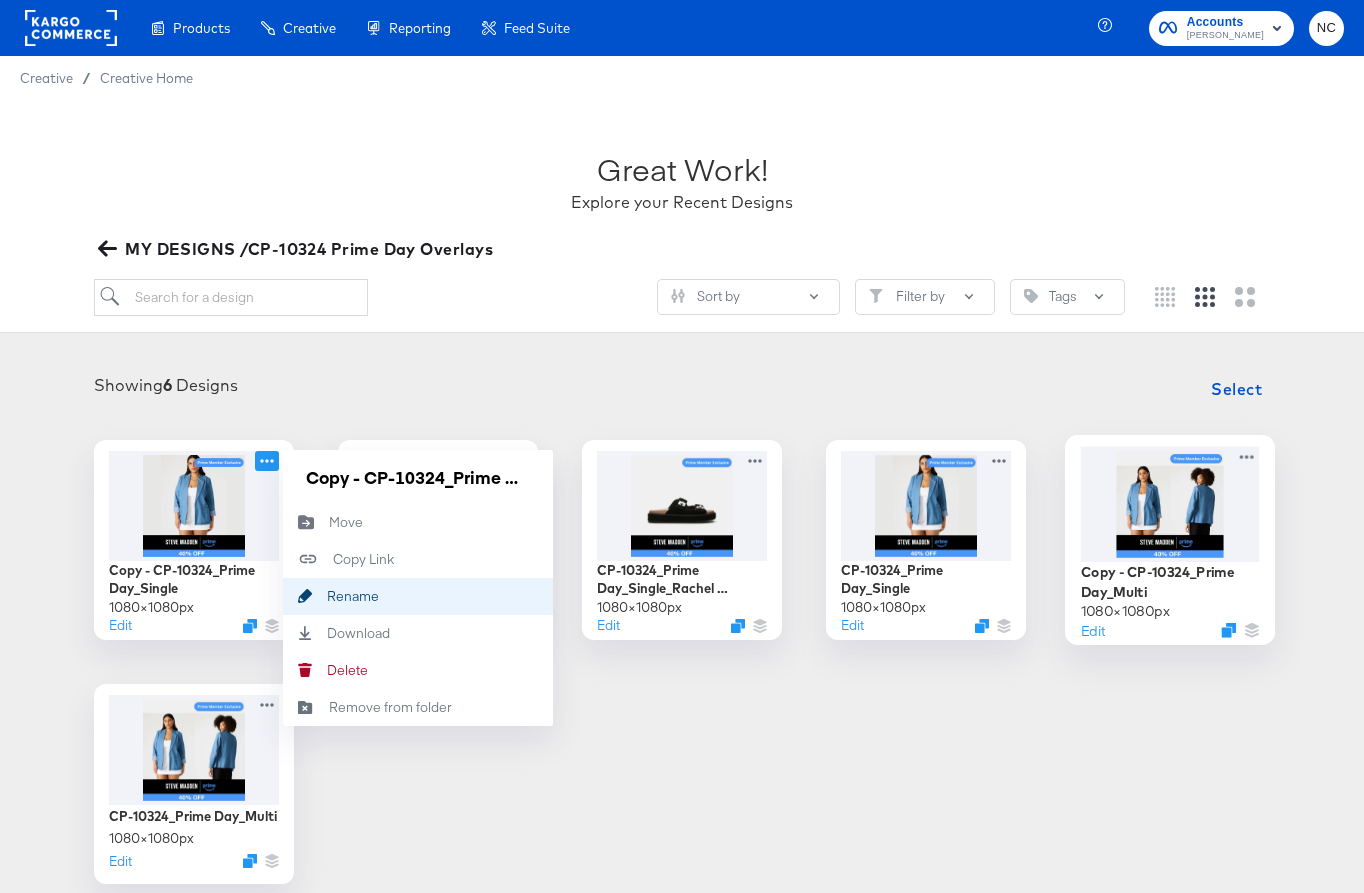 click on "Rename Rename" at bounding box center [327, 596] 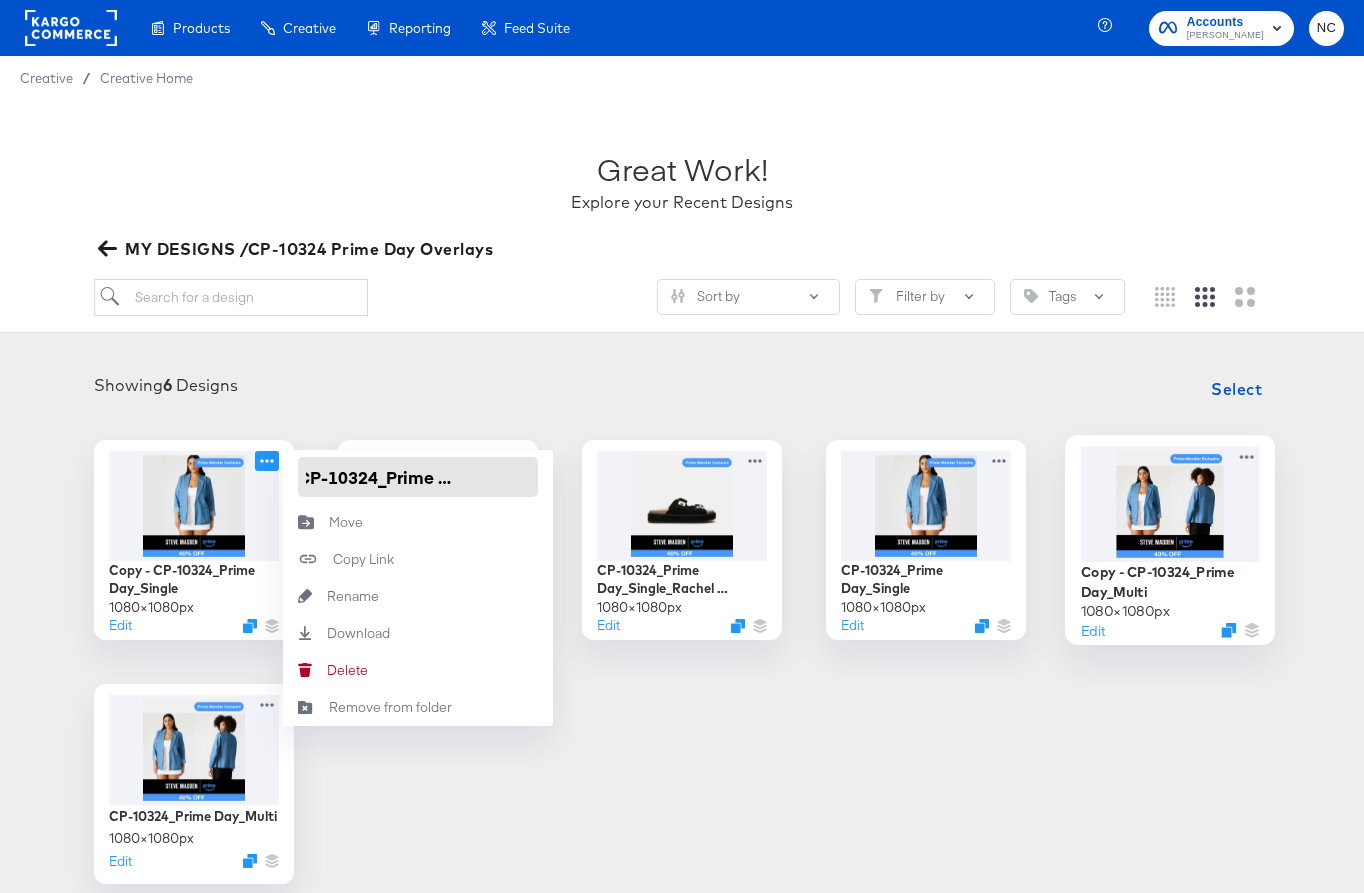 scroll, scrollTop: 0, scrollLeft: 0, axis: both 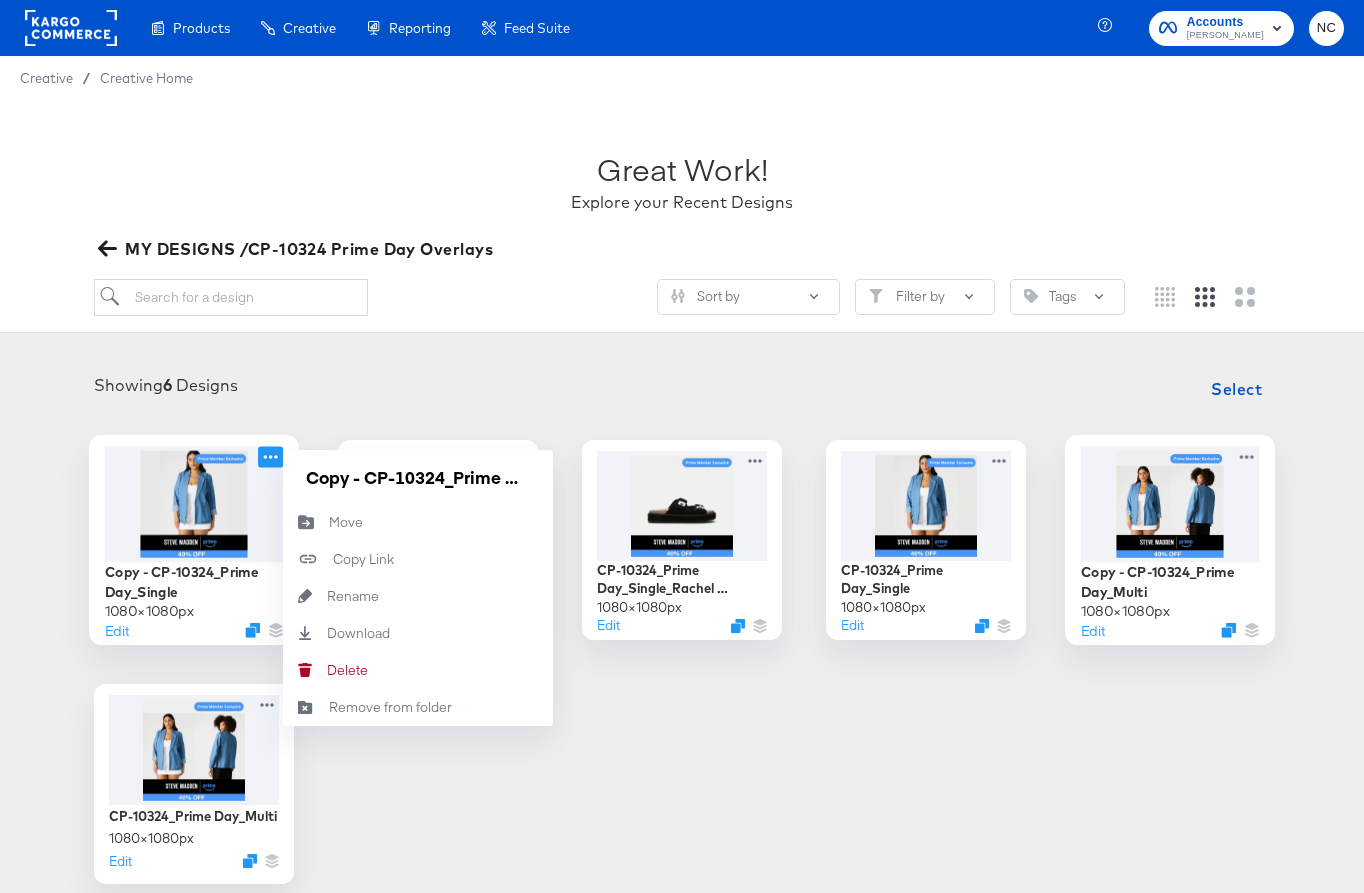 drag, startPoint x: 363, startPoint y: 479, endPoint x: 263, endPoint y: 479, distance: 100 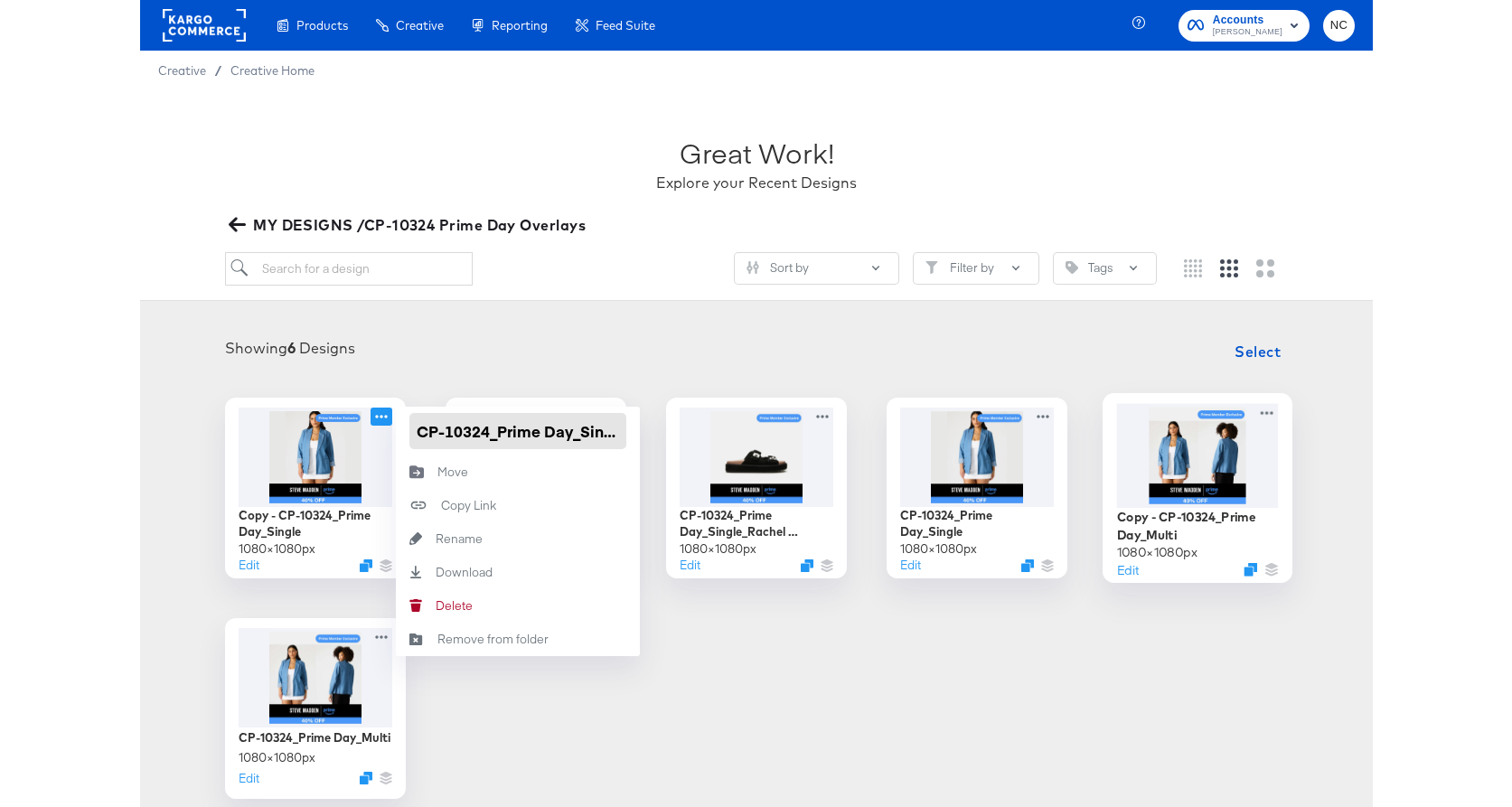 scroll, scrollTop: 0, scrollLeft: 11, axis: horizontal 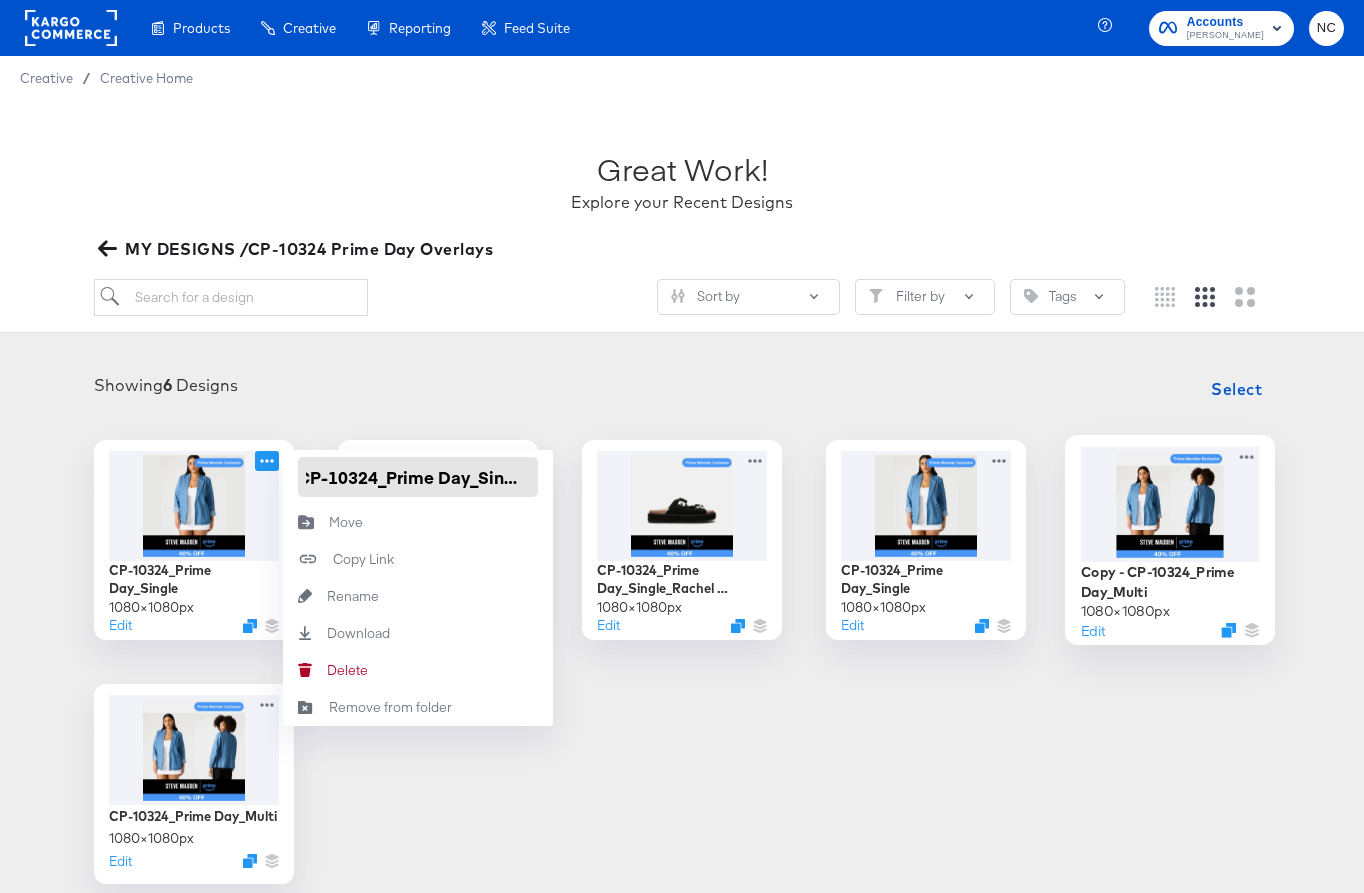 click on "CP-10324_Prime Day_Single" at bounding box center (418, 477) 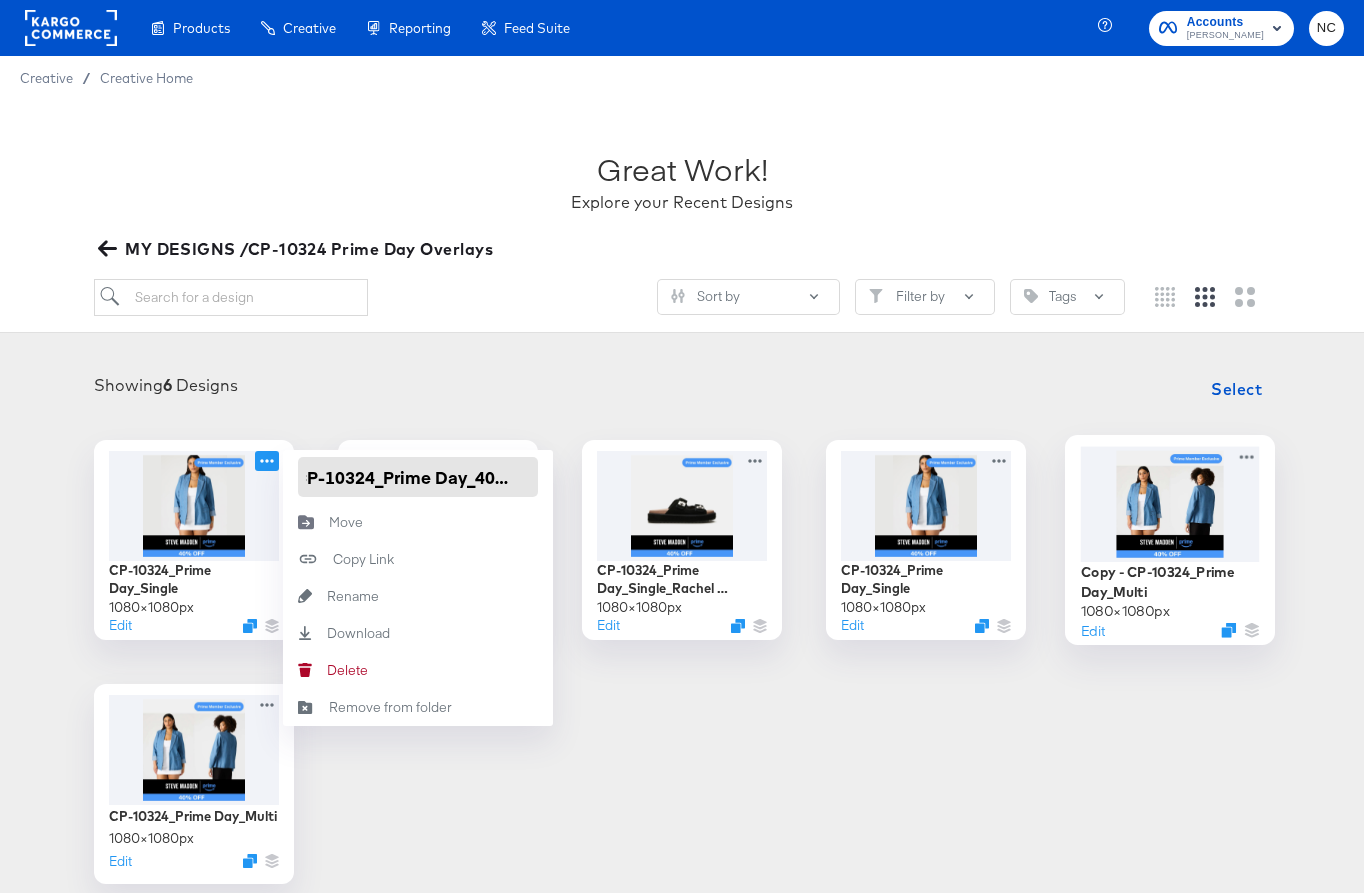 type on "CP-10324_Prime Day_40%_Single" 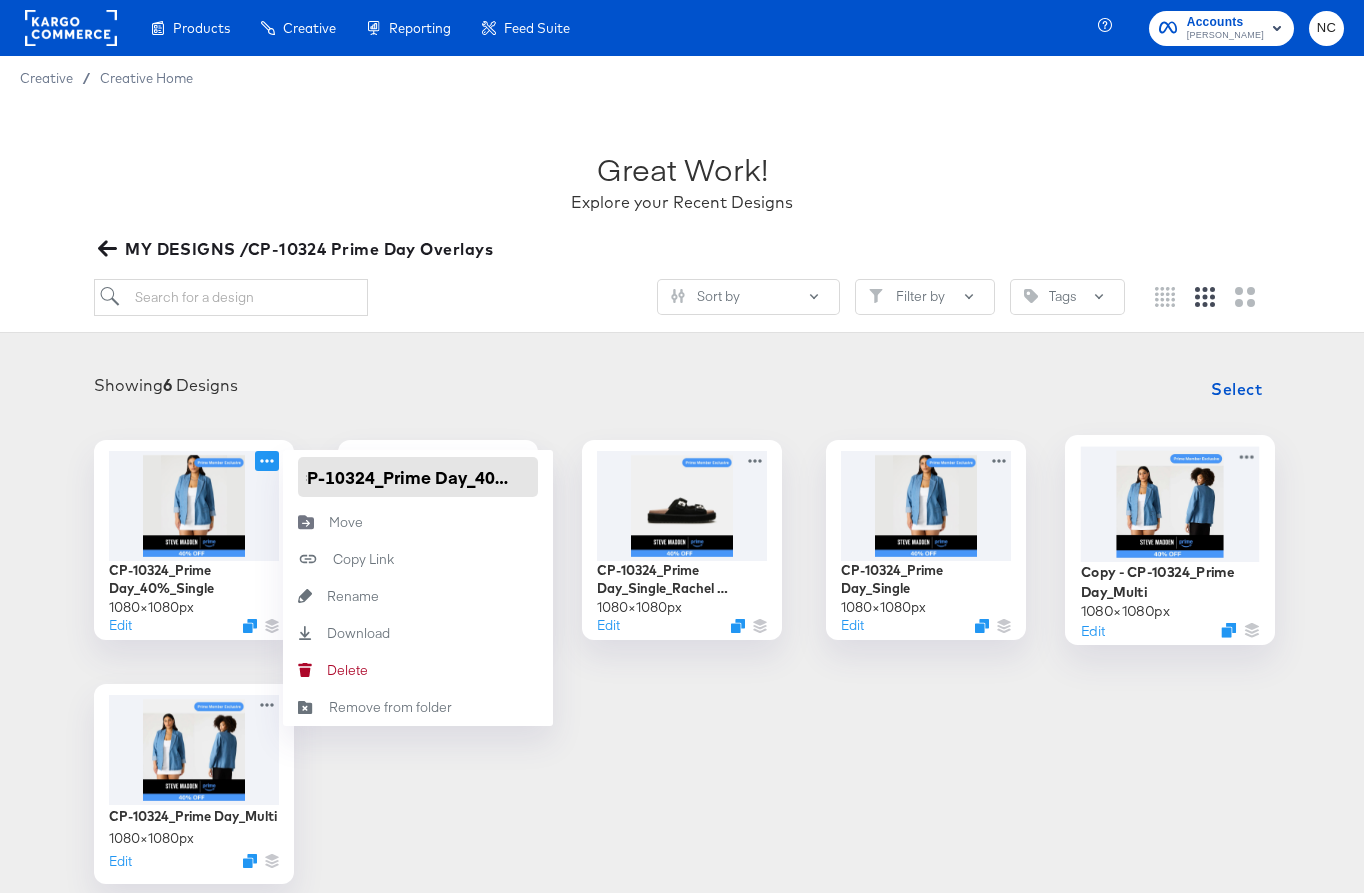 drag, startPoint x: 512, startPoint y: 474, endPoint x: 480, endPoint y: 474, distance: 32 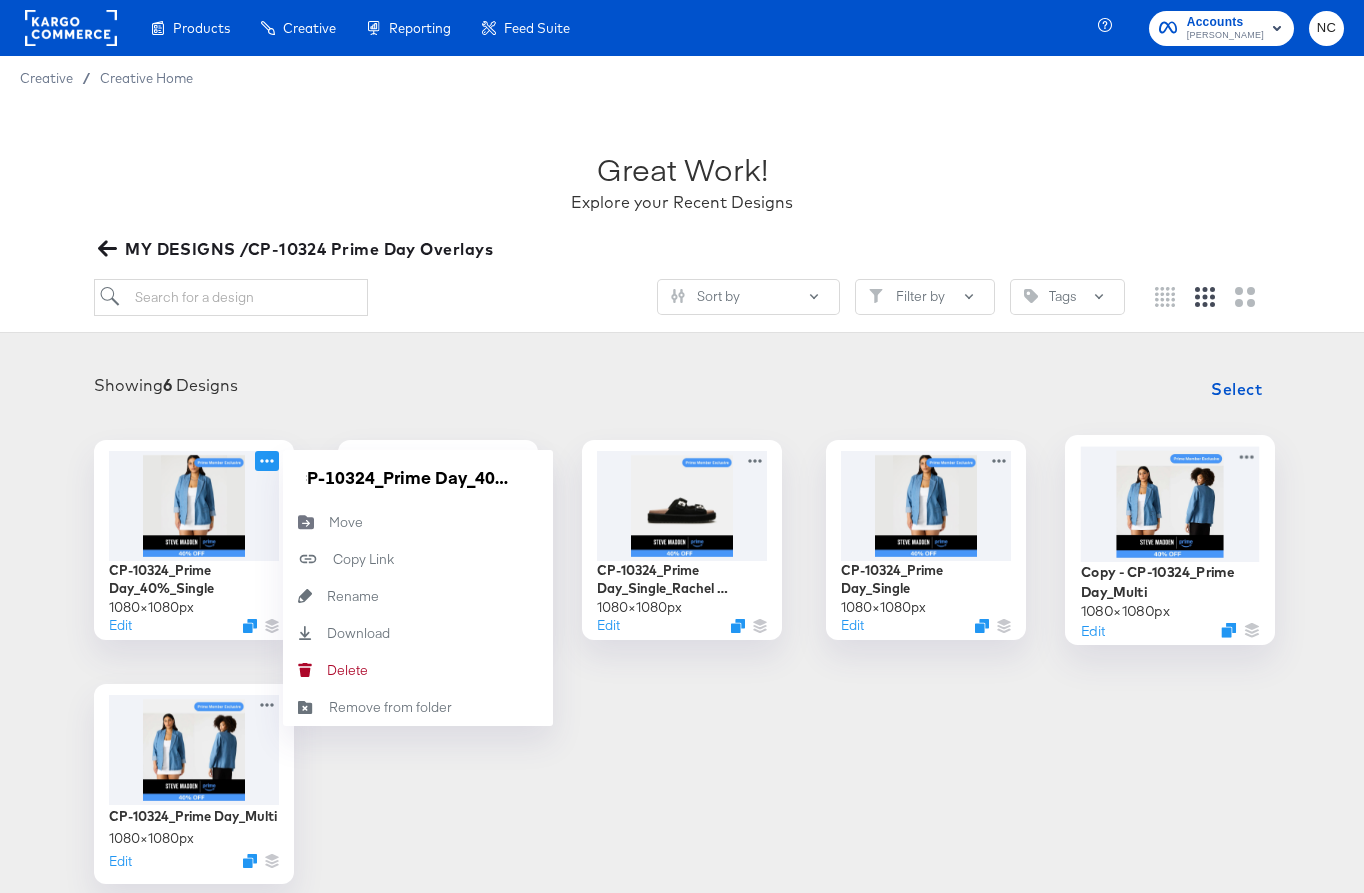 click on "Showing  6   Designs Select  CP-10324_Prime Day_40%_Single 1080  ×  1080  px Edit CP-10324_Prime Day_40%_Single Move Move Copy Link Copied! Rename Rename Download Download Delete Delete Remove from folder Remove from folder CP-10324_Prime Day_Multi_Rachel Bigschmona Mock 1080  ×  1080  px Edit CP-10324_Prime Day_Single_Rachel Bigschmona Mock 1080  ×  1080  px Edit CP-10324_Prime Day_Single 1080  ×  1080  px Edit Copy - CP-10324_Prime Day_Multi 1080  ×  1080  px Edit CP-10324_Prime Day_Multi 1080  ×  1080  px Edit" at bounding box center [682, 626] 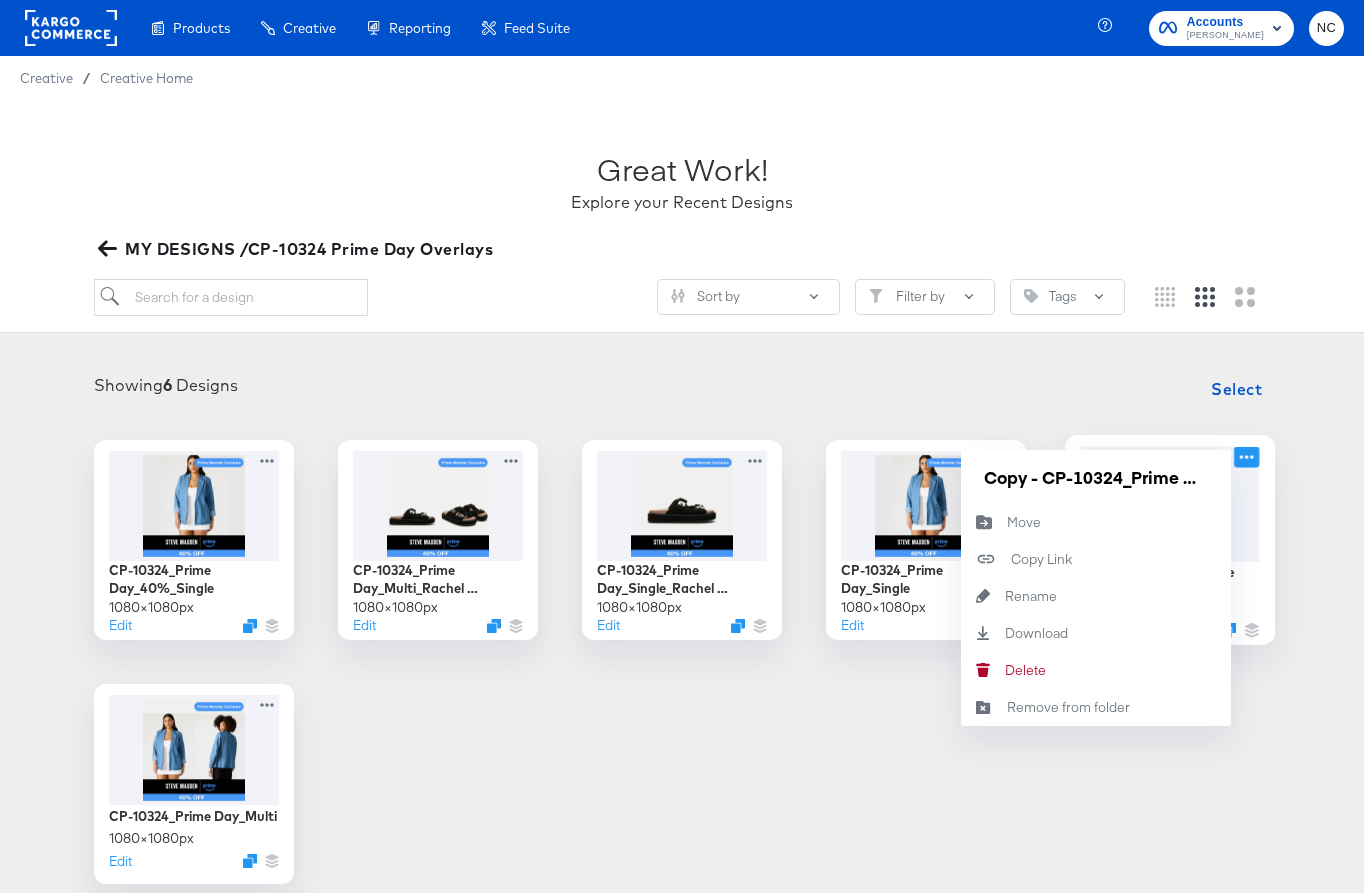 click 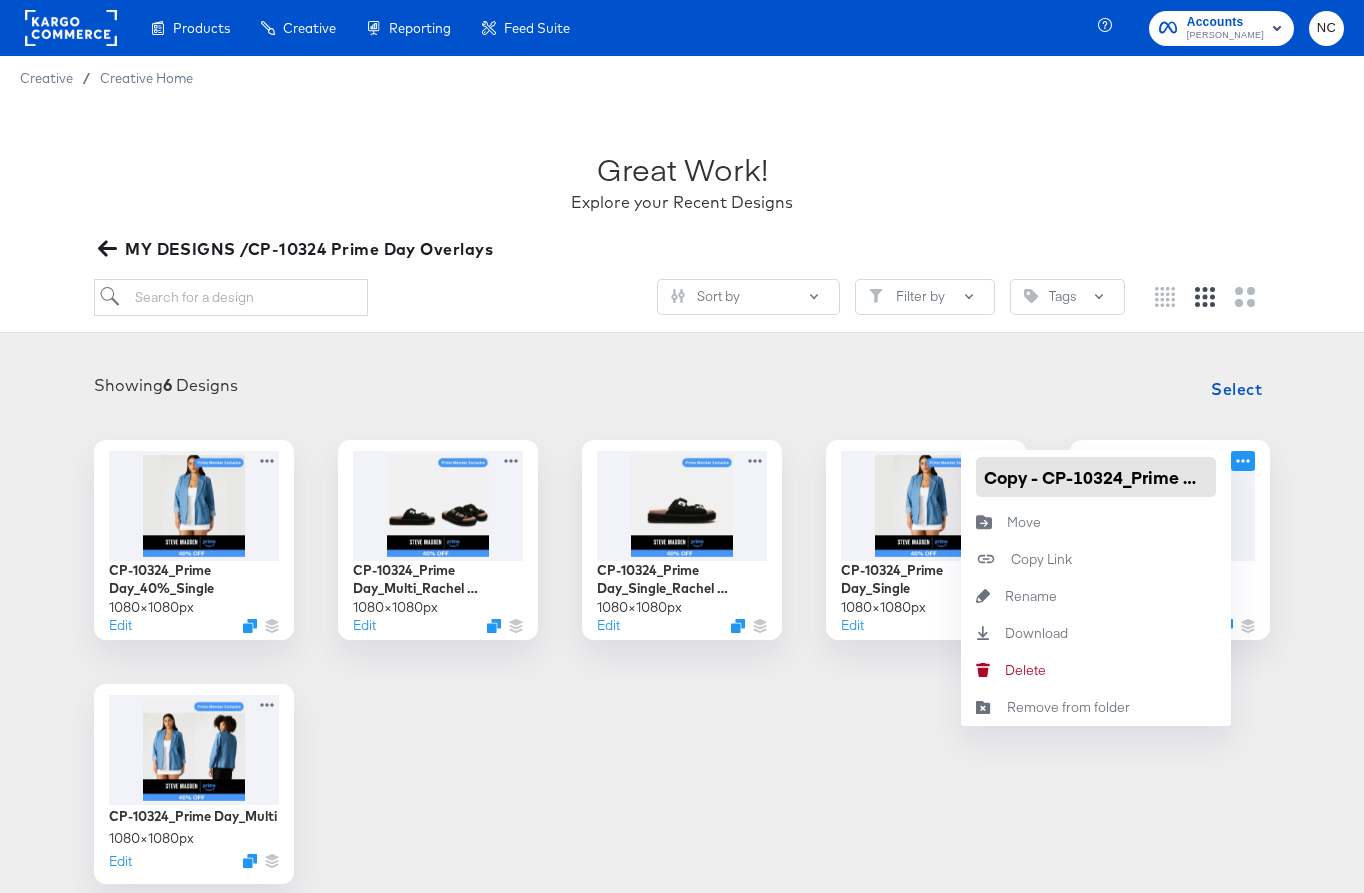 drag, startPoint x: 1048, startPoint y: 477, endPoint x: 962, endPoint y: 482, distance: 86.145226 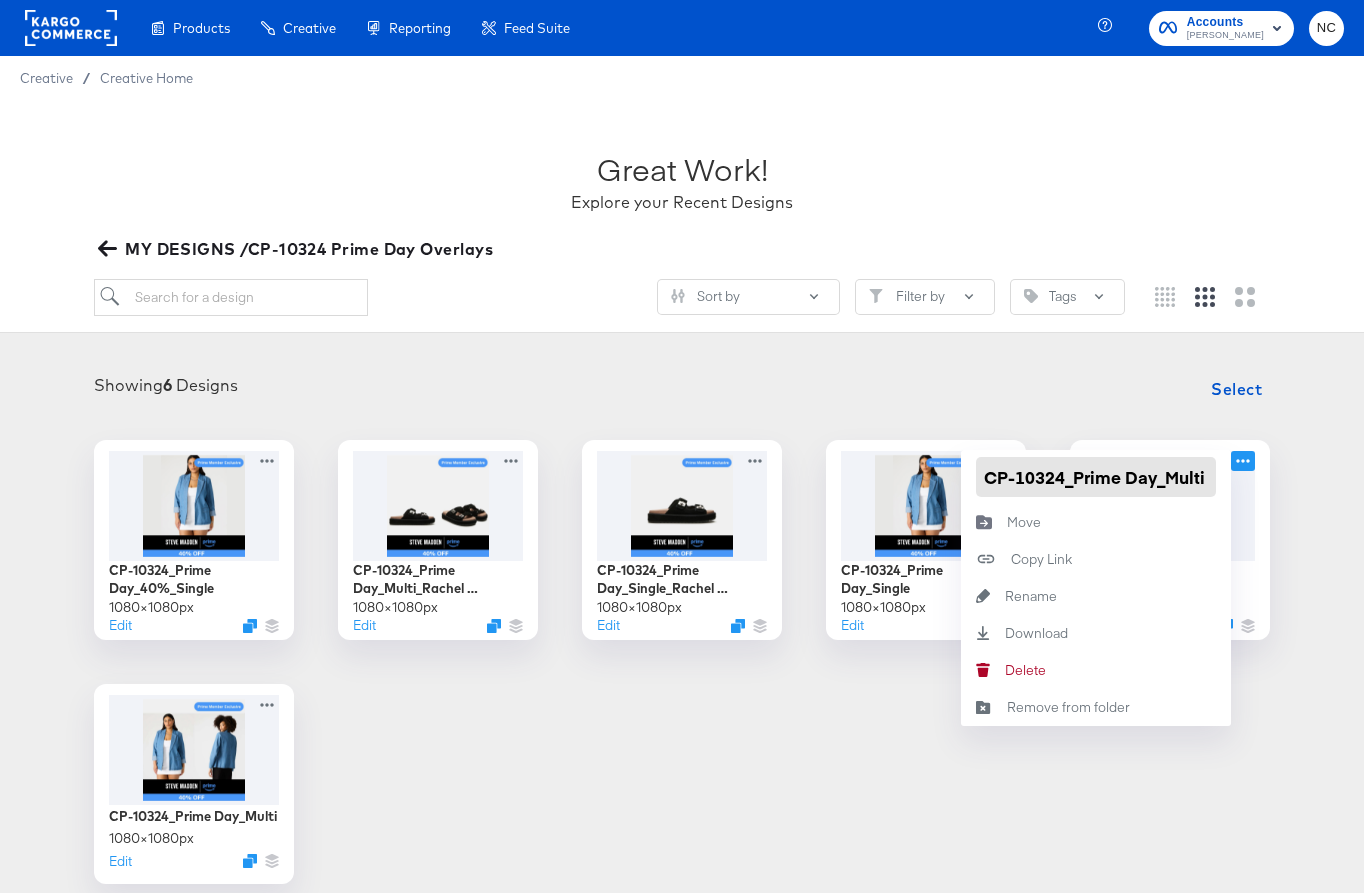 click on "CP-10324_Prime Day_Multi" at bounding box center [1096, 477] 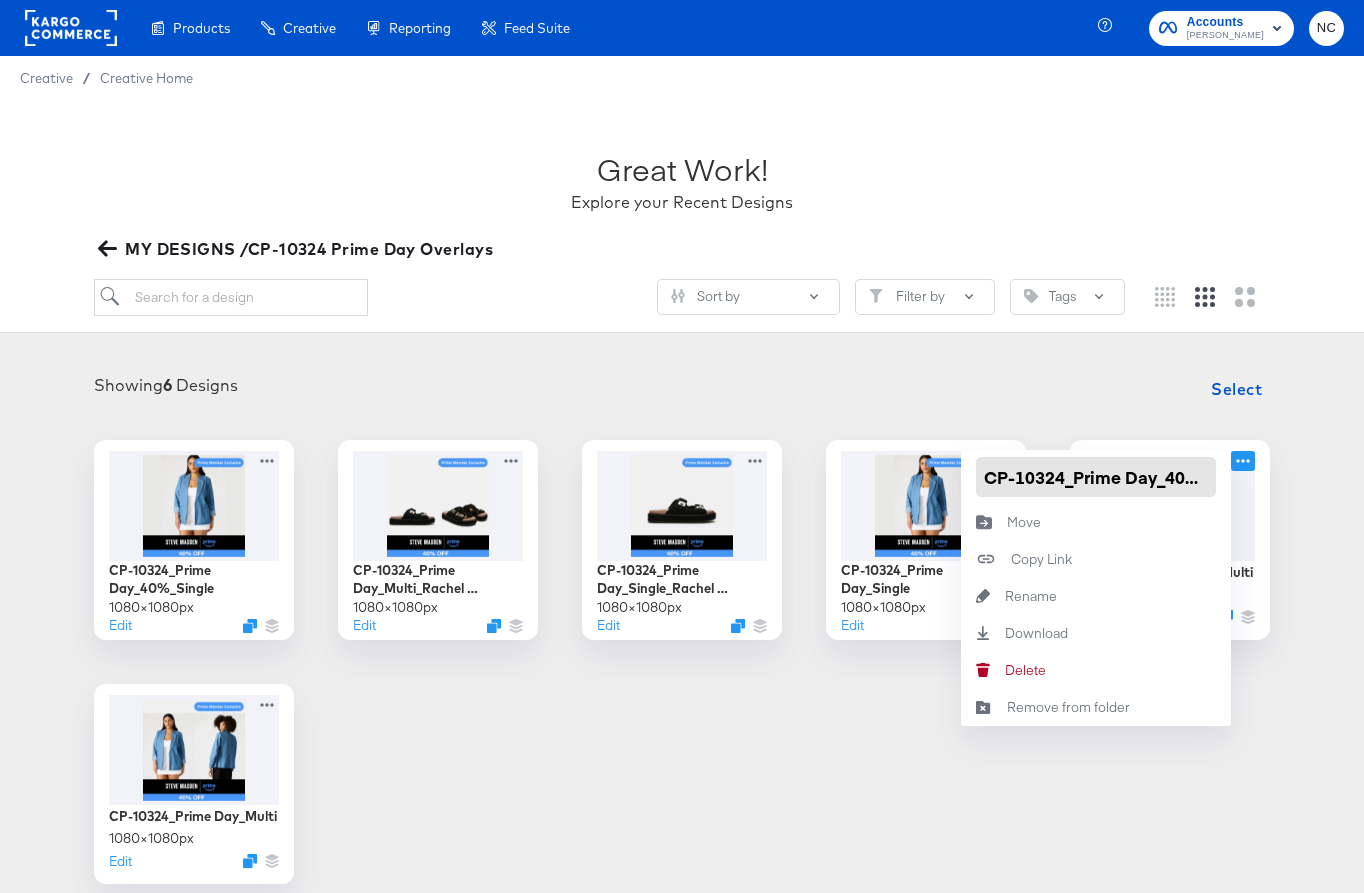 type on "CP-10324_Prime Day_40%_Multi" 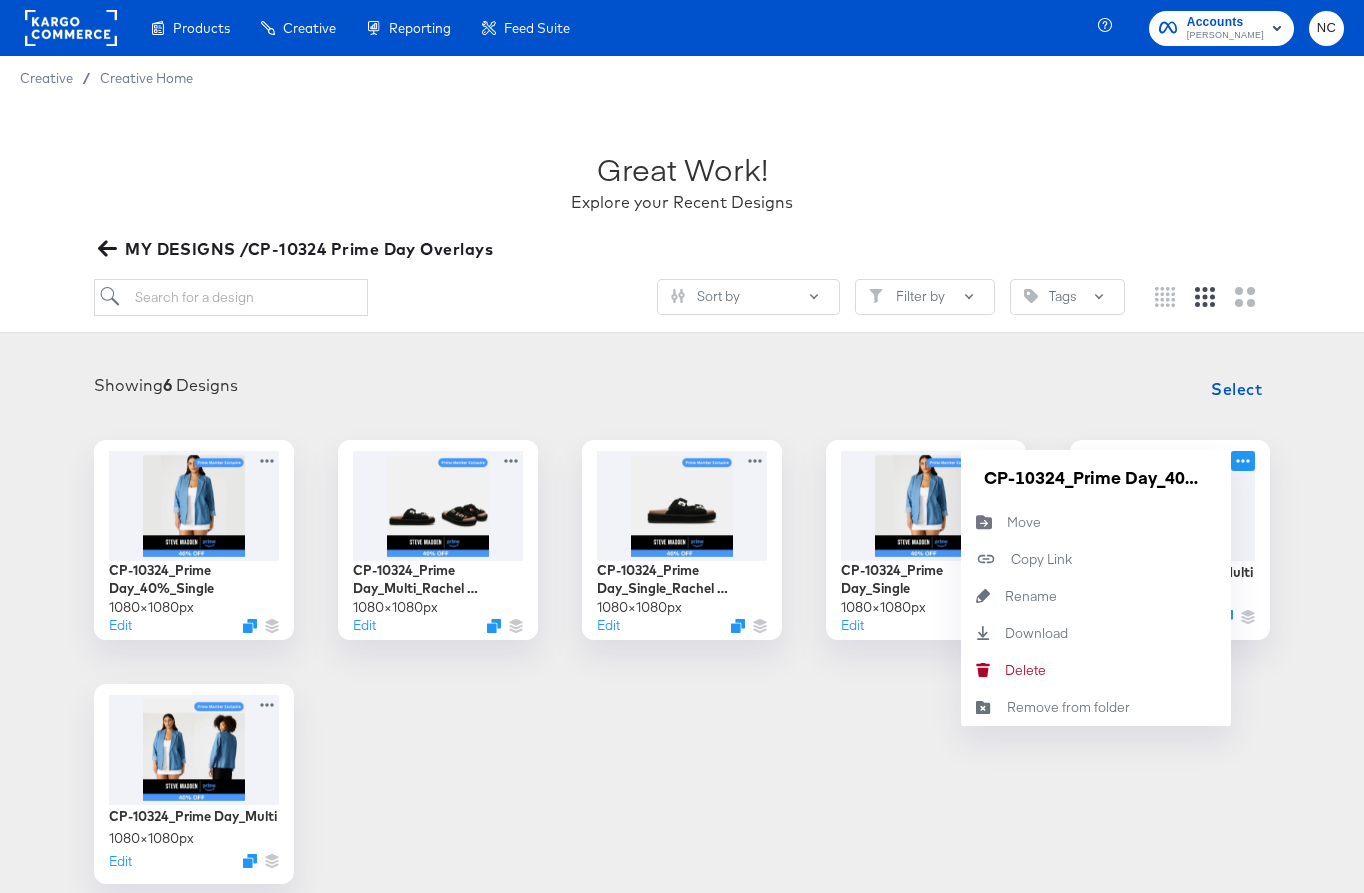click on "Showing  6   Designs Select  CP-10324_Prime Day_40%_Single 1080  ×  1080  px Edit CP-10324_Prime Day_Multi_Rachel Bigschmona Mock 1080  ×  1080  px Edit CP-10324_Prime Day_Single_Rachel Bigschmona Mock 1080  ×  1080  px Edit CP-10324_Prime Day_Single 1080  ×  1080  px Edit CP-10324_Prime Day_Multi 1080  ×  1080  px Edit CP-10324_Prime Day_40%_Multi Move Move Copy Link Copied! Rename Rename Download Download Delete Delete Remove from folder Remove from folder CP-10324_Prime Day_Multi 1080  ×  1080  px Edit" at bounding box center [682, 626] 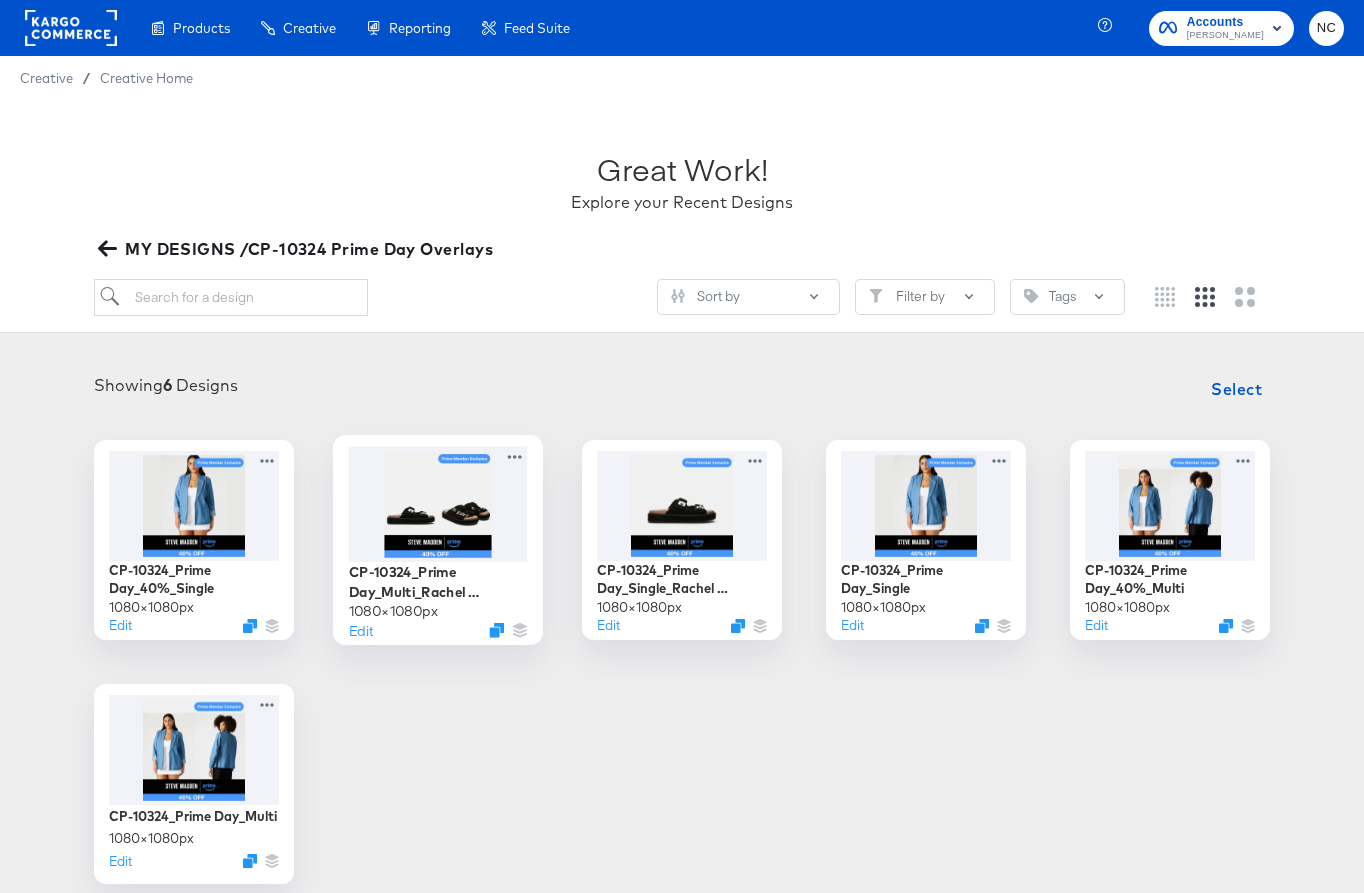 click at bounding box center (438, 503) 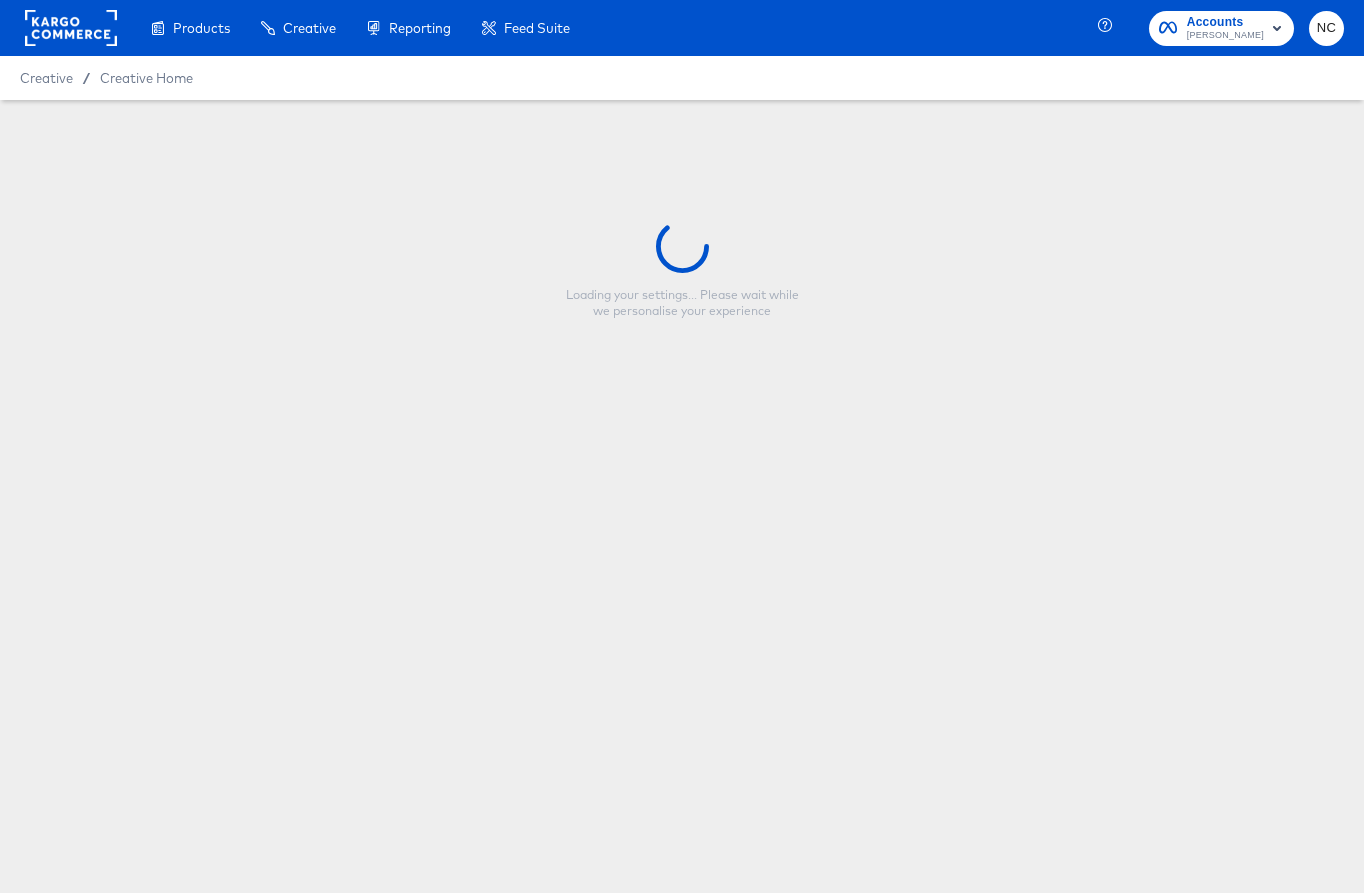 type on "CP-10324_Prime Day_Multi_Rachel Bigschmona Mock" 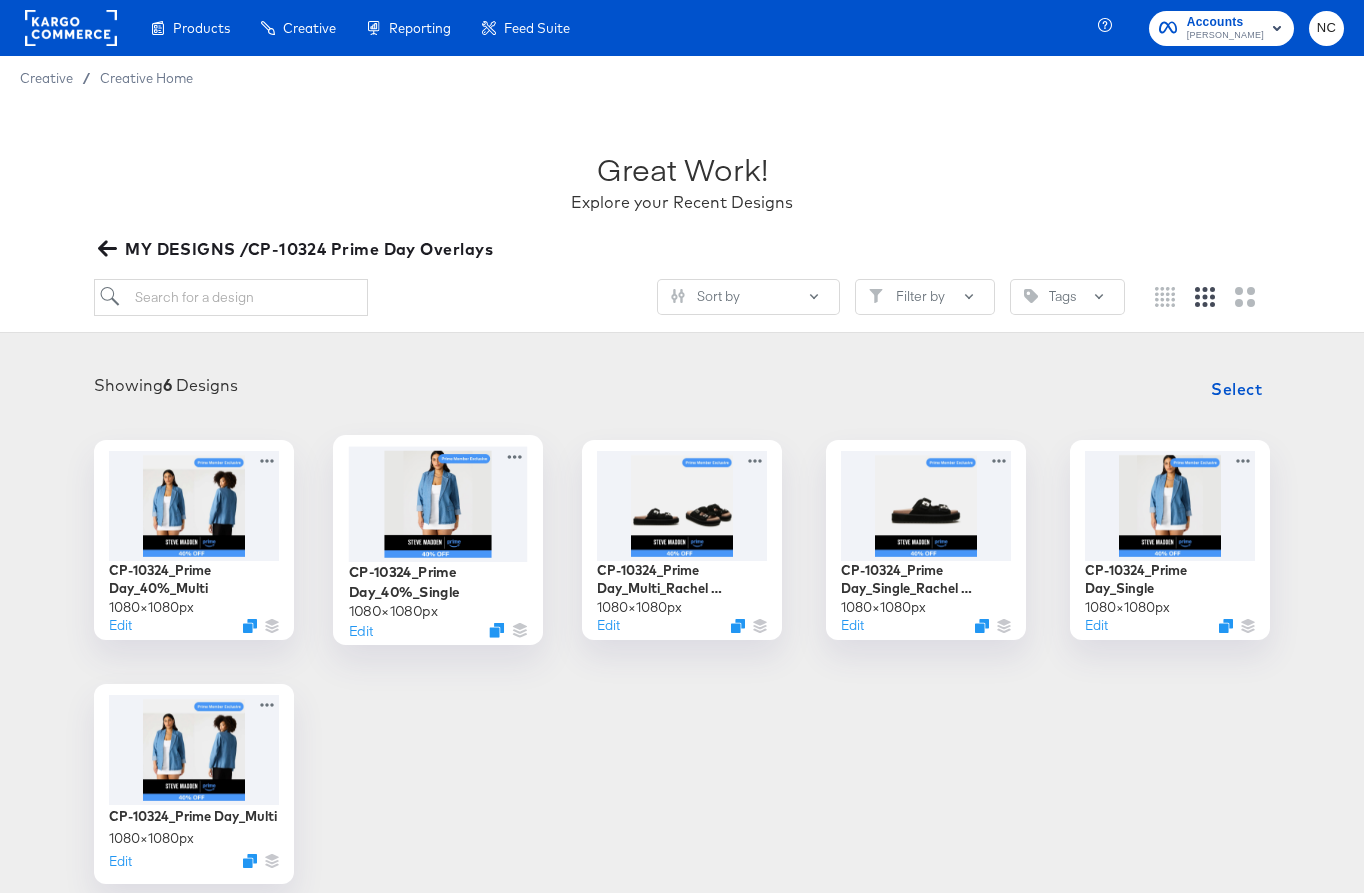 click at bounding box center (438, 503) 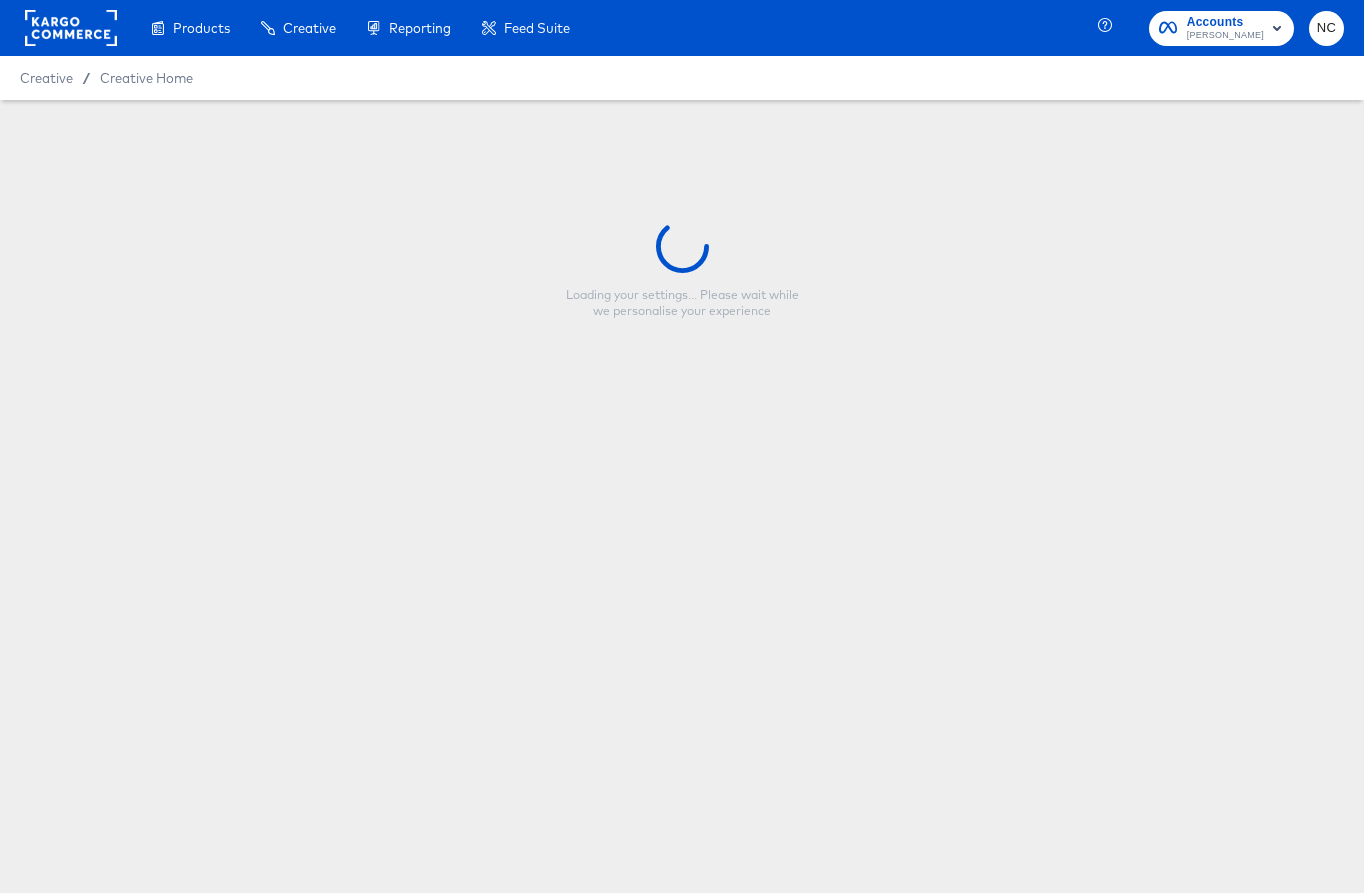 type on "CP-10324_Prime Day_40%_Single" 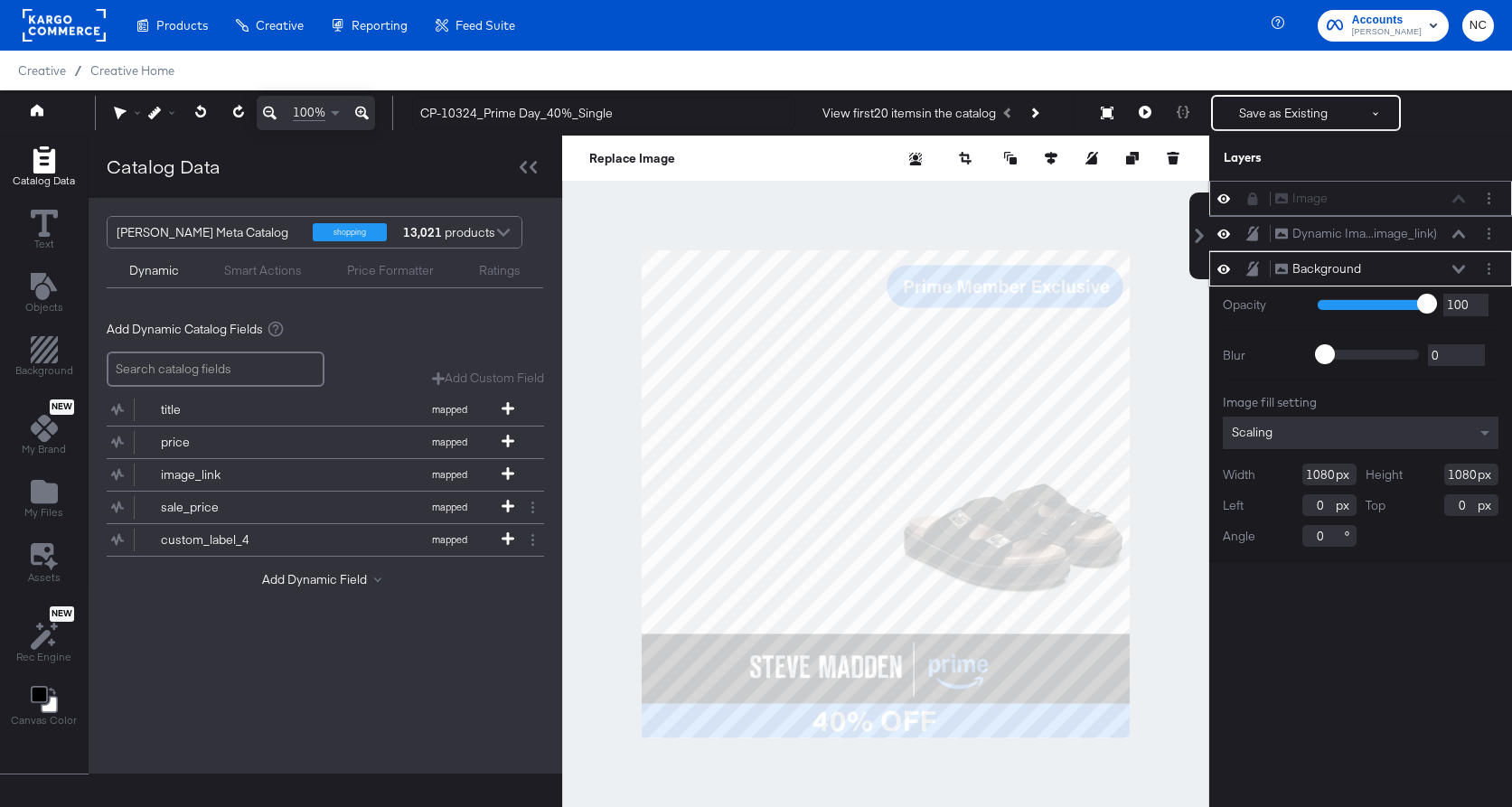 click 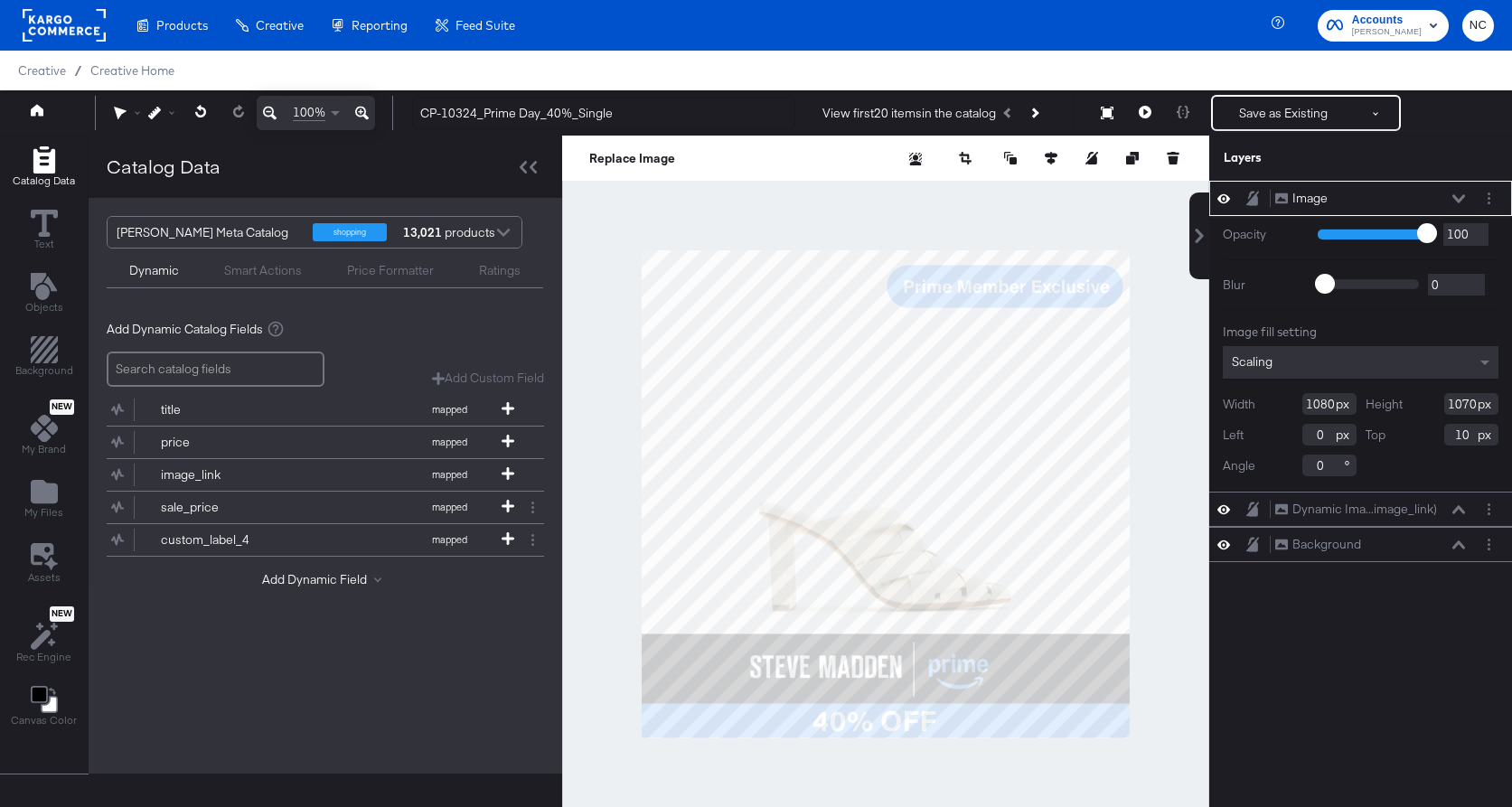 type on "0" 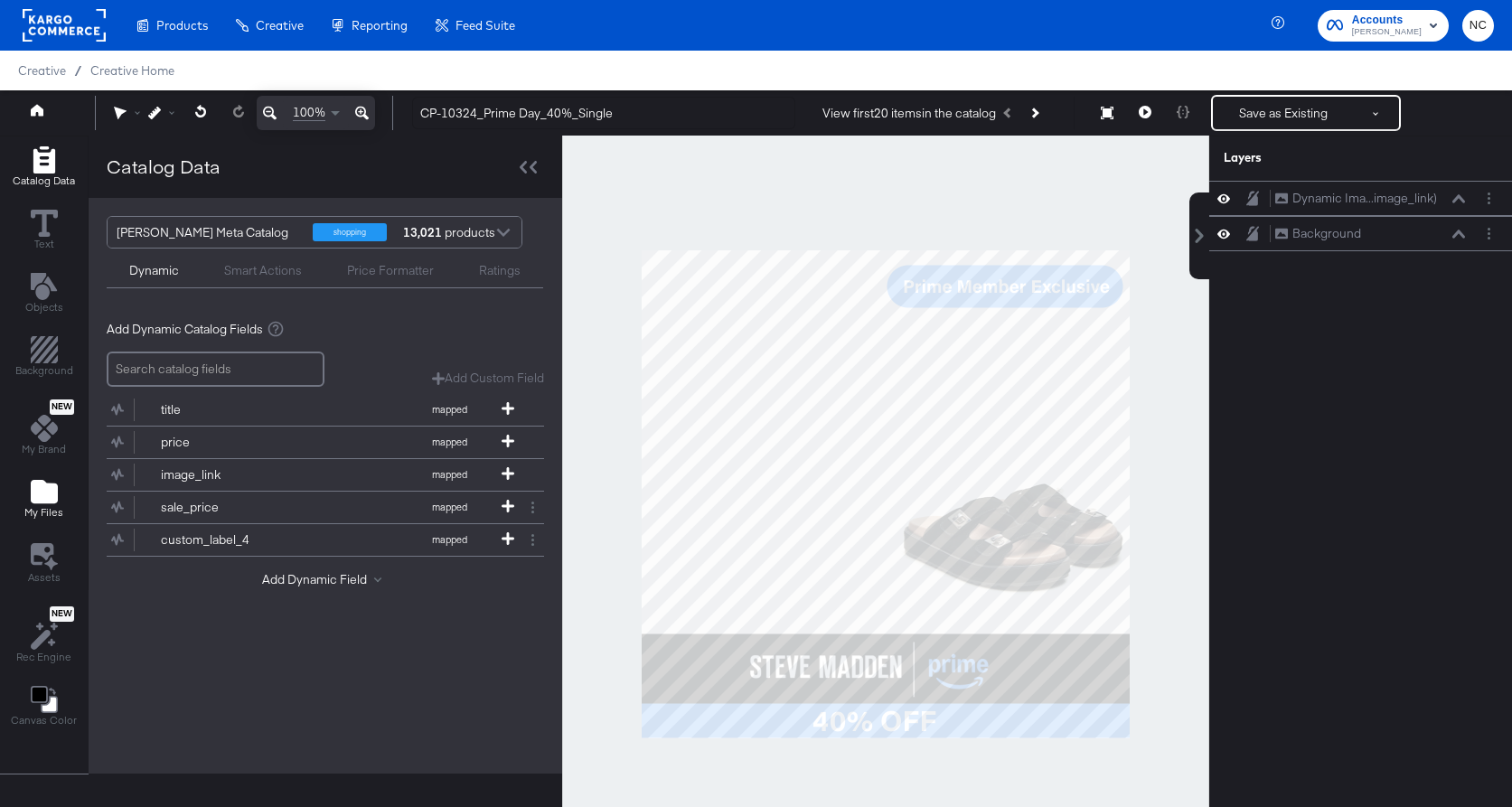 click on "My Files" at bounding box center [43, 512] 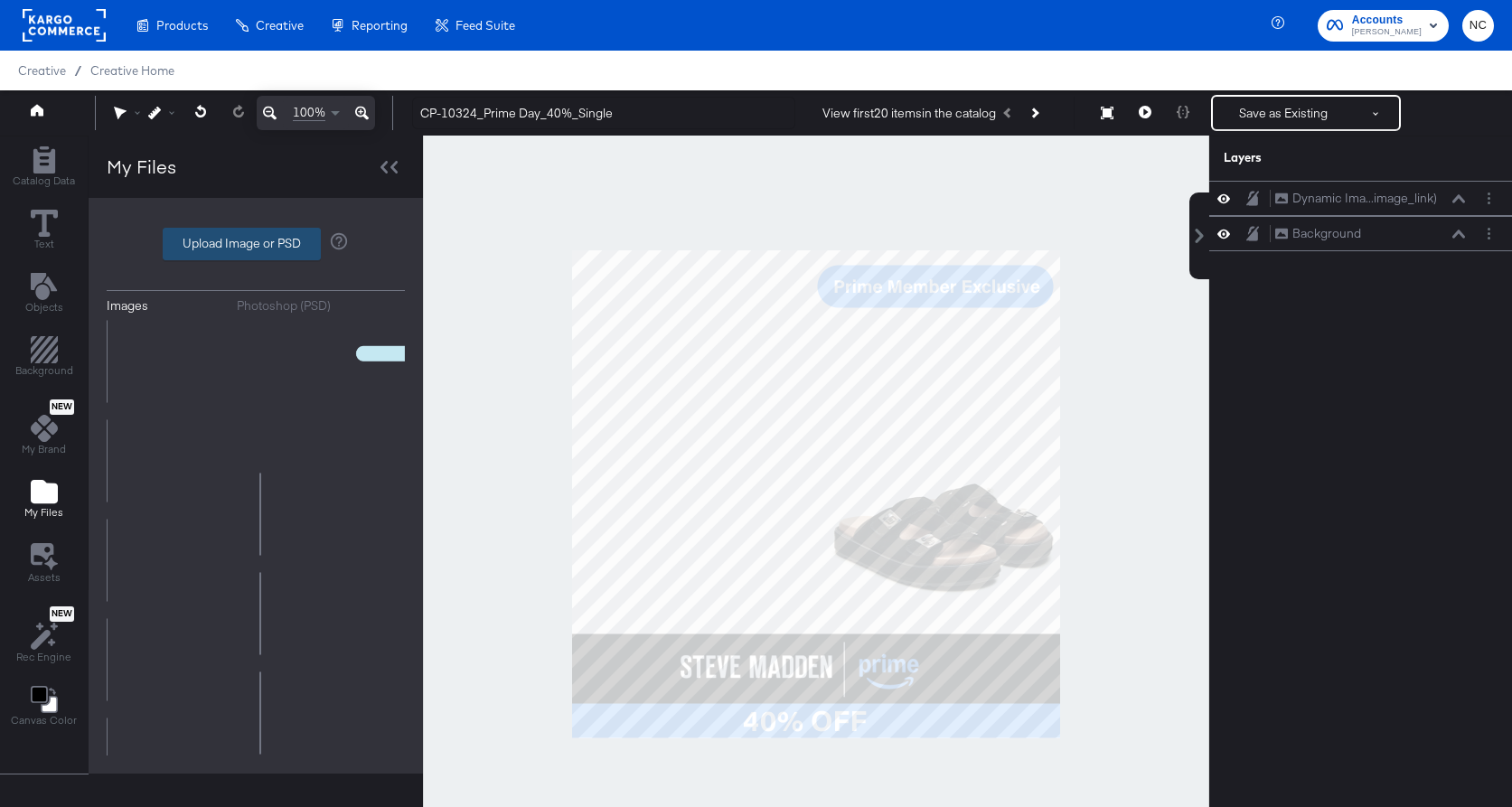 click on "Upload Image or PSD" at bounding box center [241, 244] 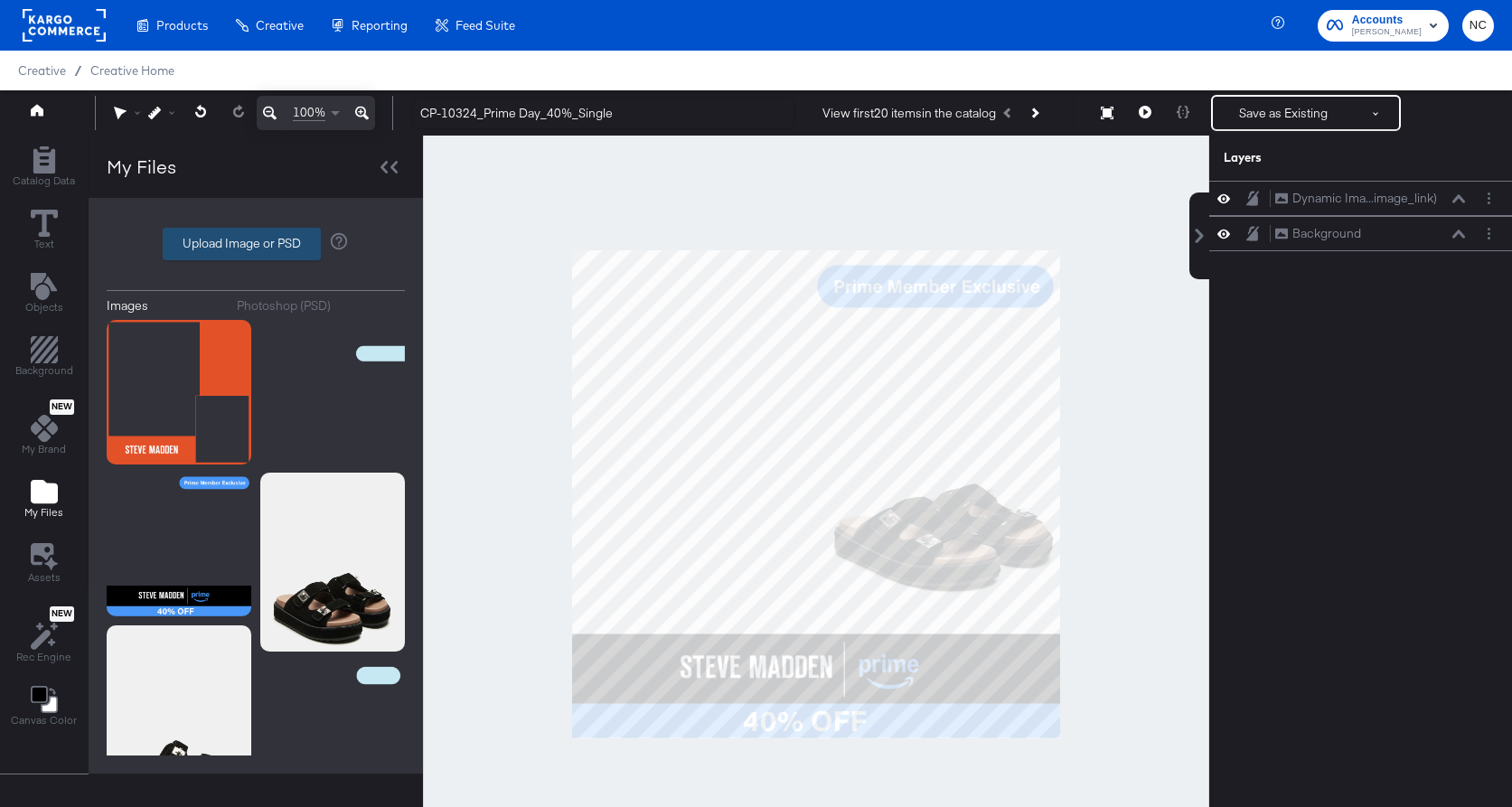 type on "C:\fakepath\Prime Day Deal.png" 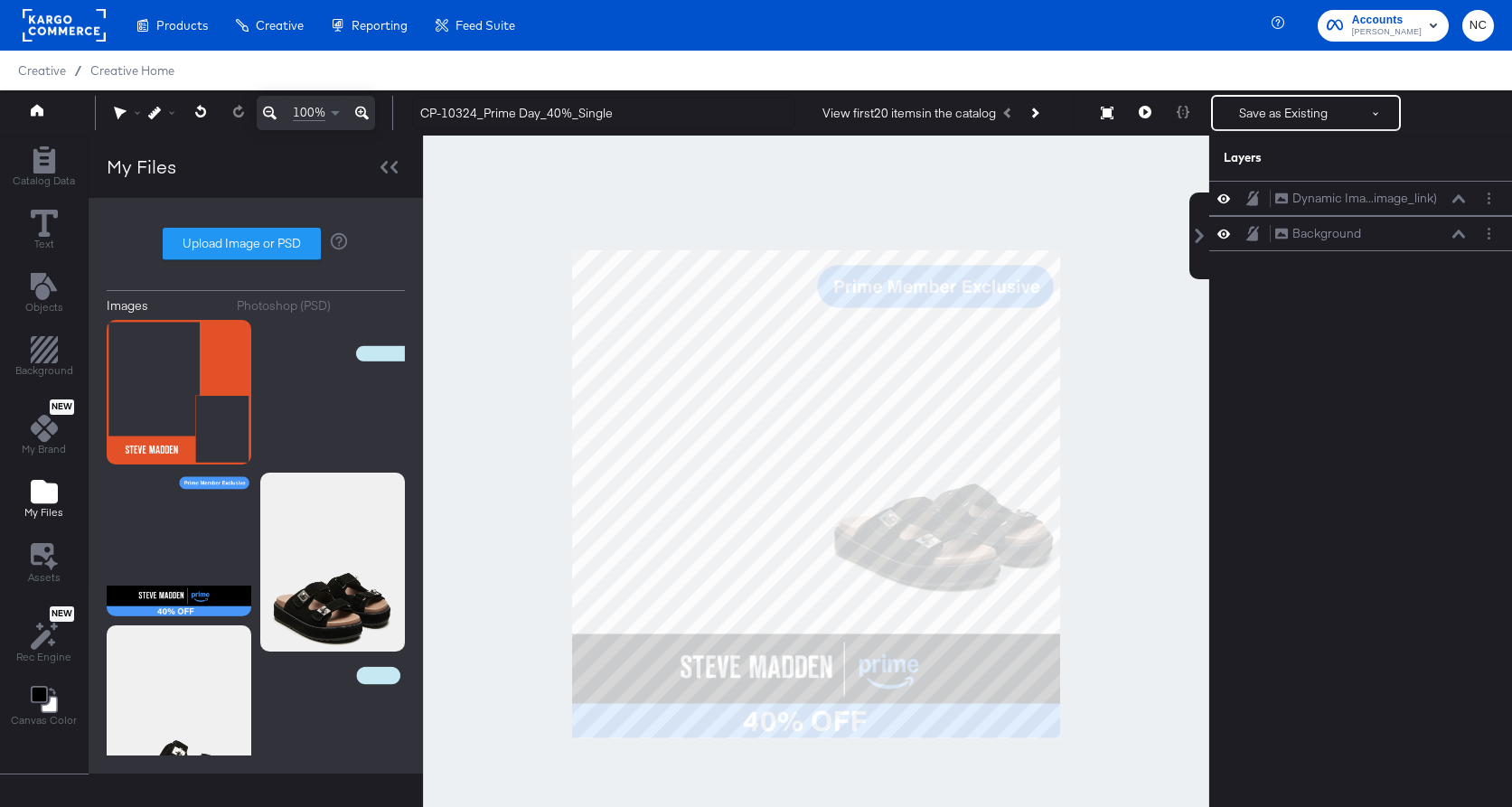 type 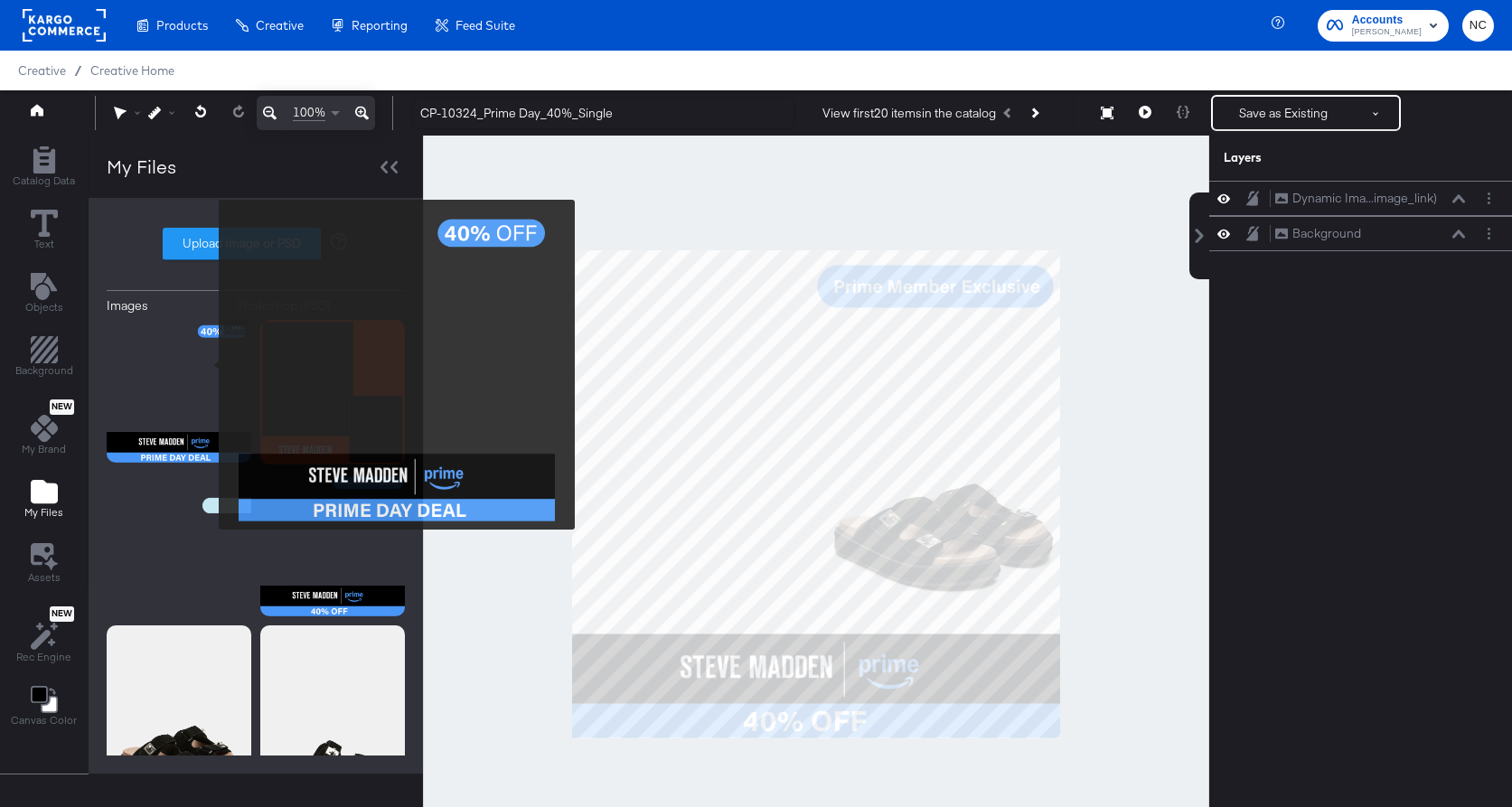 click at bounding box center [179, 391] 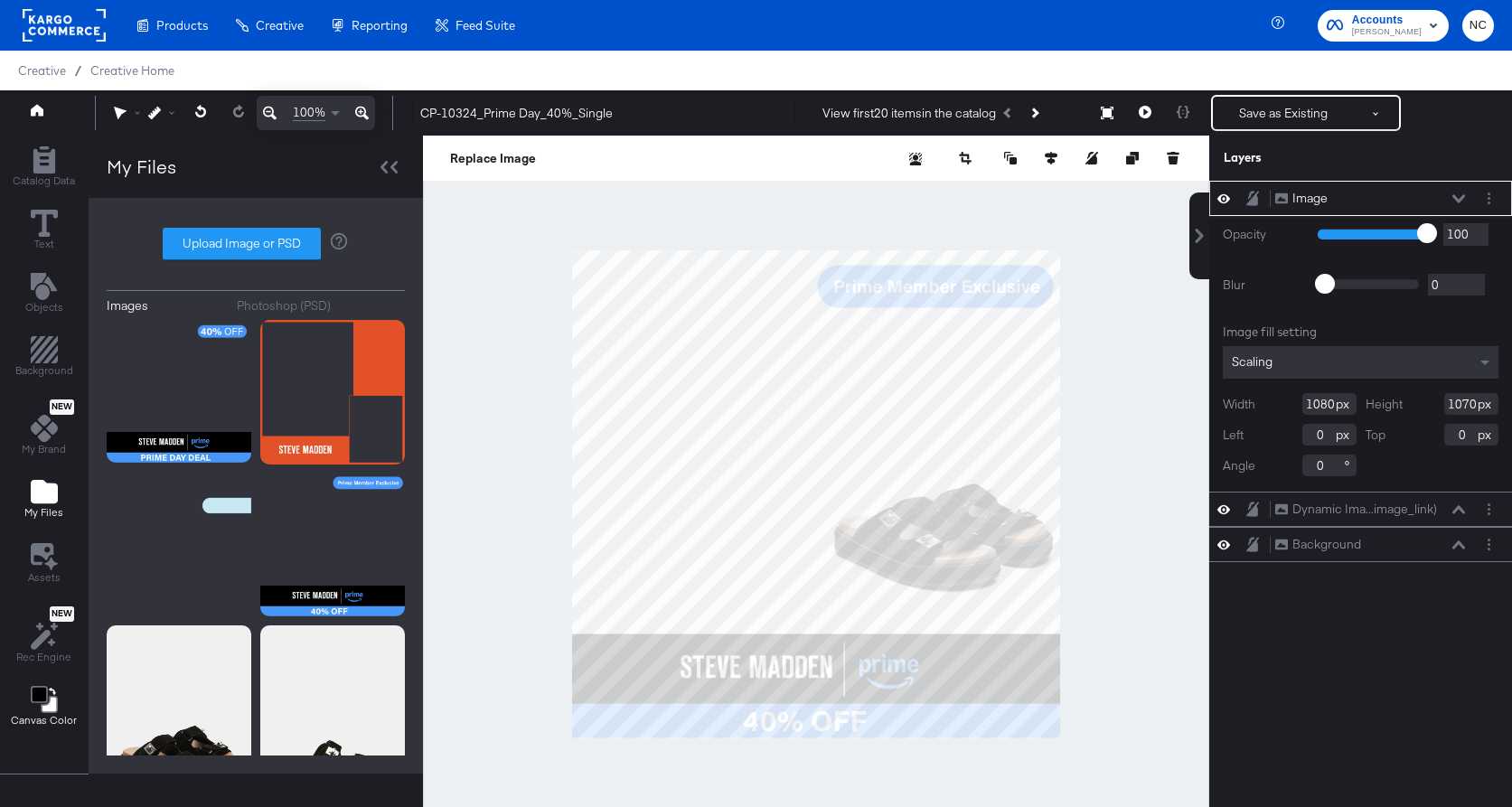 click 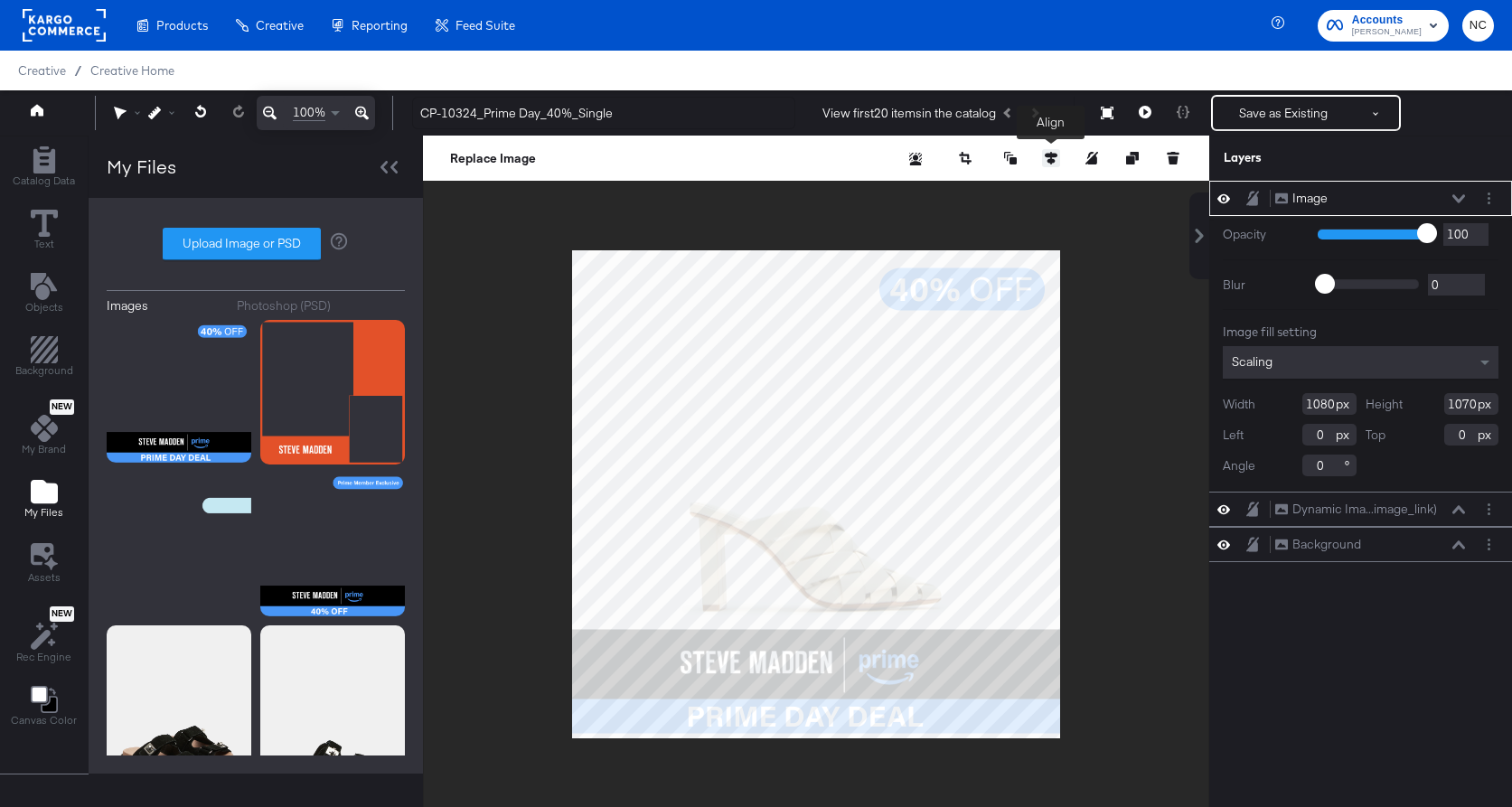 click at bounding box center (1051, 158) 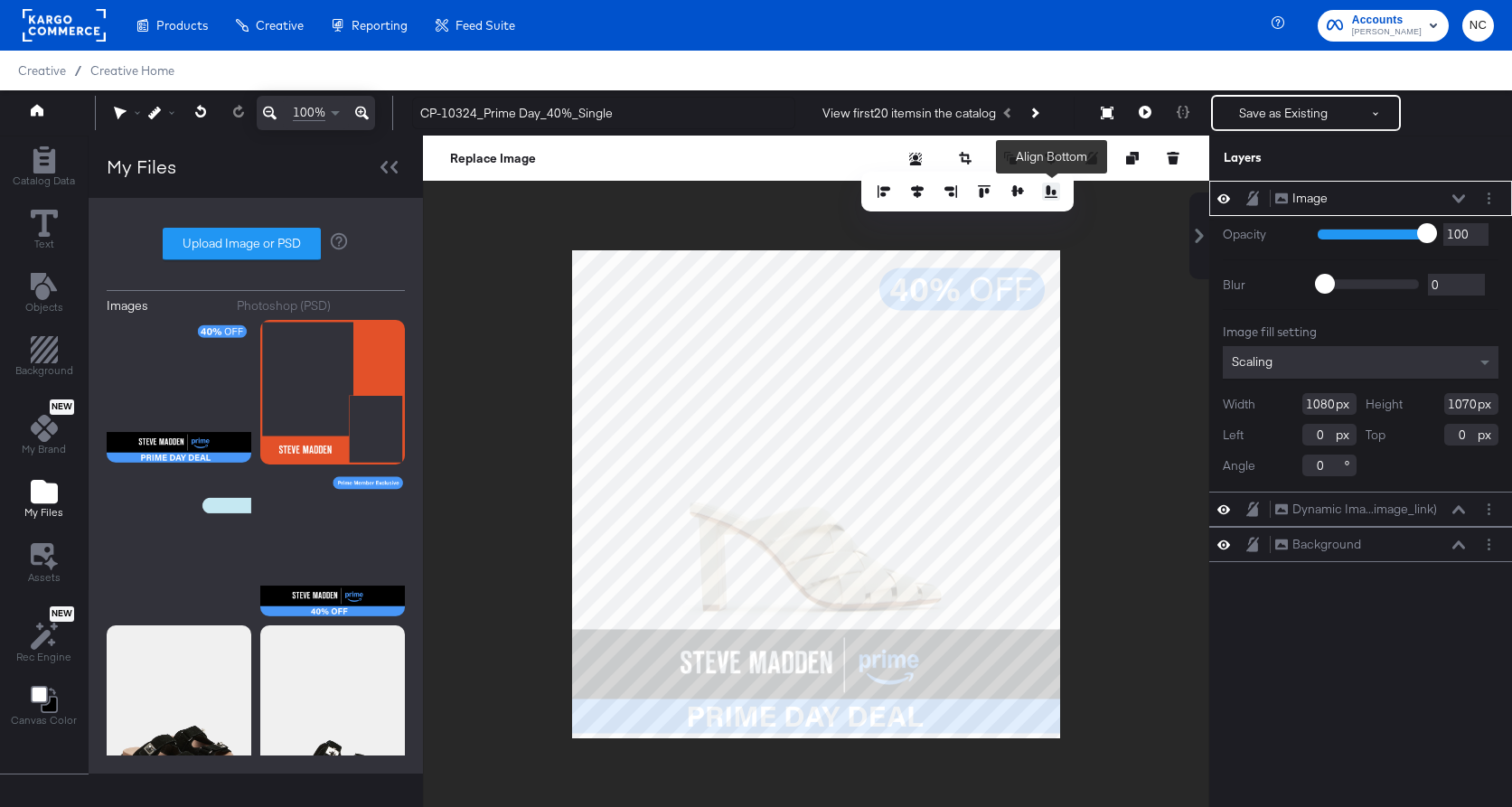 click at bounding box center [1051, 192] 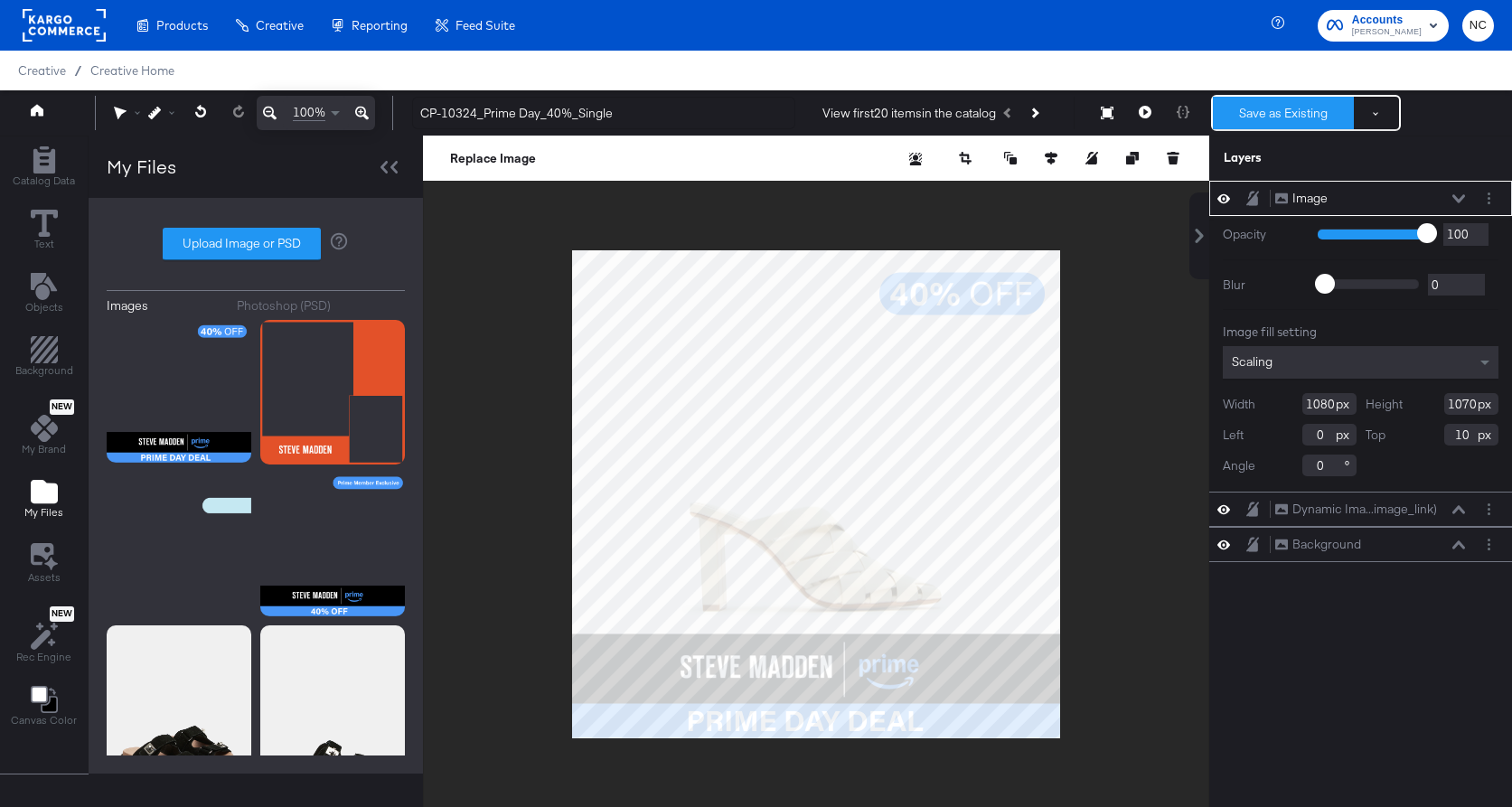 click on "Save as Existing" at bounding box center (1283, 113) 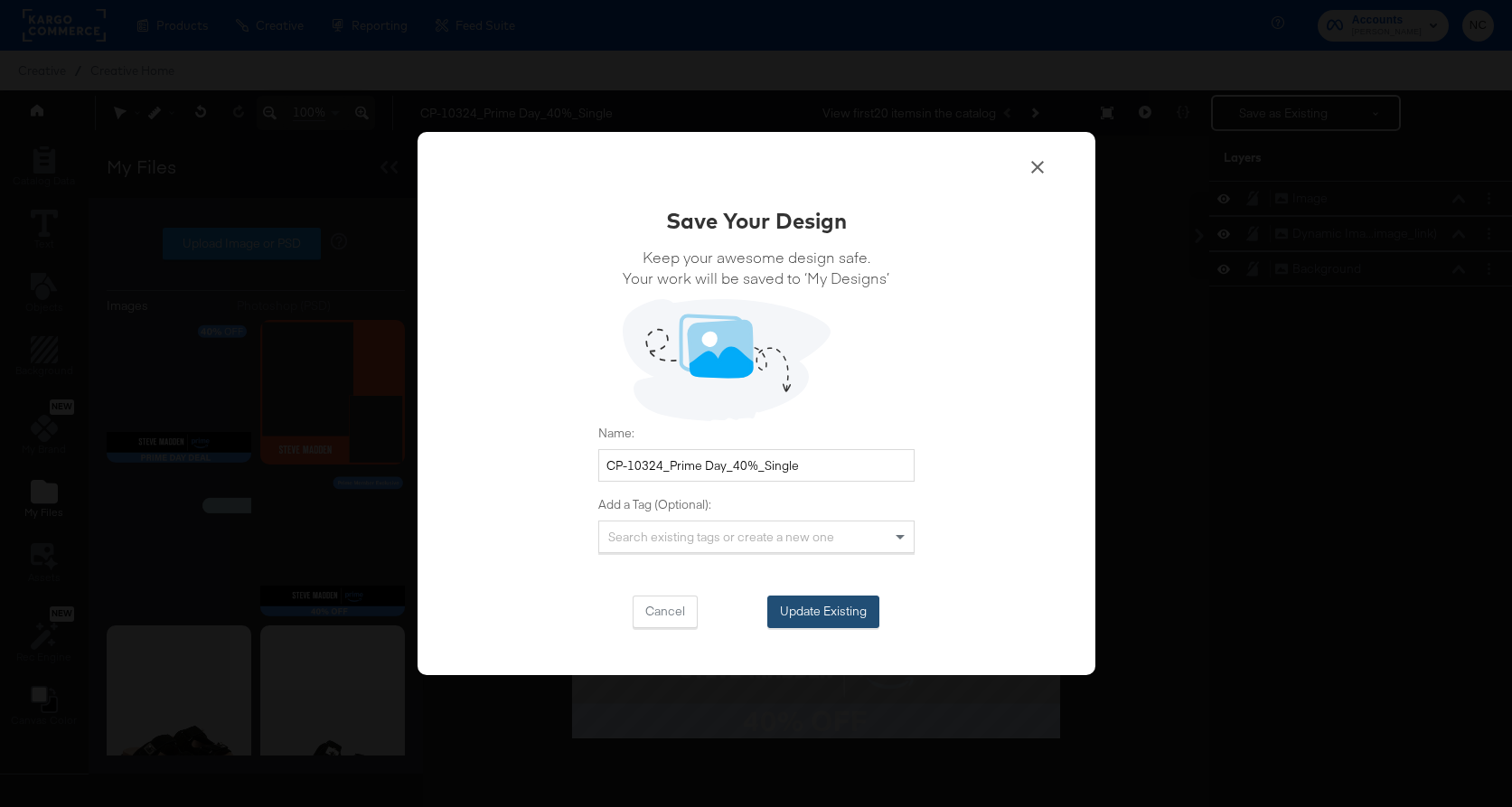 click on "Update Existing" at bounding box center (823, 612) 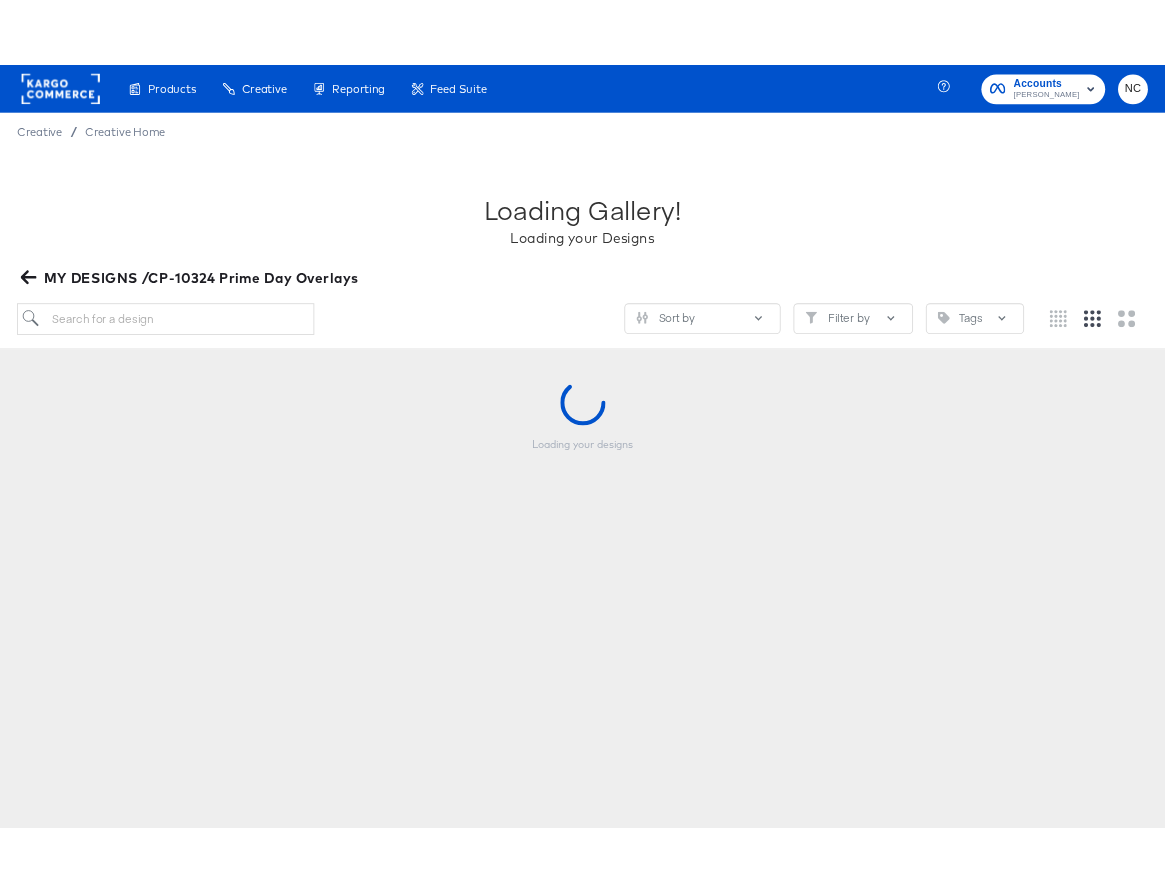 scroll, scrollTop: 0, scrollLeft: 0, axis: both 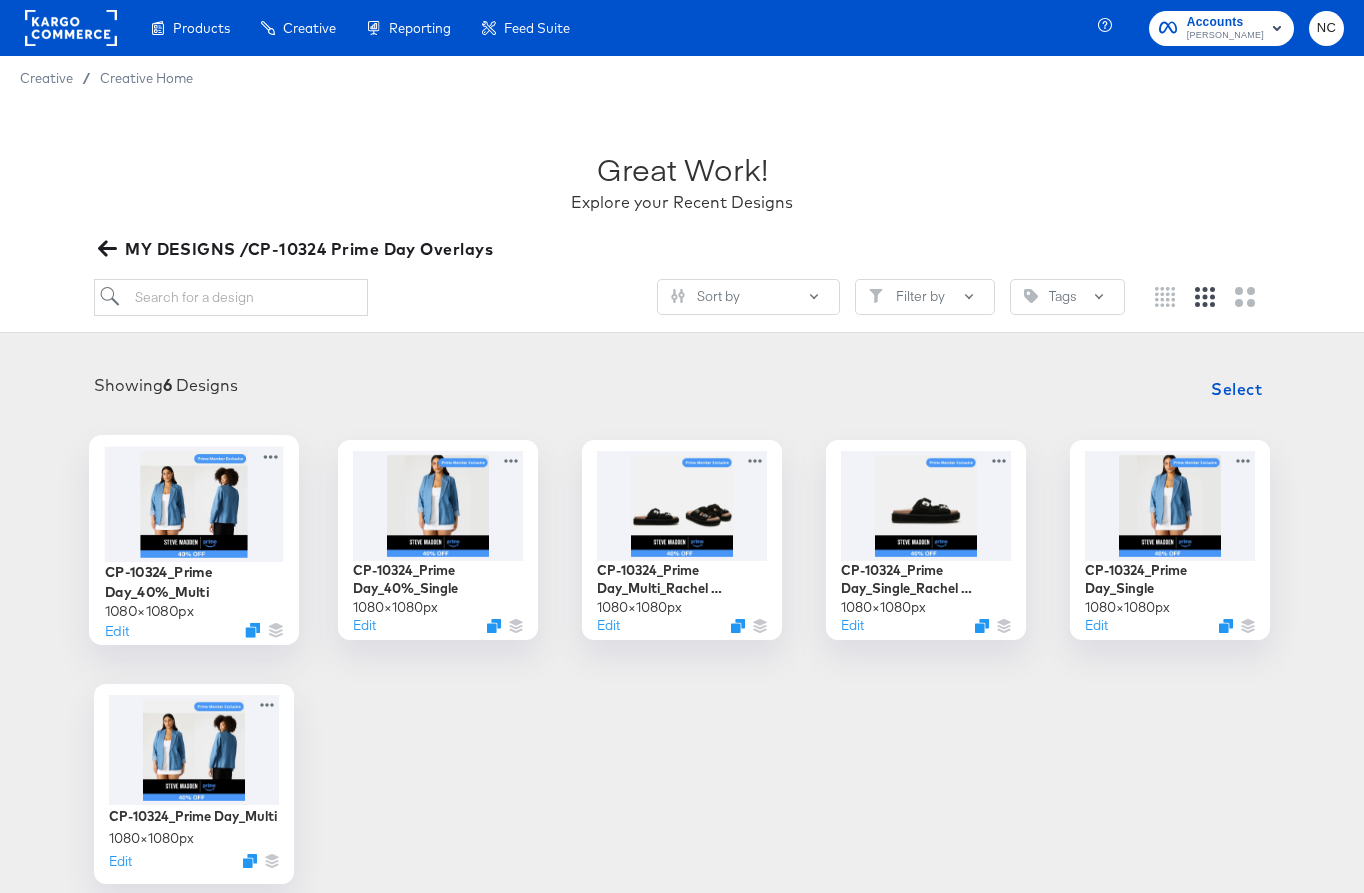 click at bounding box center (194, 503) 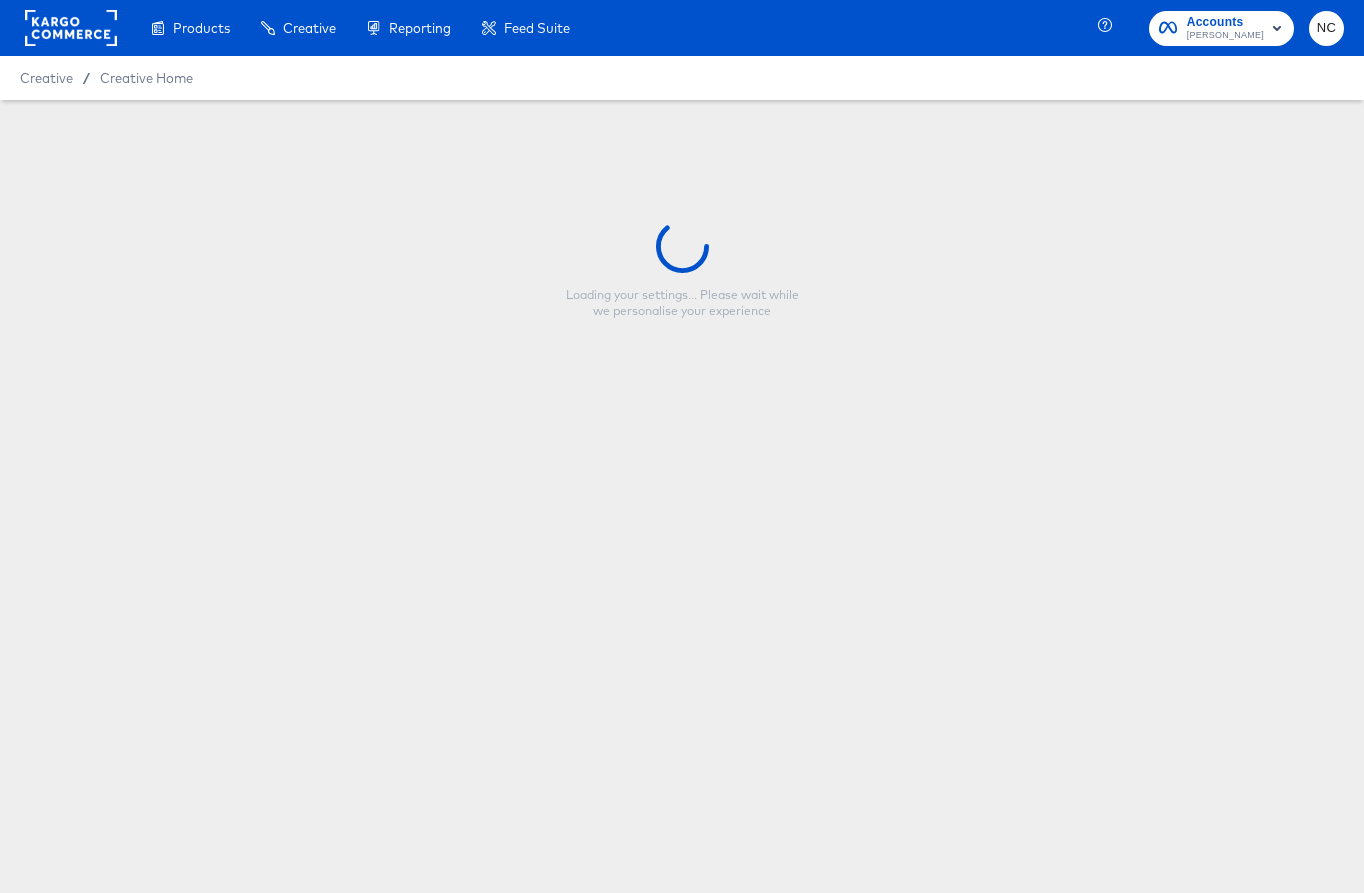 type on "CP-10324_Prime Day_40%_Multi" 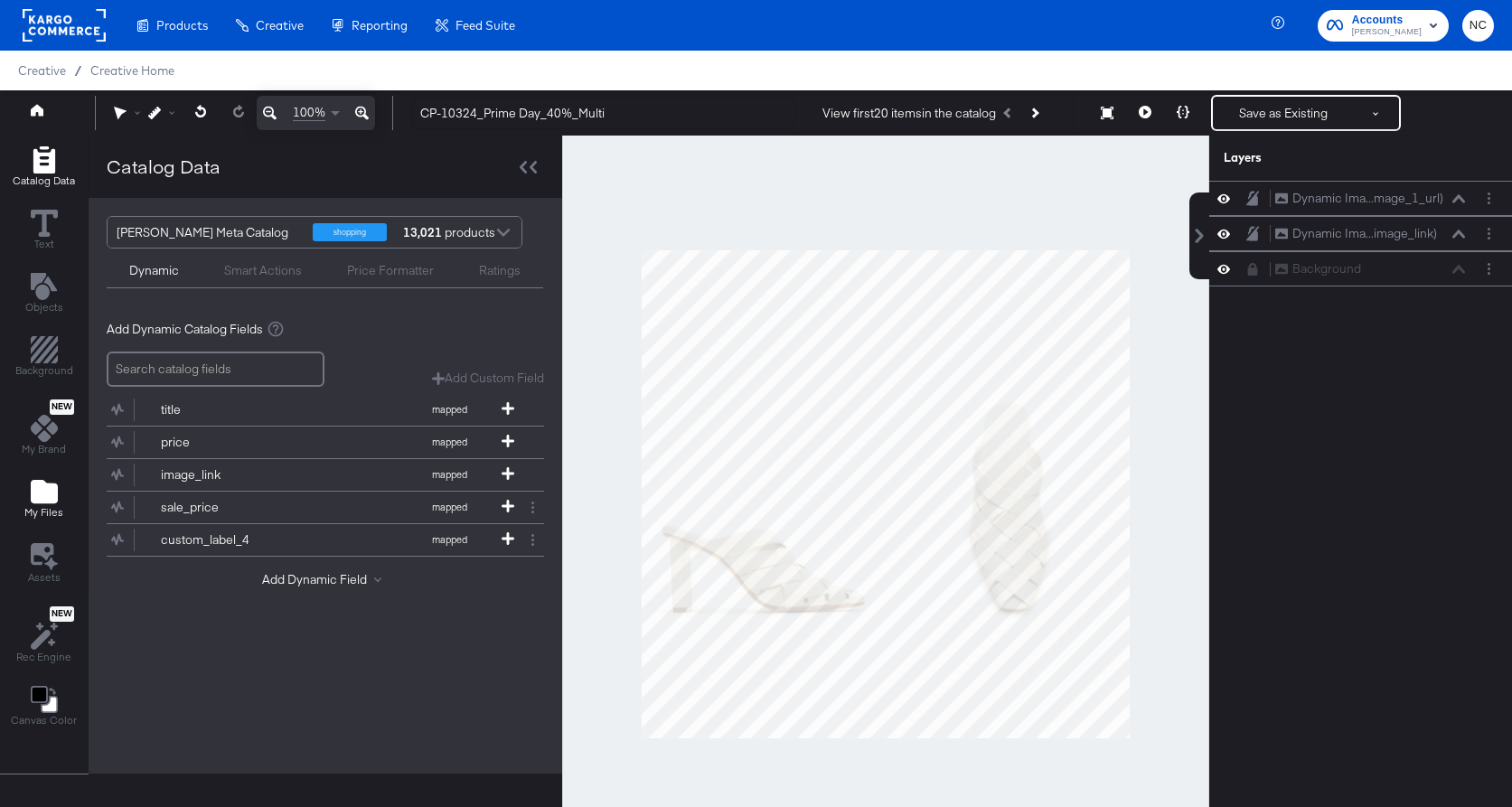 click 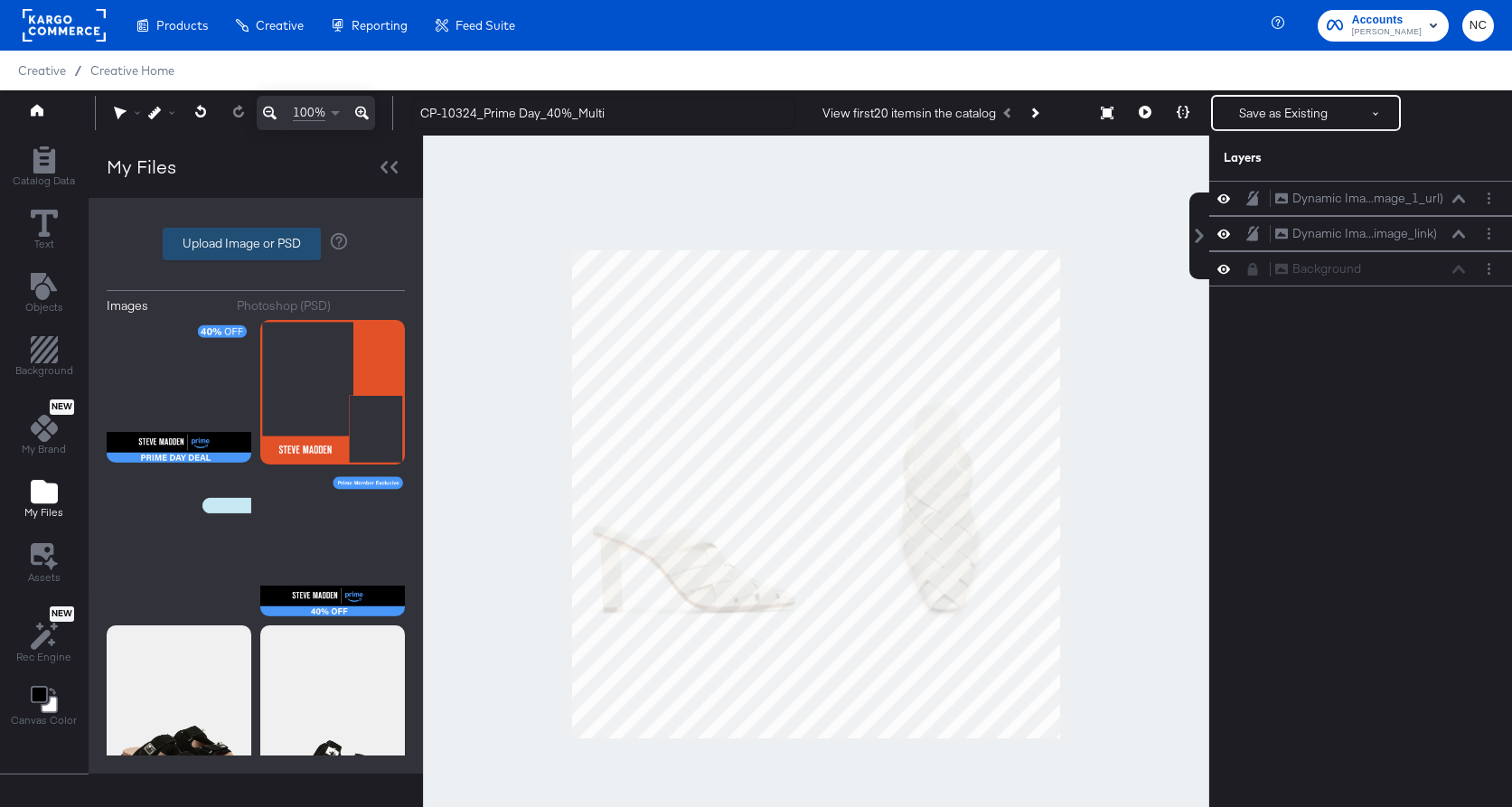 click on "Upload Image or PSD" at bounding box center [241, 244] 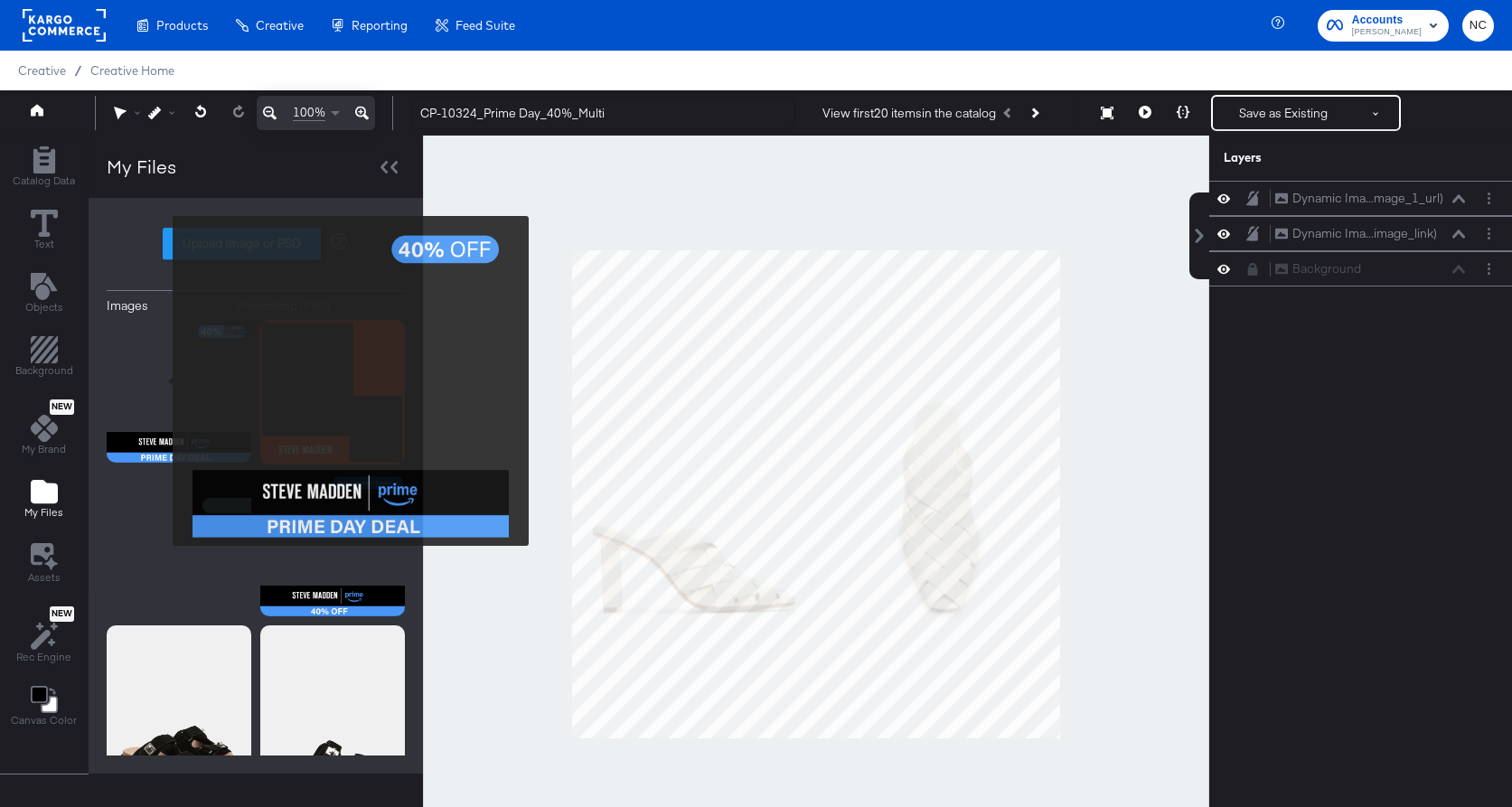 click at bounding box center (179, 391) 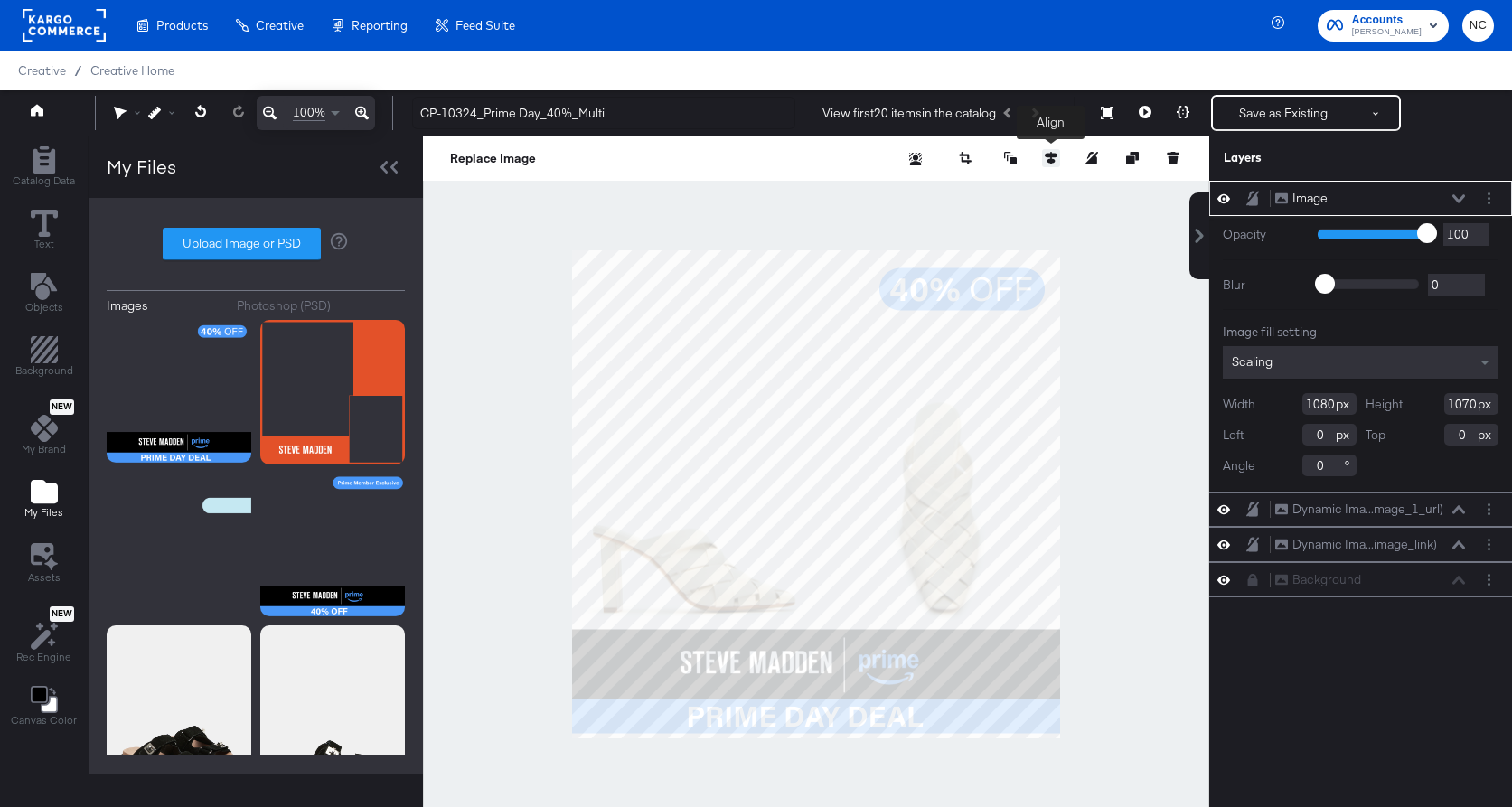 click 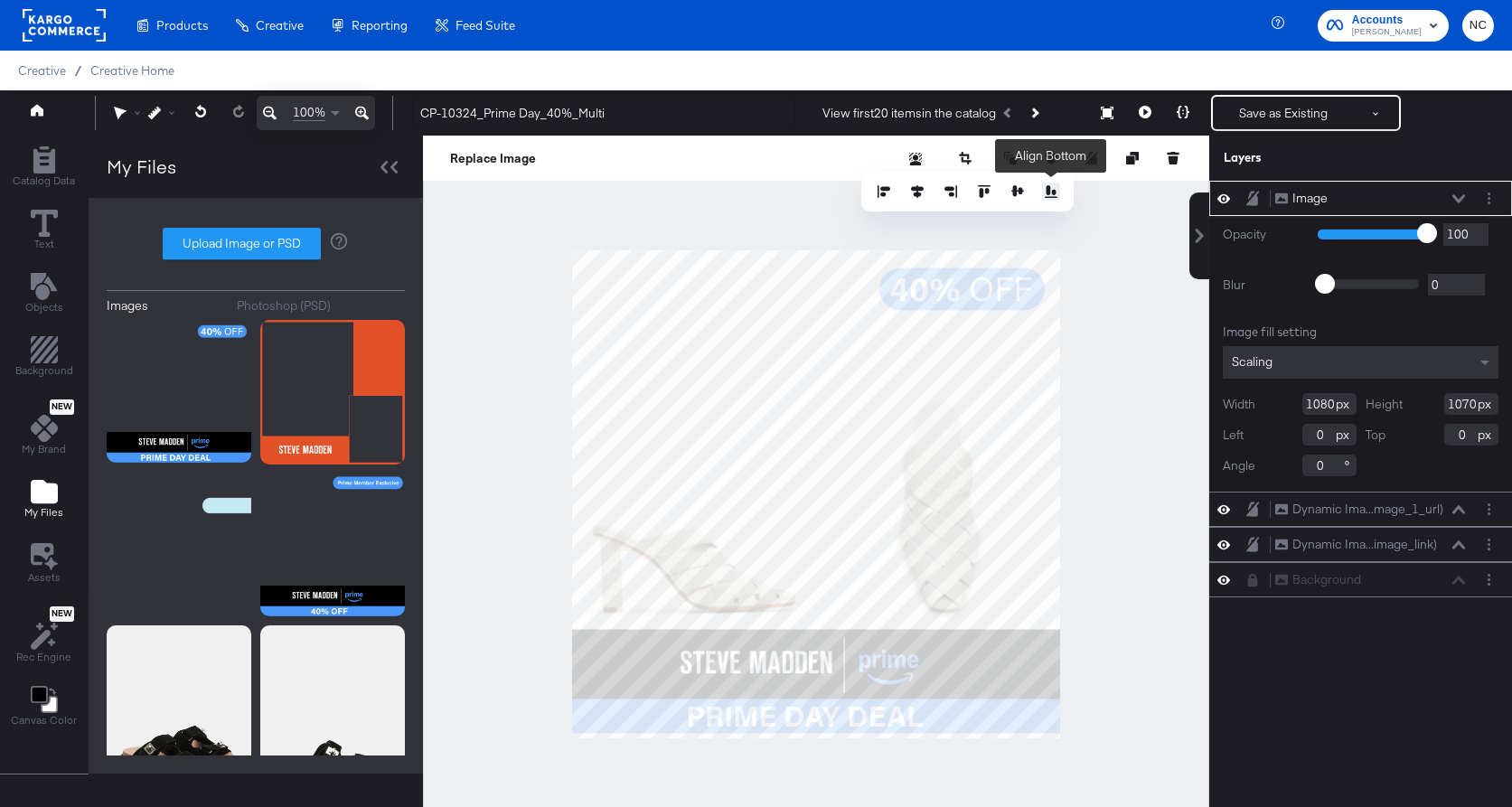 click 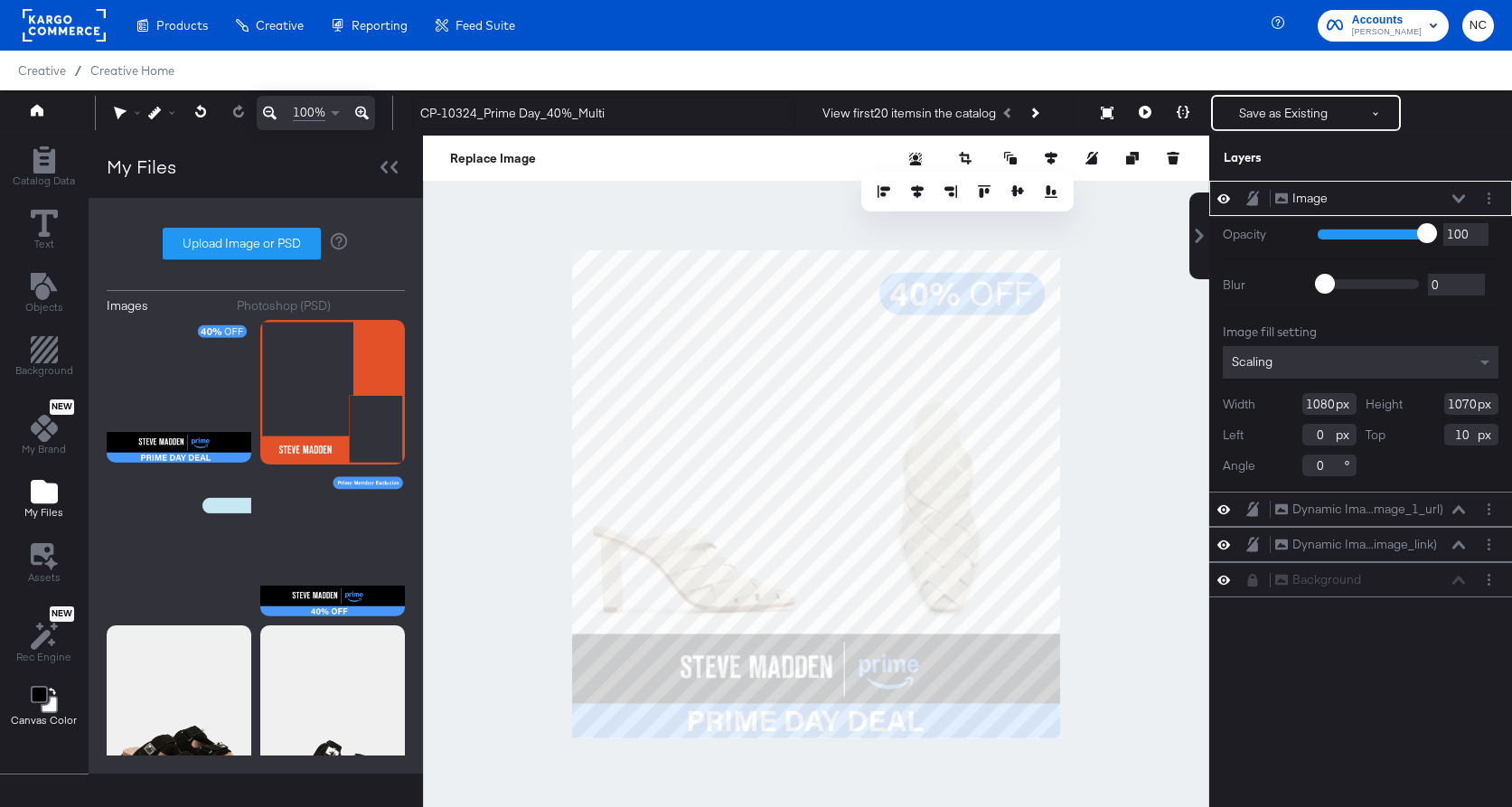 click 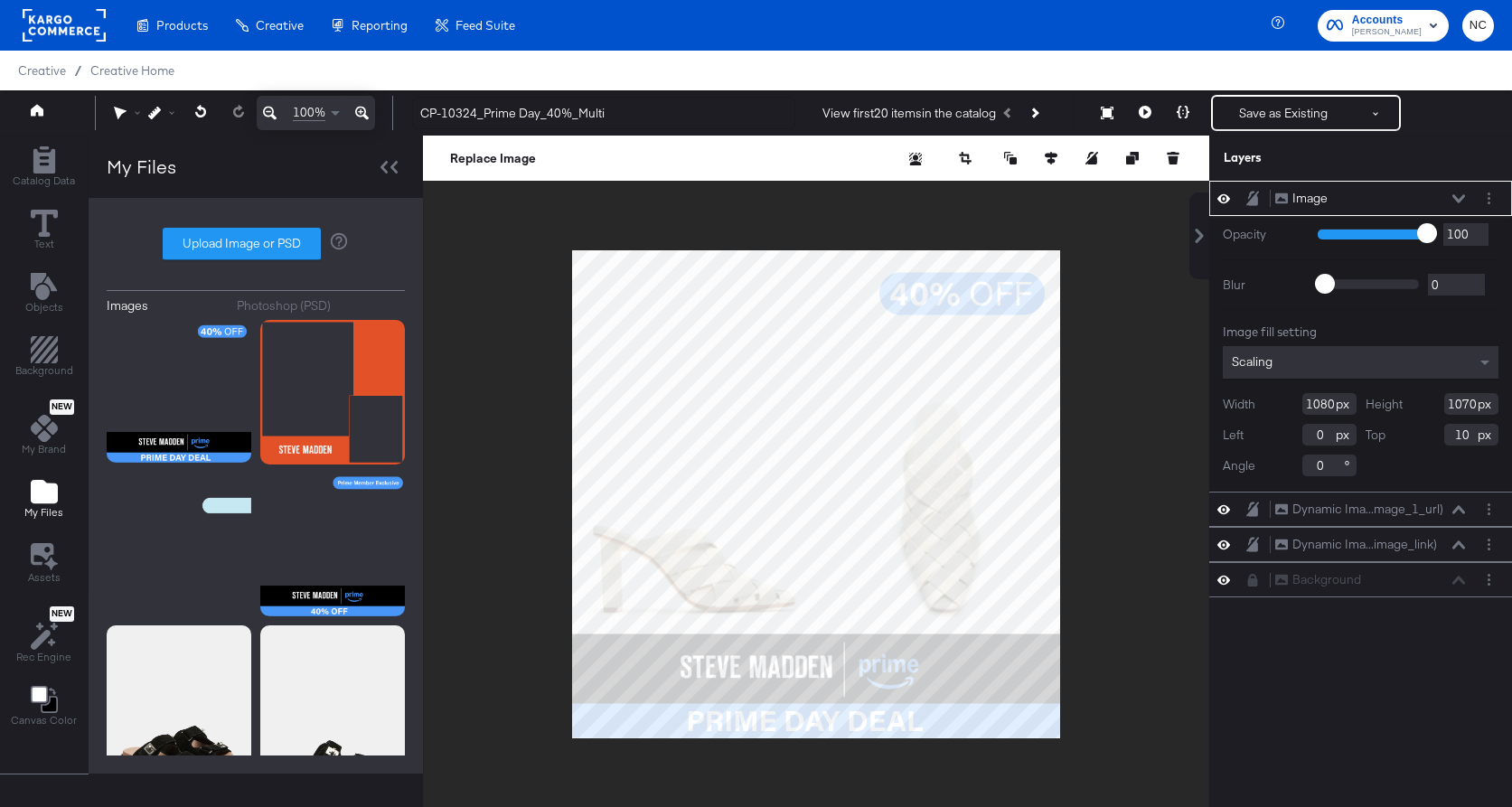 click at bounding box center (816, 494) 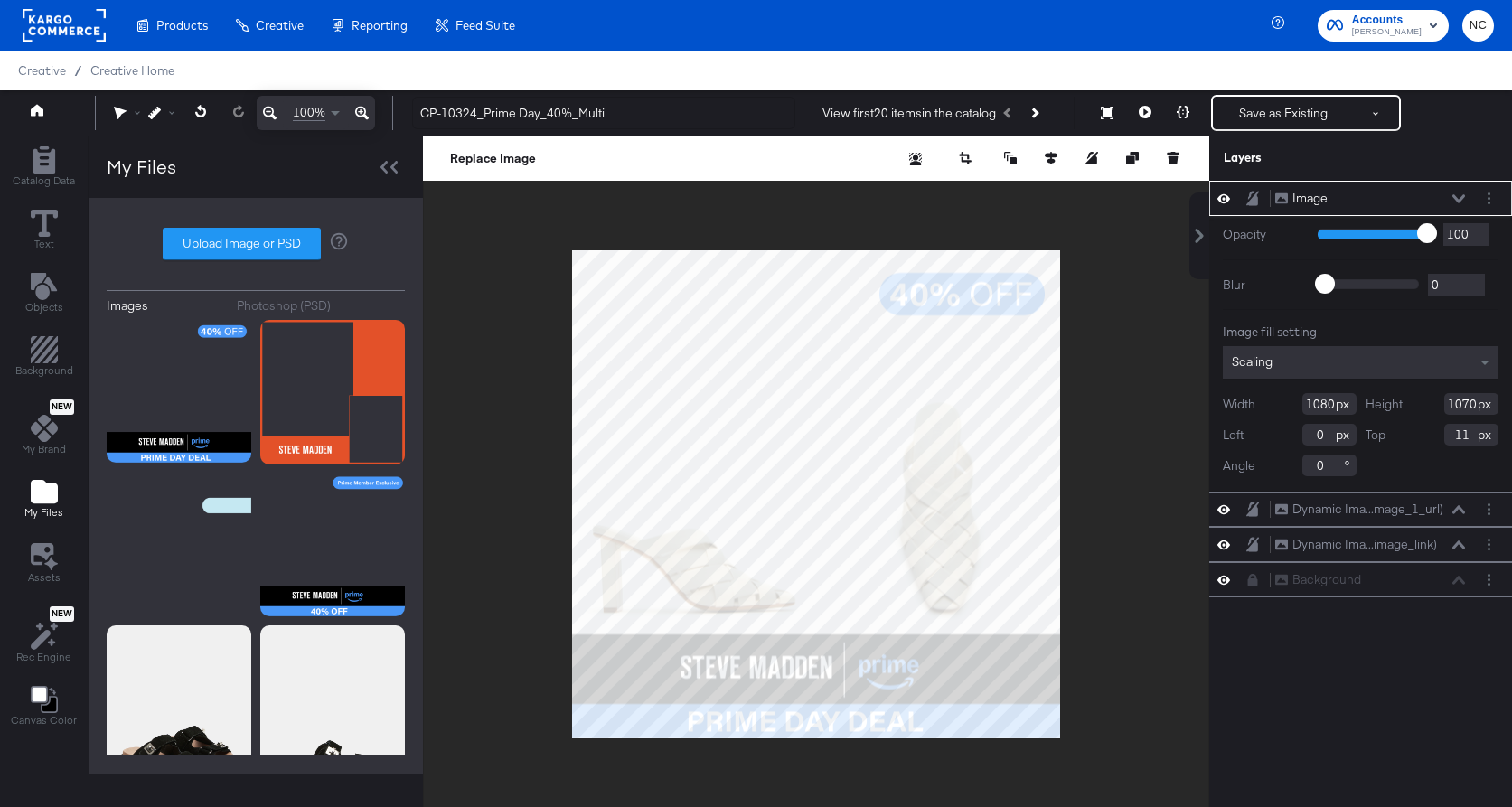 type on "12" 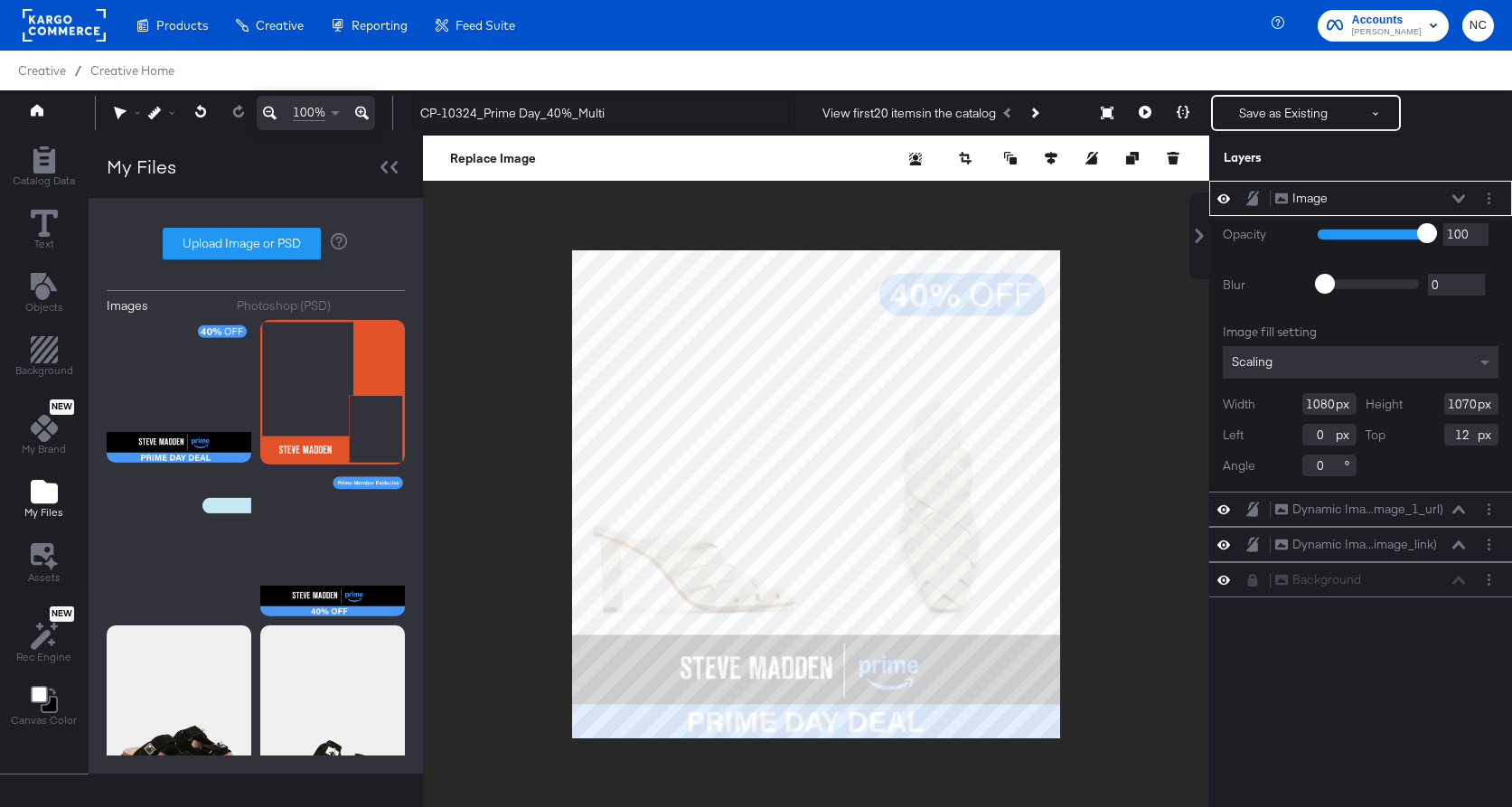 click at bounding box center (816, 494) 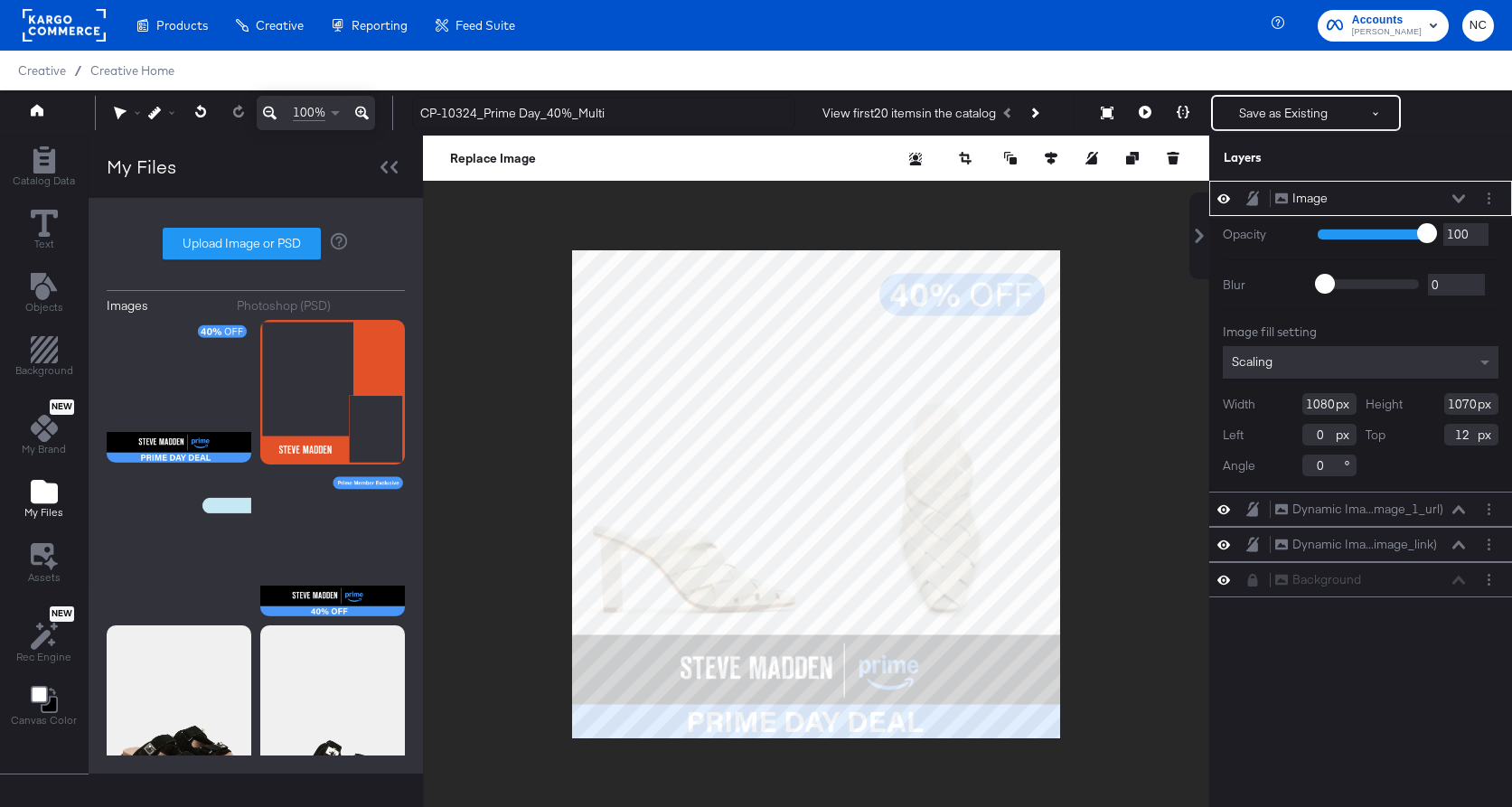 click 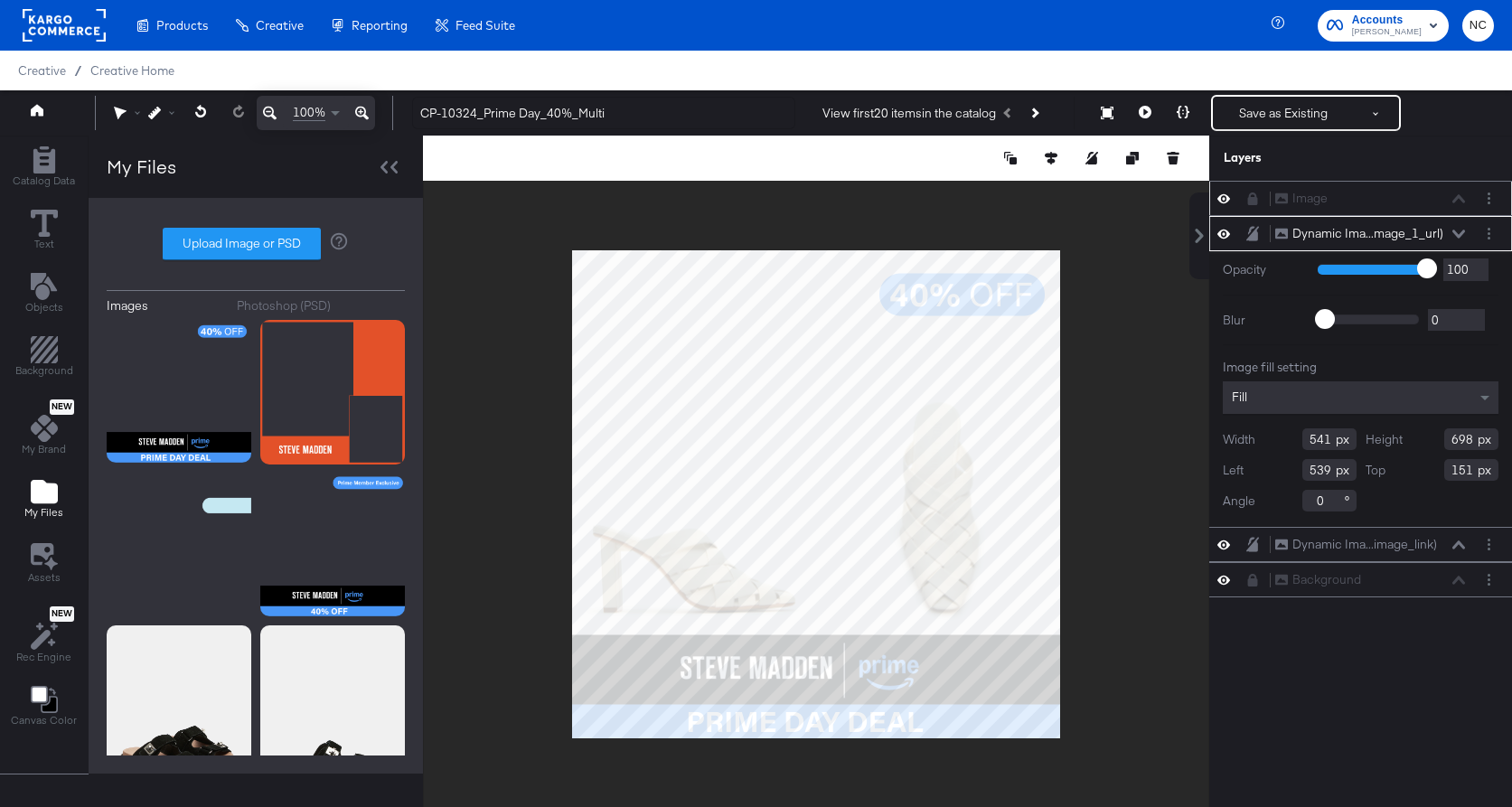 click at bounding box center (816, 494) 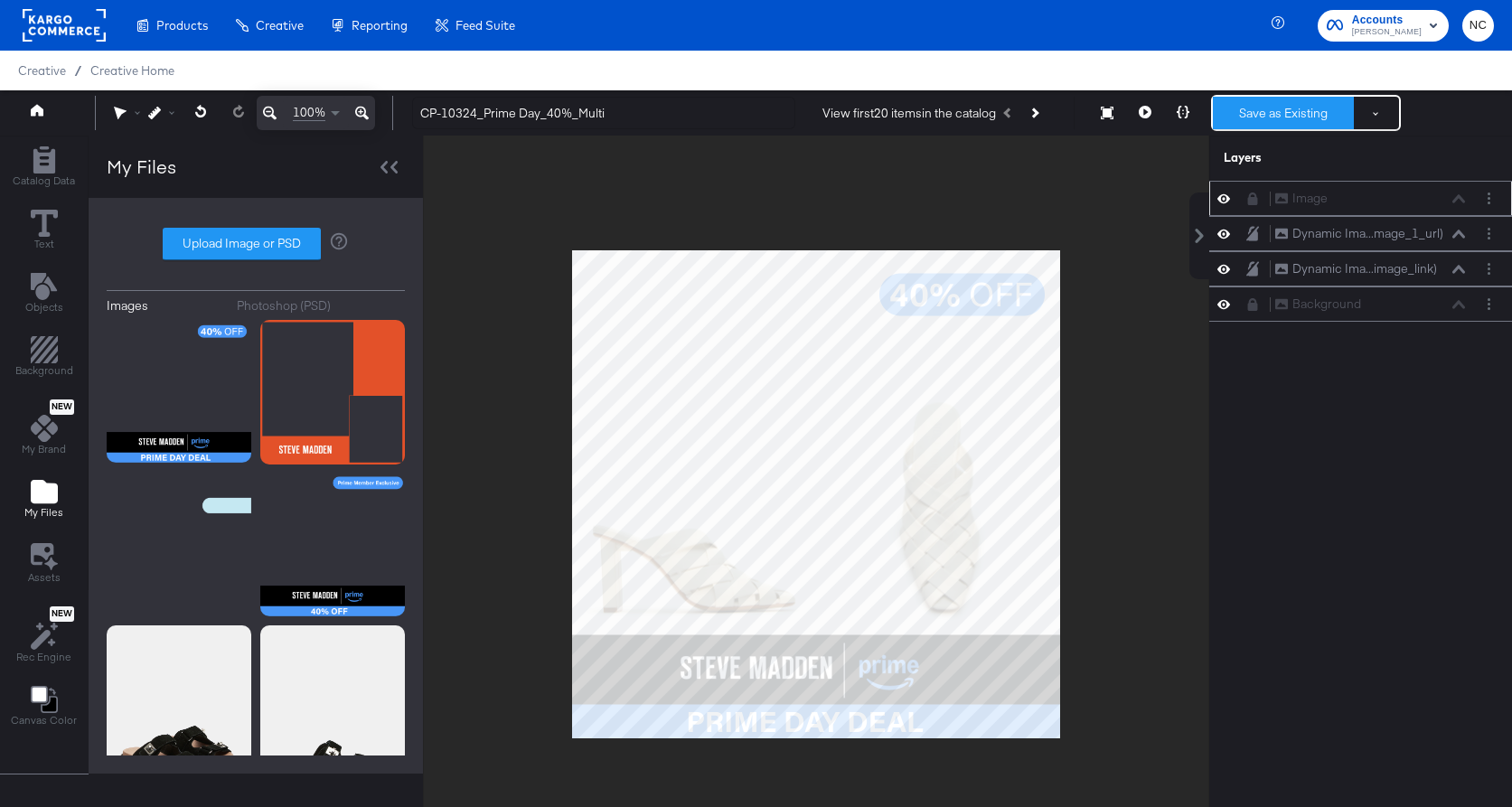 click on "Save as Existing" at bounding box center [1283, 113] 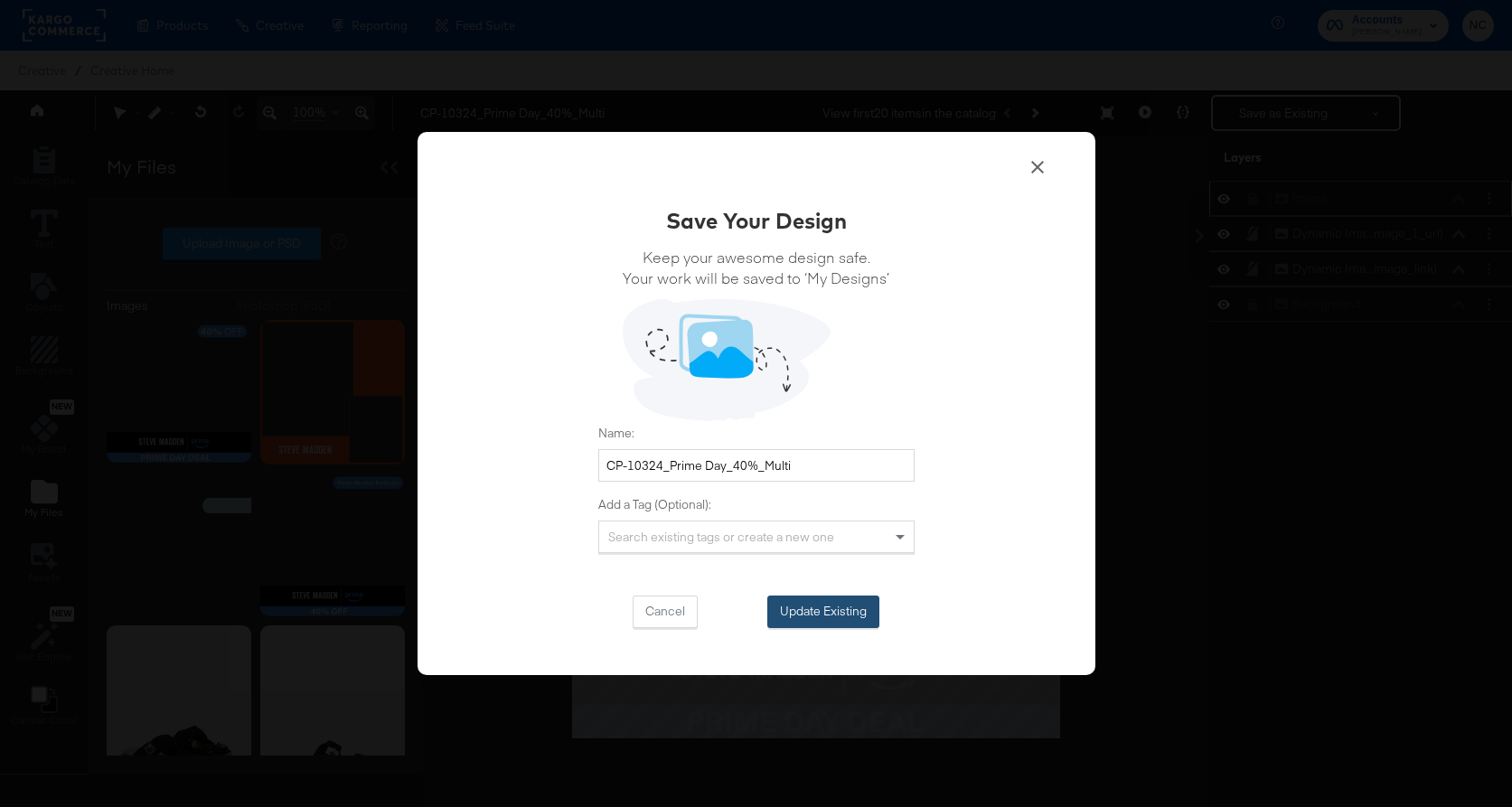 click on "Update Existing" at bounding box center (823, 612) 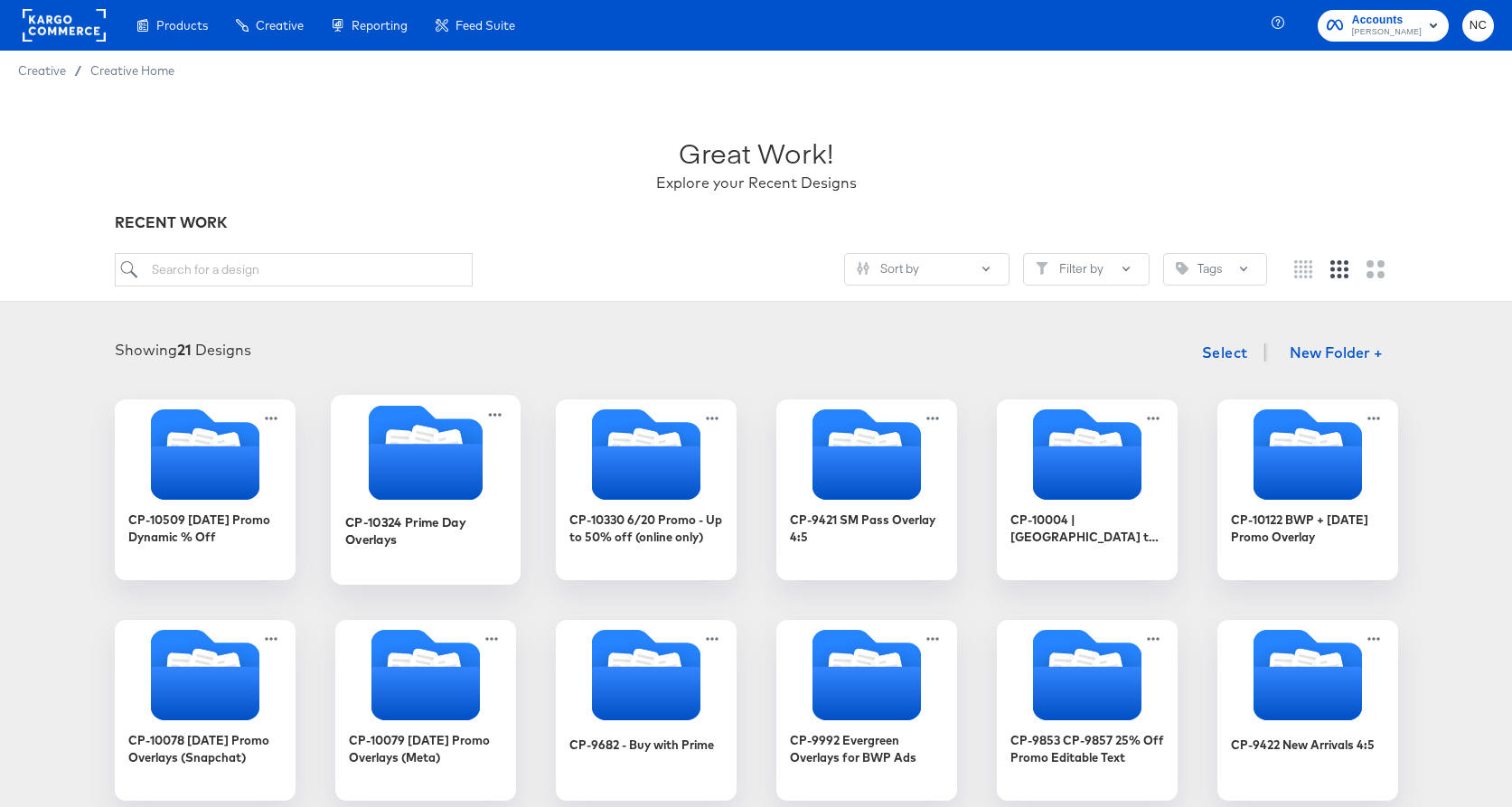 click 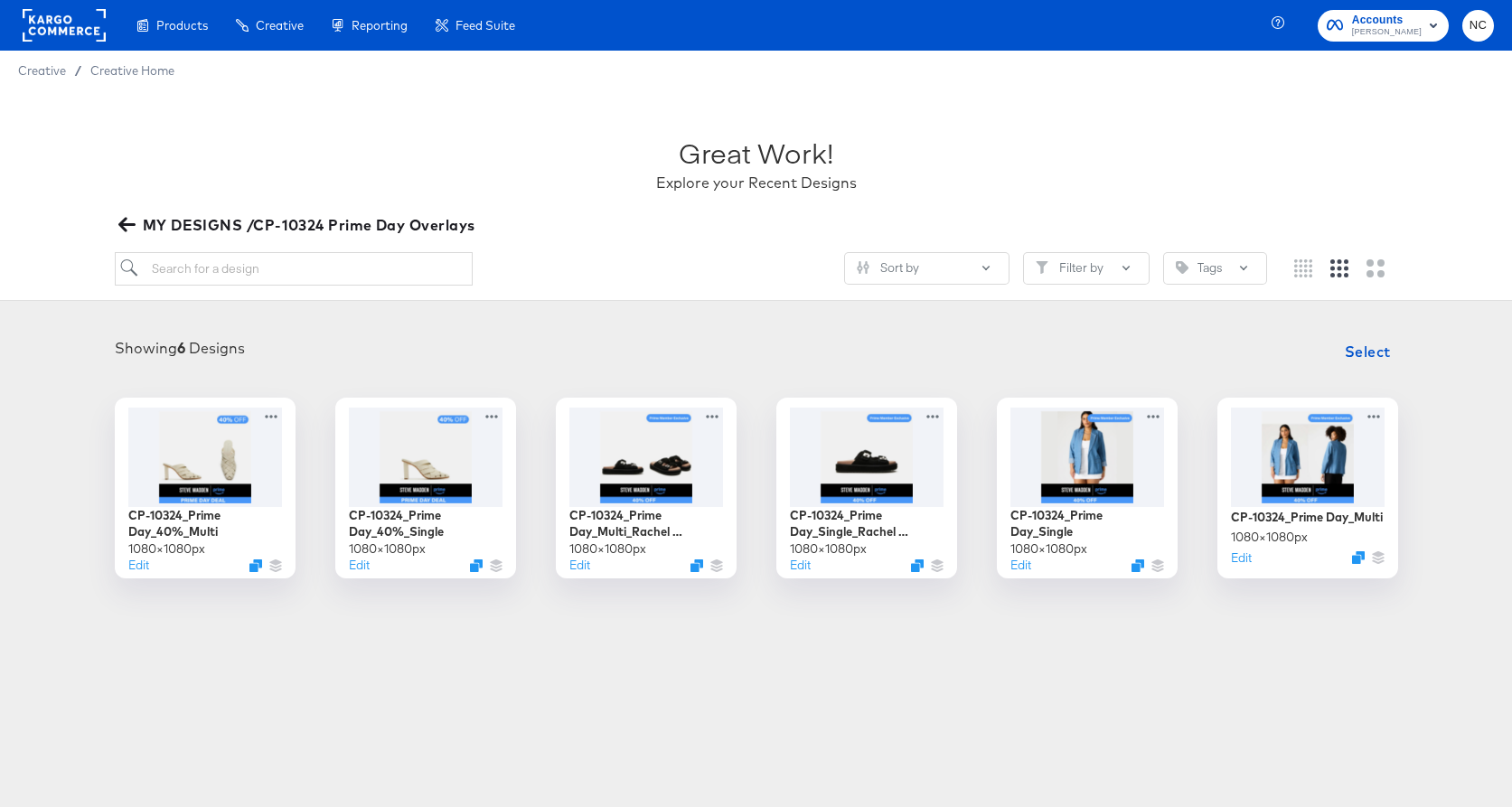 click 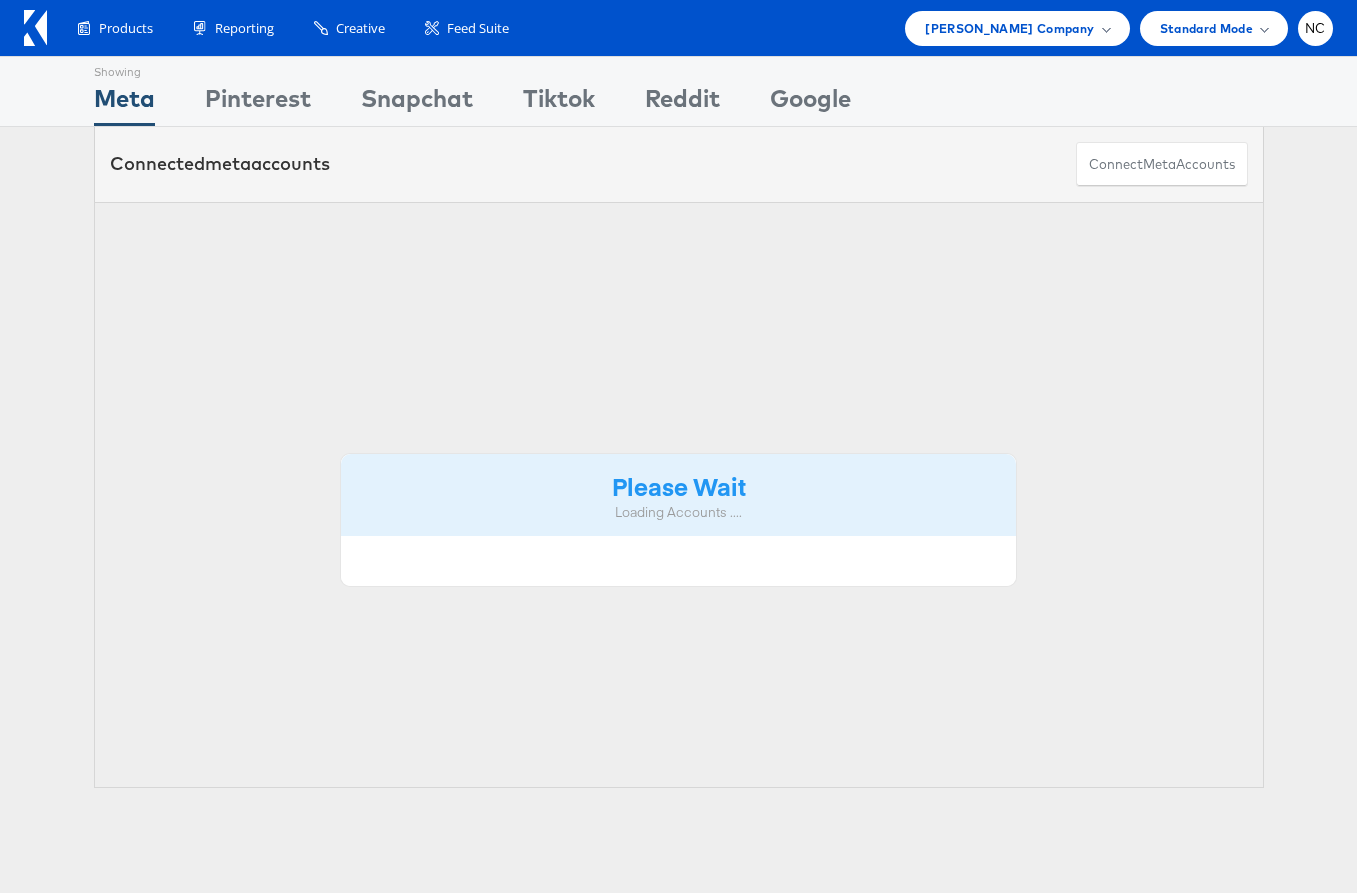 scroll, scrollTop: 0, scrollLeft: 0, axis: both 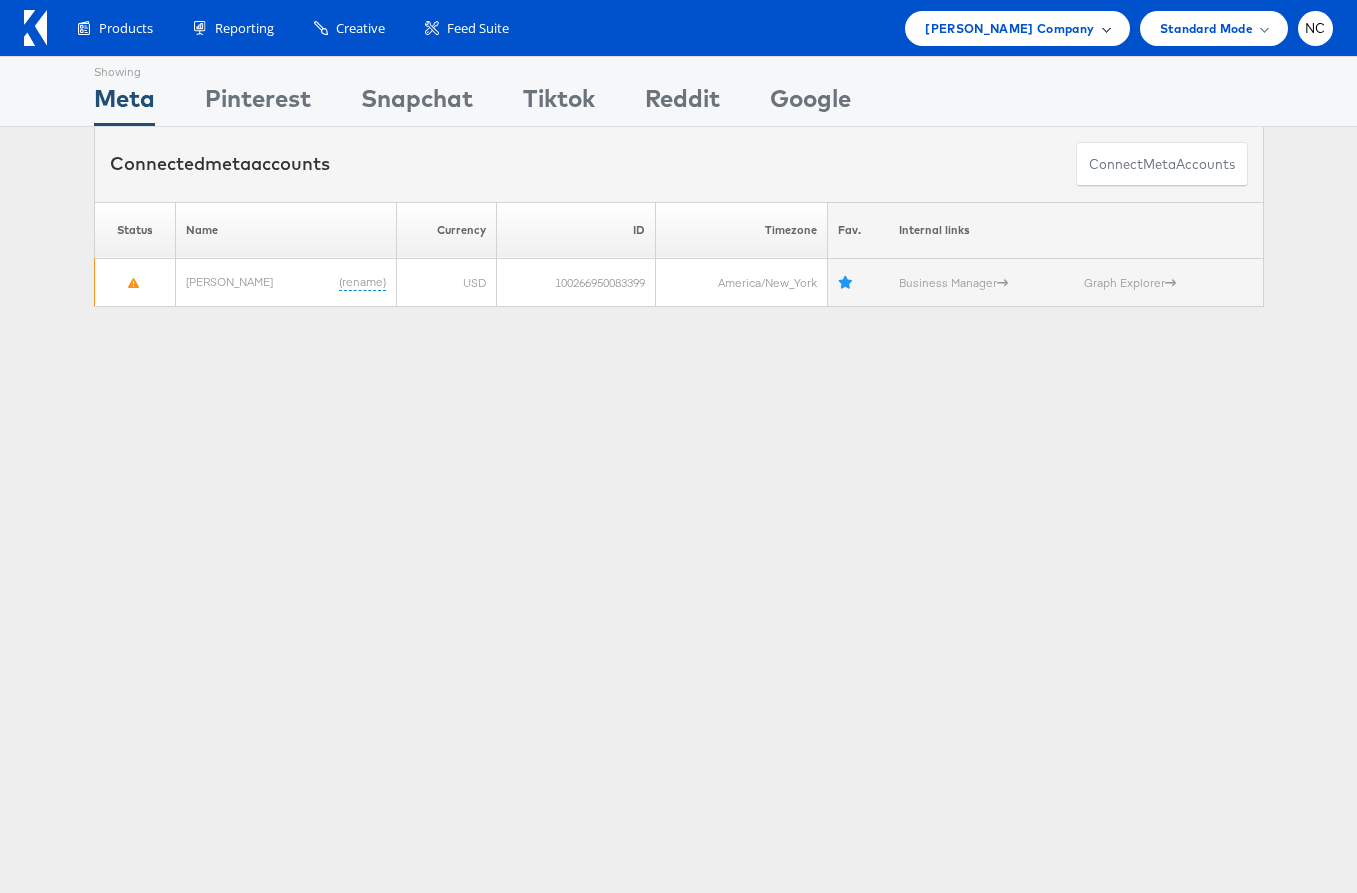 click on "Steve Madden Company" at bounding box center (1009, 28) 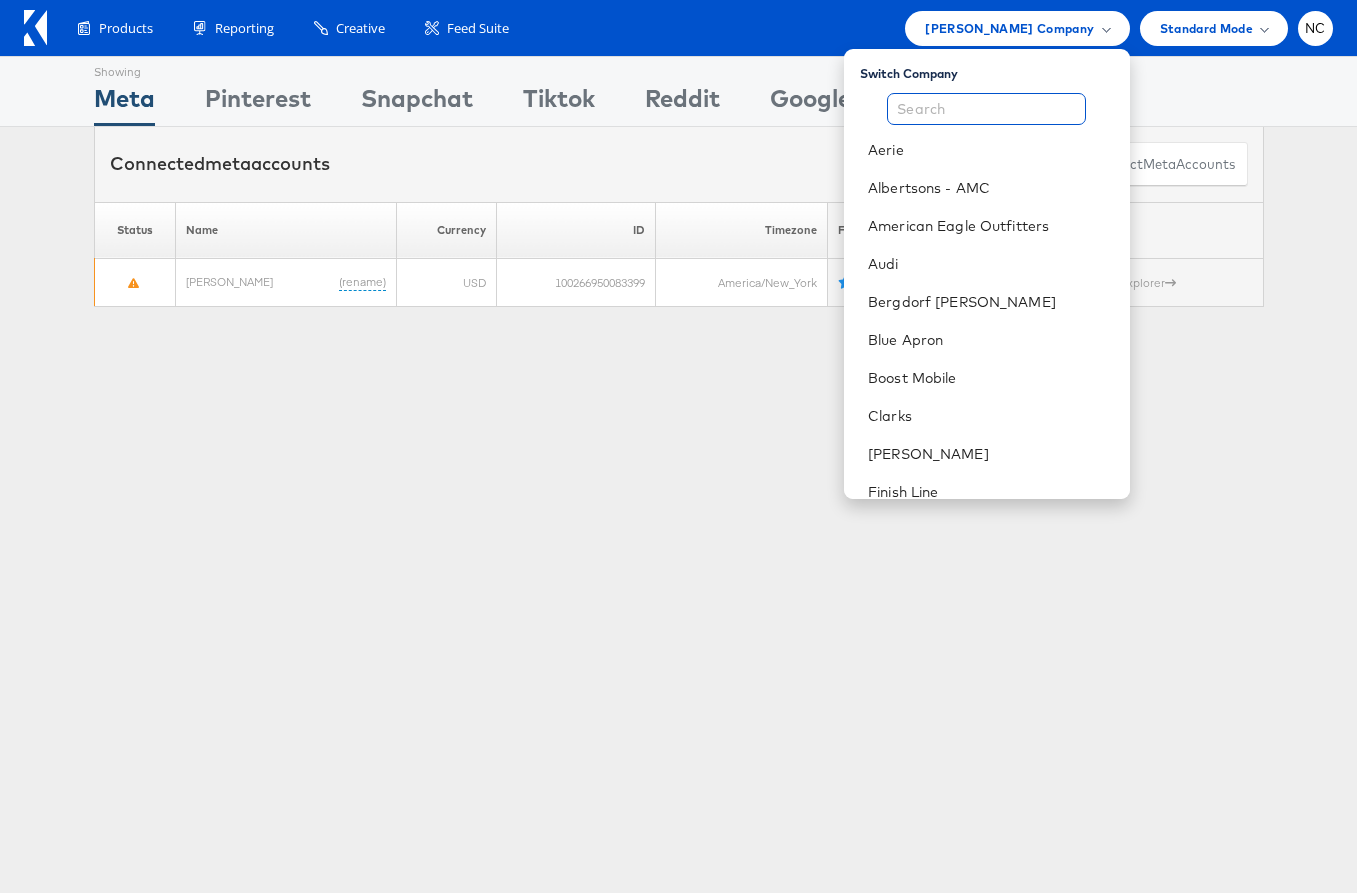 click at bounding box center [986, 109] 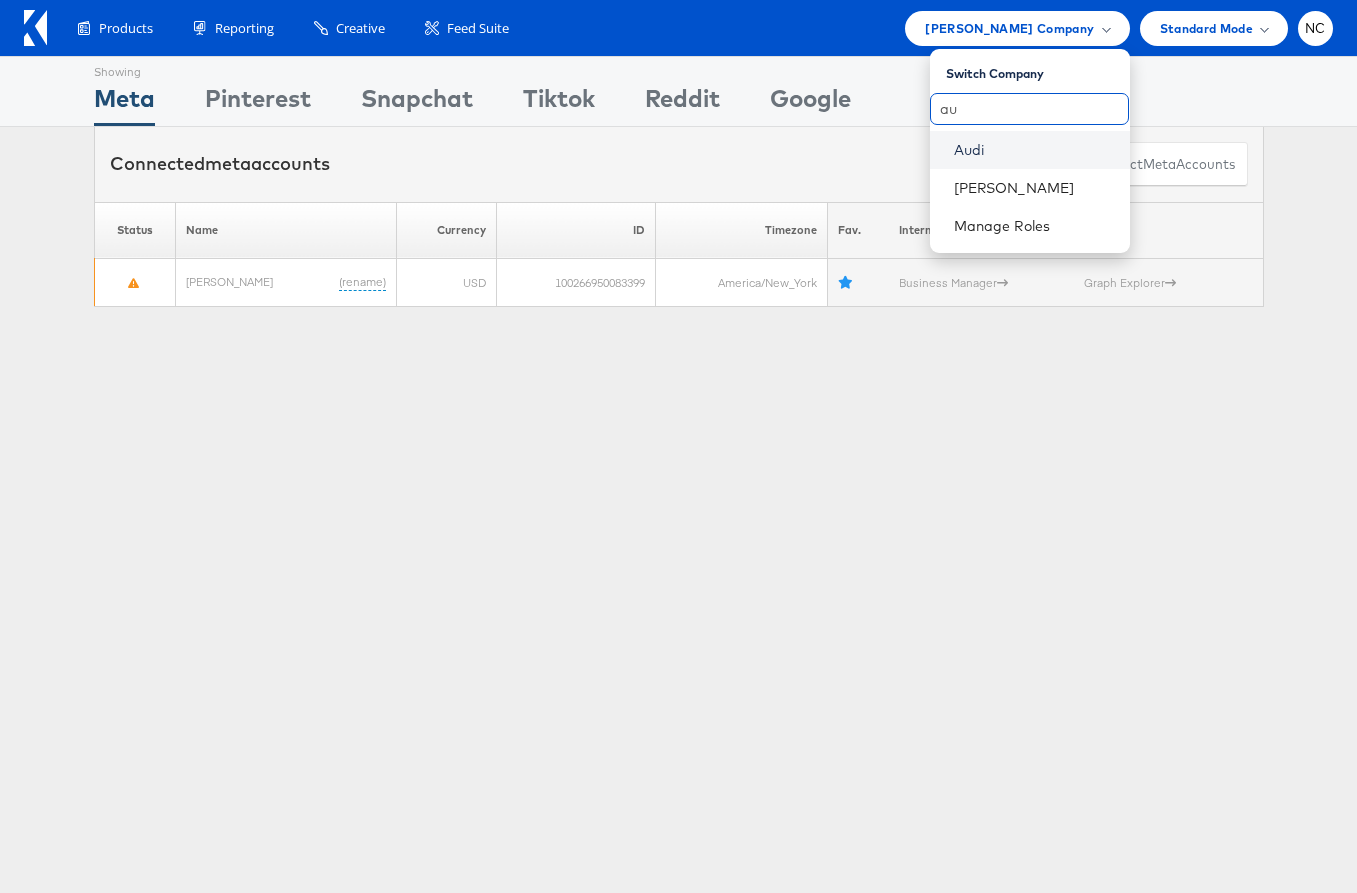 type on "au" 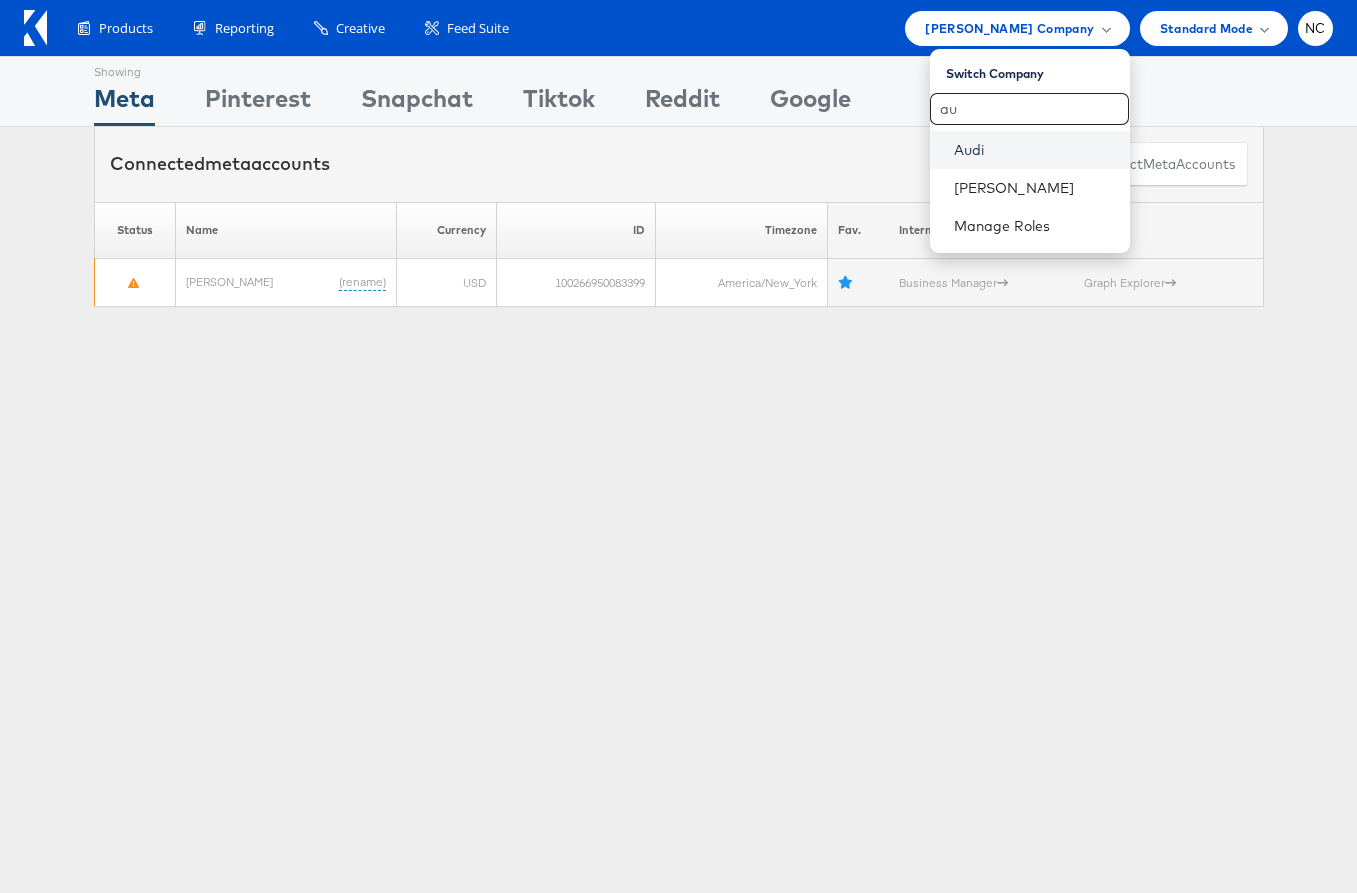 click on "Audi" at bounding box center [1034, 150] 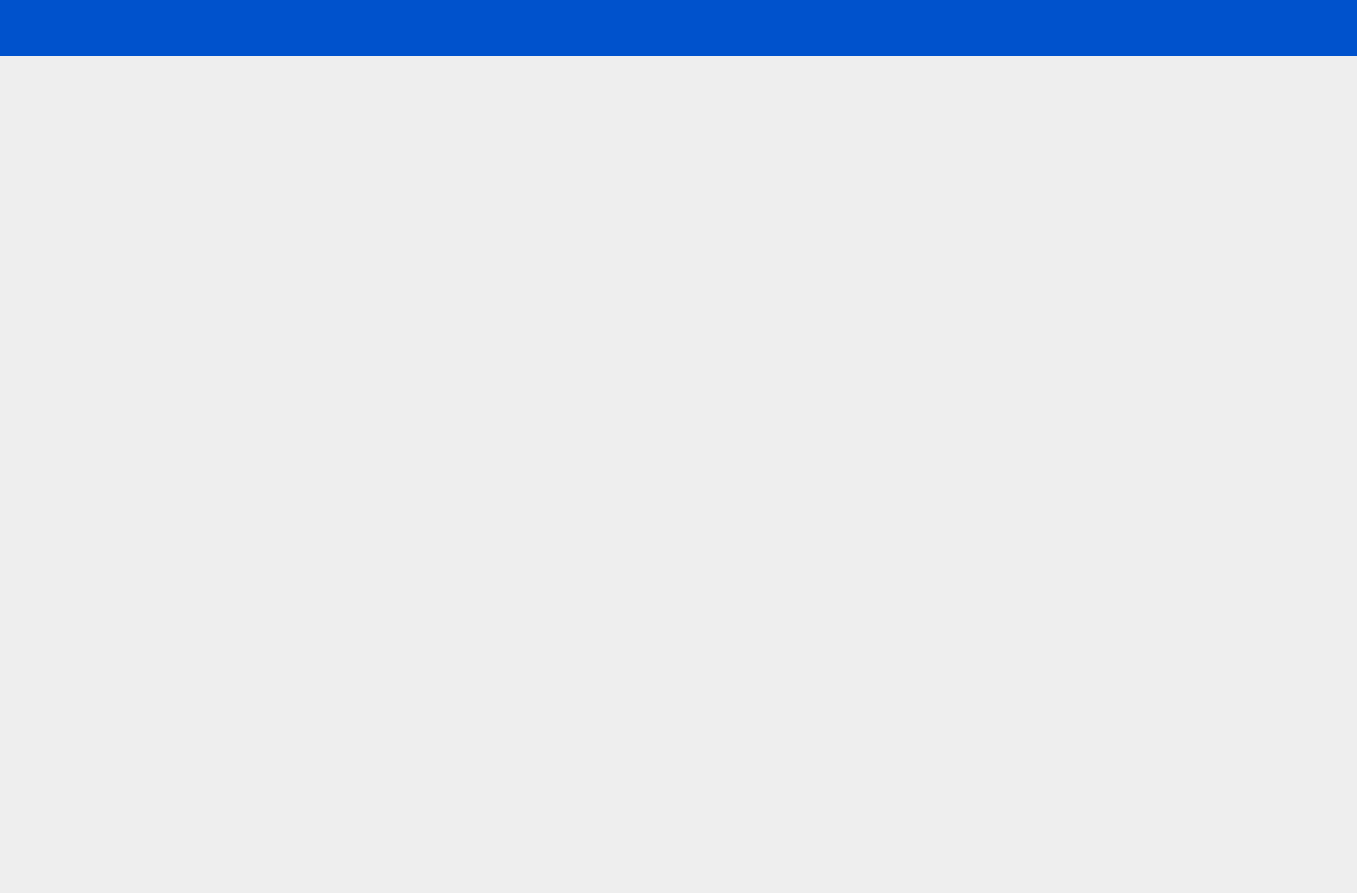 scroll, scrollTop: 0, scrollLeft: 0, axis: both 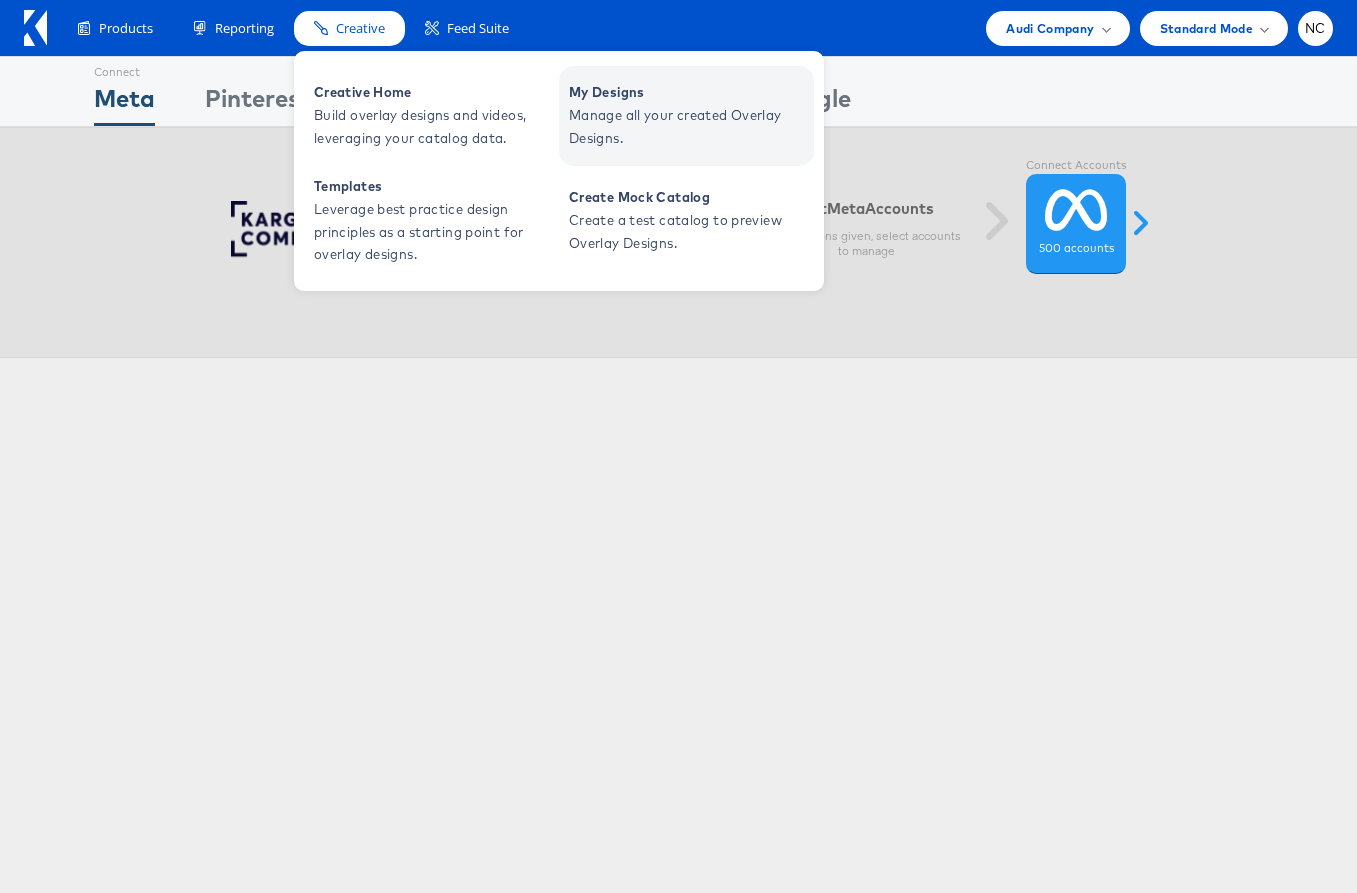 click on "Manage all your created Overlay Designs." at bounding box center (689, 127) 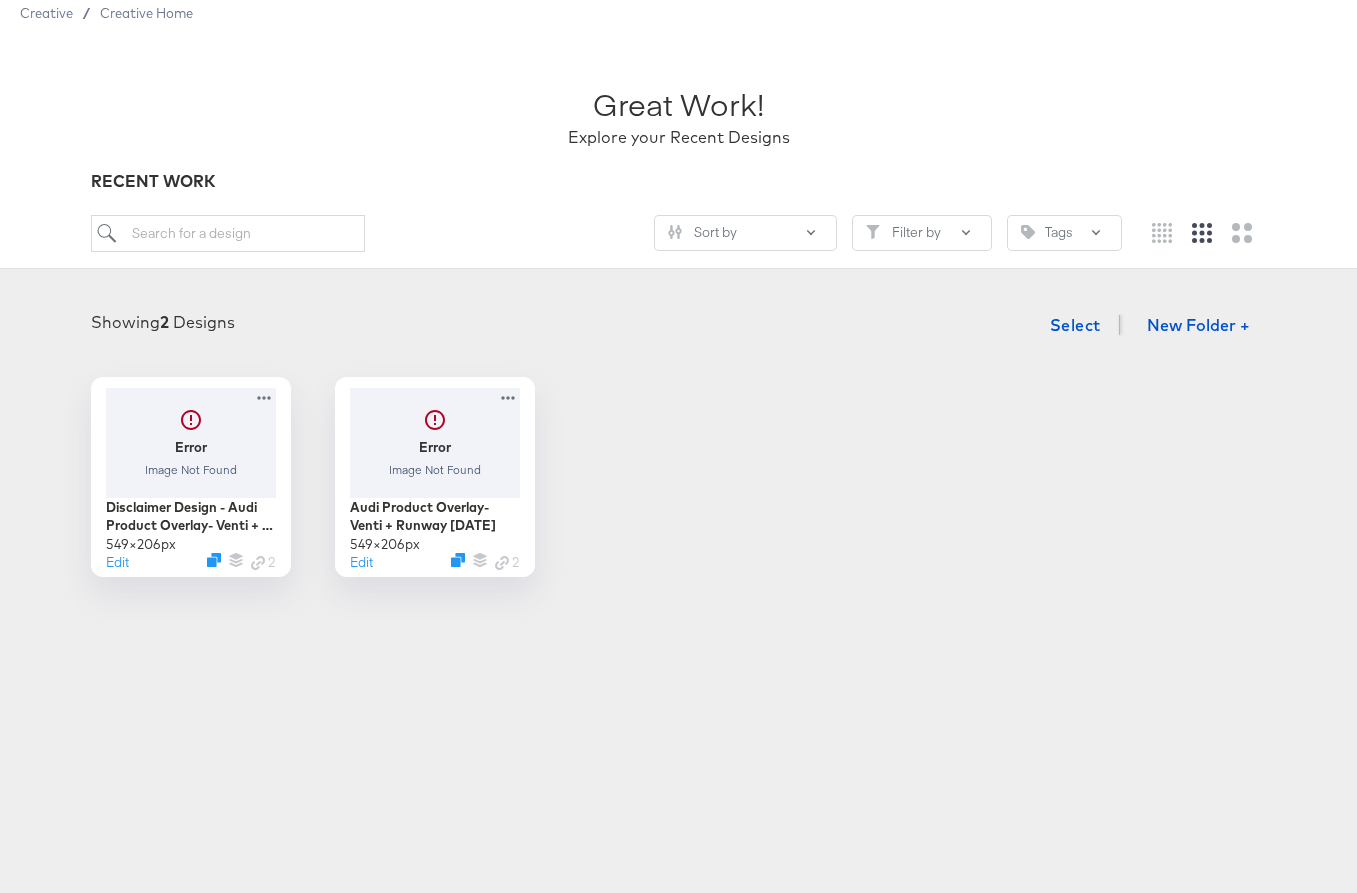 scroll, scrollTop: 67, scrollLeft: 0, axis: vertical 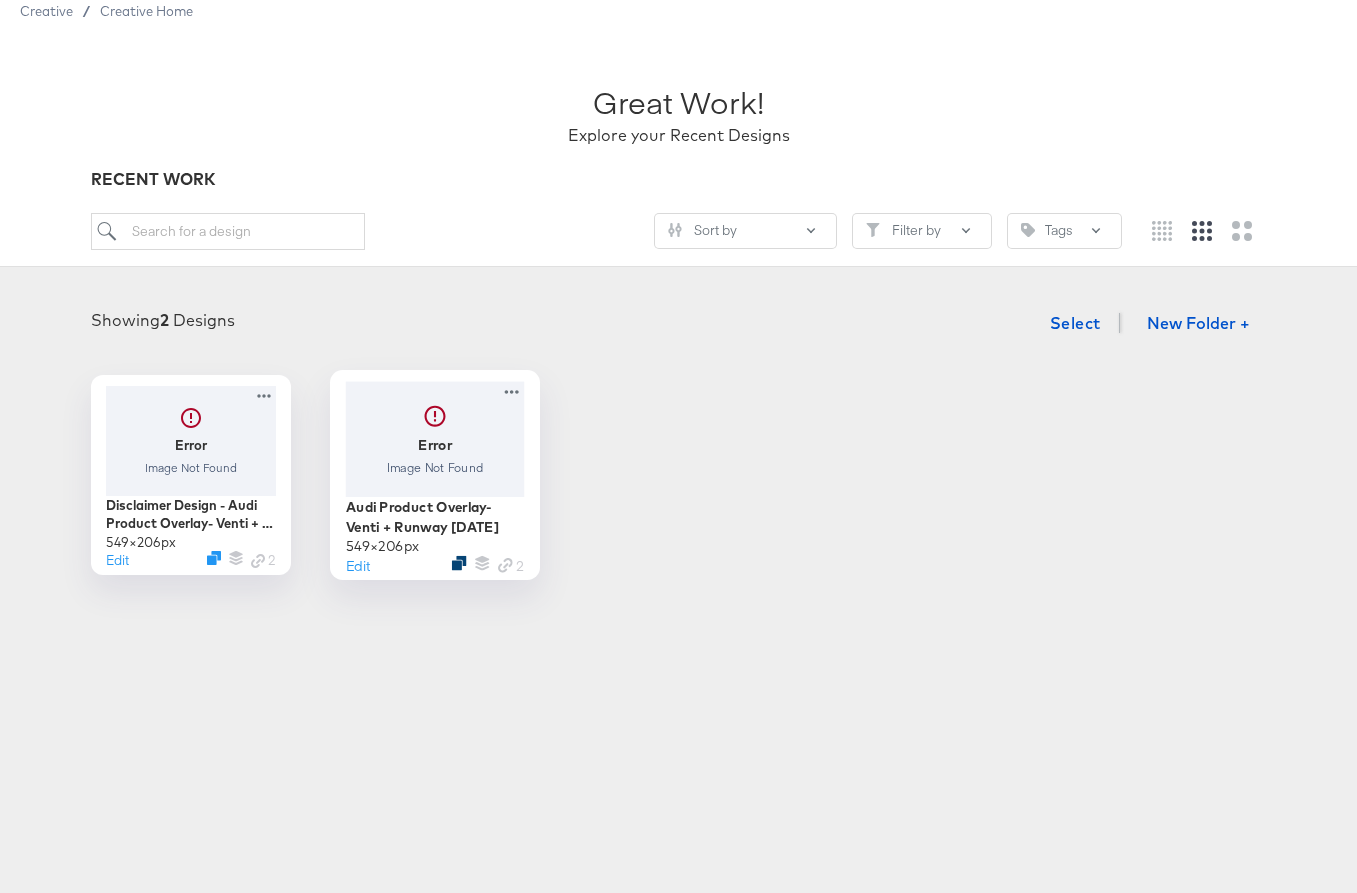 click 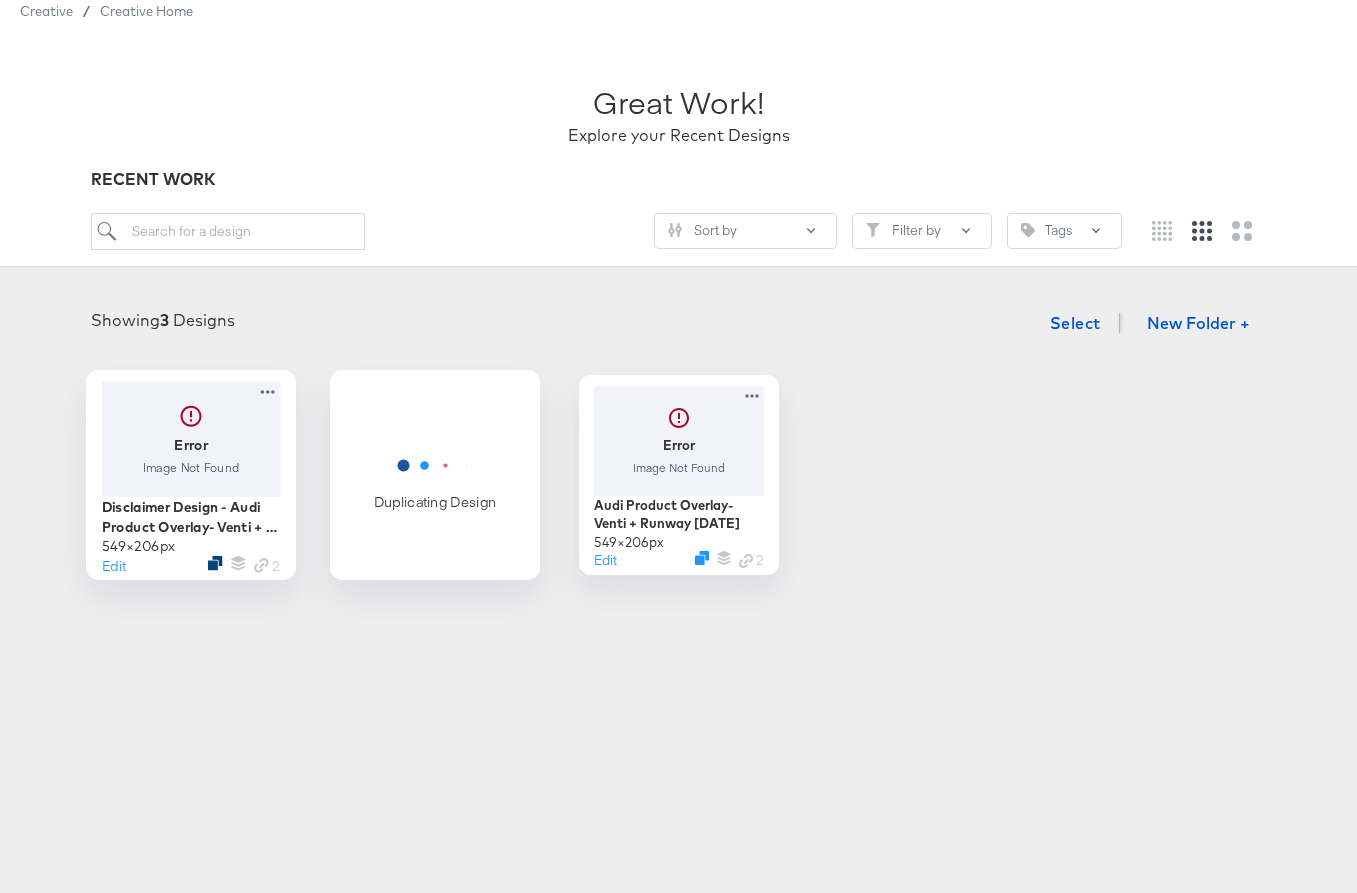 click 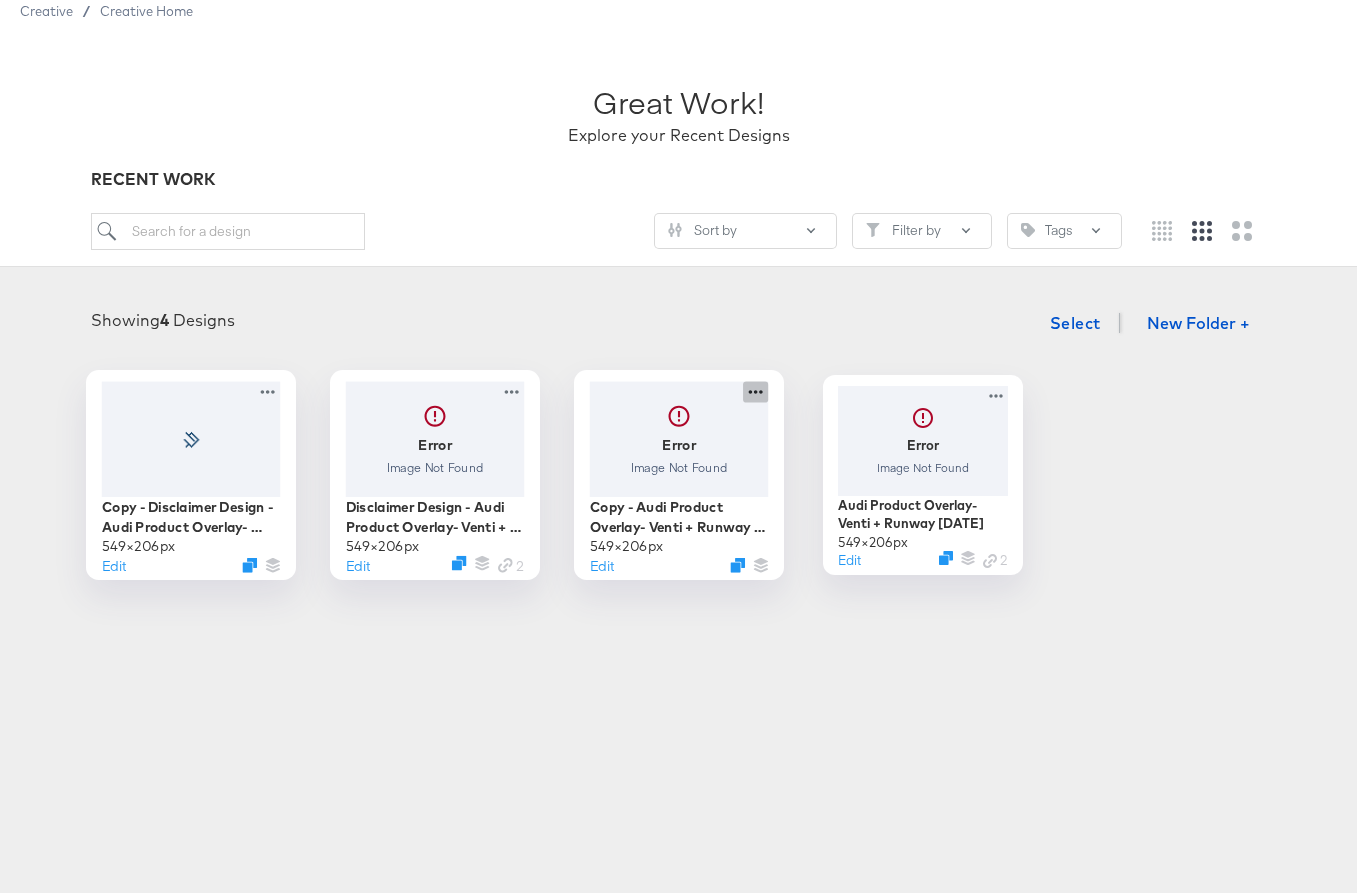 click 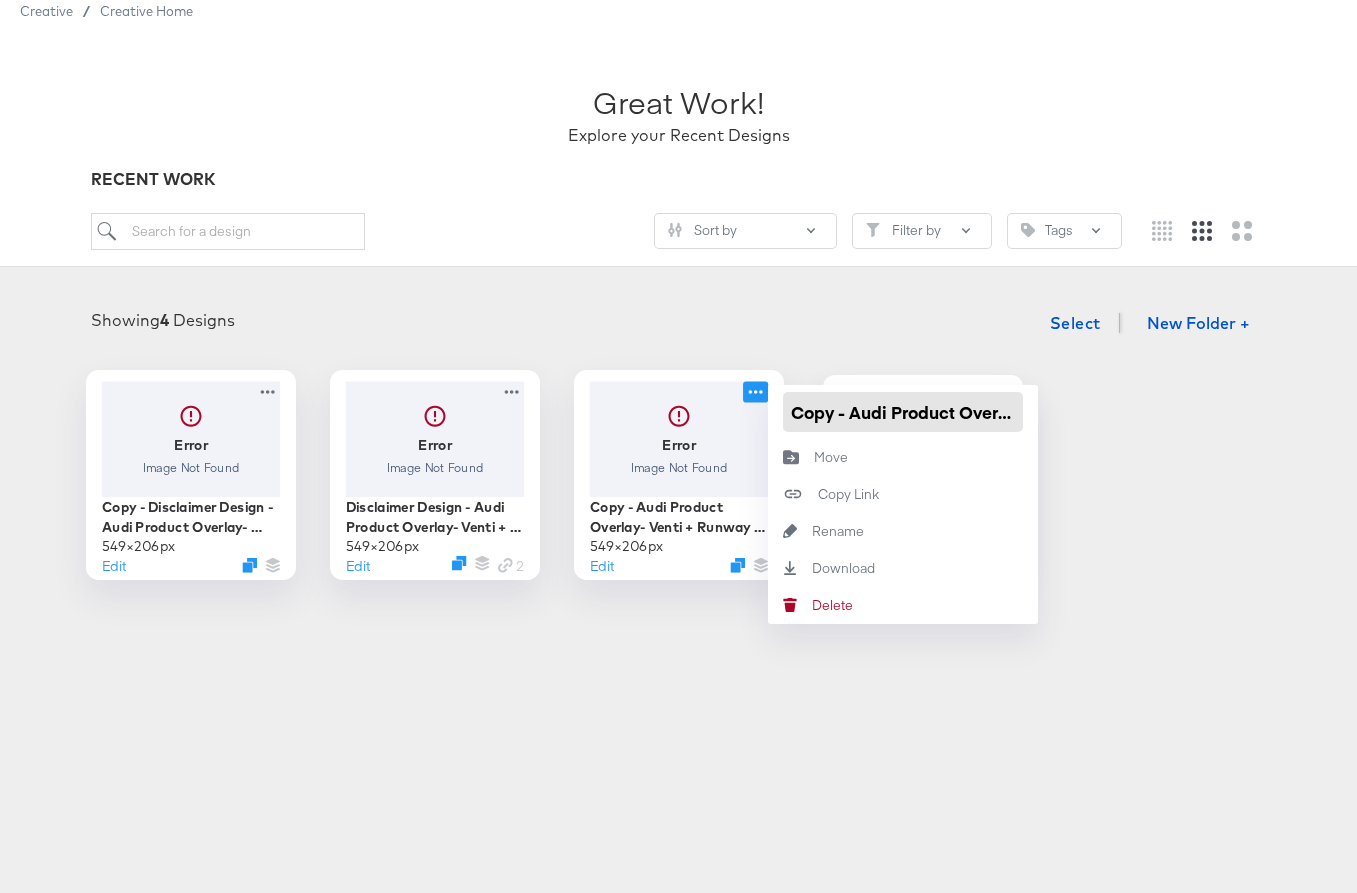 drag, startPoint x: 847, startPoint y: 411, endPoint x: 760, endPoint y: 411, distance: 87 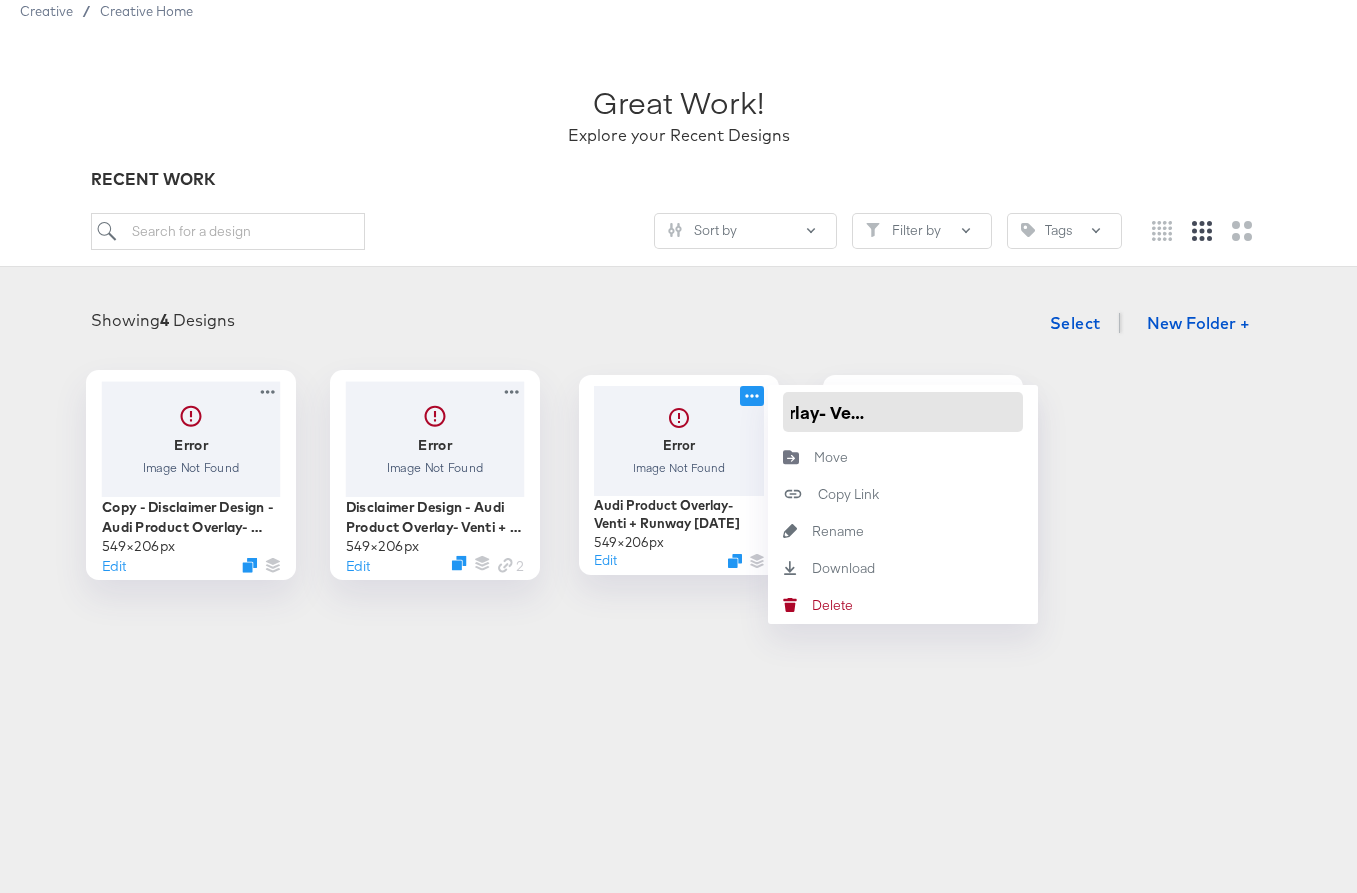 scroll, scrollTop: 0, scrollLeft: 172, axis: horizontal 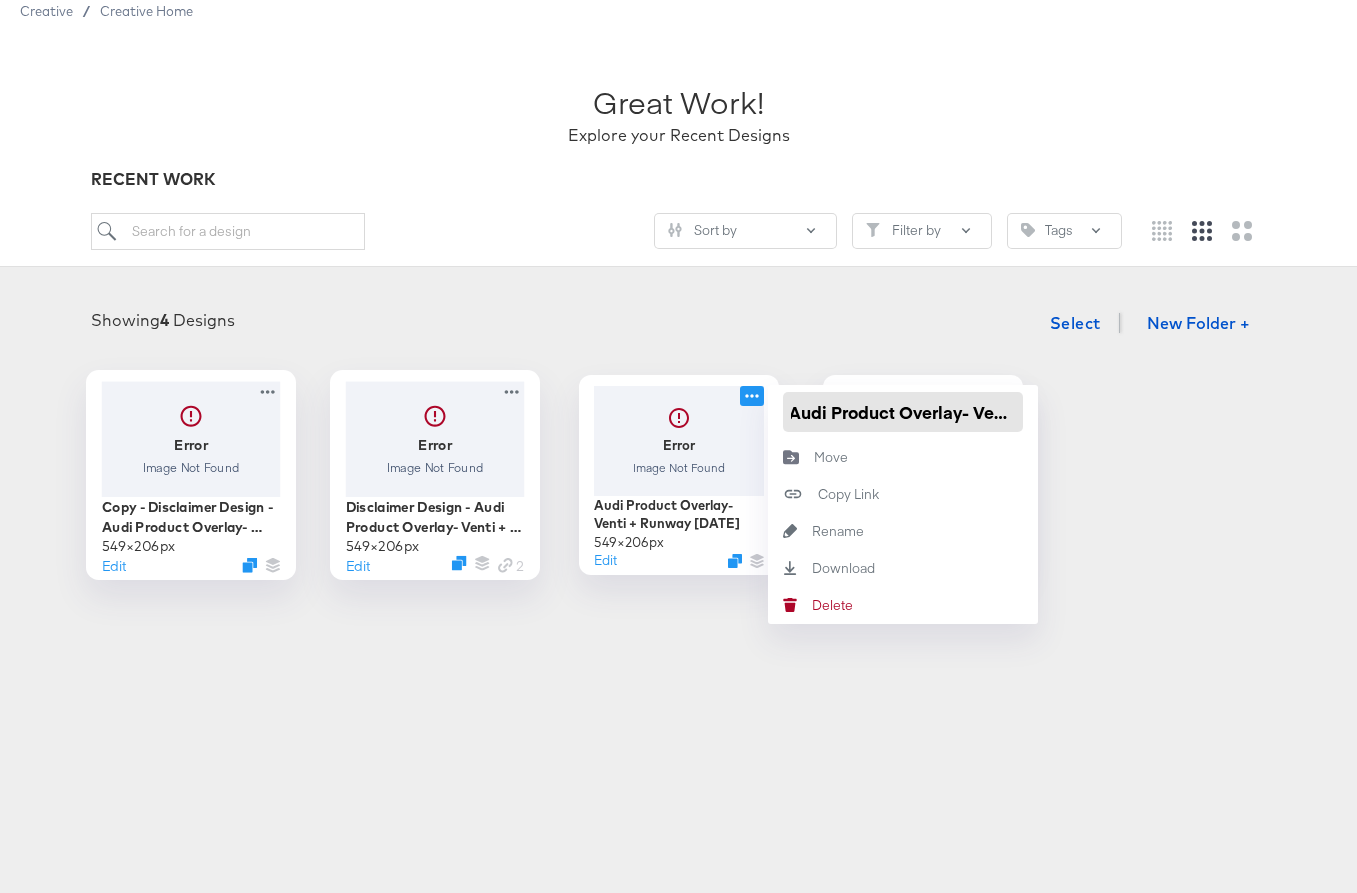 click on "Audi Product Overlay- Venti" at bounding box center [903, 412] 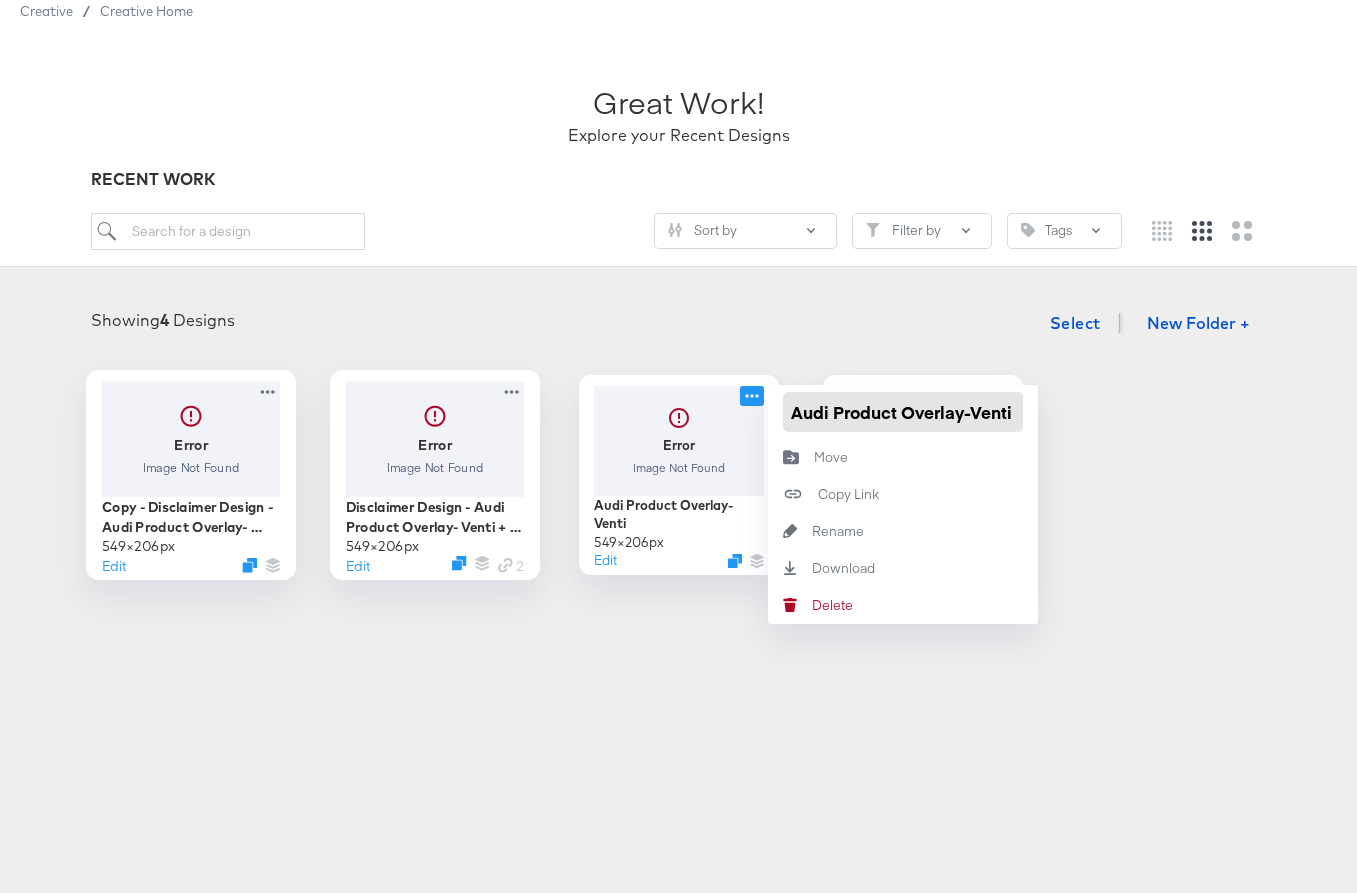 scroll, scrollTop: 0, scrollLeft: 0, axis: both 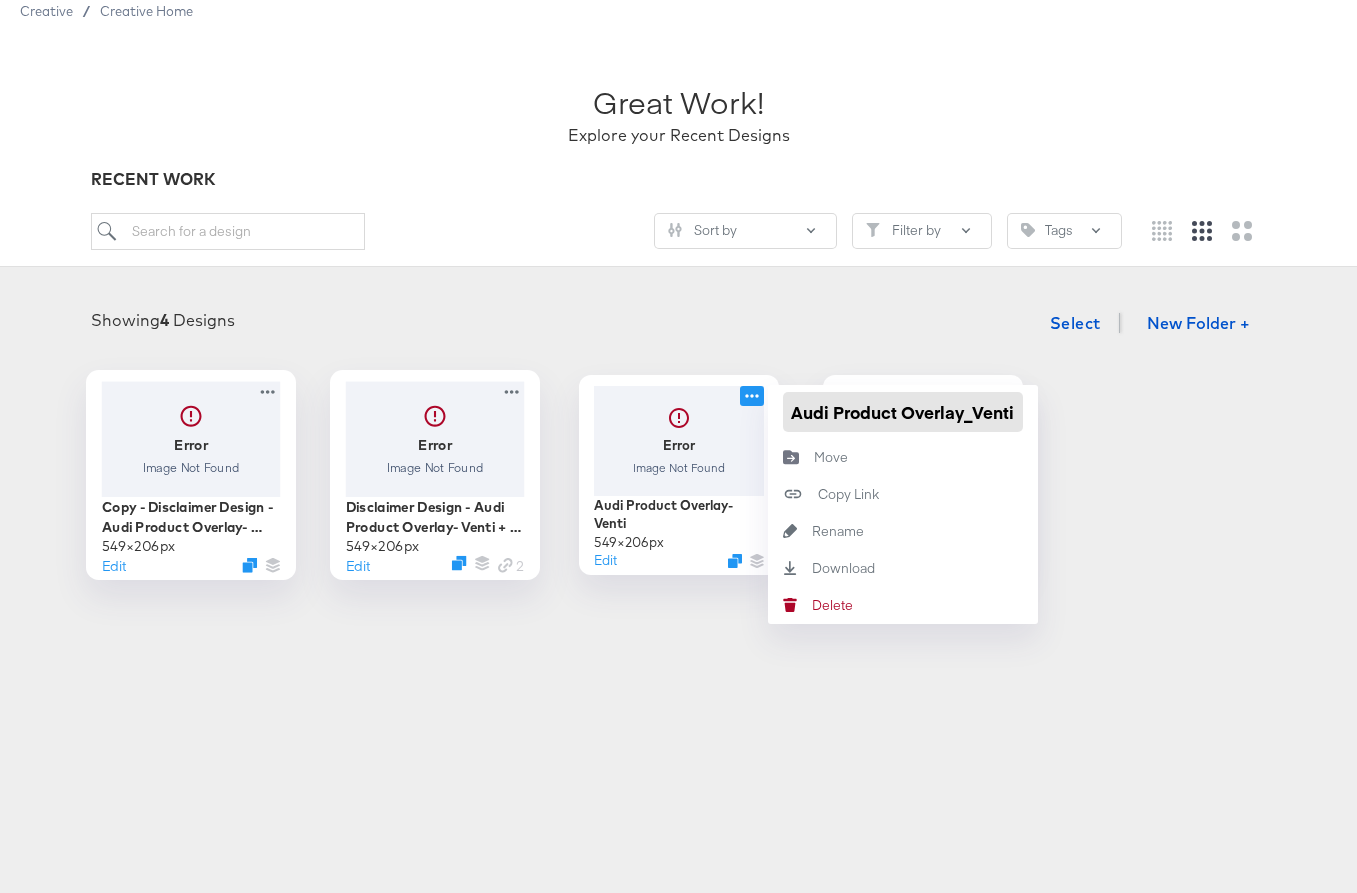 click on "Audi Product Overlay_Venti" at bounding box center (903, 412) 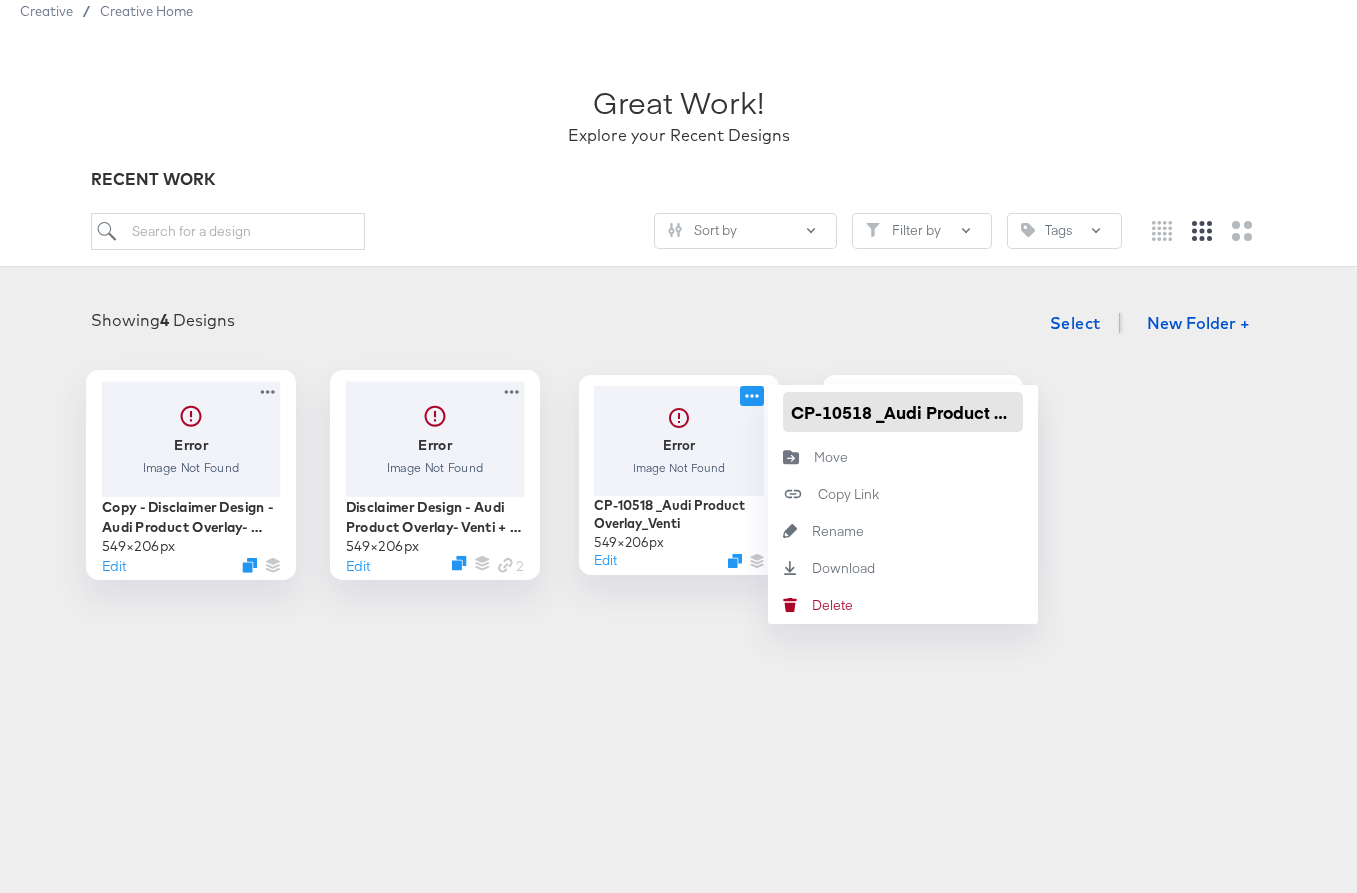 click on "CP-10518 _Audi Product Overlay_Venti" at bounding box center (903, 412) 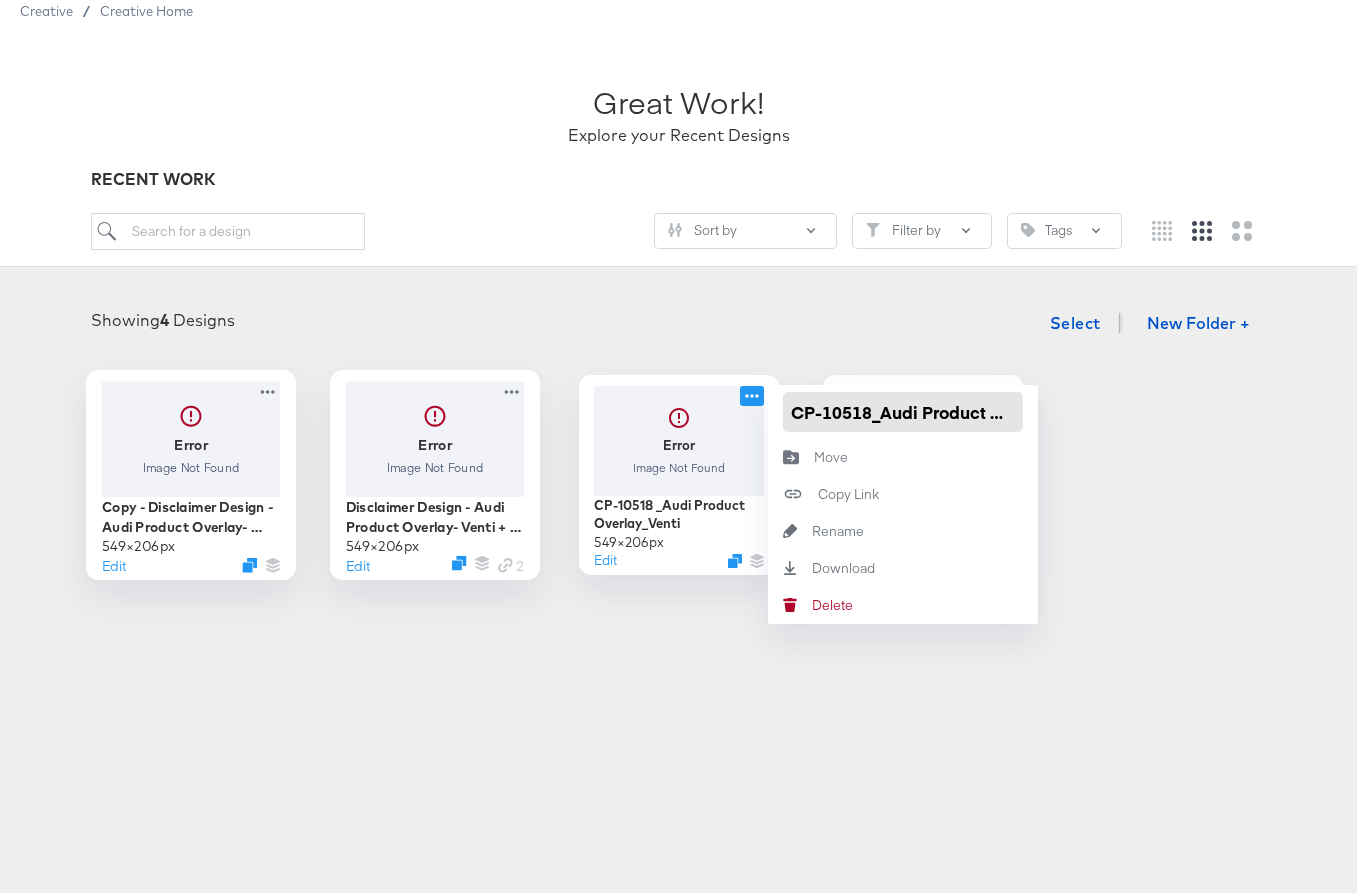 scroll, scrollTop: 0, scrollLeft: 91, axis: horizontal 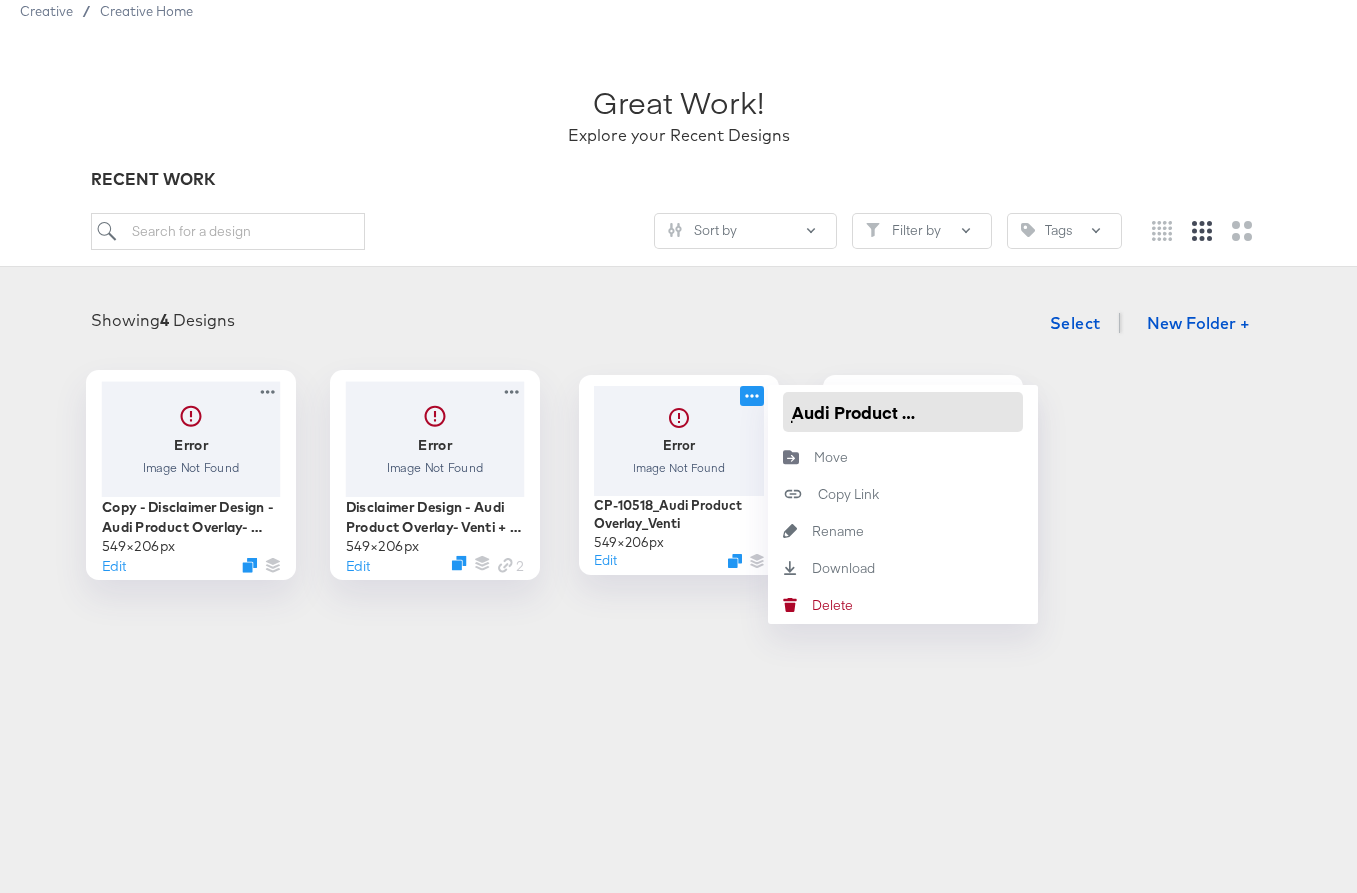 drag, startPoint x: 794, startPoint y: 413, endPoint x: 1064, endPoint y: 404, distance: 270.14996 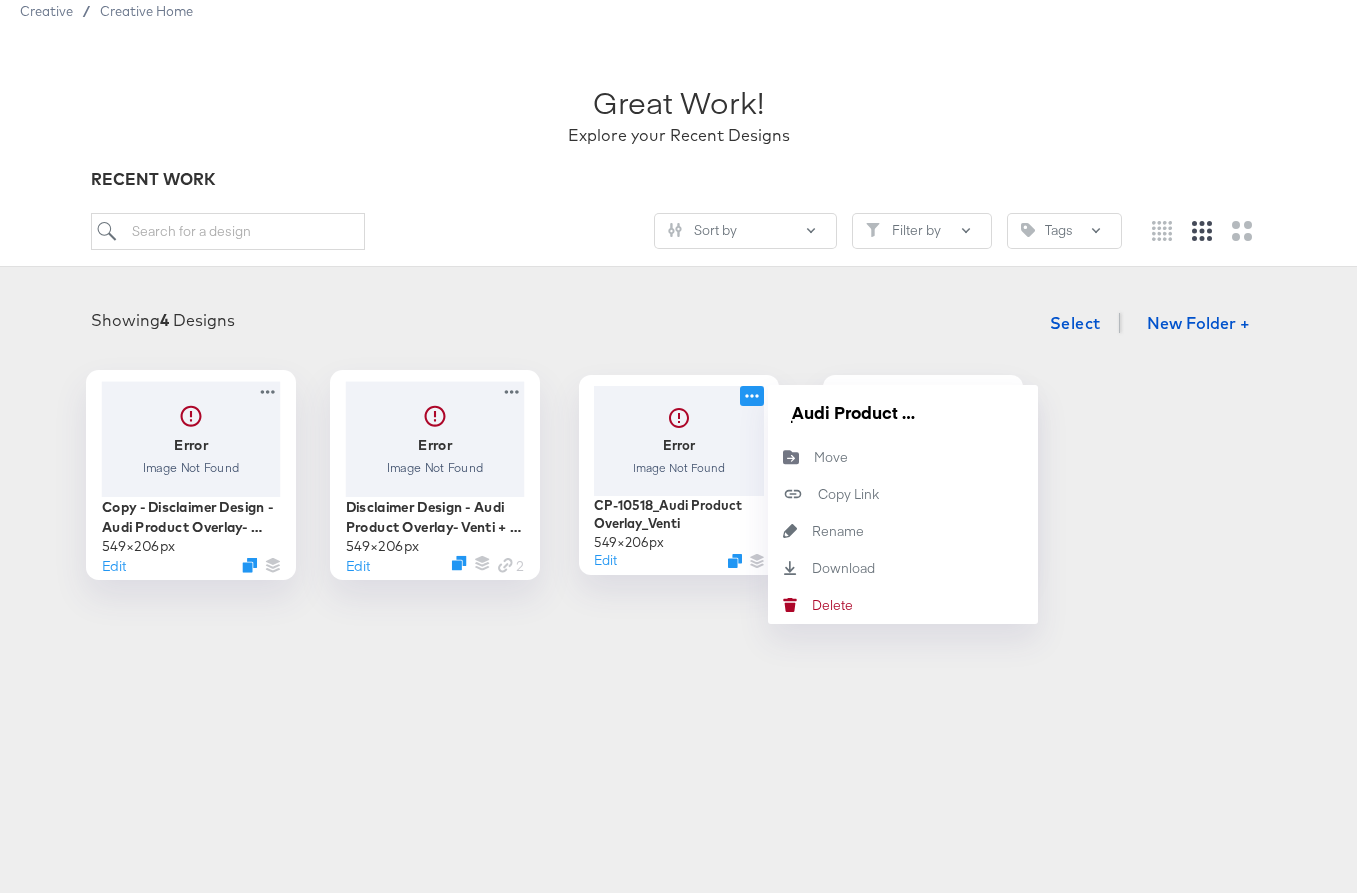 click on "Error Image Not Found Copy - Disclaimer Design - Audi Product Overlay- Venti + Runway 11.01.2024 549  ×  206  px Edit Error Image Not Found Disclaimer Design - Audi Product Overlay- Venti + Runway 11.01.2024 549  ×  206  px Edit   2 Error Image Not Found  CP-10518_Audi Product Overlay_Venti 549  ×  206  px Edit CP-10518_Audi Product Overlay_Venti Move Move Copy Link Copied! Rename Rename Download Download Delete Delete Error Image Not Found Audi Product Overlay- Venti + Runway 11.01.2024 549  ×  206  px Edit   2" at bounding box center (678, 475) 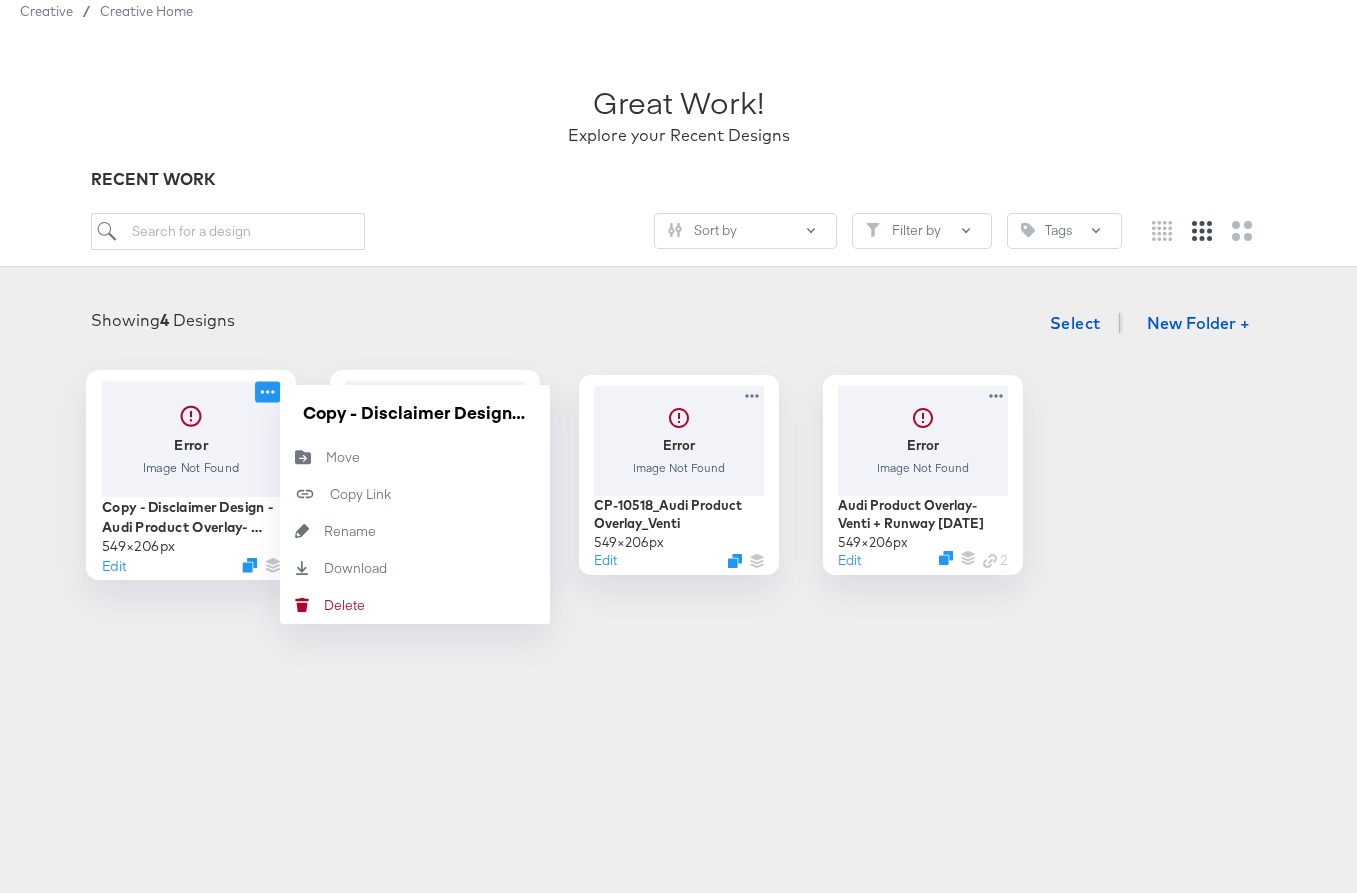 click 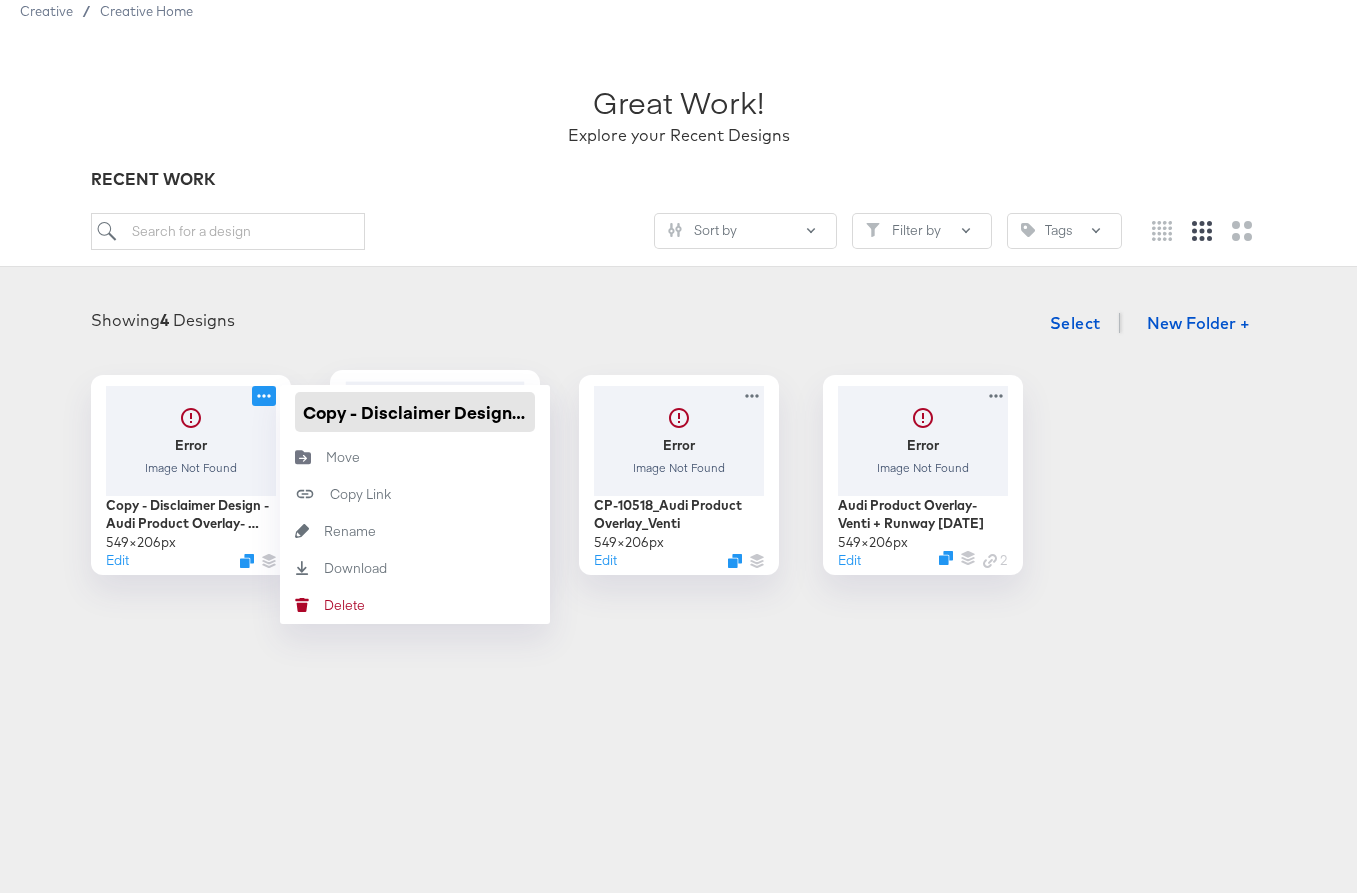 click on "Copy - Disclaimer Design - Audi Product Overlay- Venti + Runway 11.01.2024" at bounding box center (415, 412) 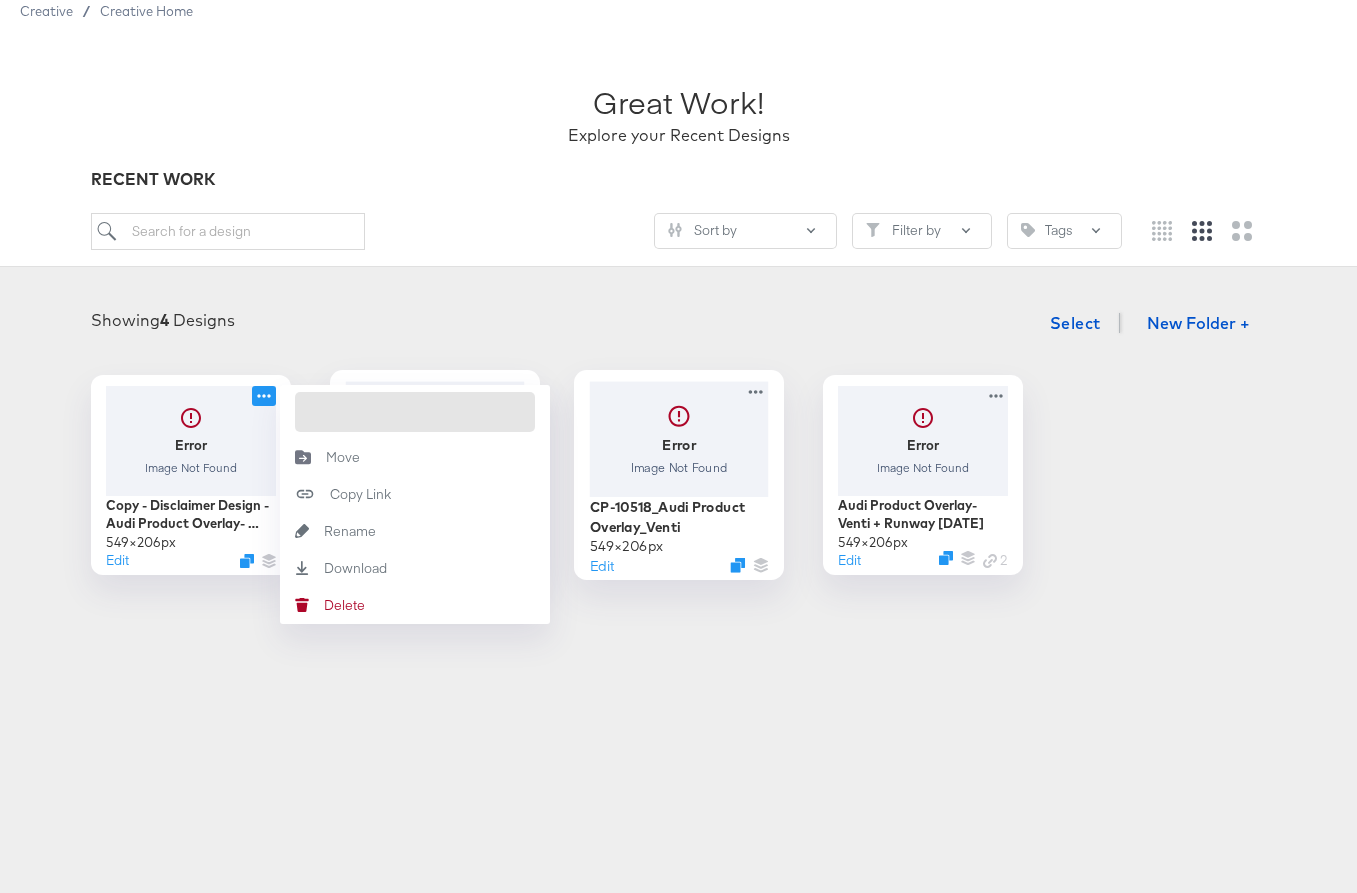 drag, startPoint x: 302, startPoint y: 410, endPoint x: 601, endPoint y: 411, distance: 299.00168 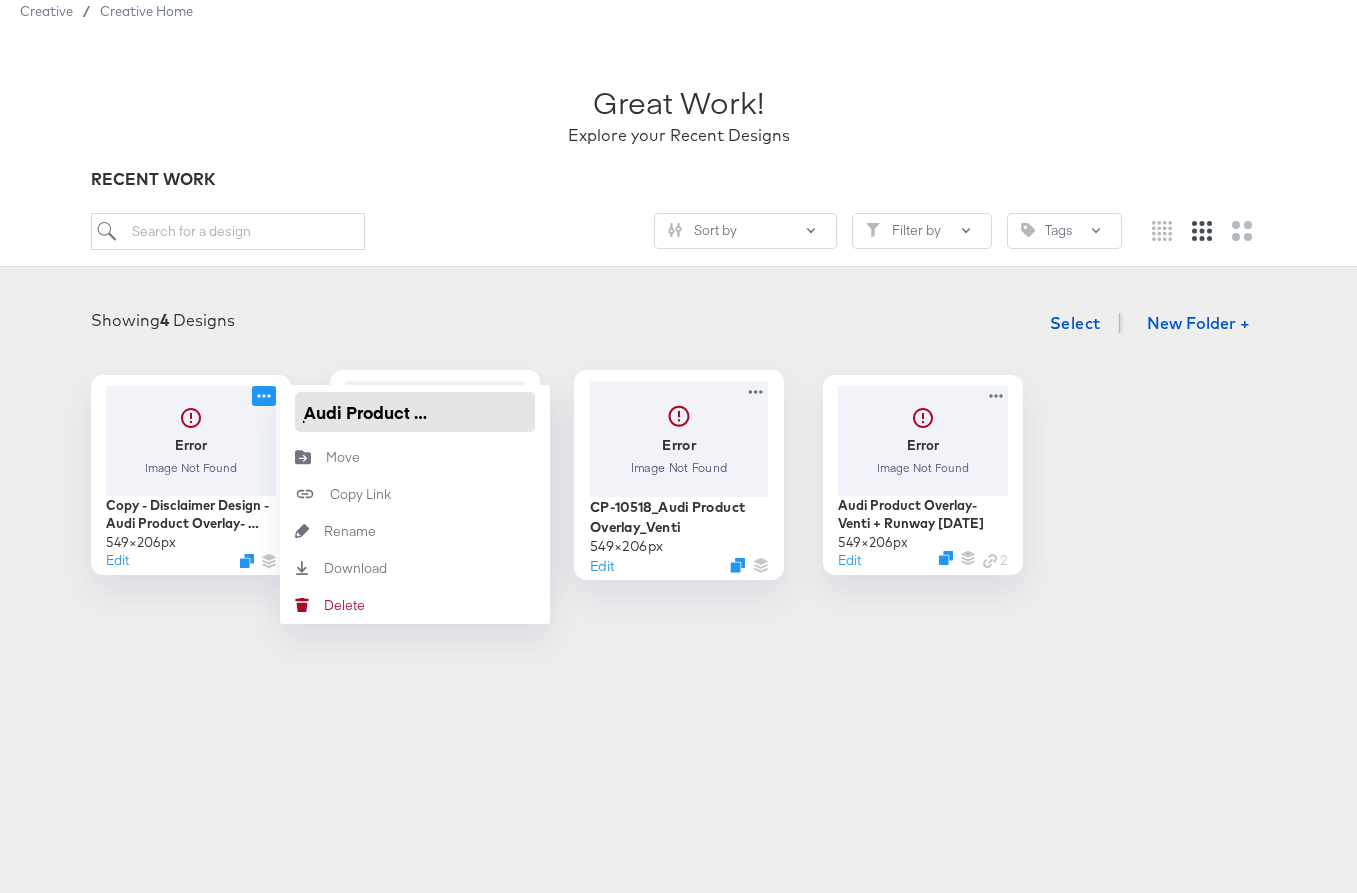 scroll, scrollTop: 0, scrollLeft: 87, axis: horizontal 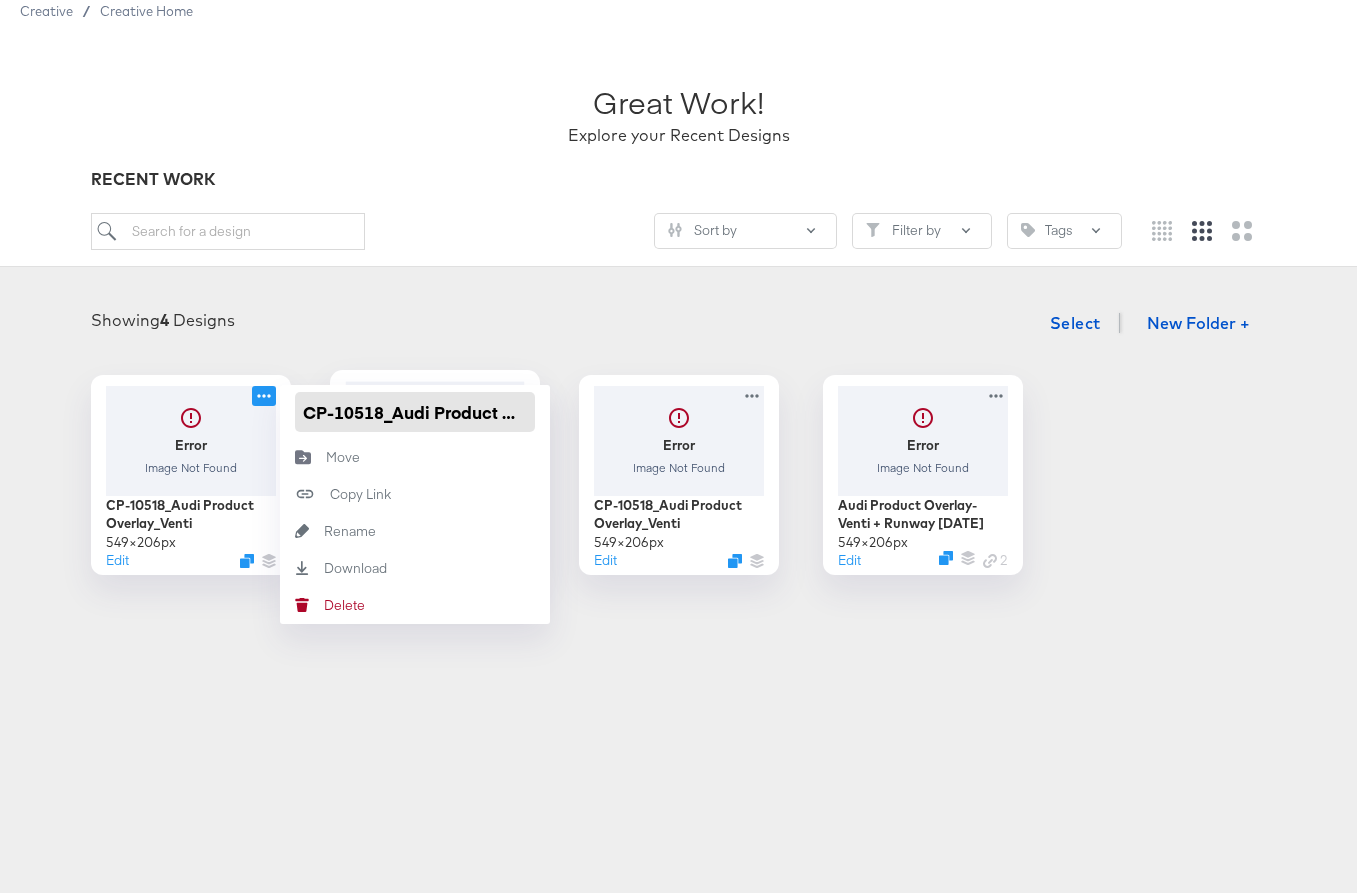 drag, startPoint x: 476, startPoint y: 414, endPoint x: 395, endPoint y: 411, distance: 81.055534 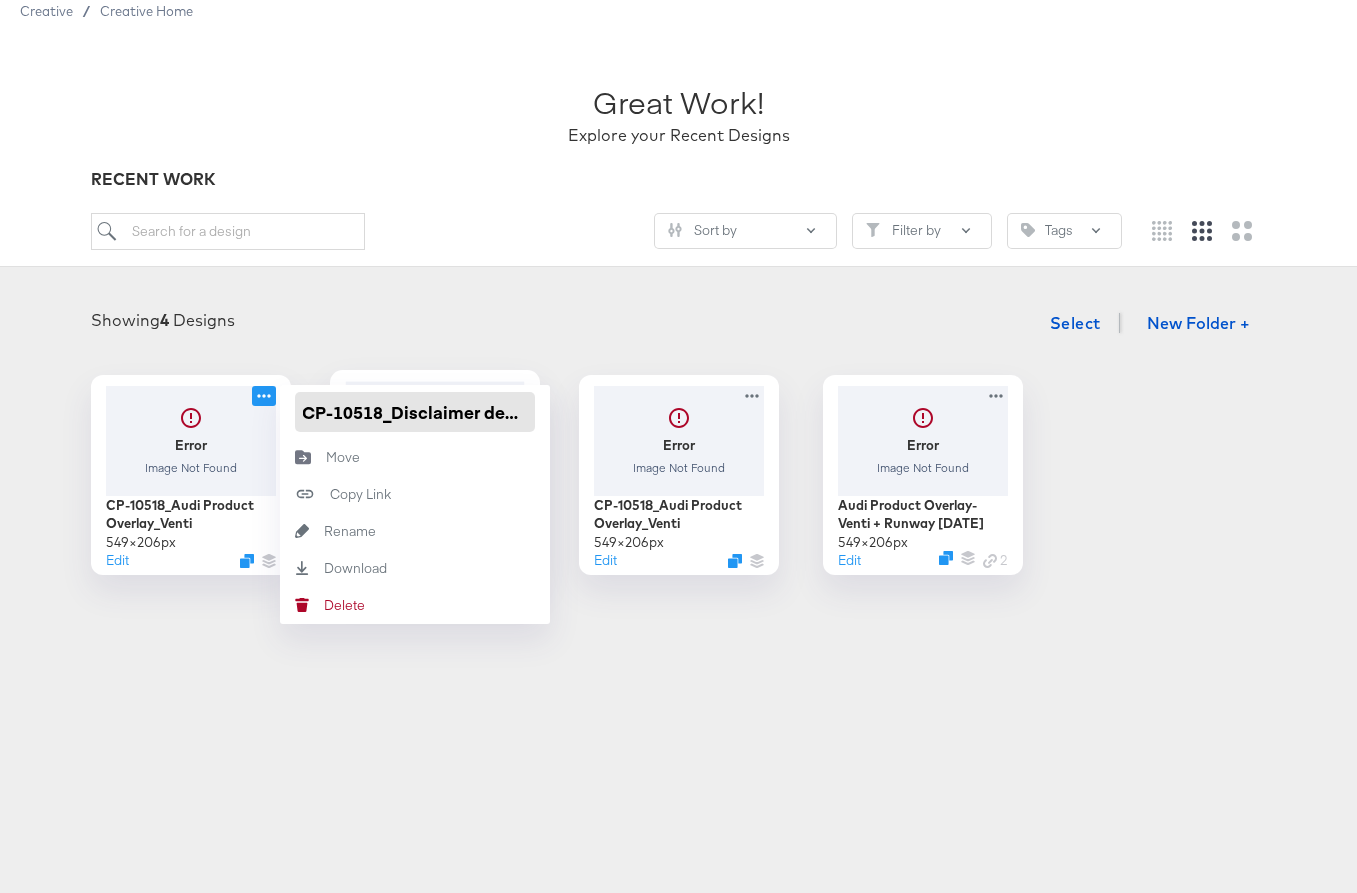 scroll, scrollTop: 0, scrollLeft: 11, axis: horizontal 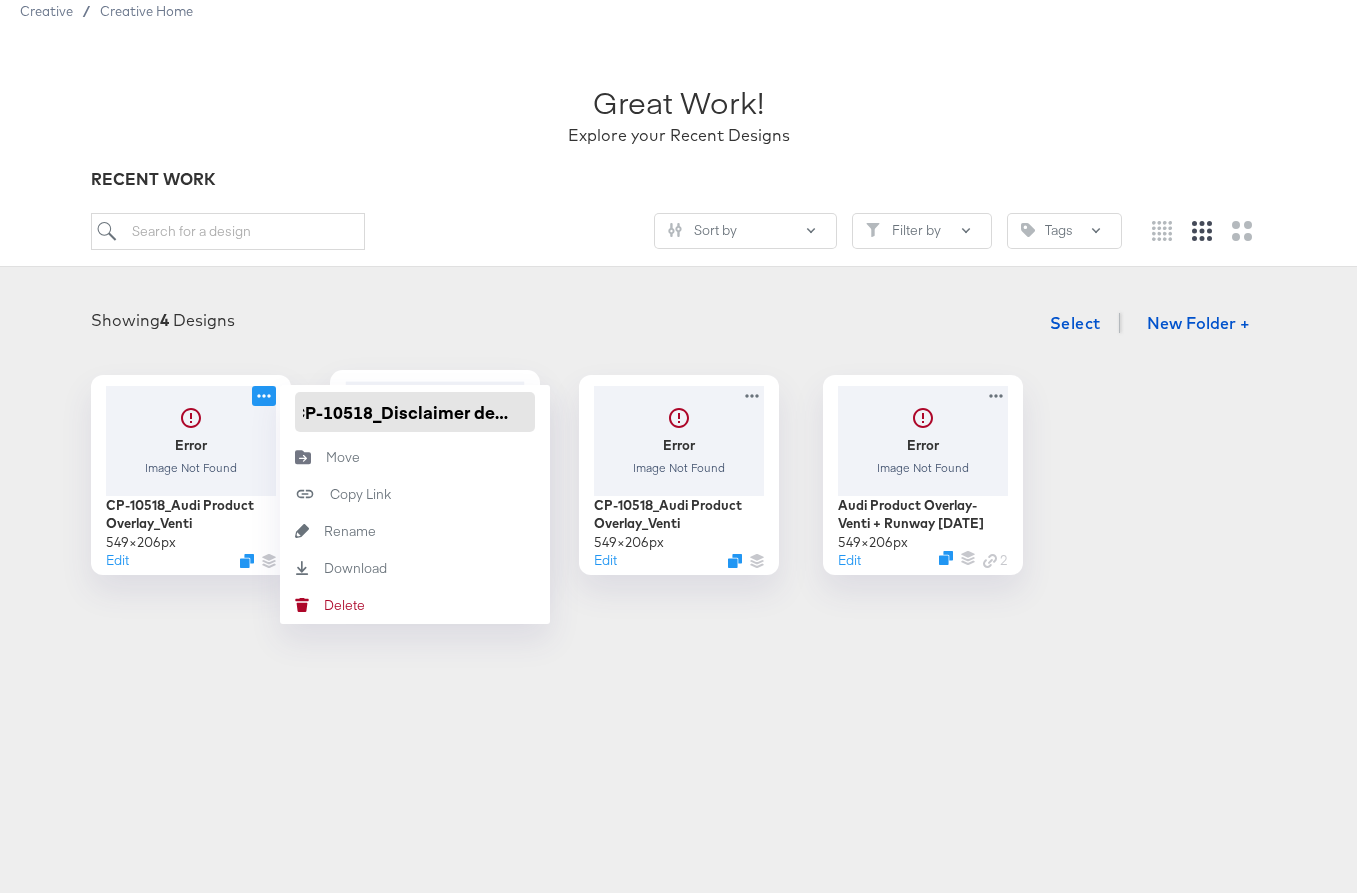 click on "CP-10518_Disclaimer design_Venti" at bounding box center (415, 412) 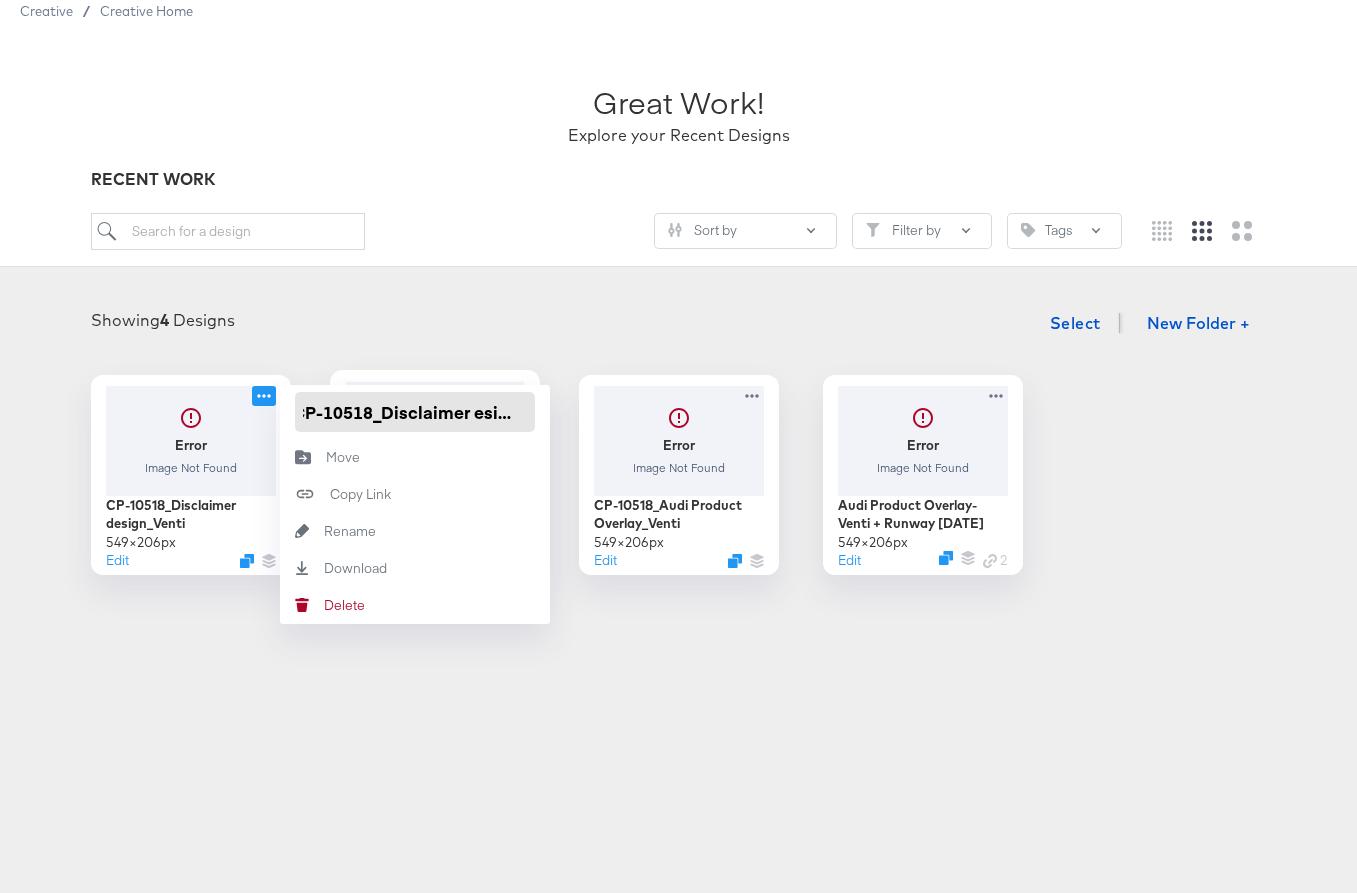 type on "CP-10518_Disclaimer Design_Venti" 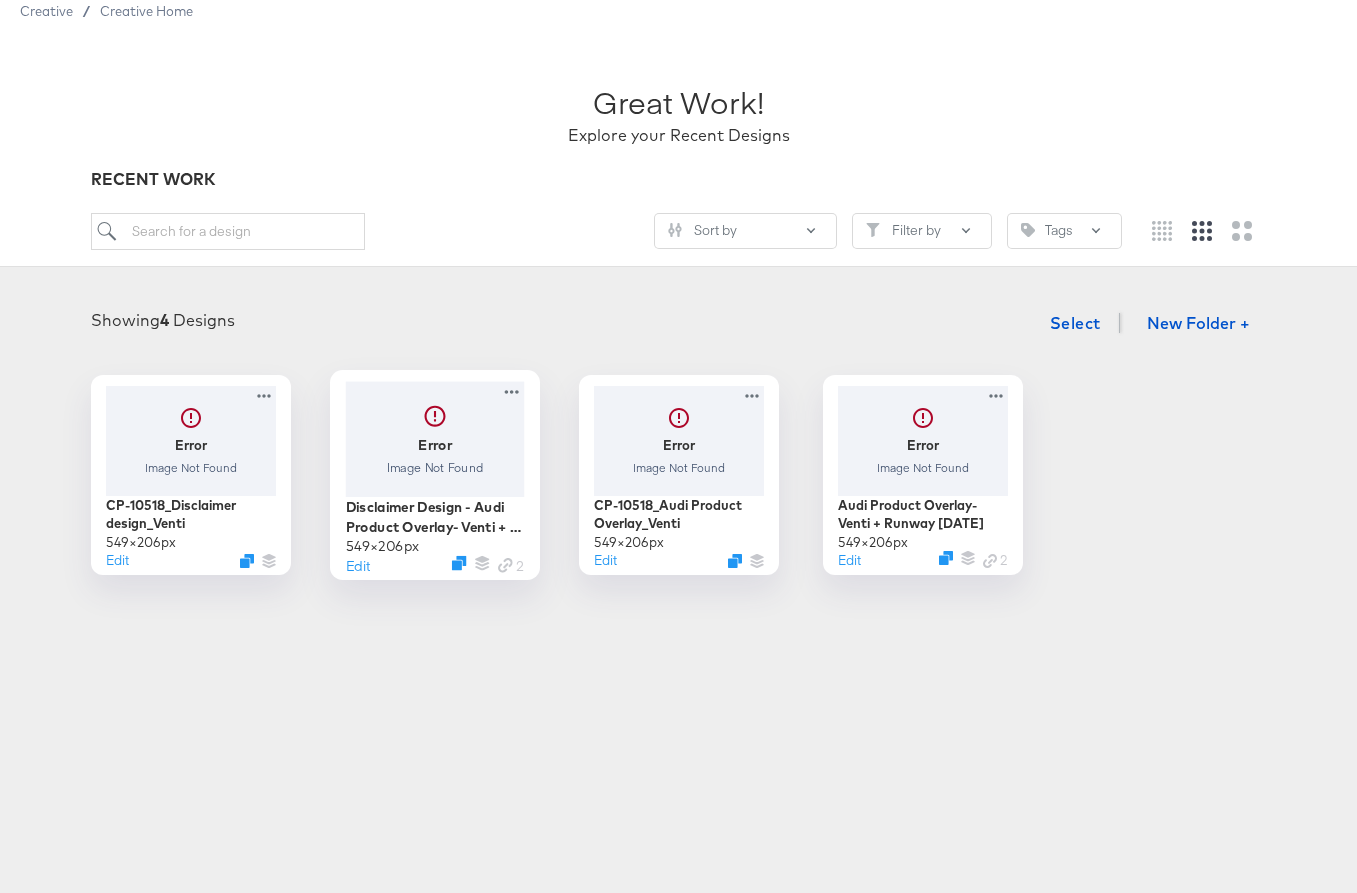 click on "Showing  4   Designs Select New Folder +" at bounding box center [678, 323] 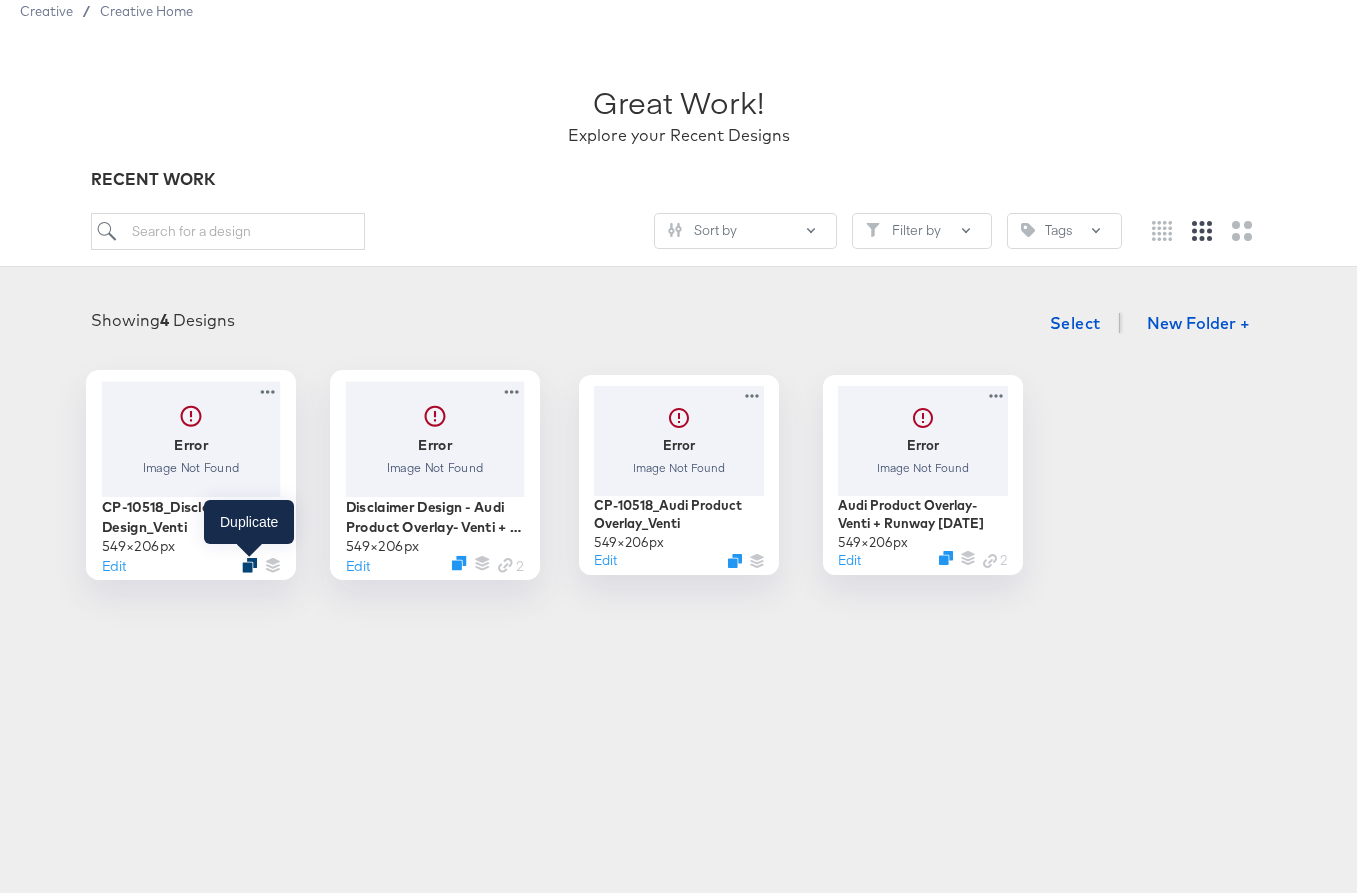 click 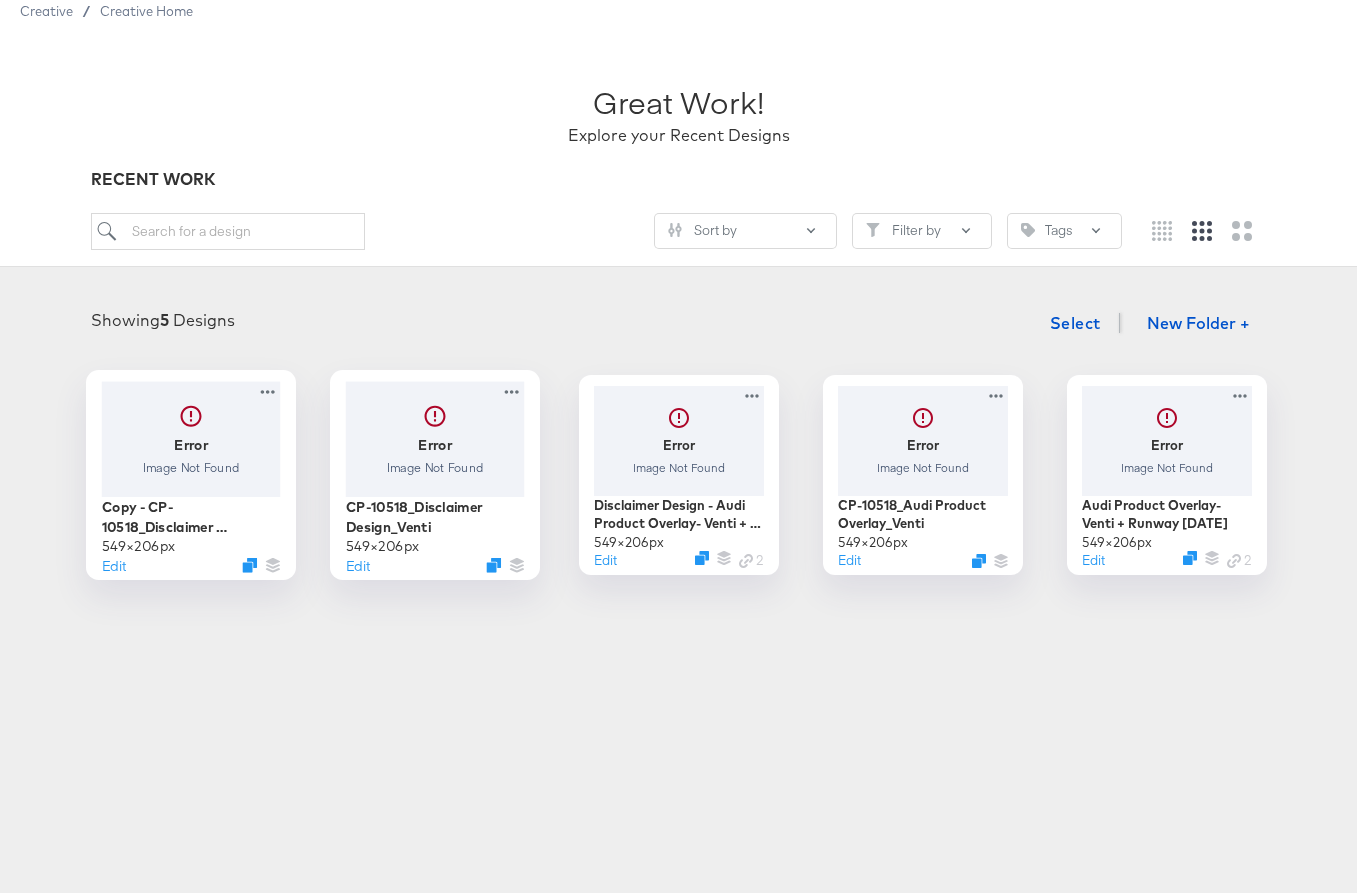 click at bounding box center (190, 438) 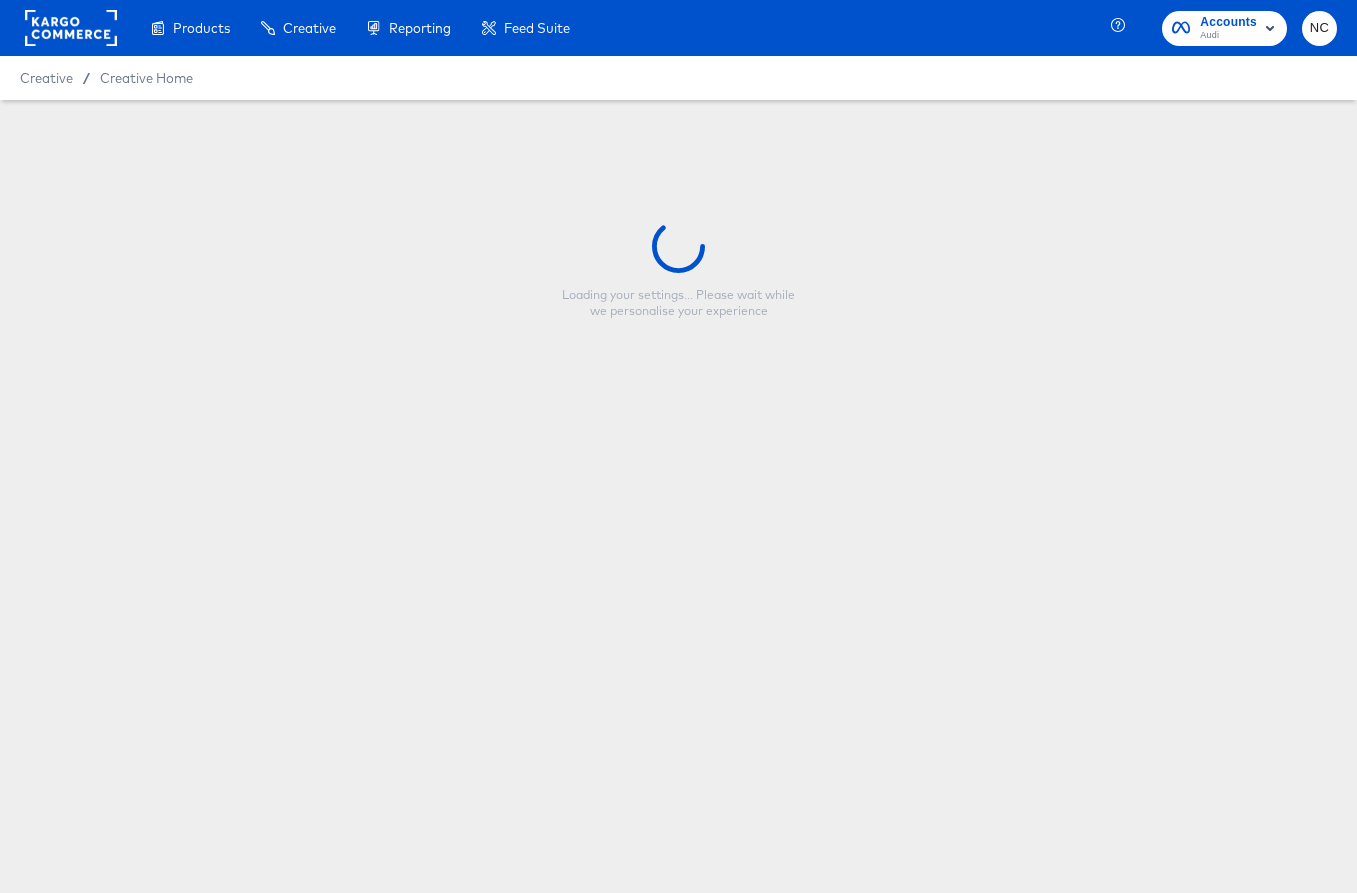scroll, scrollTop: 0, scrollLeft: 0, axis: both 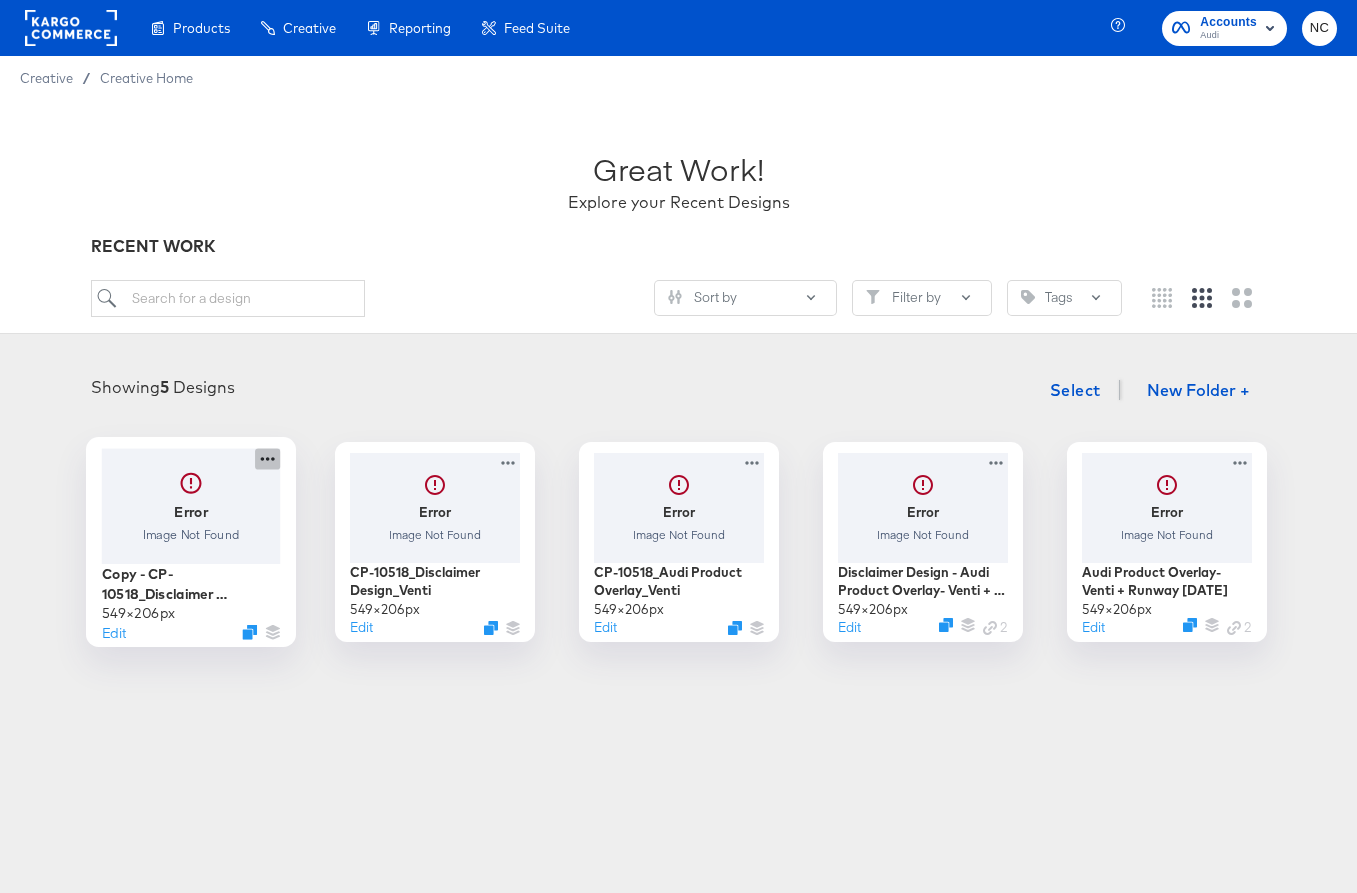click 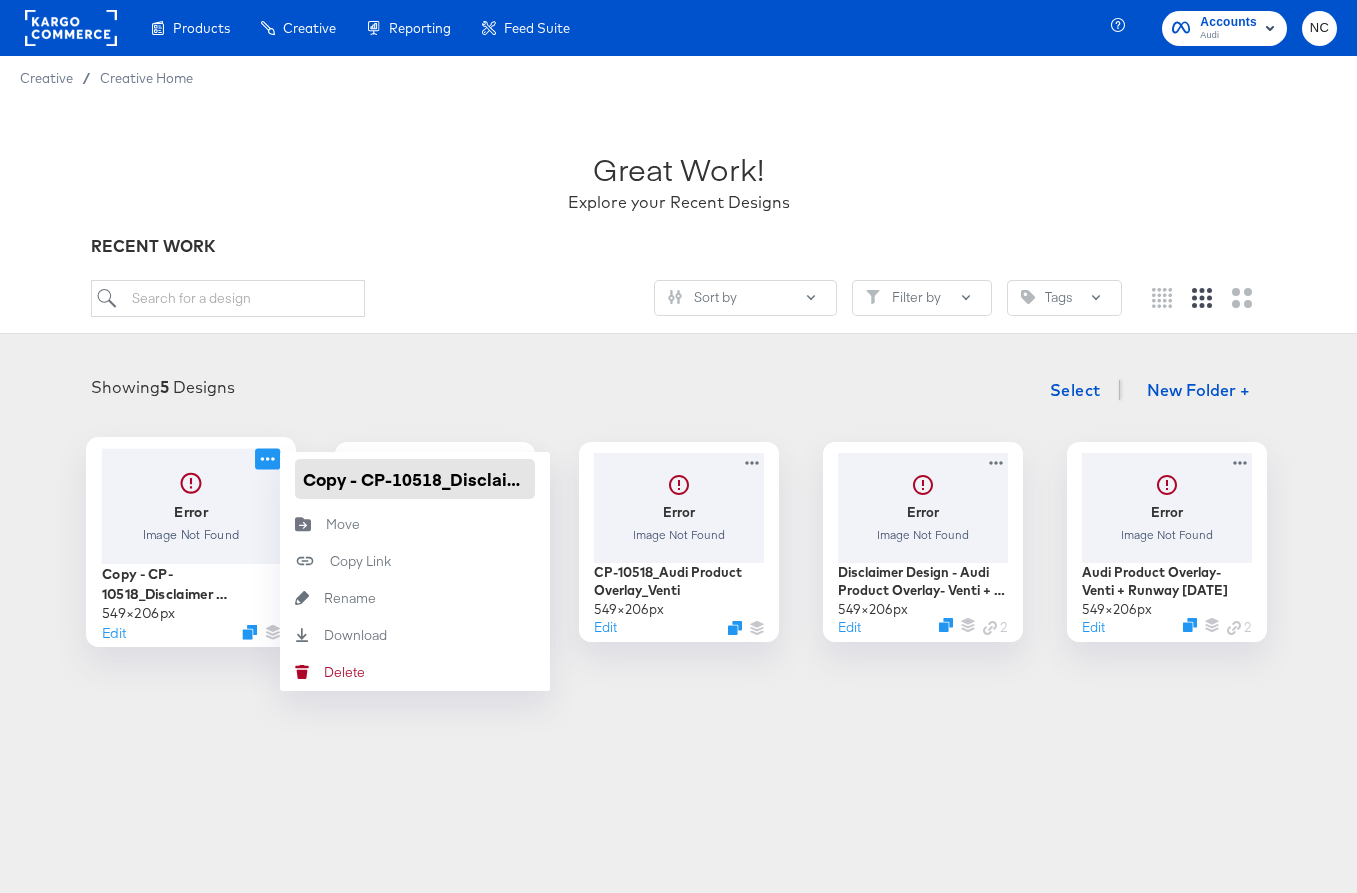 drag, startPoint x: 362, startPoint y: 478, endPoint x: 270, endPoint y: 478, distance: 92 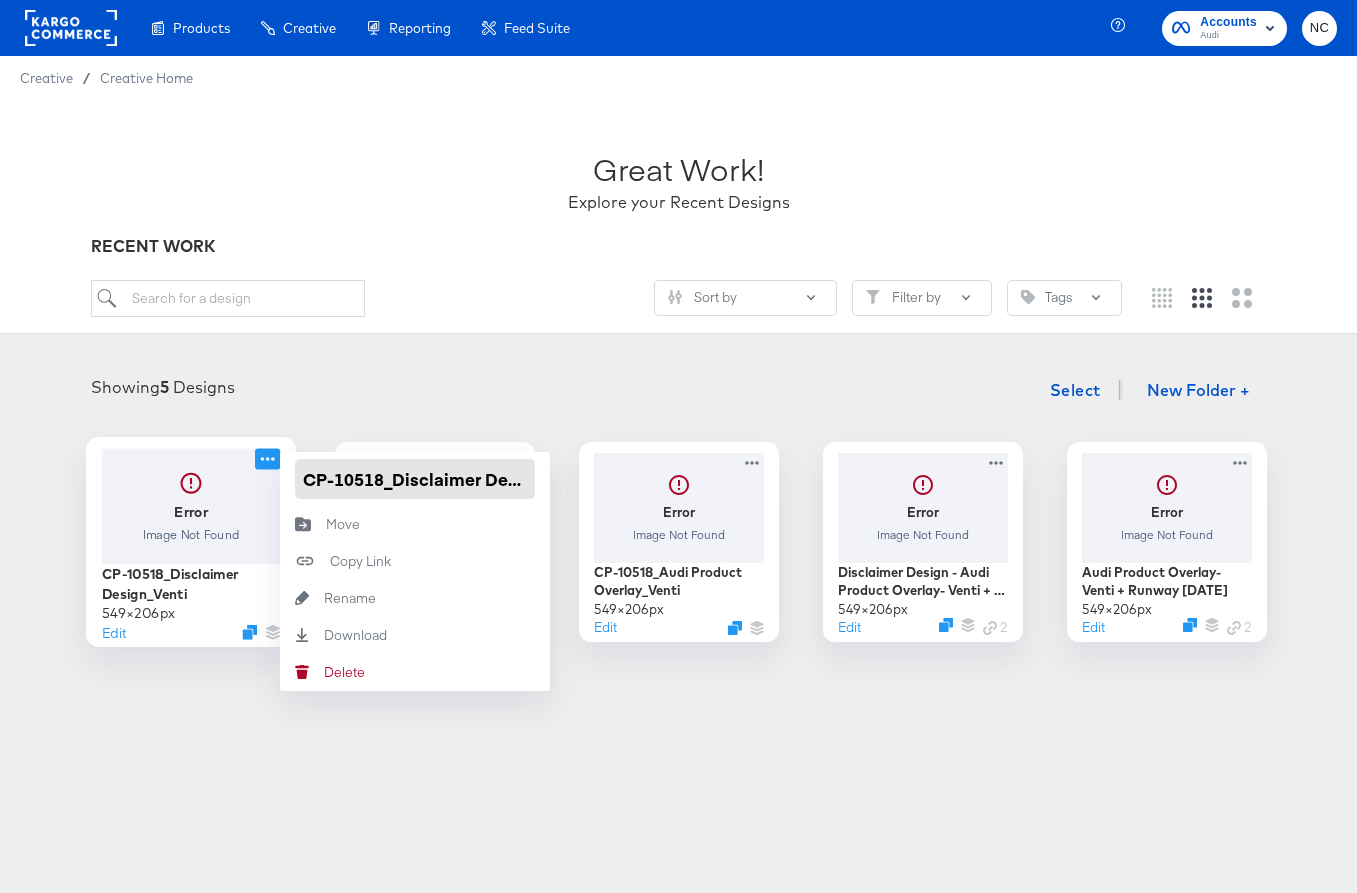 drag, startPoint x: 384, startPoint y: 478, endPoint x: 265, endPoint y: 478, distance: 119 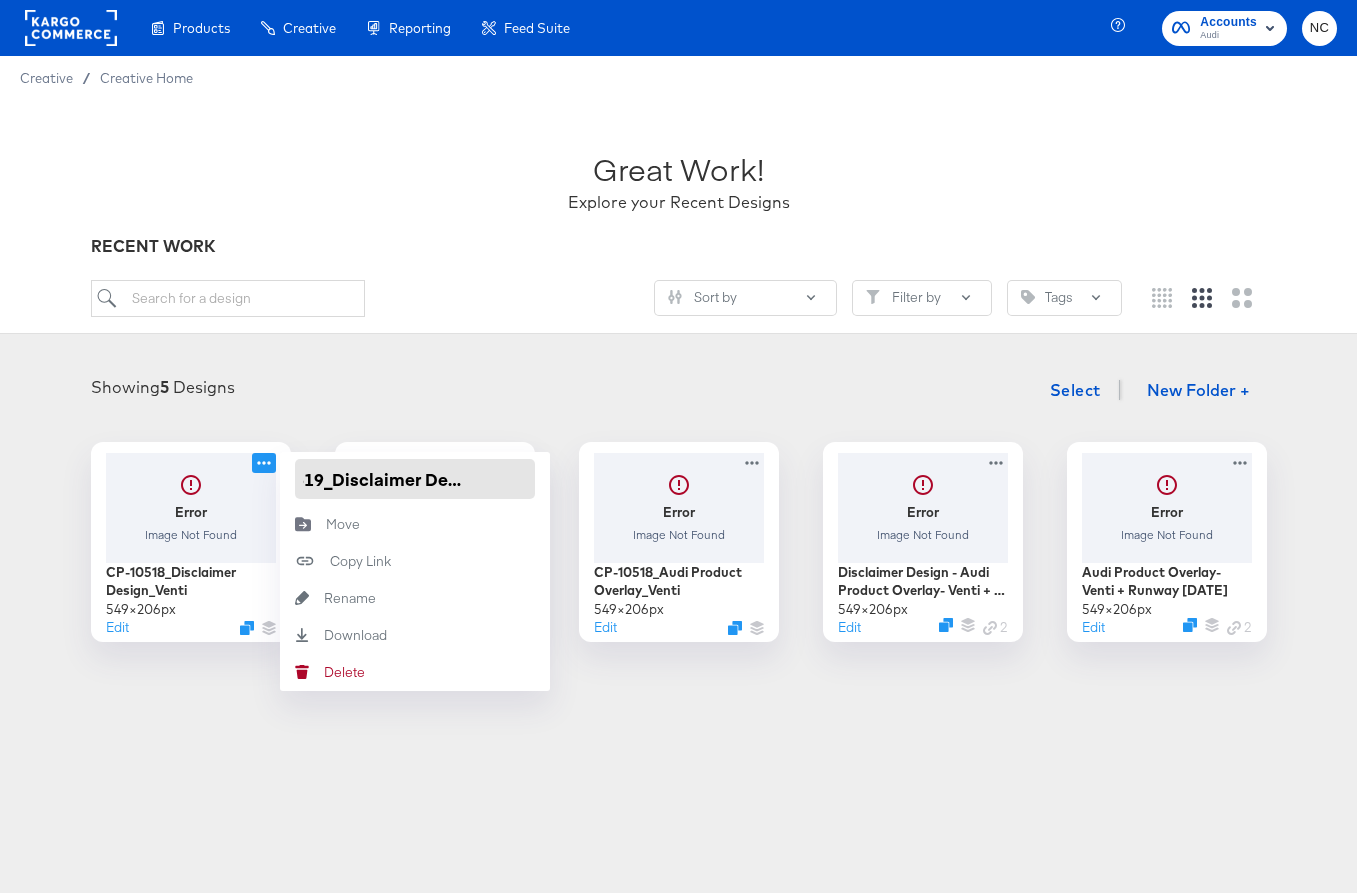 scroll, scrollTop: 0, scrollLeft: 63, axis: horizontal 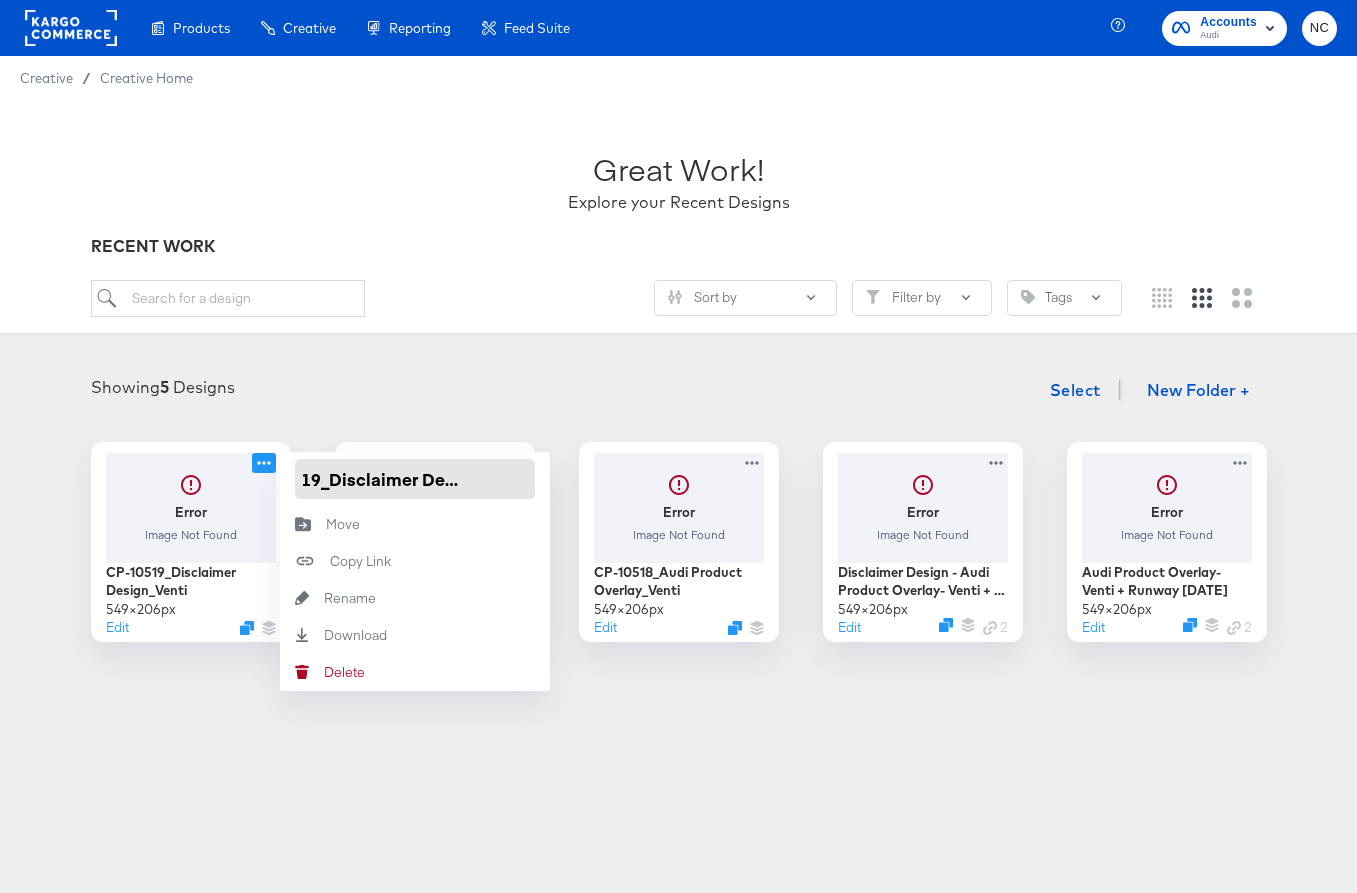 drag, startPoint x: 490, startPoint y: 473, endPoint x: 544, endPoint y: 473, distance: 54 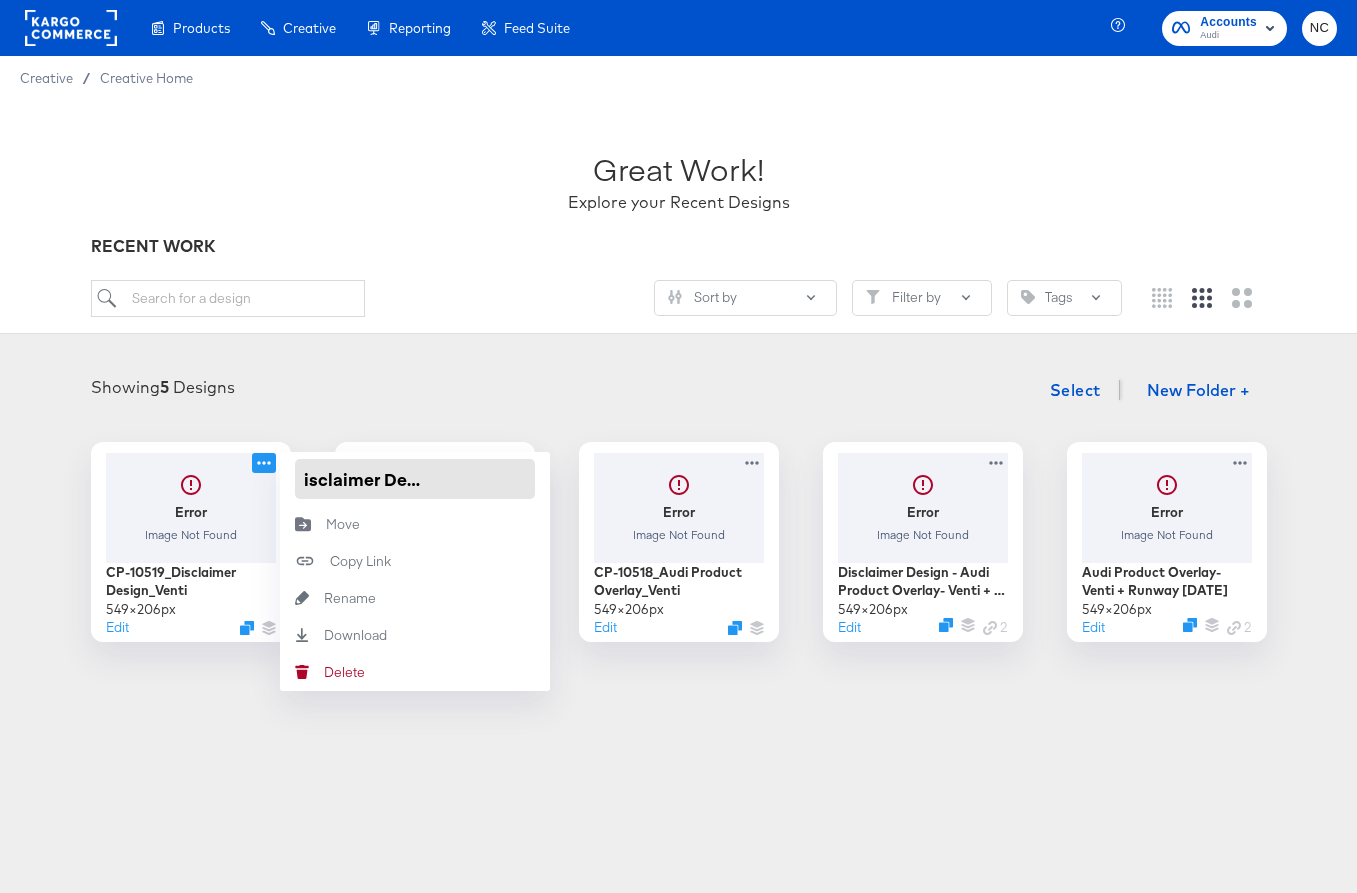 type on "CP-10519_Disclaimer Design_Lighthouse" 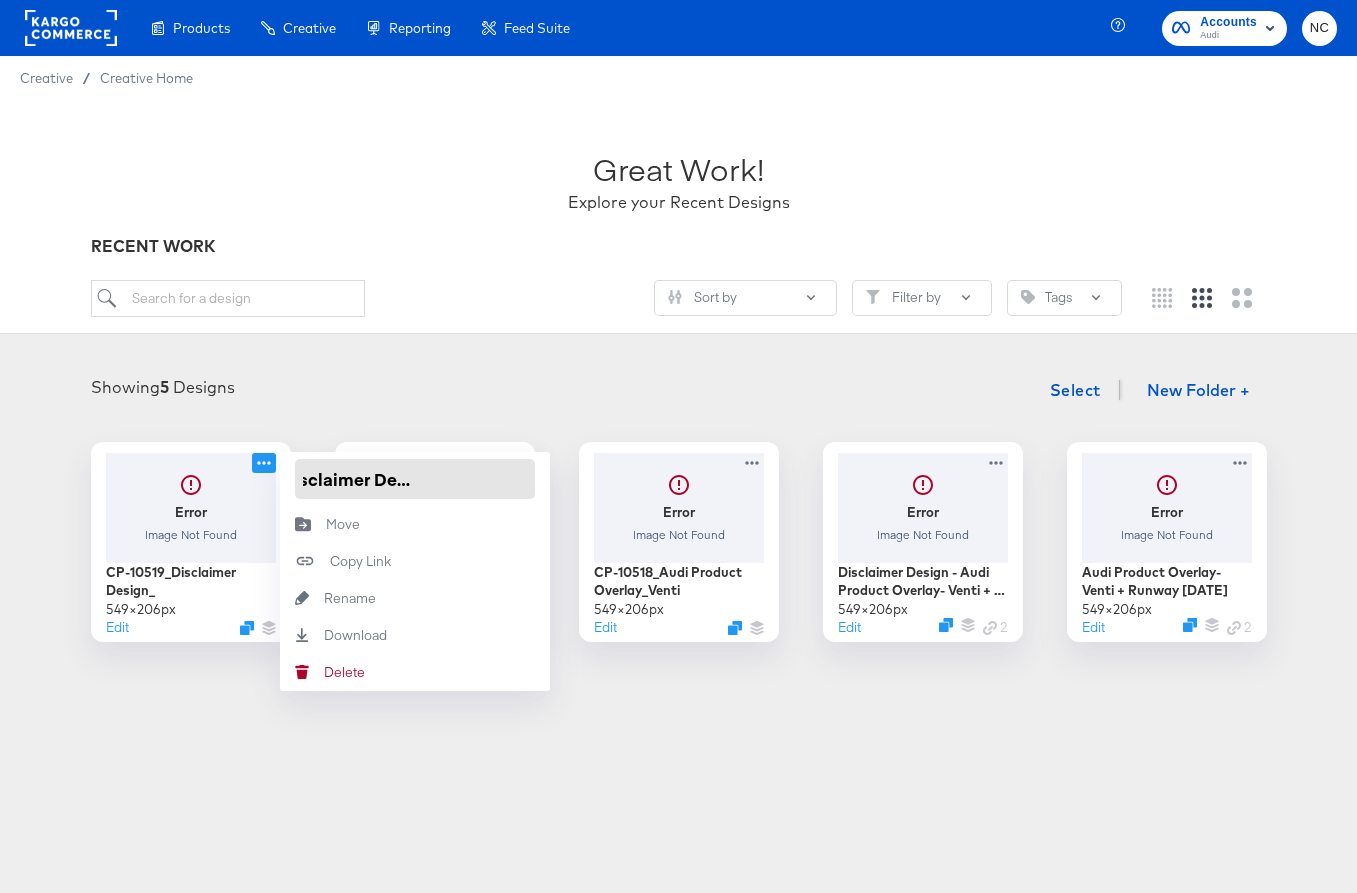 click on "CP-10519_Disclaimer Design_Lighthouse" at bounding box center (415, 479) 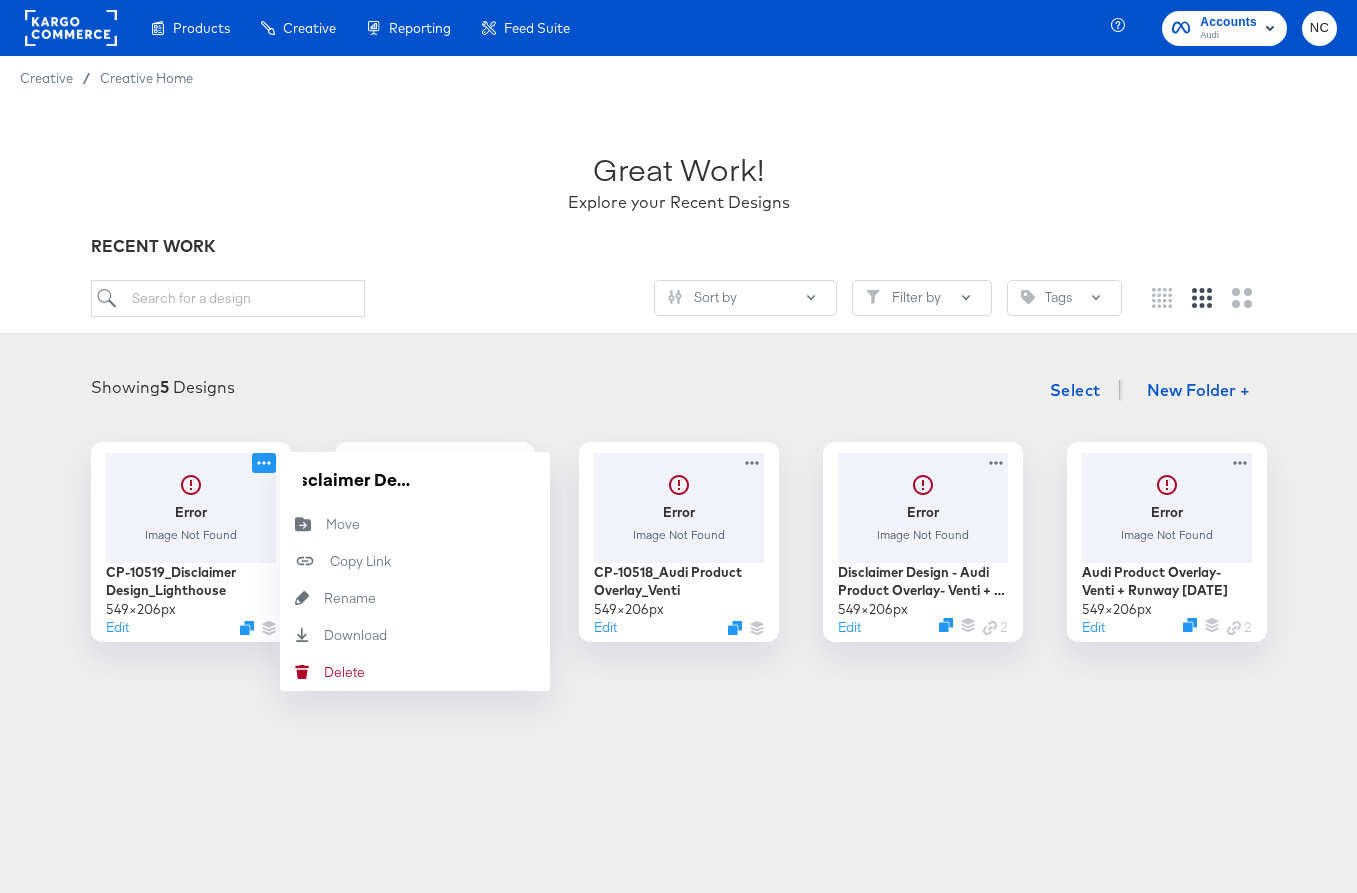 click on "Showing  5   Designs Select New Folder +" at bounding box center (678, 390) 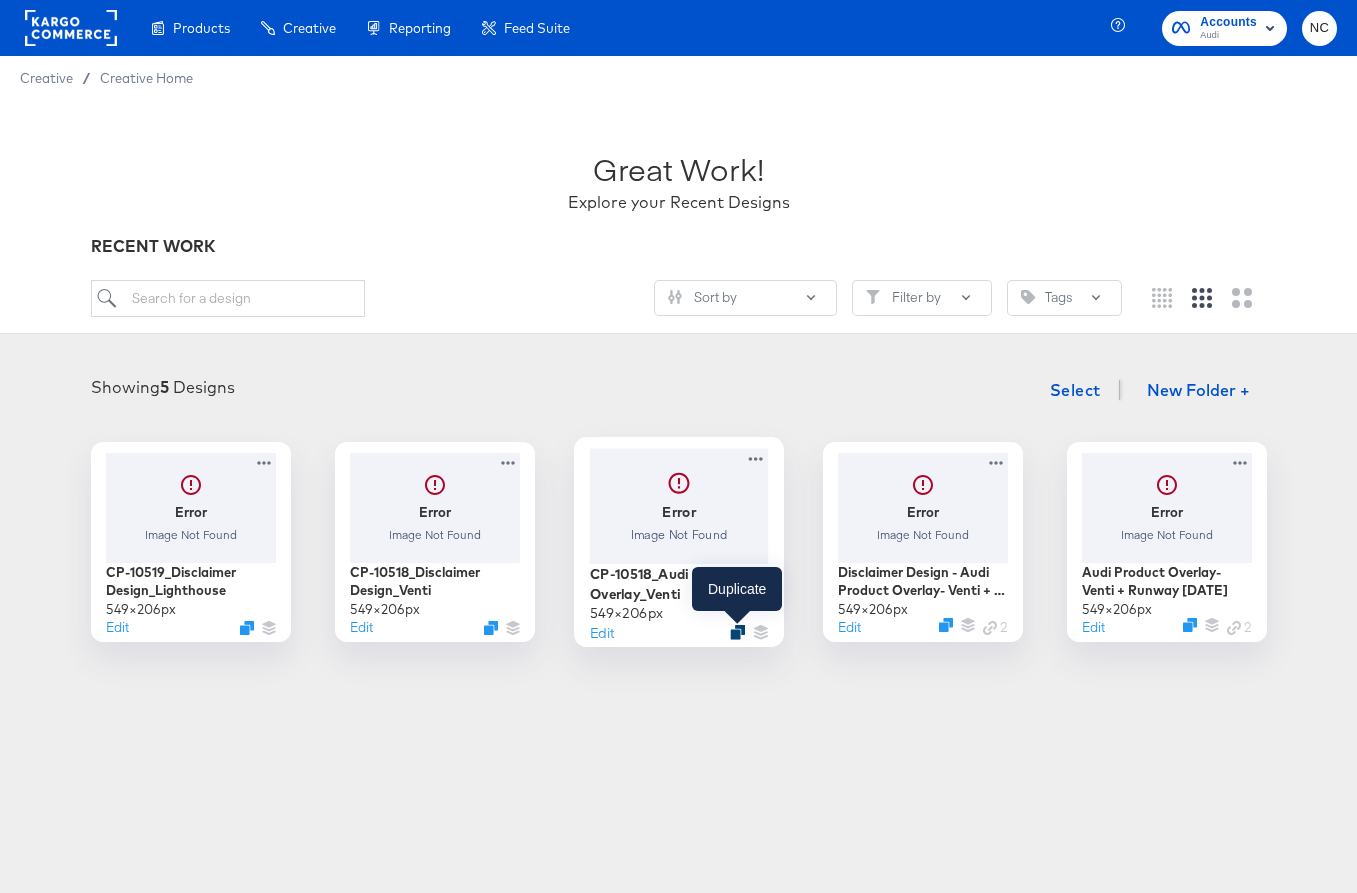 click 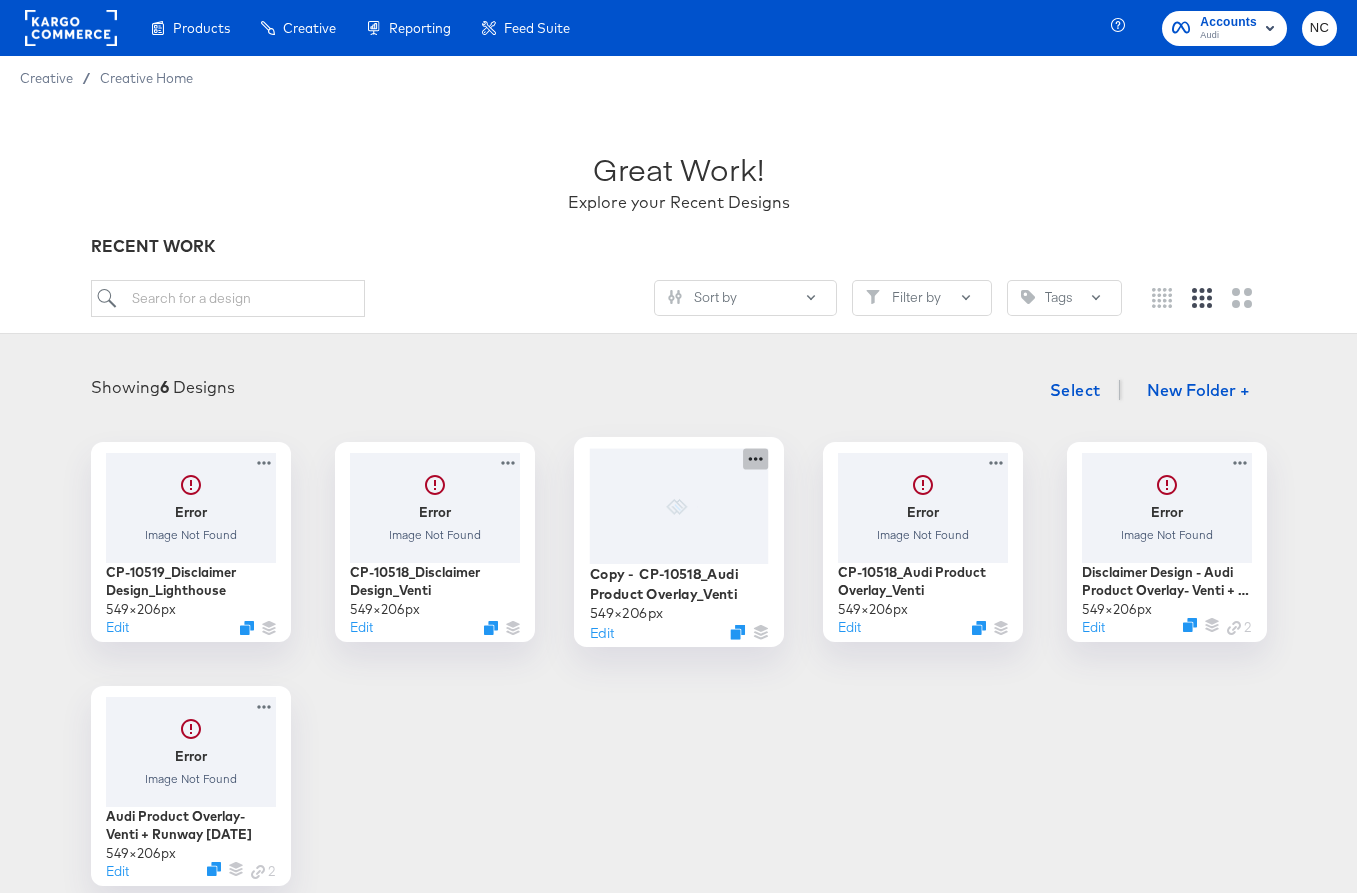 click 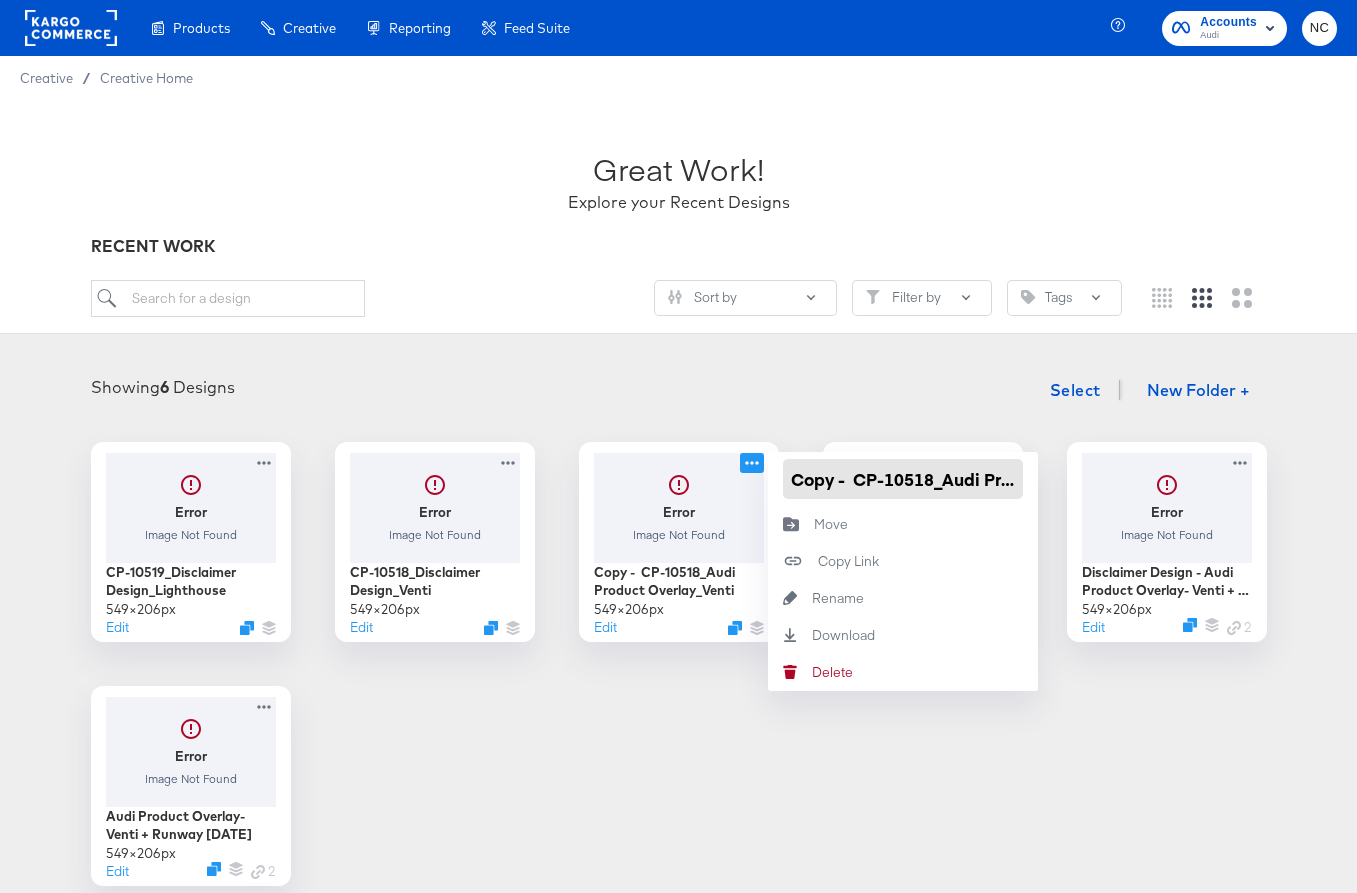 click on "Copy -  CP-10518_Audi Product Overlay_Venti" at bounding box center (903, 479) 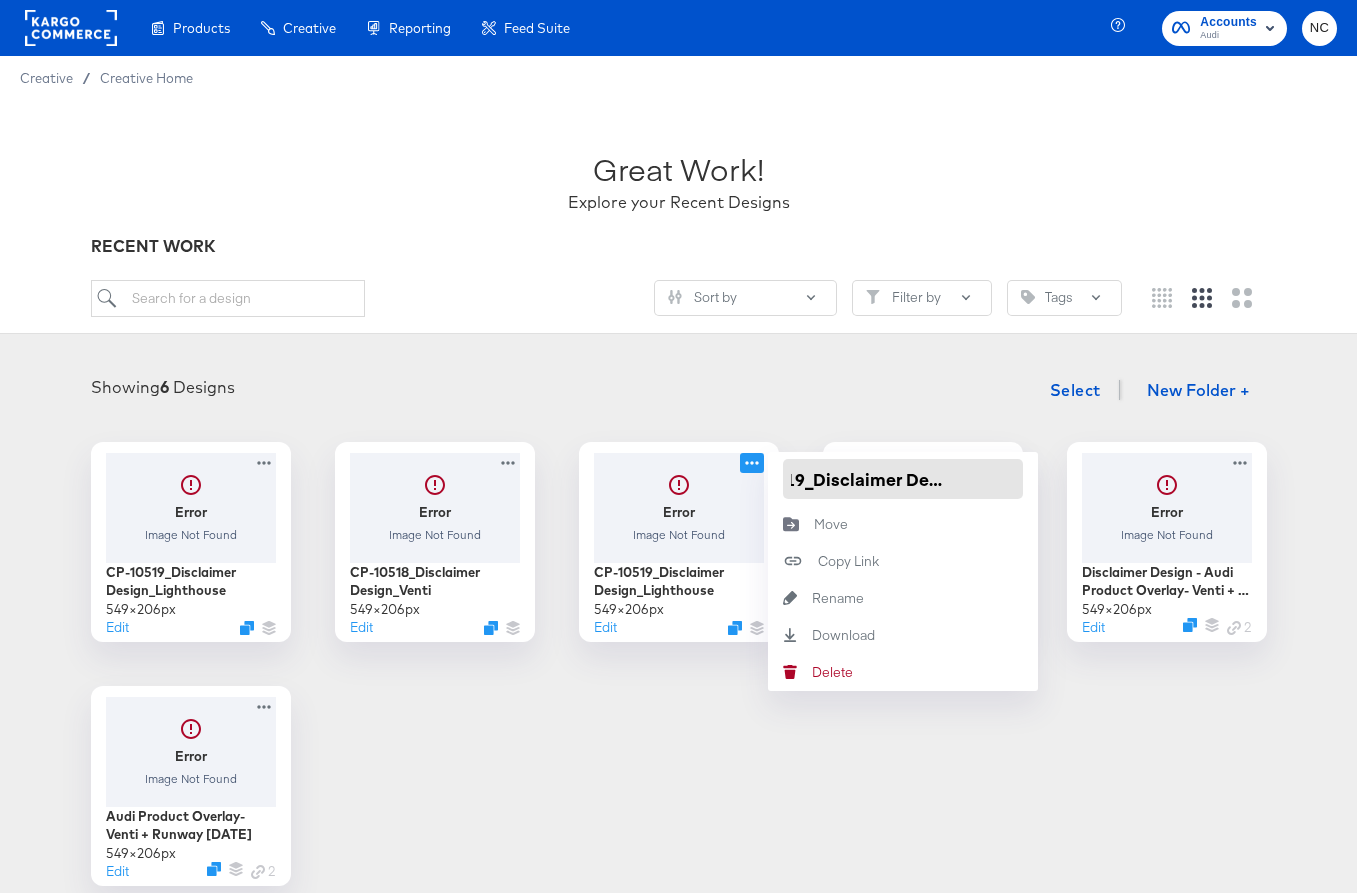scroll, scrollTop: 0, scrollLeft: 46, axis: horizontal 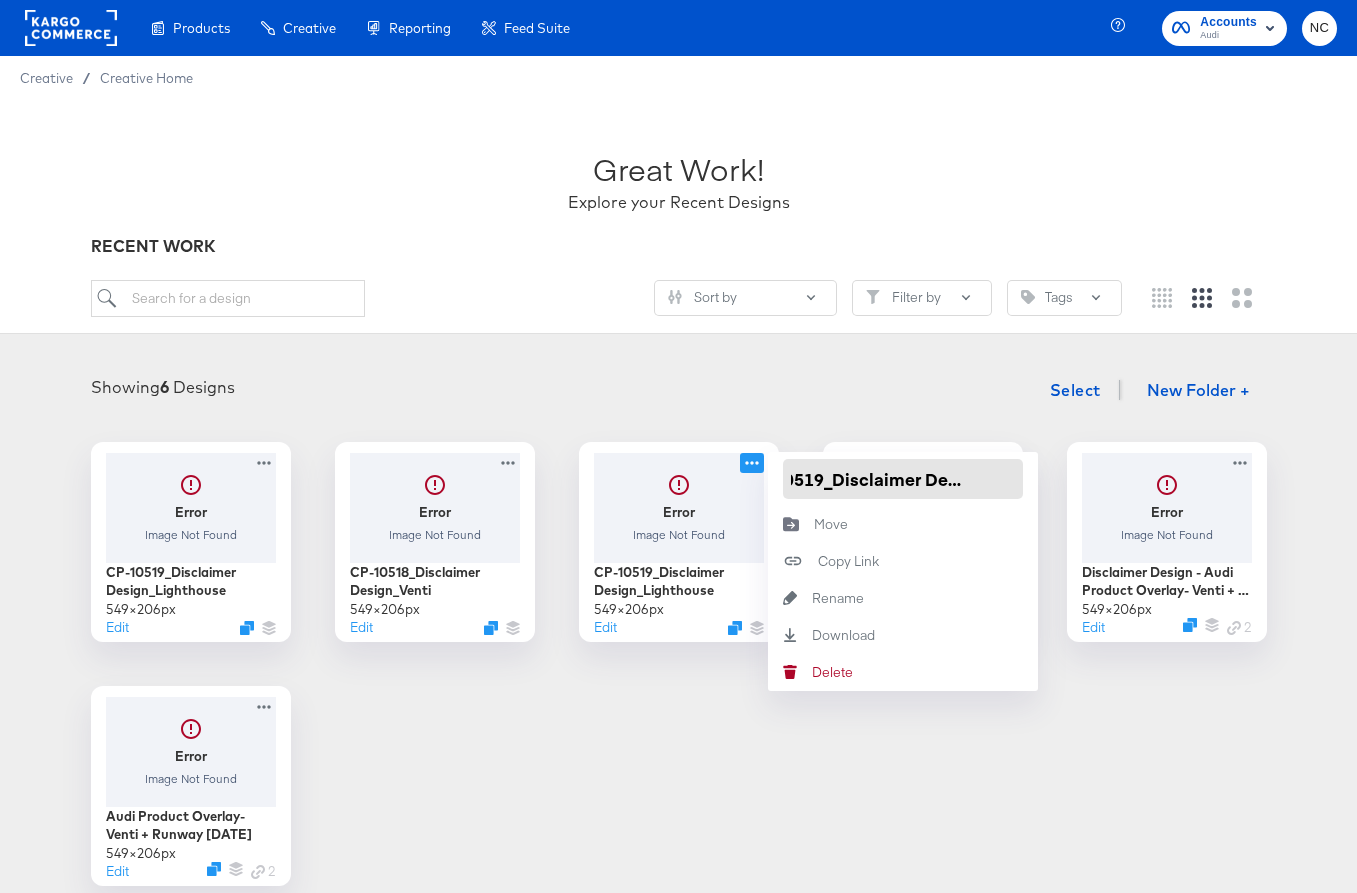 drag, startPoint x: 937, startPoint y: 479, endPoint x: 798, endPoint y: 475, distance: 139.05754 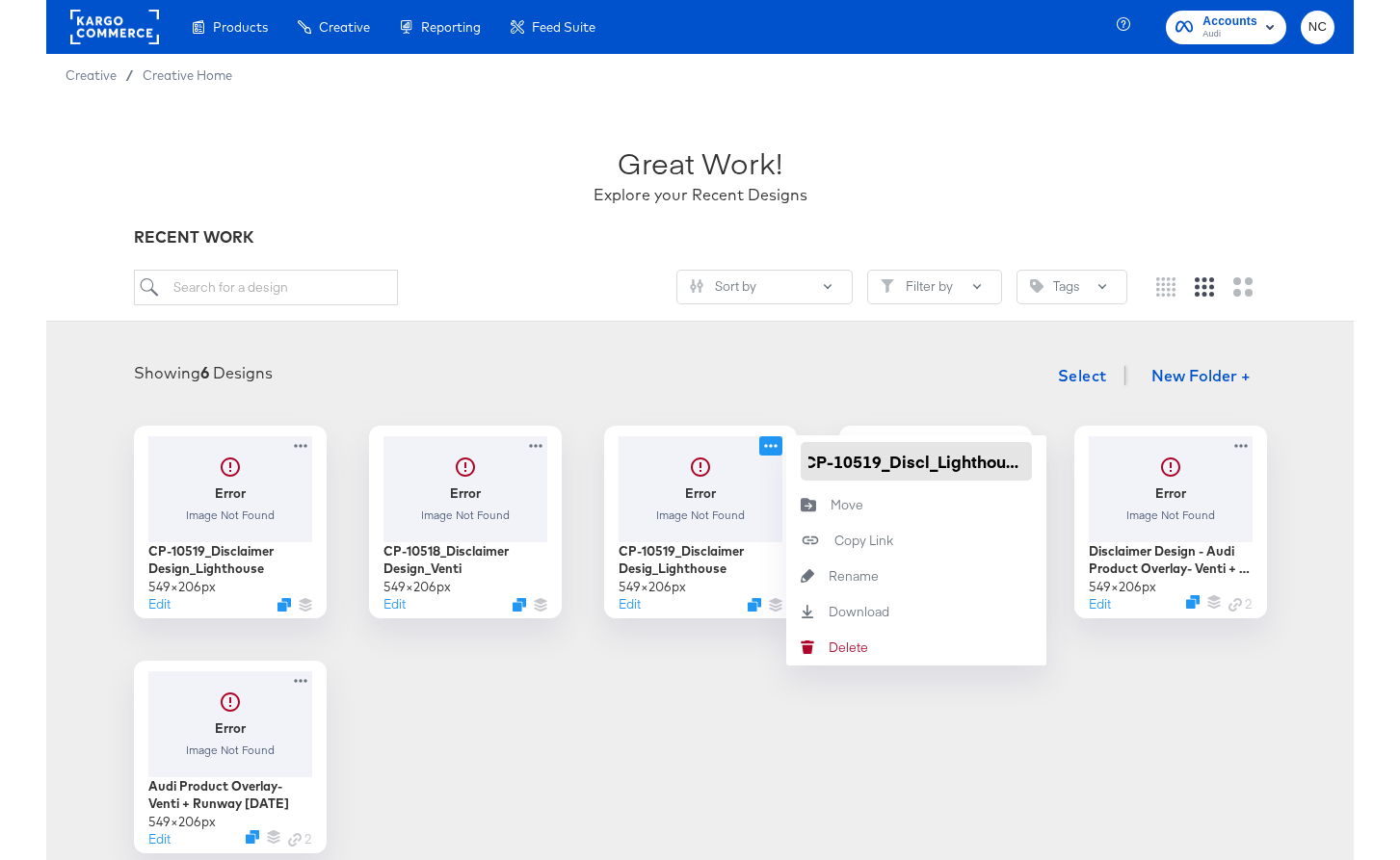 scroll, scrollTop: 0, scrollLeft: 0, axis: both 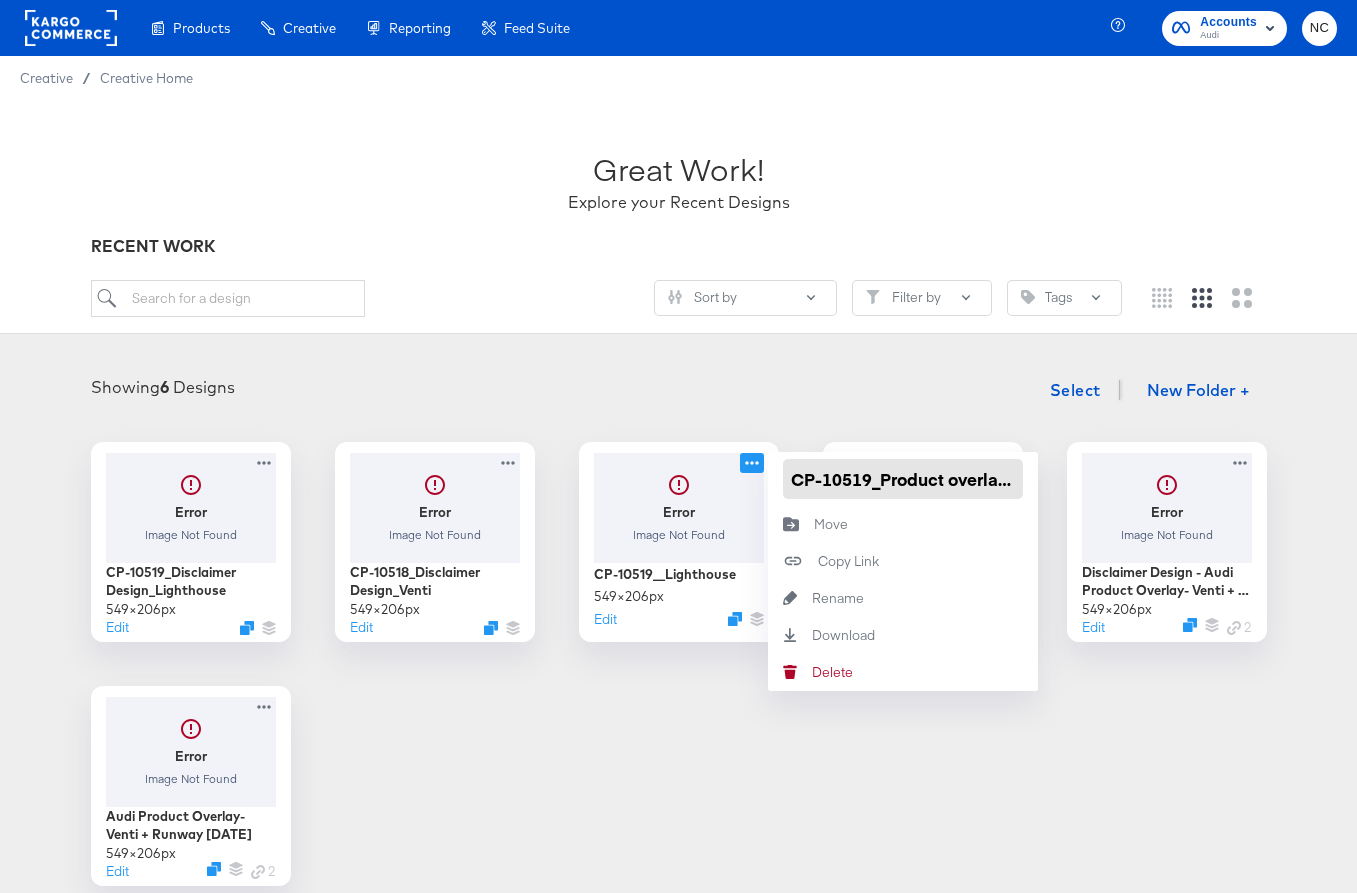 type on "CP-10519_Product overlay_Lighthouse" 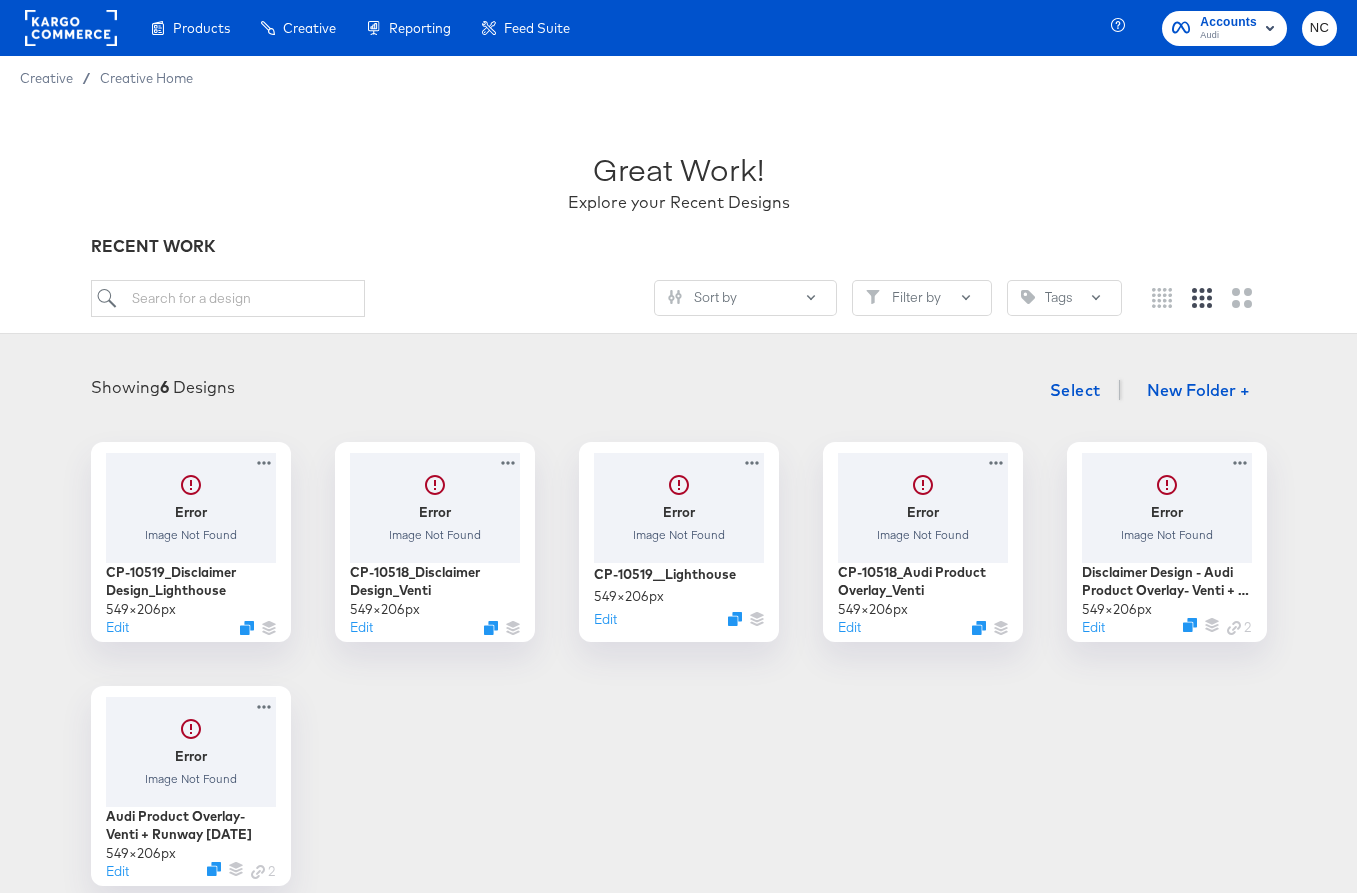 click on "Showing  6   Designs Select New Folder + Error Image Not Found CP-10519_Disclaimer Design_Lighthouse 549  ×  206  px Edit Error Image Not Found CP-10518_Disclaimer Design_Venti 549  ×  206  px Edit Error Image Not Found CP-10519__Lighthouse 549  ×  206  px Edit Error Image Not Found  CP-10518_Audi Product Overlay_Venti 549  ×  206  px Edit Error Image Not Found Disclaimer Design - Audi Product Overlay- Venti + Runway 11.01.2024 549  ×  206  px Edit   2 Error Image Not Found Audi Product Overlay- Venti + Runway 11.01.2024 549  ×  206  px Edit   2" at bounding box center (678, 628) 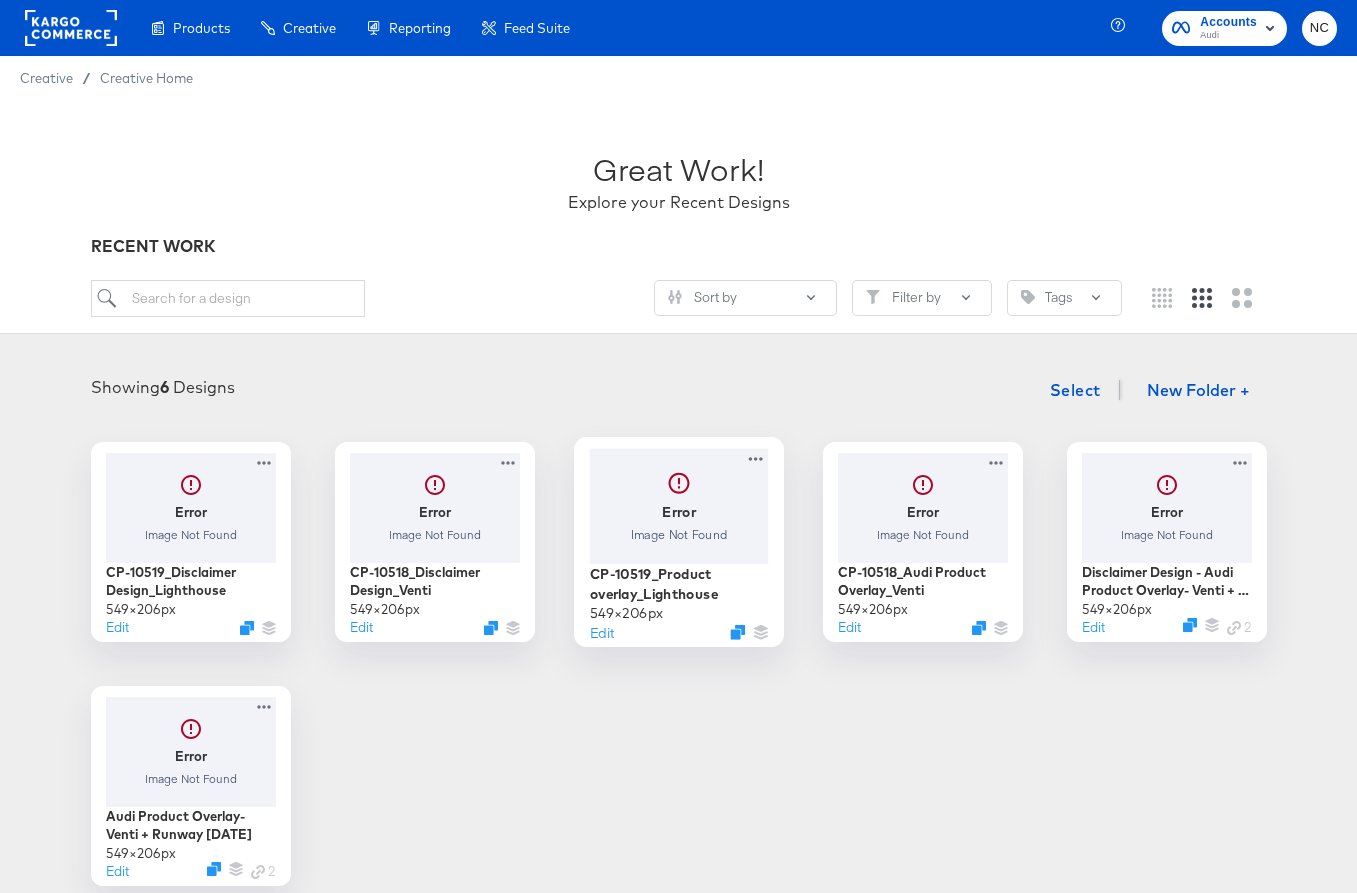 click at bounding box center [678, 505] 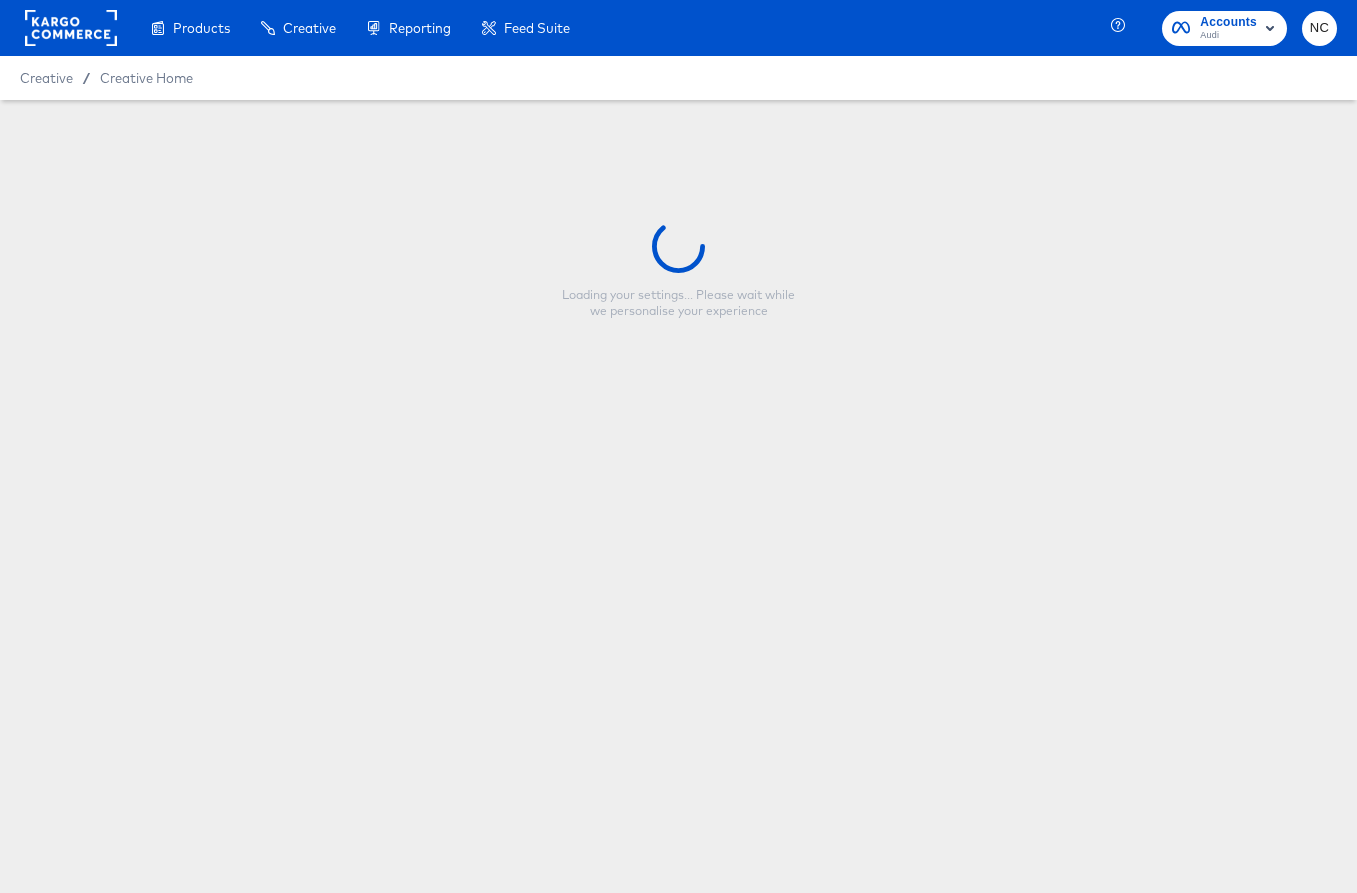 type on "CP-10519_Product overlay_Lighthouse" 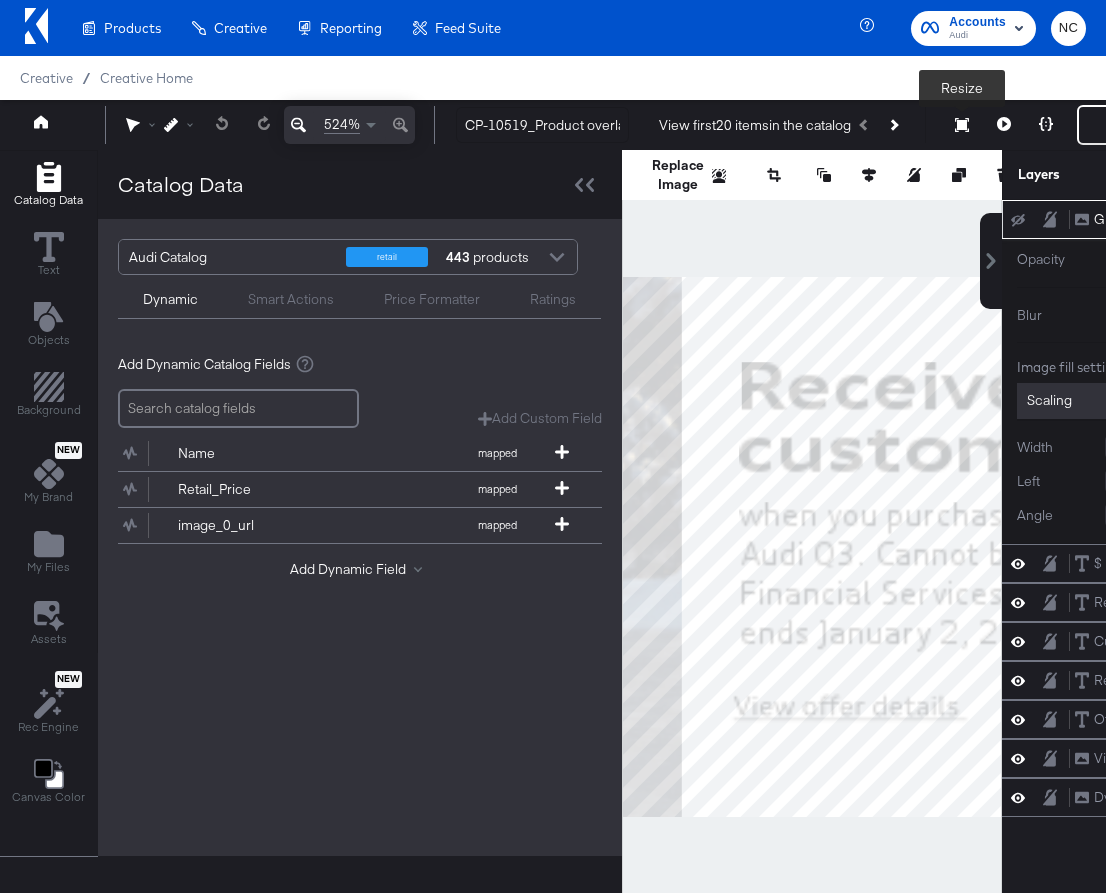 click 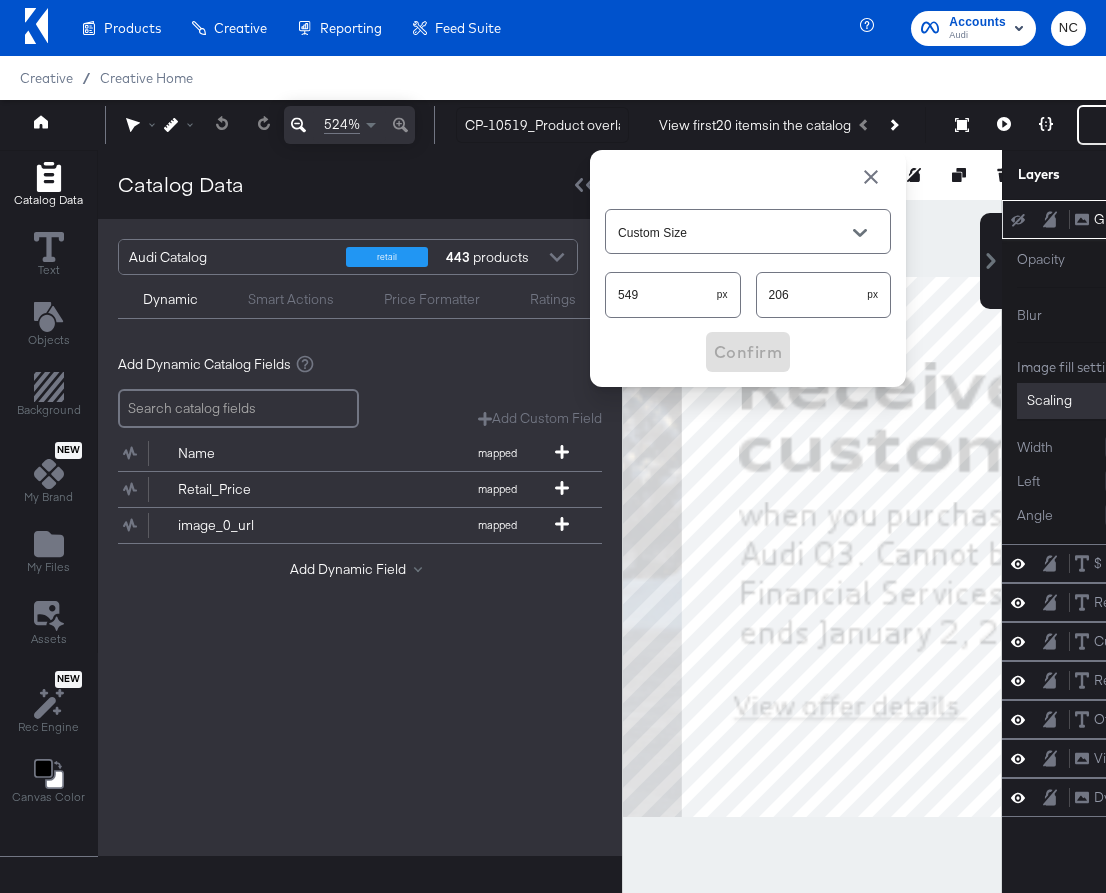 click on "549" at bounding box center [661, 286] 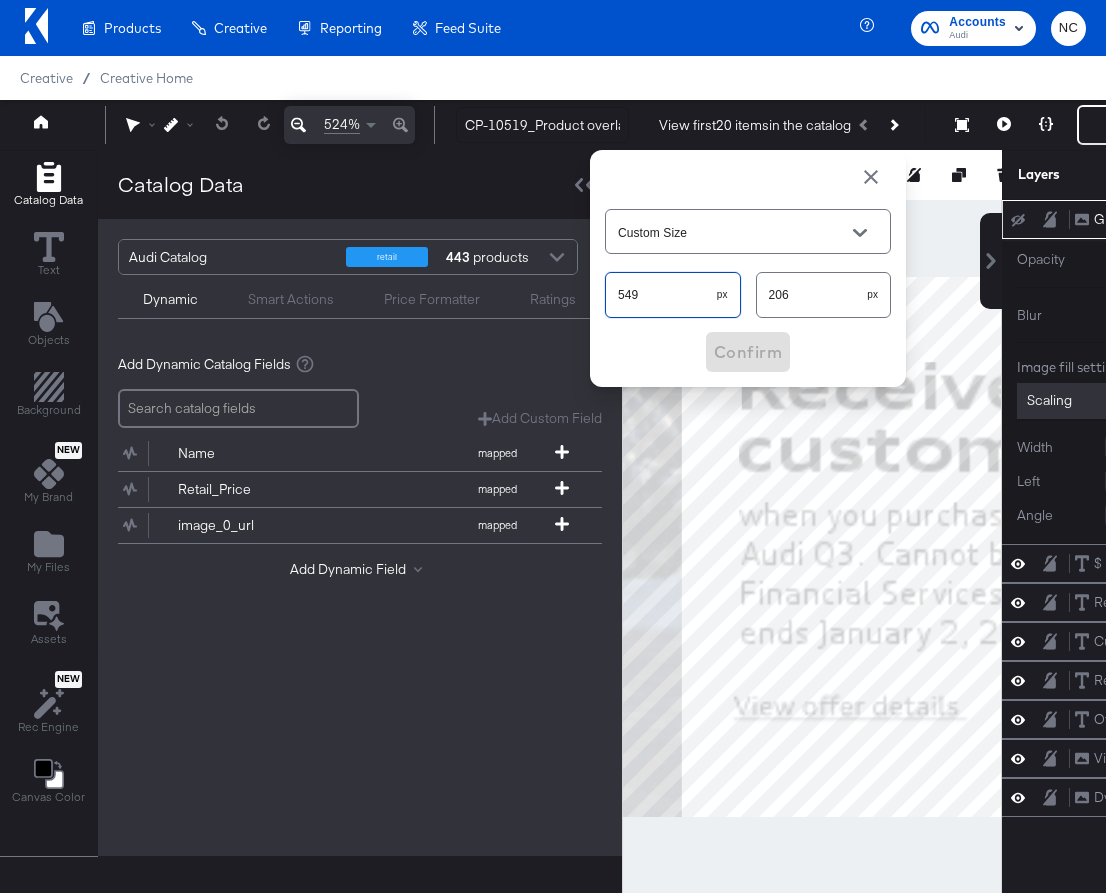 click on "549" at bounding box center [661, 286] 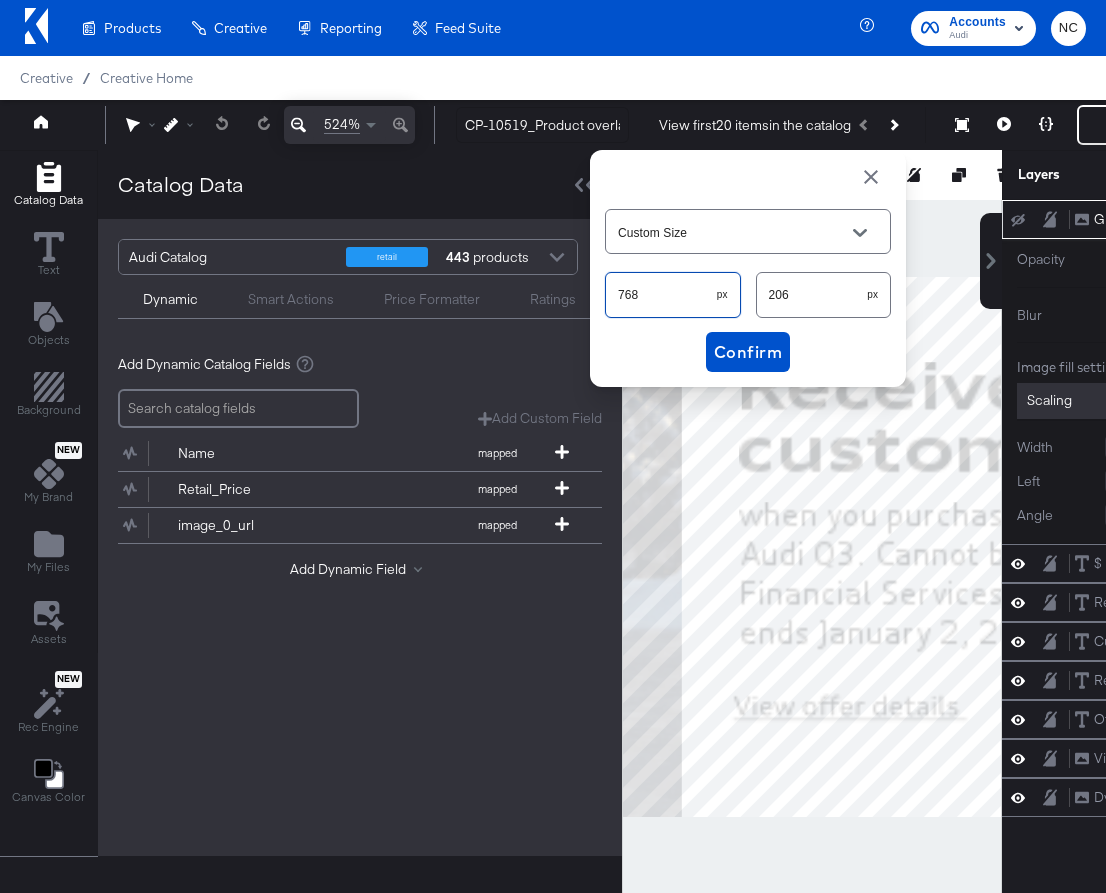type on "768" 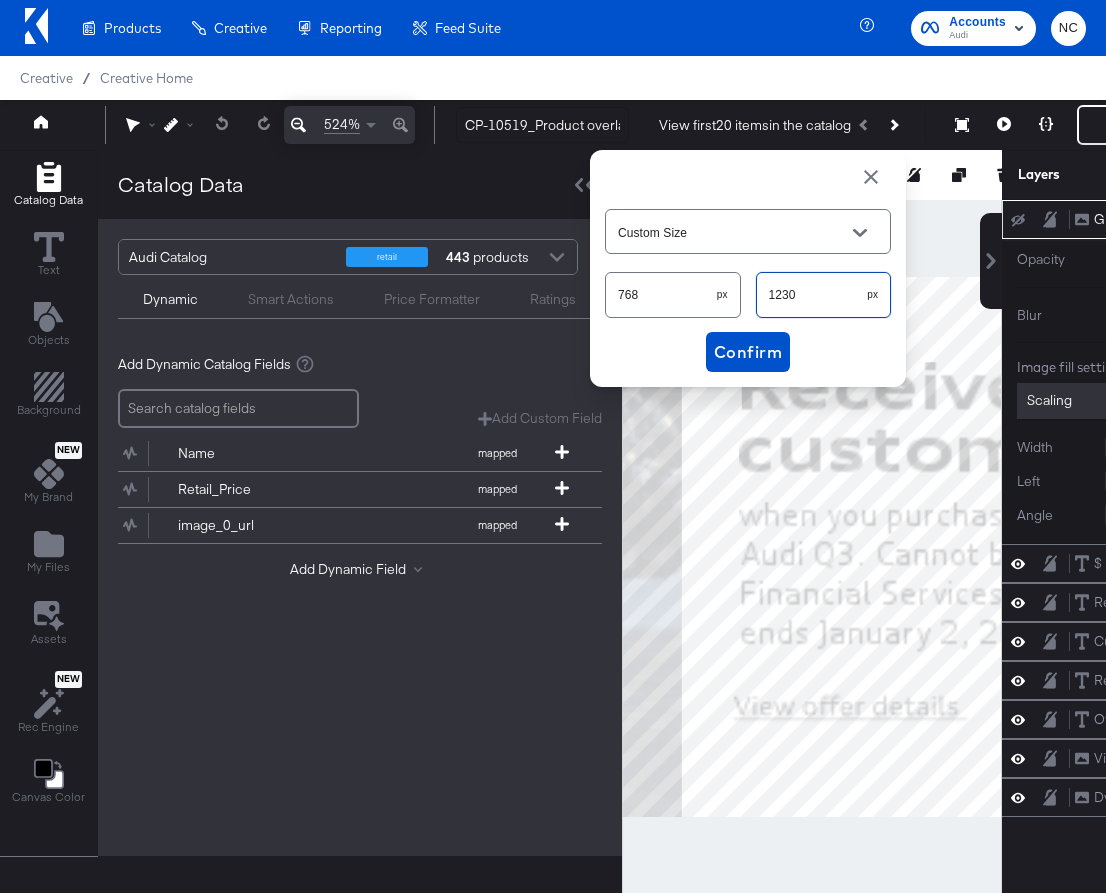 type on "1230" 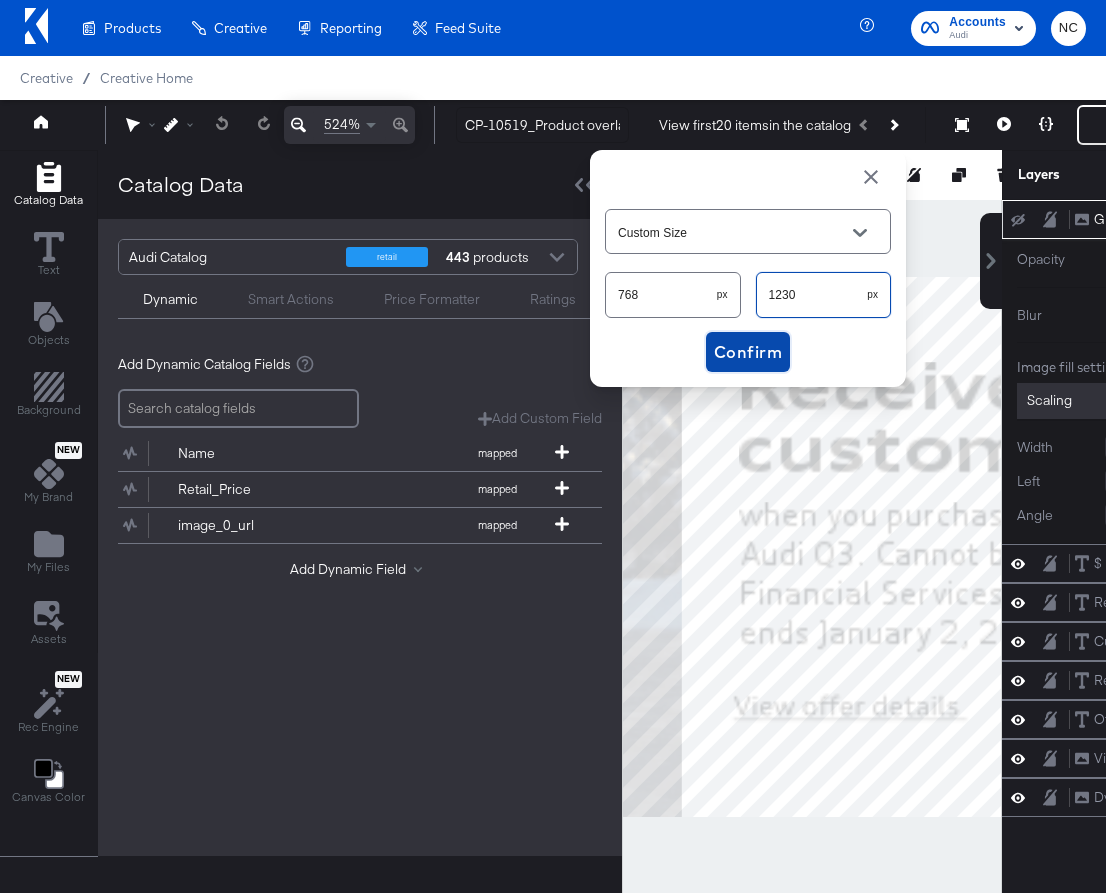 click on "Confirm" at bounding box center [748, 352] 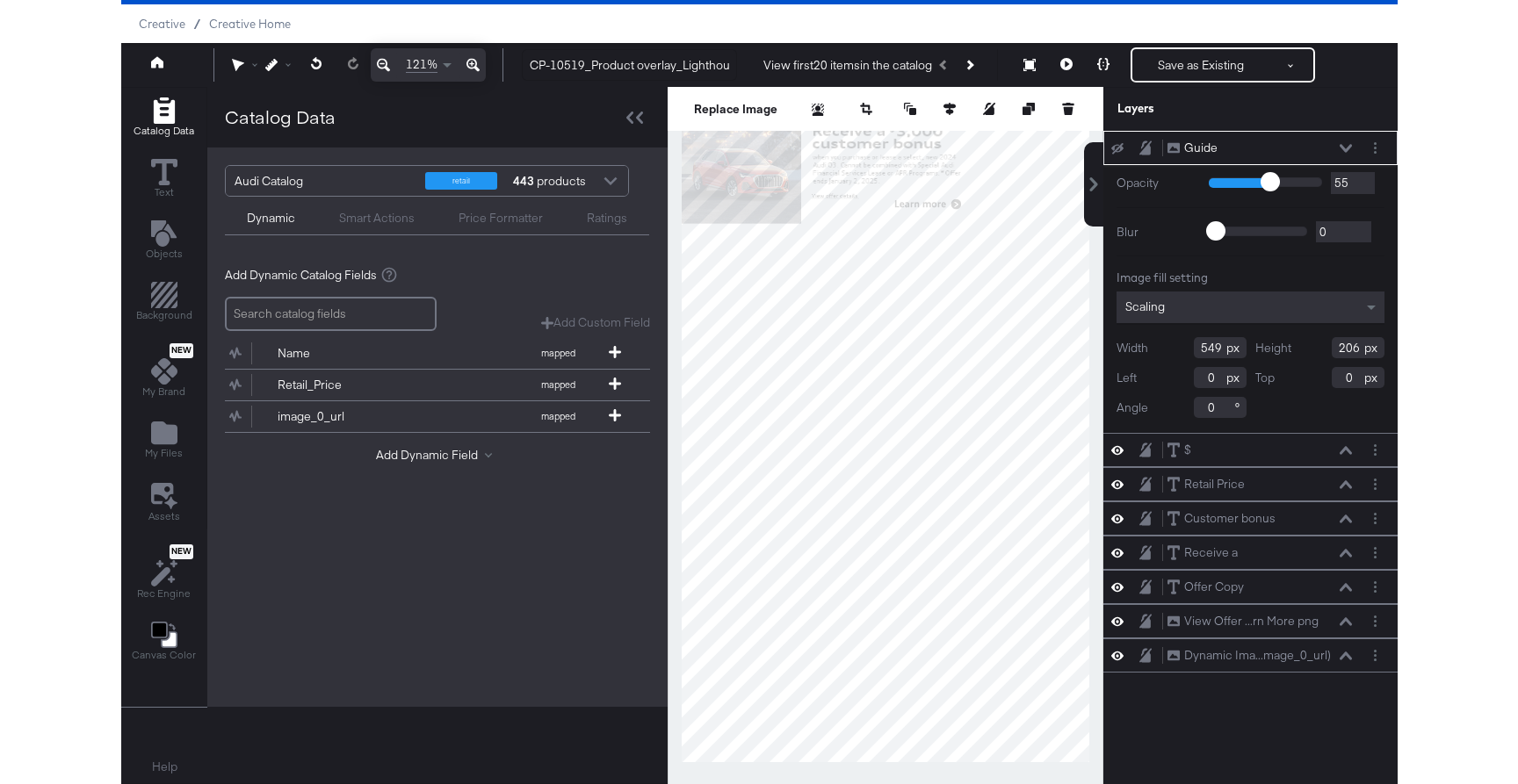 scroll, scrollTop: 0, scrollLeft: 0, axis: both 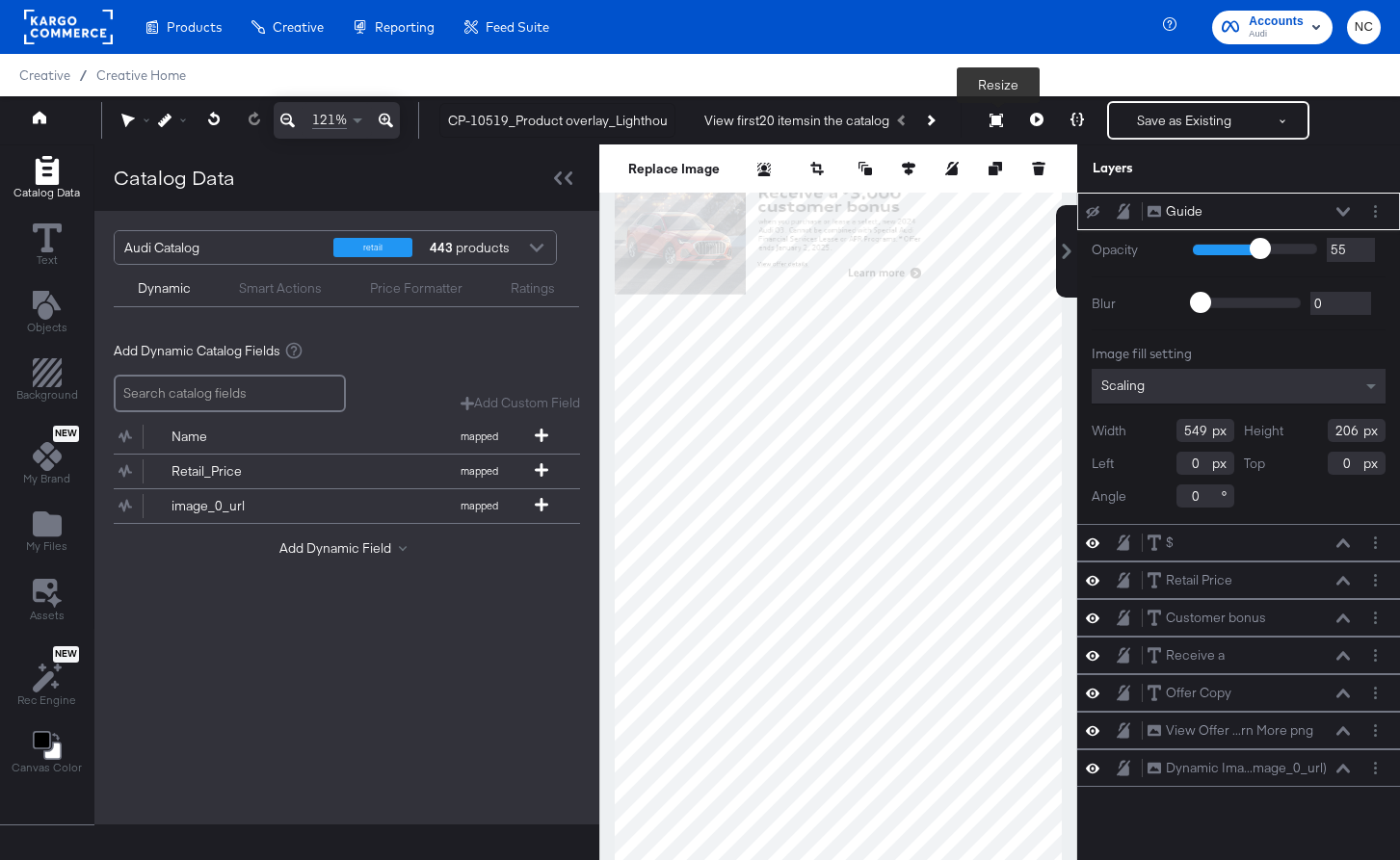 click 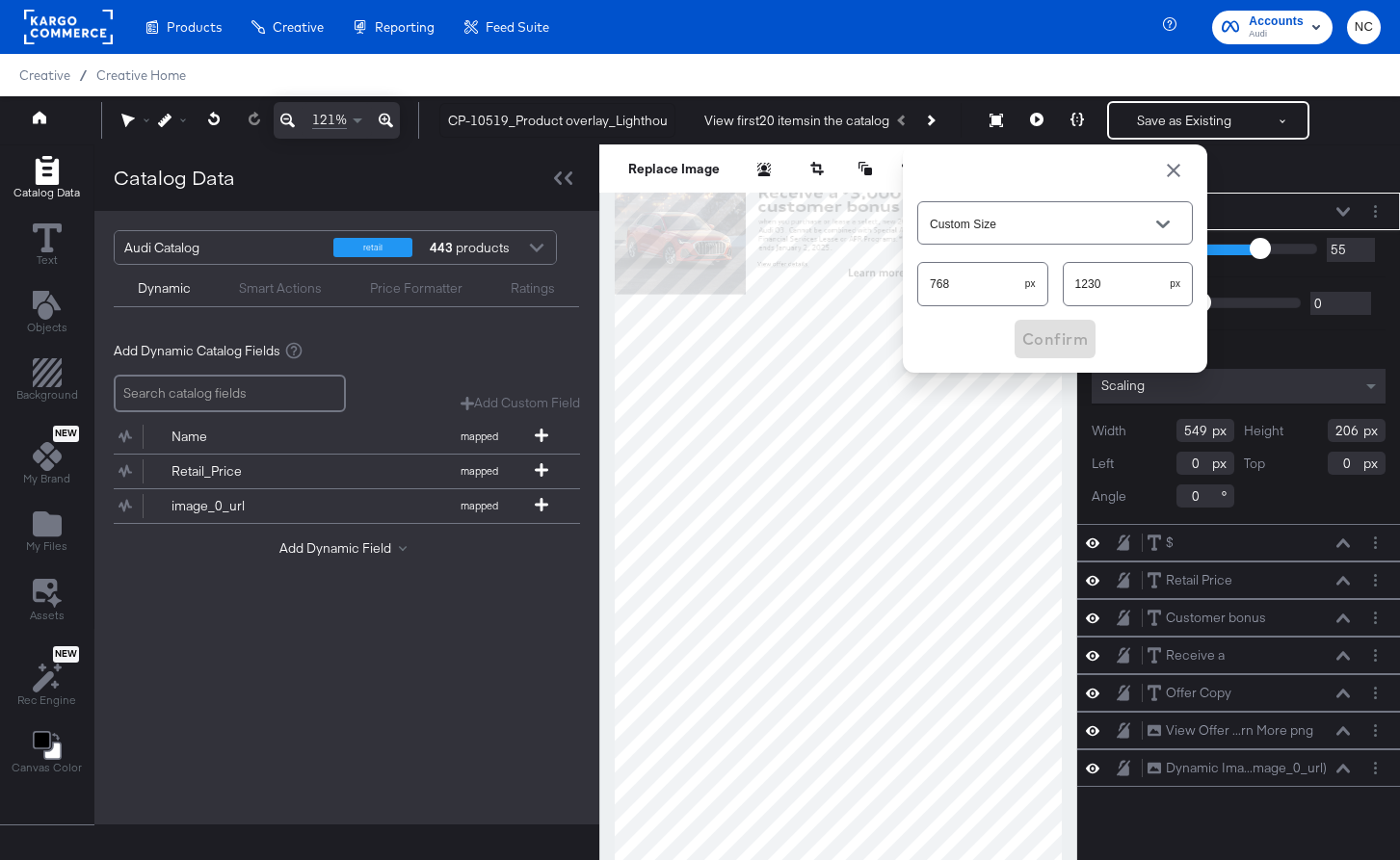 click at bounding box center [1174, 170] 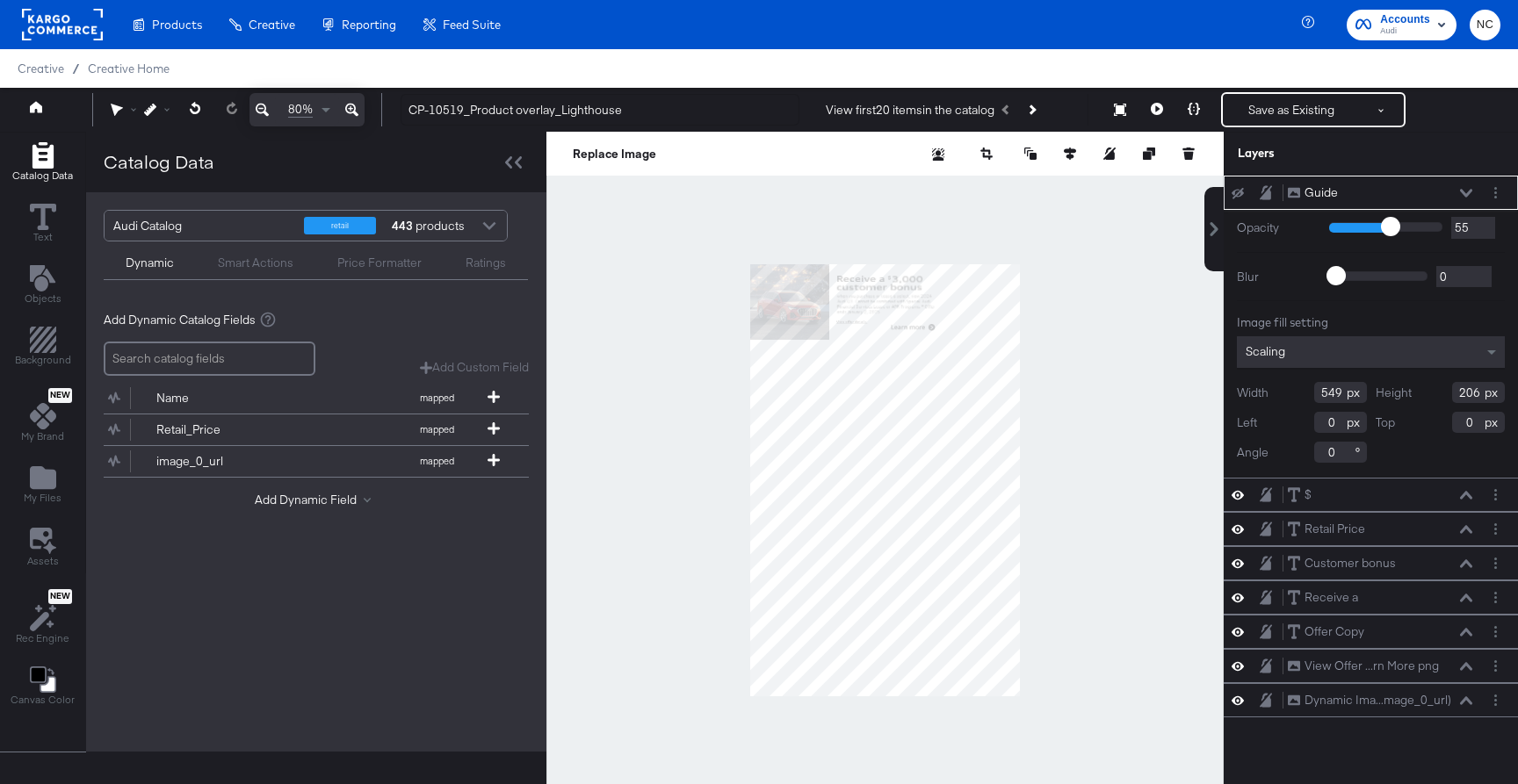 scroll, scrollTop: 45, scrollLeft: 0, axis: vertical 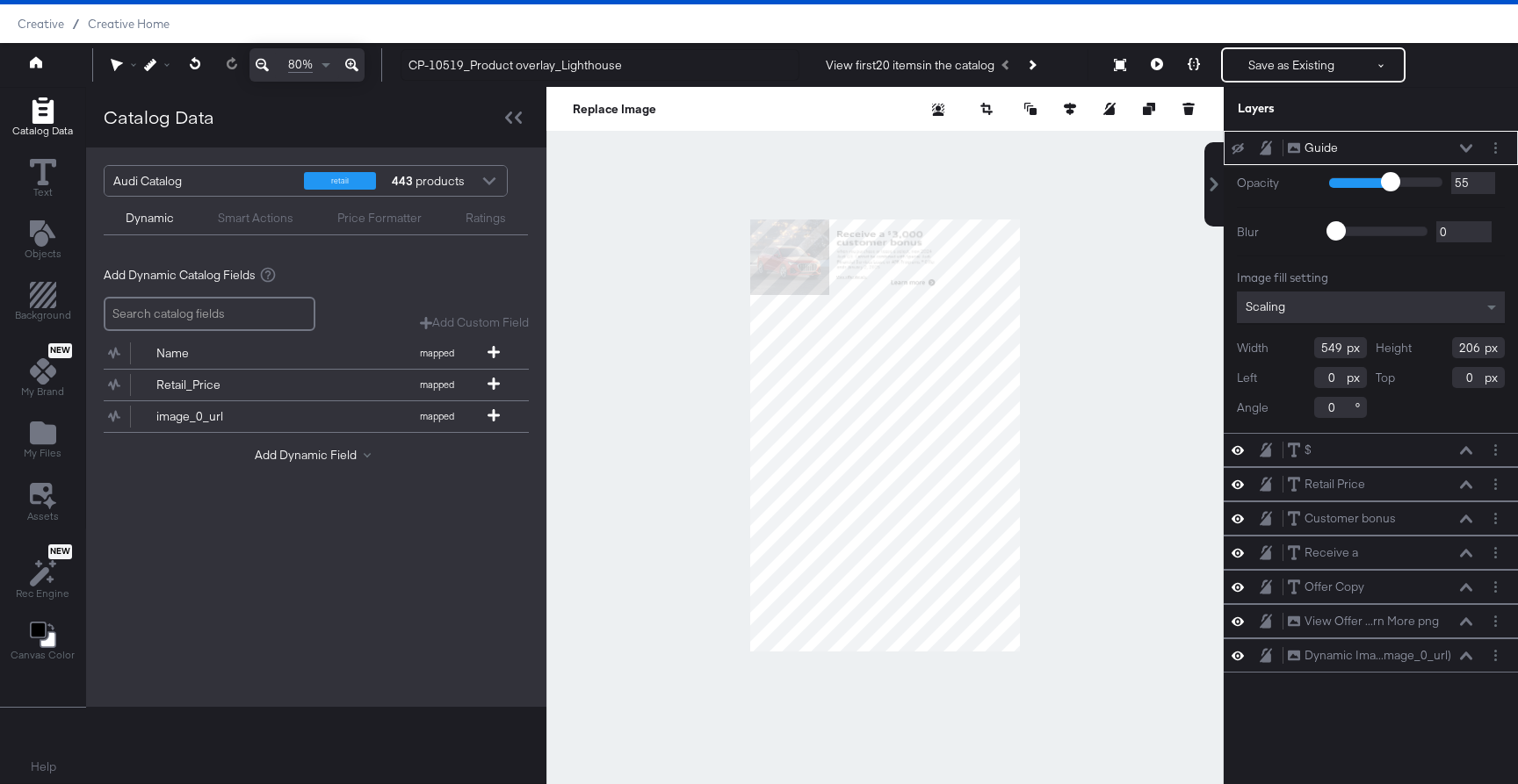 click at bounding box center [885, 435] 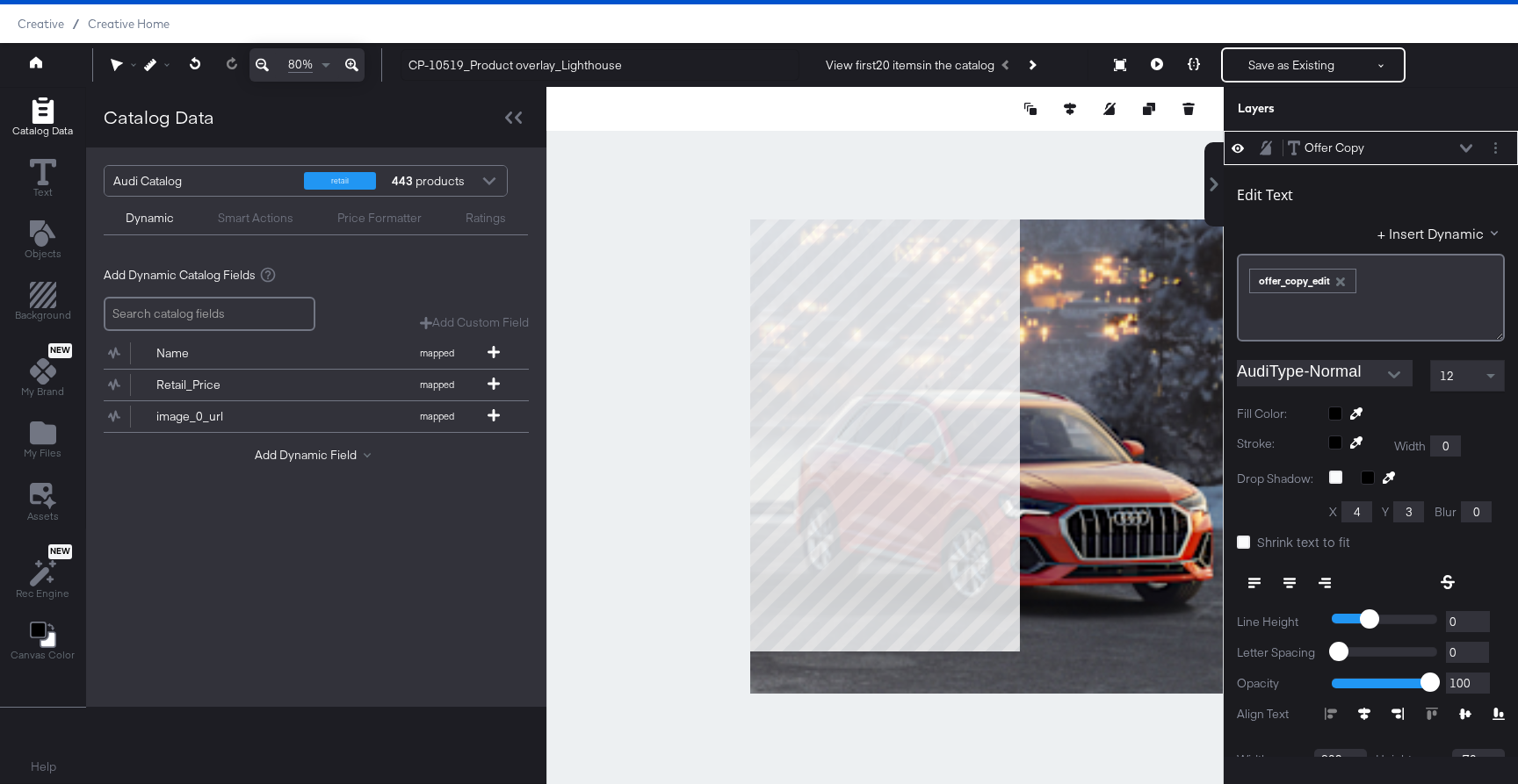 scroll, scrollTop: 0, scrollLeft: 0, axis: both 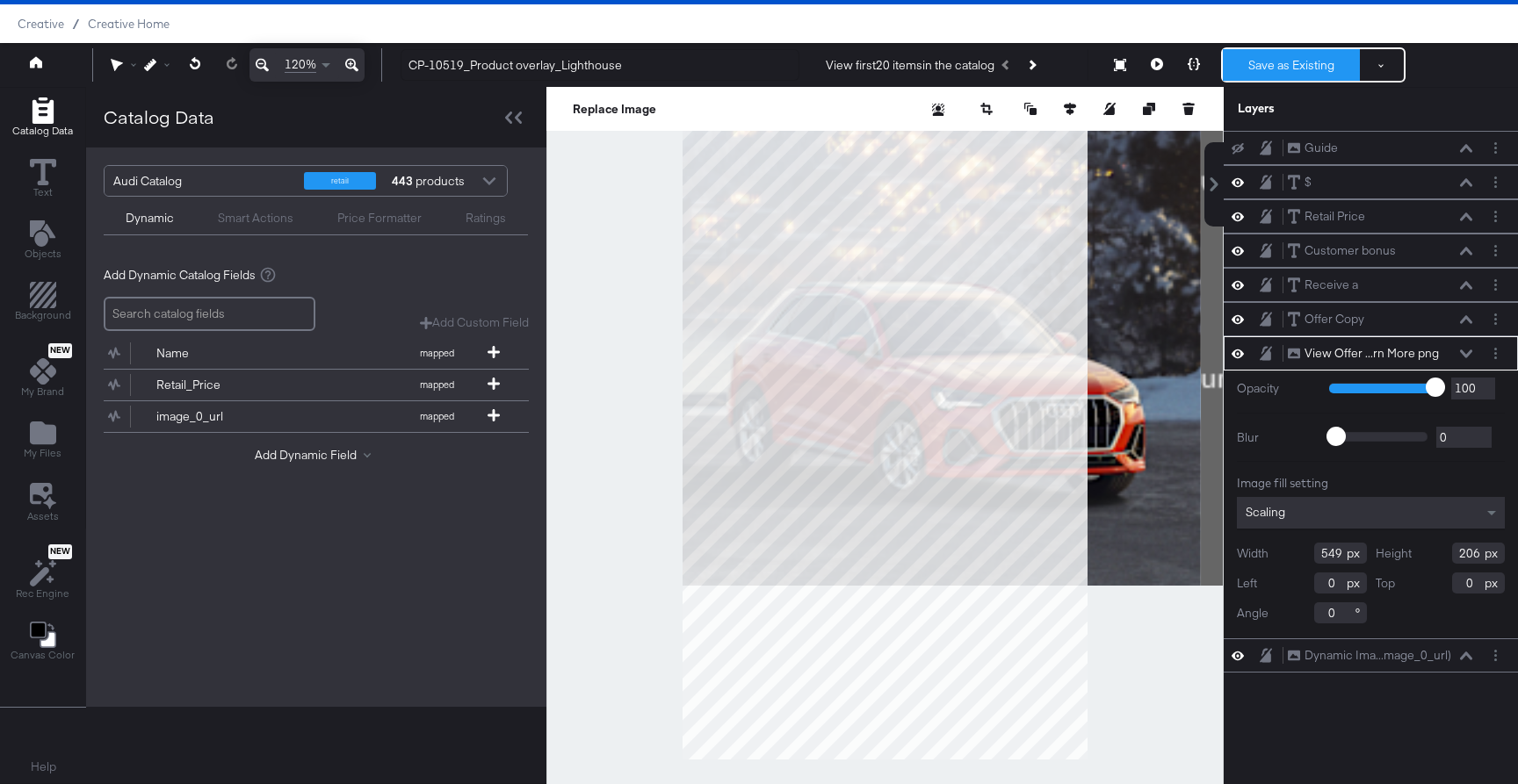click on "Save as Existing" at bounding box center (1291, 65) 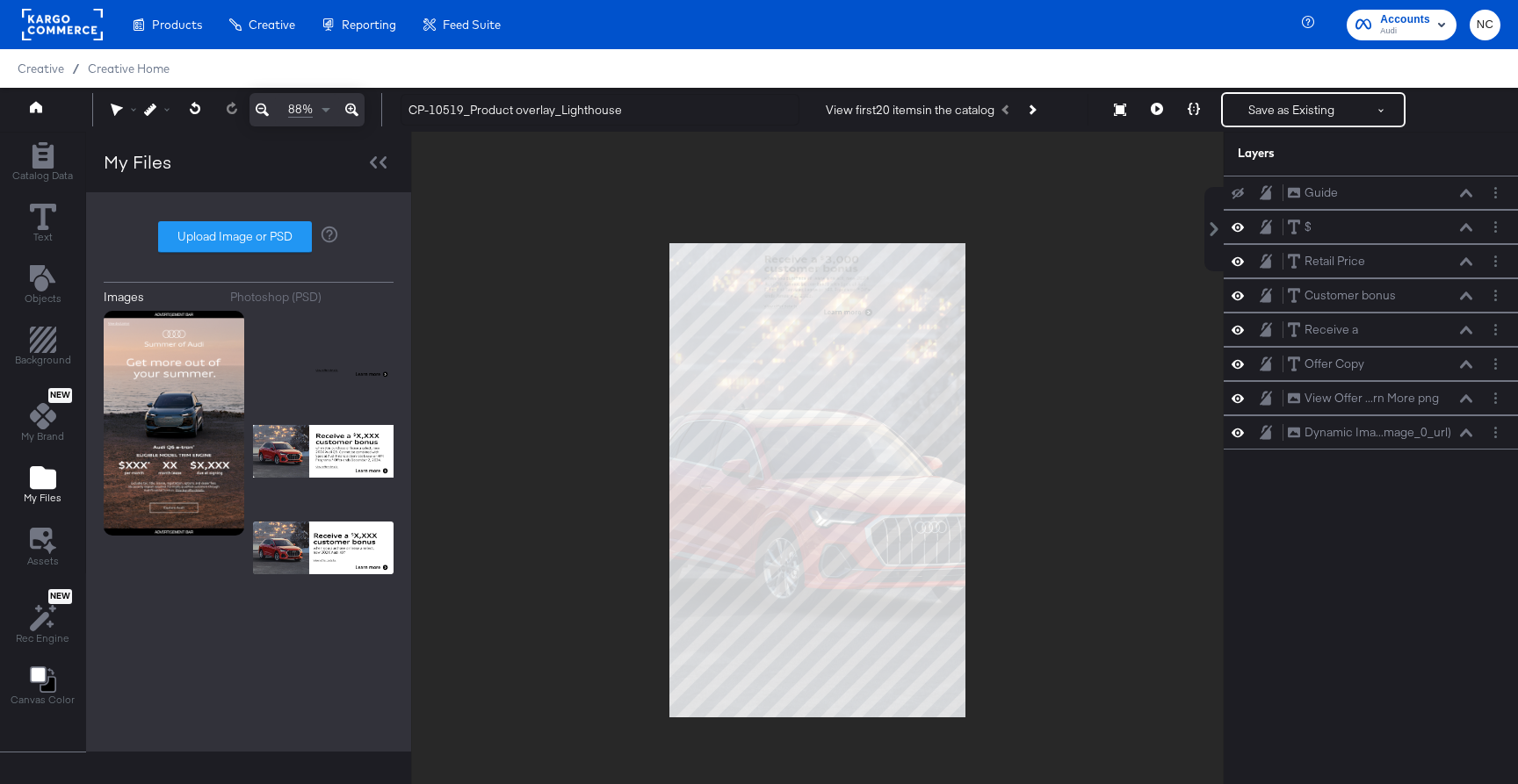 scroll, scrollTop: 0, scrollLeft: 0, axis: both 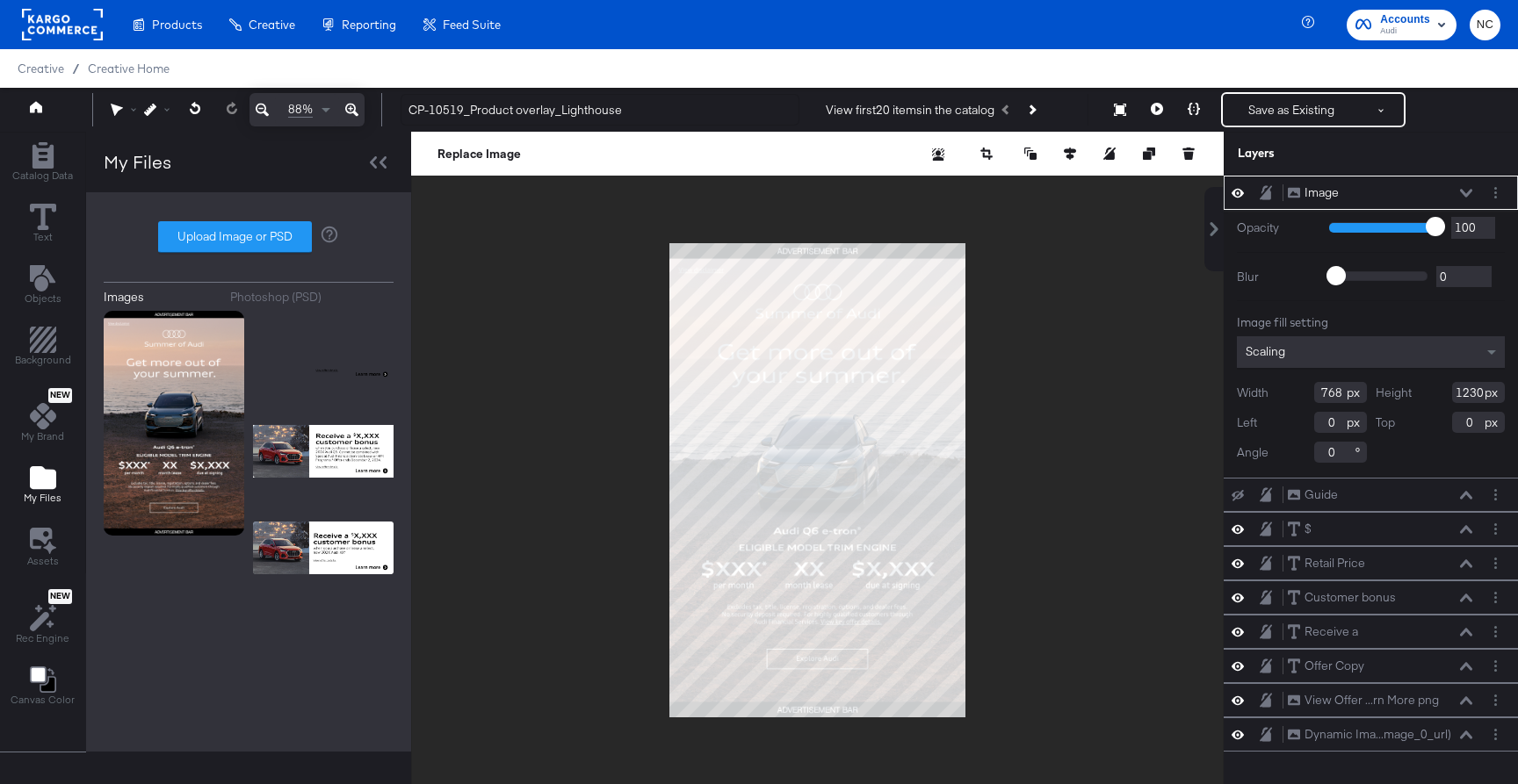 click 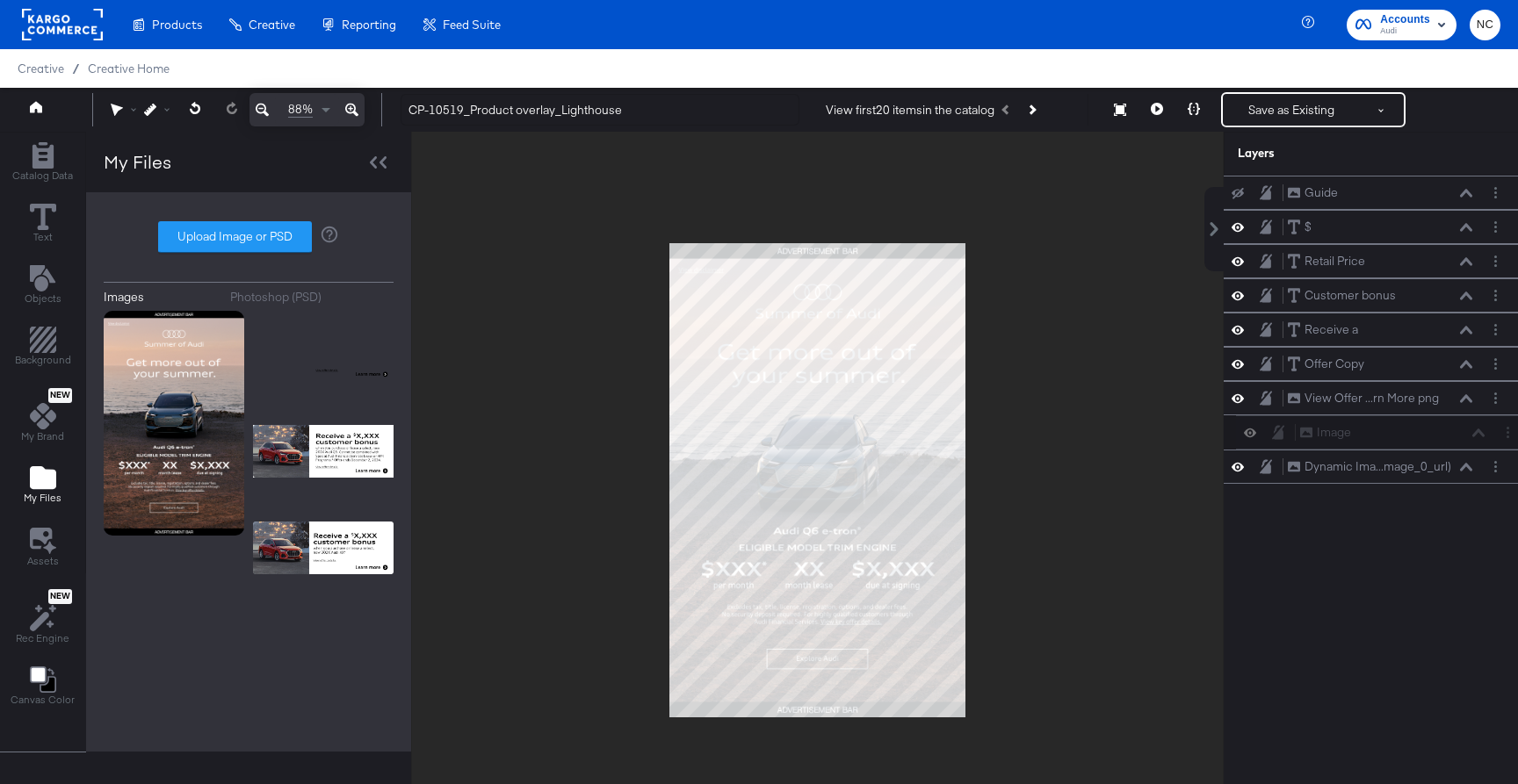 drag, startPoint x: 1282, startPoint y: 186, endPoint x: 1294, endPoint y: 430, distance: 244.2949 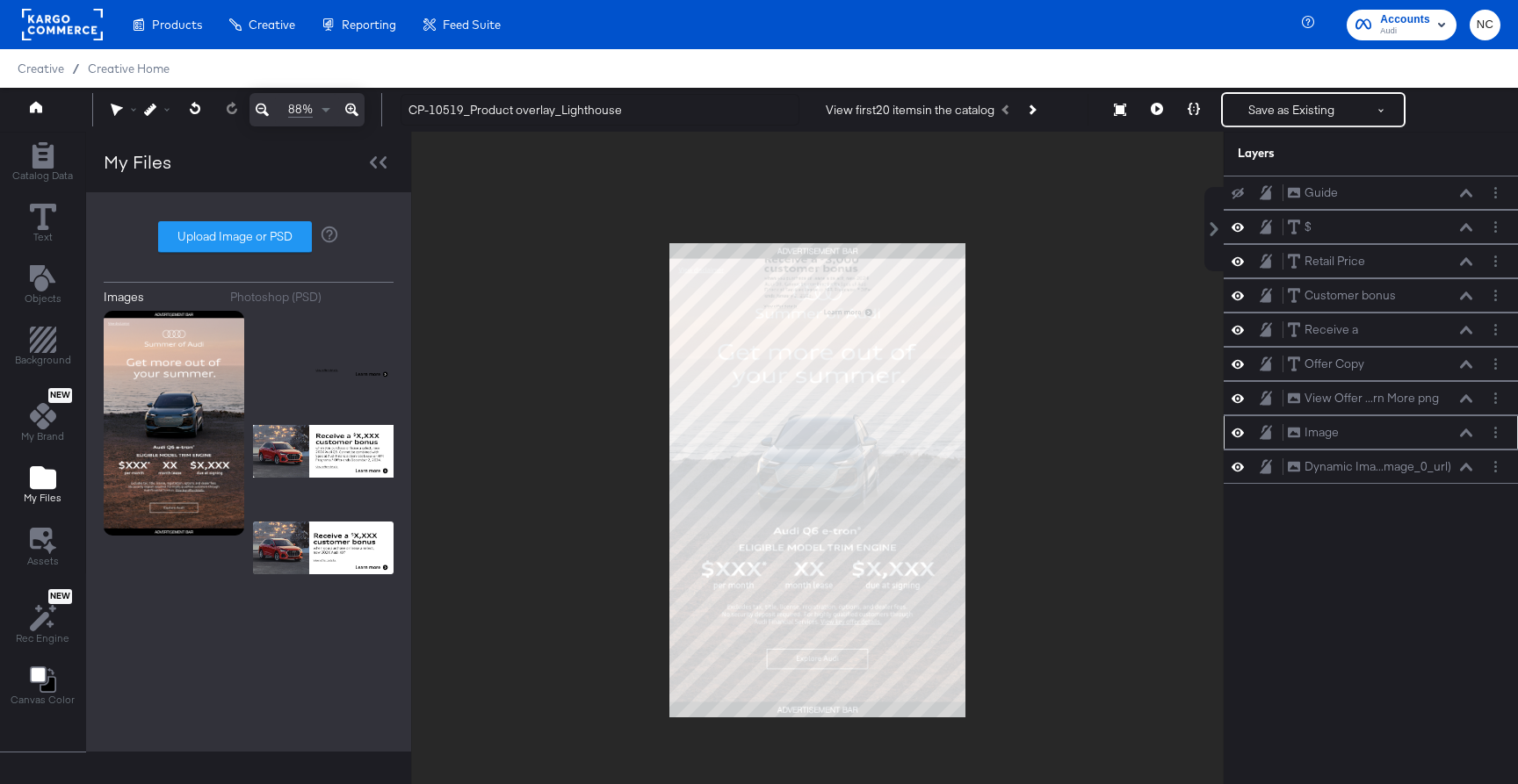 click 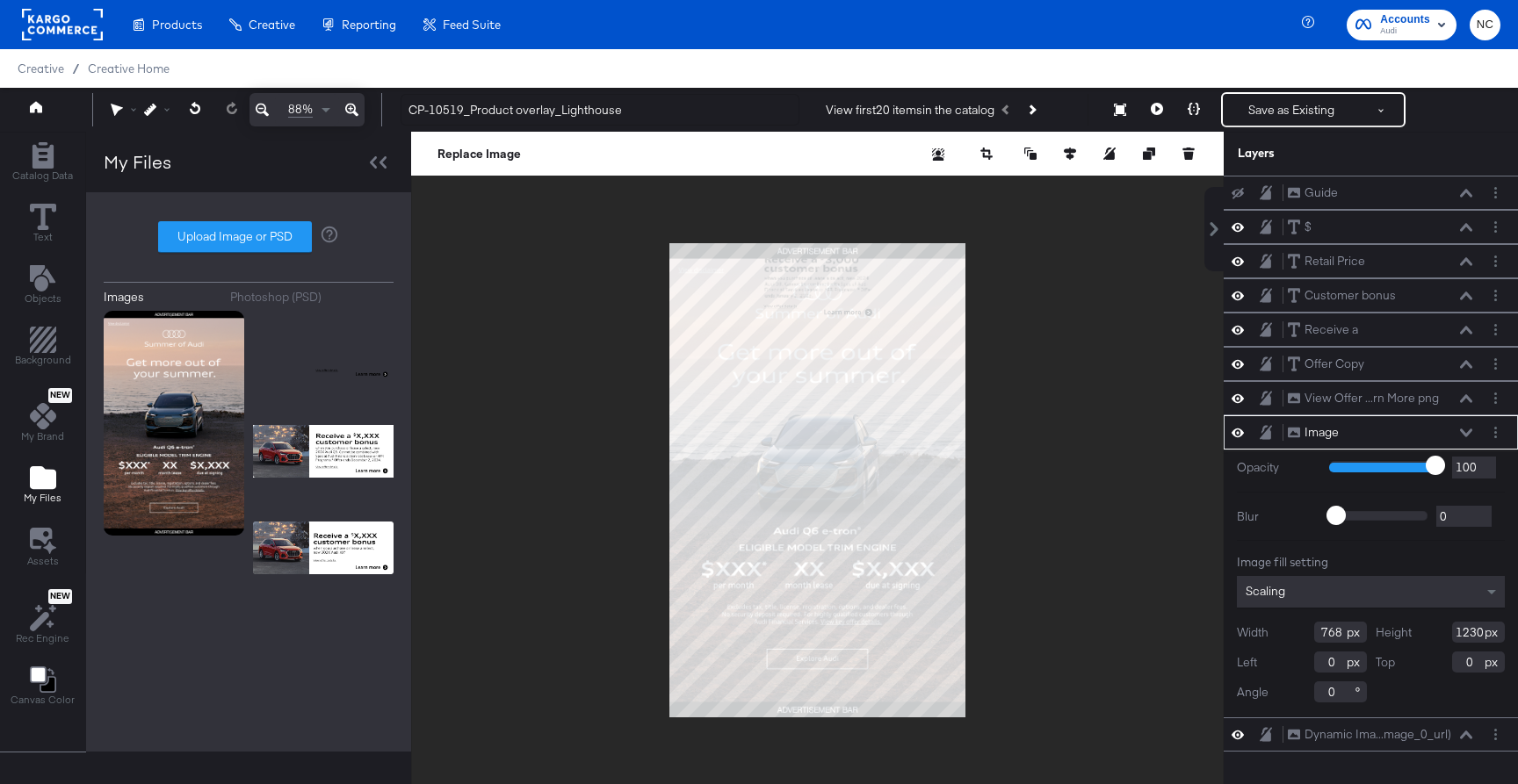 type on "99" 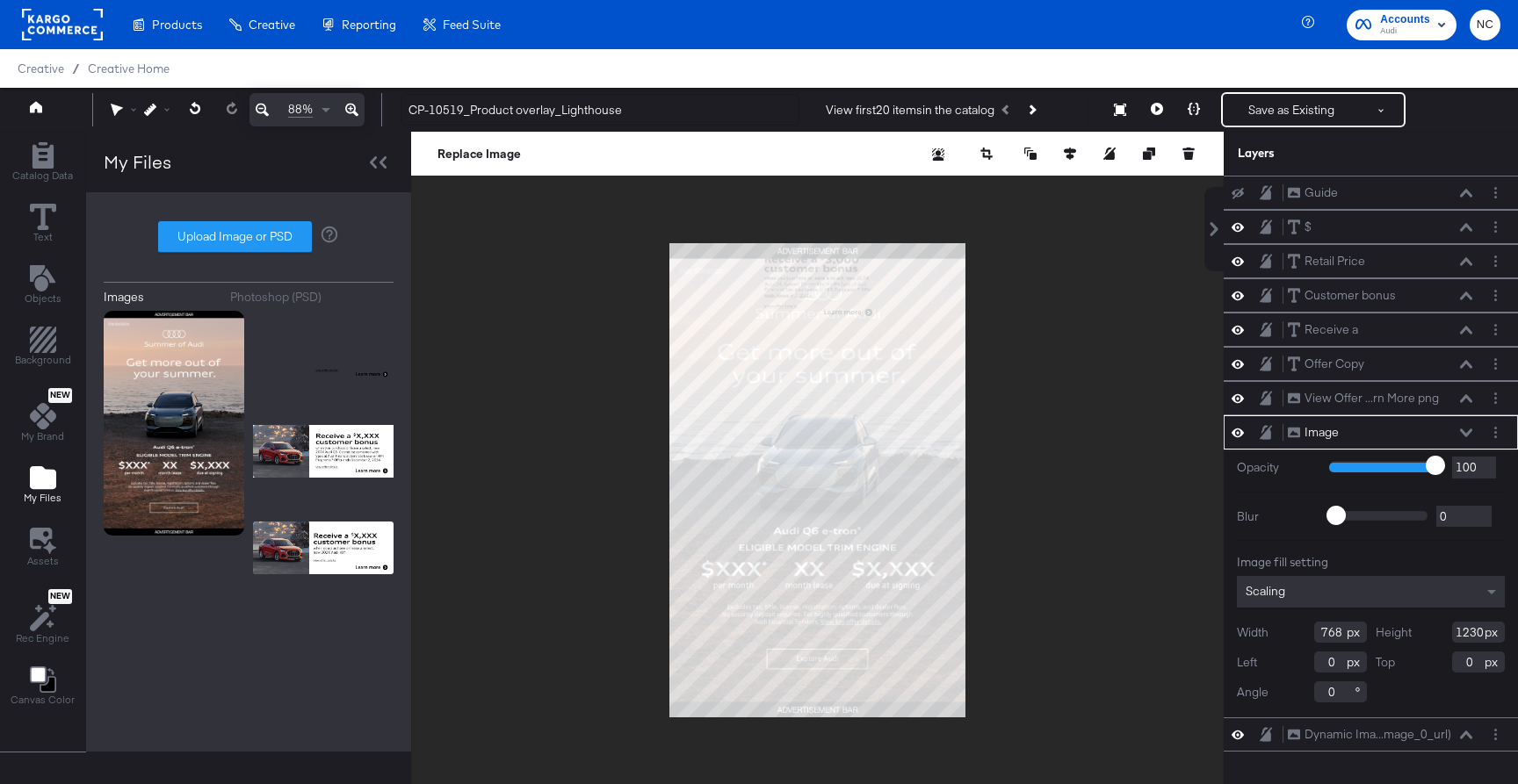 type on "99" 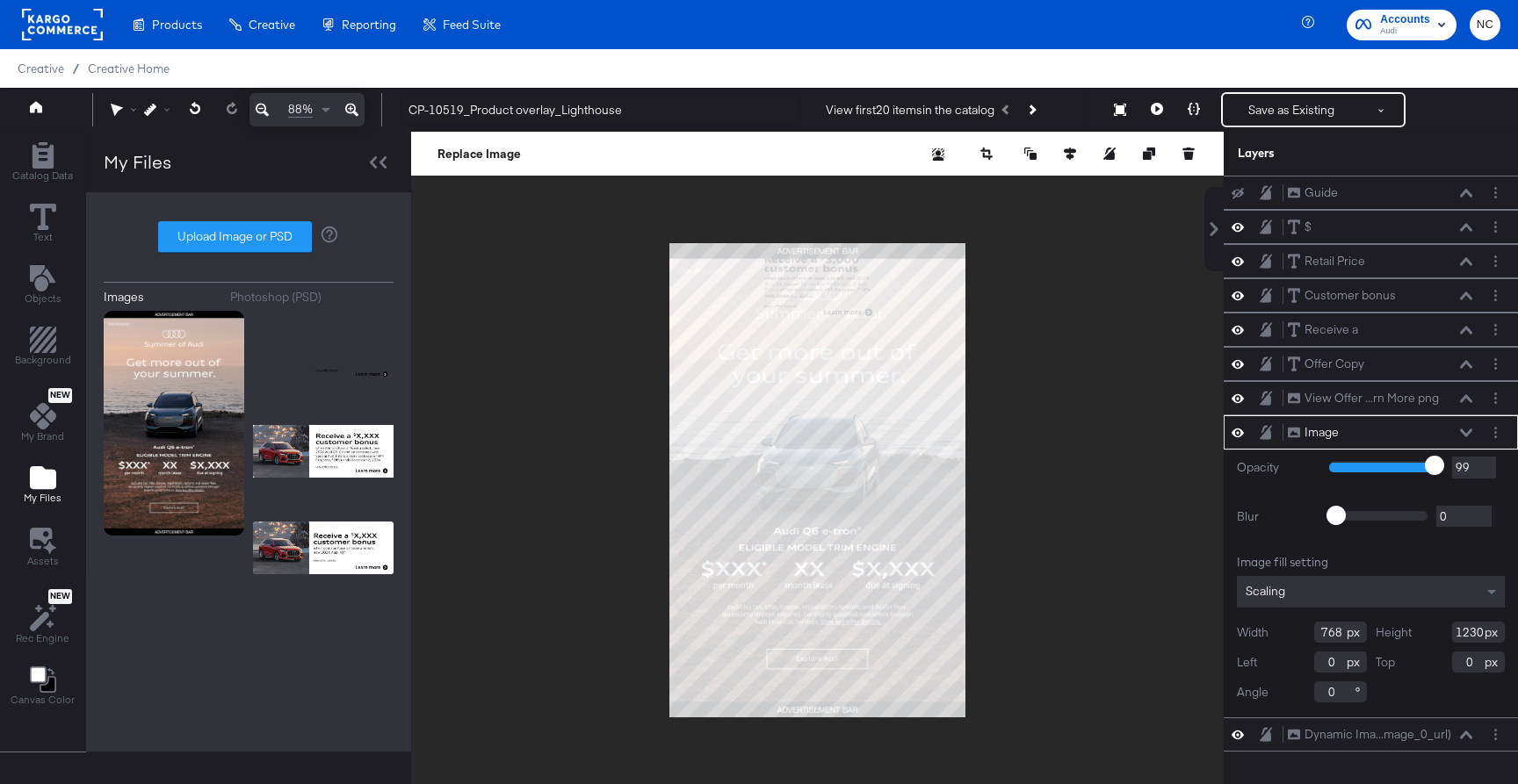 type on "96" 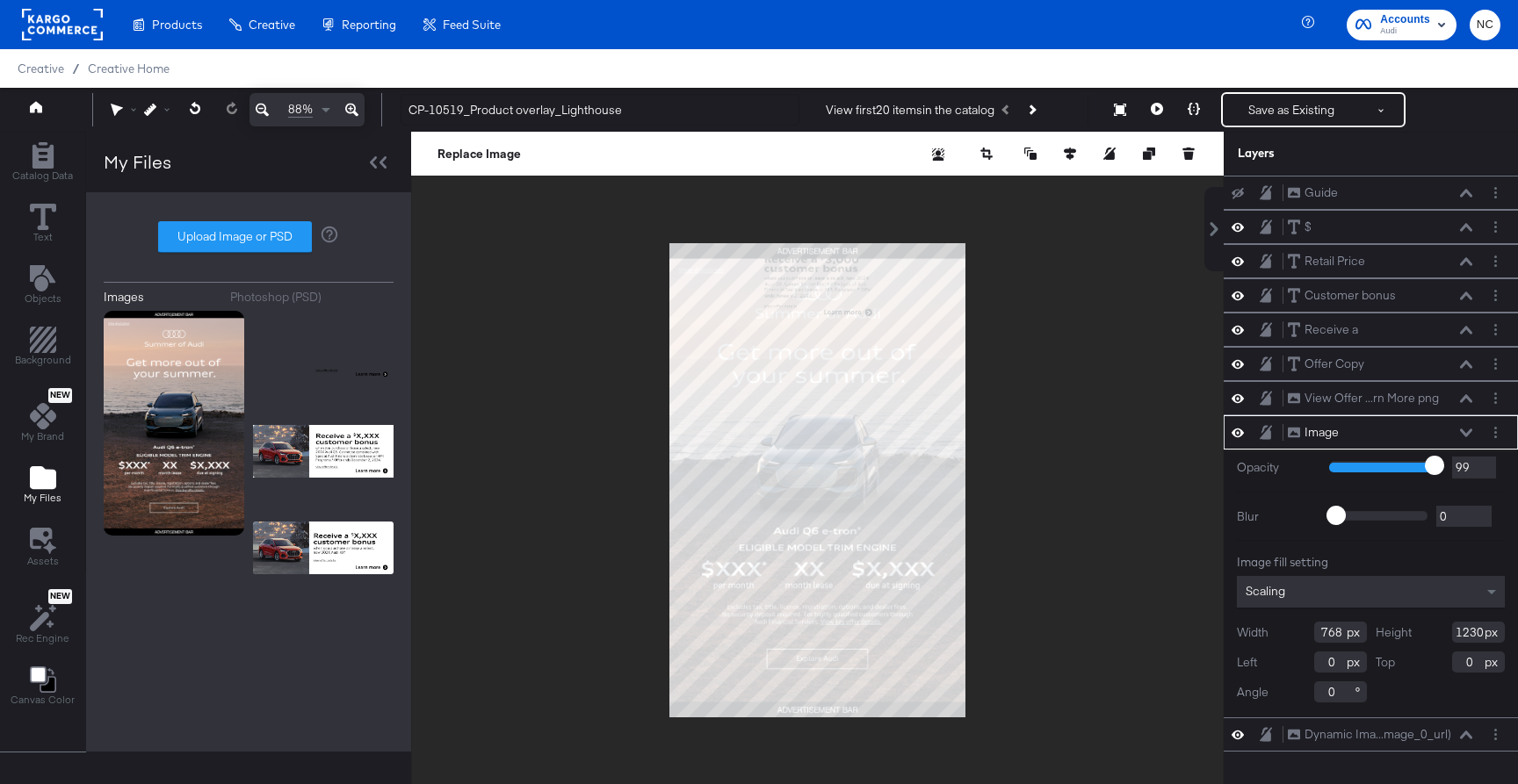 type on "96" 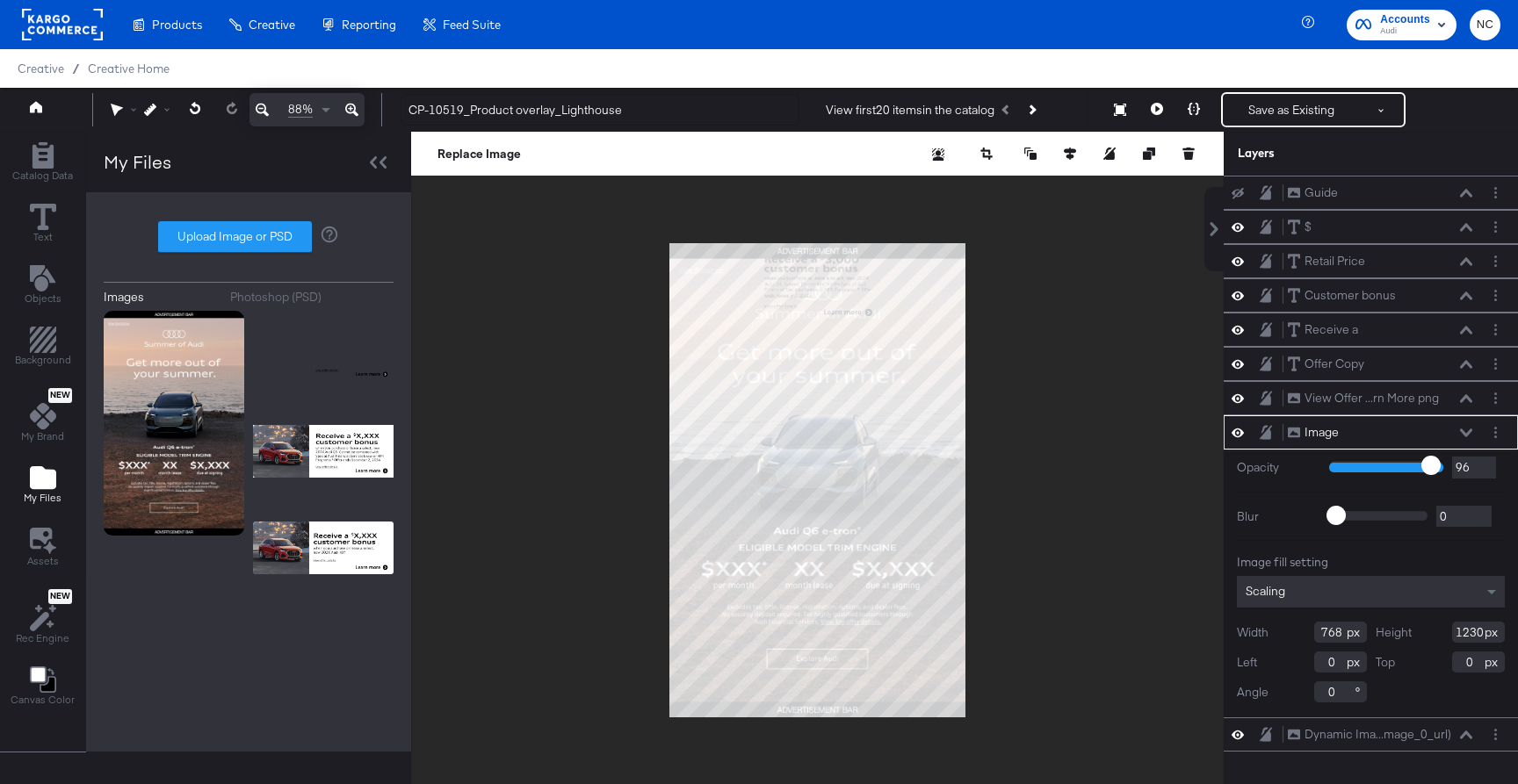 type on "94" 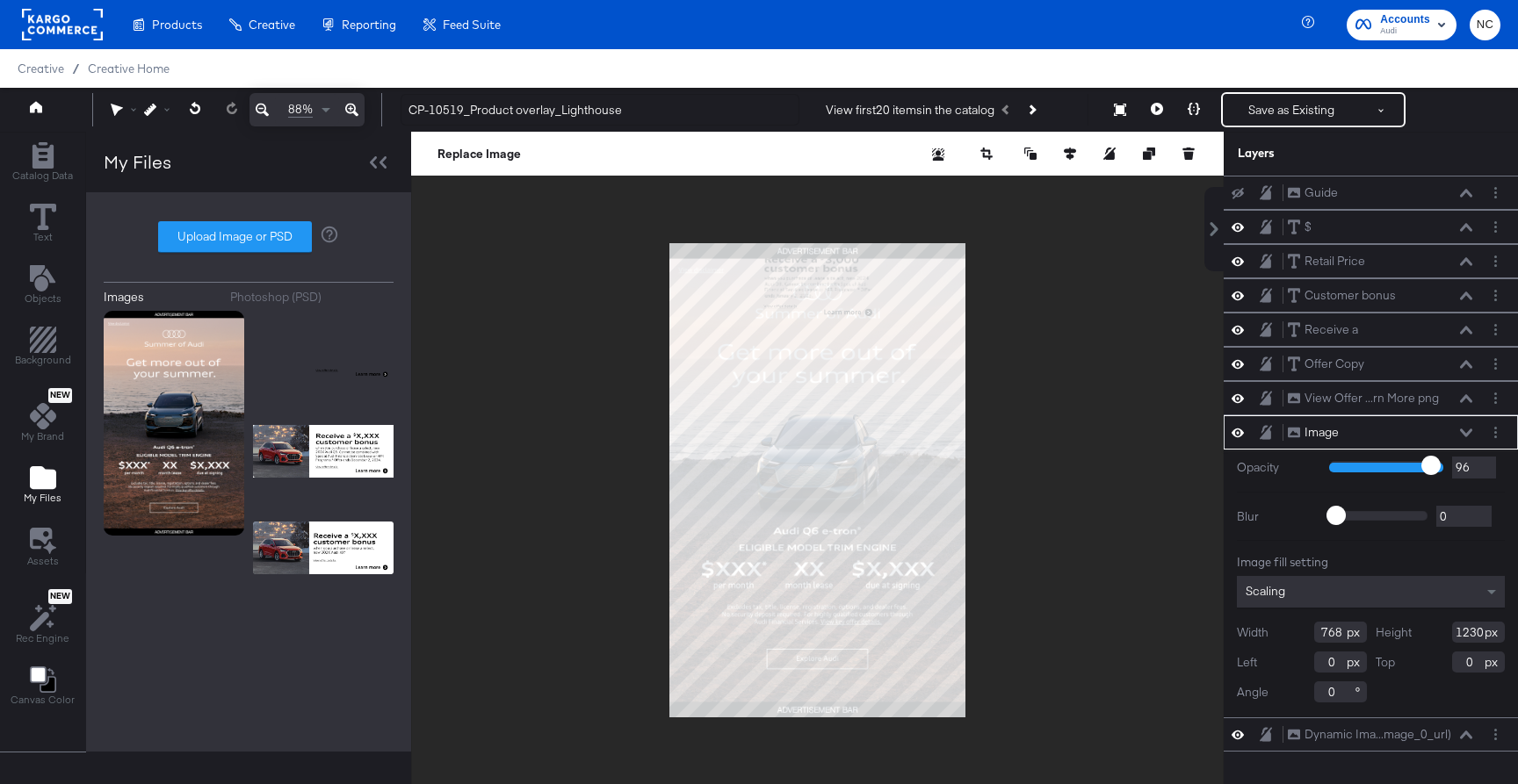 type on "94" 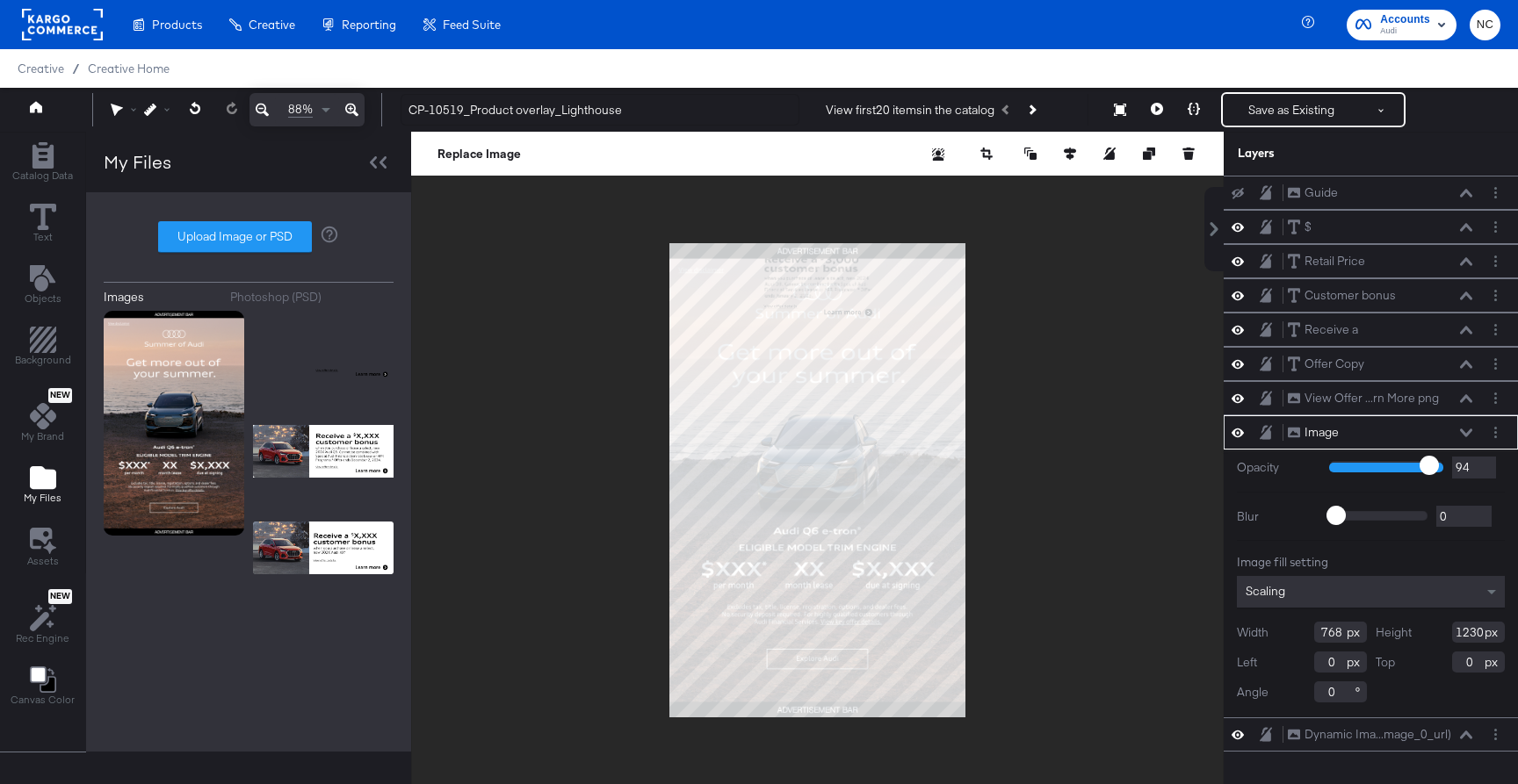 type on "93" 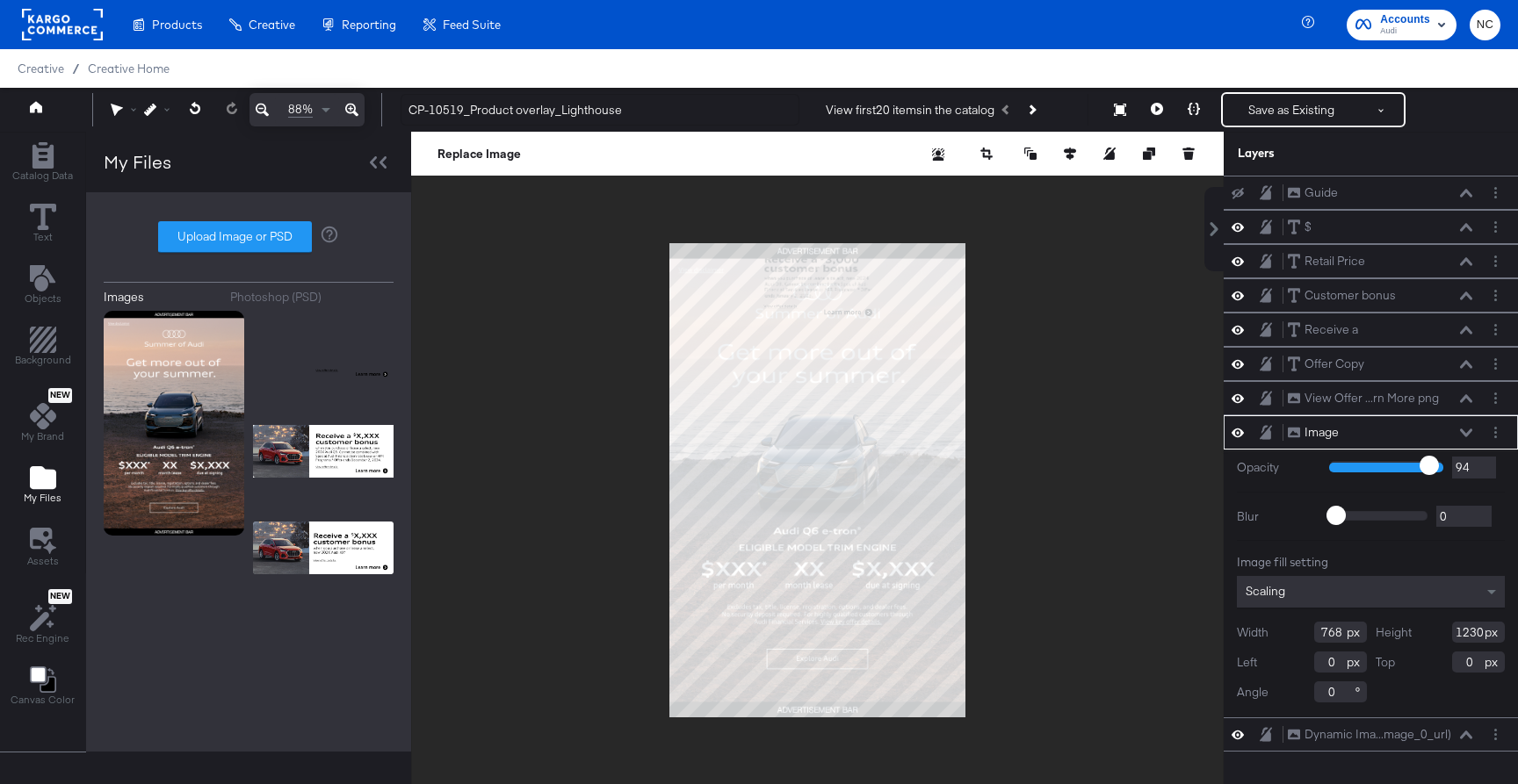 type on "93" 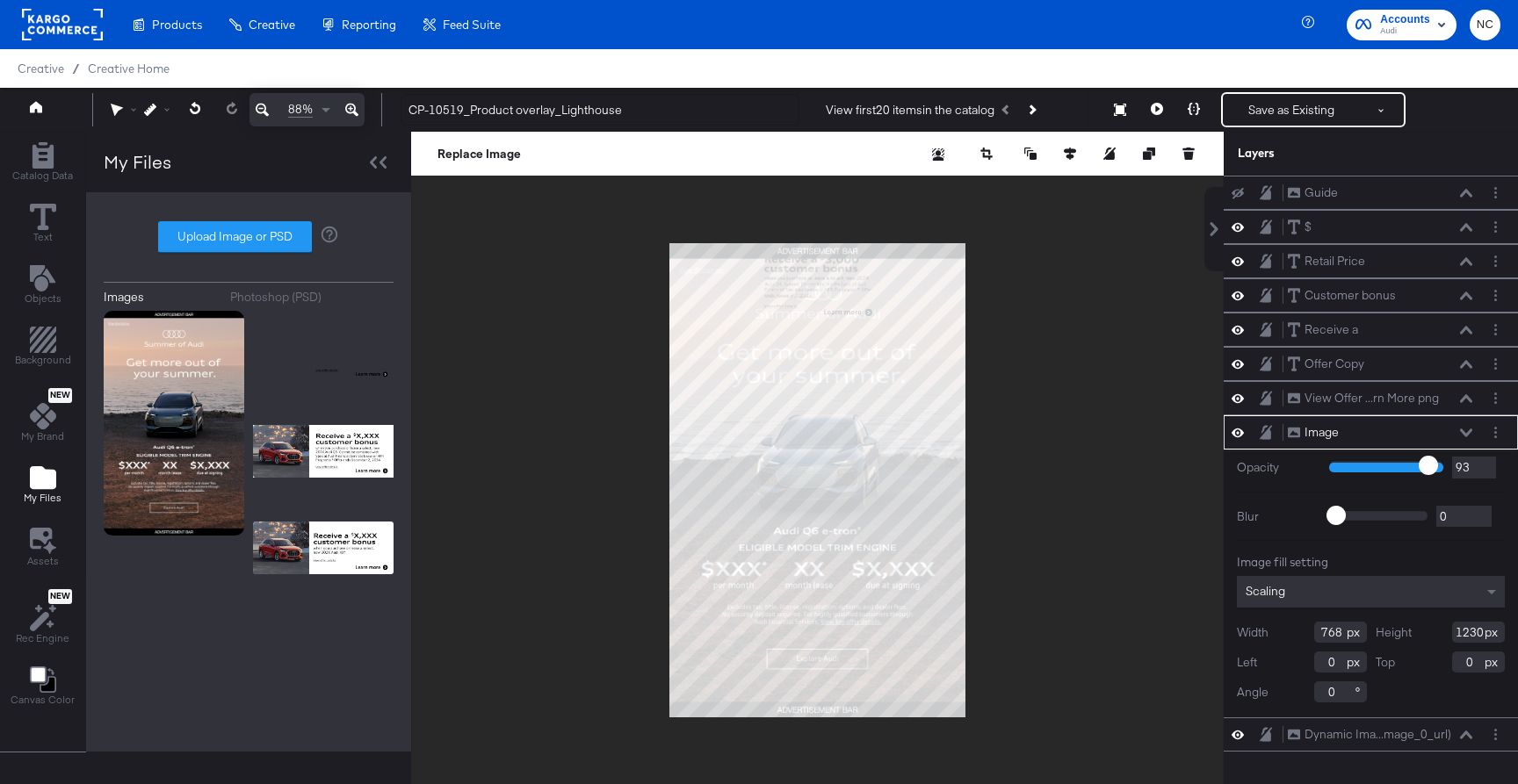type on "87" 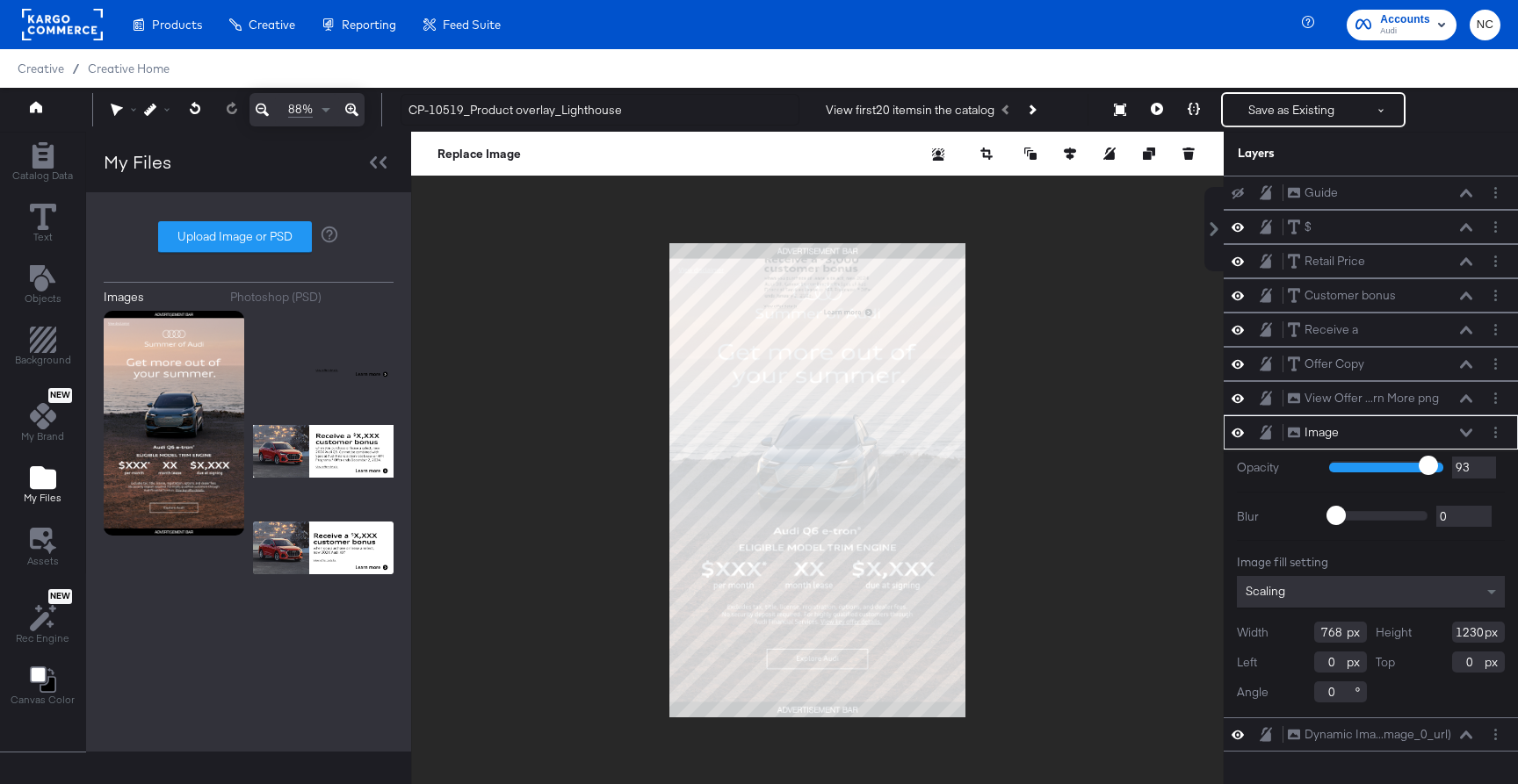 type on "87" 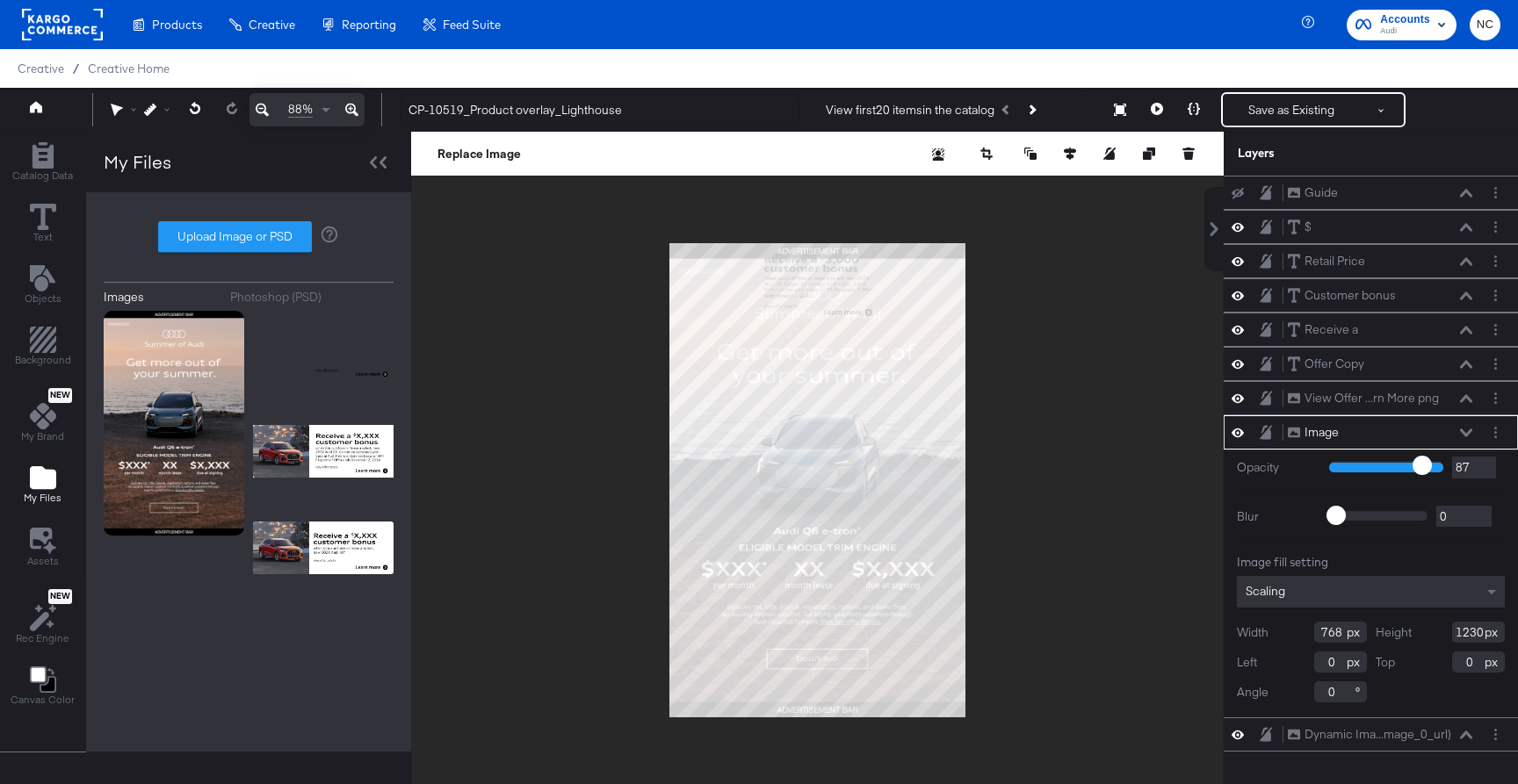 type on "85" 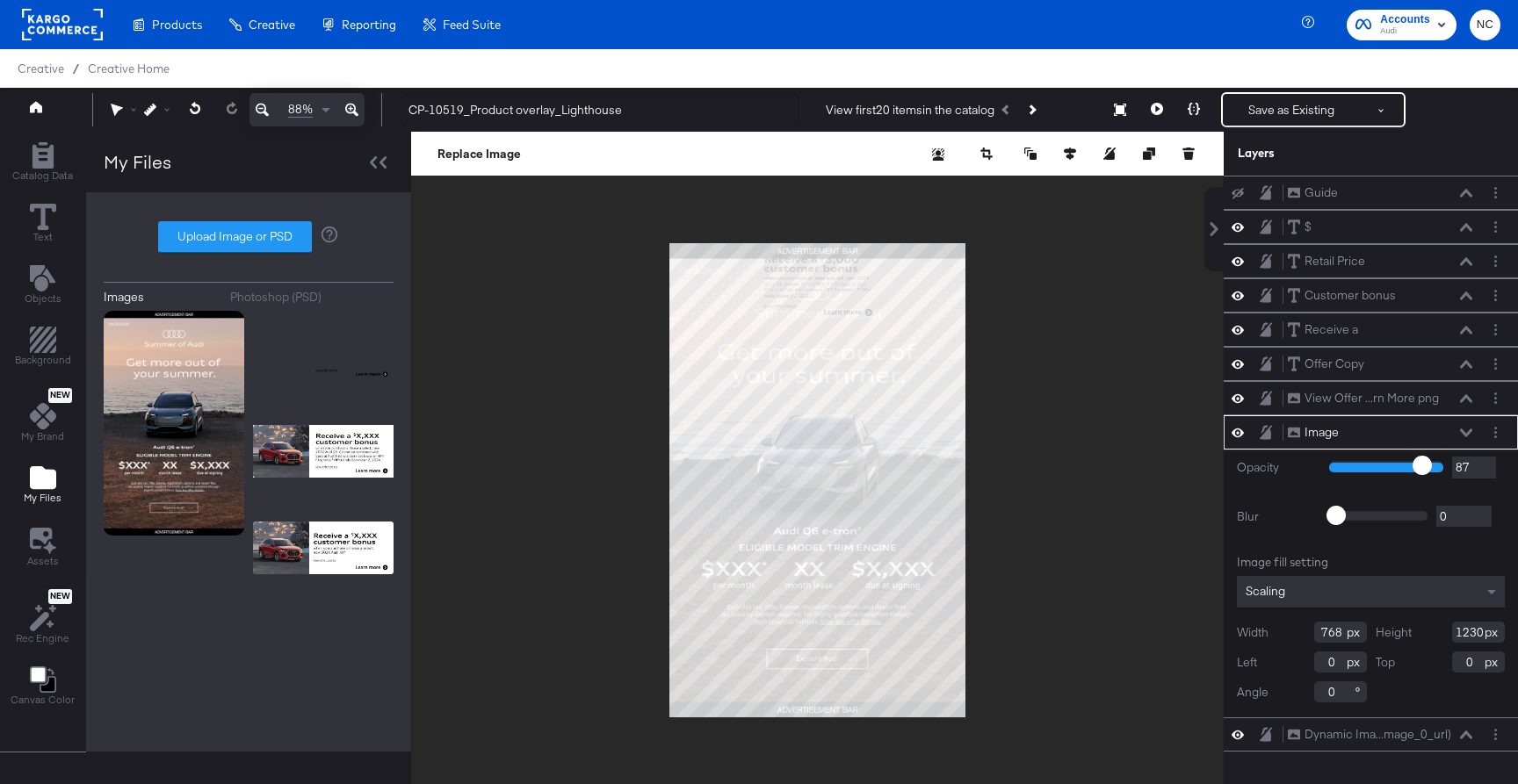 type on "85" 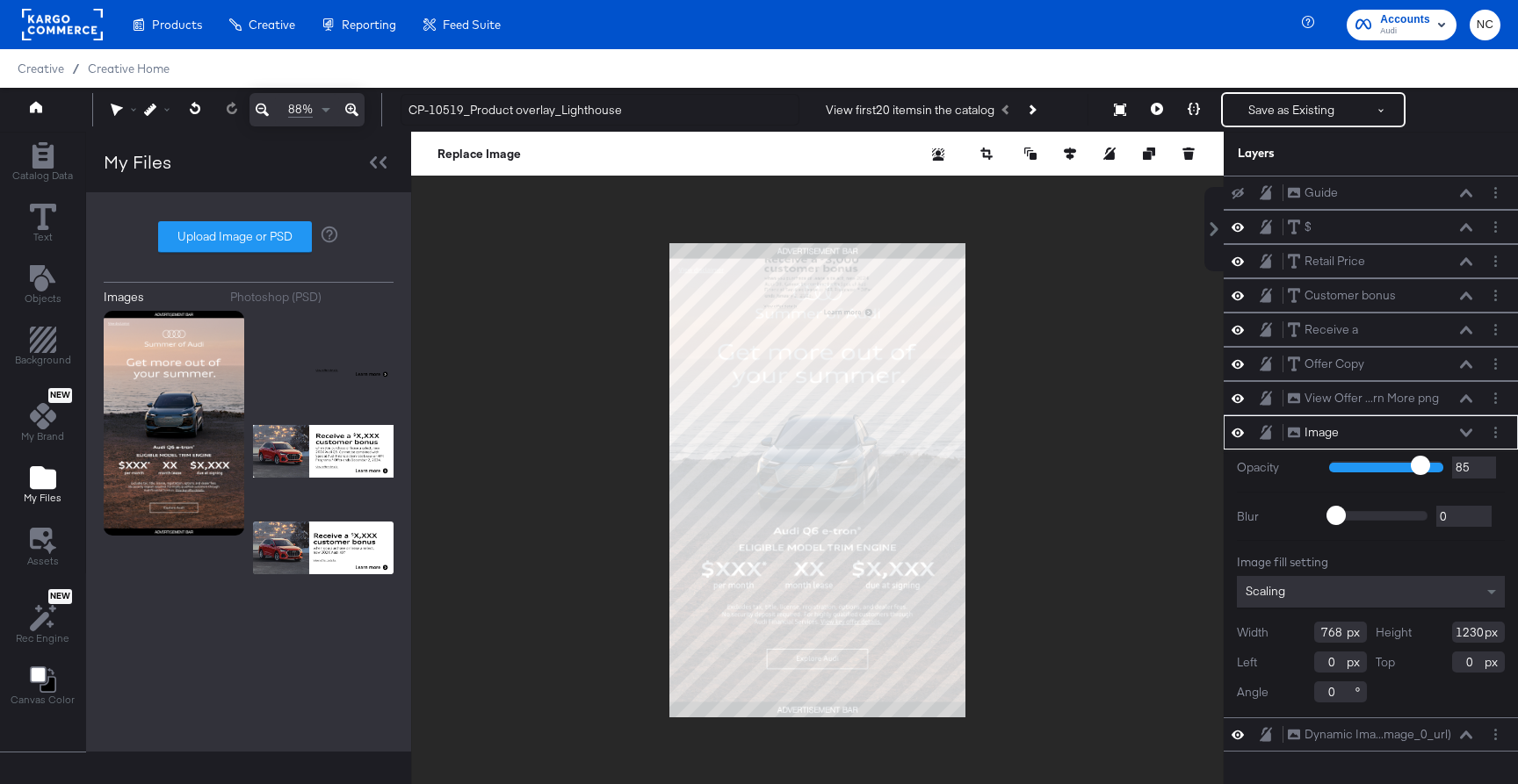 type on "84" 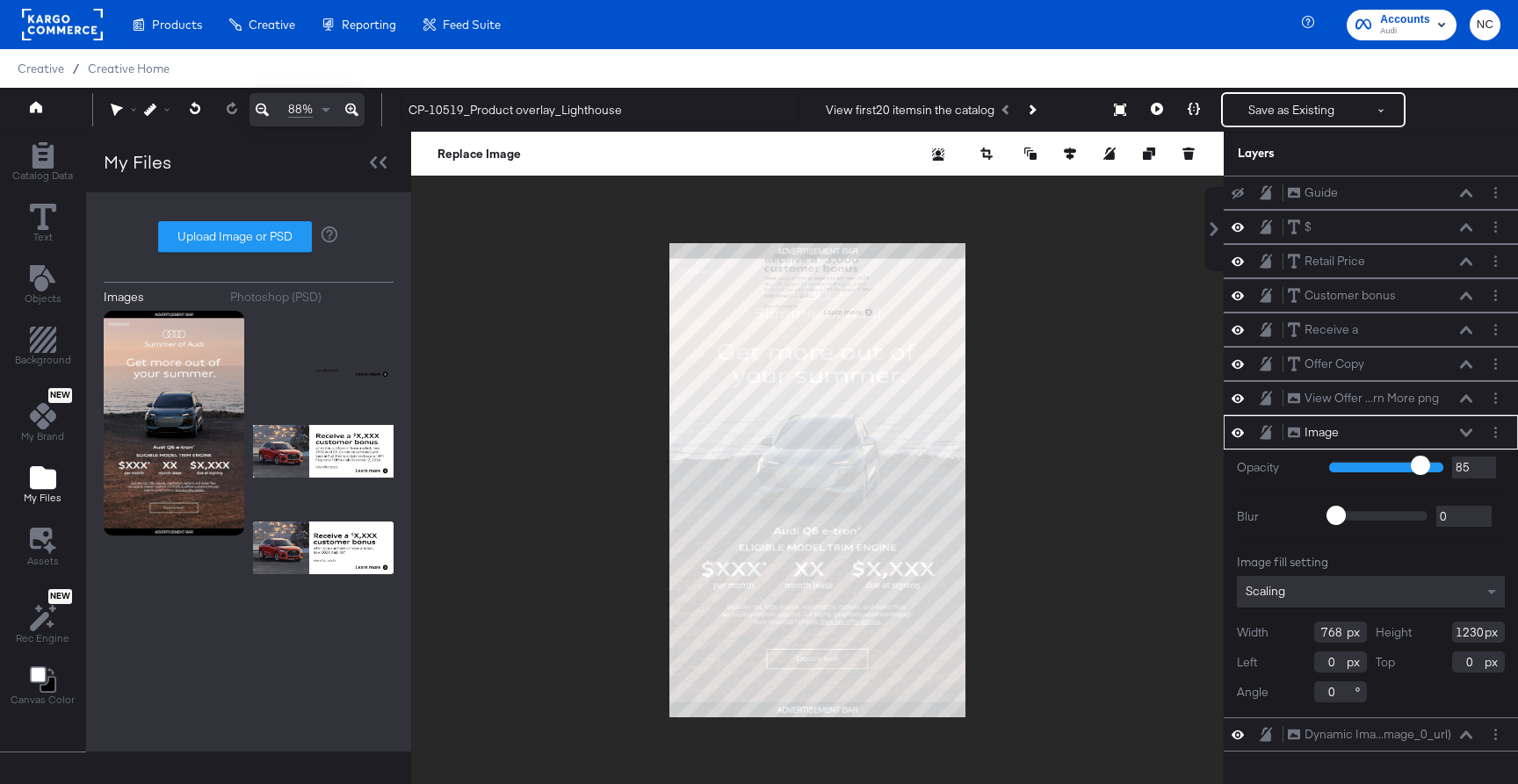type on "84" 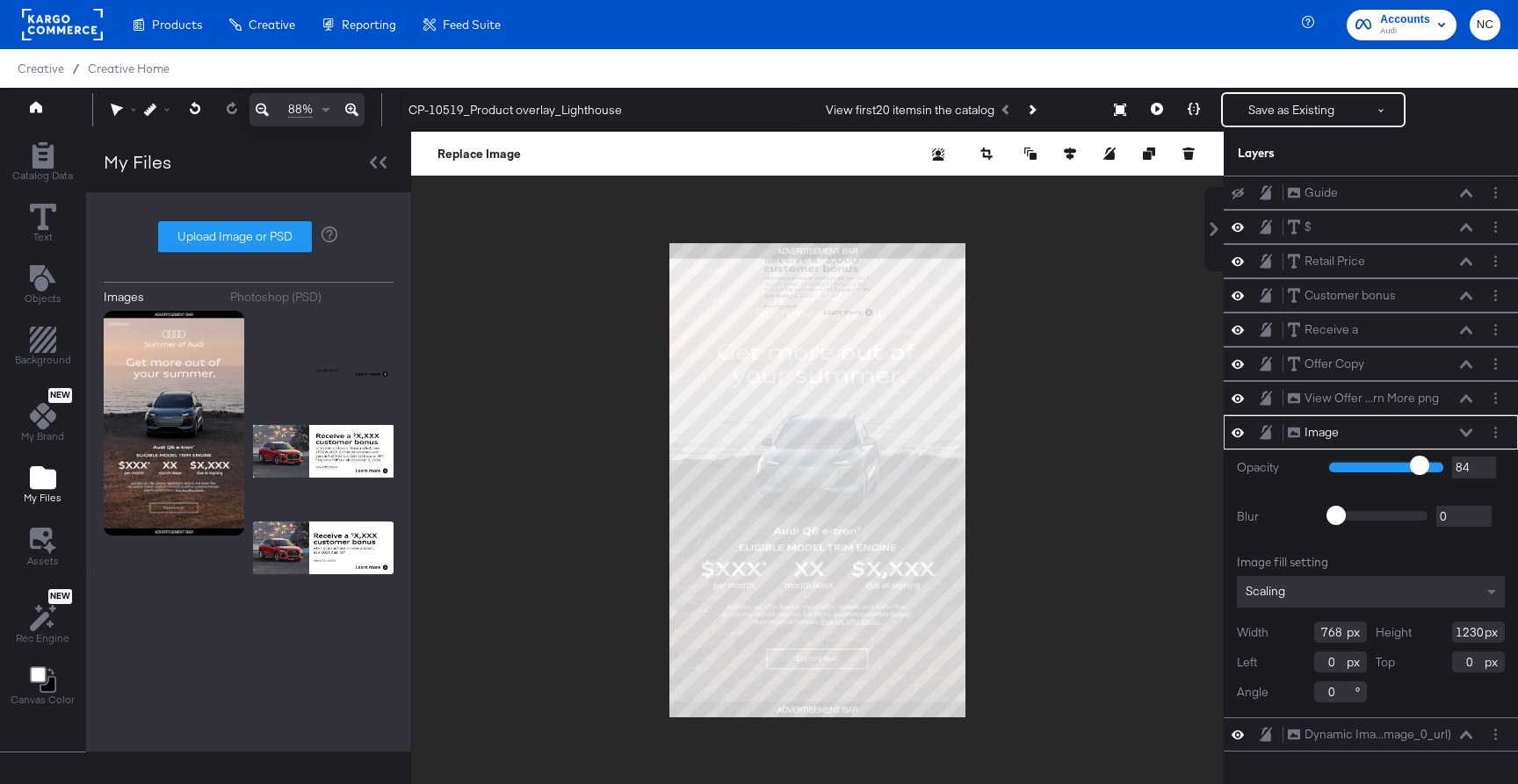 type on "82" 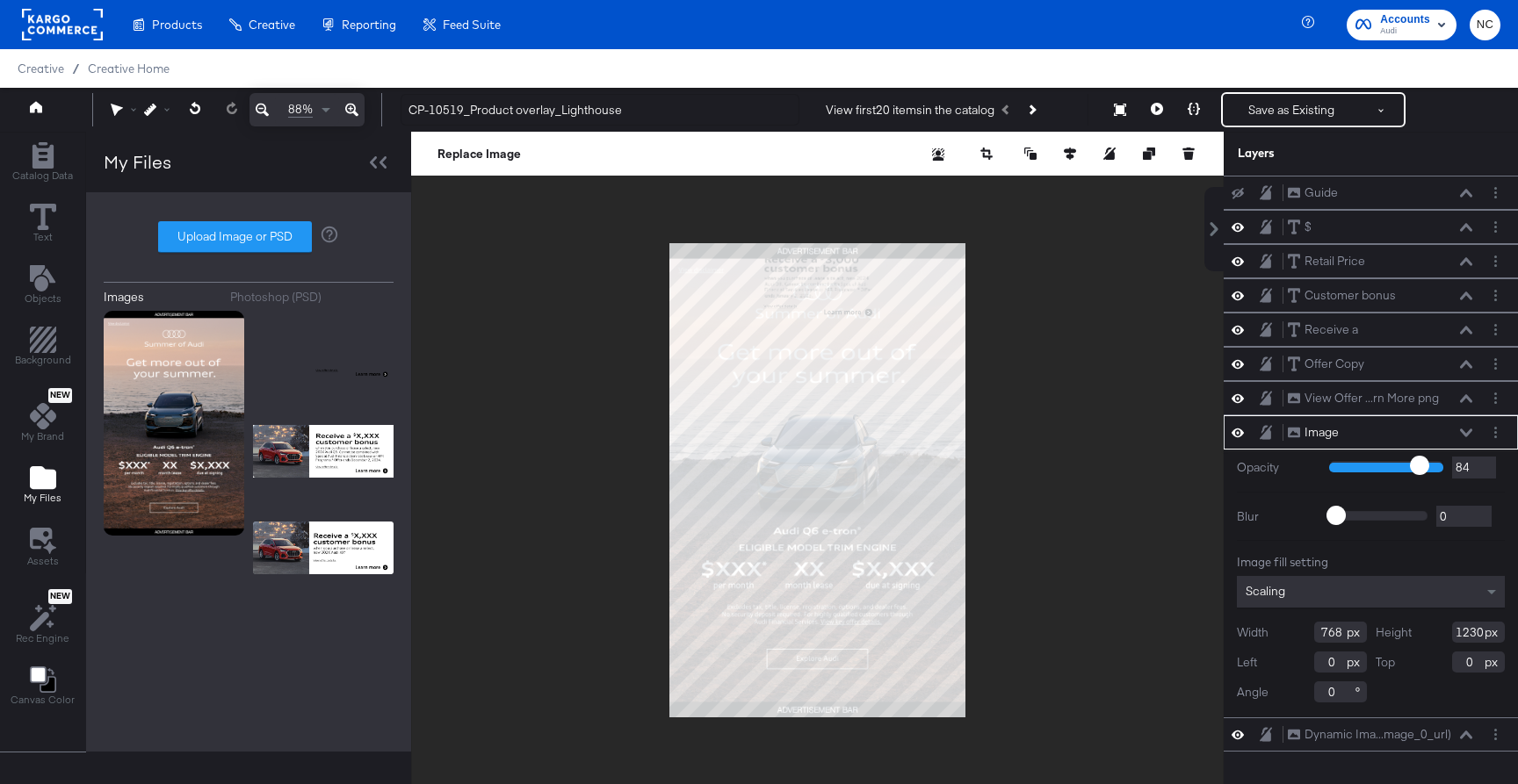 type on "82" 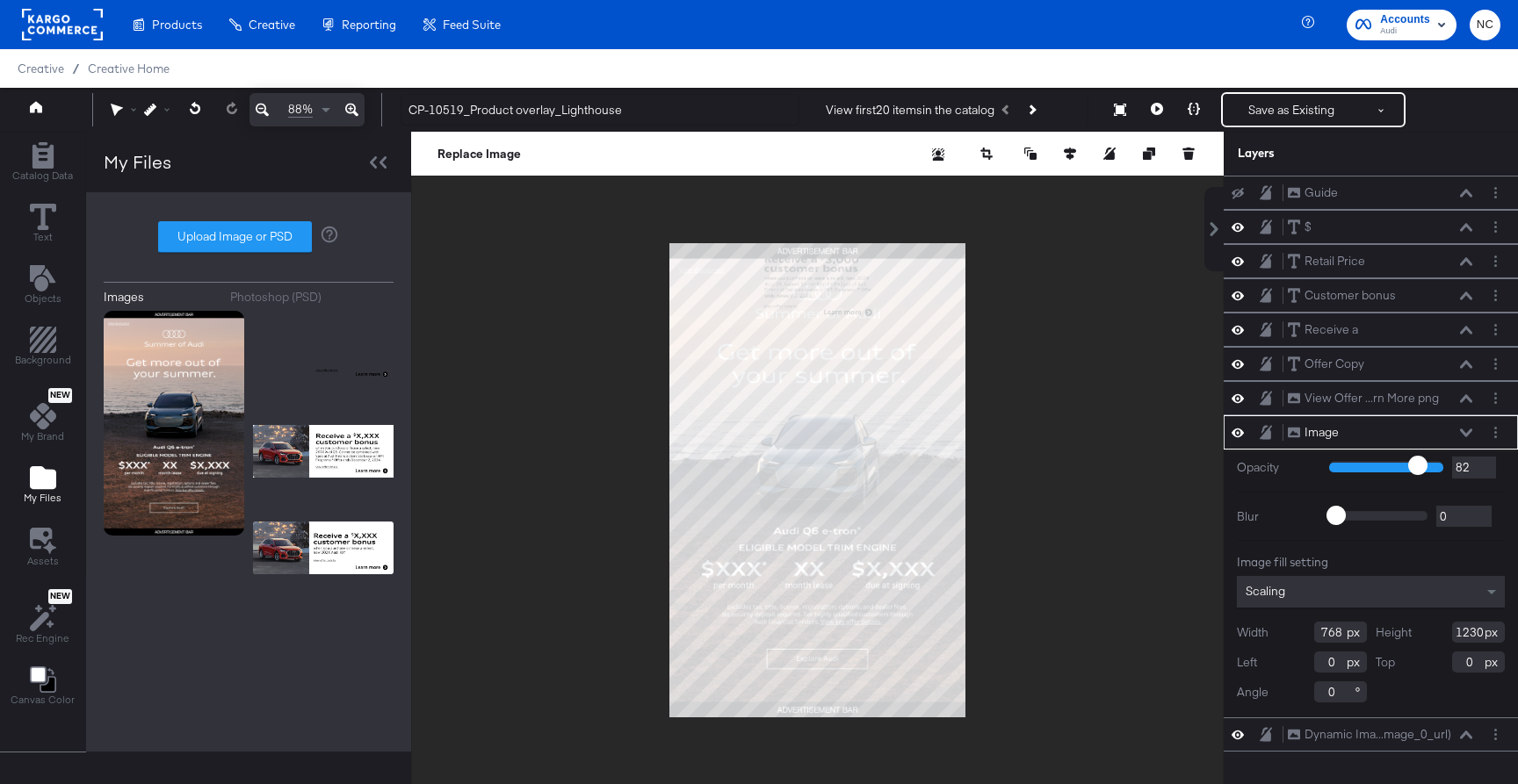 type on "81" 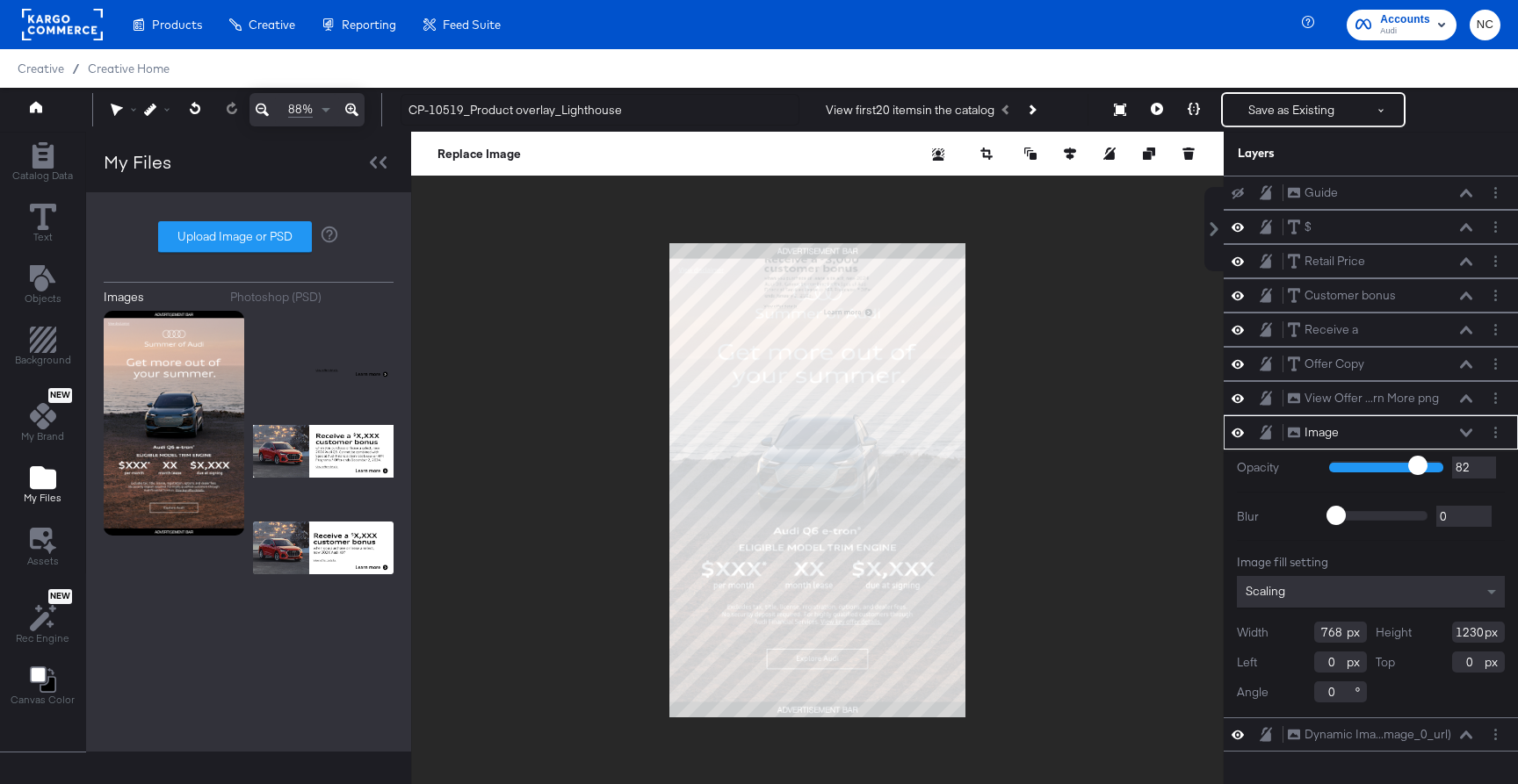 type on "81" 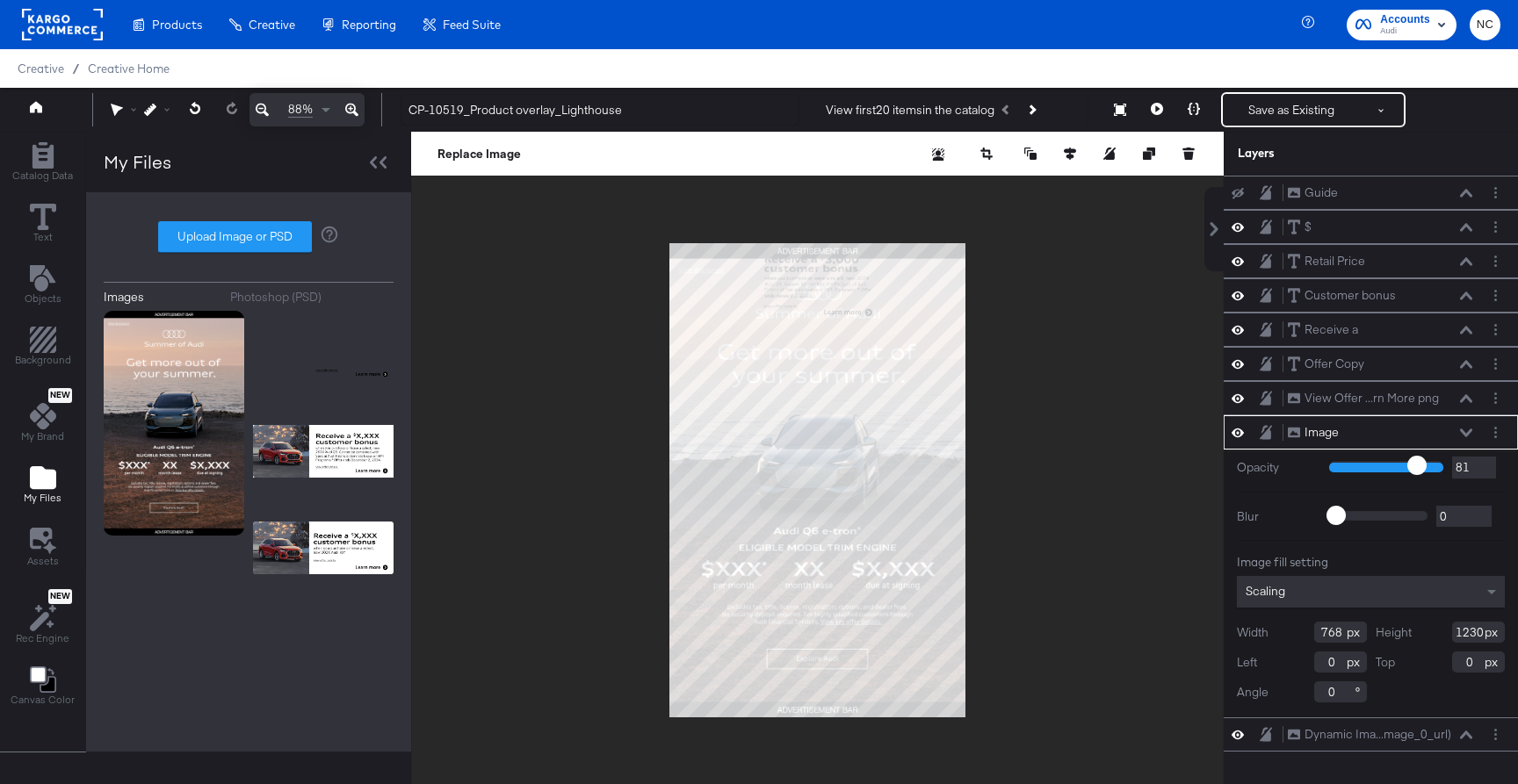 type on "80" 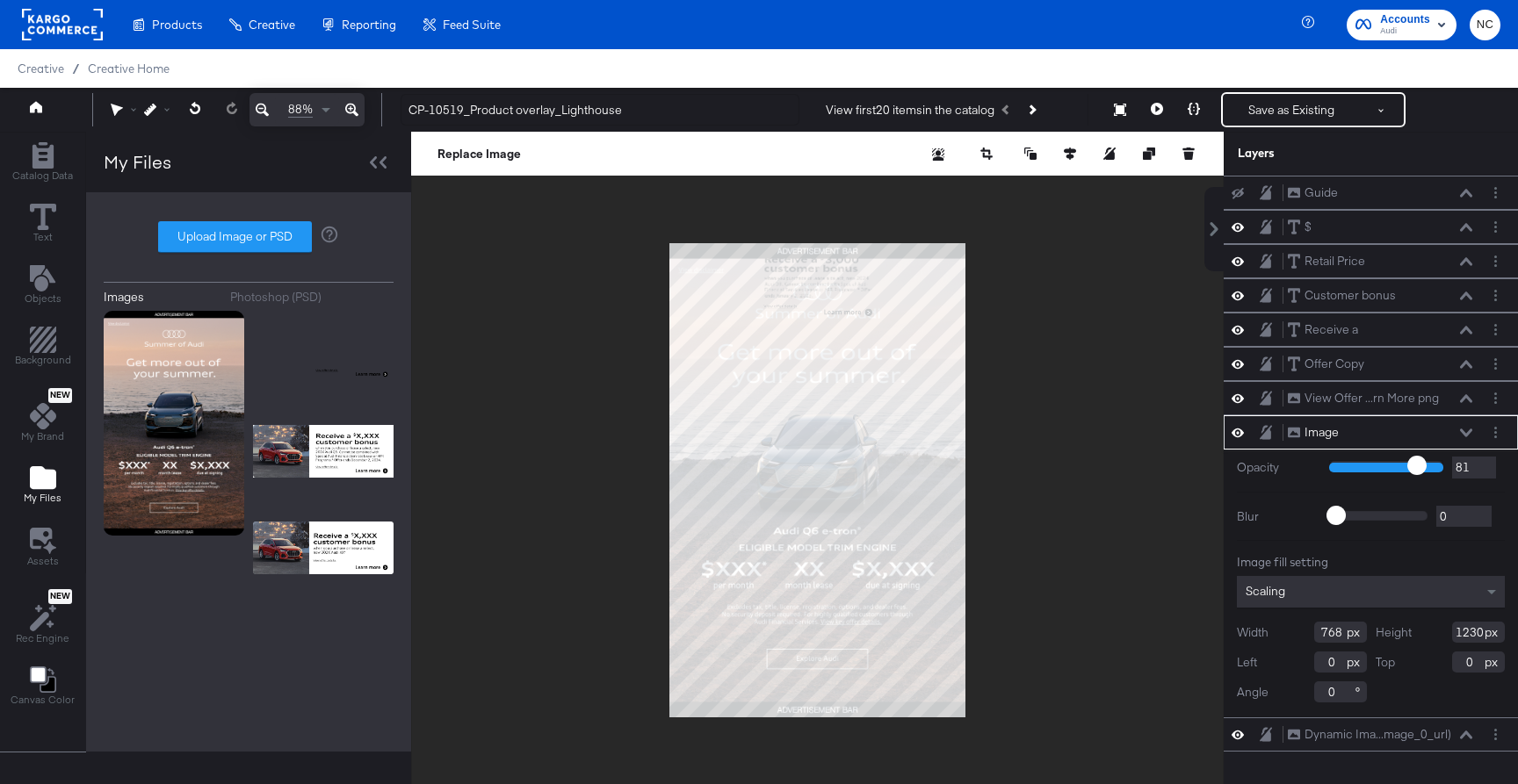 type on "80" 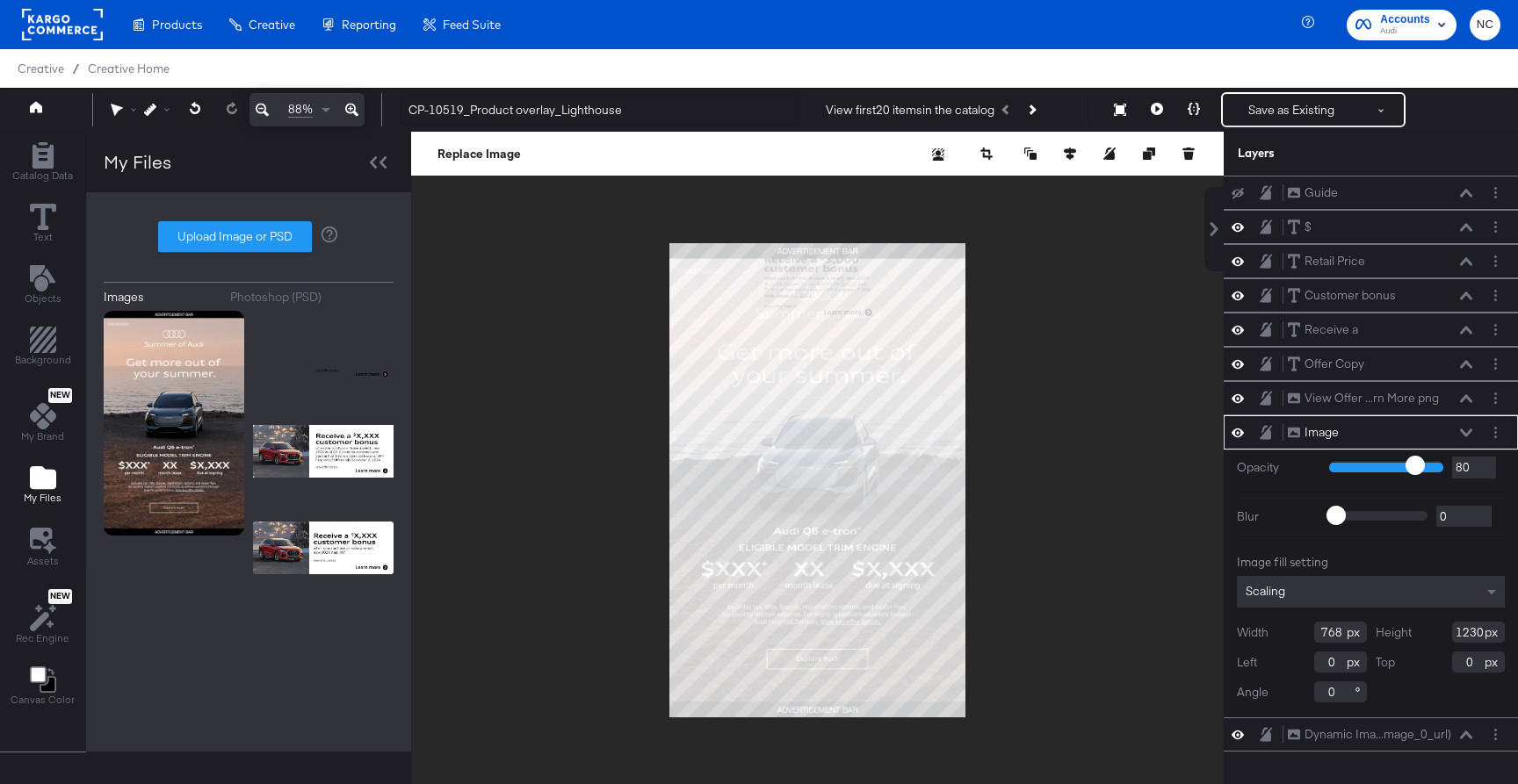 type on "78" 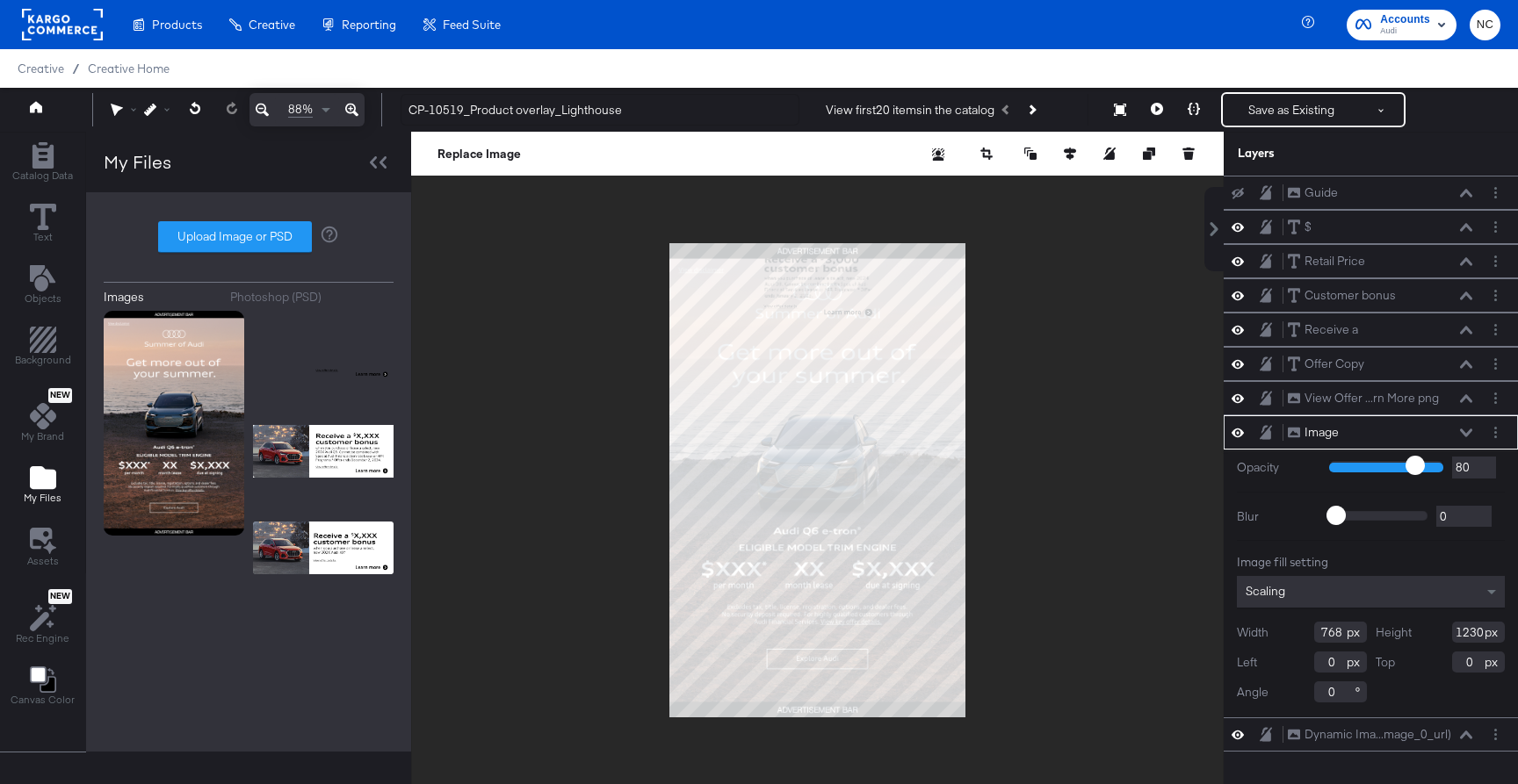 type on "78" 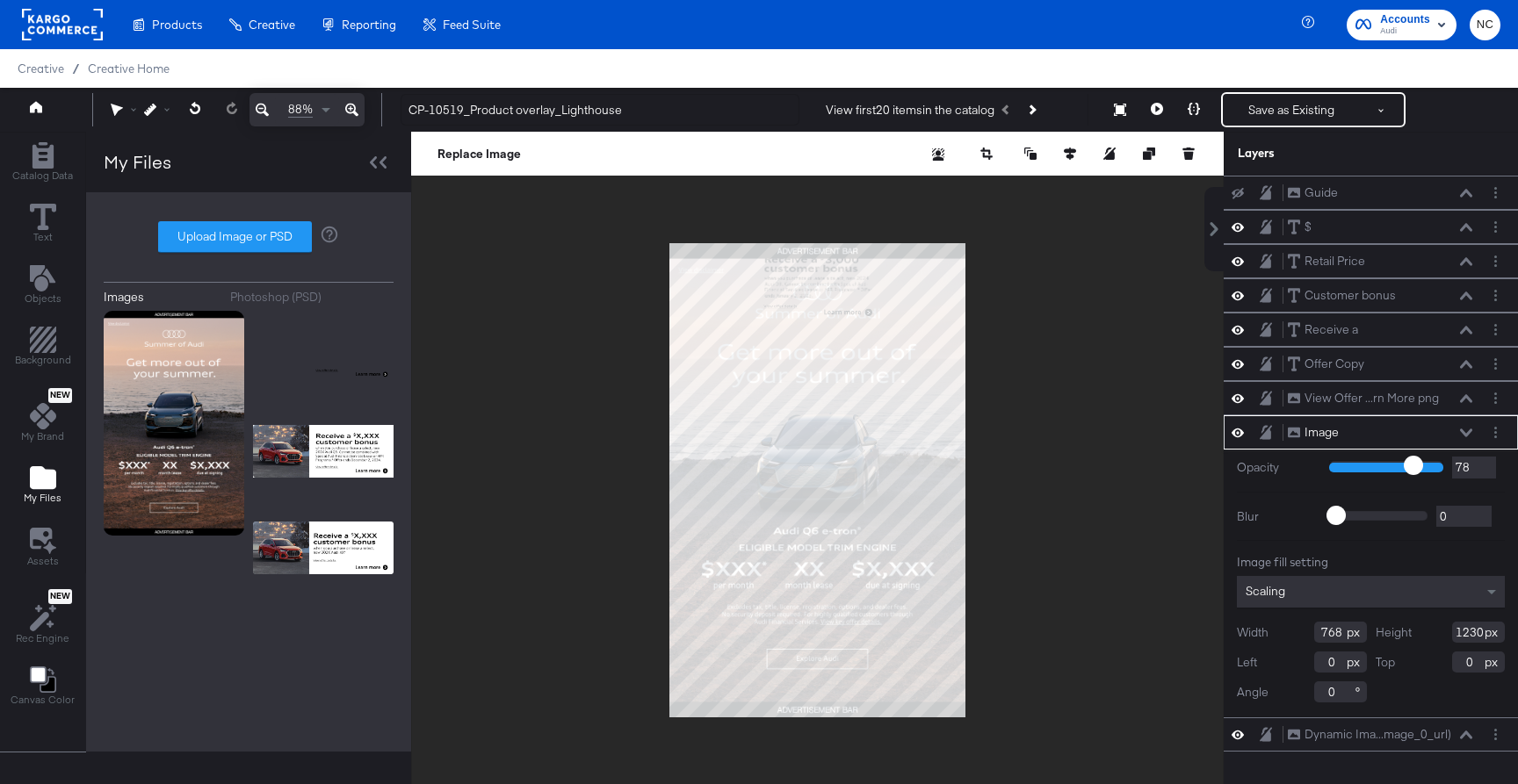 type on "77" 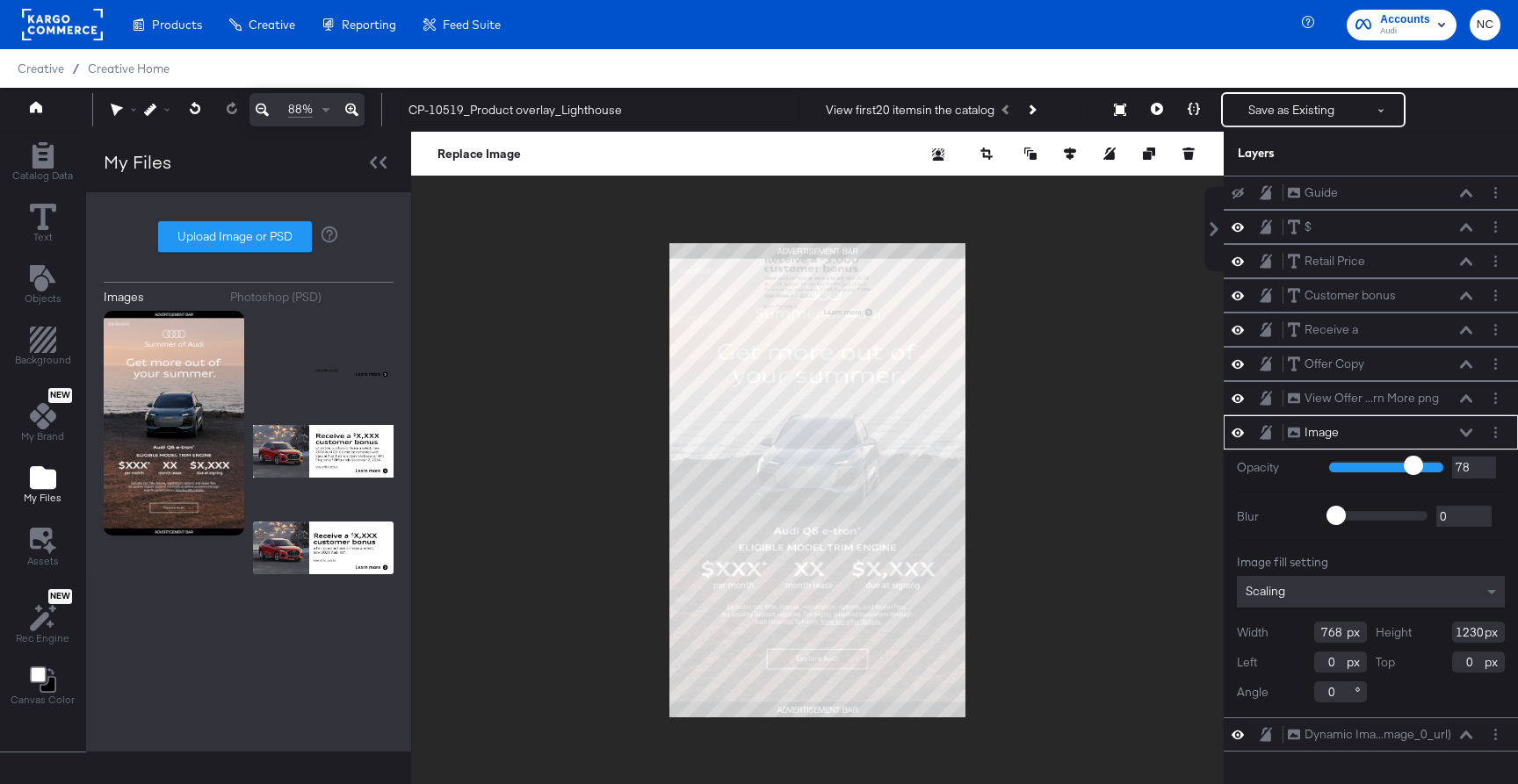 type on "77" 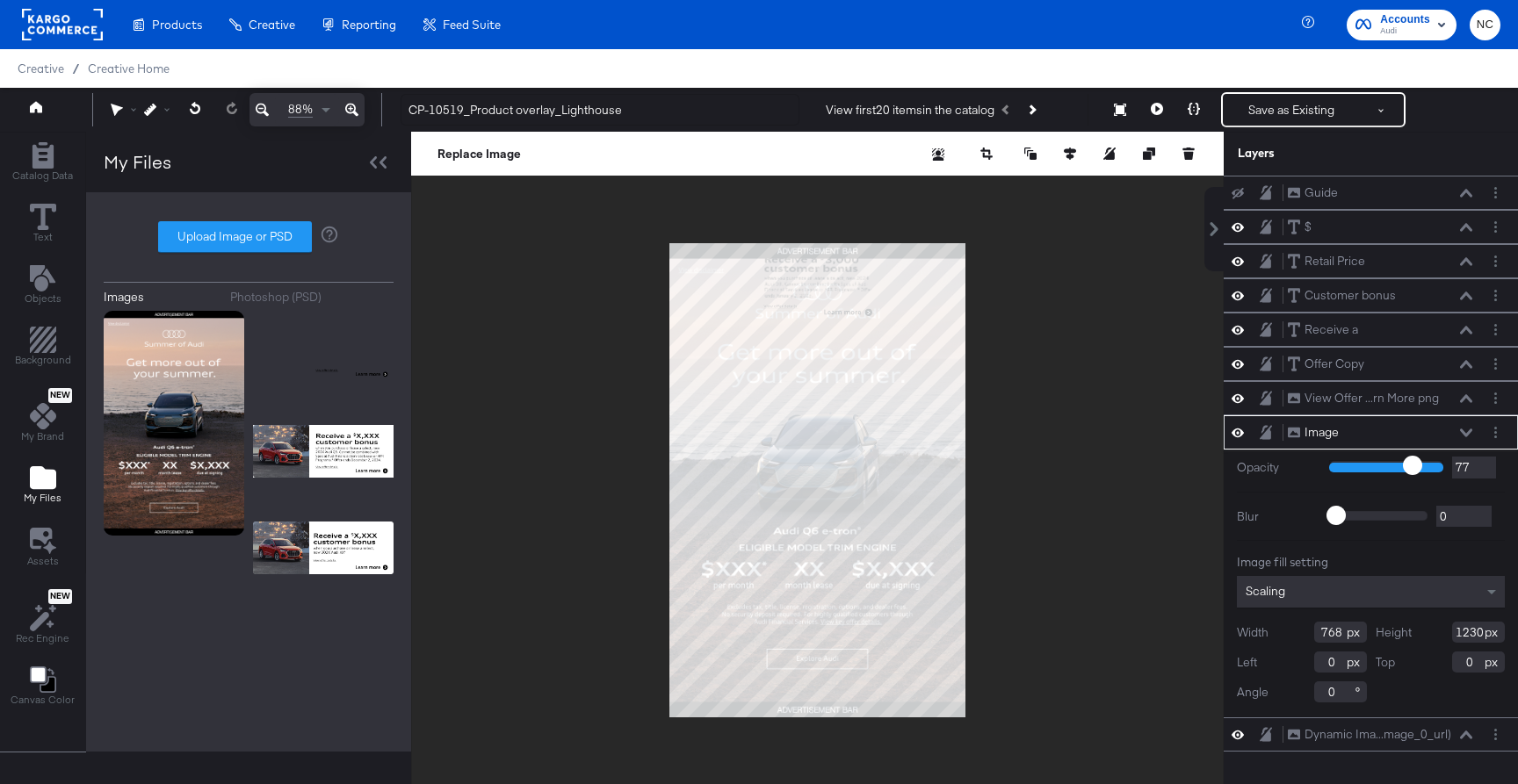 type on "76" 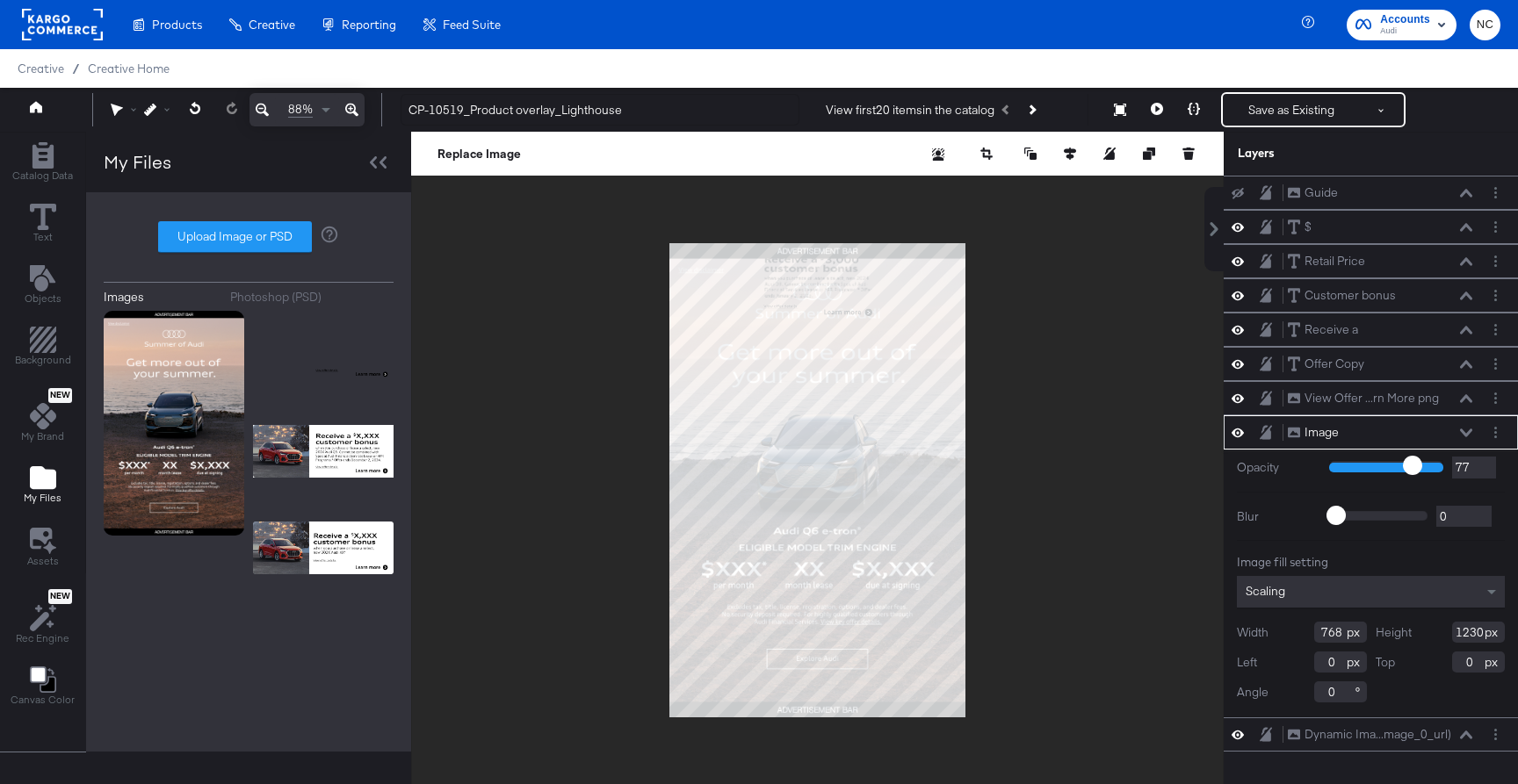 type on "76" 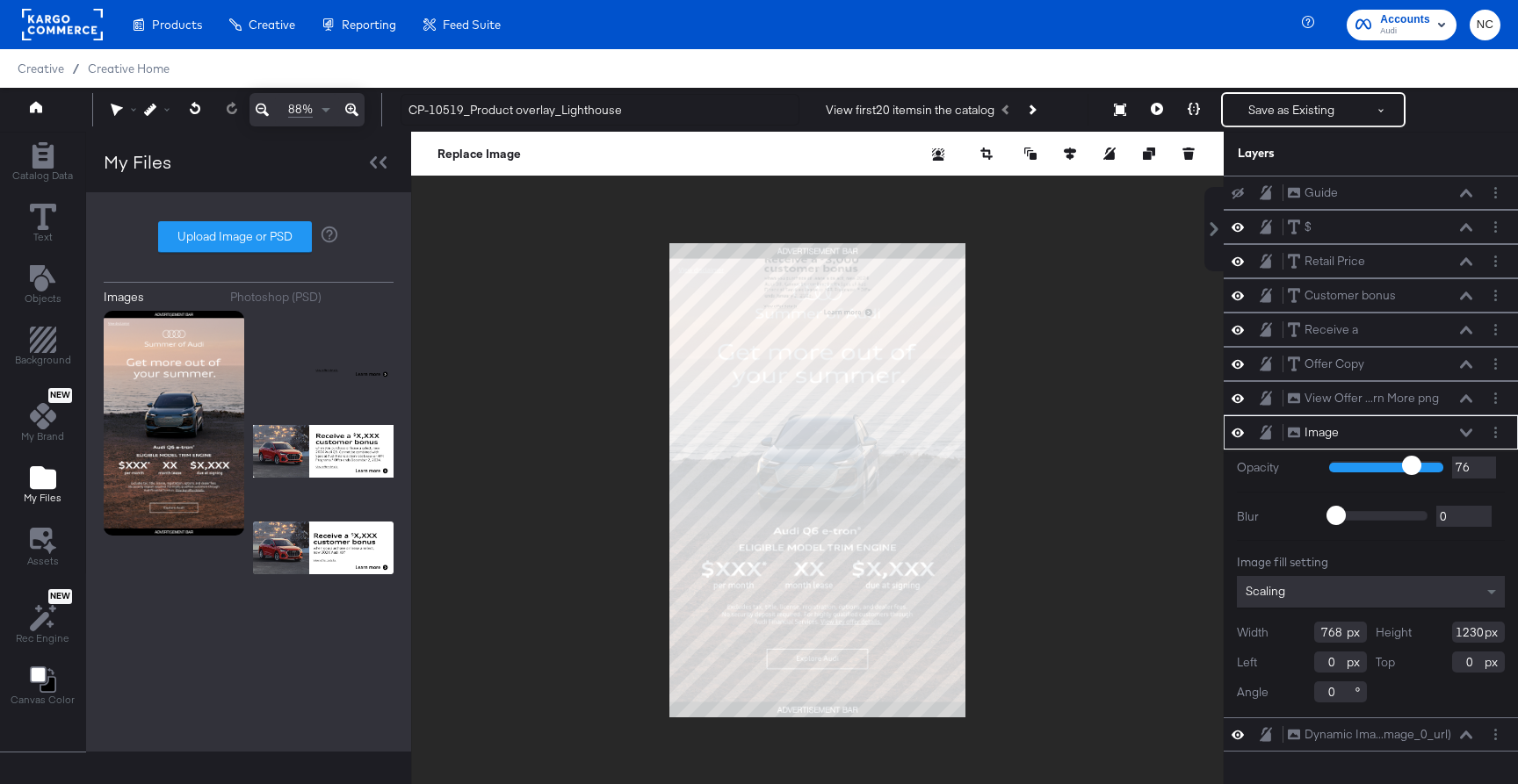 type on "74" 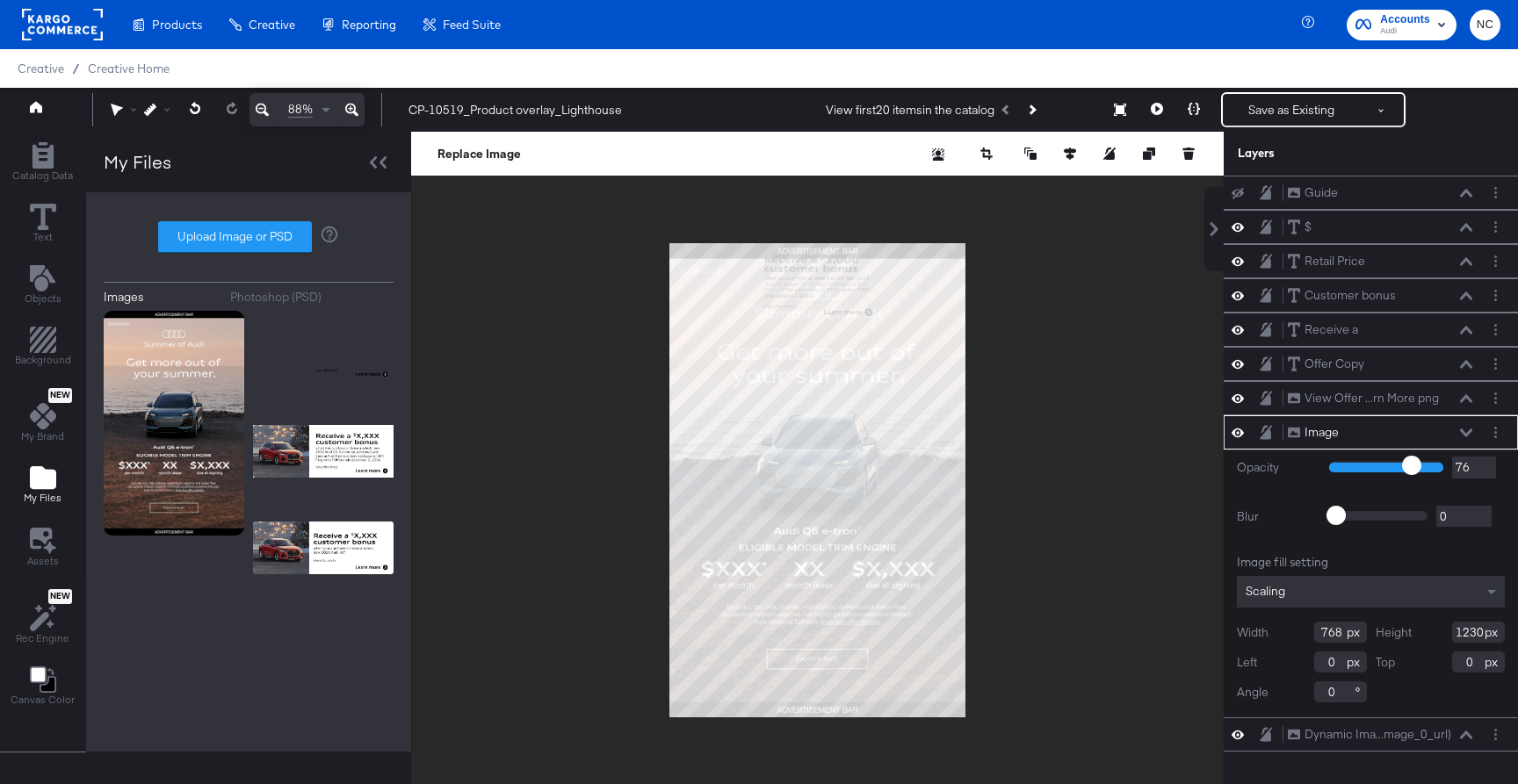 type on "74" 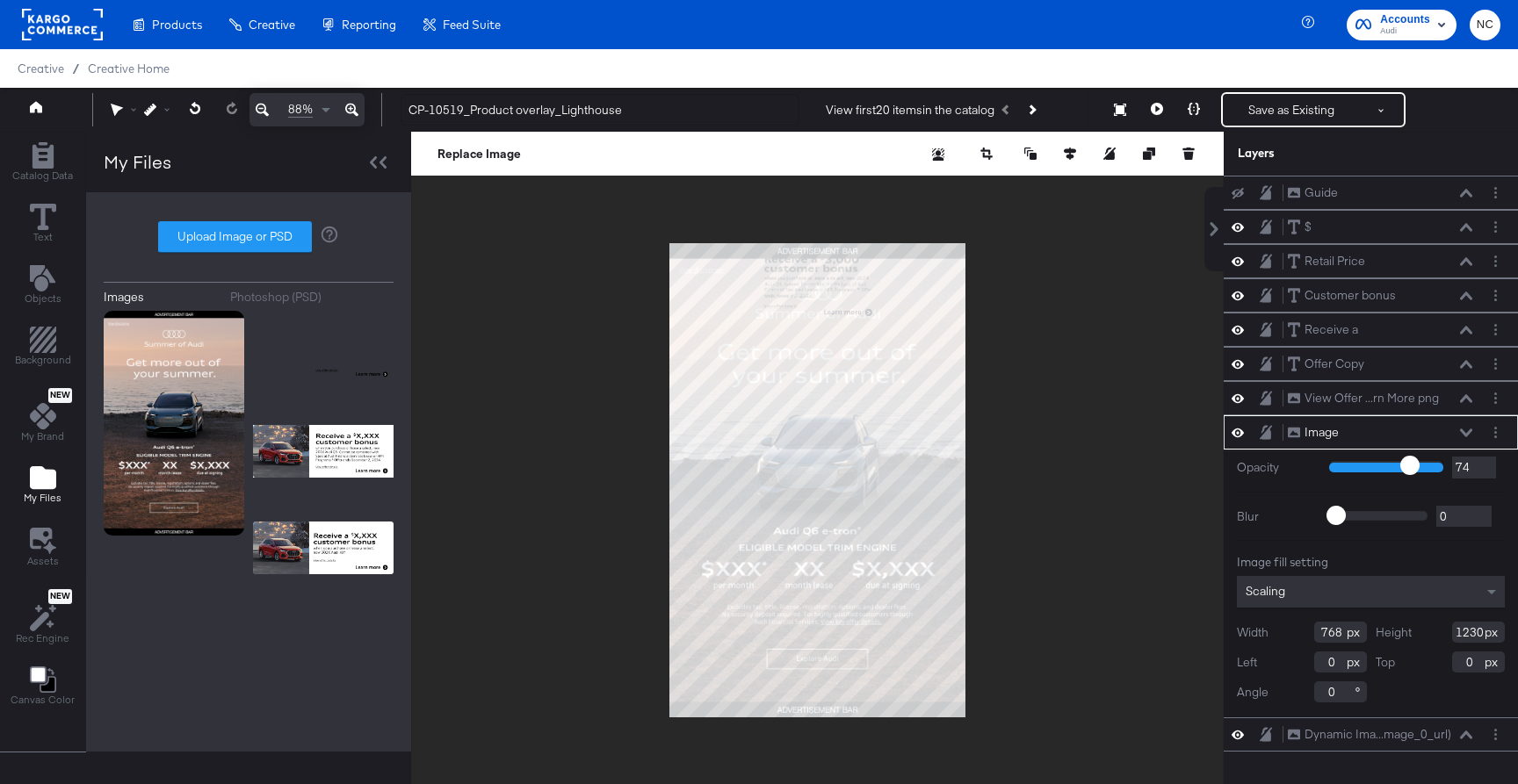 type on "73" 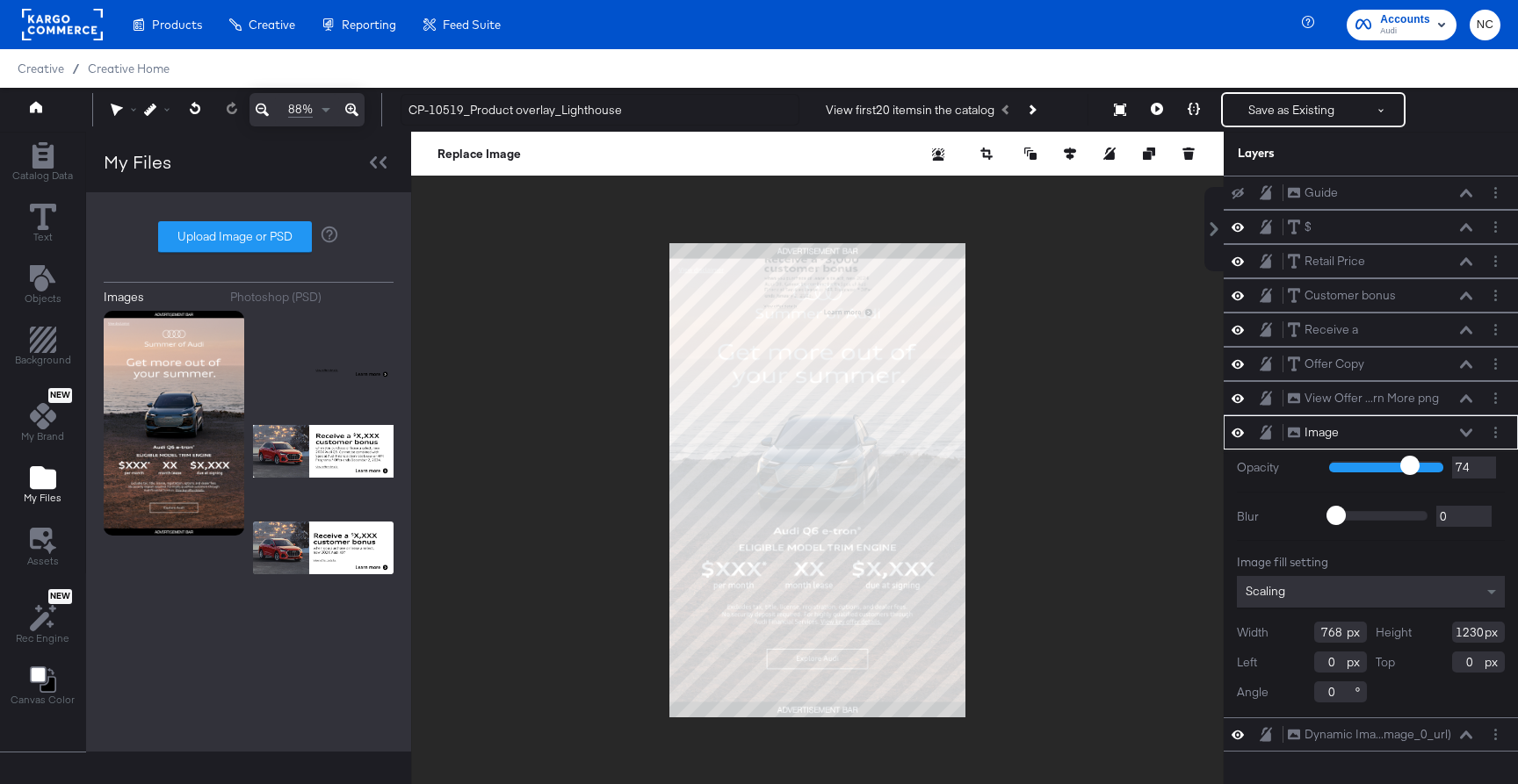 type on "73" 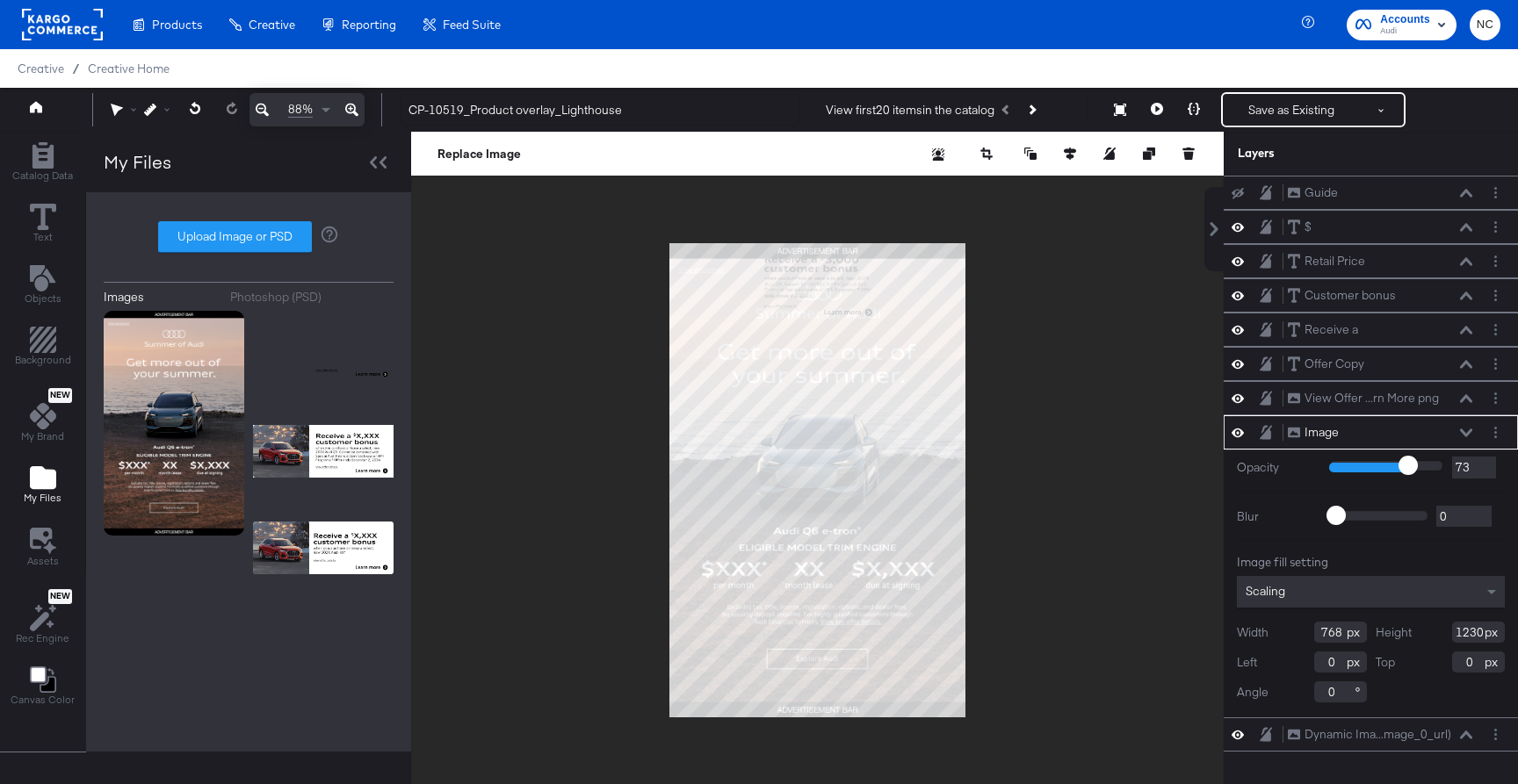 drag, startPoint x: 1435, startPoint y: 466, endPoint x: 1407, endPoint y: 466, distance: 28 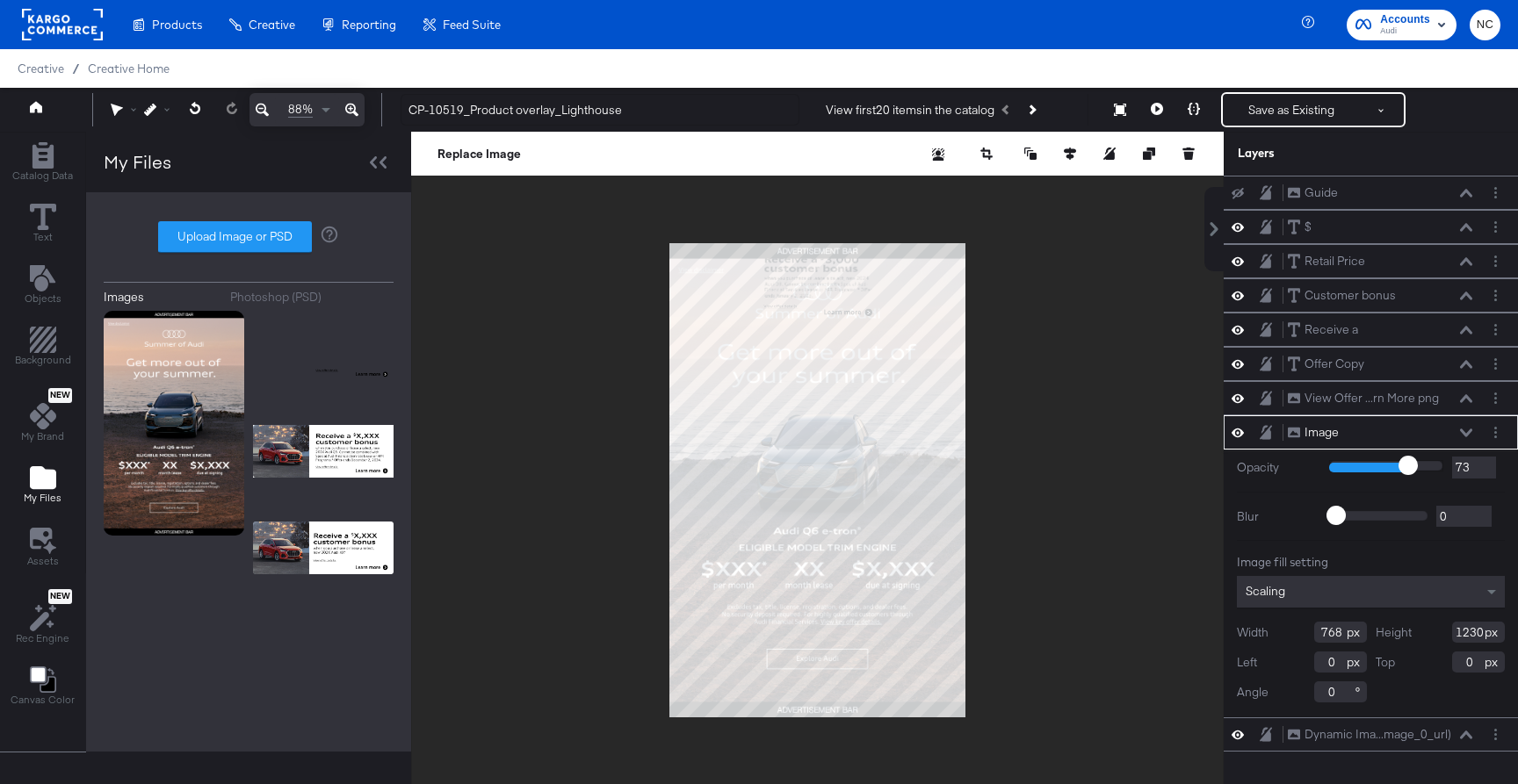 type on "73" 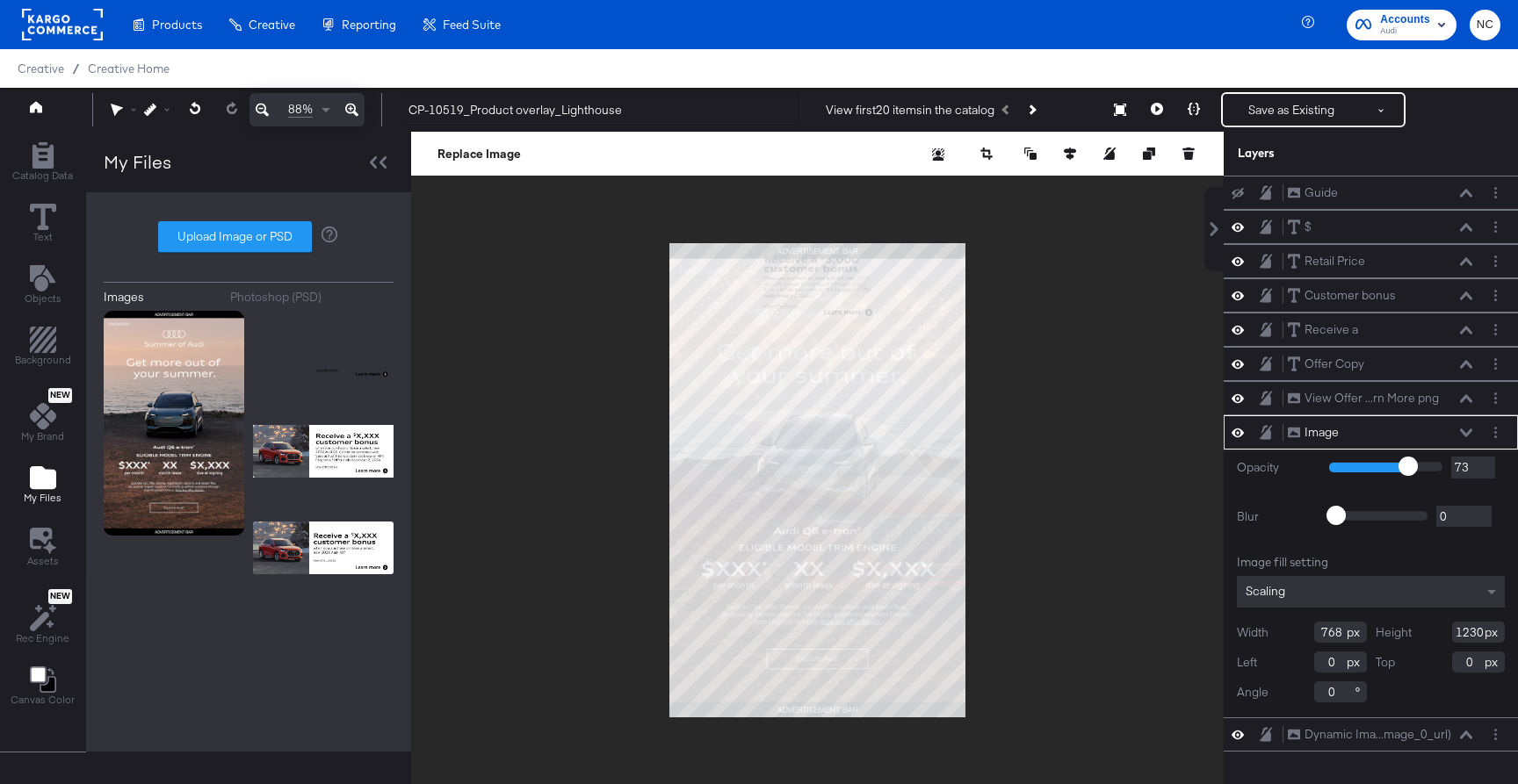 click 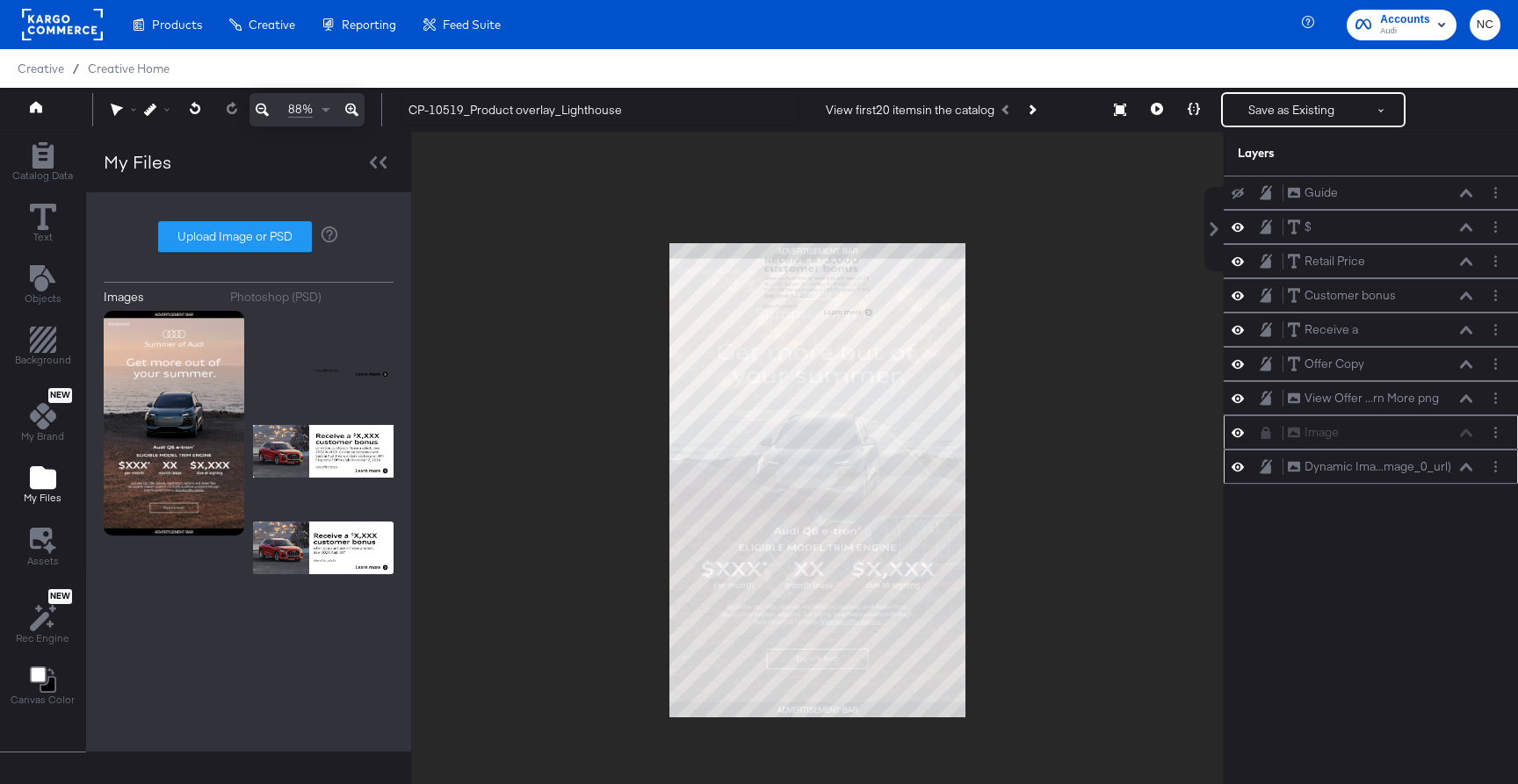 click 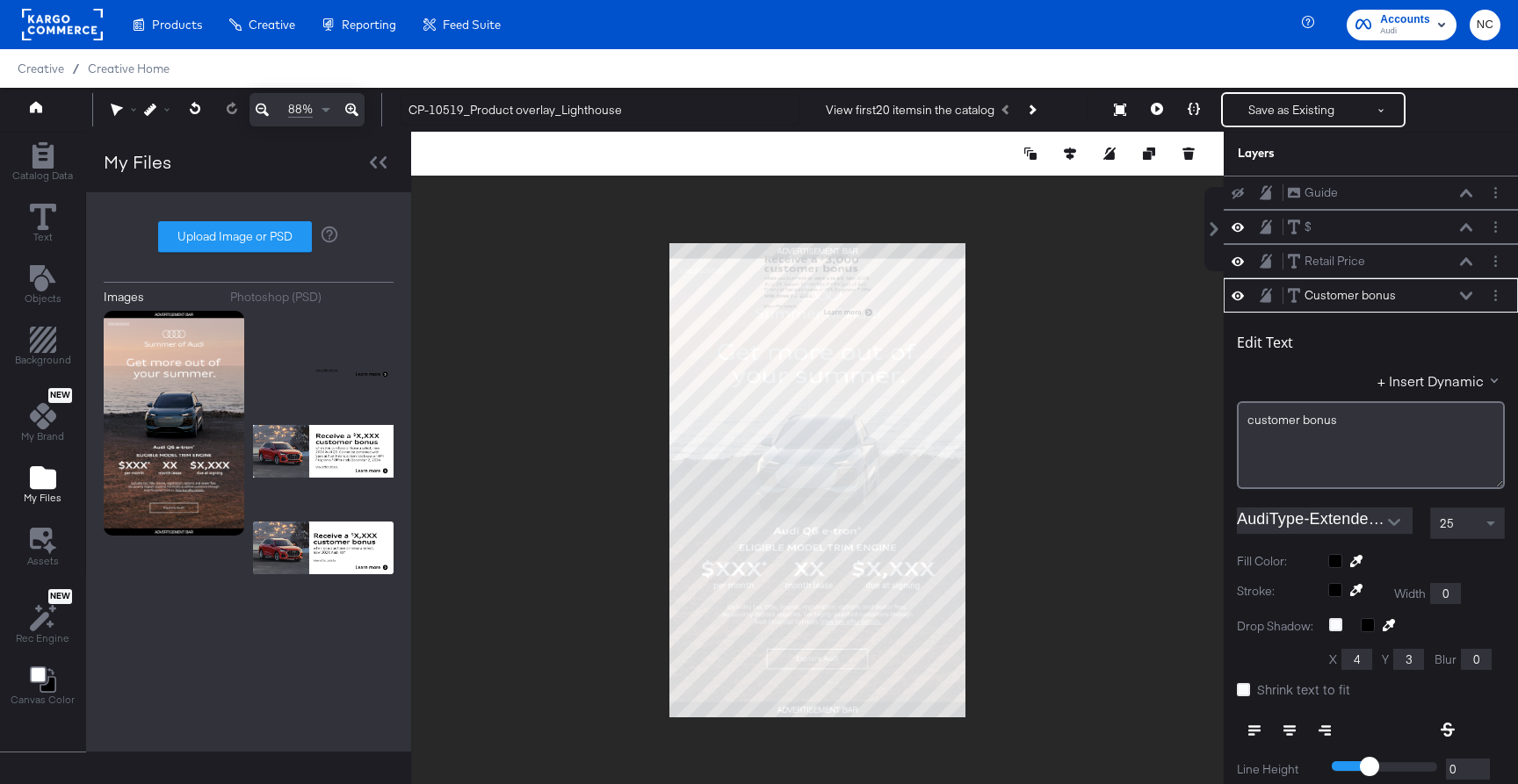 scroll, scrollTop: 18, scrollLeft: 0, axis: vertical 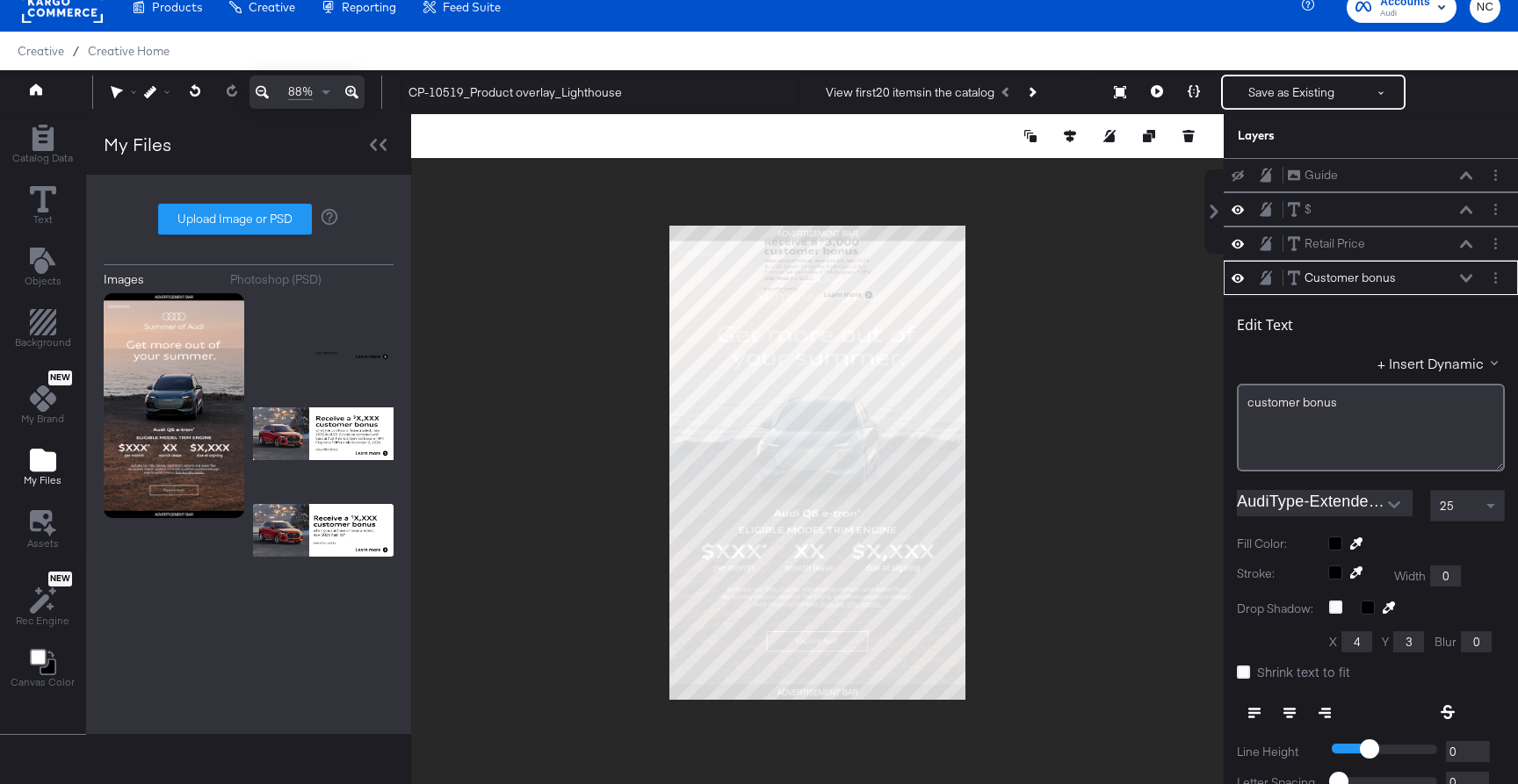 type on "54" 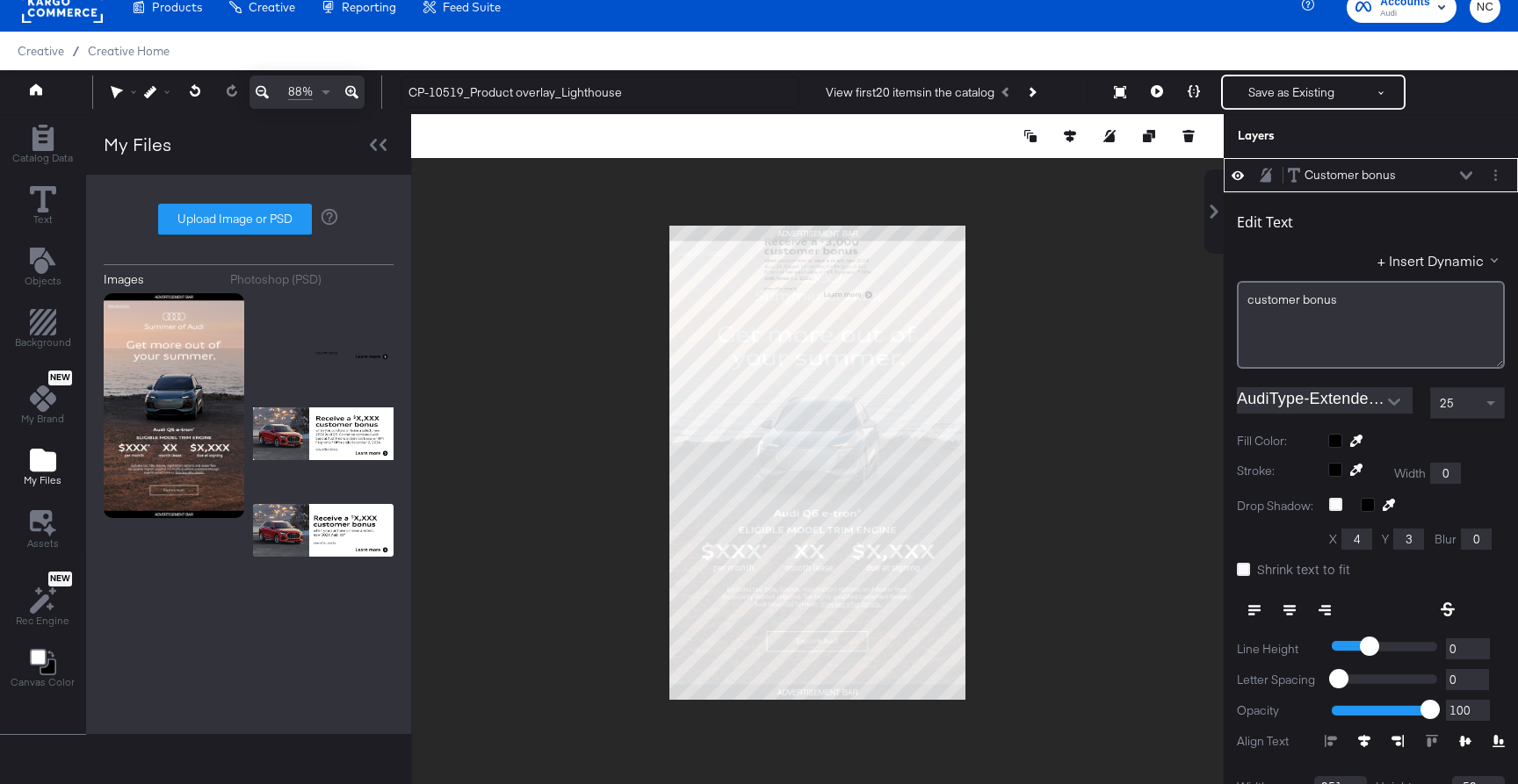 type on "463" 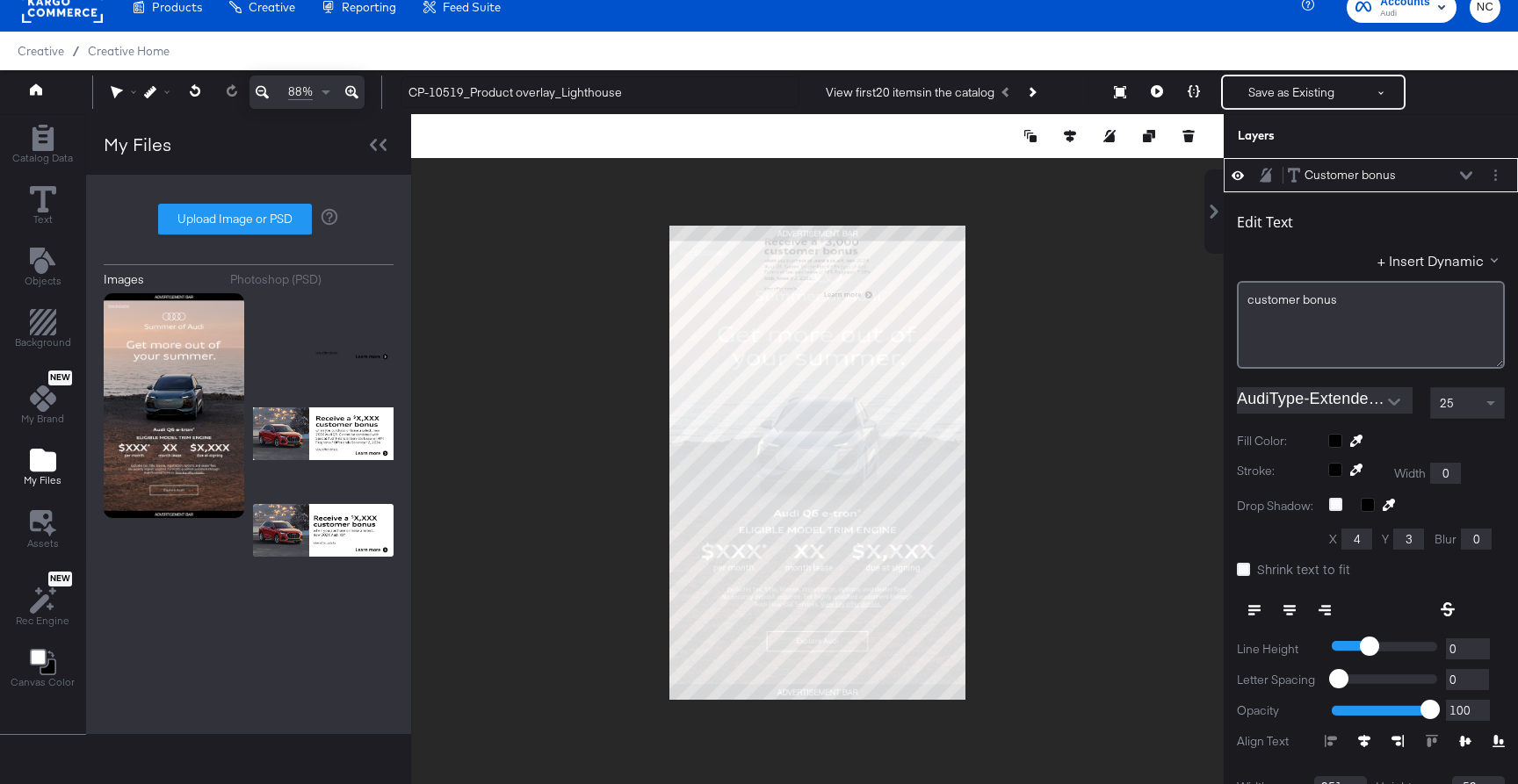 type on "471" 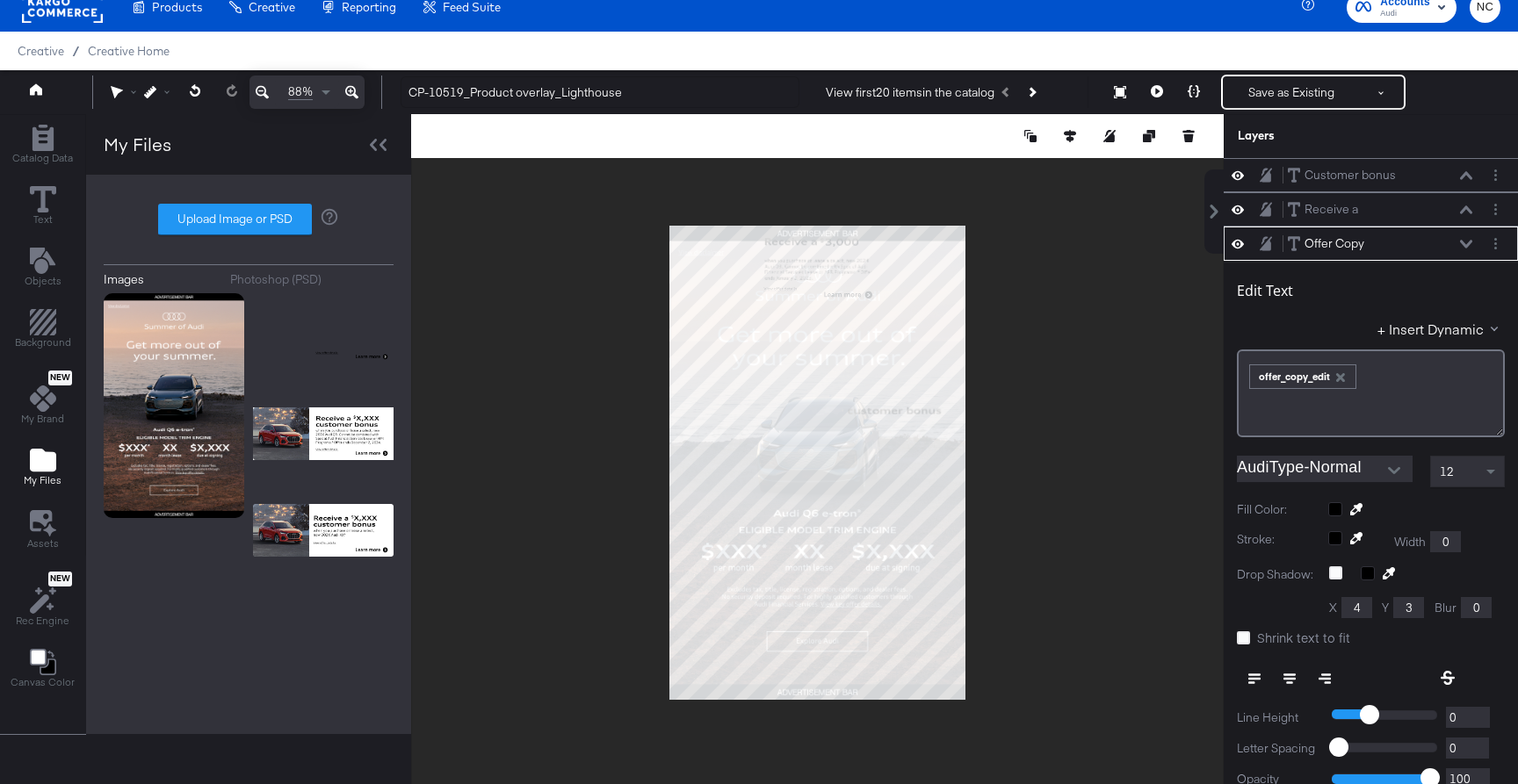 scroll, scrollTop: 171, scrollLeft: 0, axis: vertical 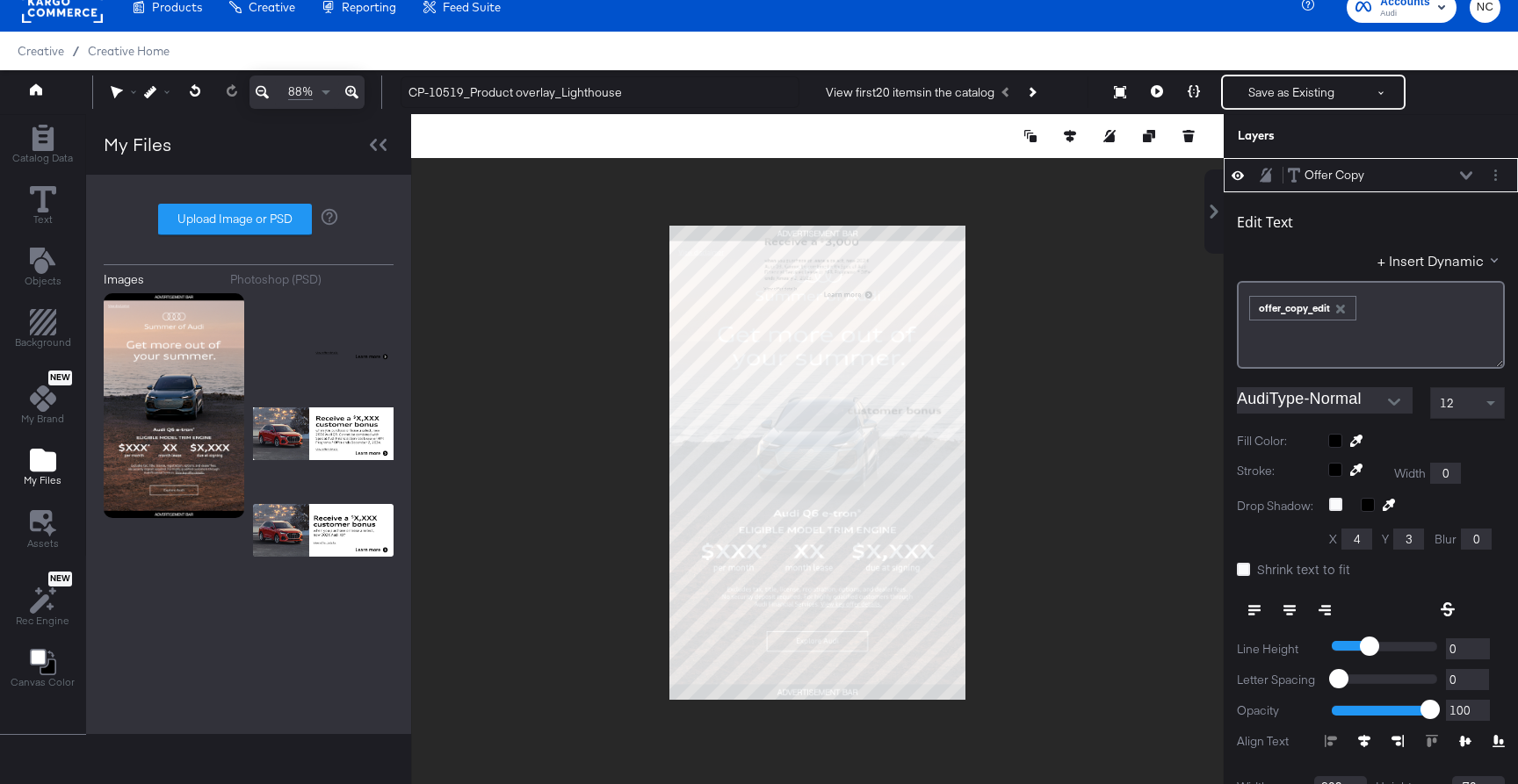 type on "90" 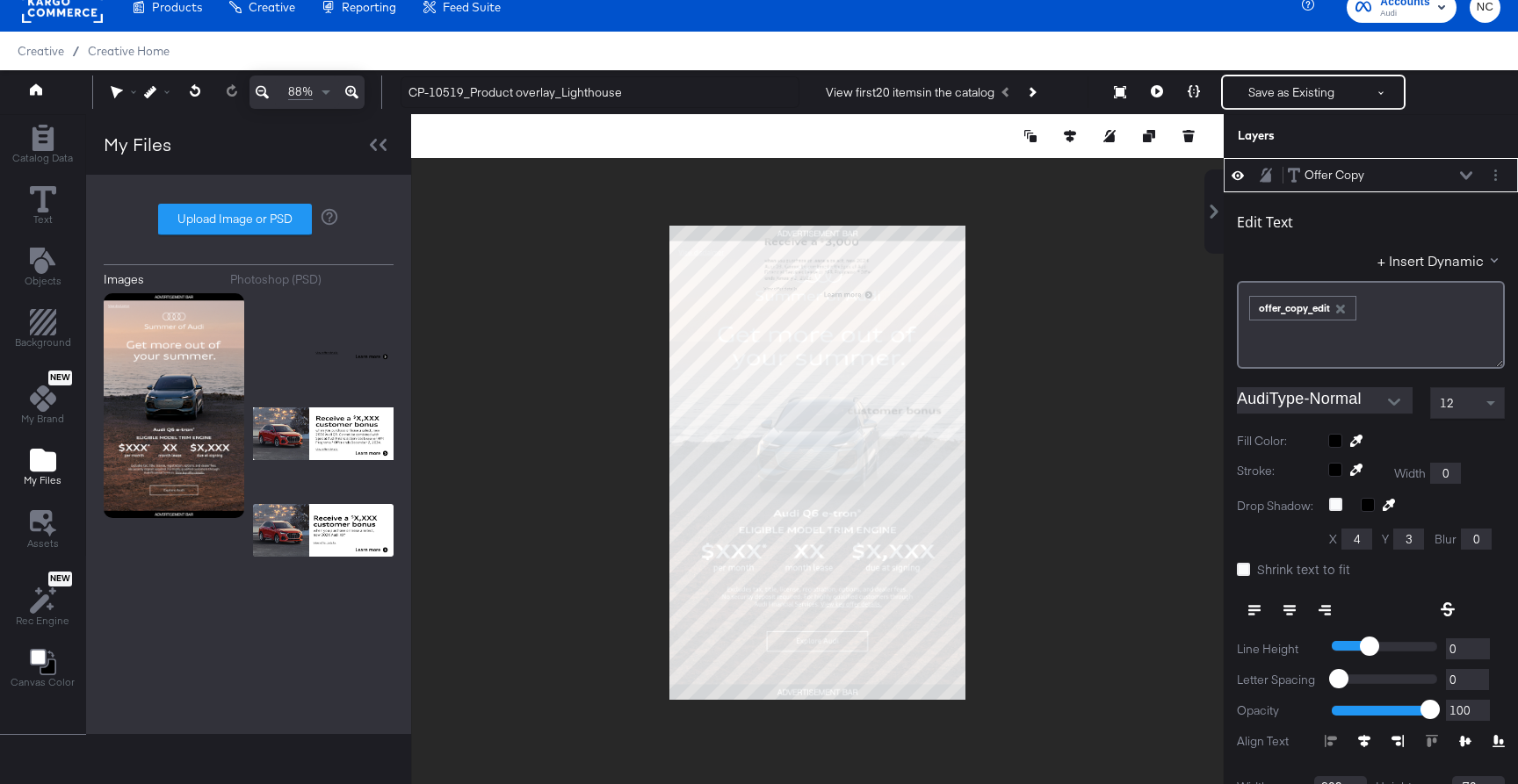 type on "514" 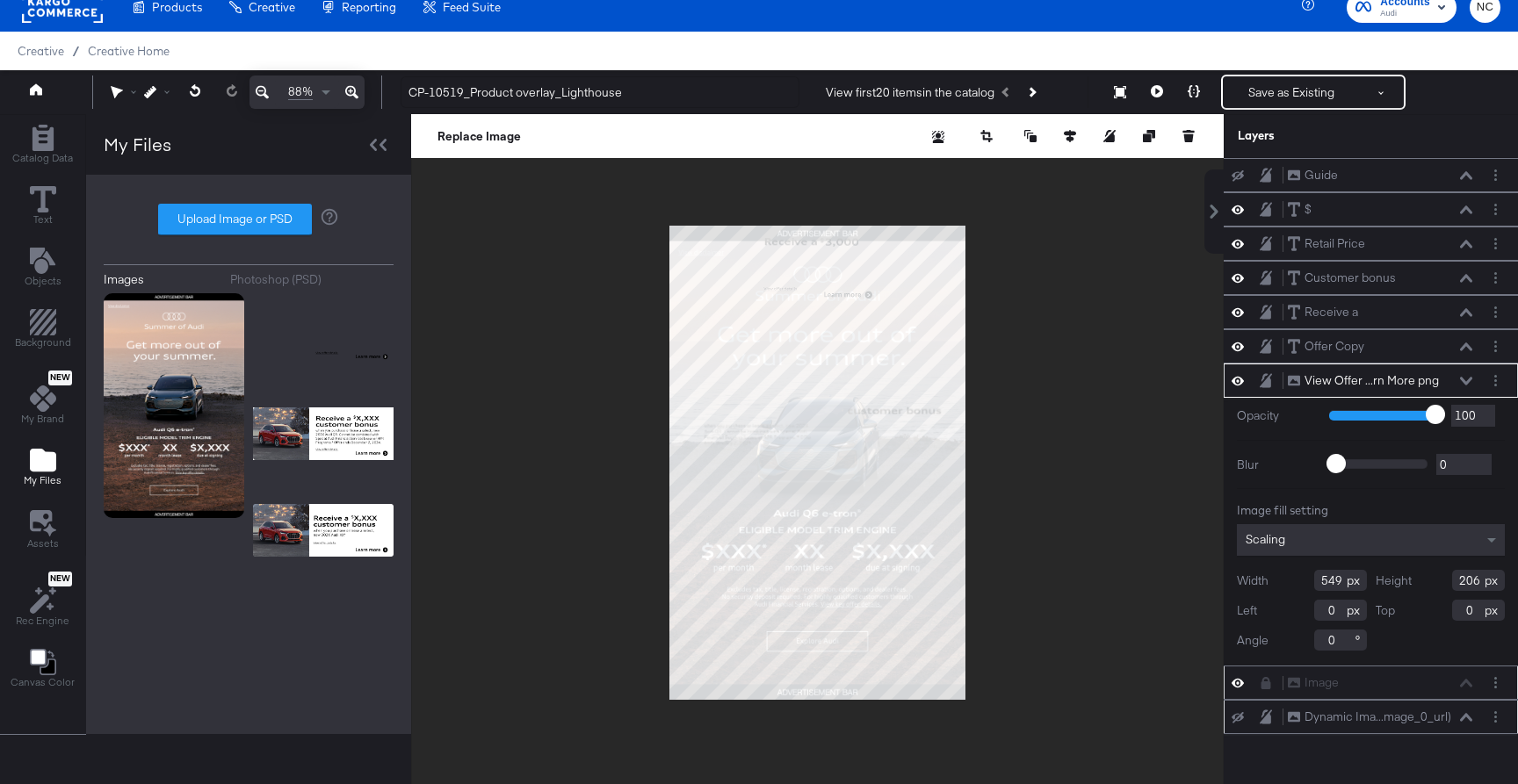 scroll, scrollTop: 0, scrollLeft: 0, axis: both 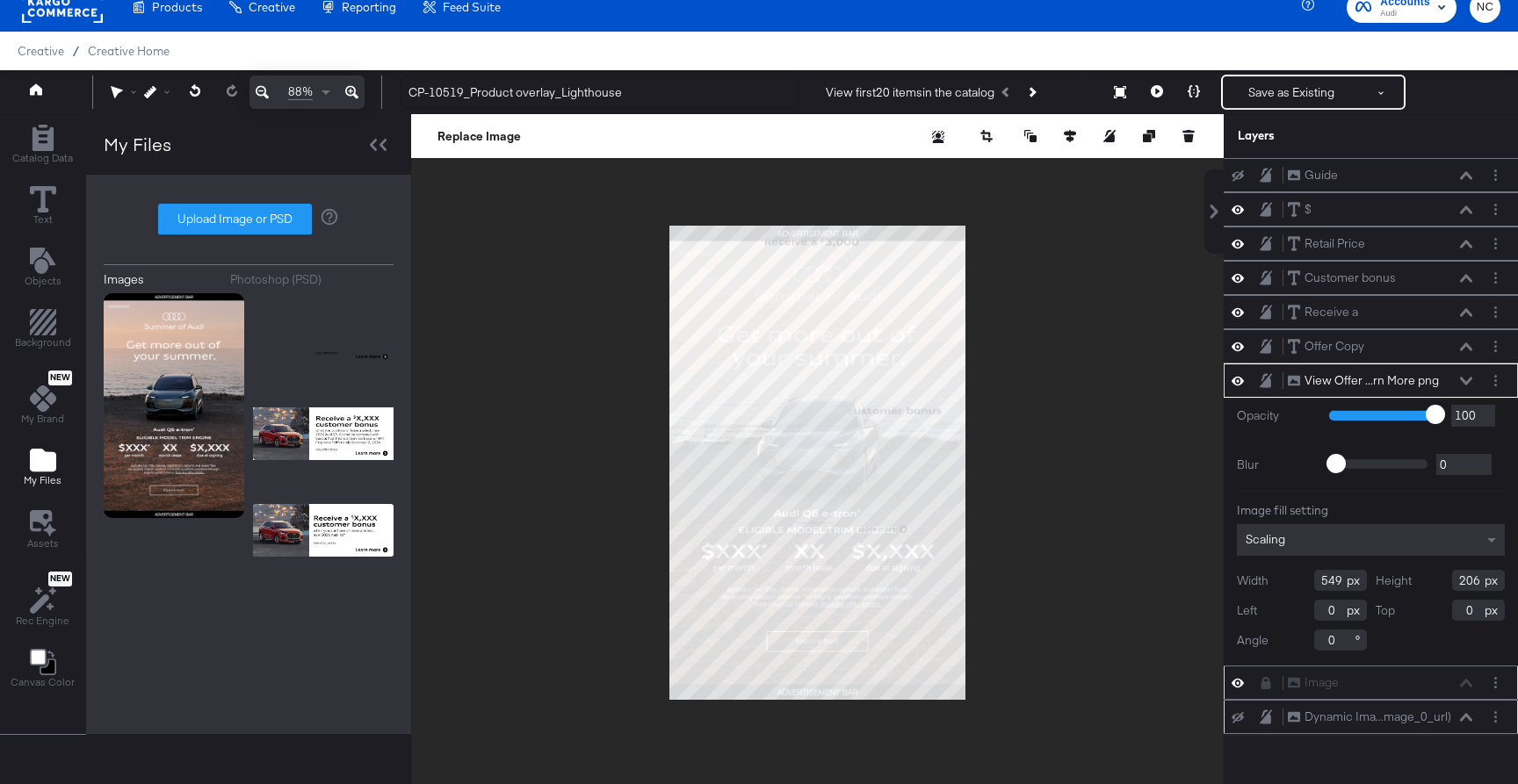 type on "90" 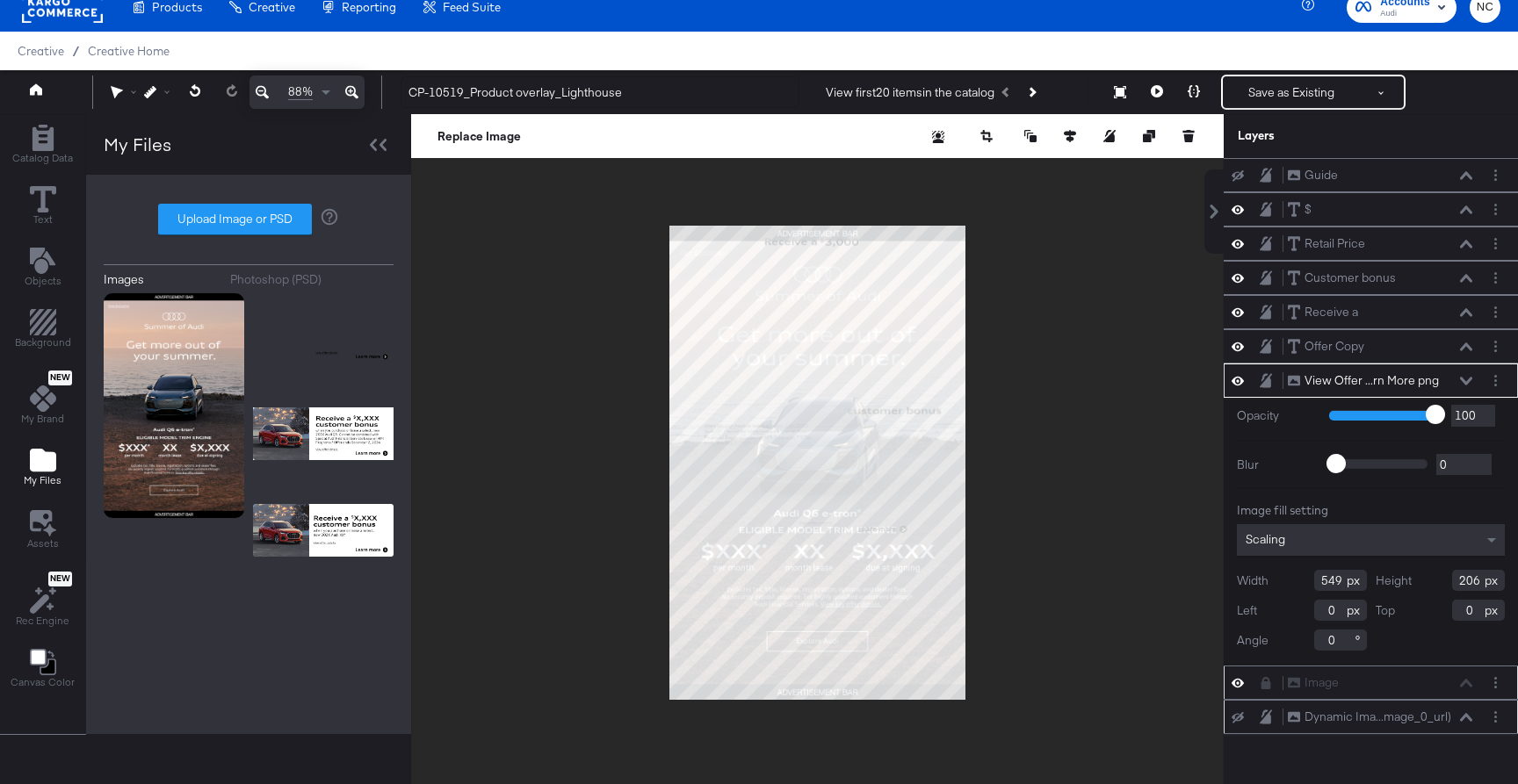type on "608" 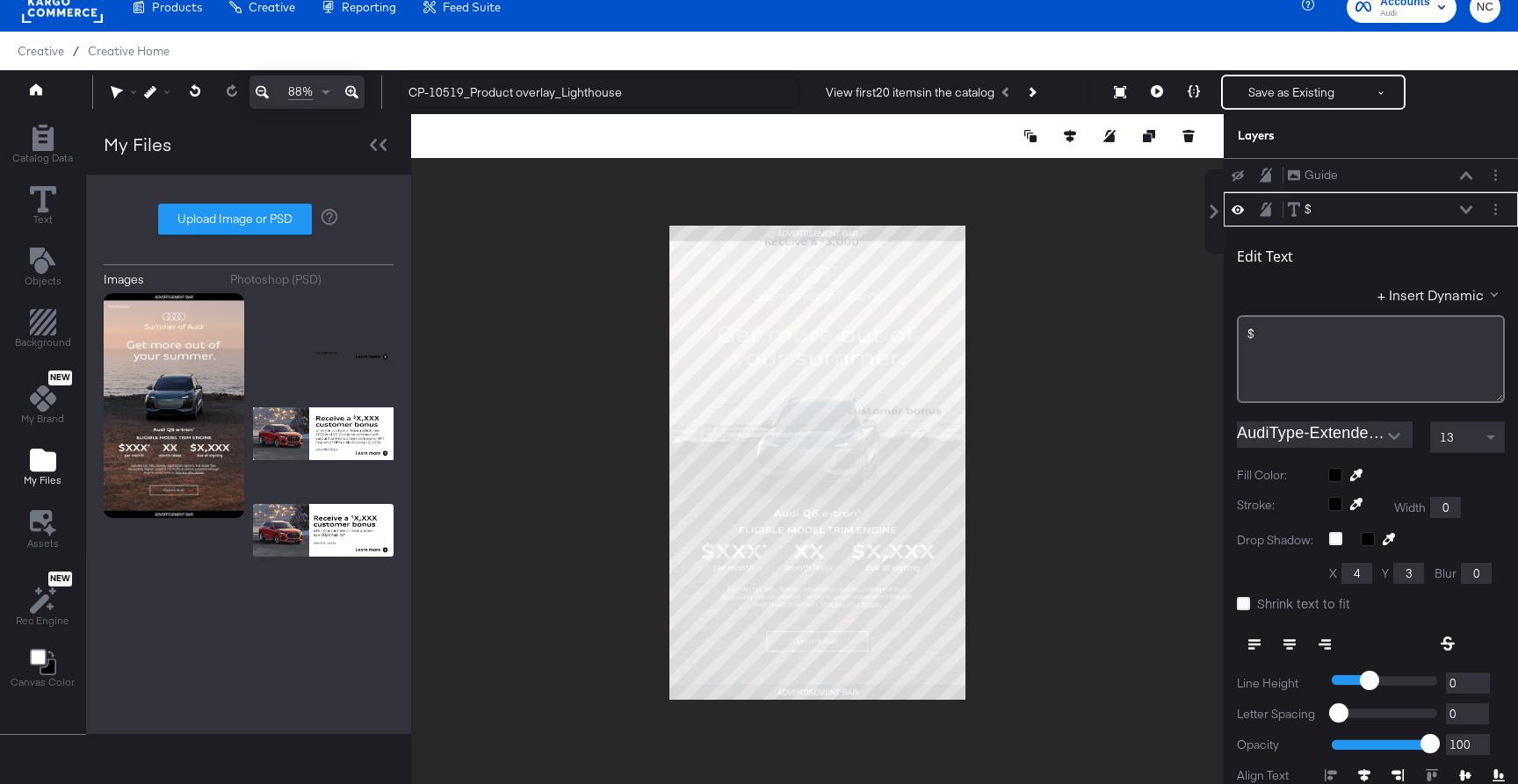 scroll, scrollTop: 34, scrollLeft: 0, axis: vertical 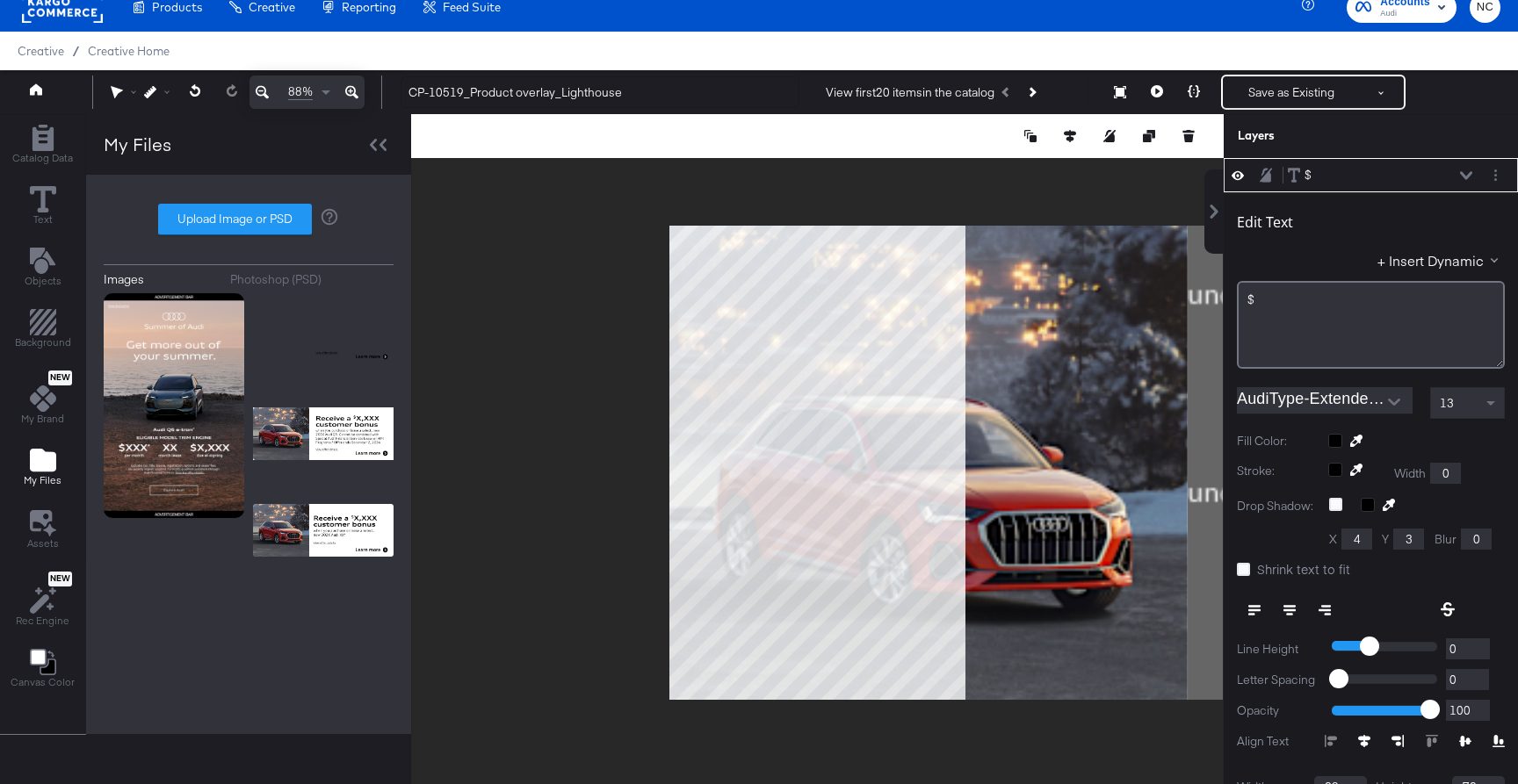 type on "602" 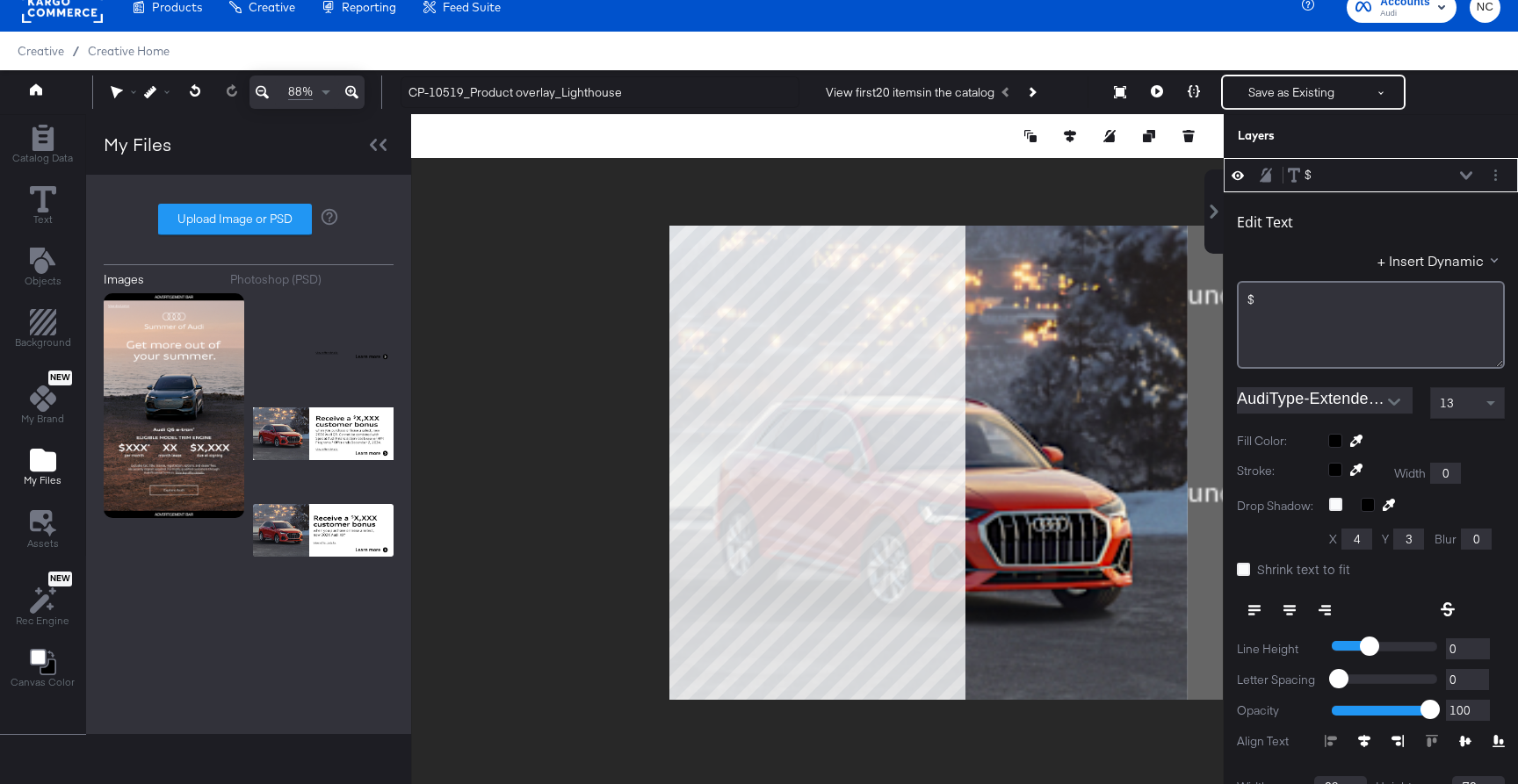 type on "219" 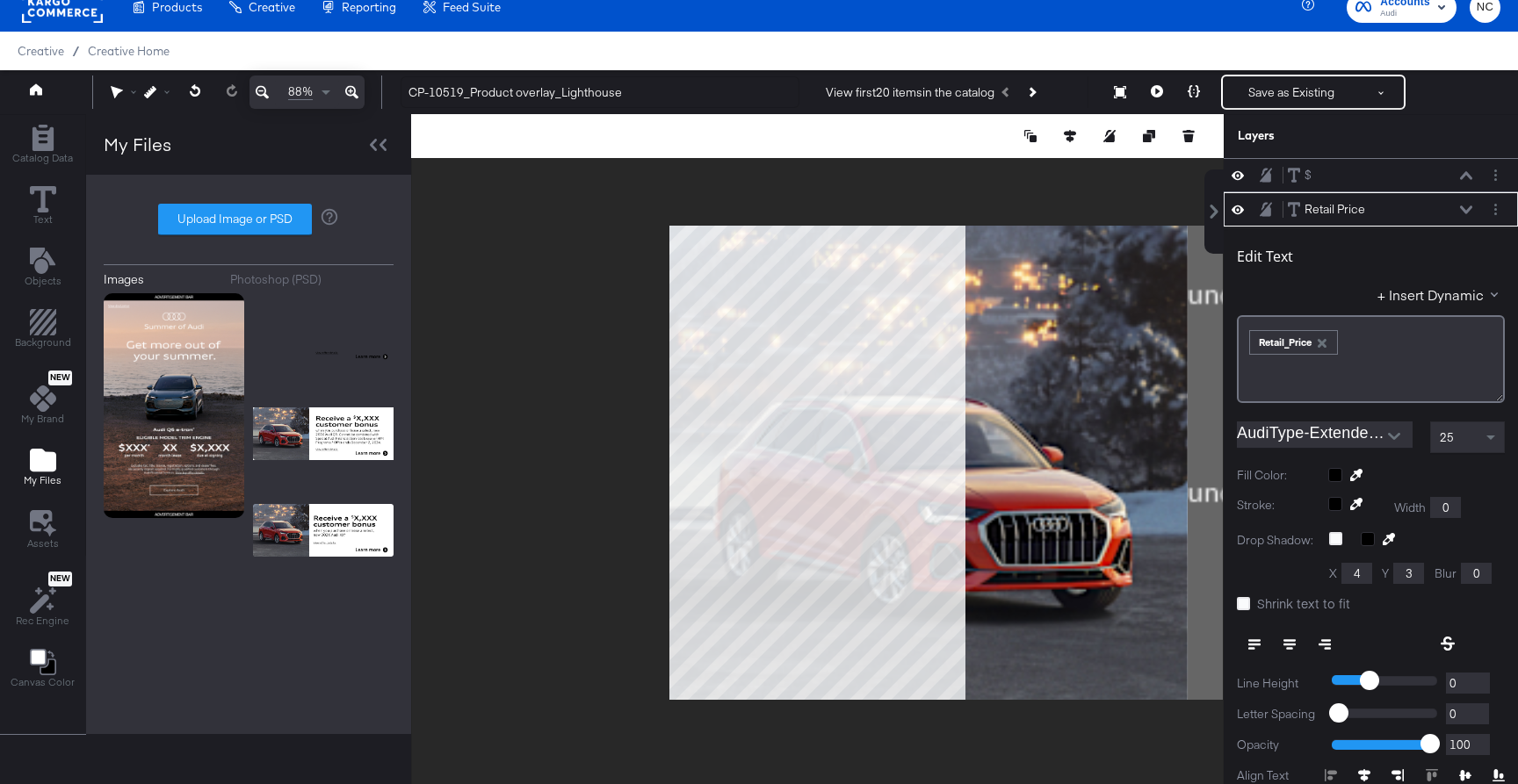 scroll, scrollTop: 68, scrollLeft: 0, axis: vertical 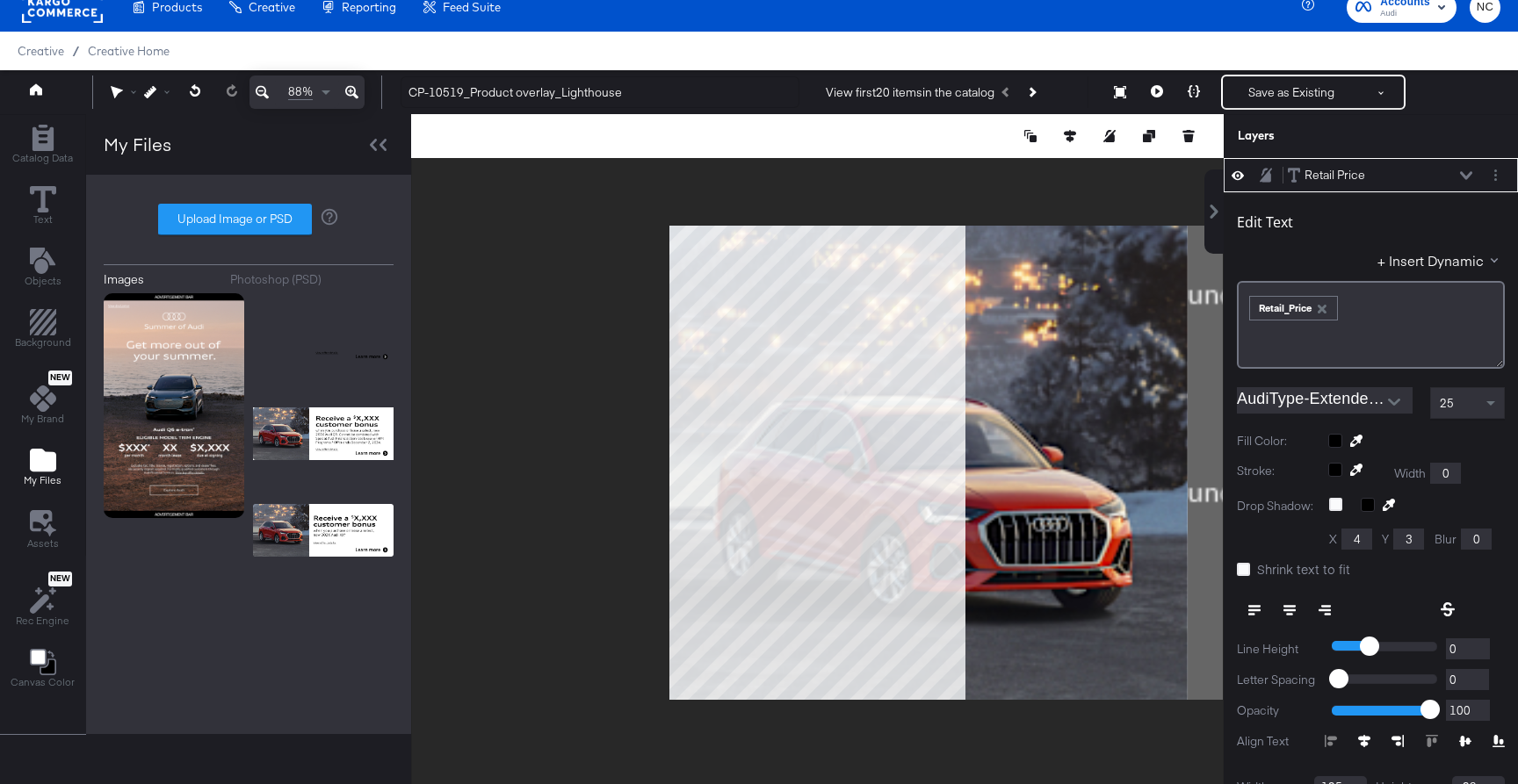 type on "549" 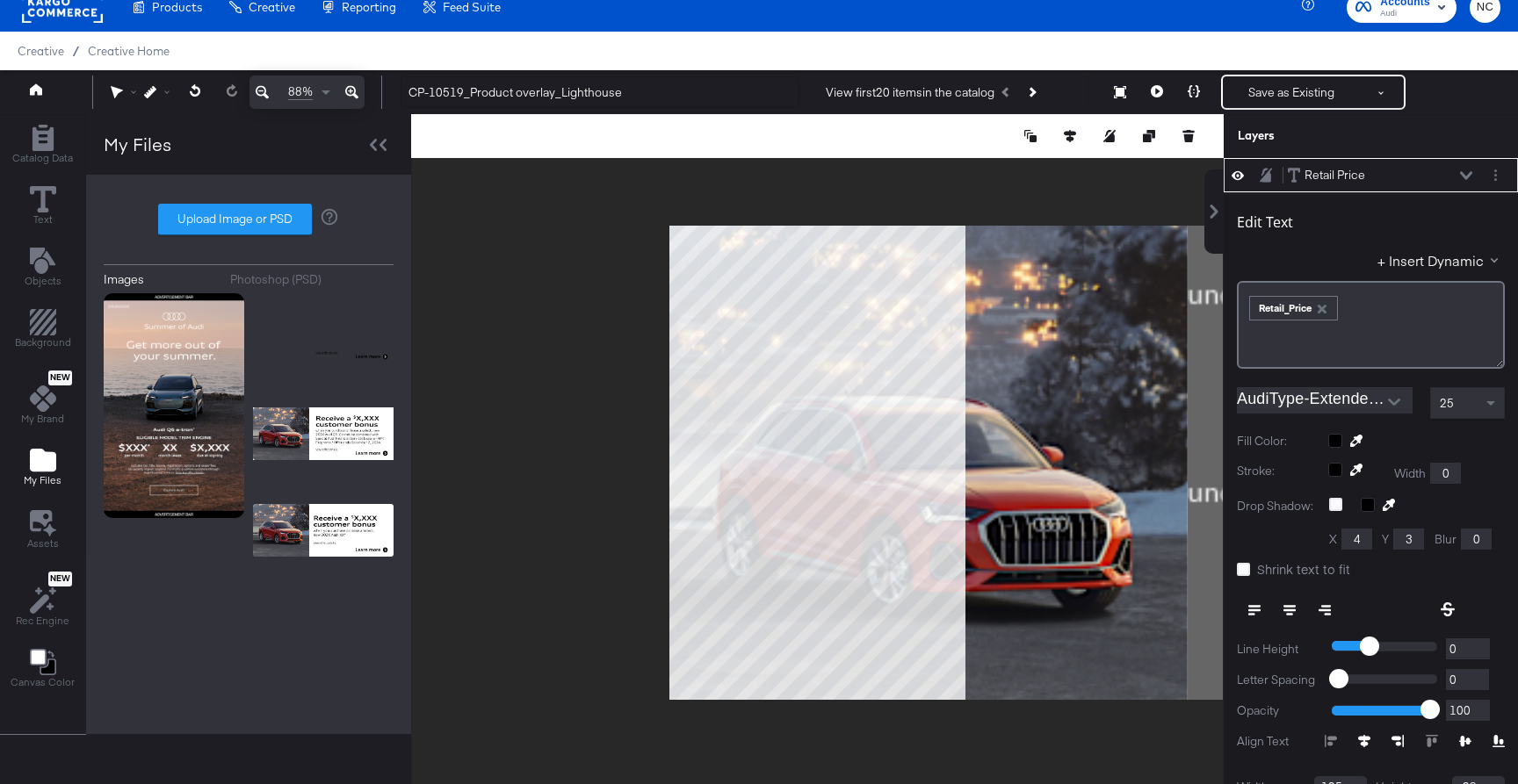 type on "655" 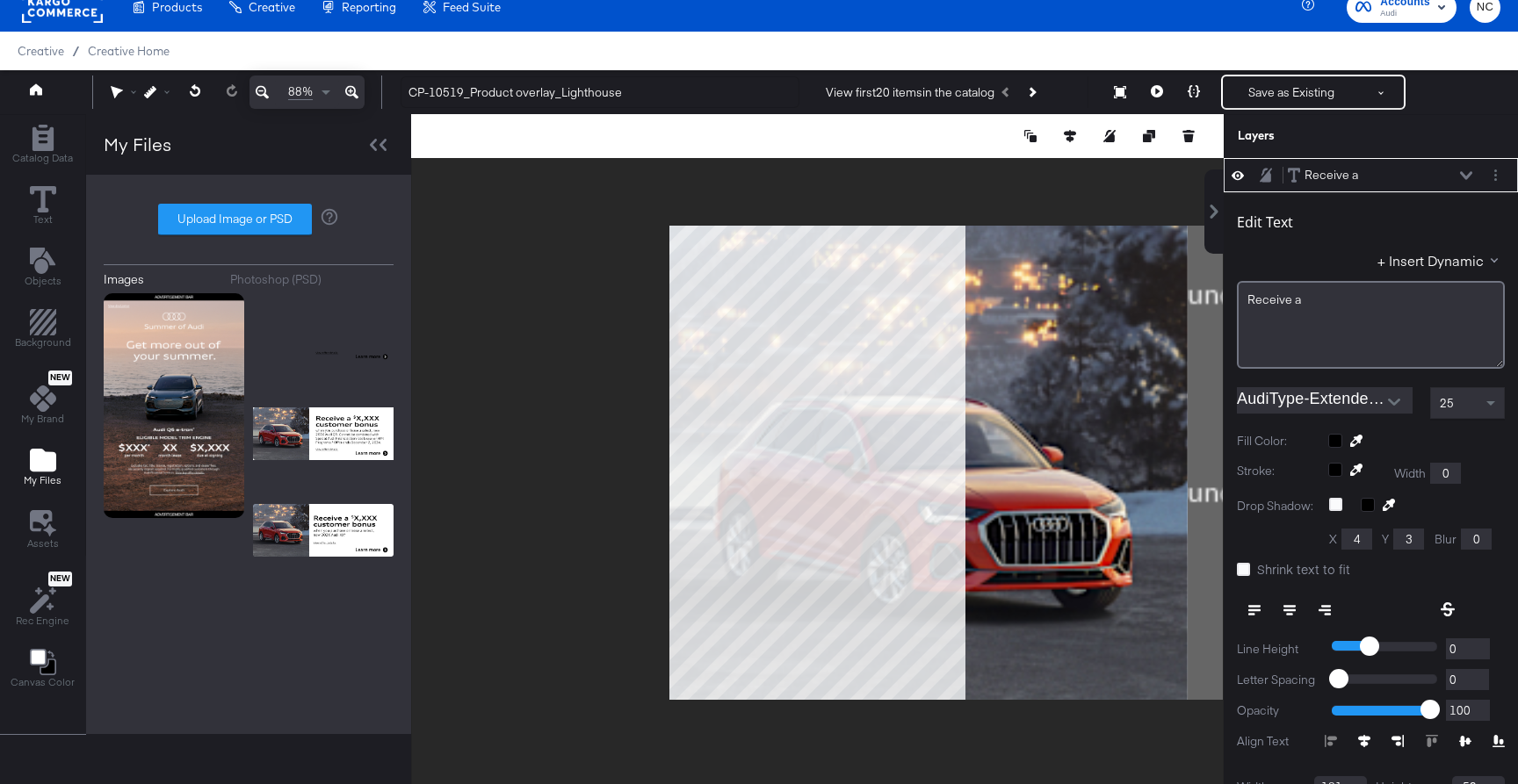 type on "218" 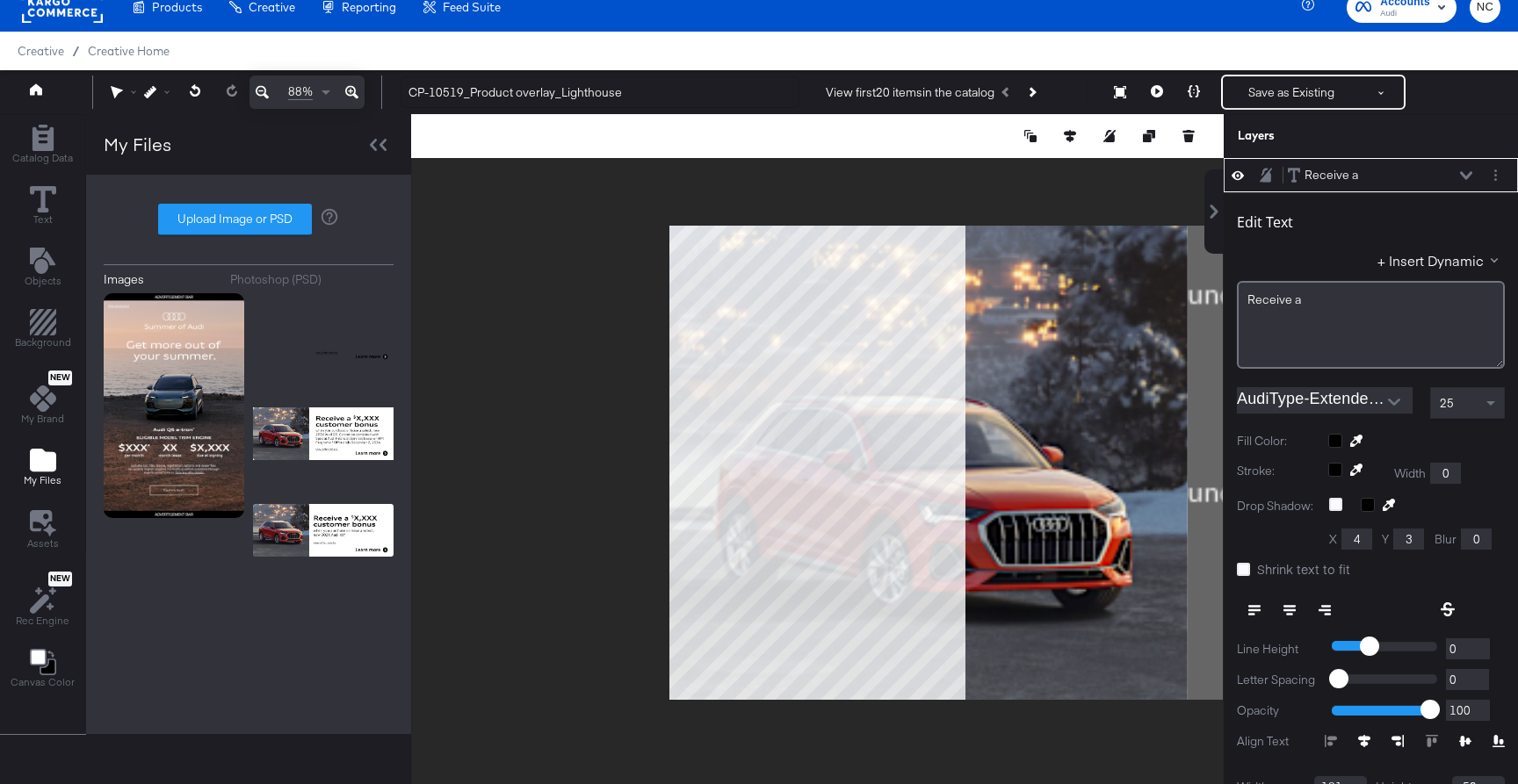 type on "655" 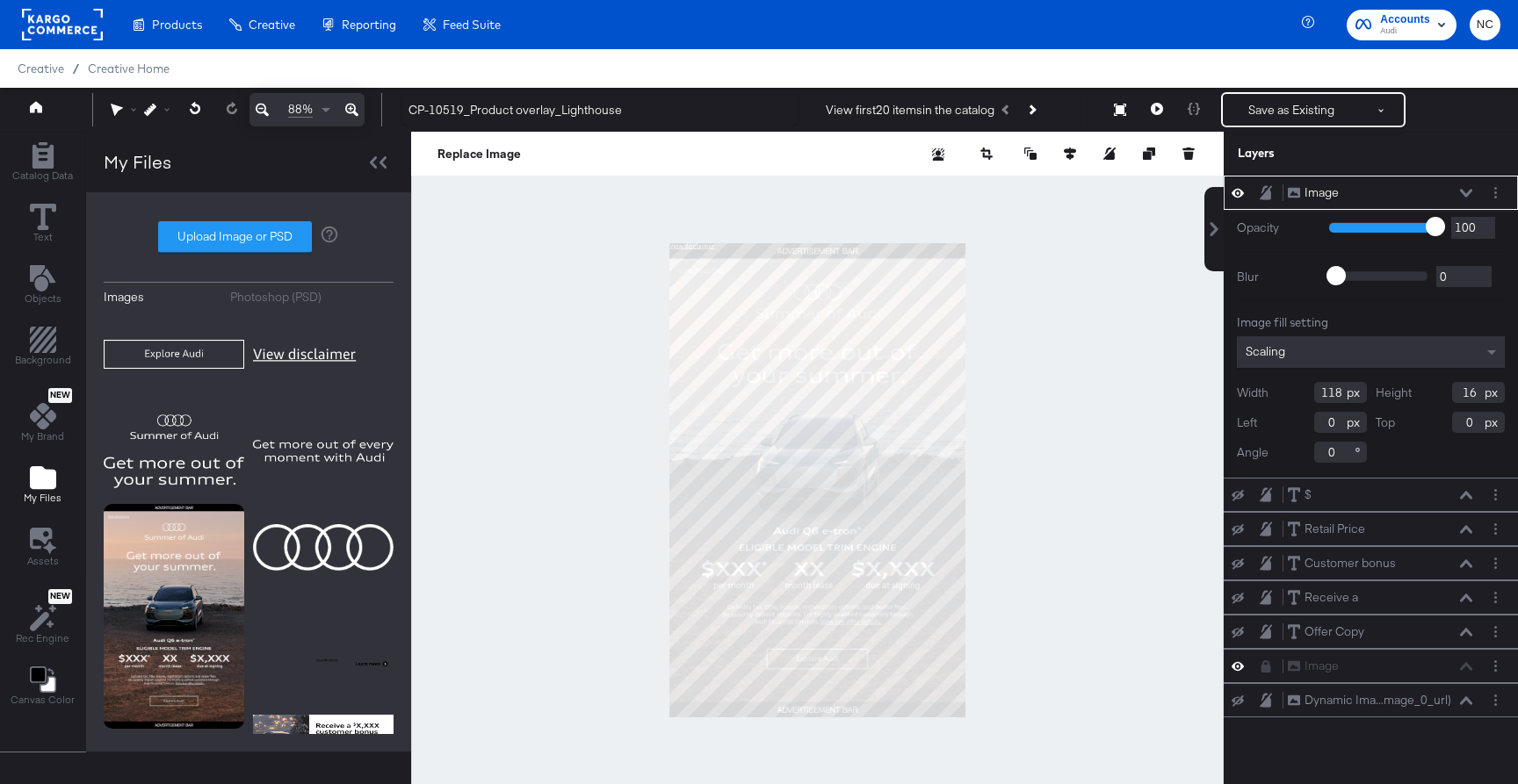 scroll, scrollTop: 18, scrollLeft: 0, axis: vertical 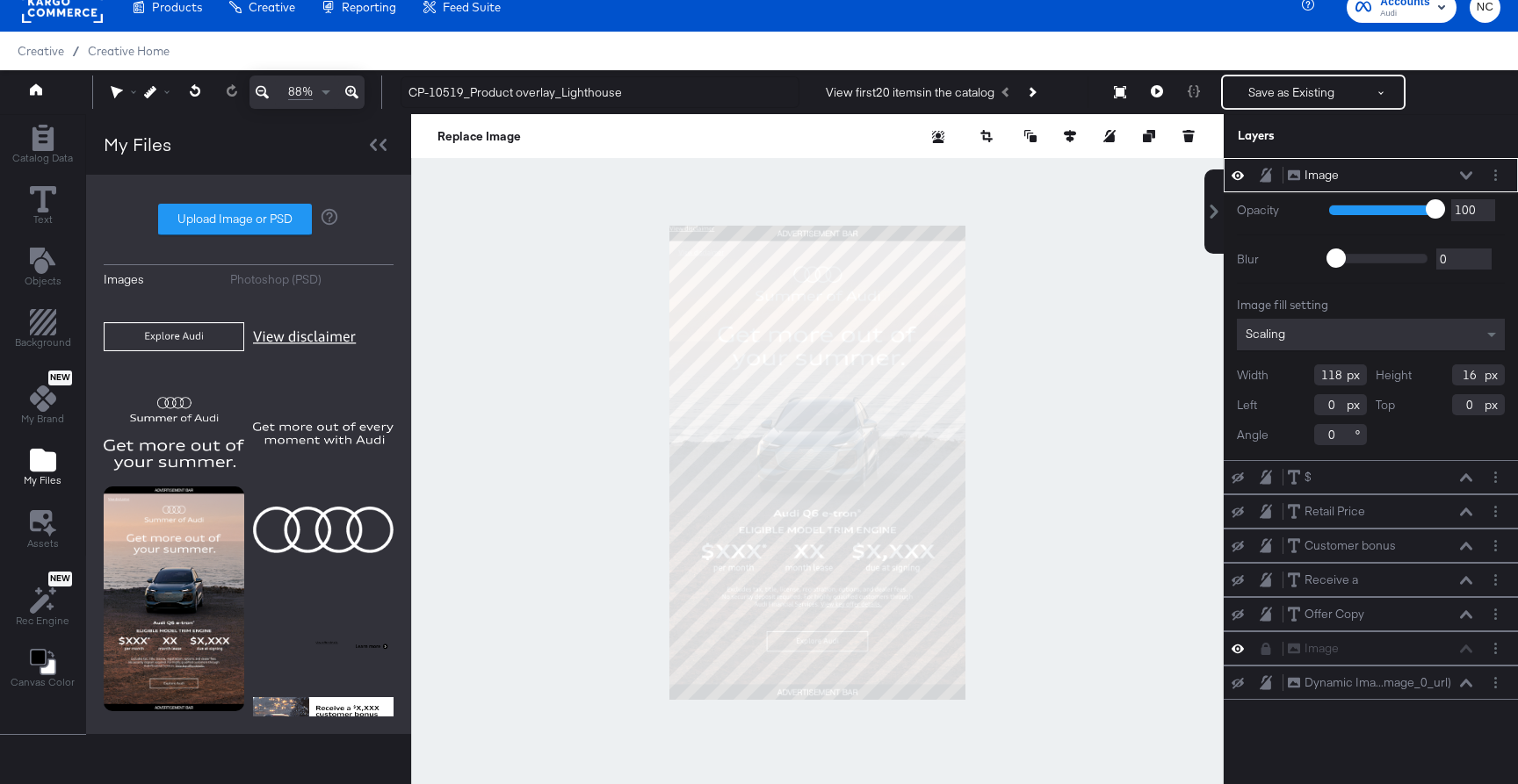 type on "1" 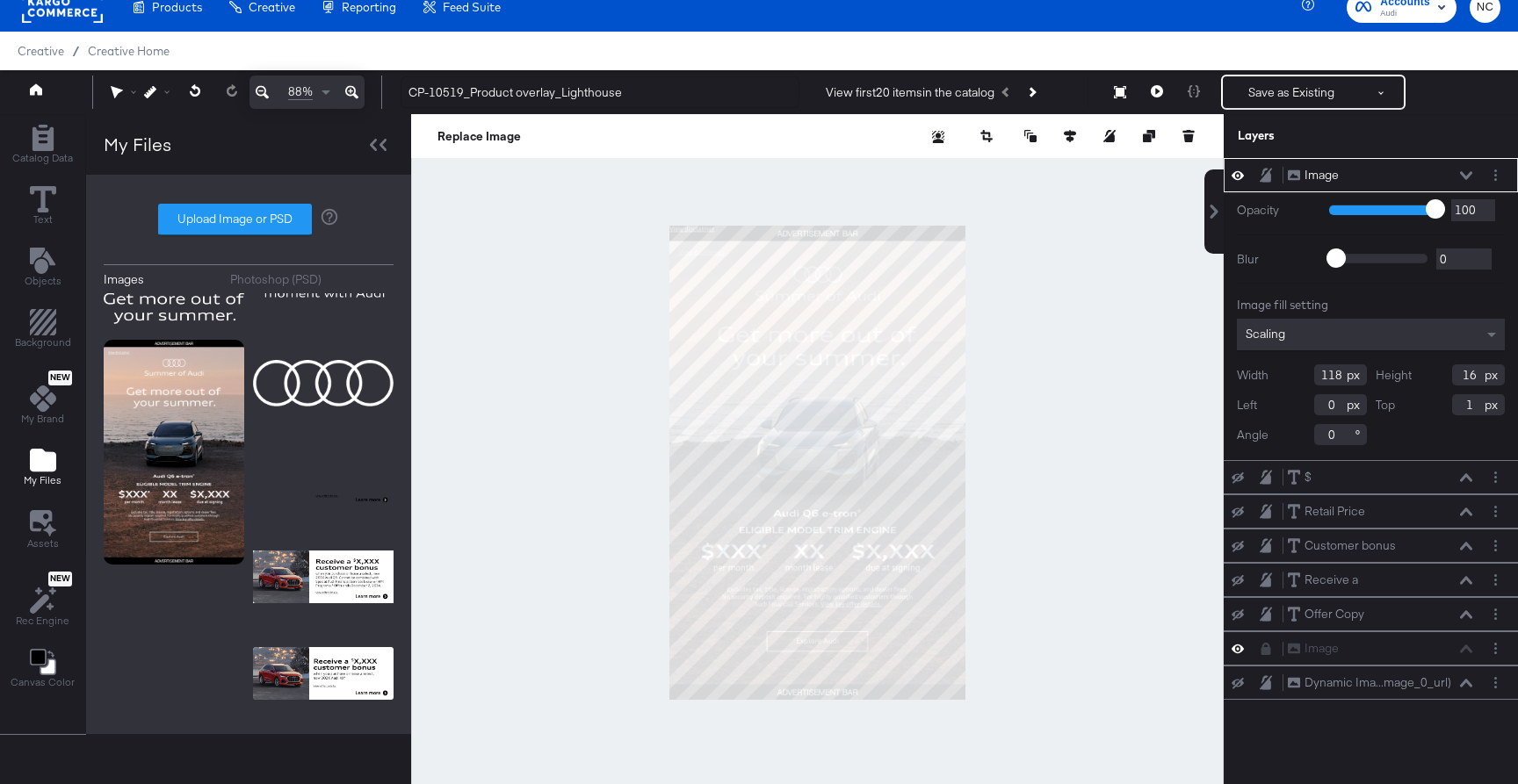 scroll, scrollTop: 155, scrollLeft: 0, axis: vertical 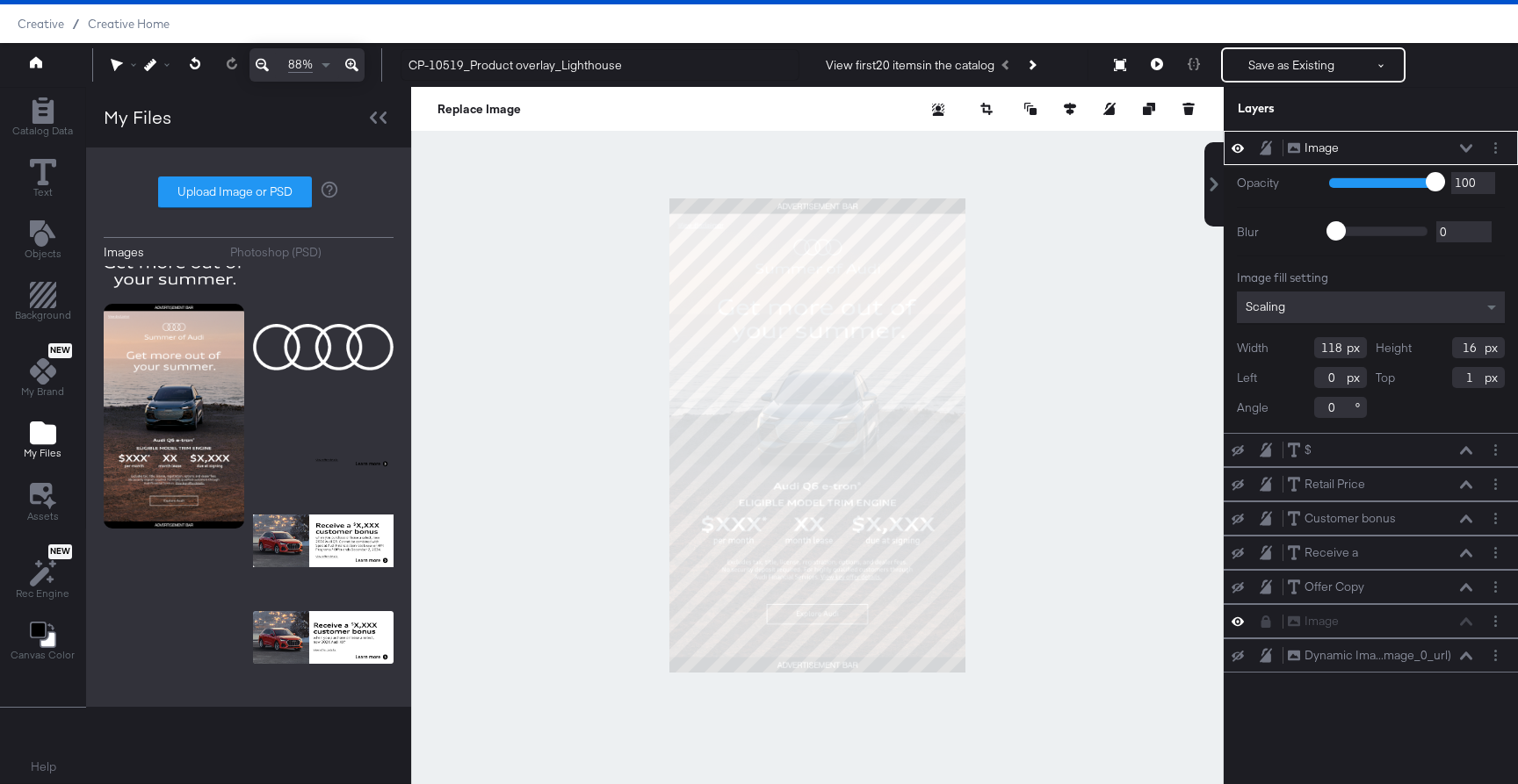 type on "20" 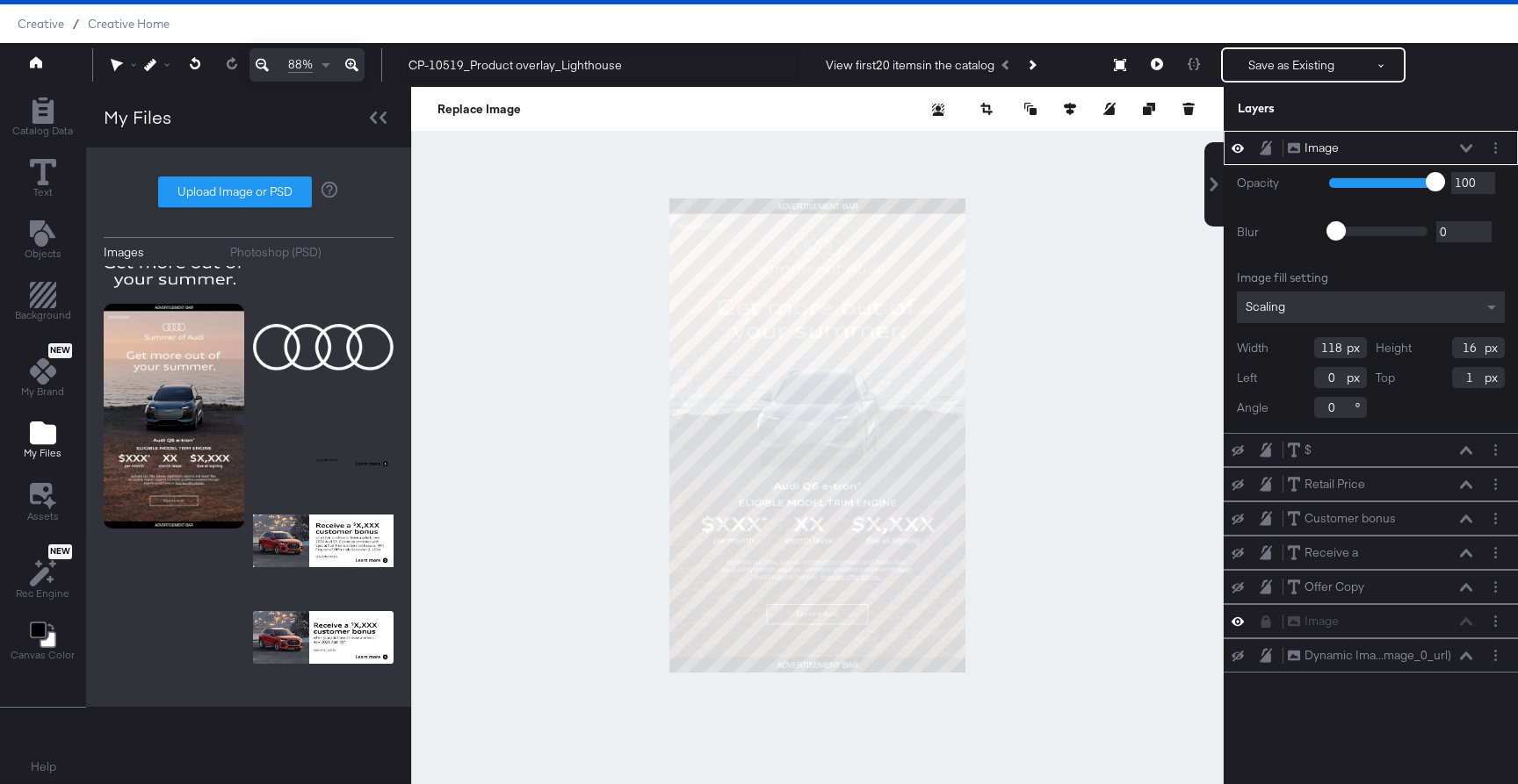 type on "62" 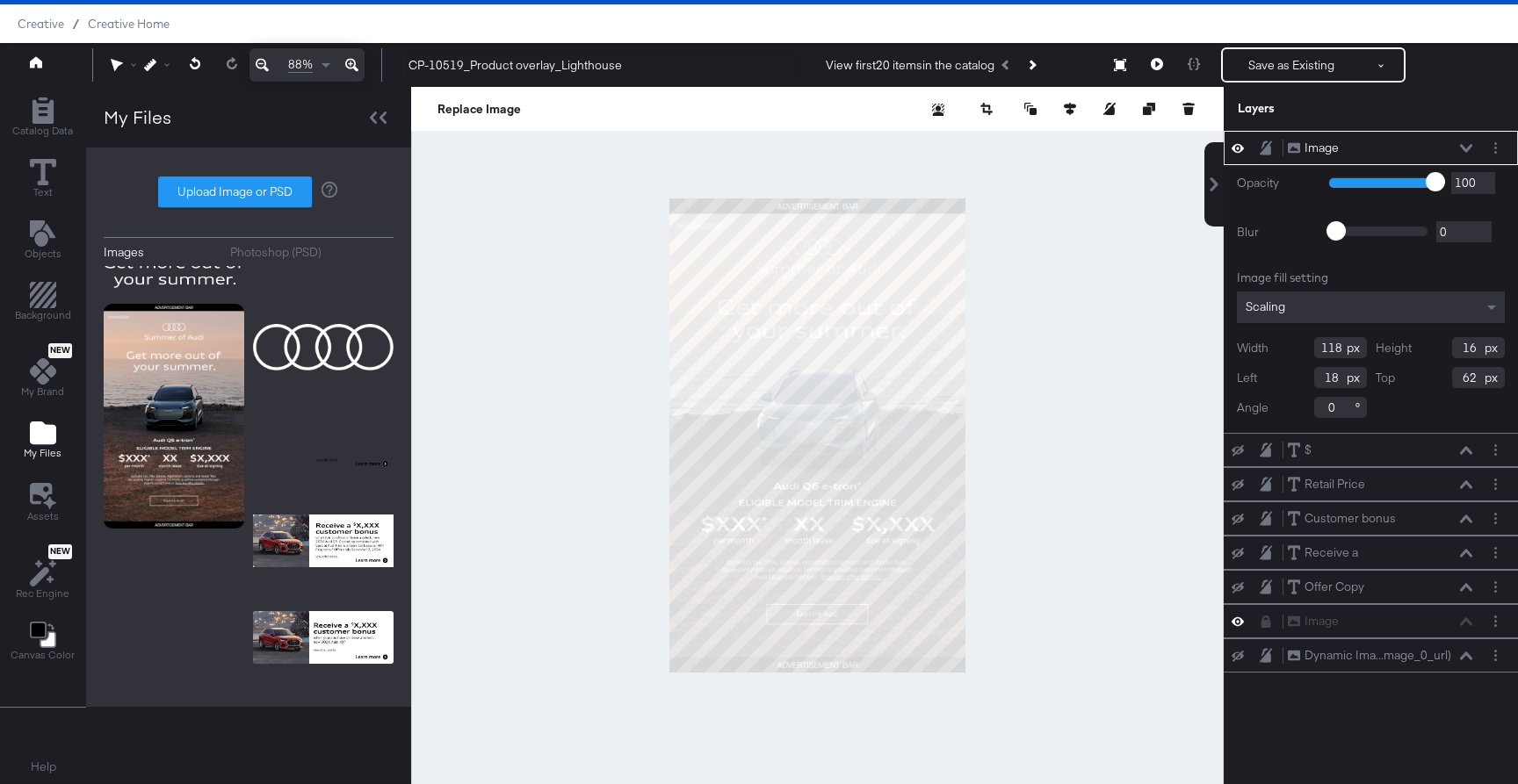 type on "17" 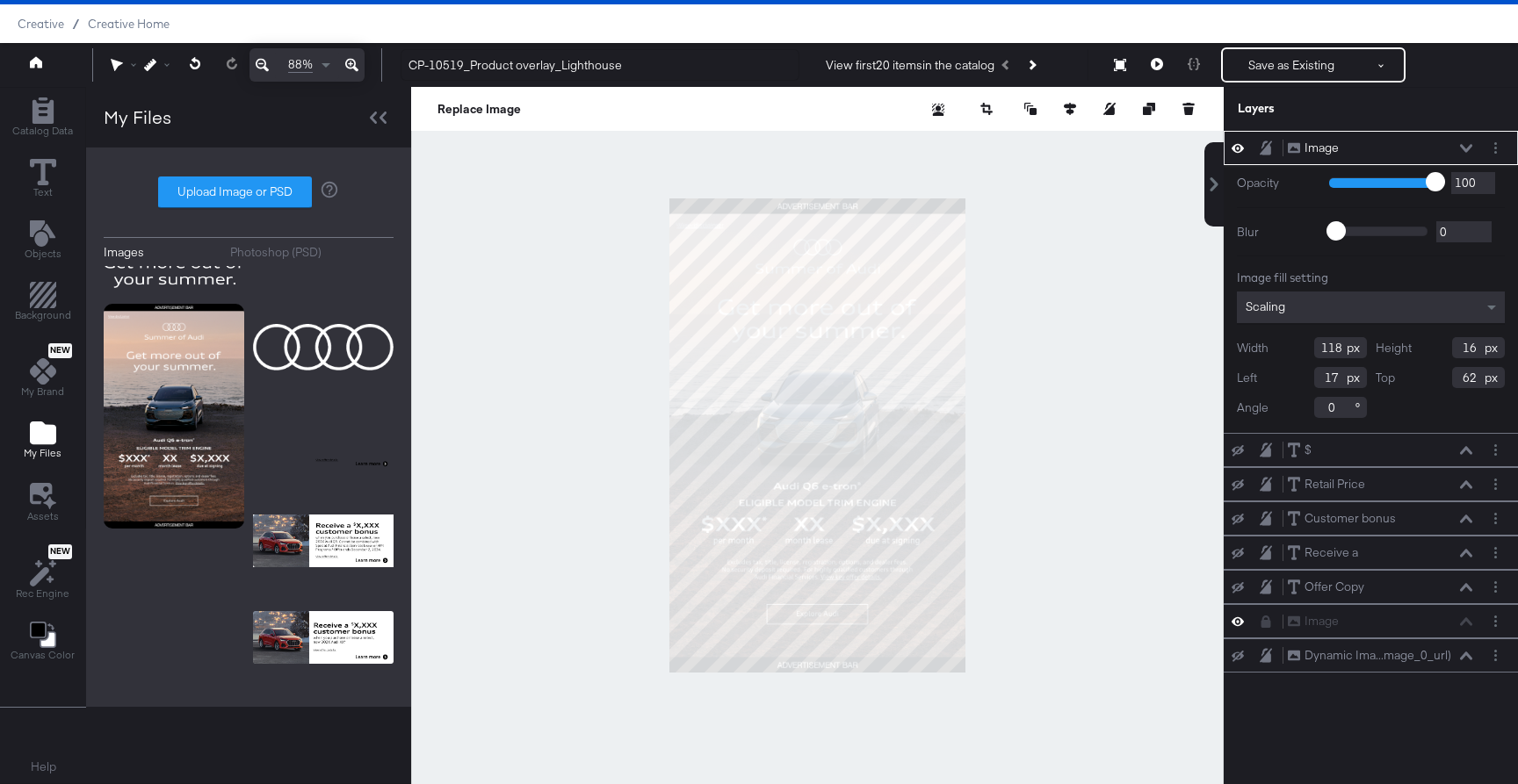 click at bounding box center (817, 435) 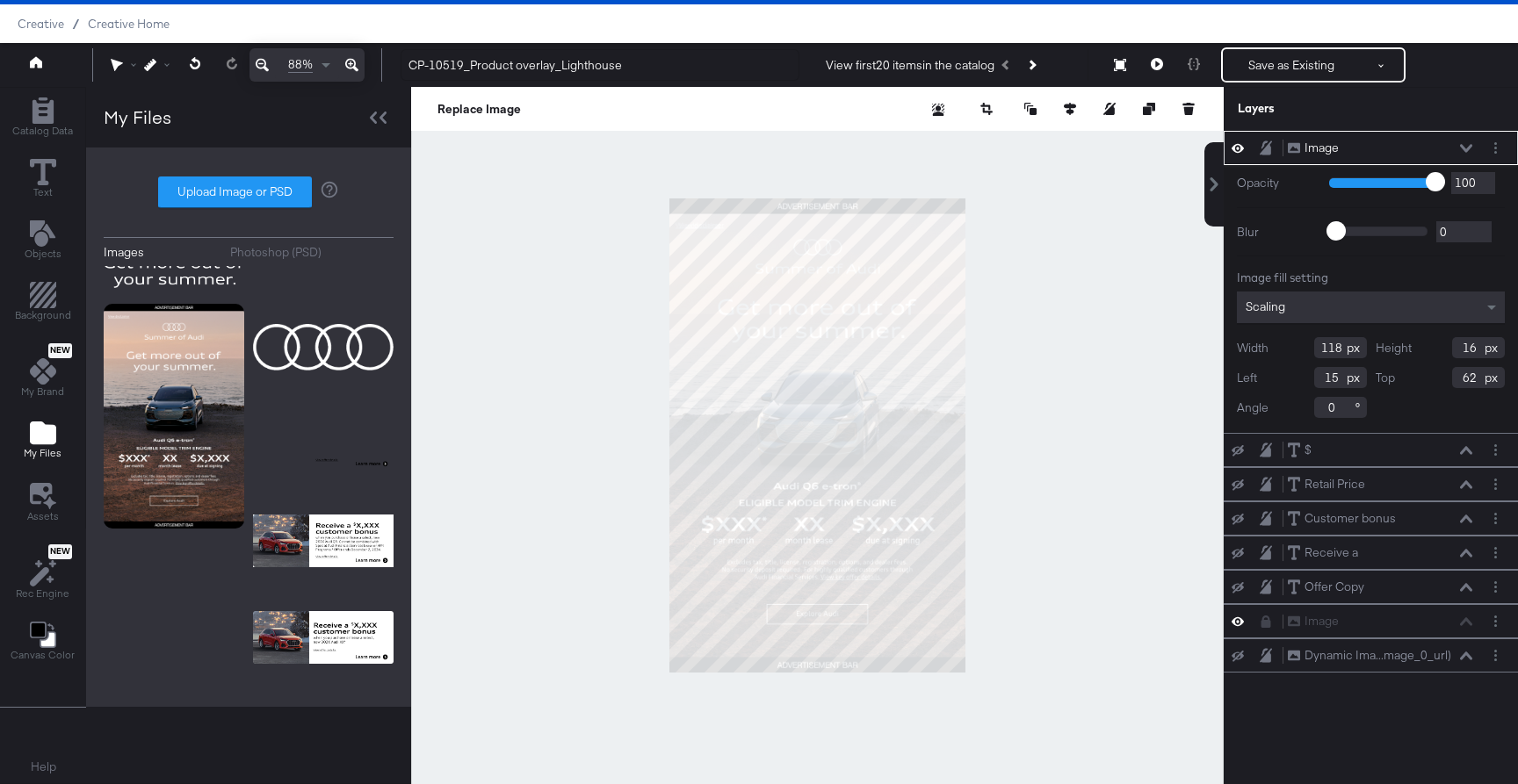 type on "14" 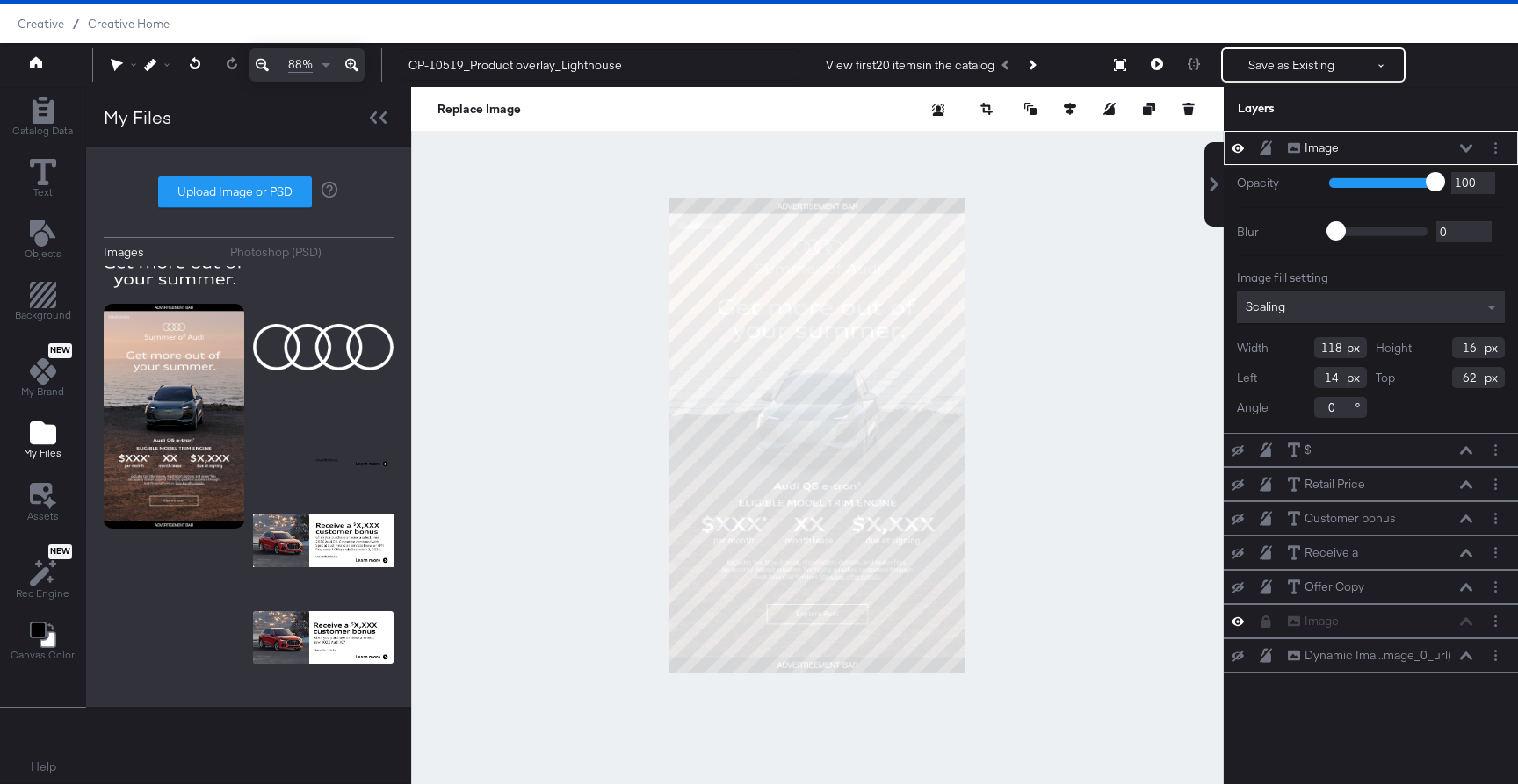 click at bounding box center (817, 435) 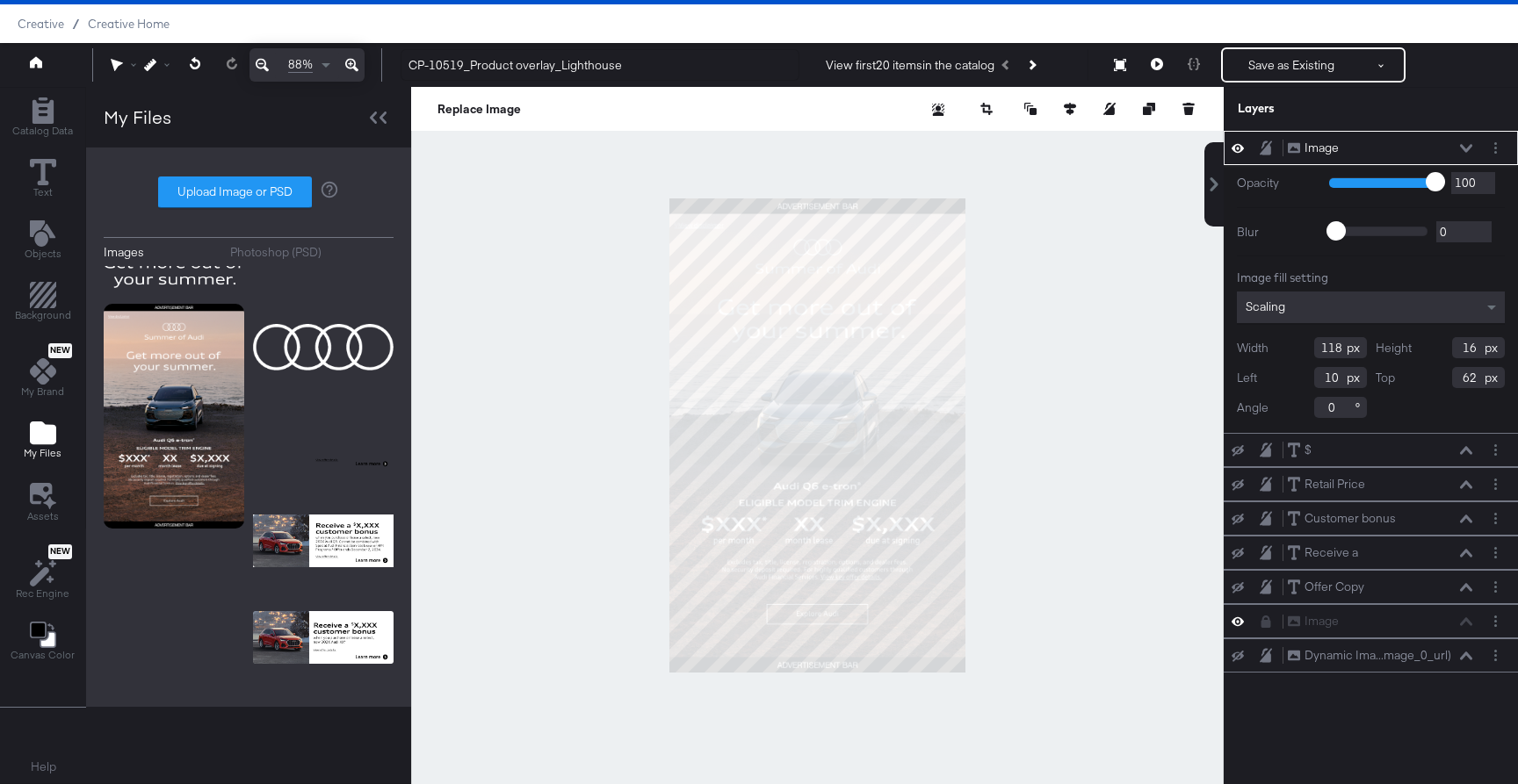 type on "9" 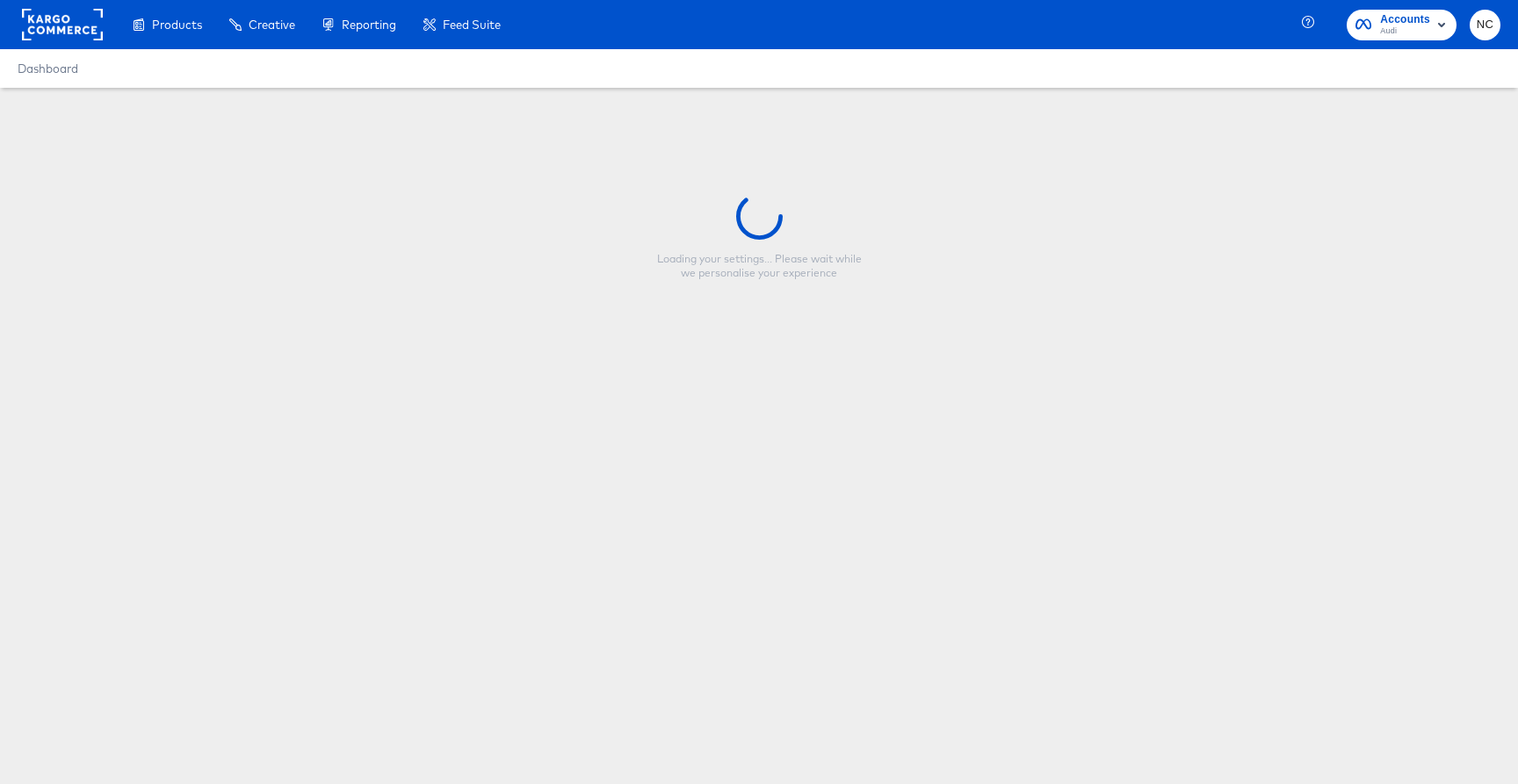 scroll, scrollTop: 0, scrollLeft: 0, axis: both 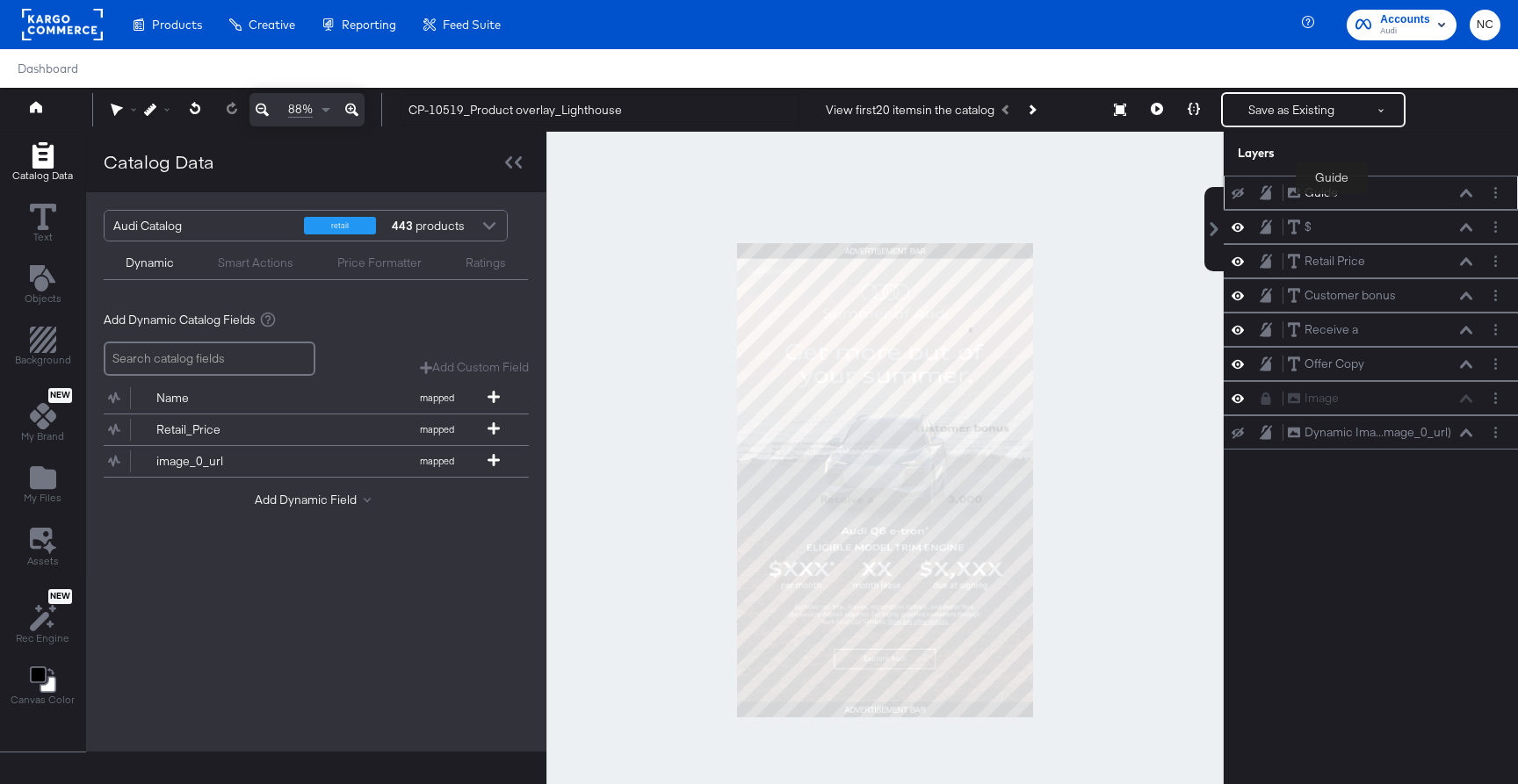click on "Guide" at bounding box center [1321, 192] 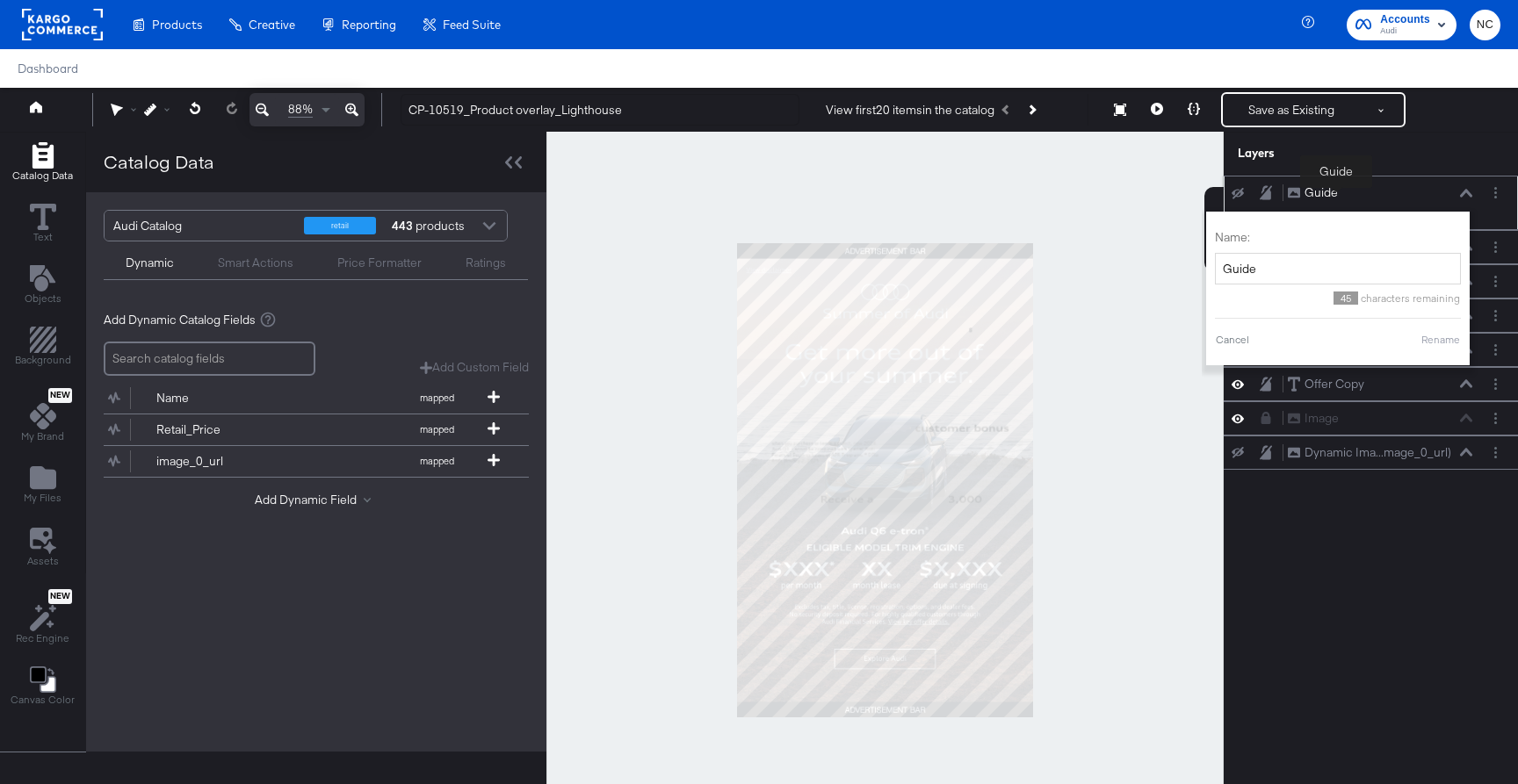 type 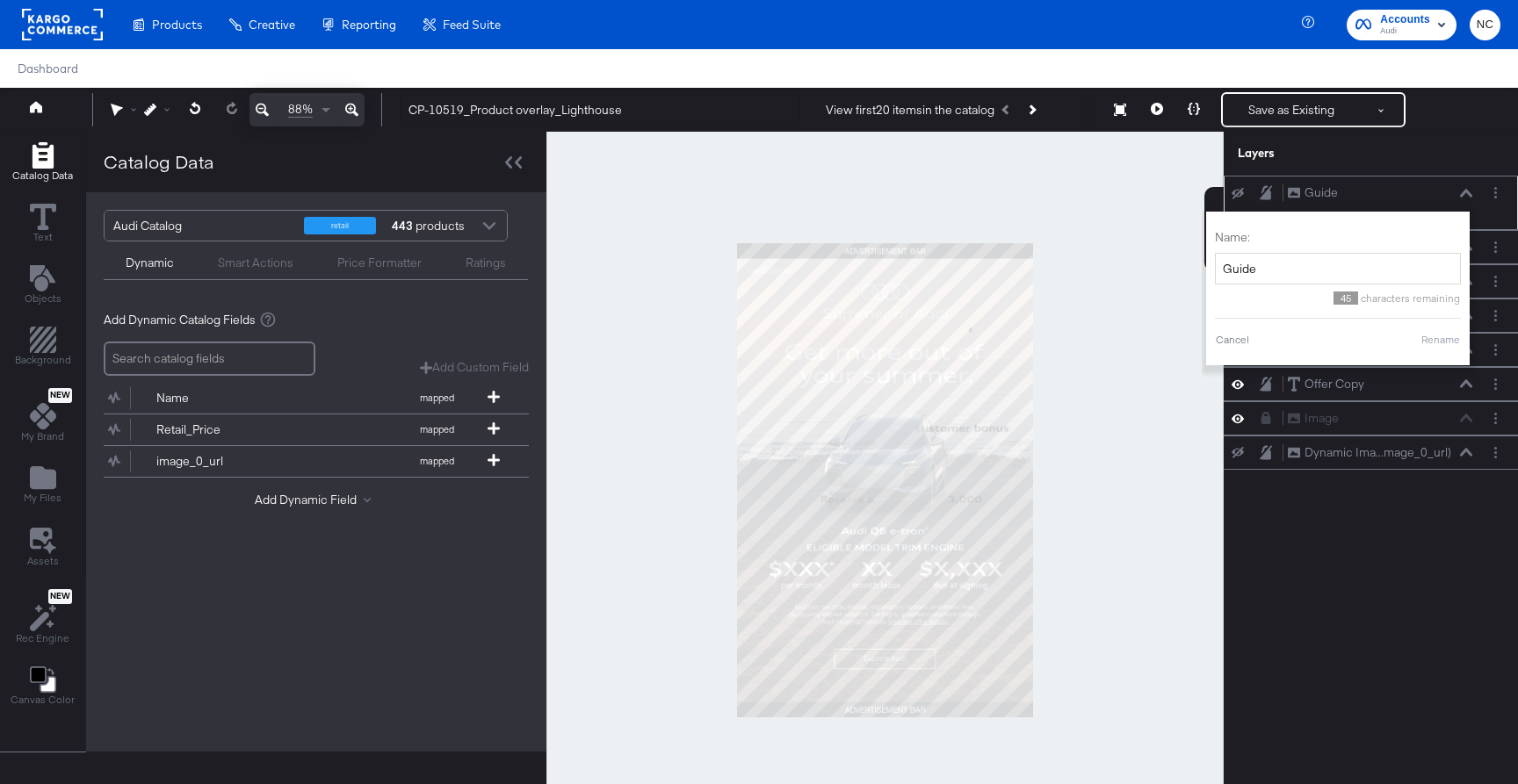 click on "Guide Guide" at bounding box center [1380, 192] 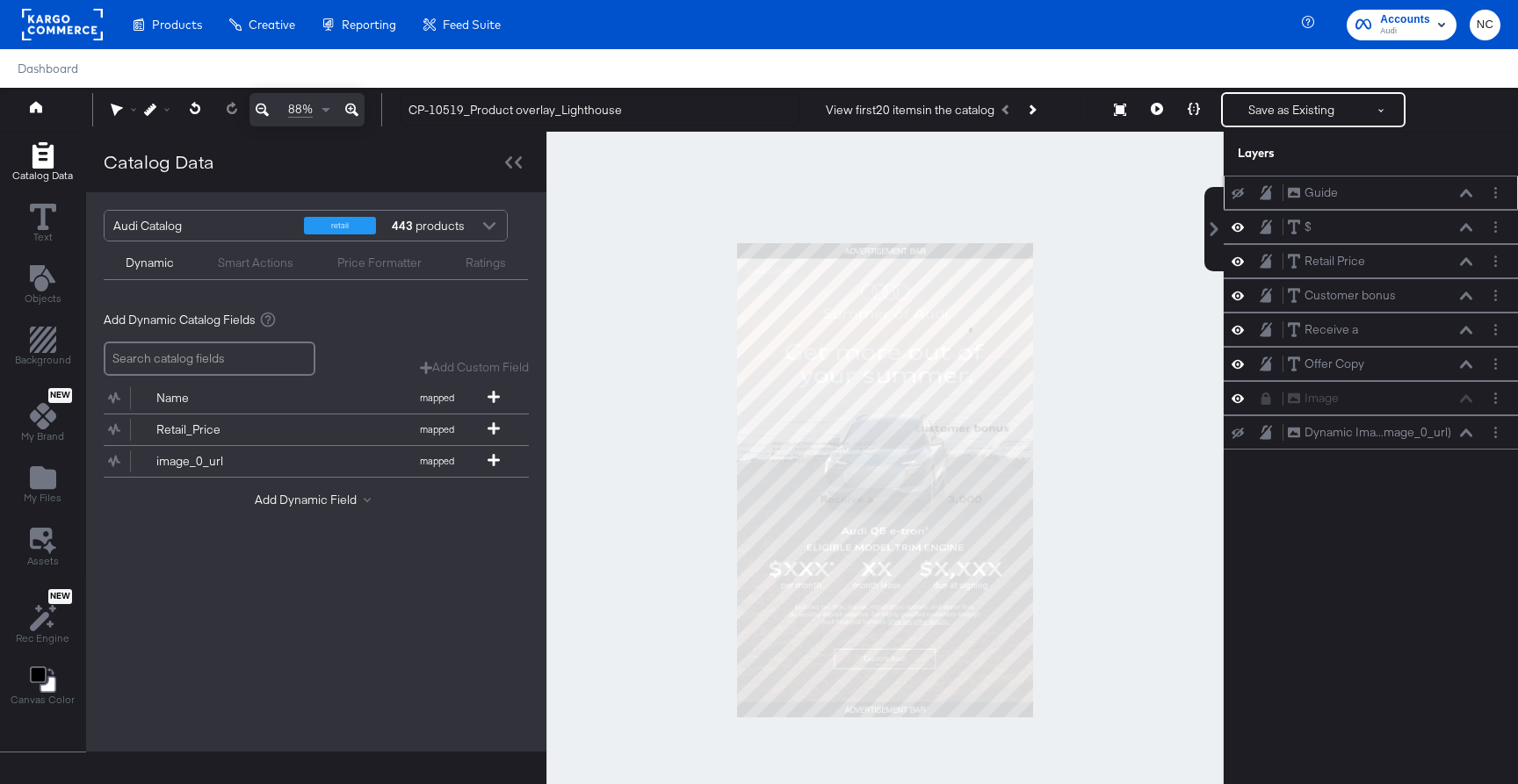 click 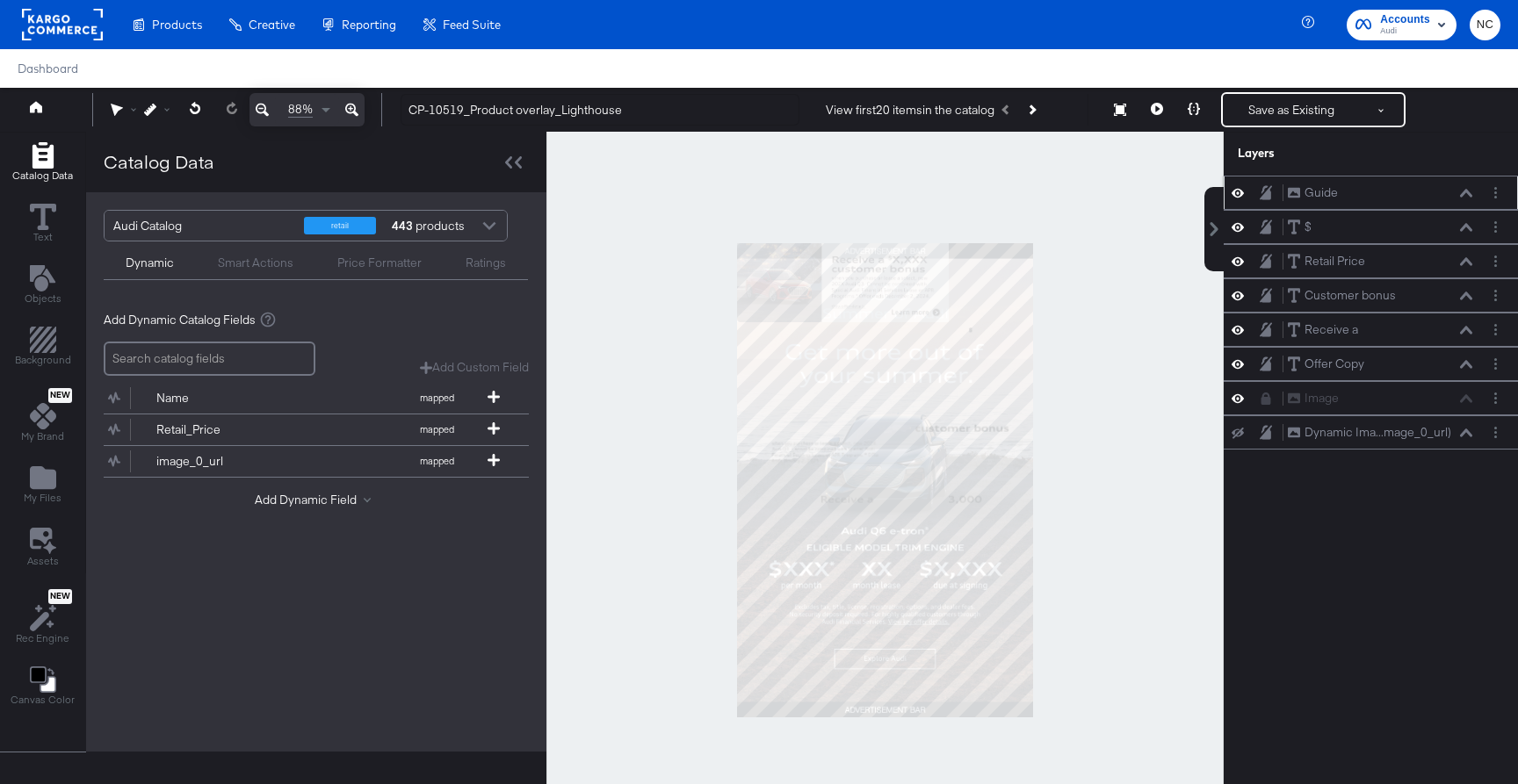 click on "Guide Guide" at bounding box center (1380, 192) 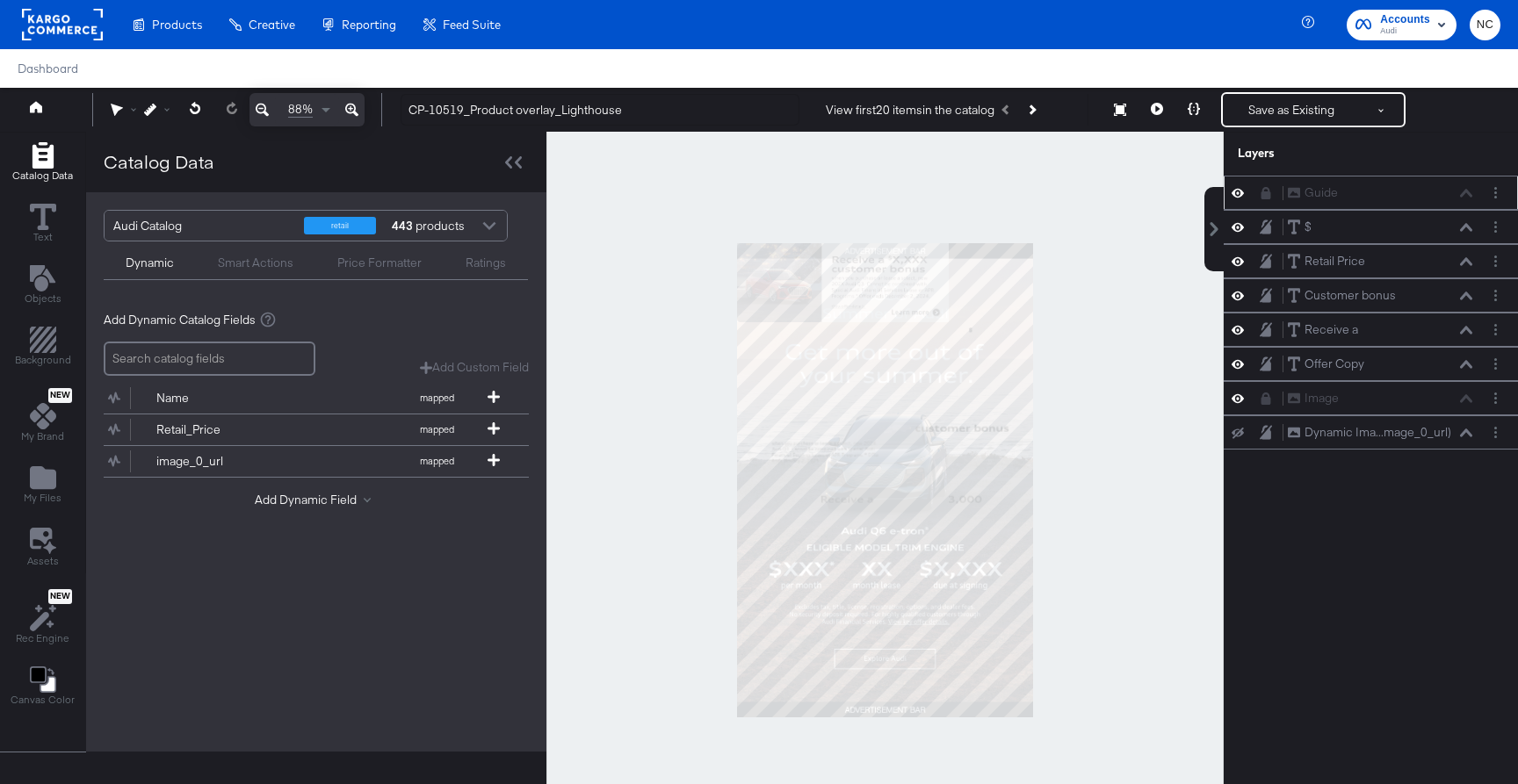 click on "Guide Guide" at bounding box center (1380, 192) 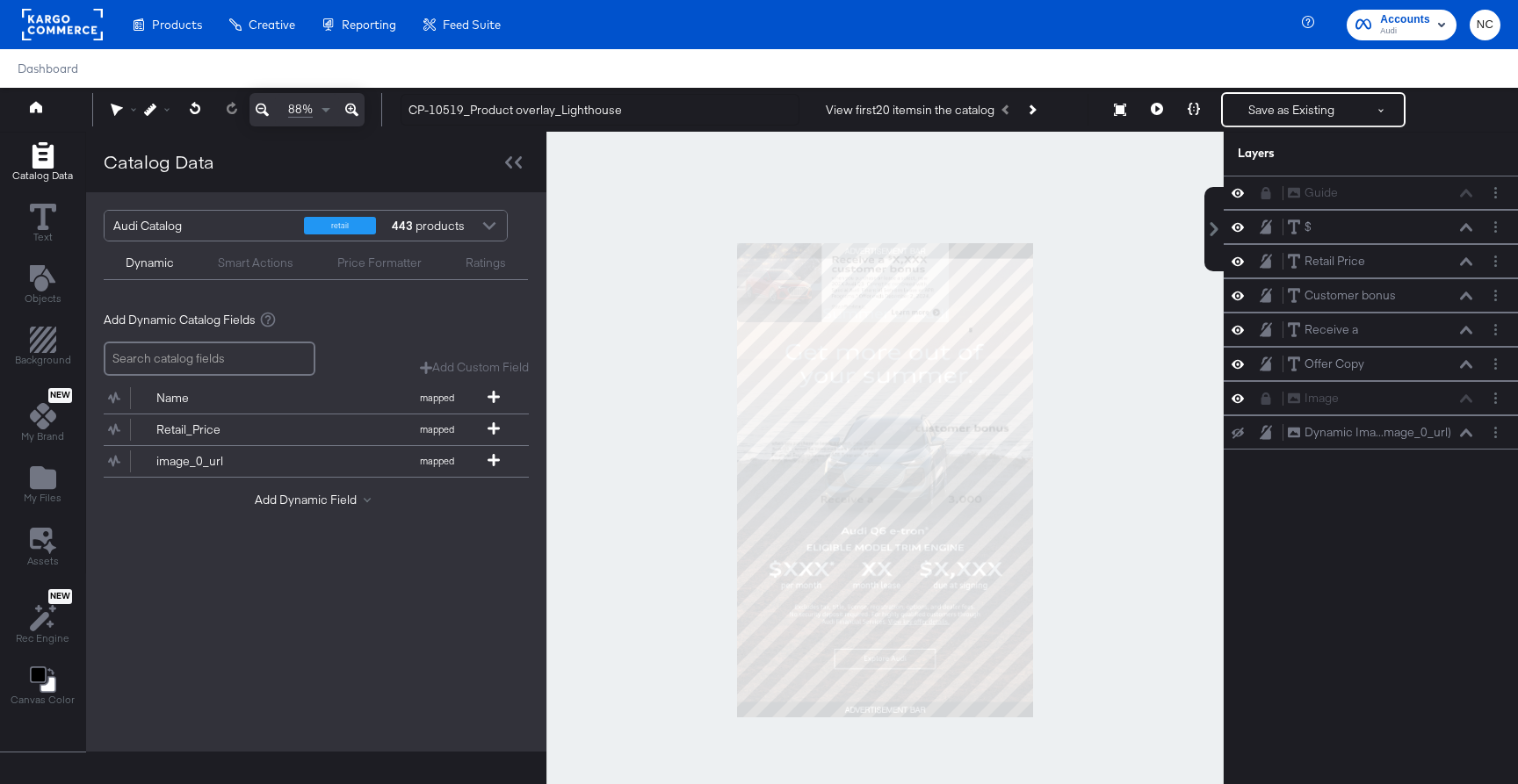 click 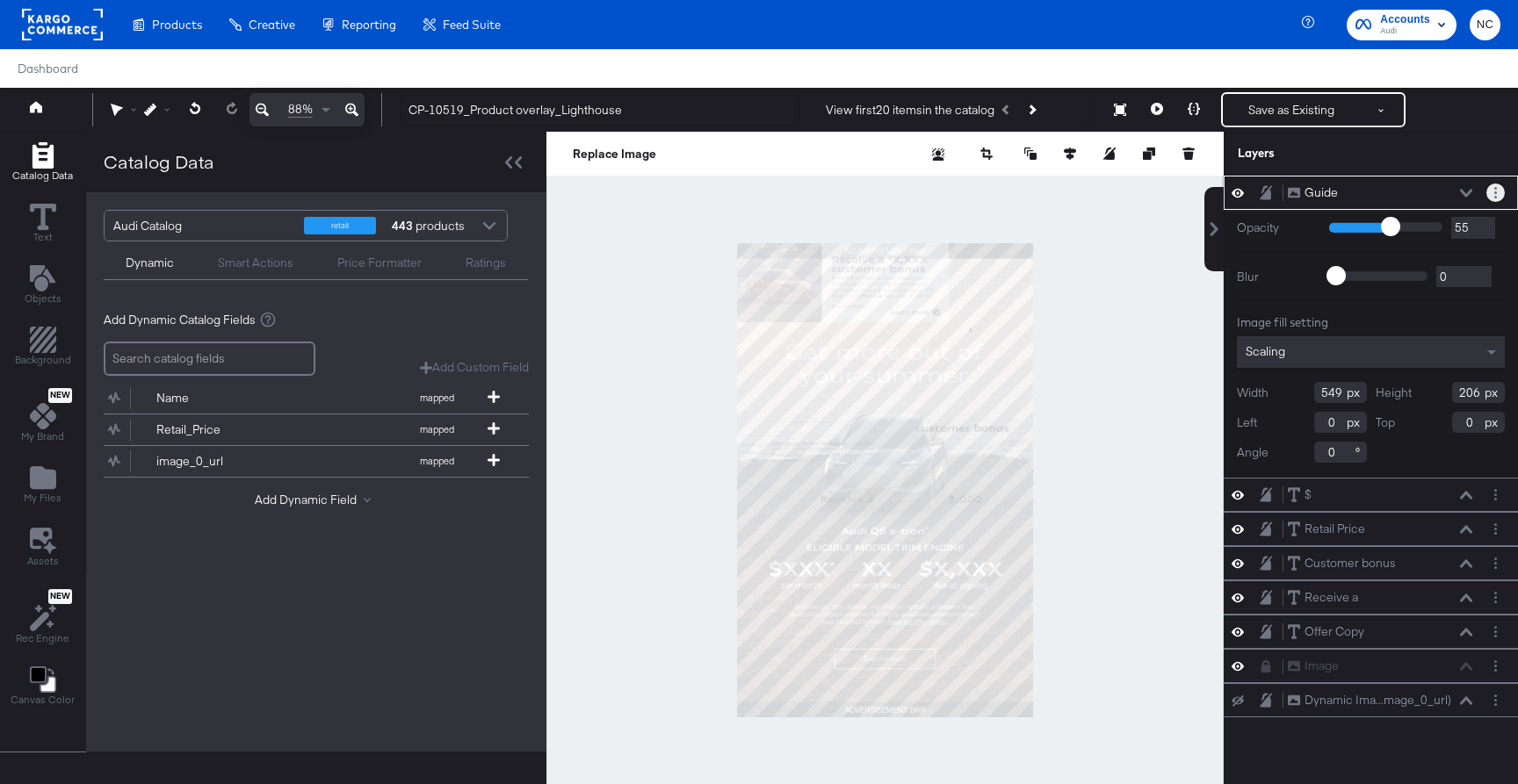 click at bounding box center (1495, 192) 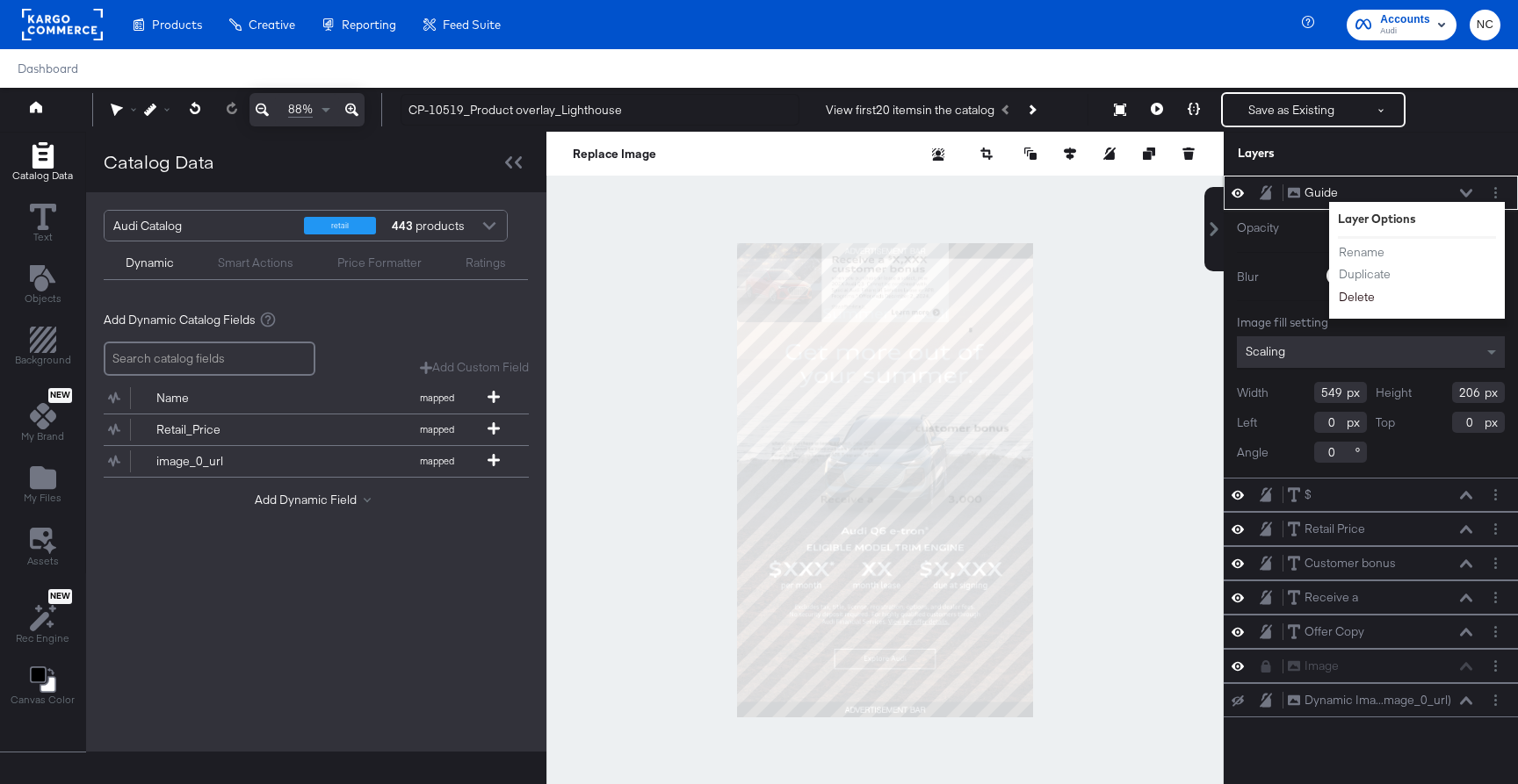 click on "Delete" at bounding box center (1356, 297) 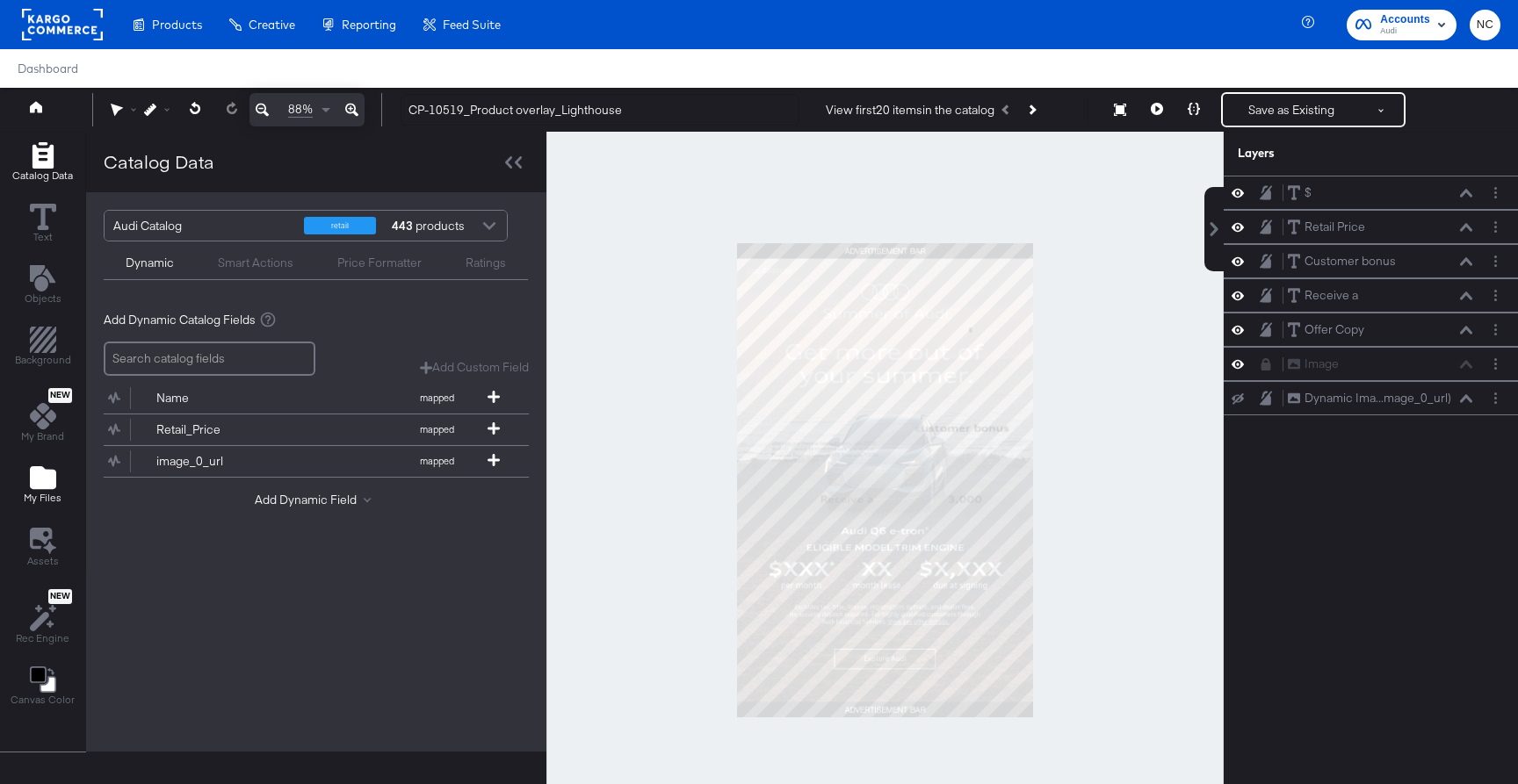 click 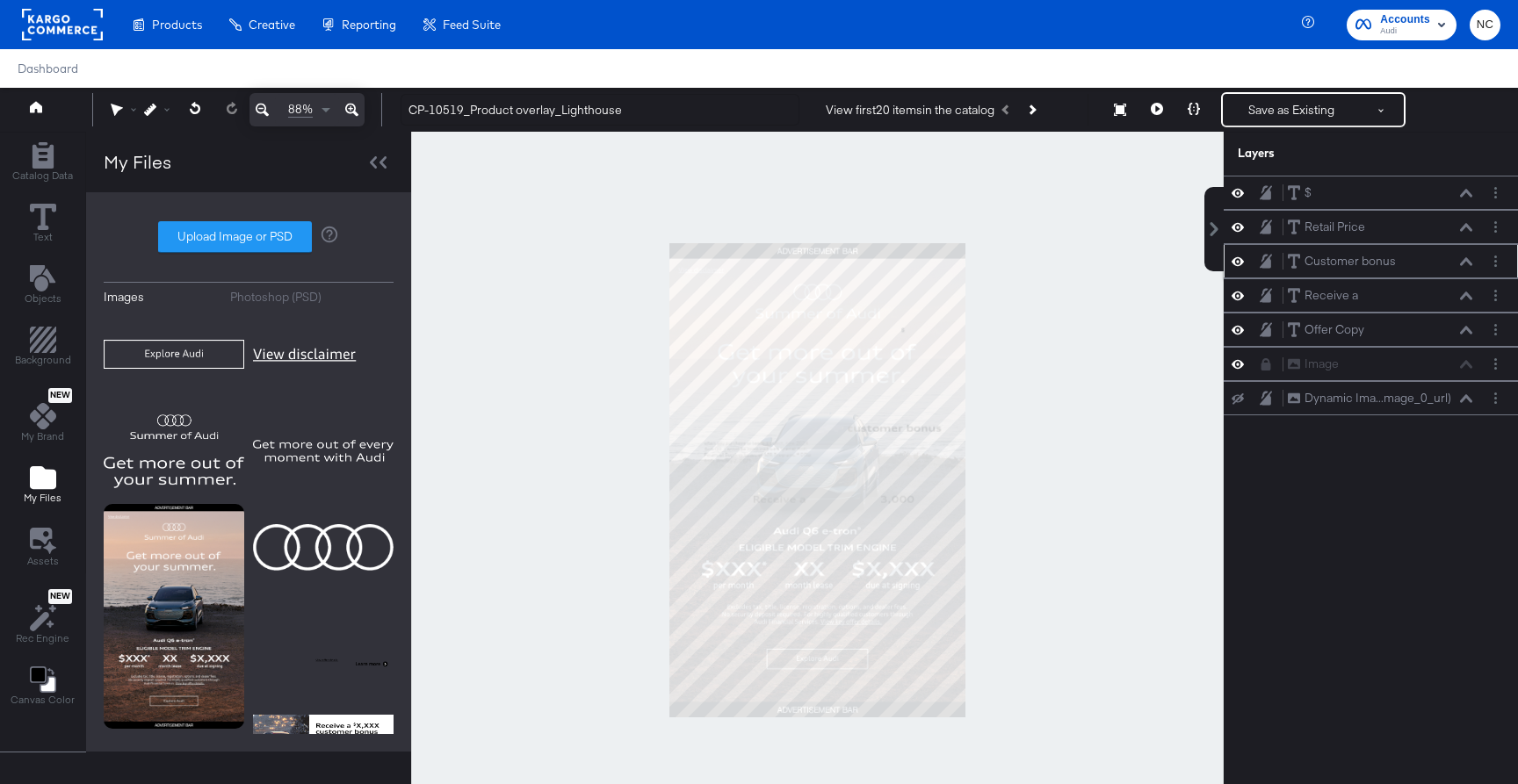 drag, startPoint x: 1244, startPoint y: 229, endPoint x: 1243, endPoint y: 247, distance: 18.027756 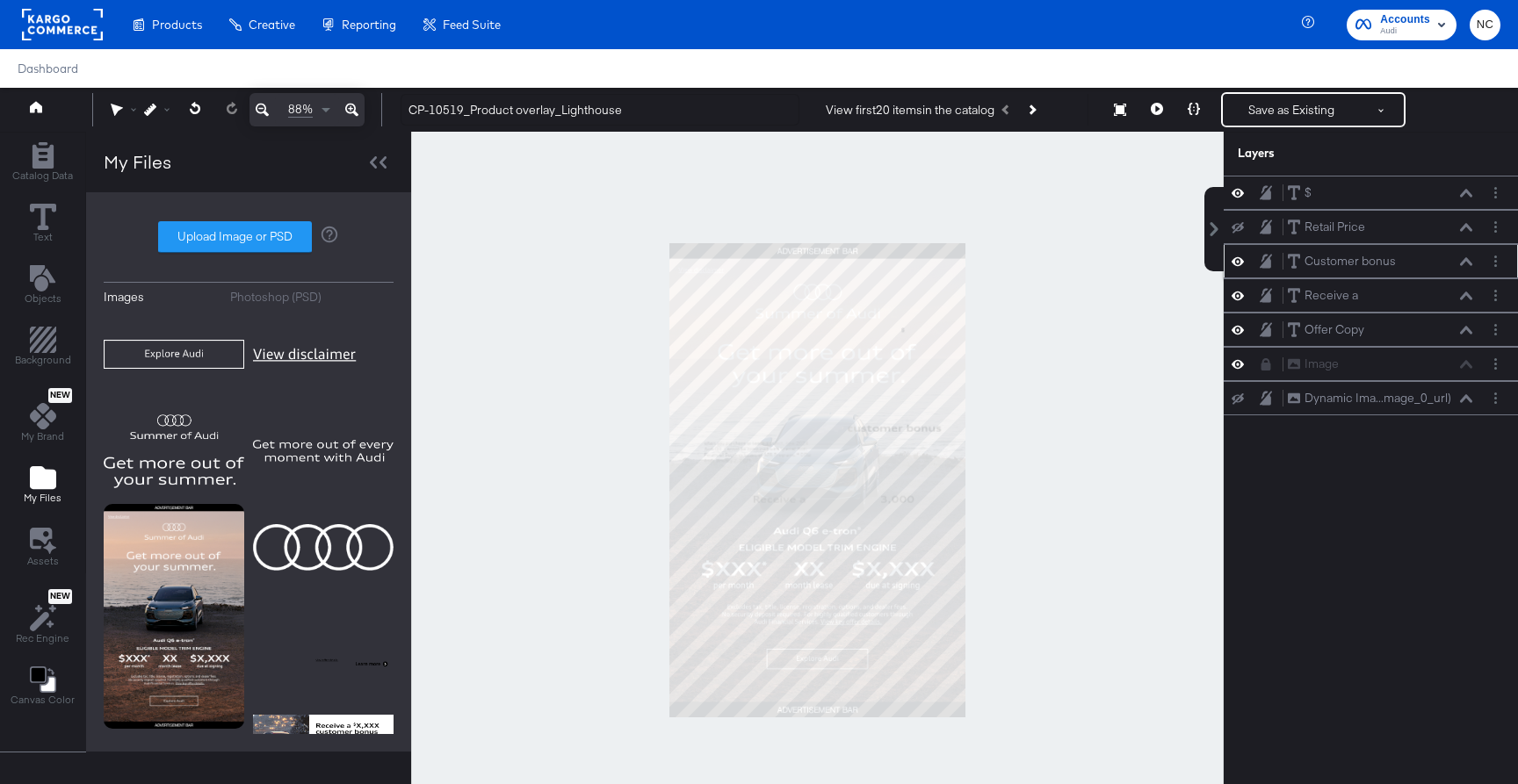 click 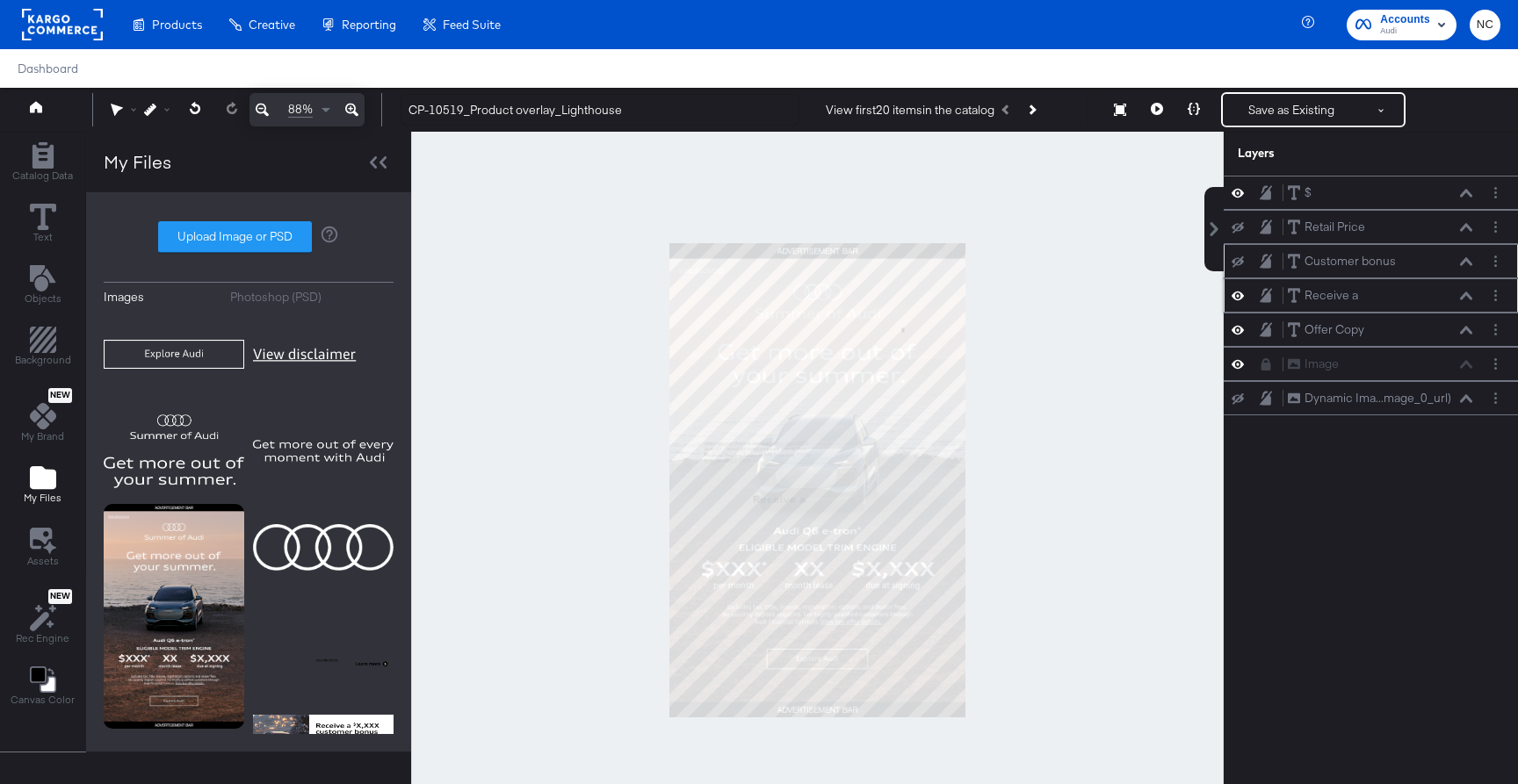 click 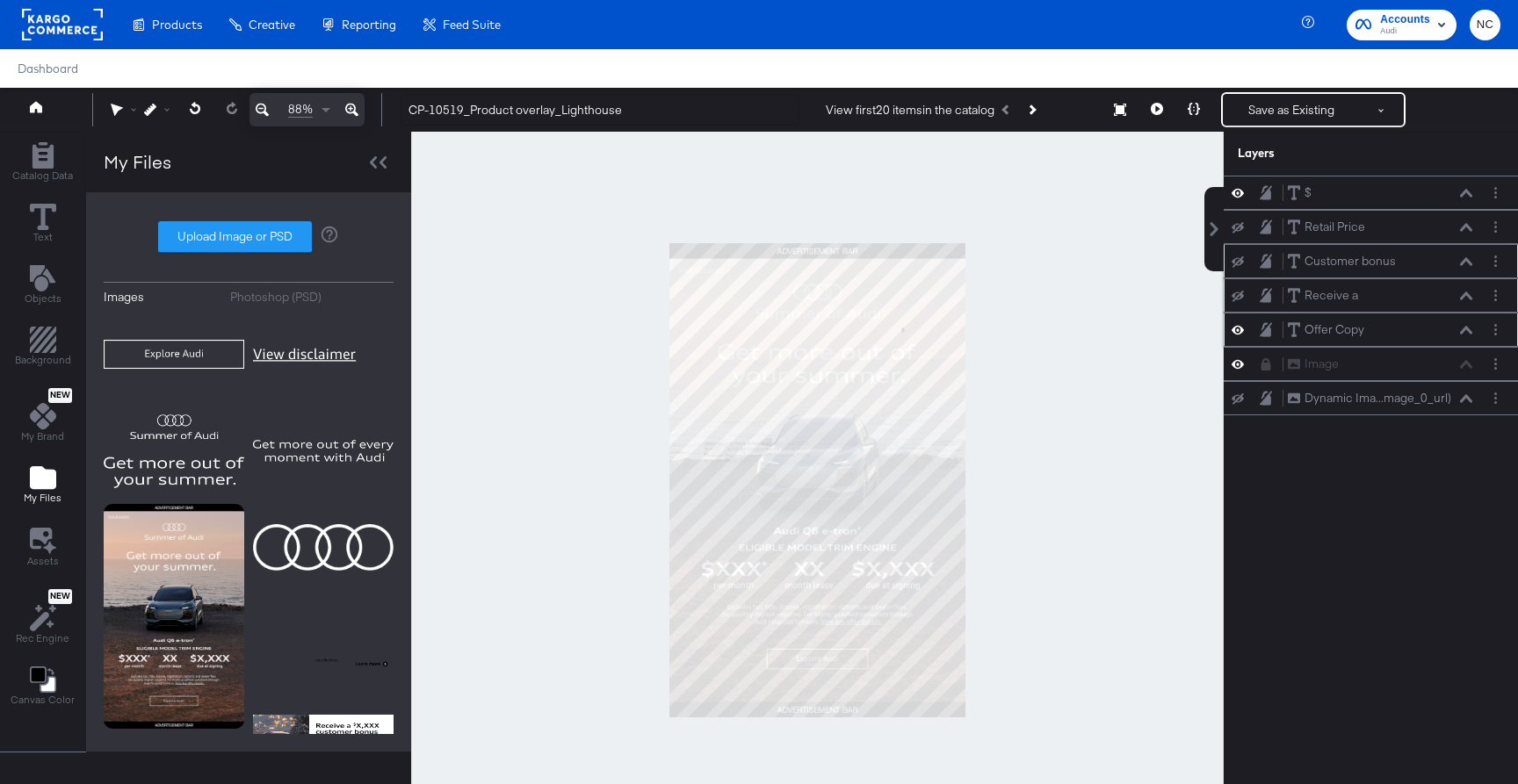 click 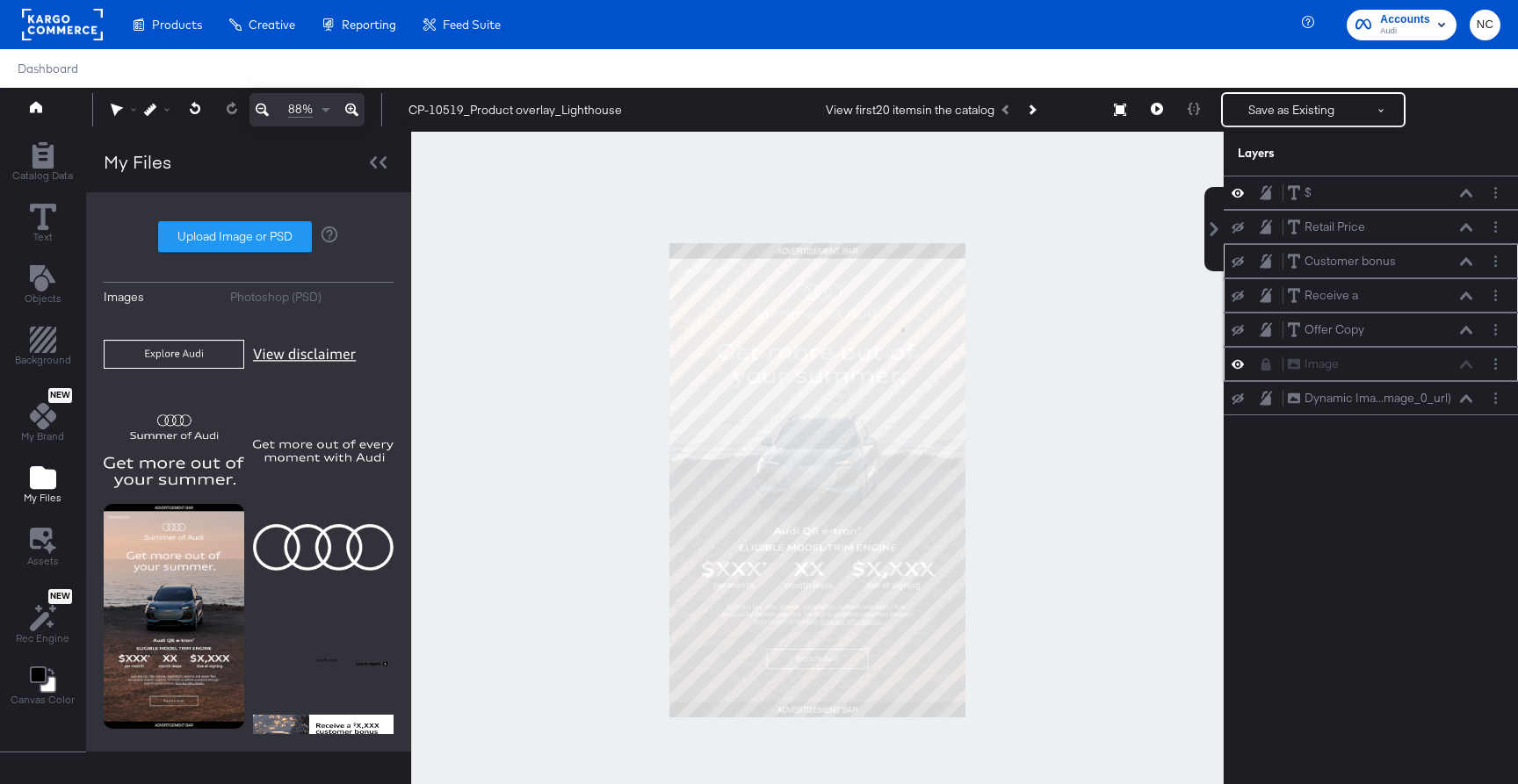 click 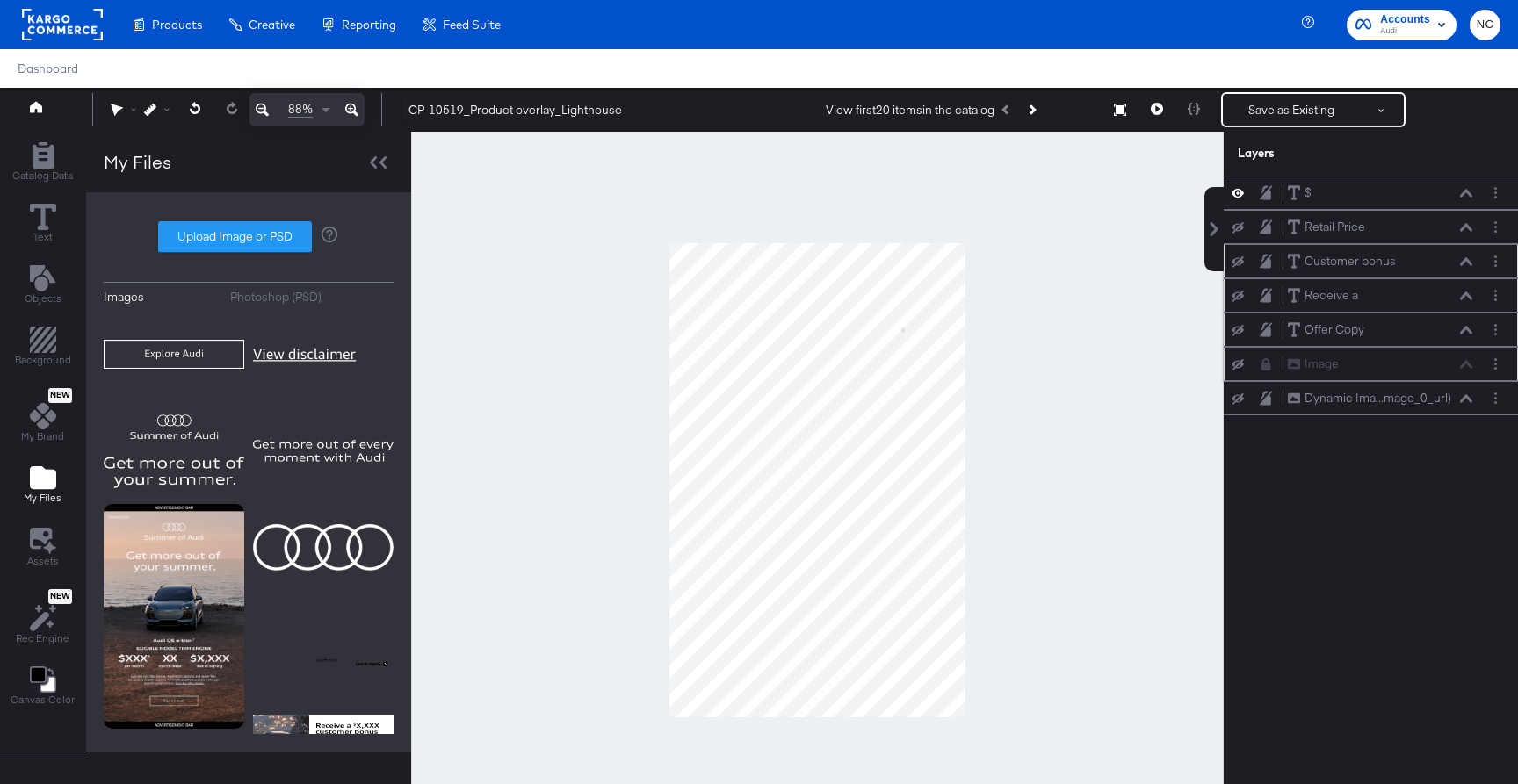 click 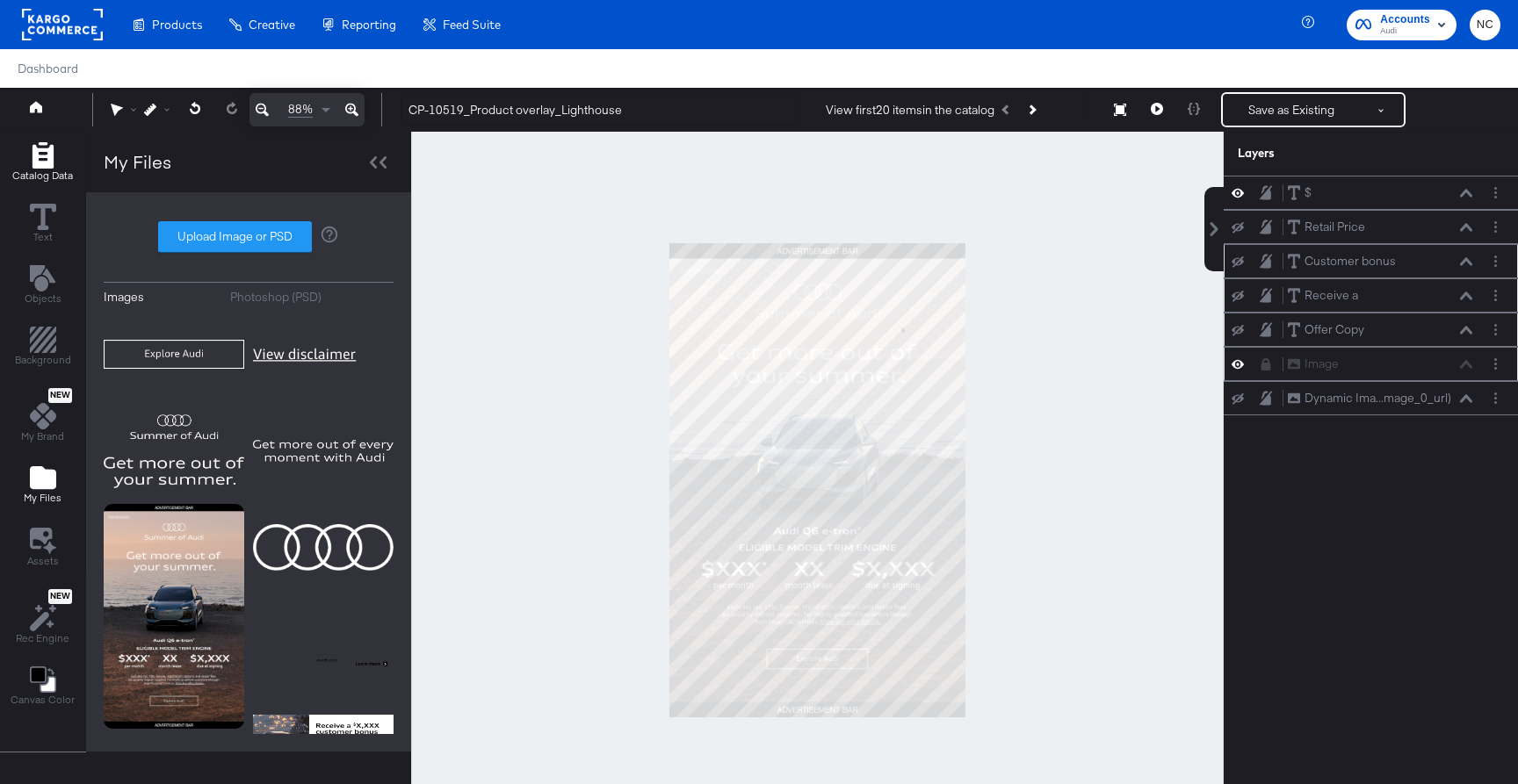 click on "Catalog Data" at bounding box center [42, 176] 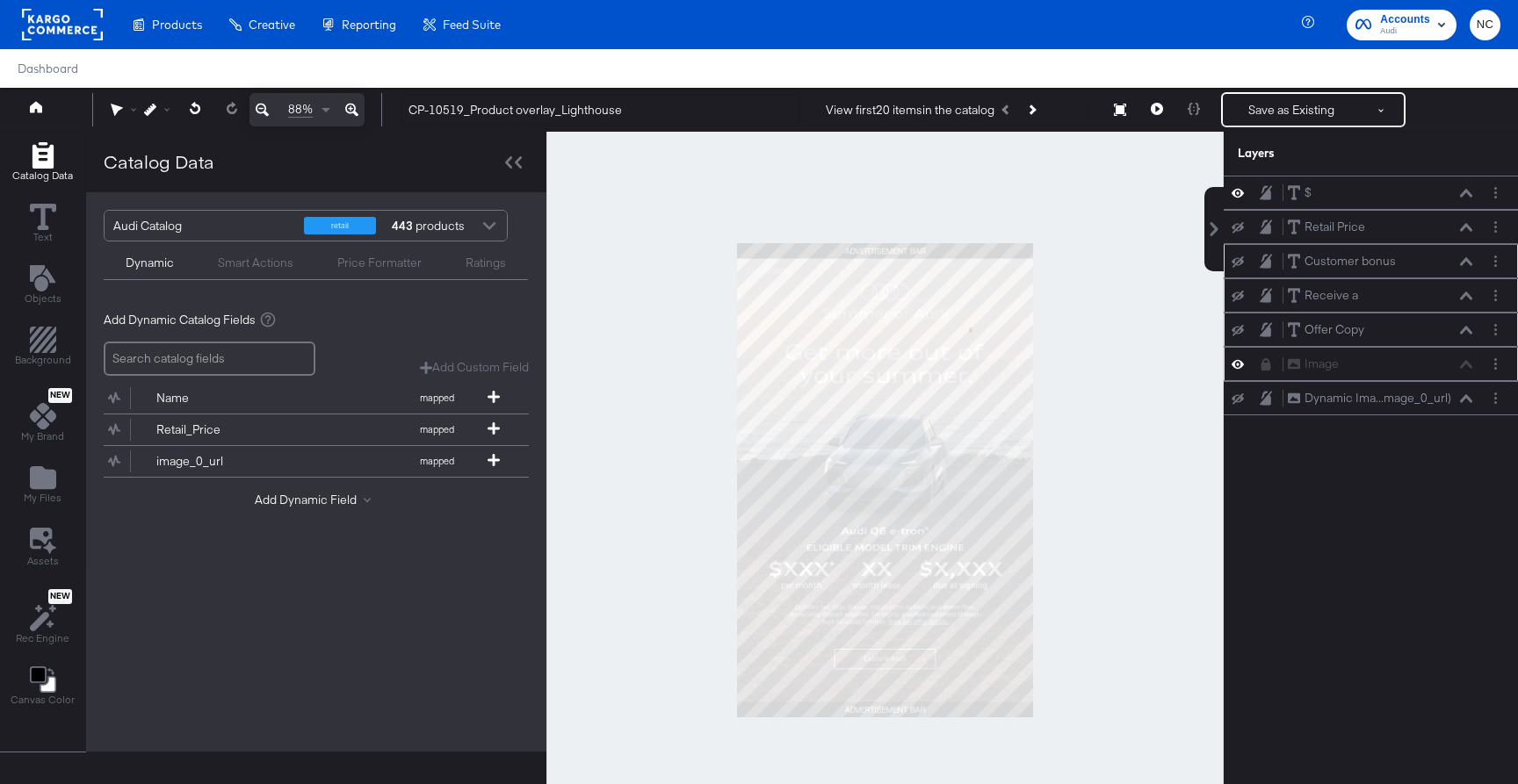click on "Smart Actions" at bounding box center [256, 263] 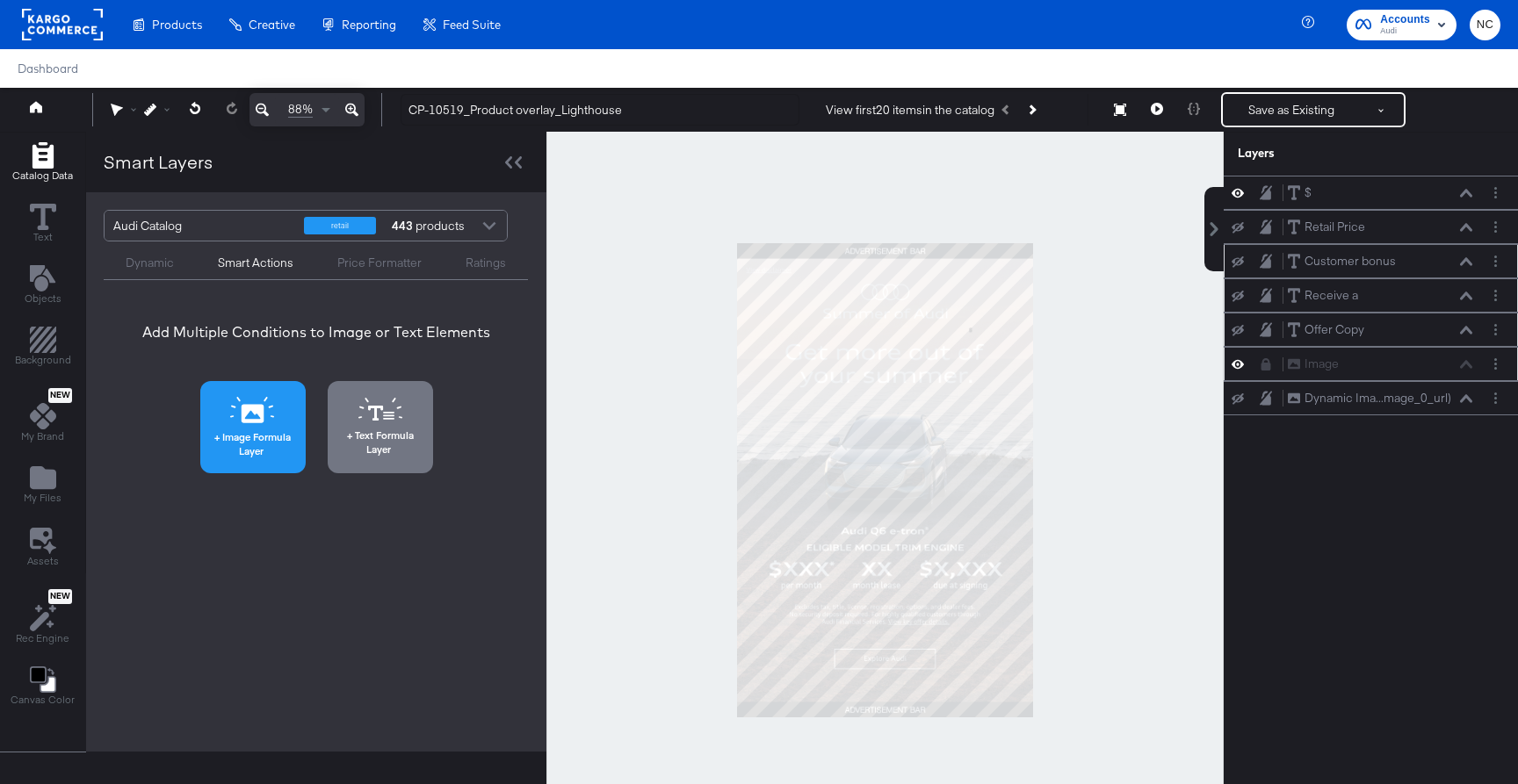 click on "Image Formula Layer" at bounding box center [253, 427] 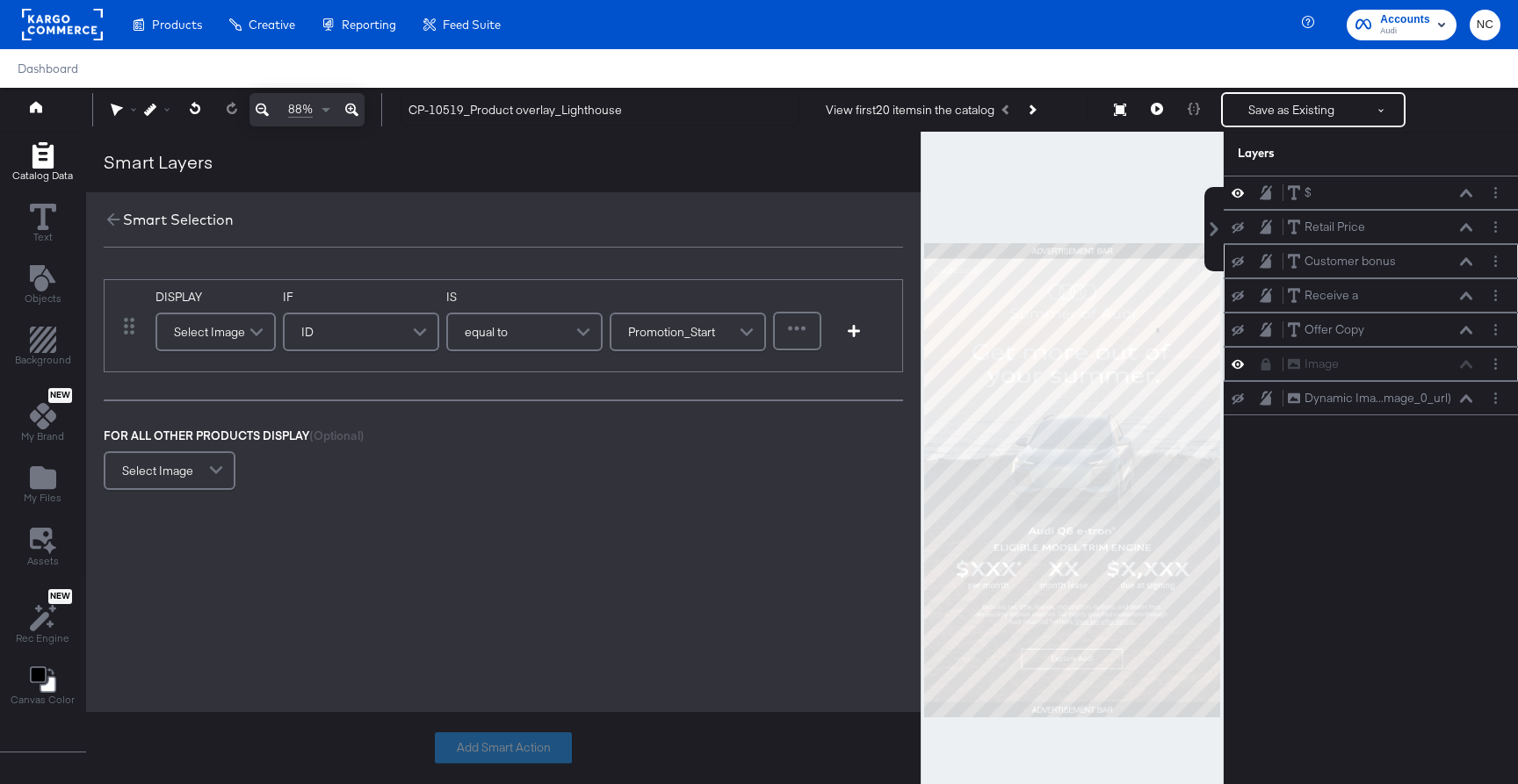click on "Select Image" at bounding box center [215, 332] 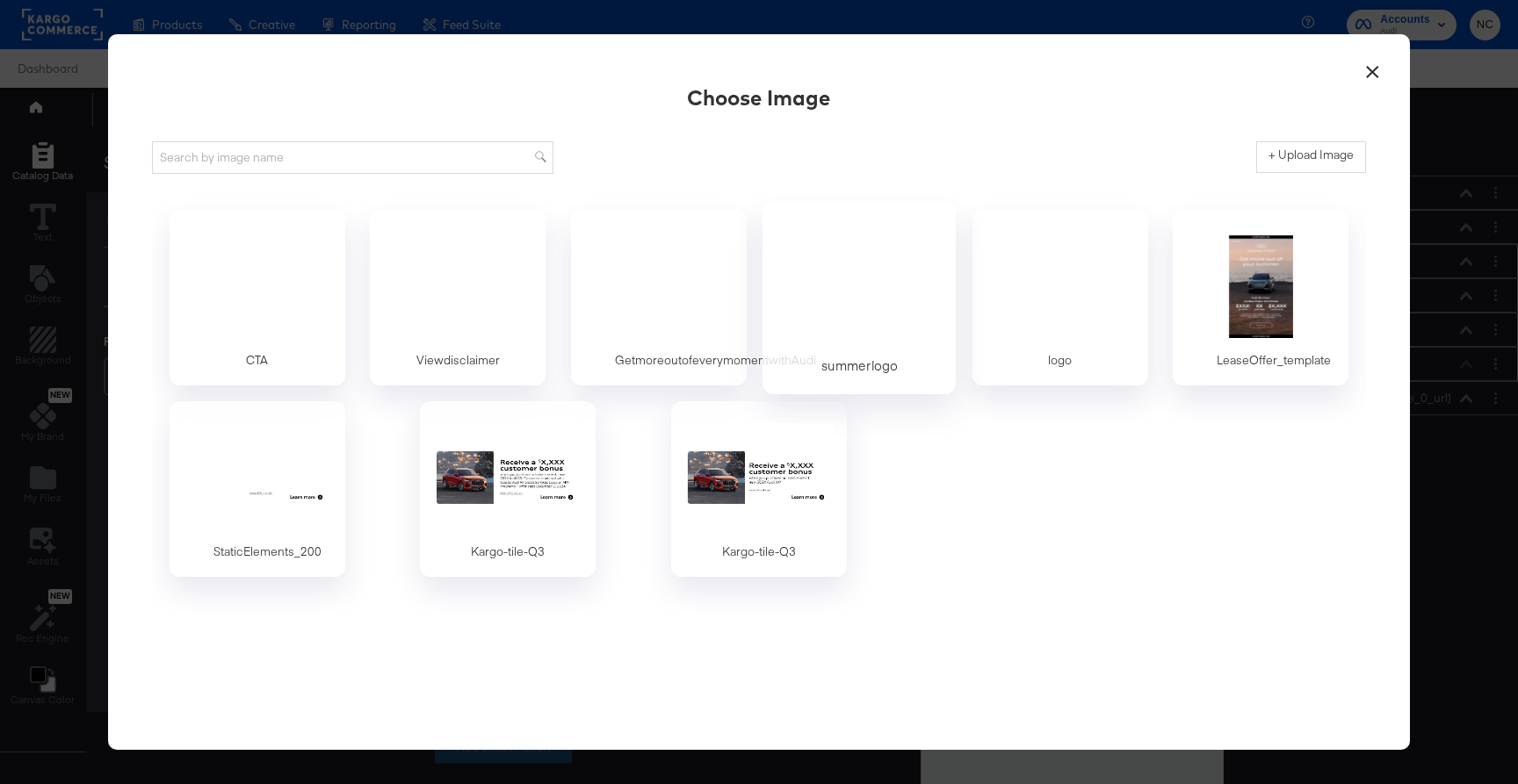 click at bounding box center (859, 285) 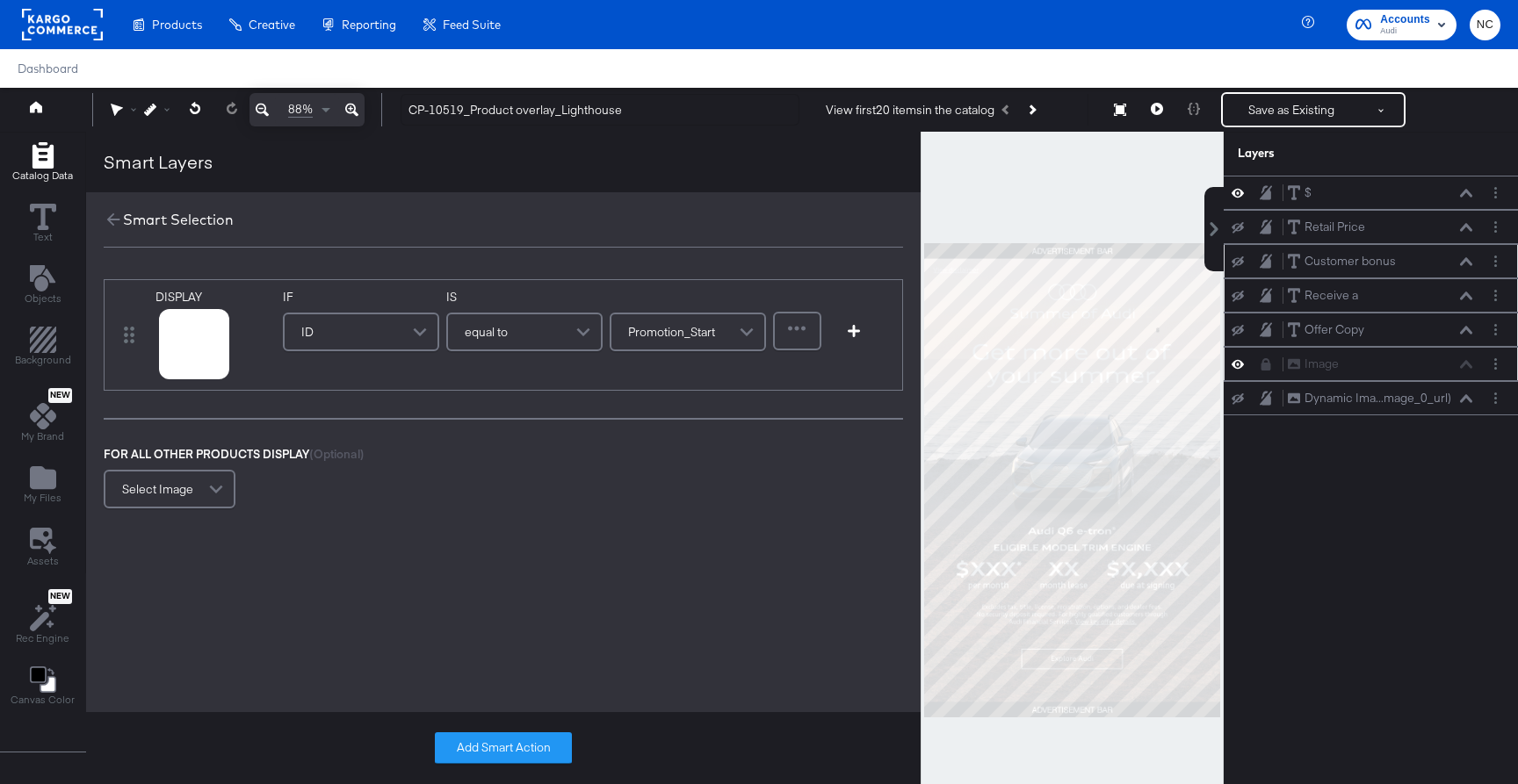click on "Promotion_Start" at bounding box center [671, 332] 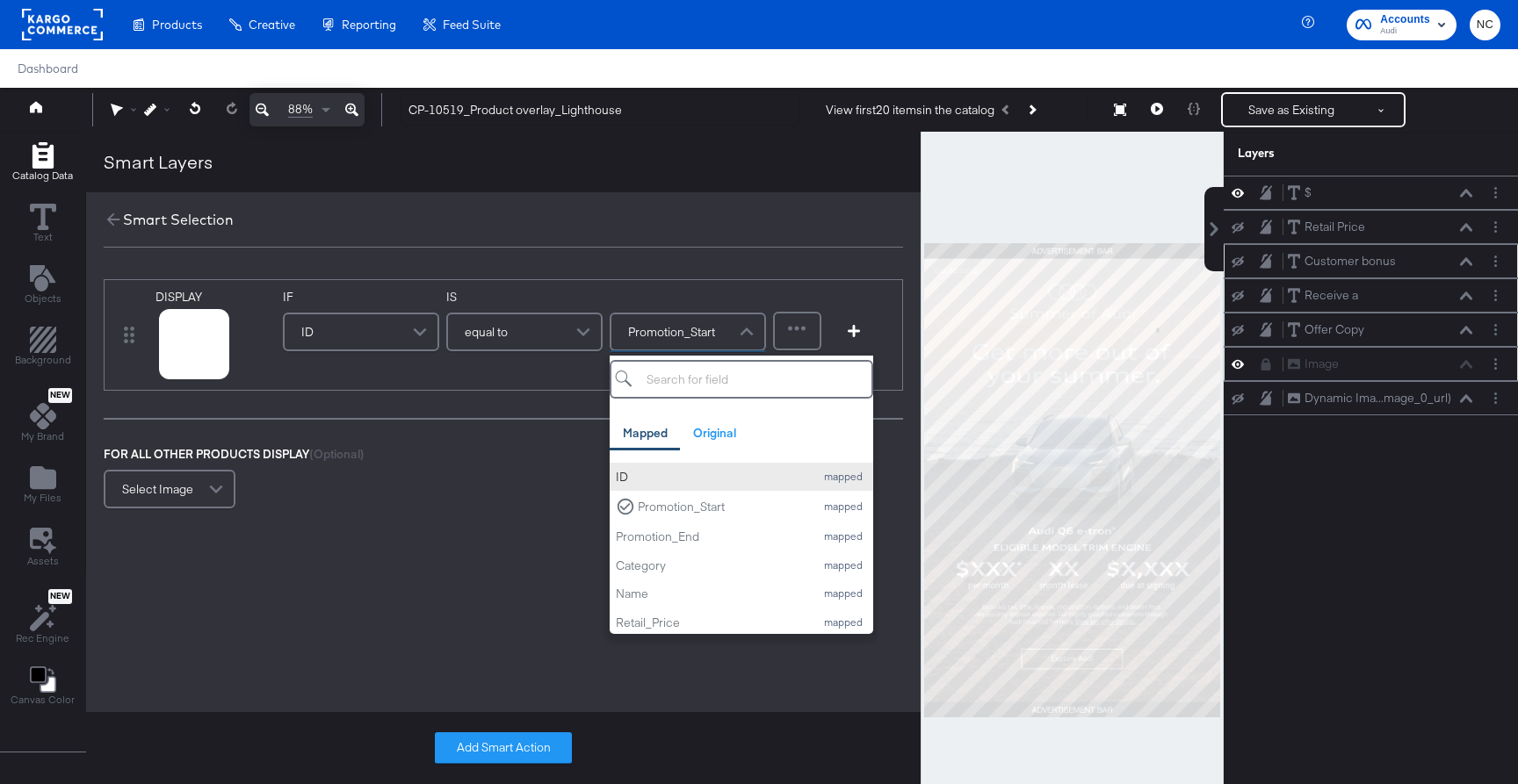 click on "ID mapped" at bounding box center [741, 477] 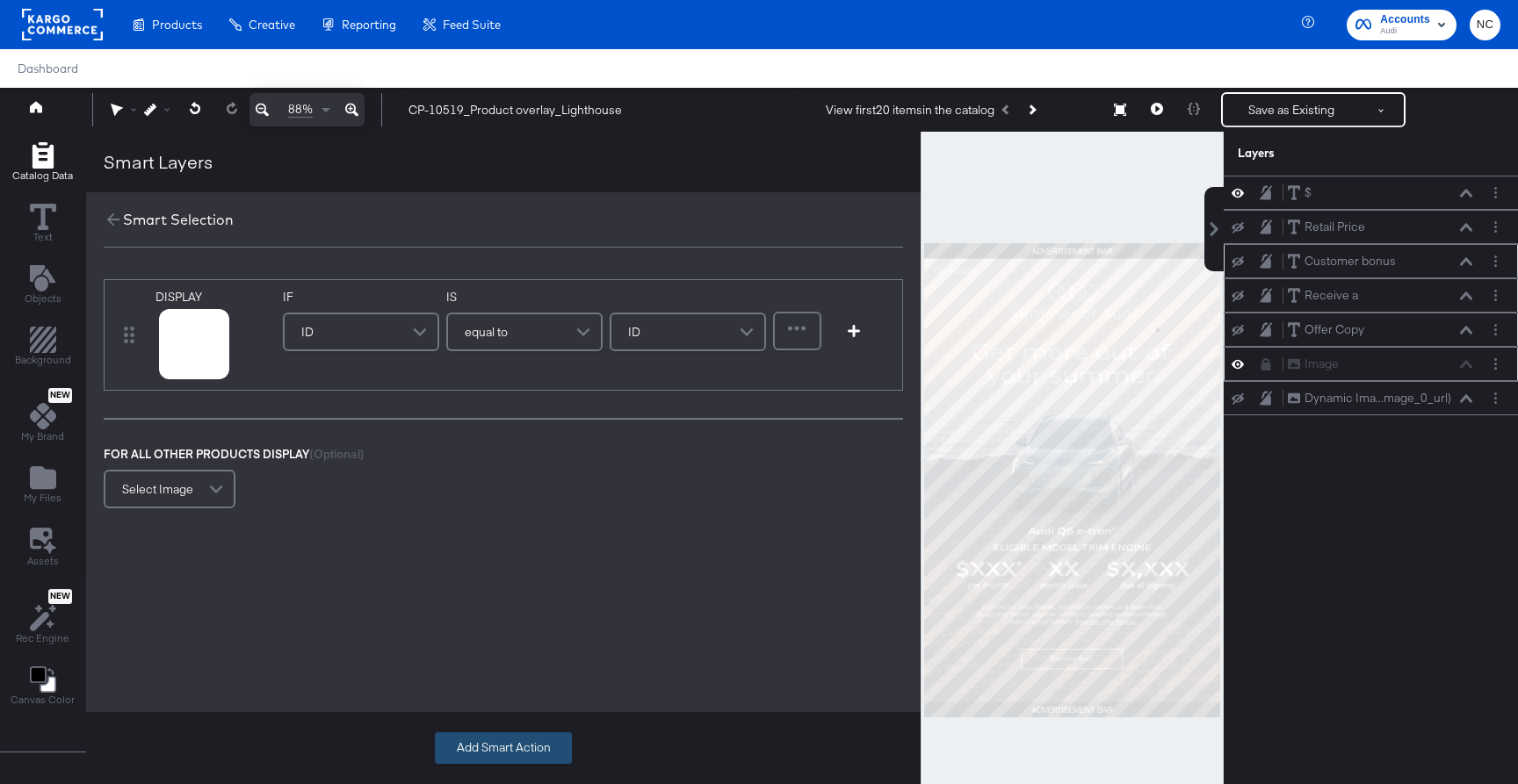 click on "Add Smart Action" at bounding box center (503, 748) 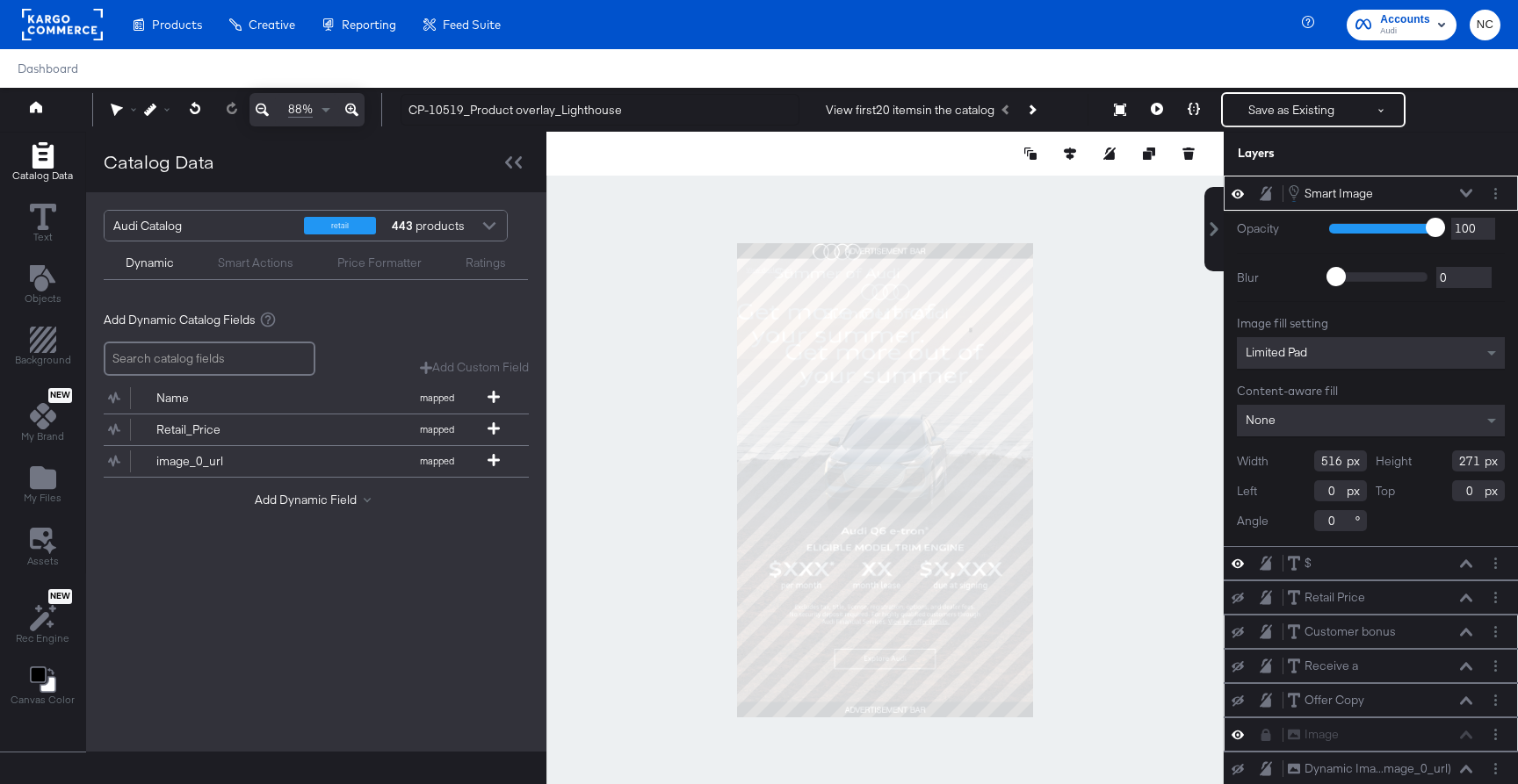 type on "124" 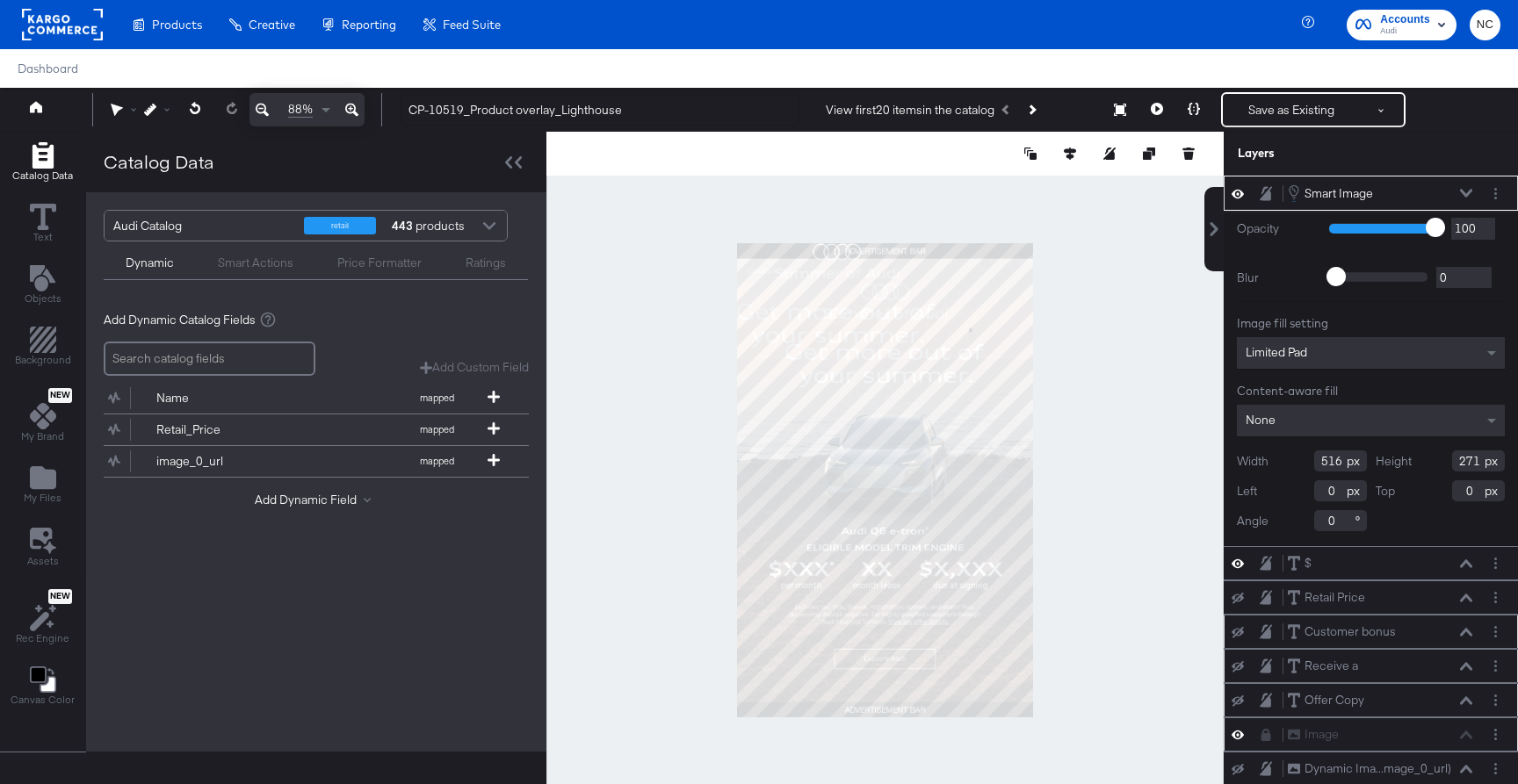 type on "103" 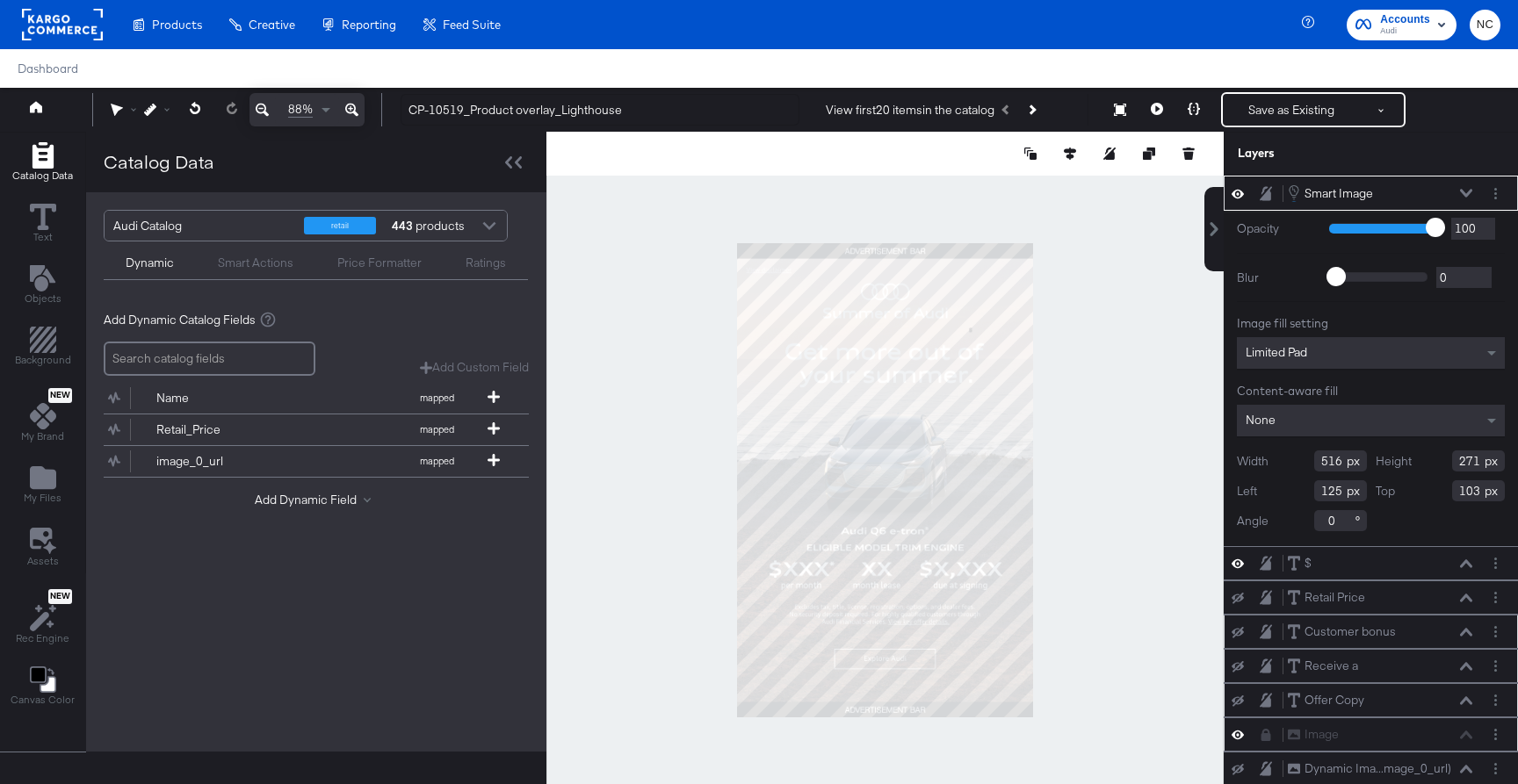 type on "126" 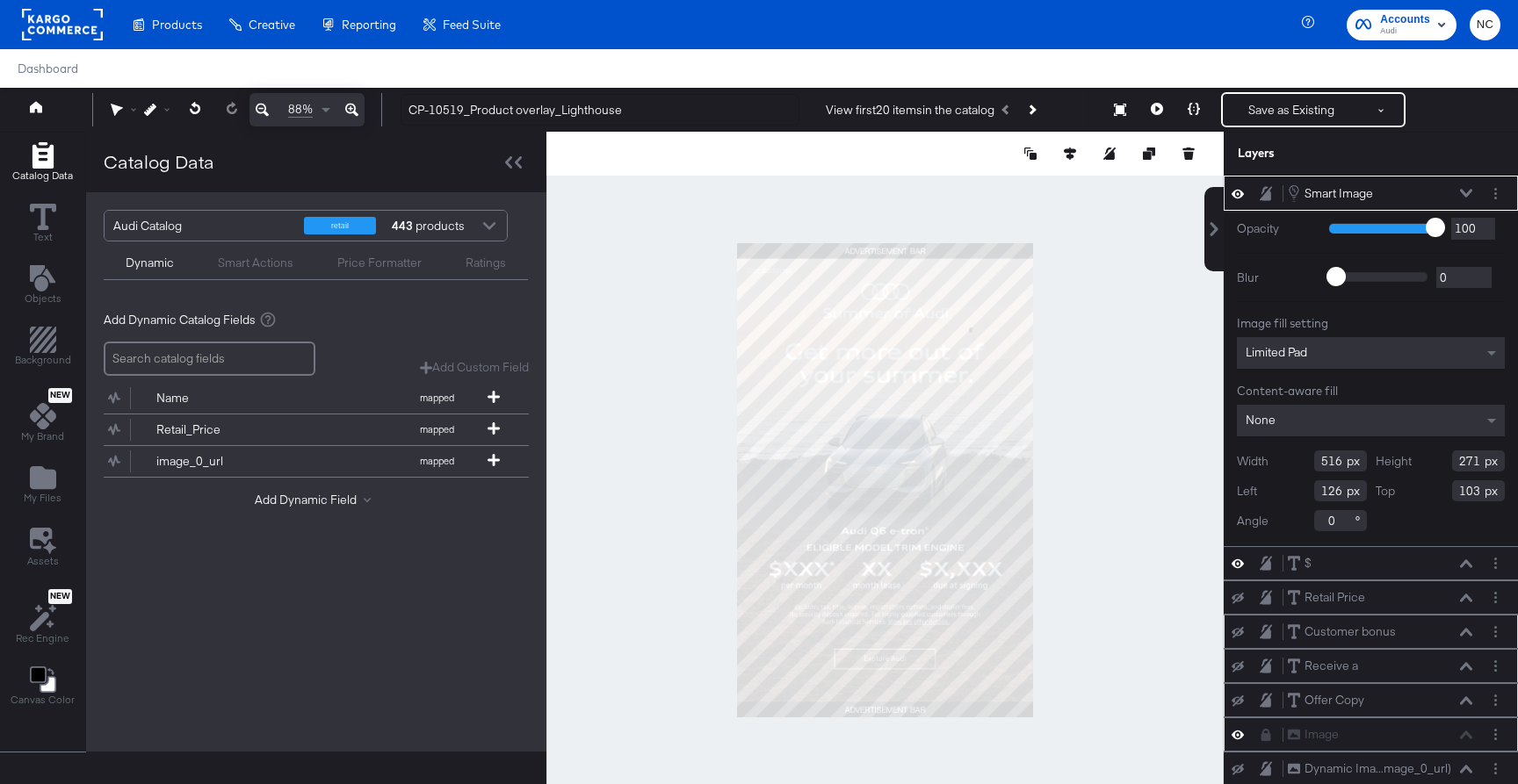 type on "104" 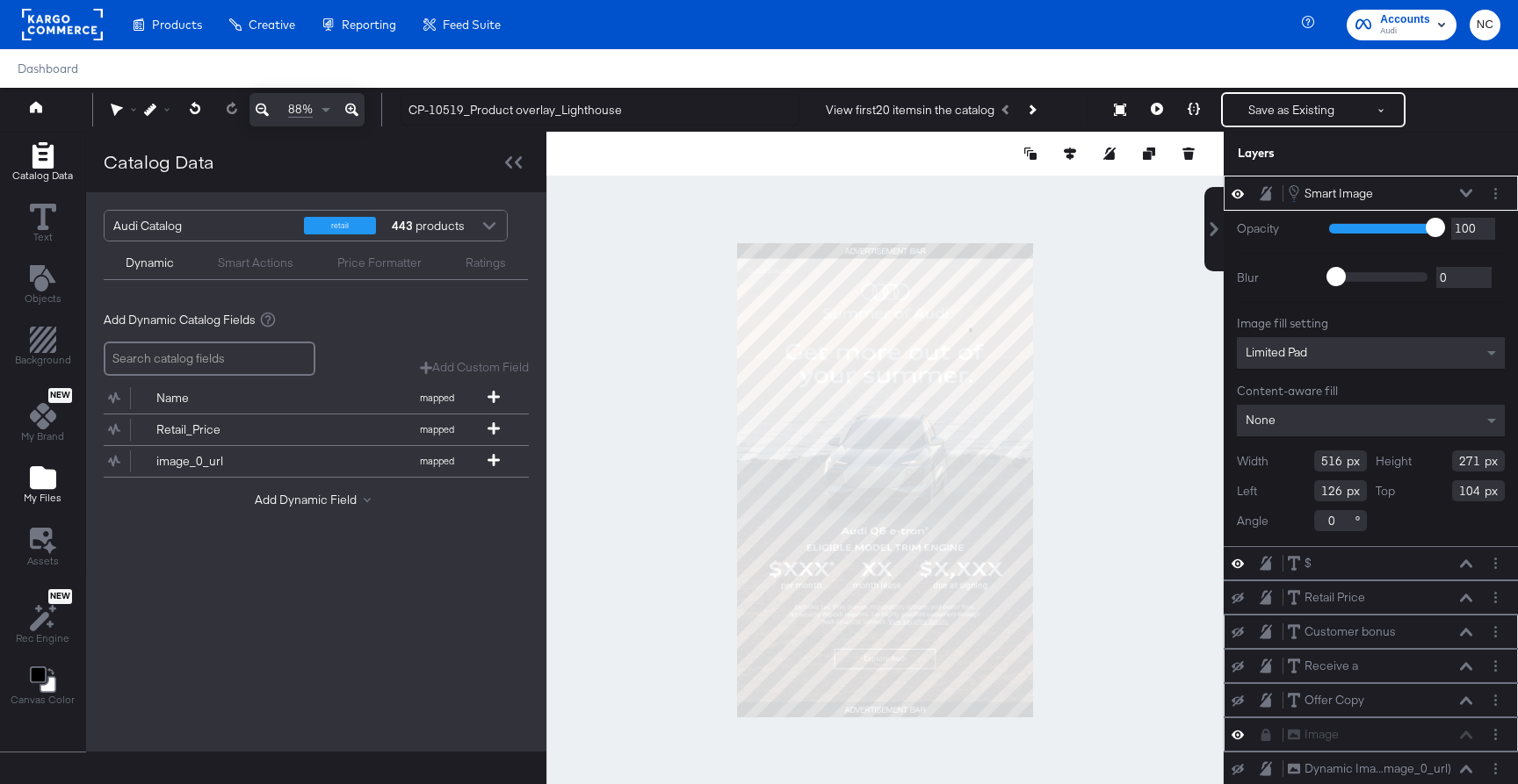 click 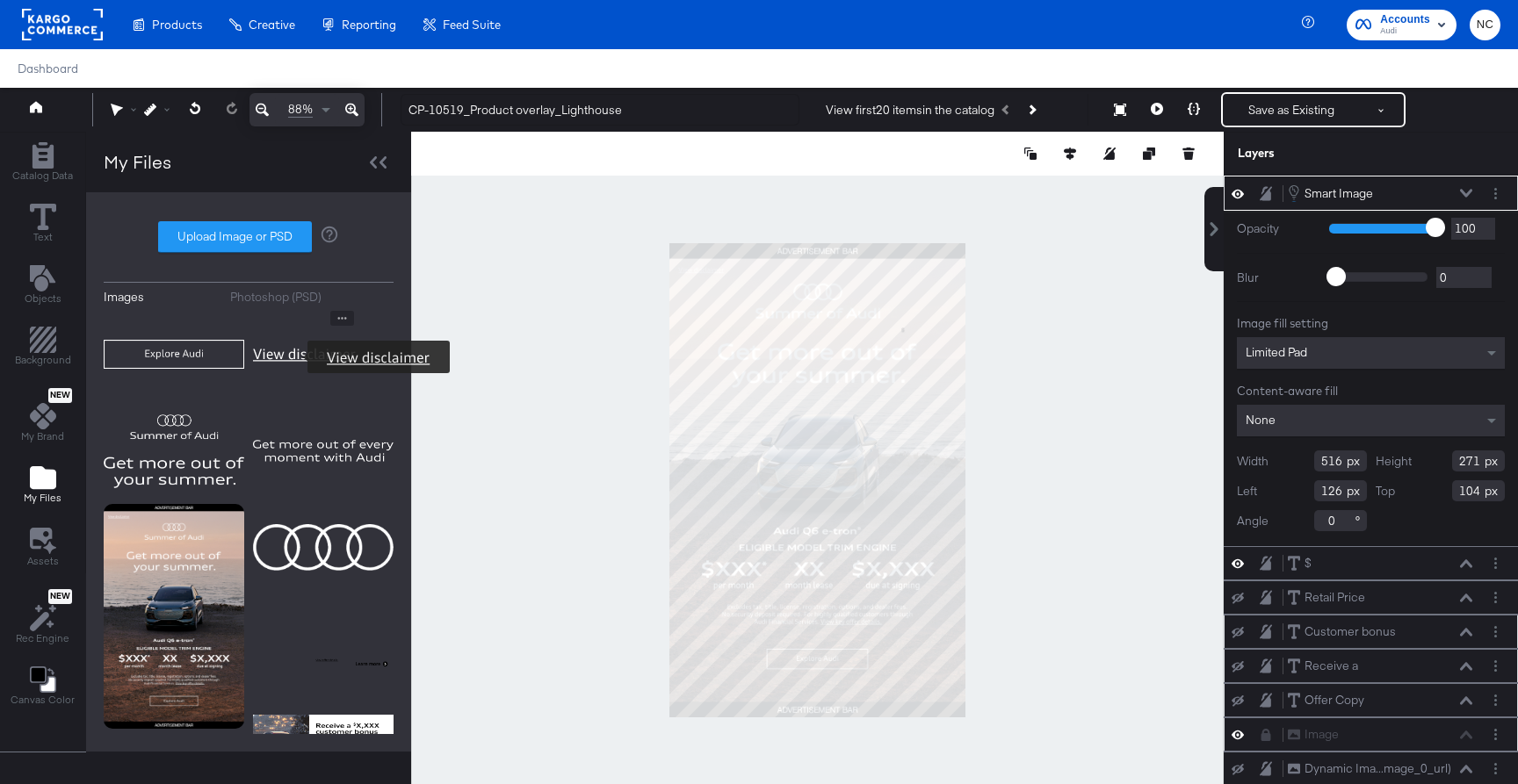 click at bounding box center (305, 355) 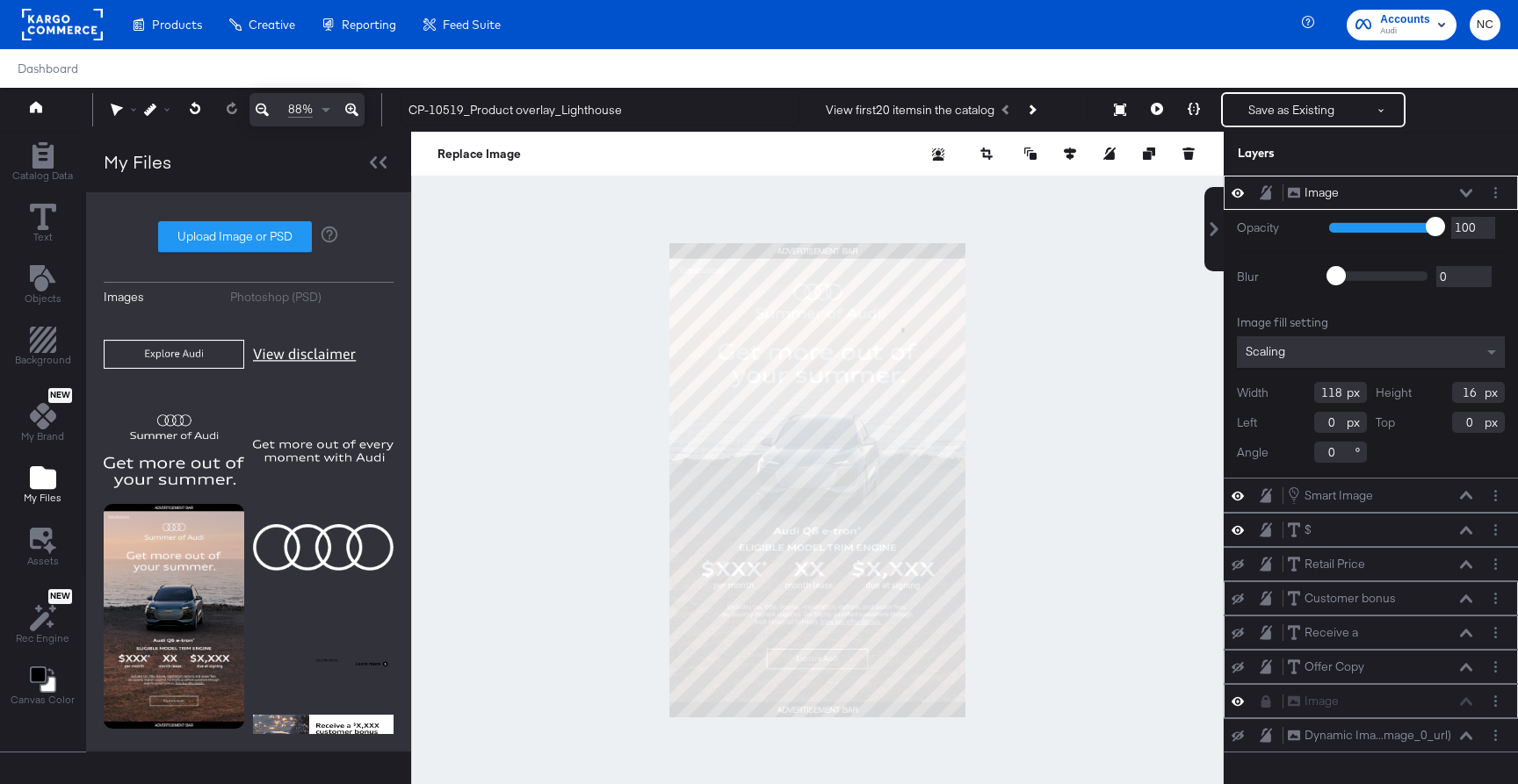 type on "27" 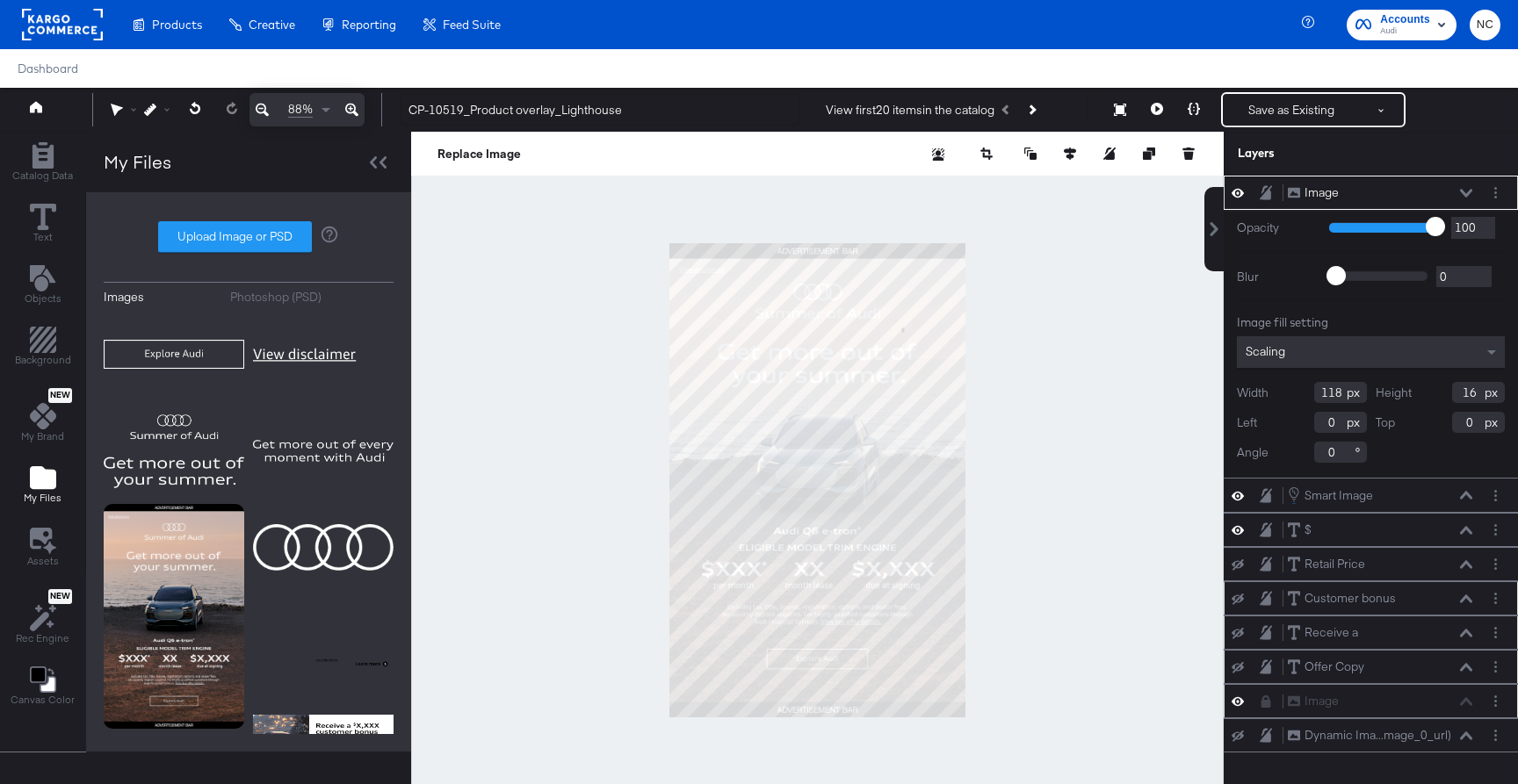 type on "62" 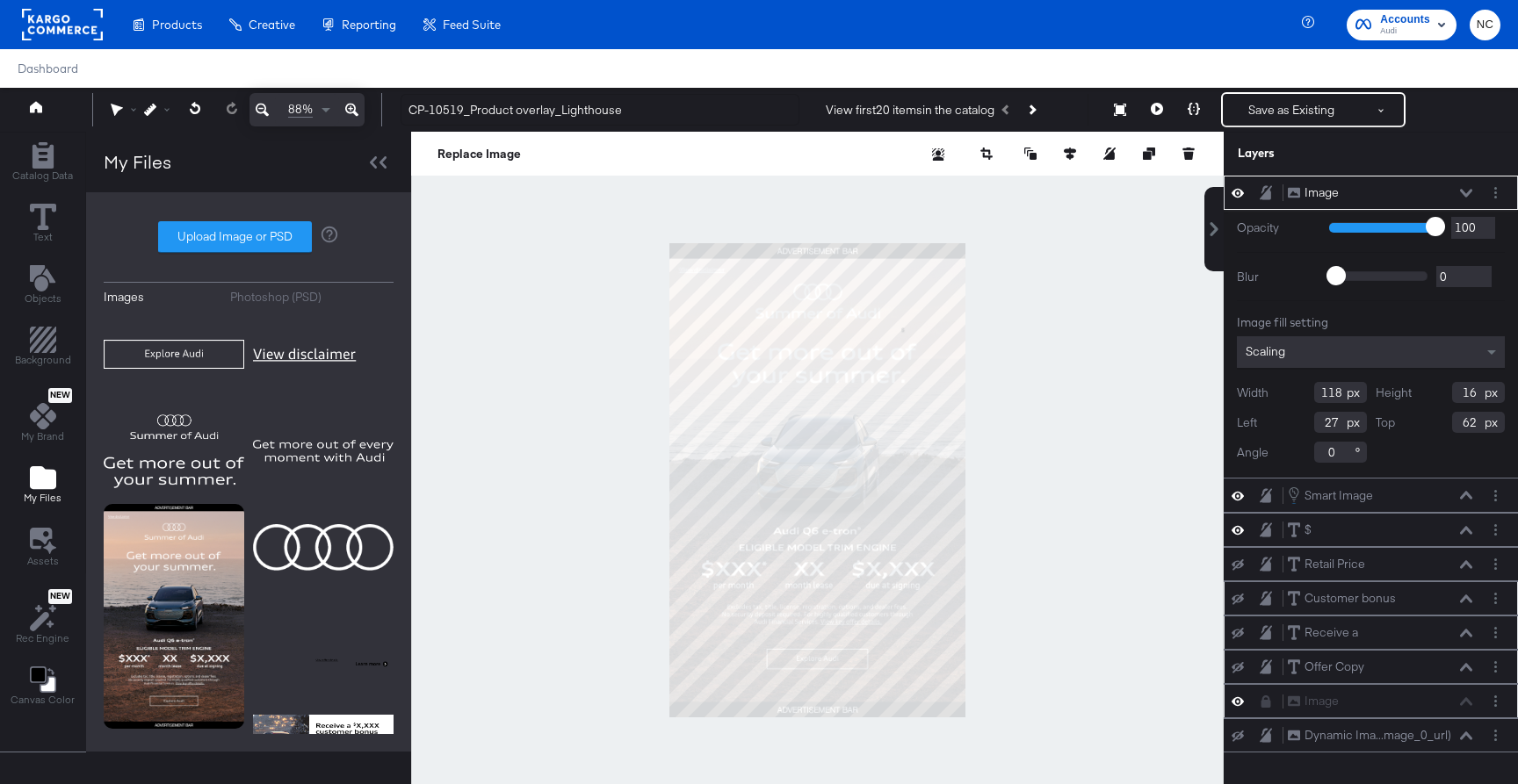 click at bounding box center [817, 480] 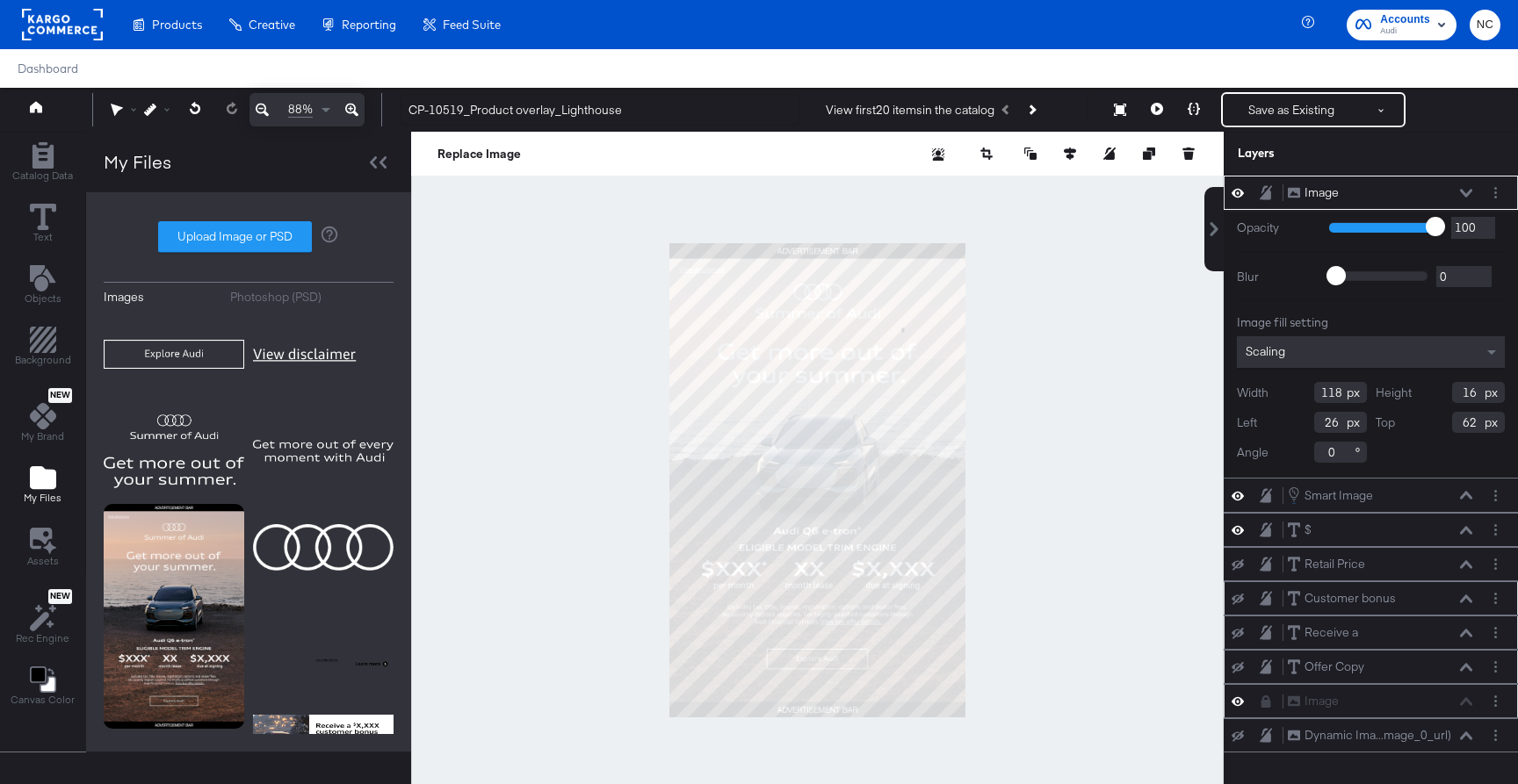type on "25" 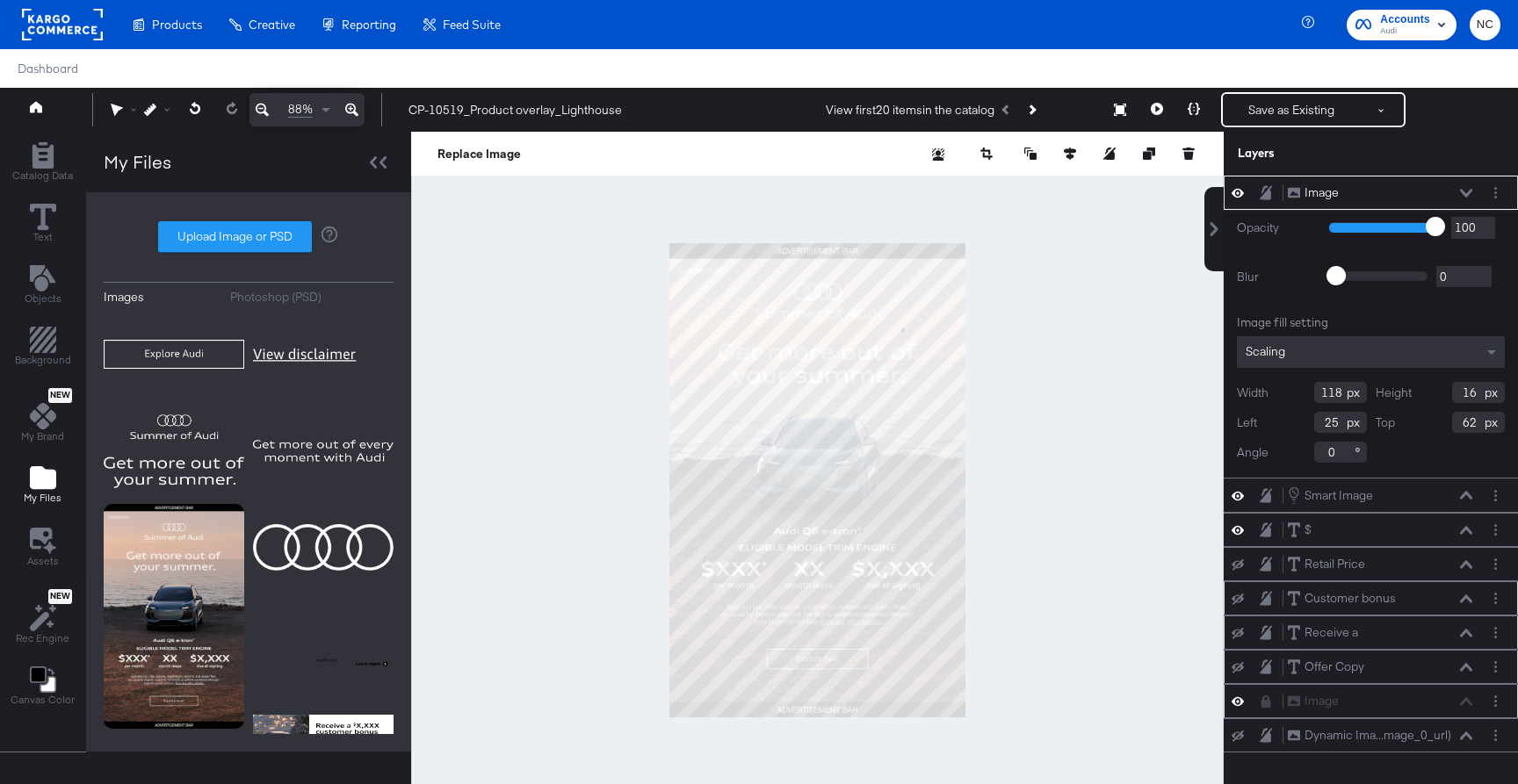 click at bounding box center (817, 480) 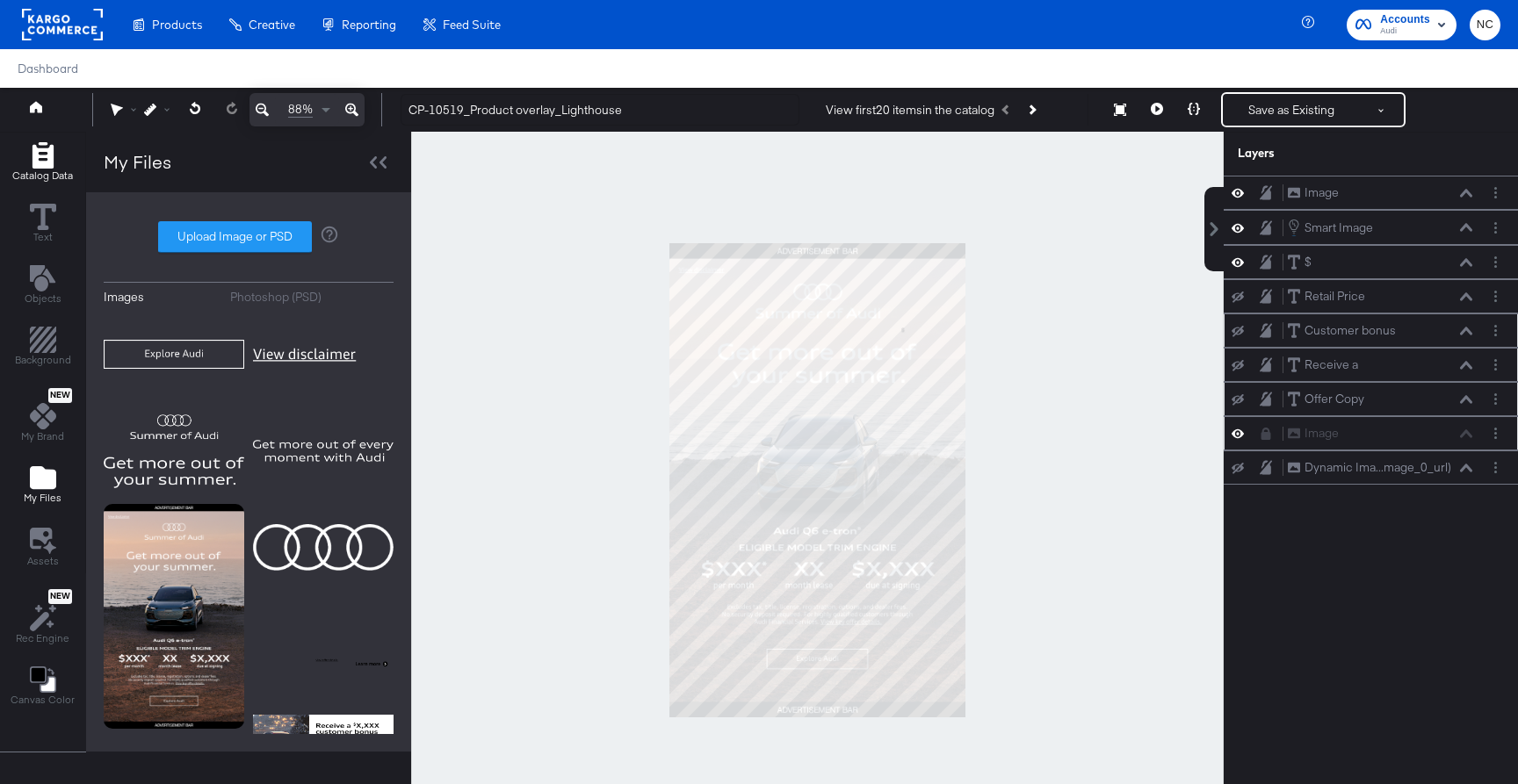 click 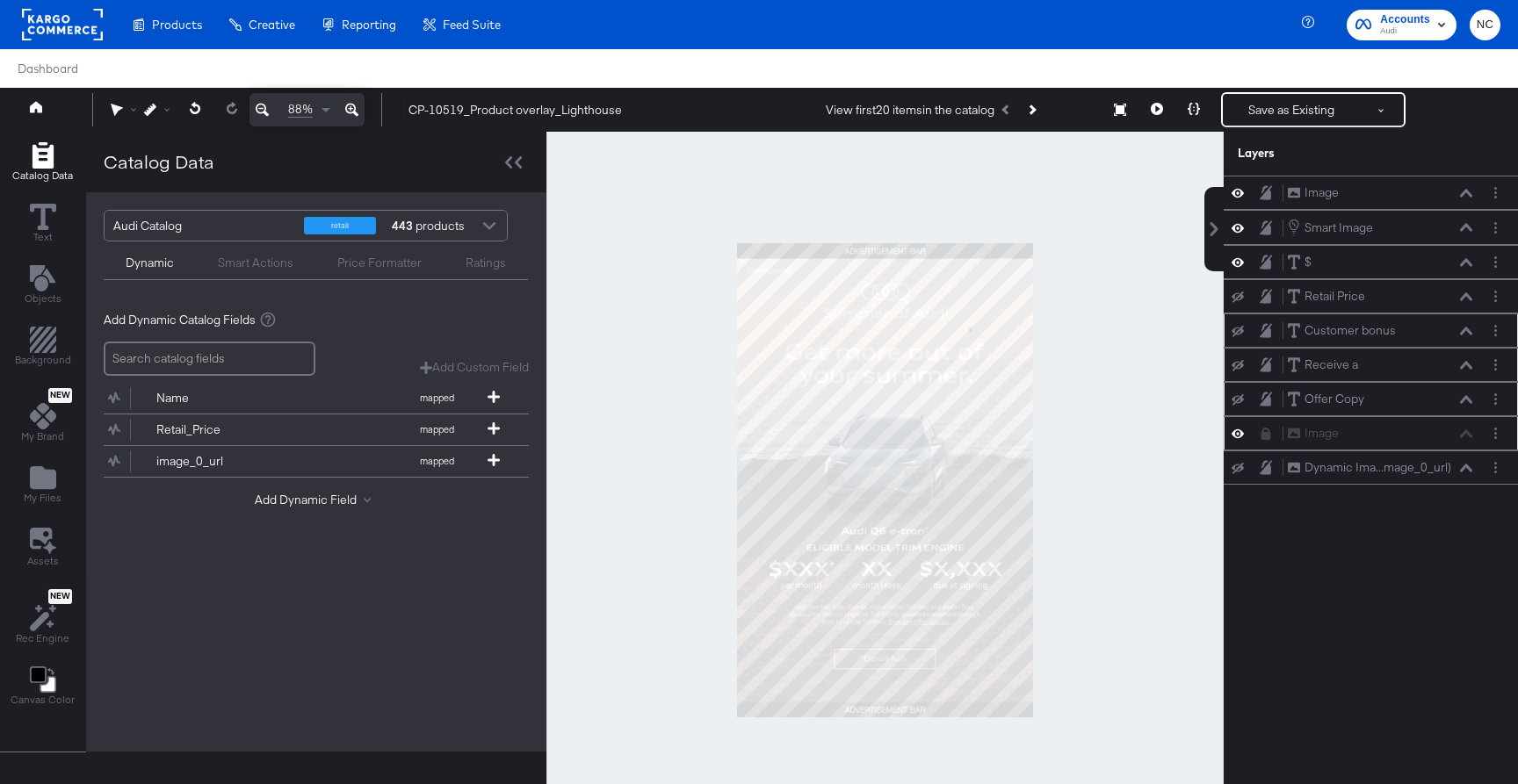click on "Smart Actions" at bounding box center (256, 263) 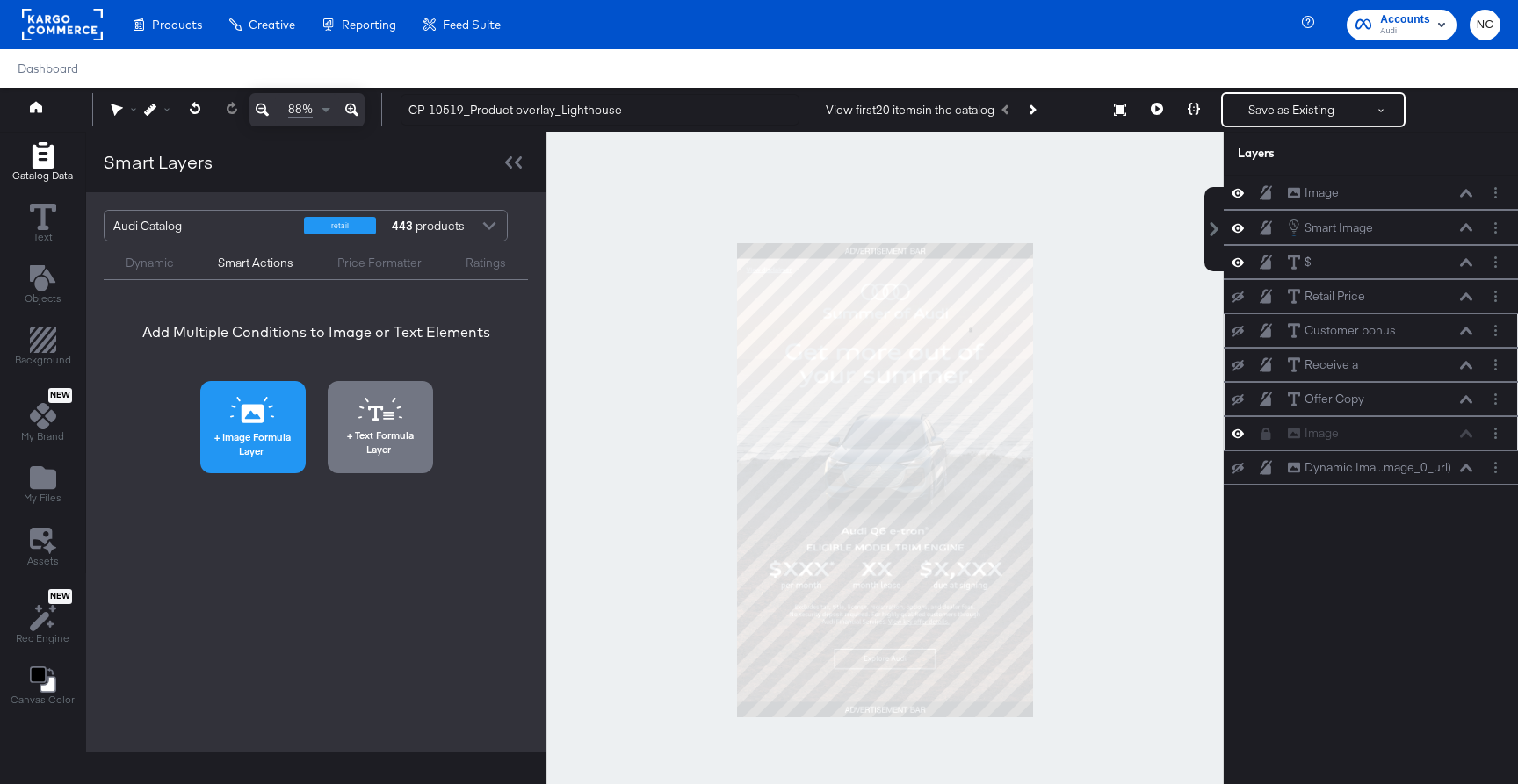 click on "Image Formula Layer" at bounding box center (253, 443) 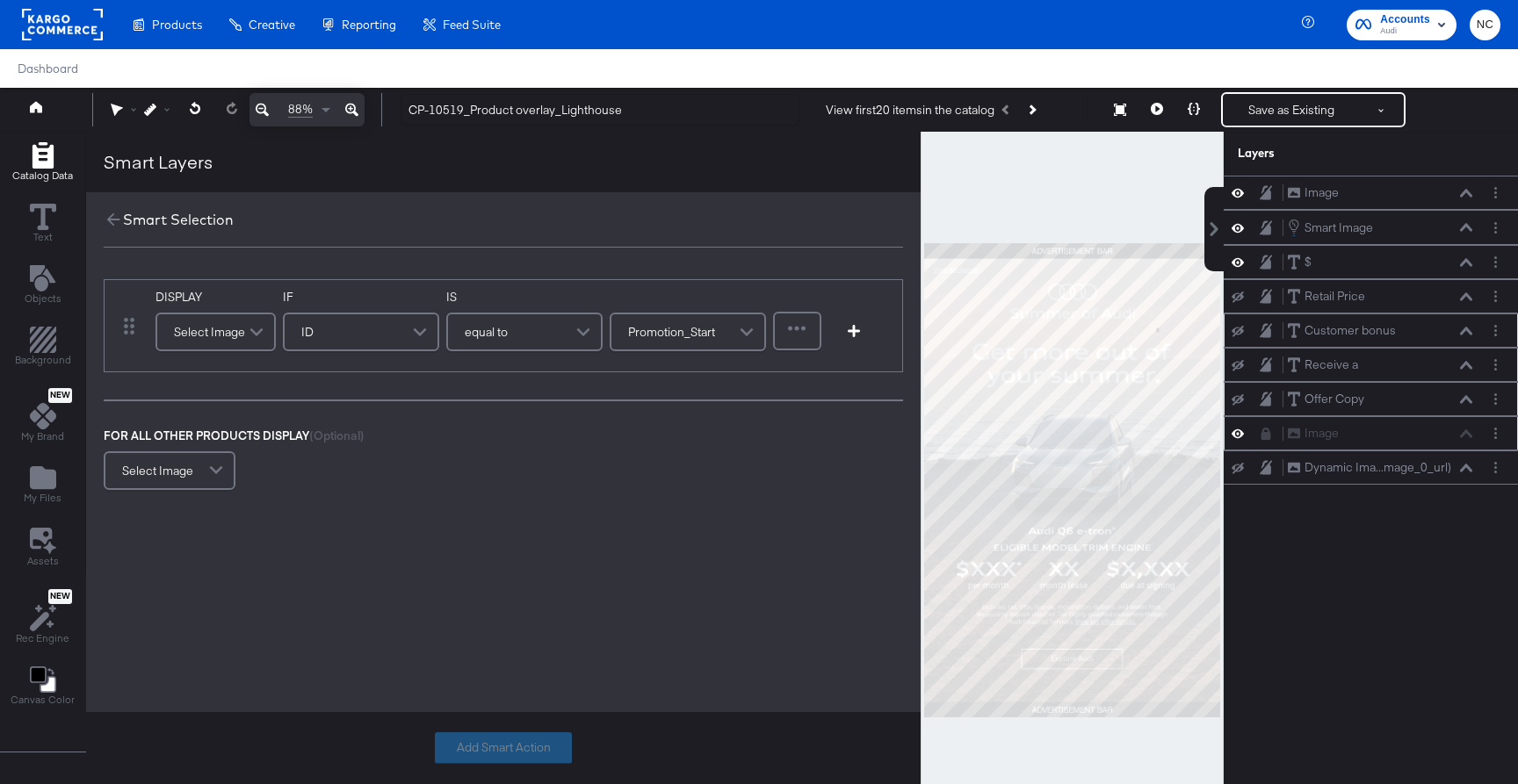 click on "Select Image" at bounding box center (215, 332) 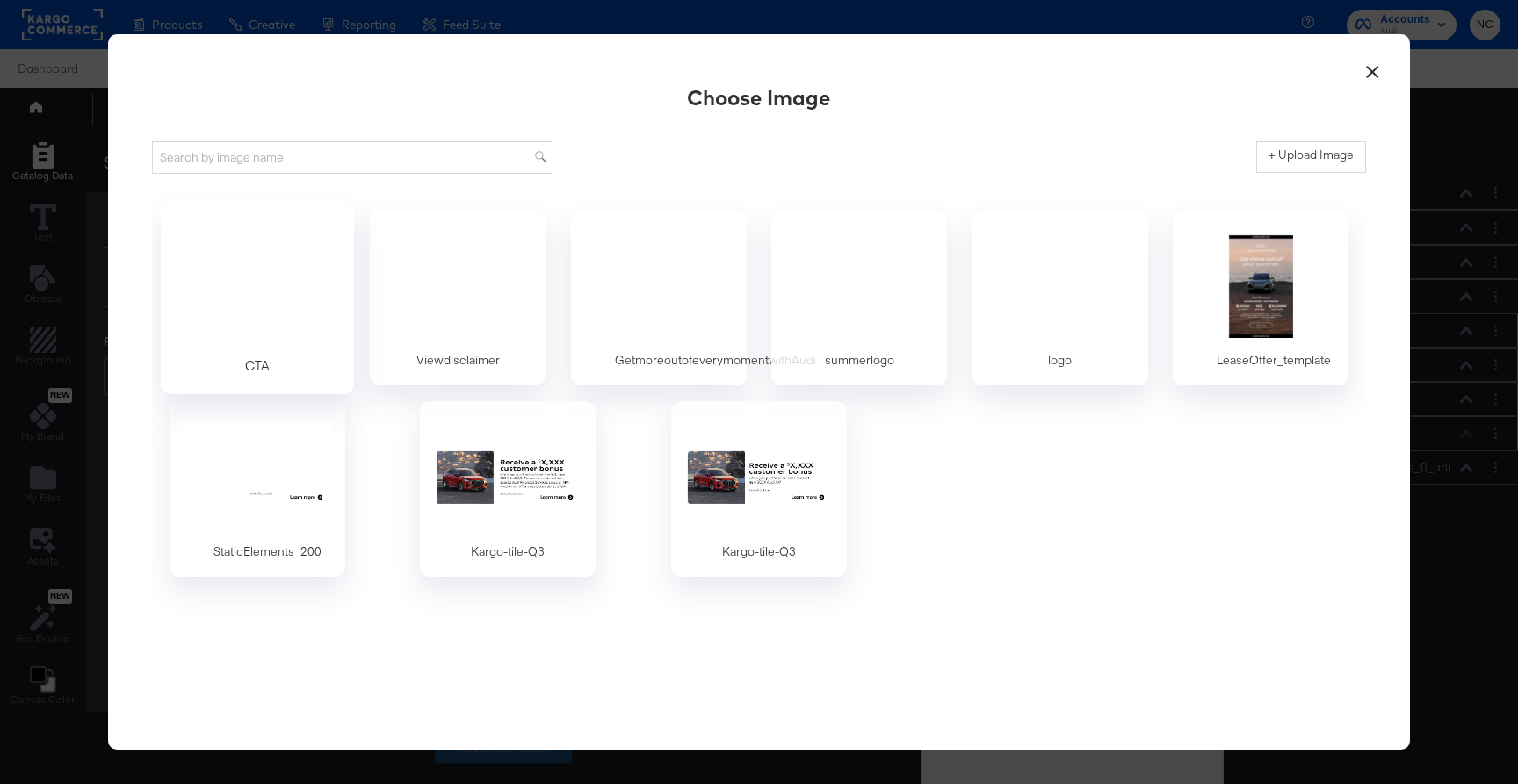 click at bounding box center [257, 285] 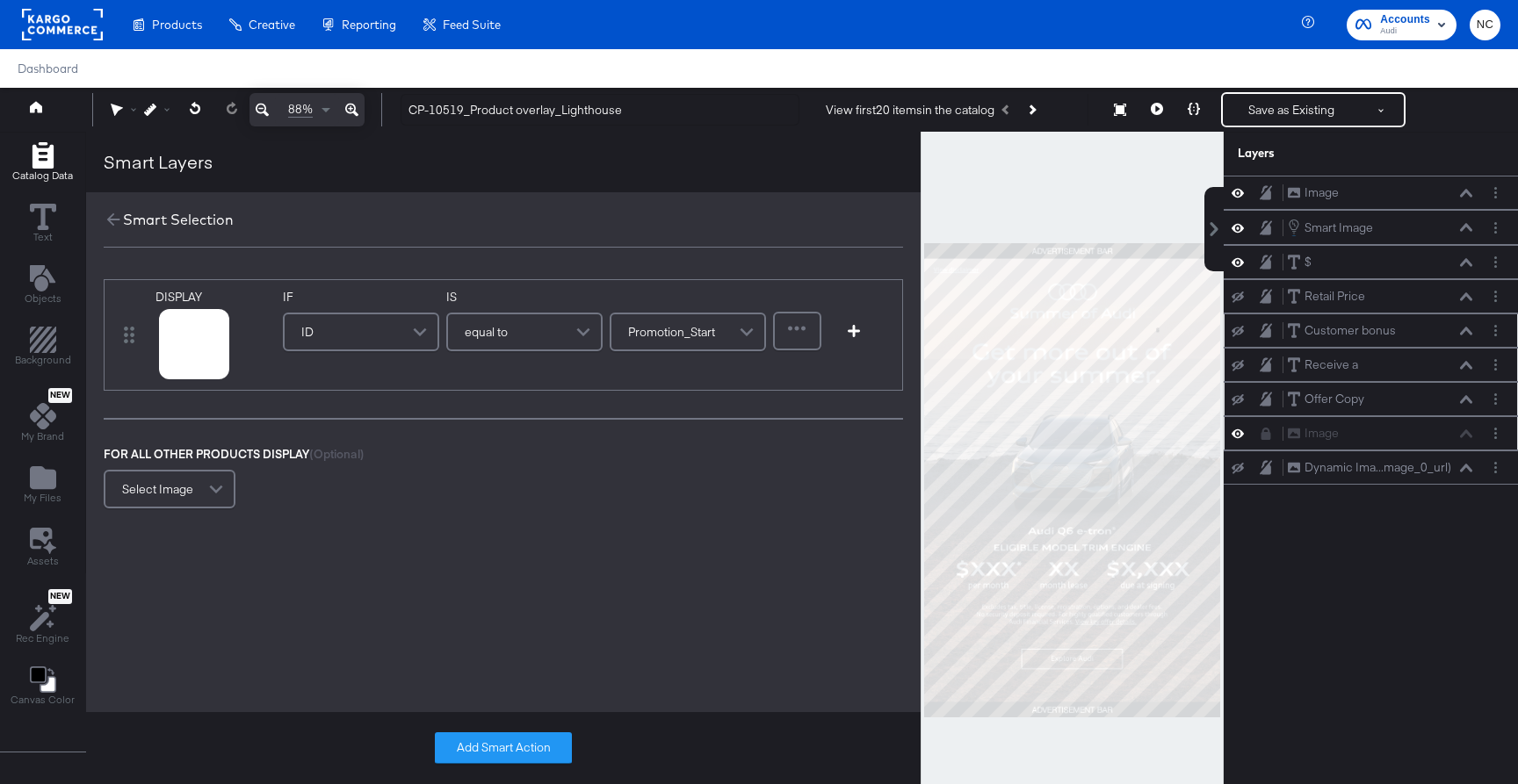 click on "Promotion_Start" at bounding box center (671, 332) 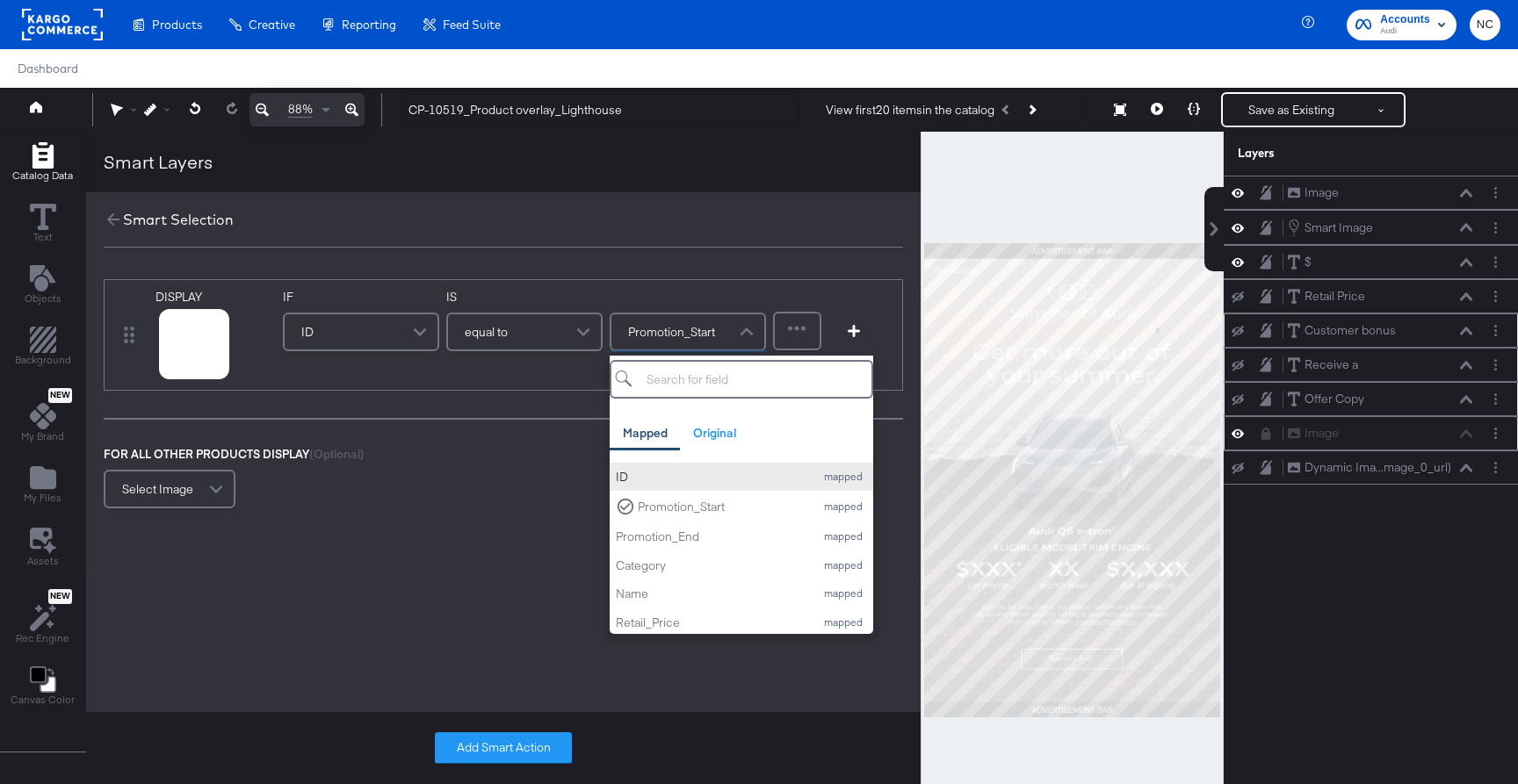 click on "ID" at bounding box center [711, 477] 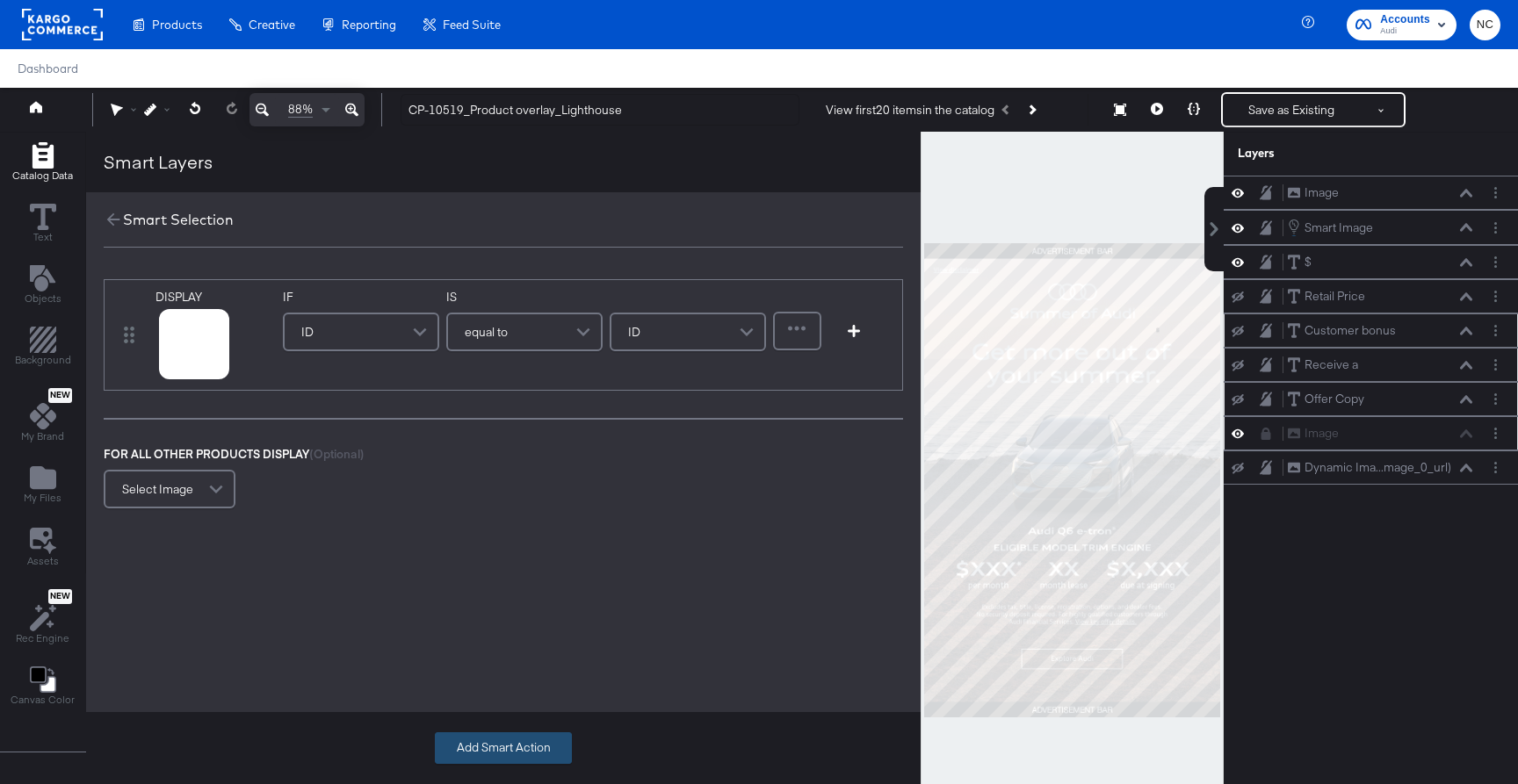 click on "Add Smart Action" at bounding box center [503, 748] 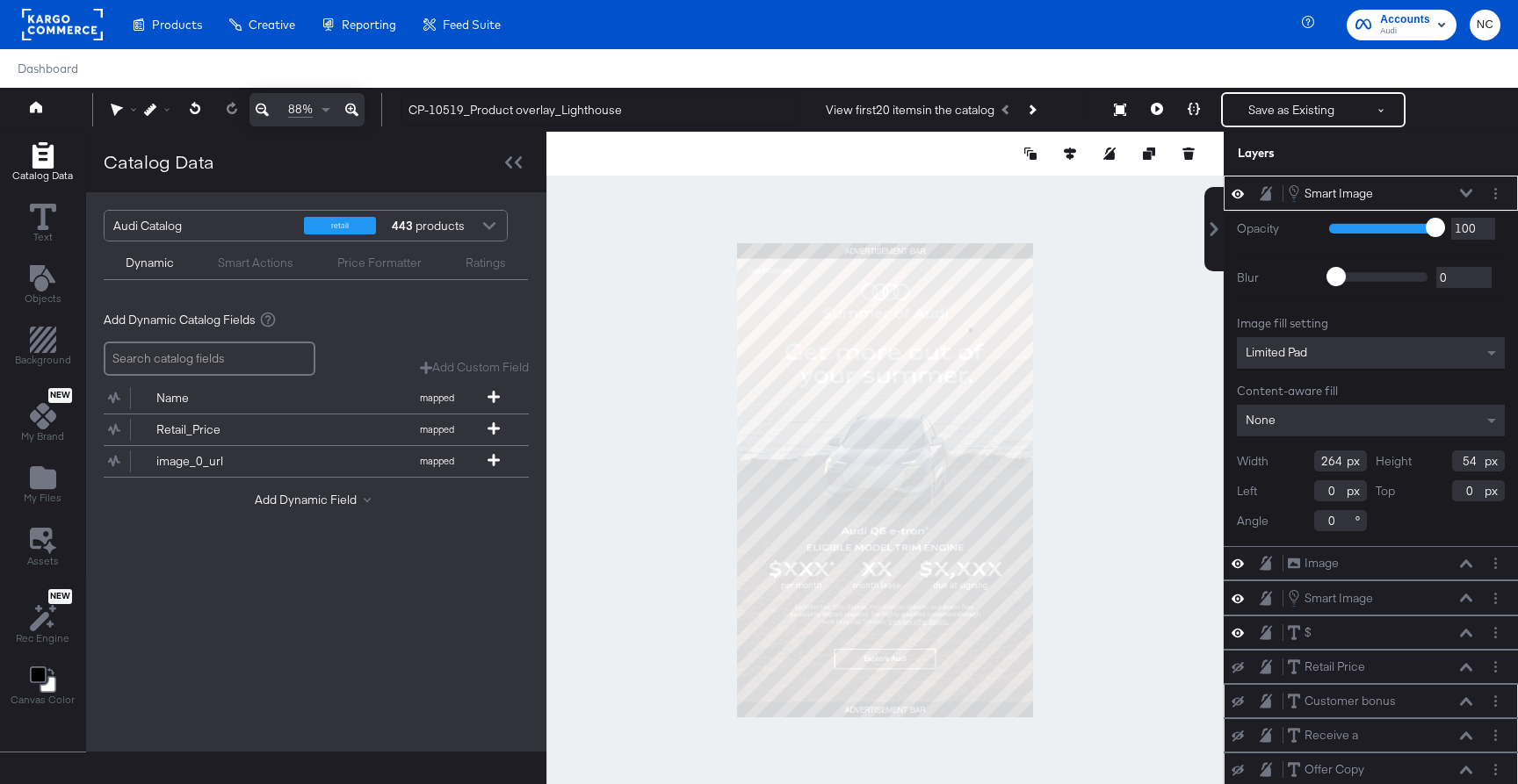 type on "252" 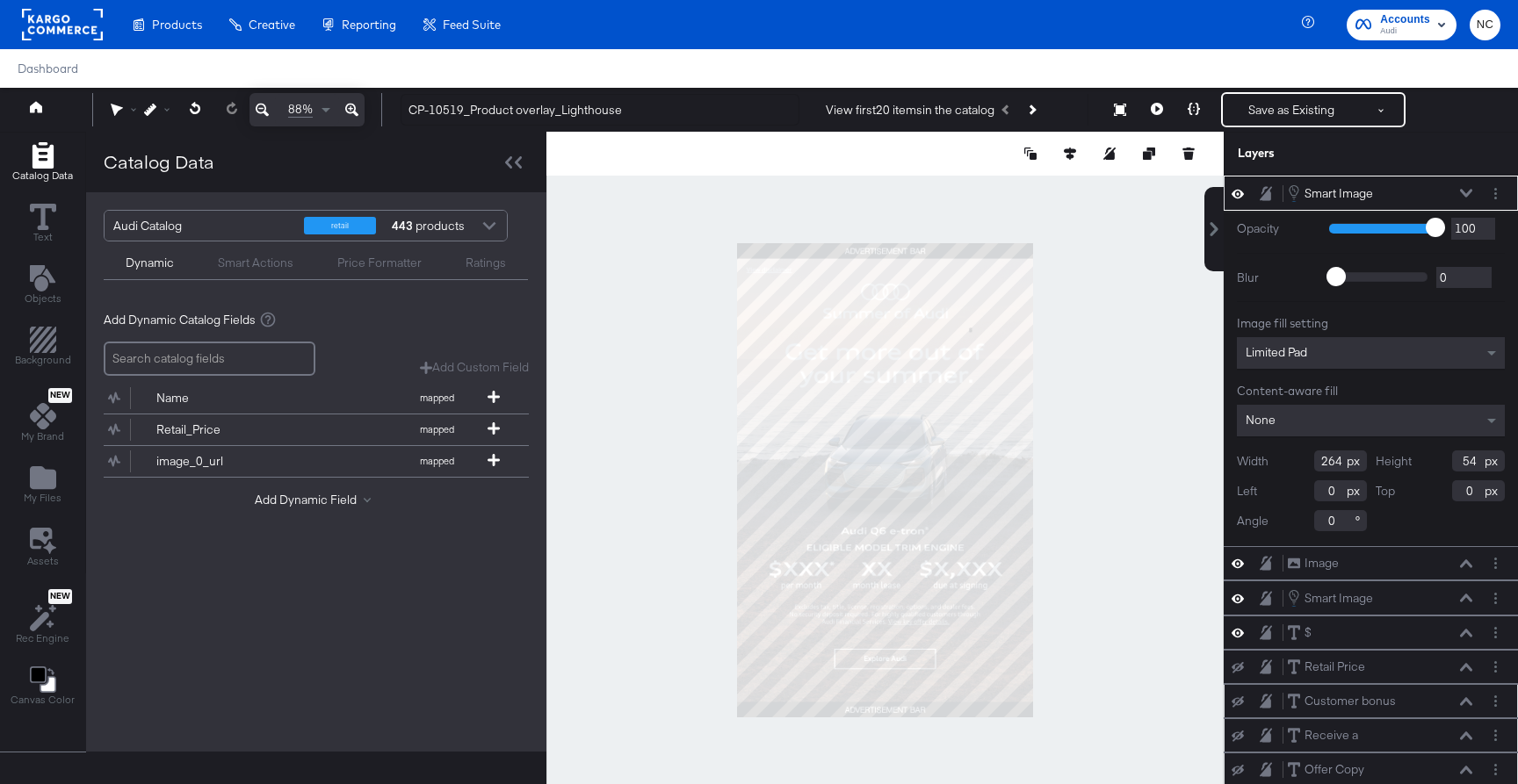 type on "1052" 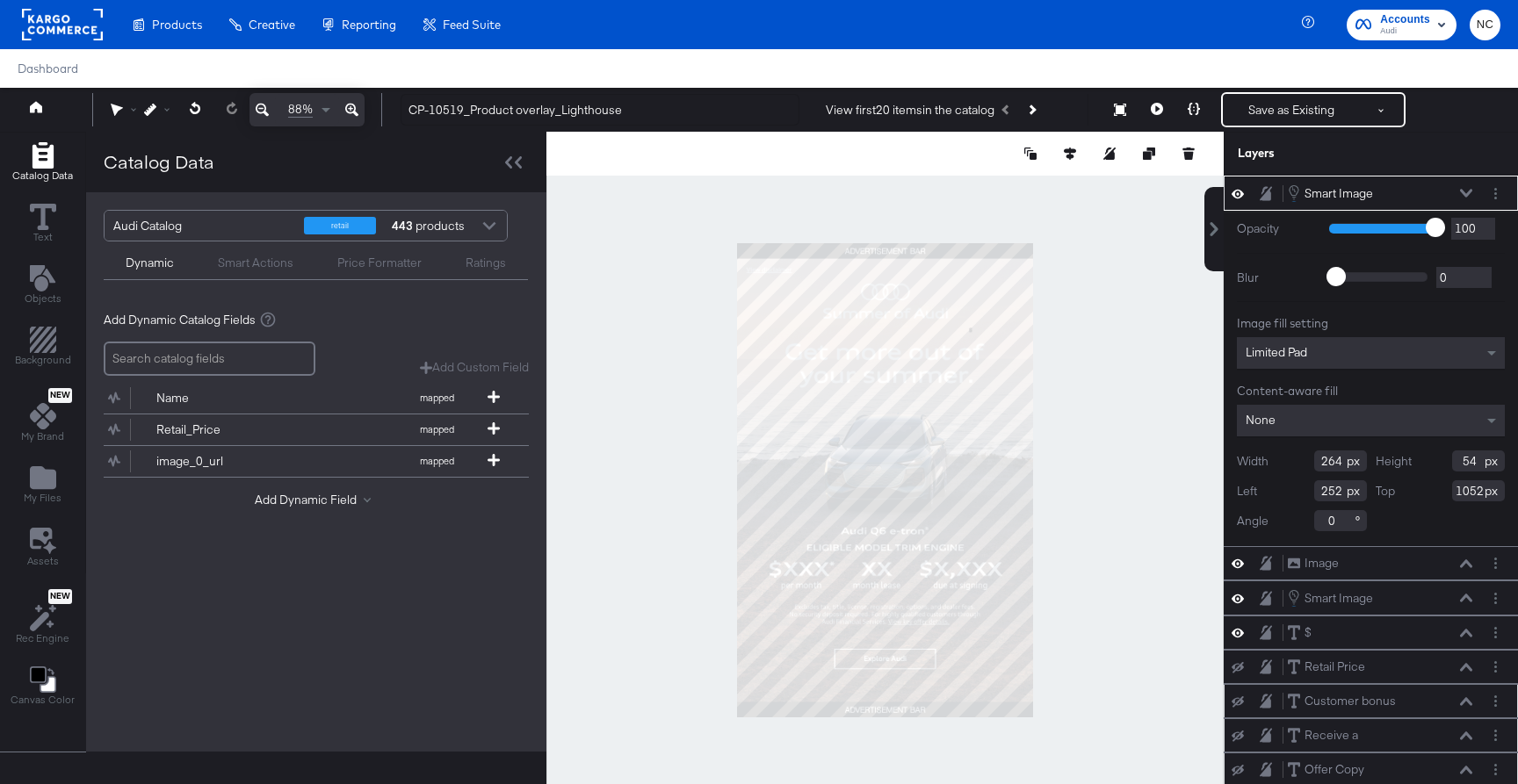 click at bounding box center (885, 480) 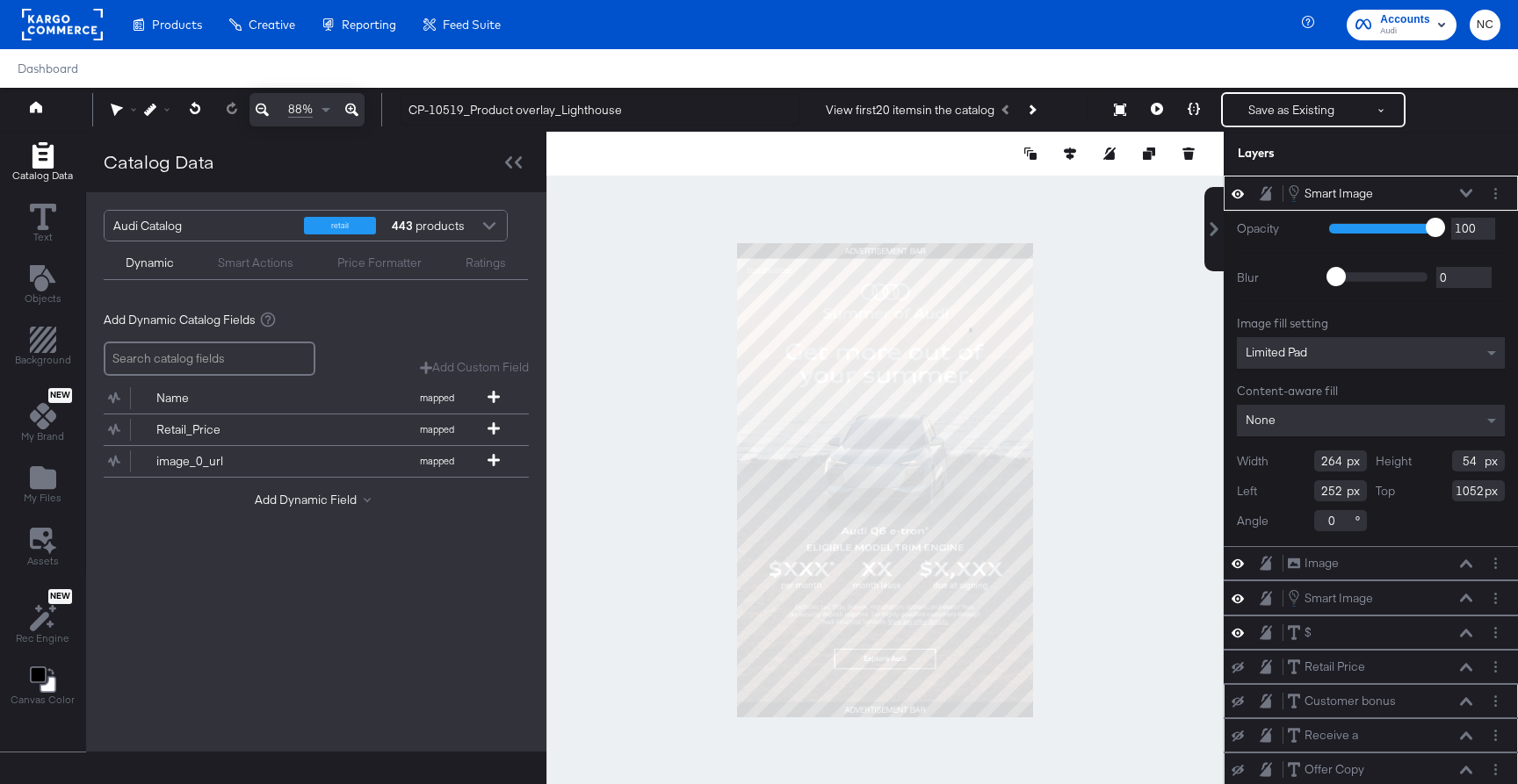 type on "1053" 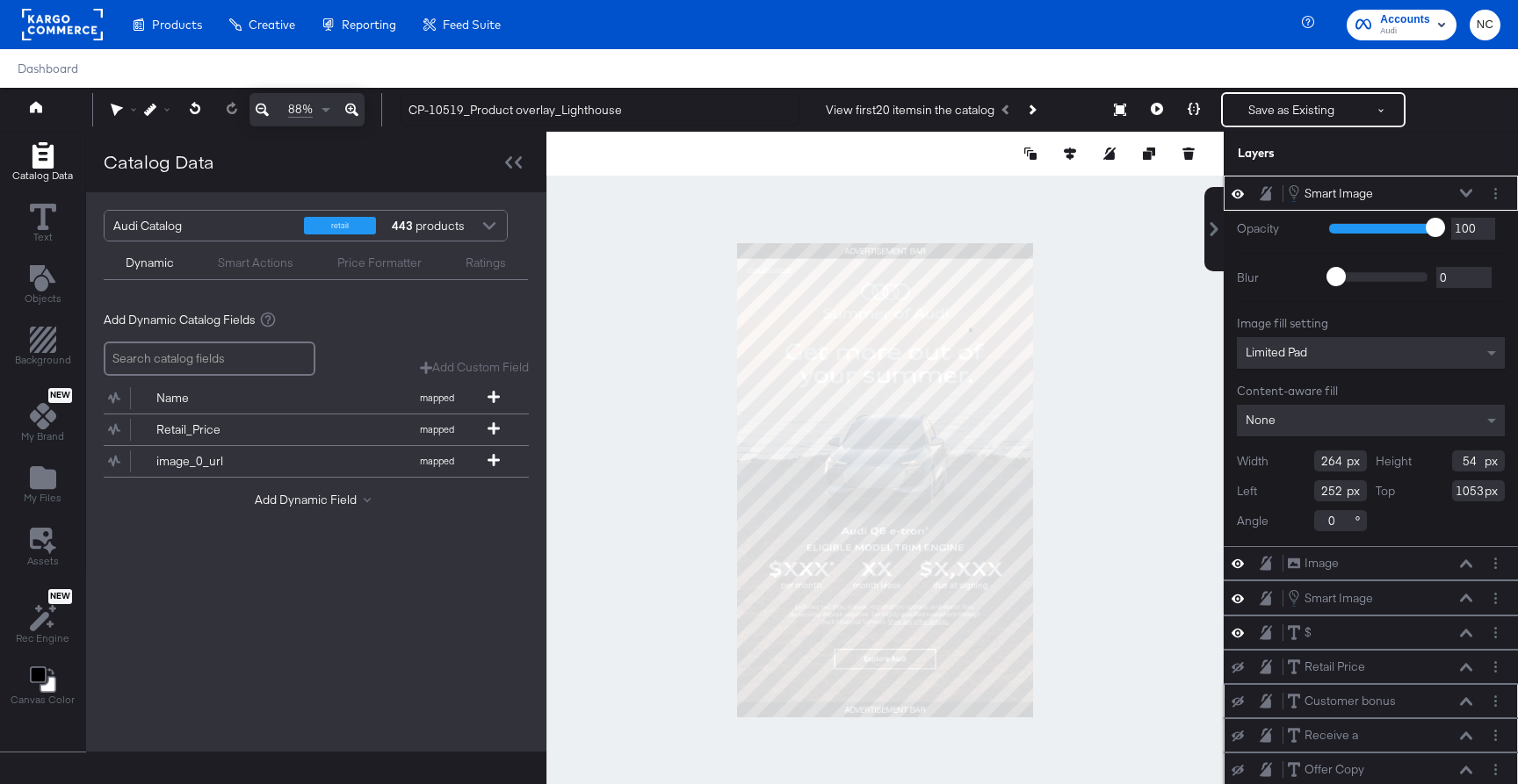 click at bounding box center [1466, 193] 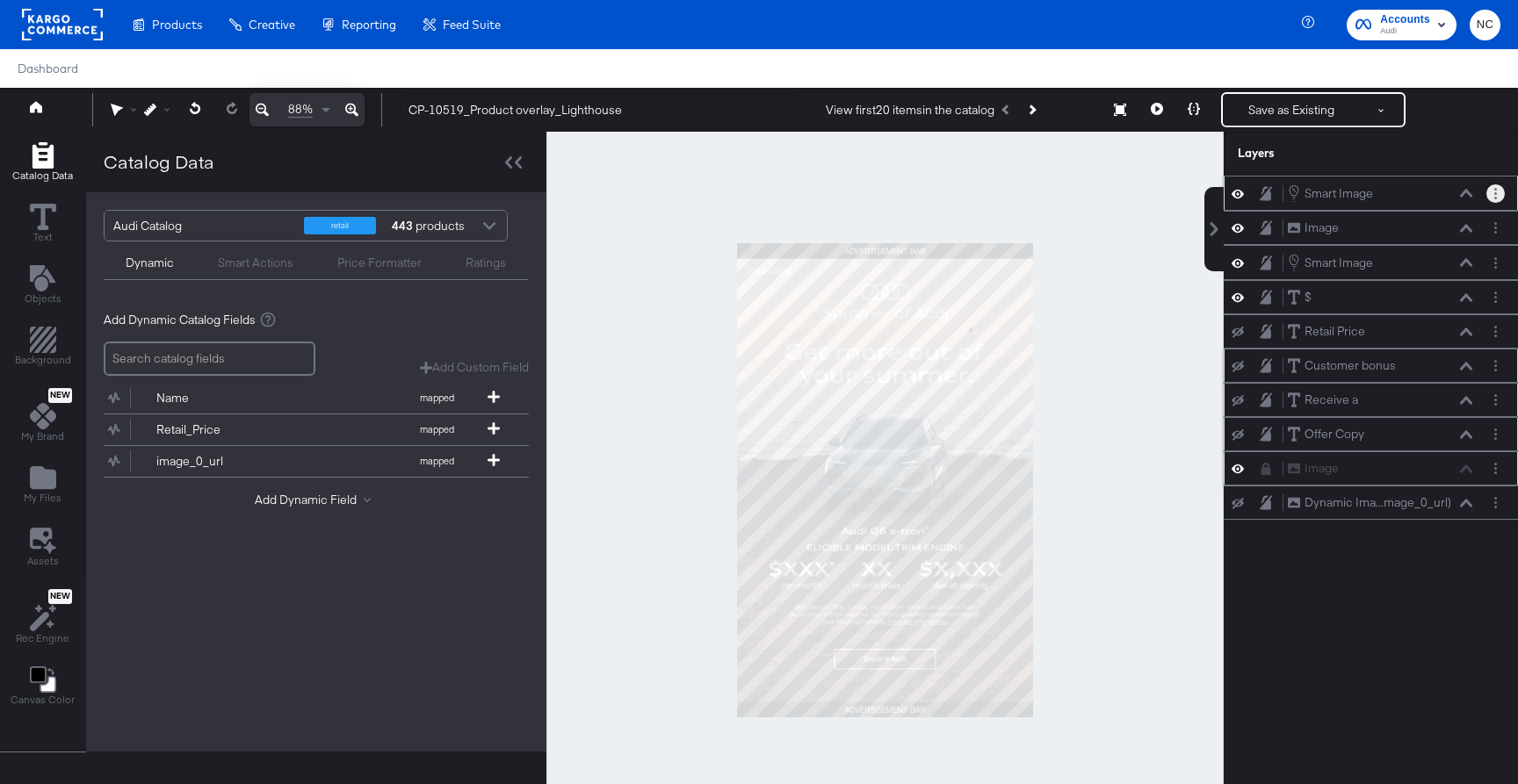 click at bounding box center (1495, 193) 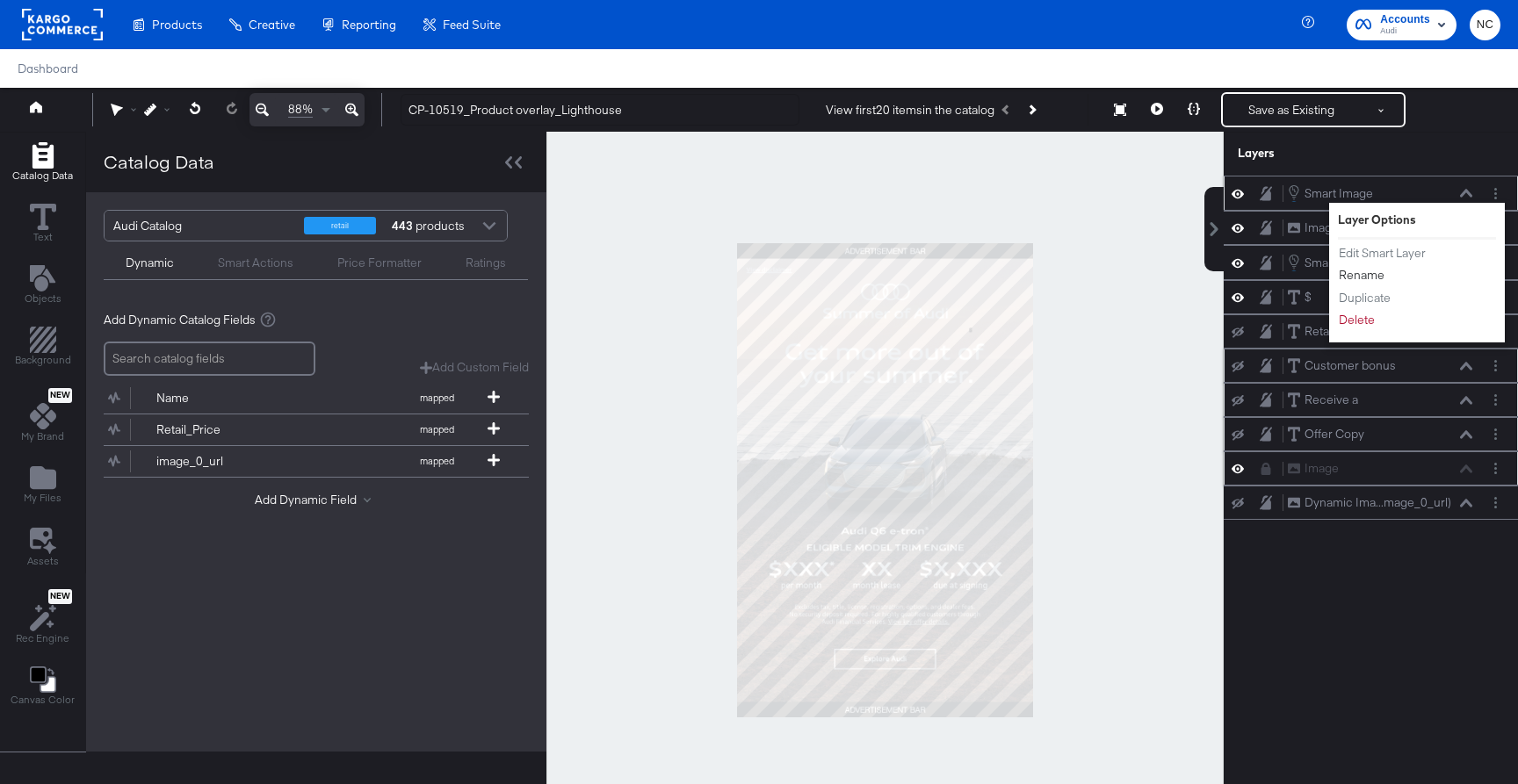 click on "Rename" at bounding box center [1362, 275] 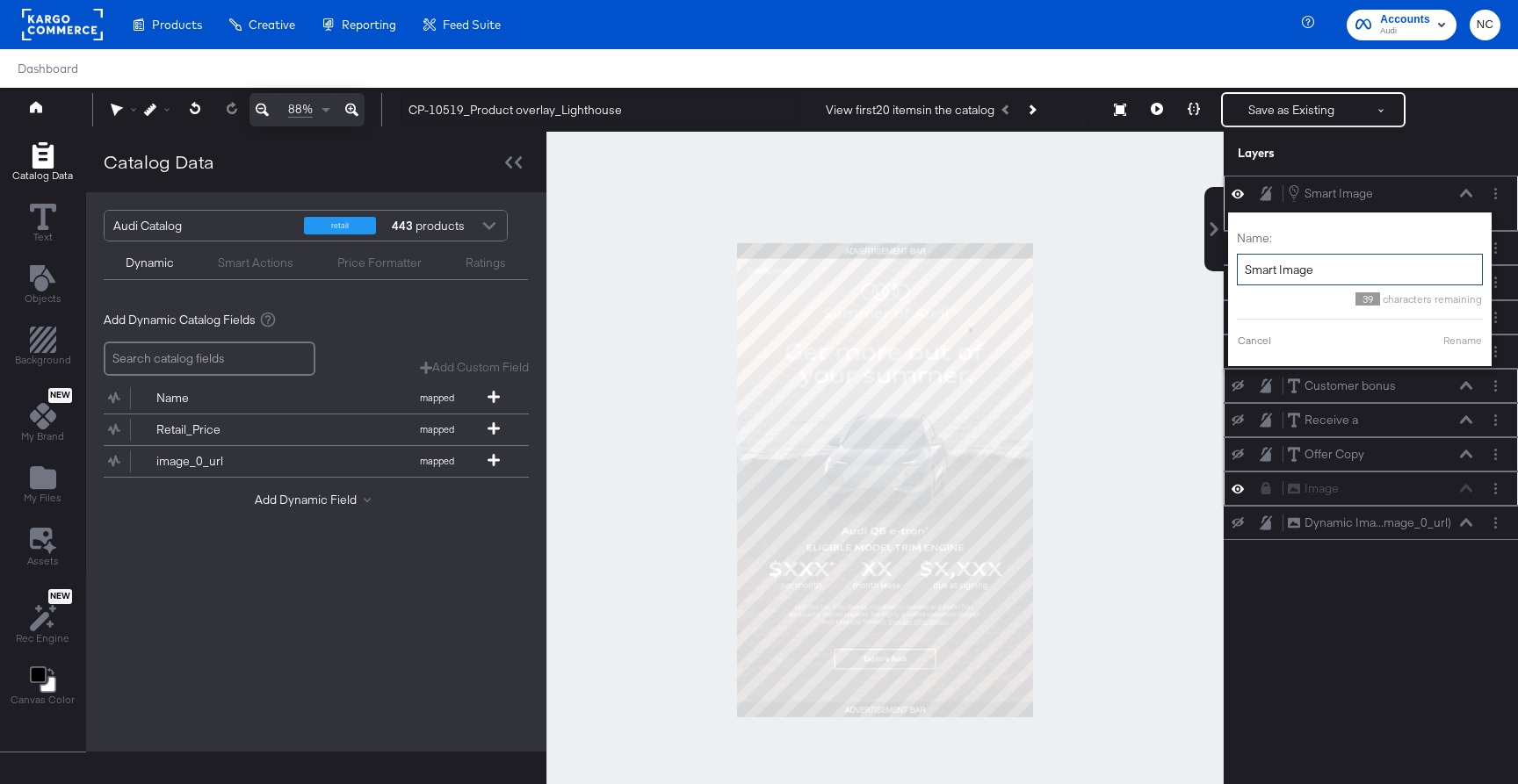 click on "Smart Image" at bounding box center [1360, 270] 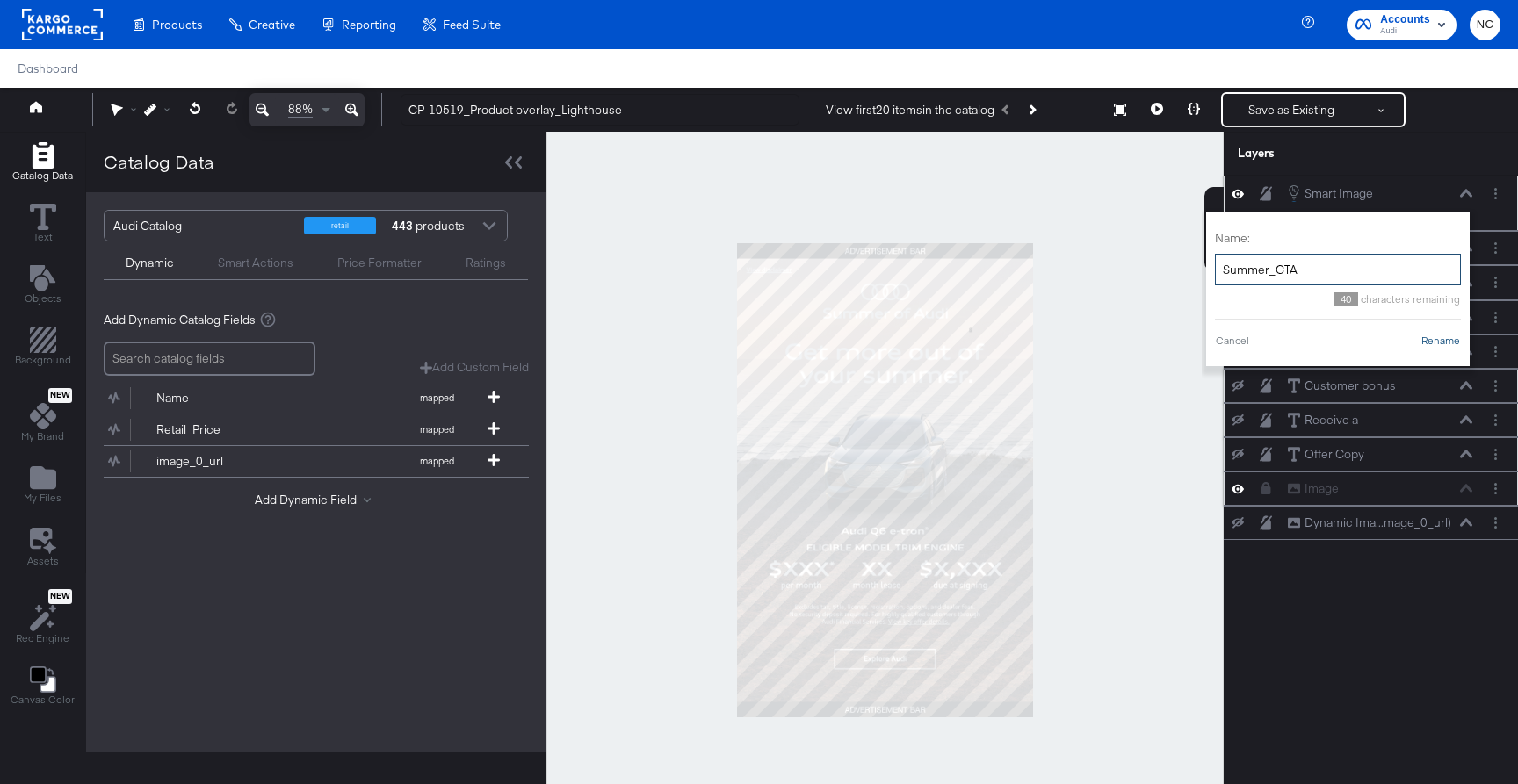 type on "Summer_CTA" 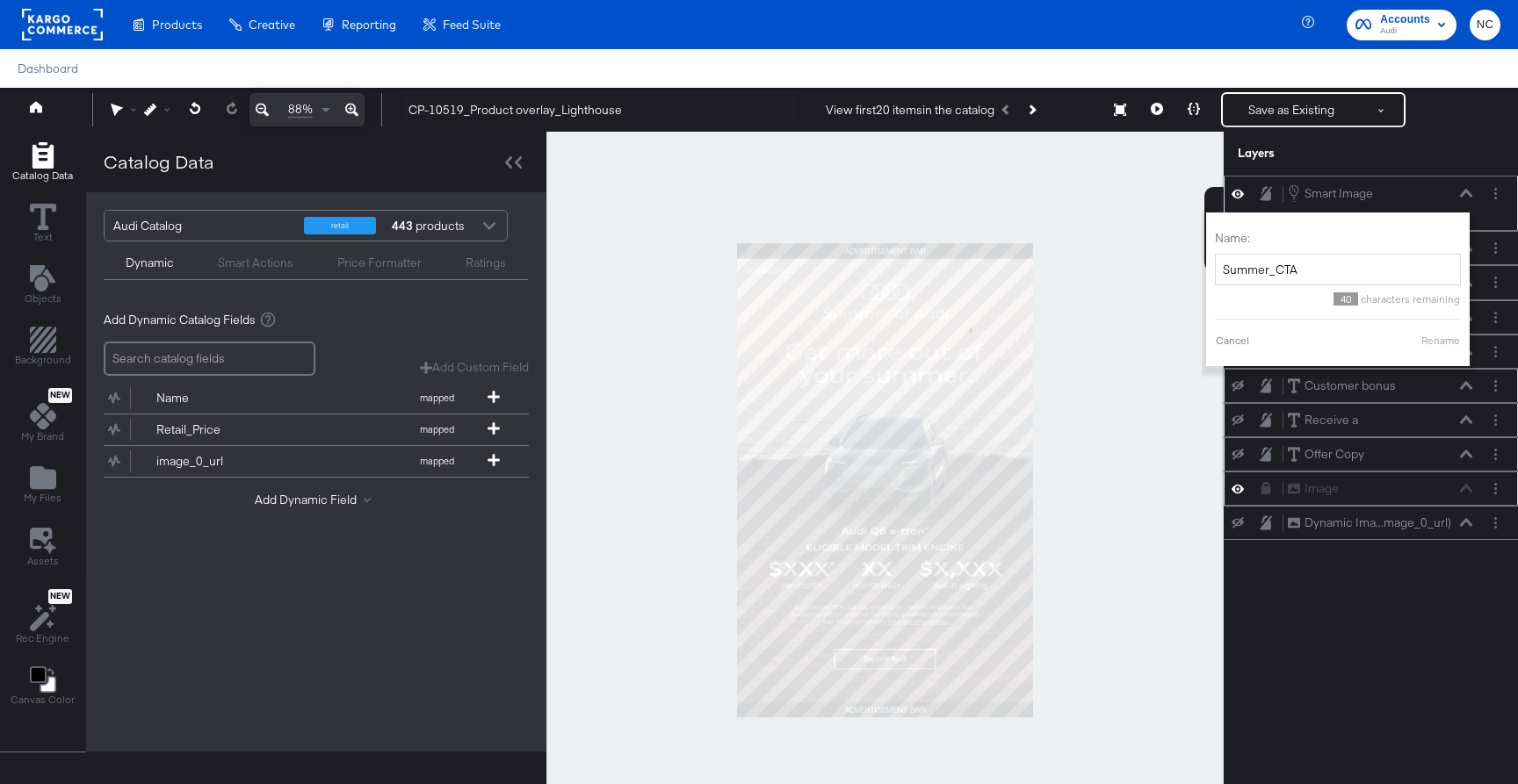 click on "Rename" at bounding box center [1441, 341] 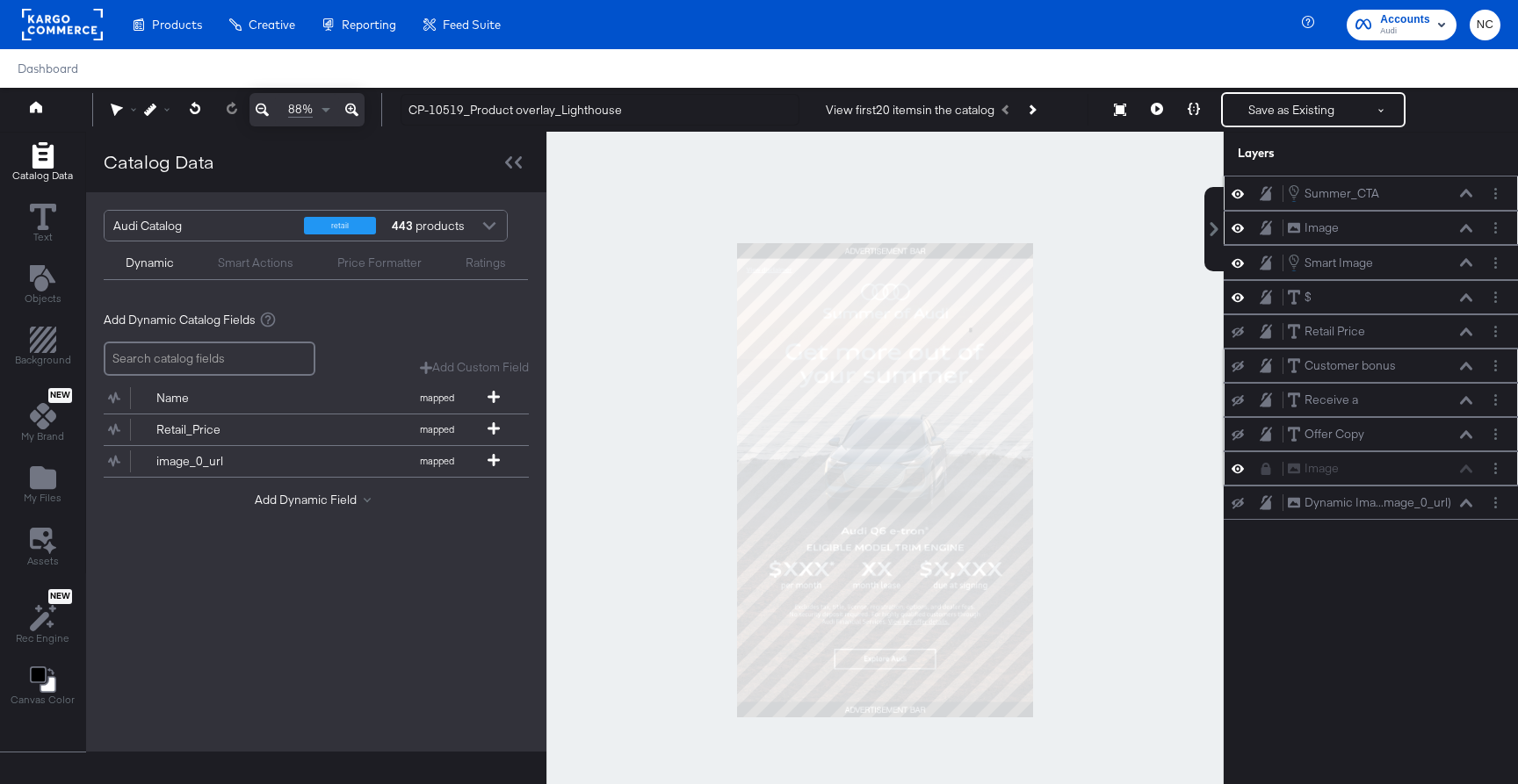 click 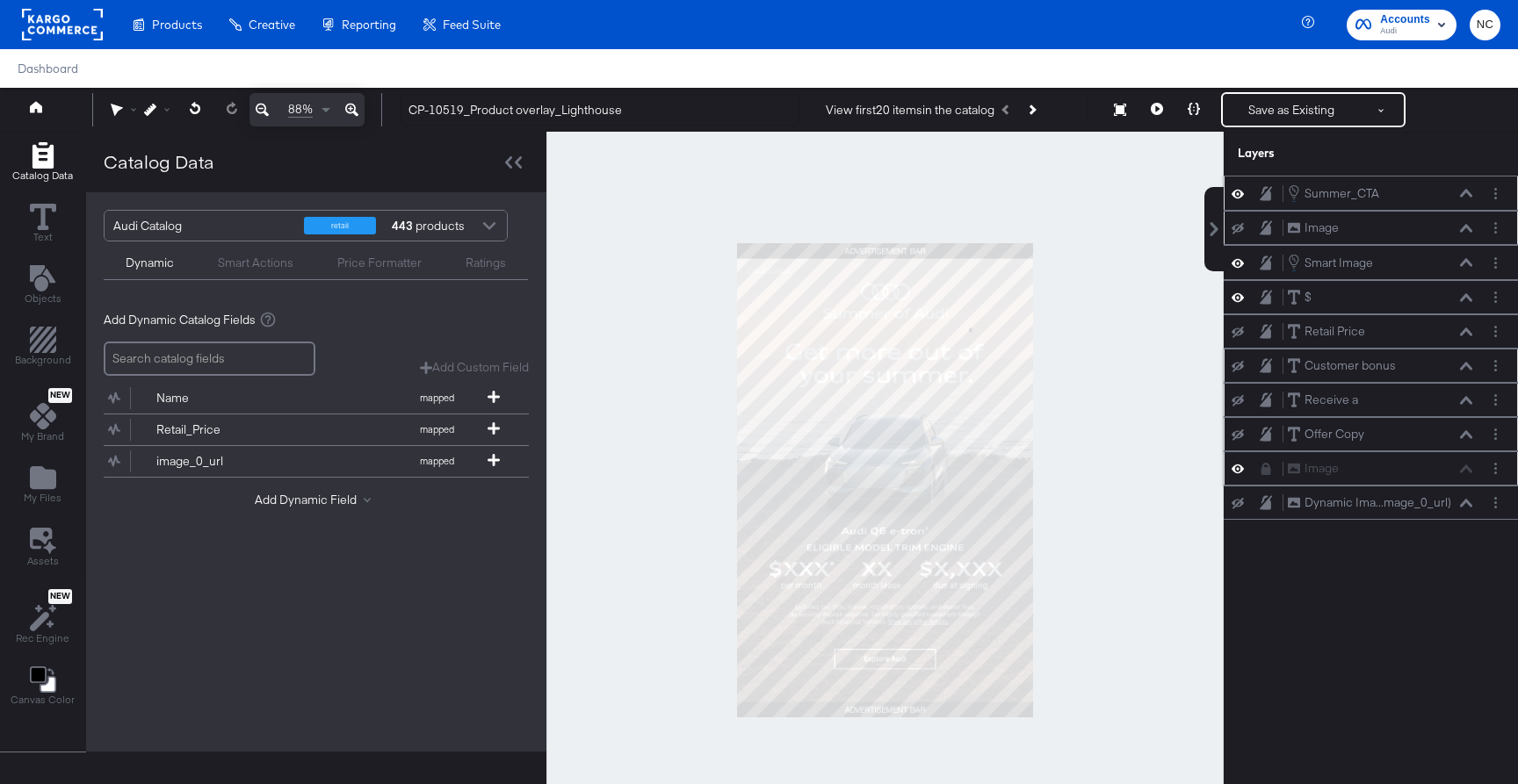 click 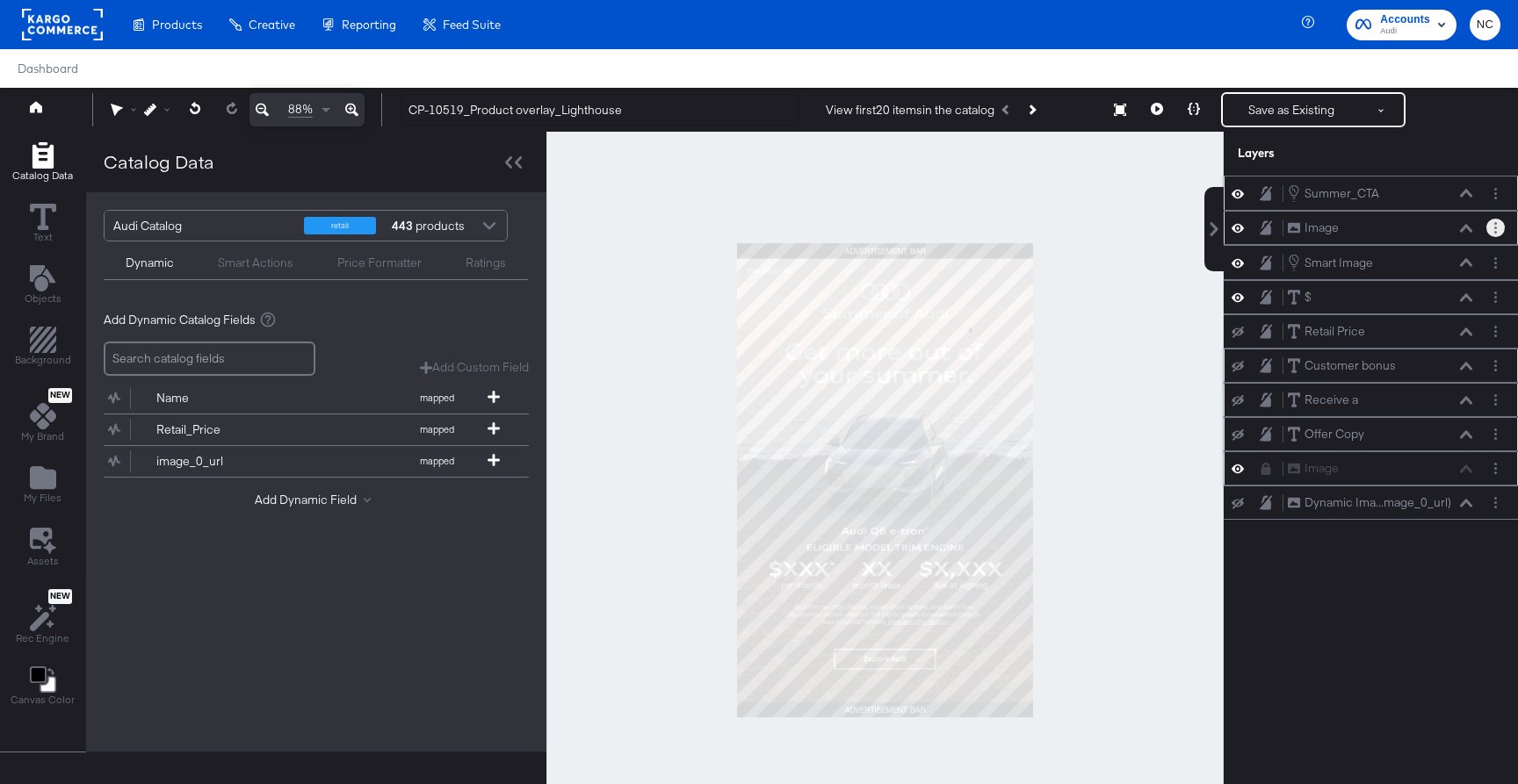 click at bounding box center (1495, 227) 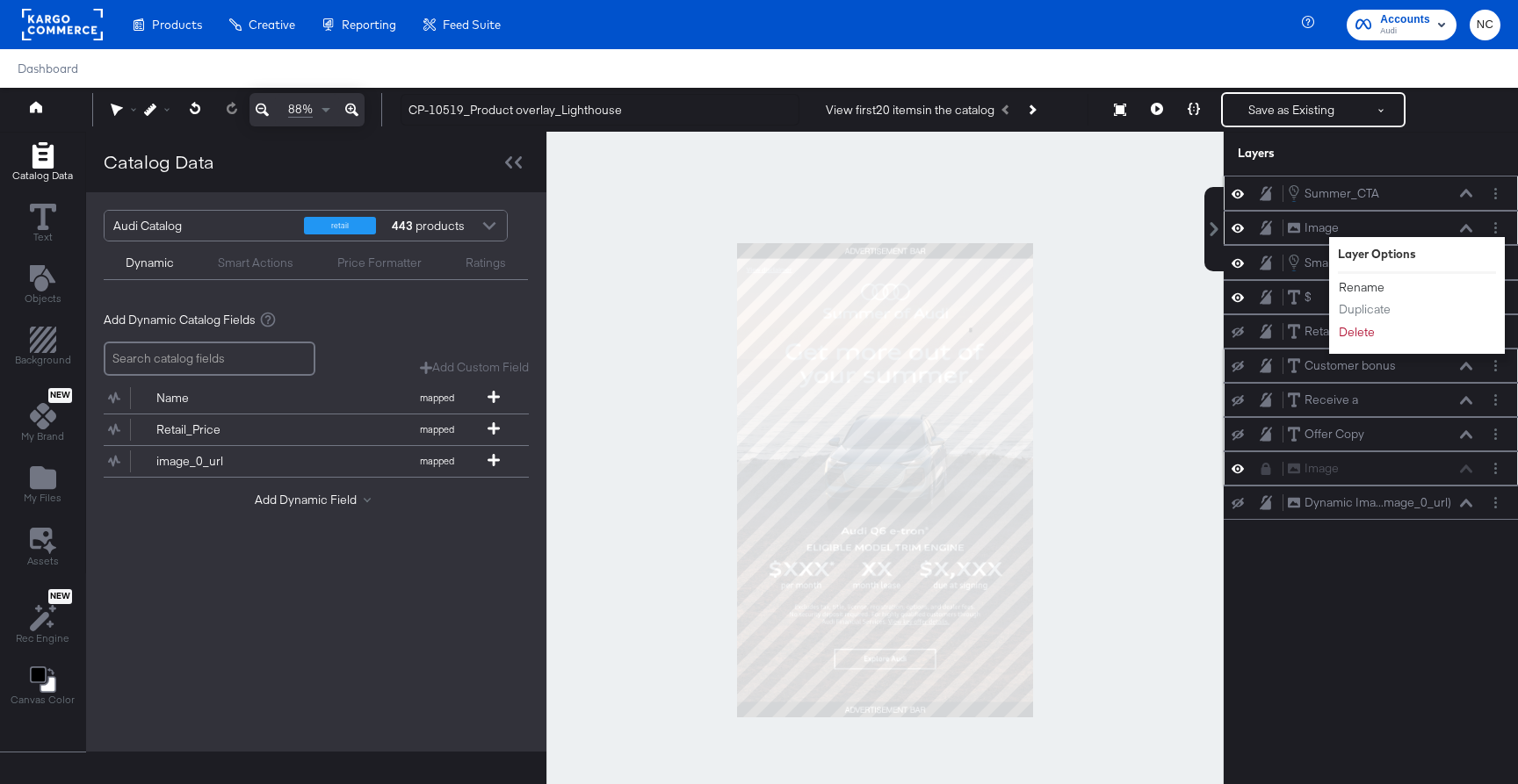 click on "Rename" at bounding box center [1362, 287] 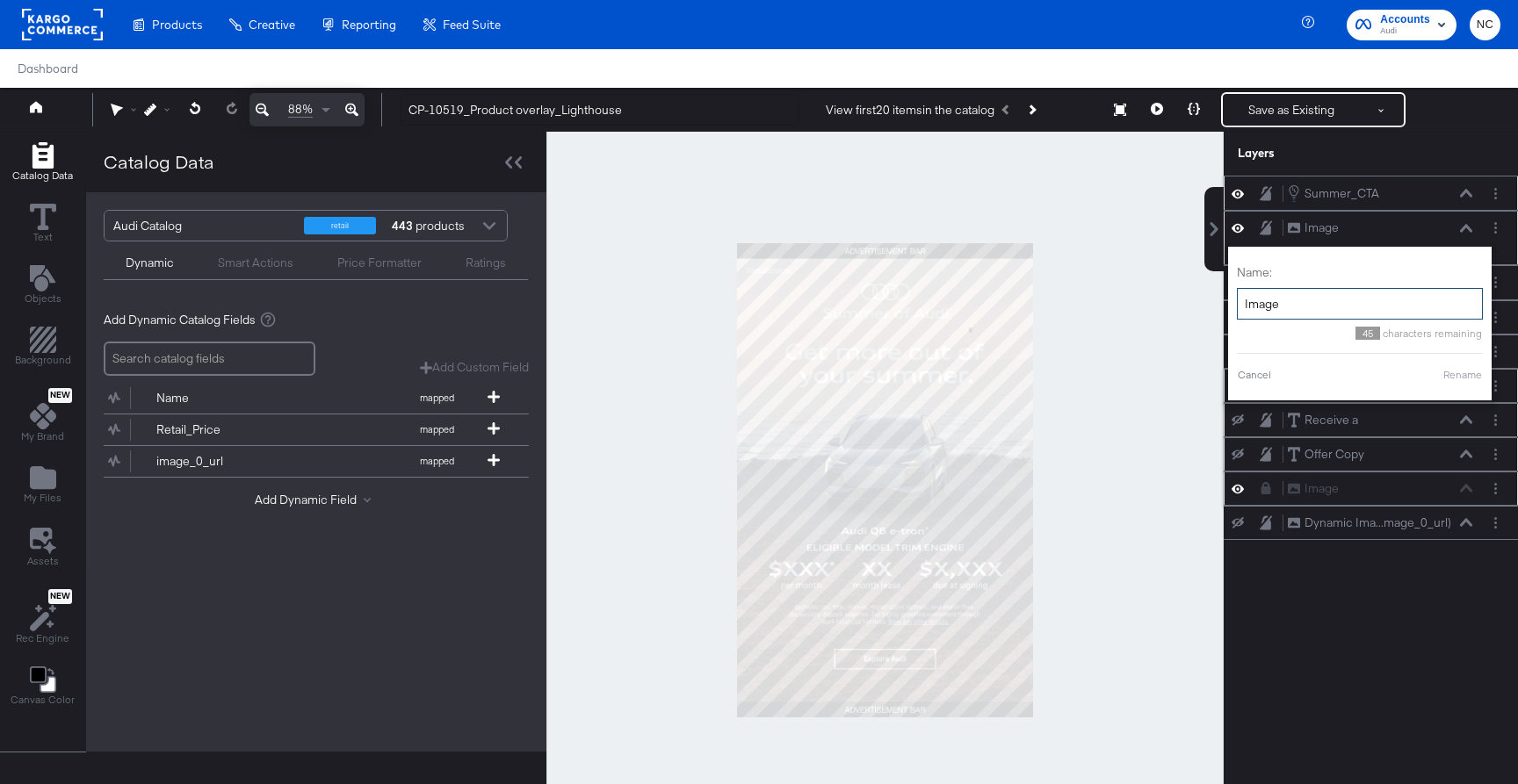 click on "Image" at bounding box center [1360, 304] 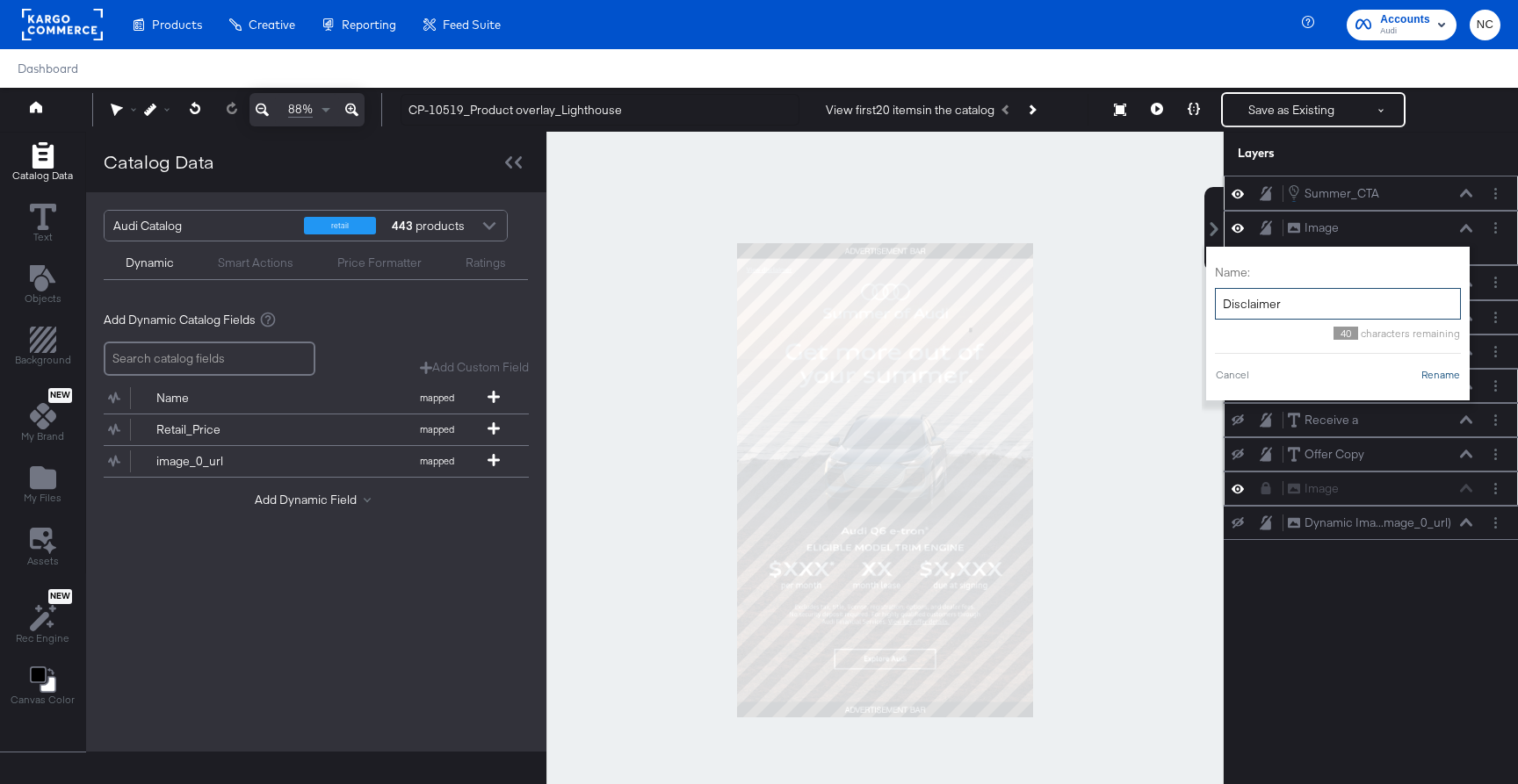 type on "Disclaimer" 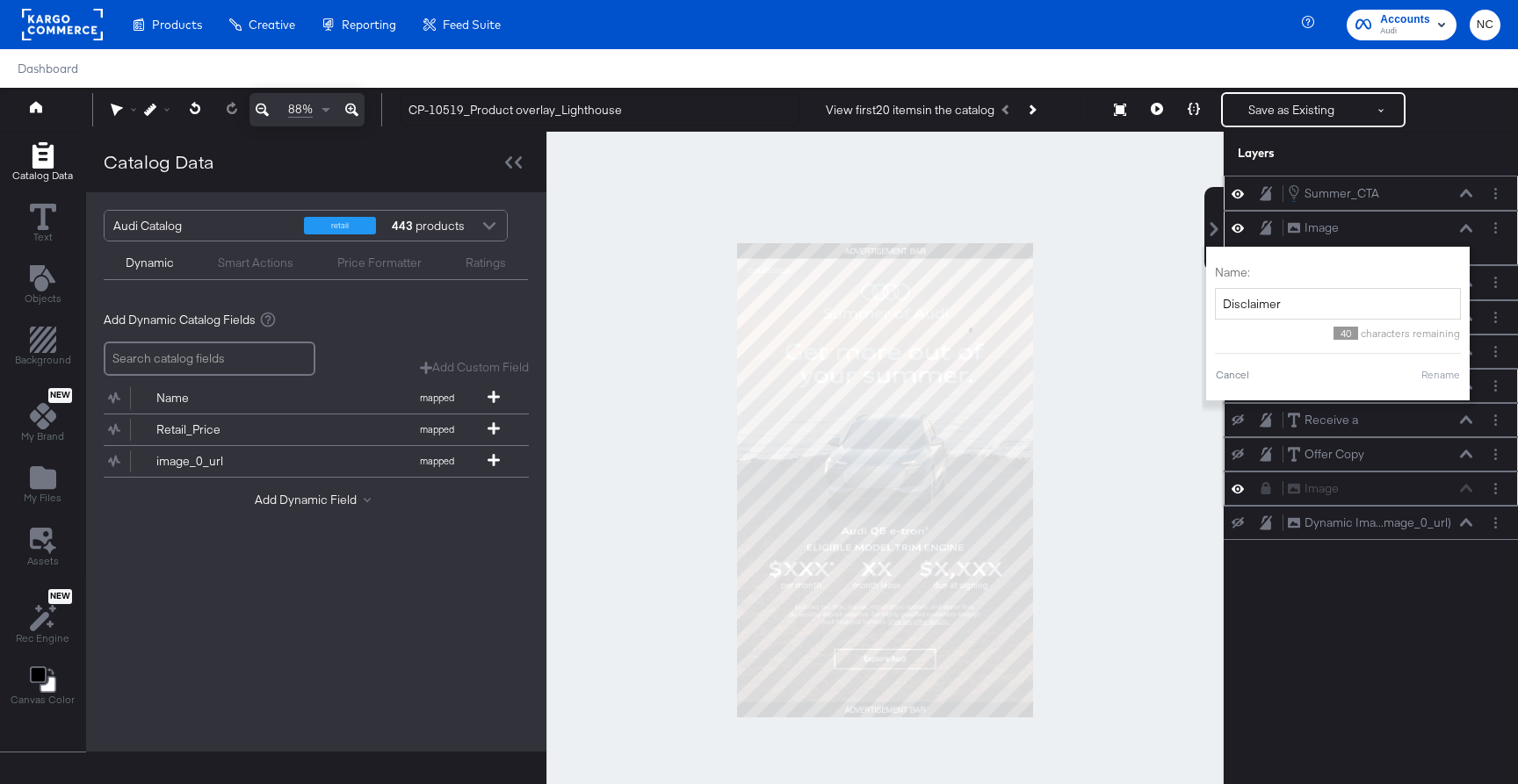 click on "Rename" at bounding box center [1441, 375] 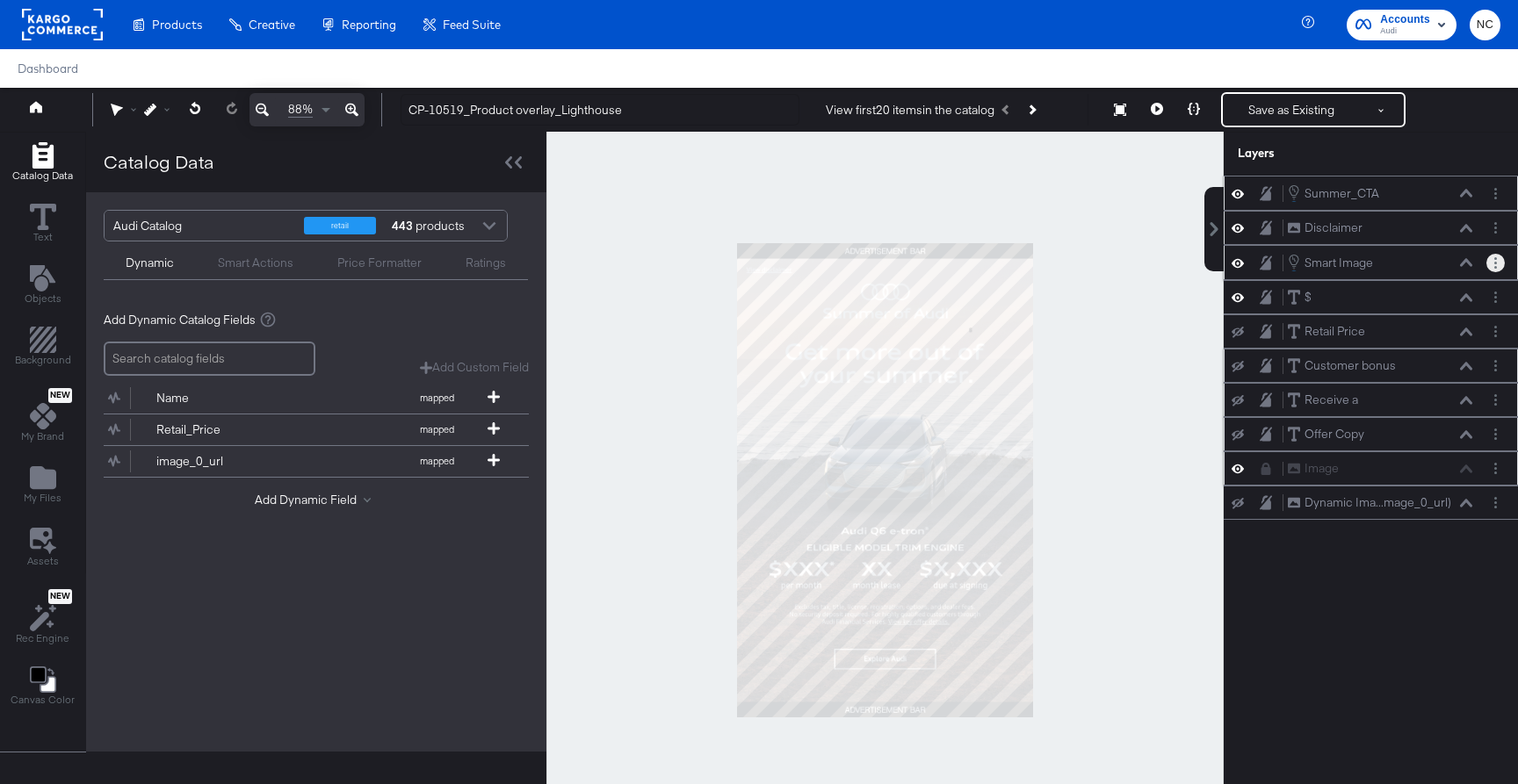click at bounding box center [1495, 263] 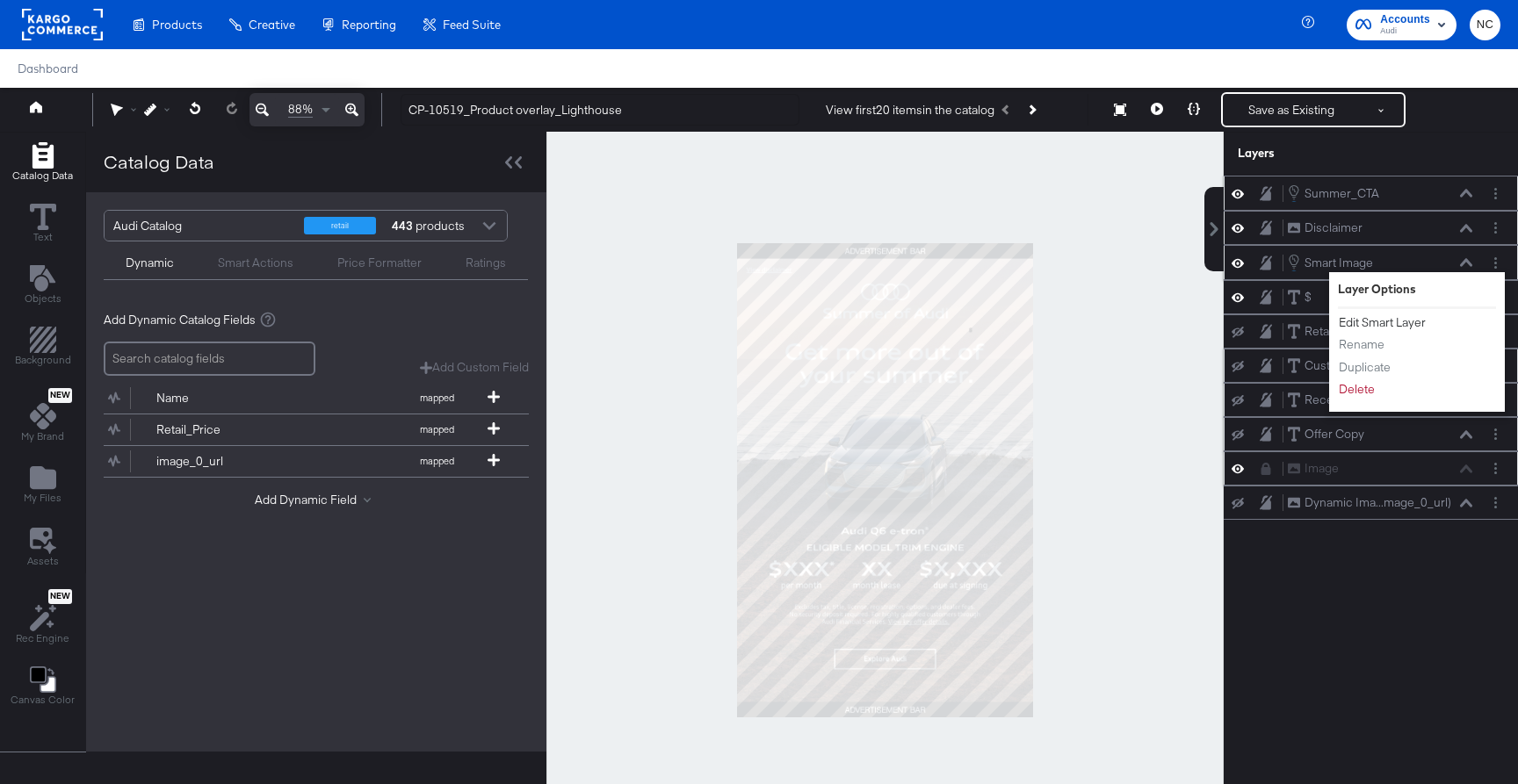 click on "Edit Smart Layer" at bounding box center [1382, 322] 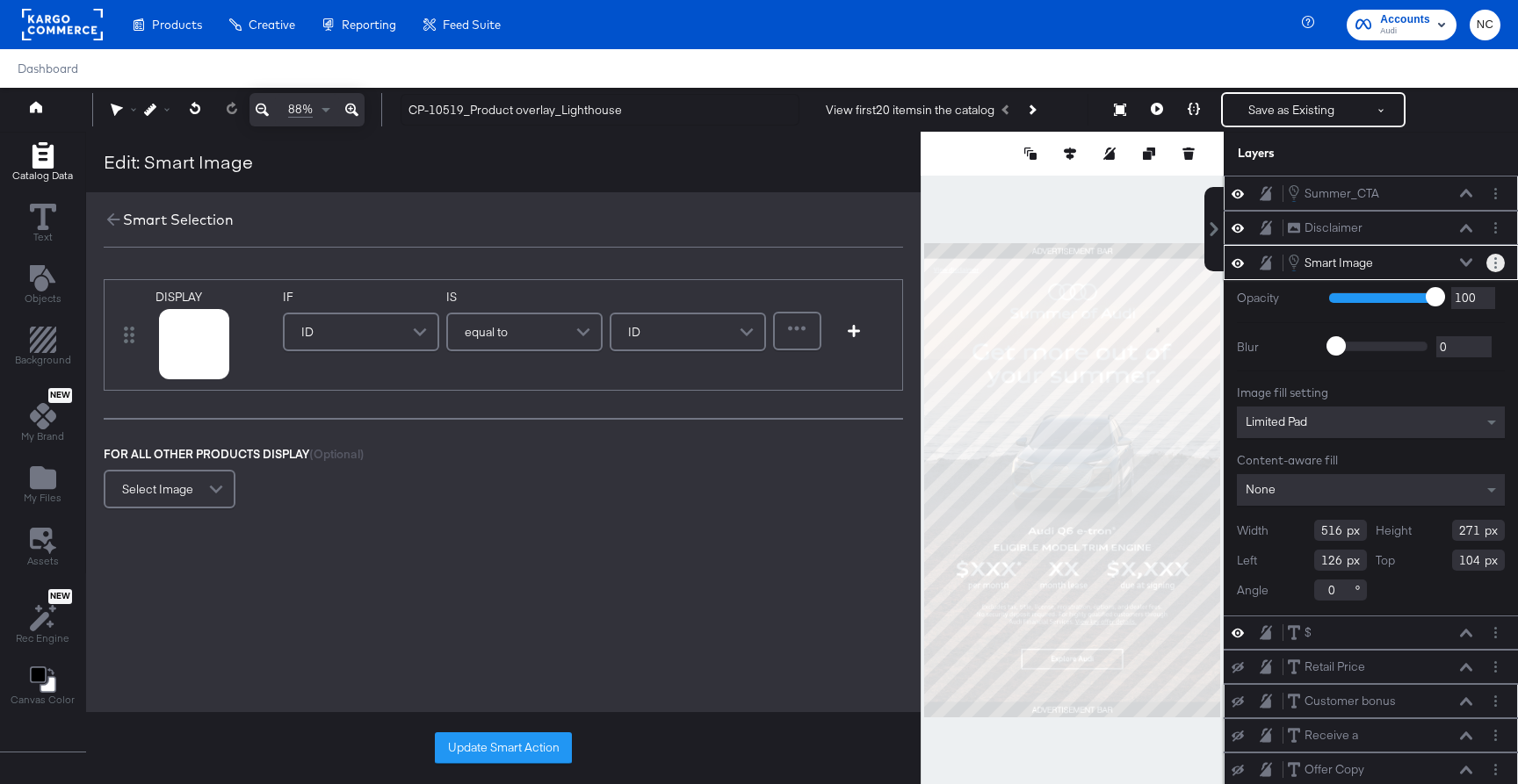 click 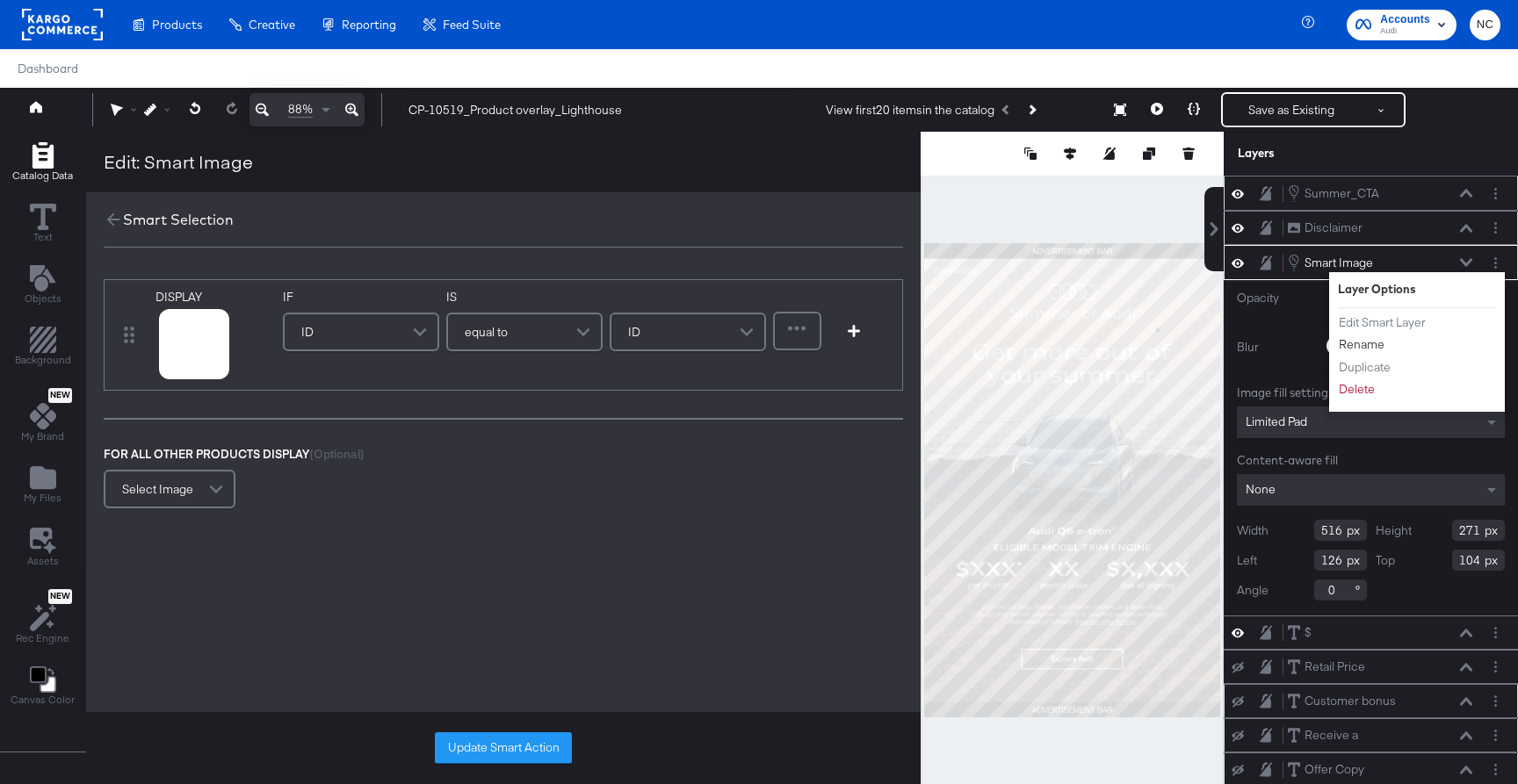 click on "Rename" at bounding box center [1362, 344] 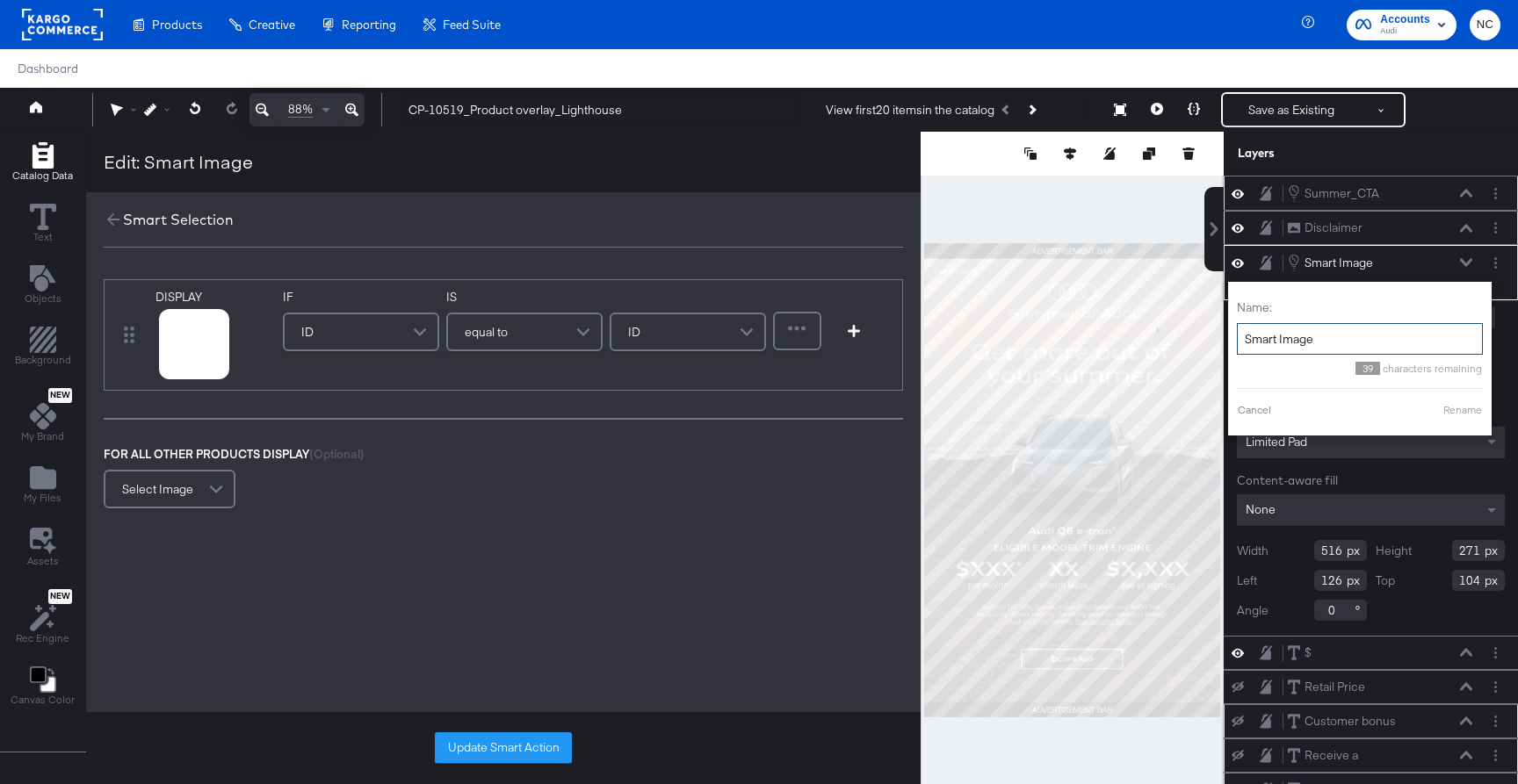 click on "Smart Image" at bounding box center (1360, 339) 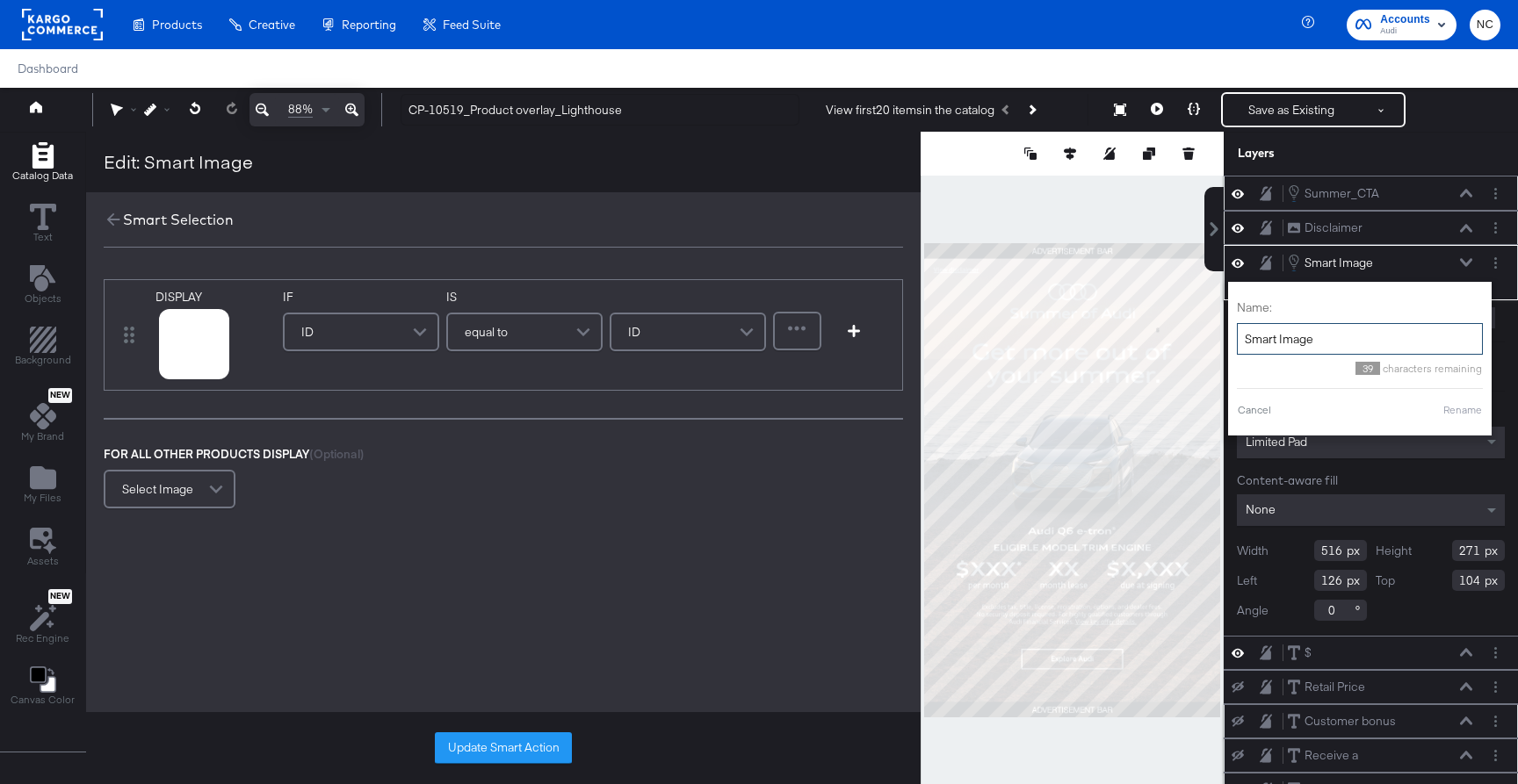 click on "Smart Image" at bounding box center (1360, 339) 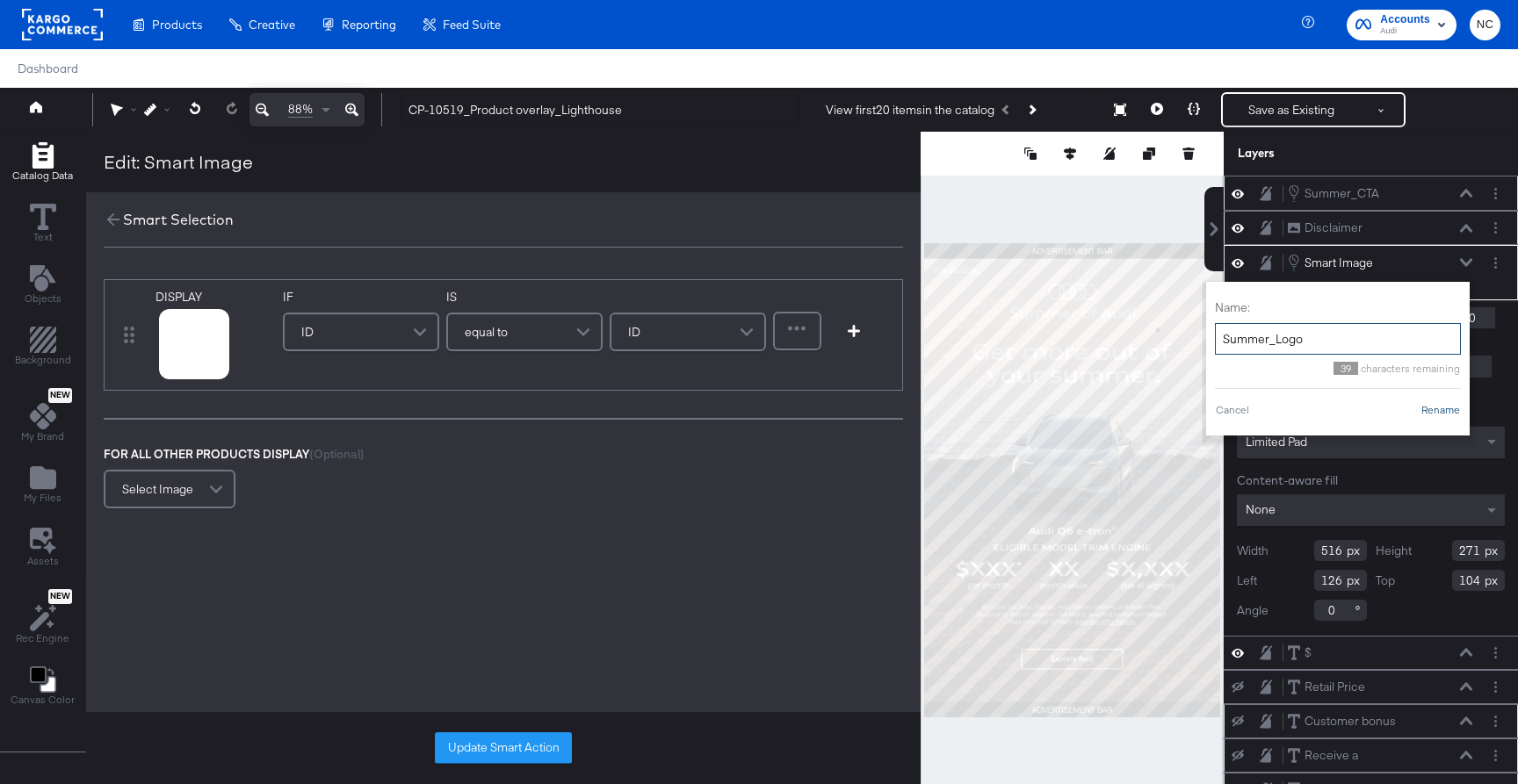 type on "Summer_Logo" 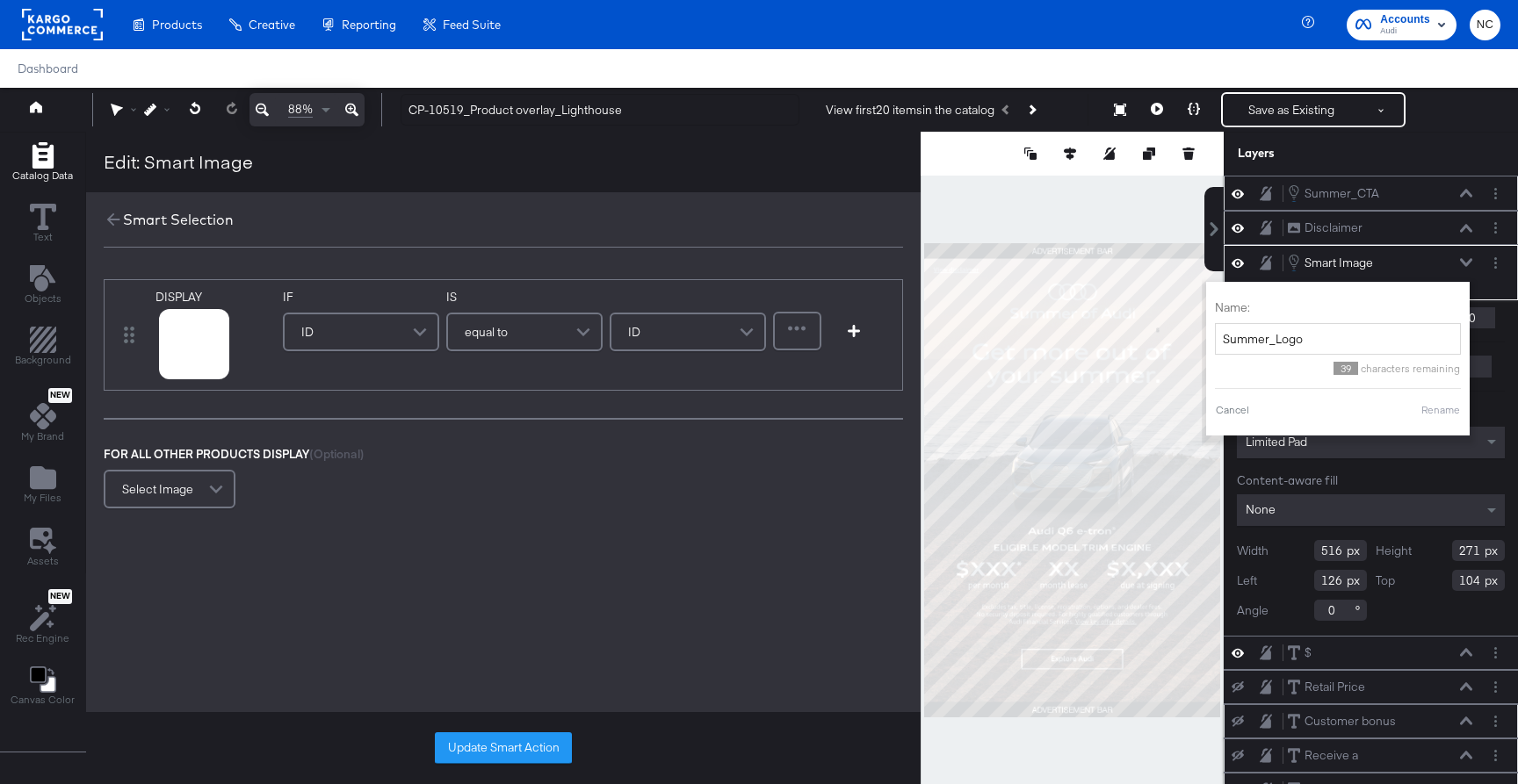 click on "Rename" at bounding box center [1441, 410] 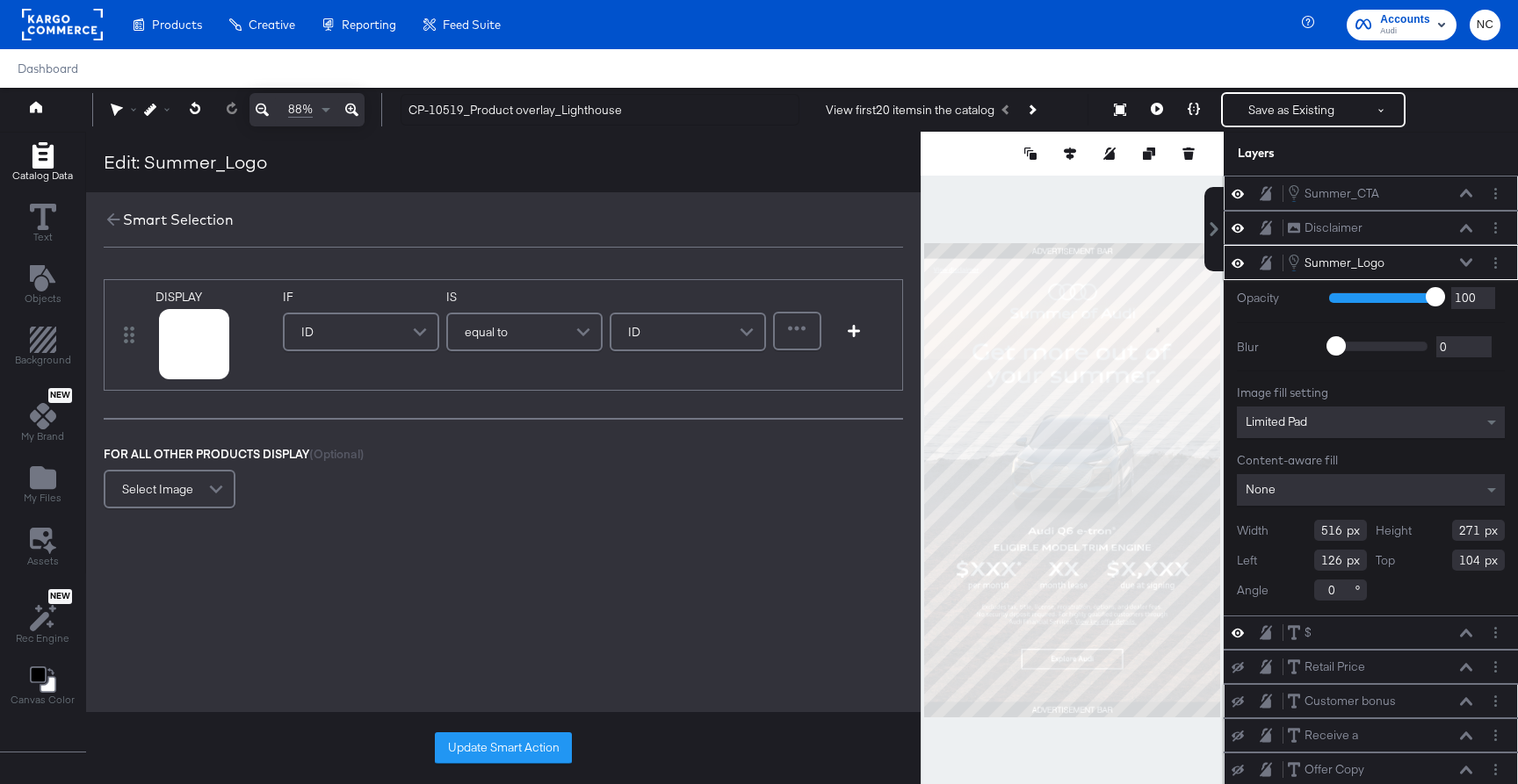 click 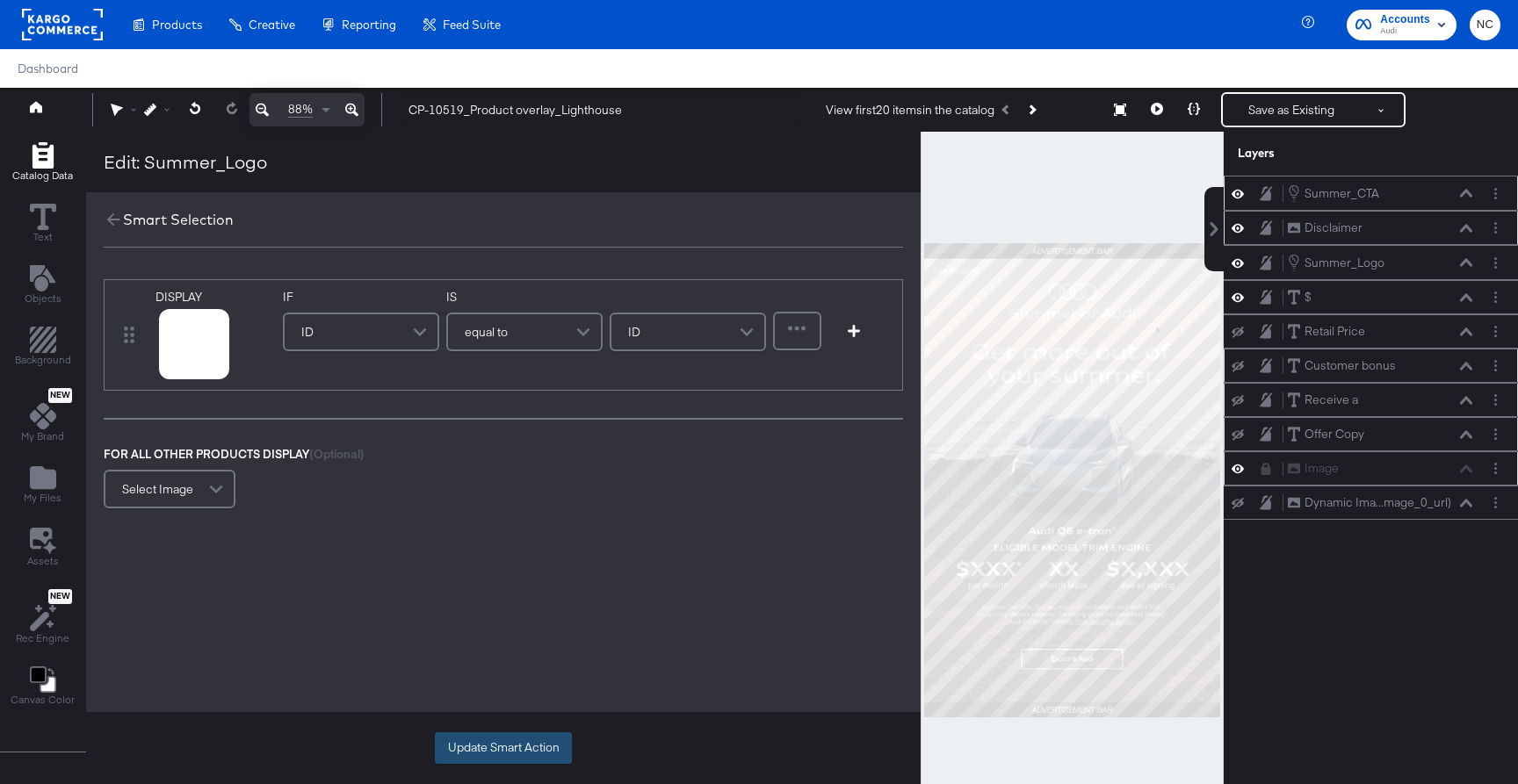click on "Update Smart Action" at bounding box center [503, 748] 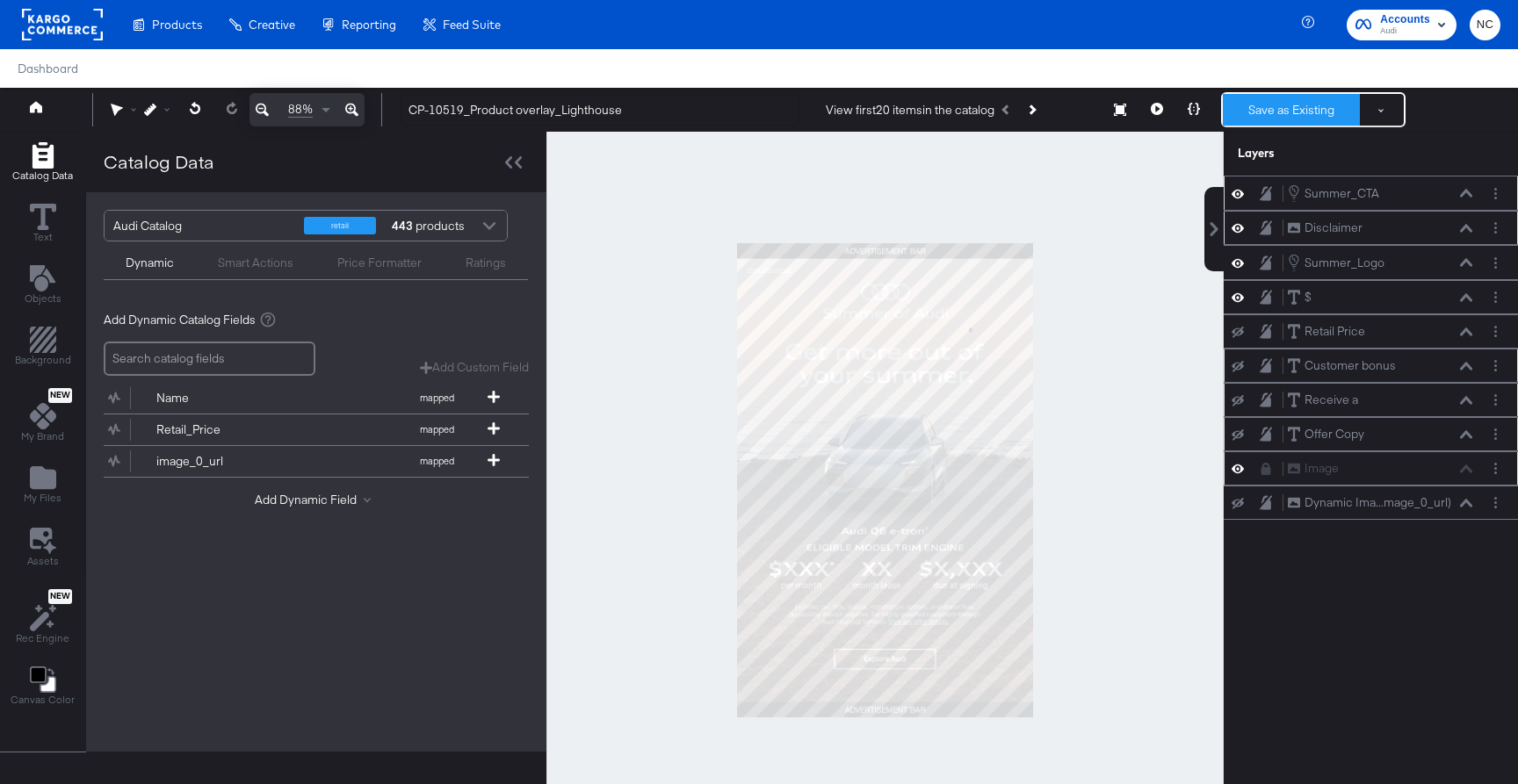click on "Save as Existing" at bounding box center (1291, 110) 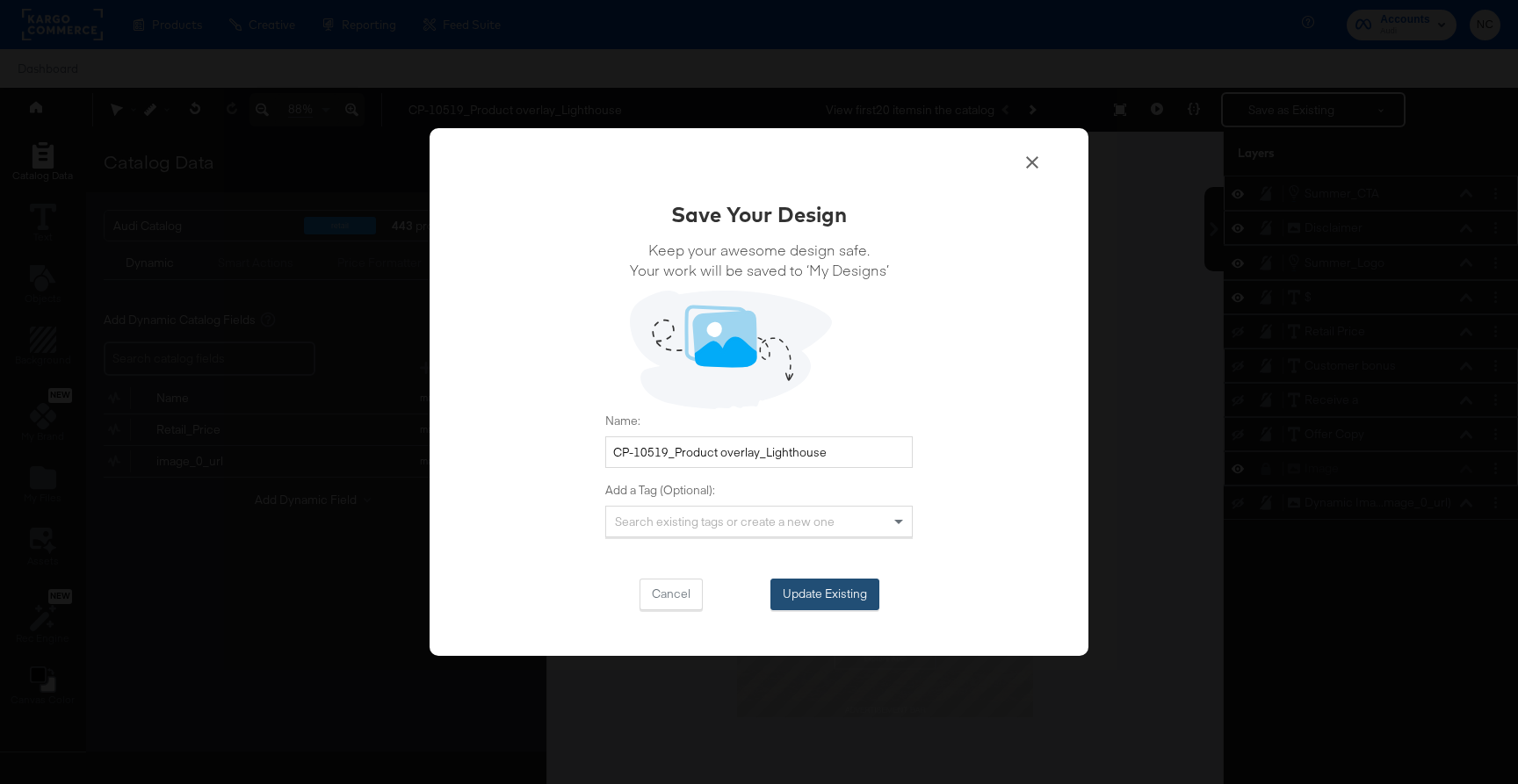 click on "Update Existing" at bounding box center [825, 594] 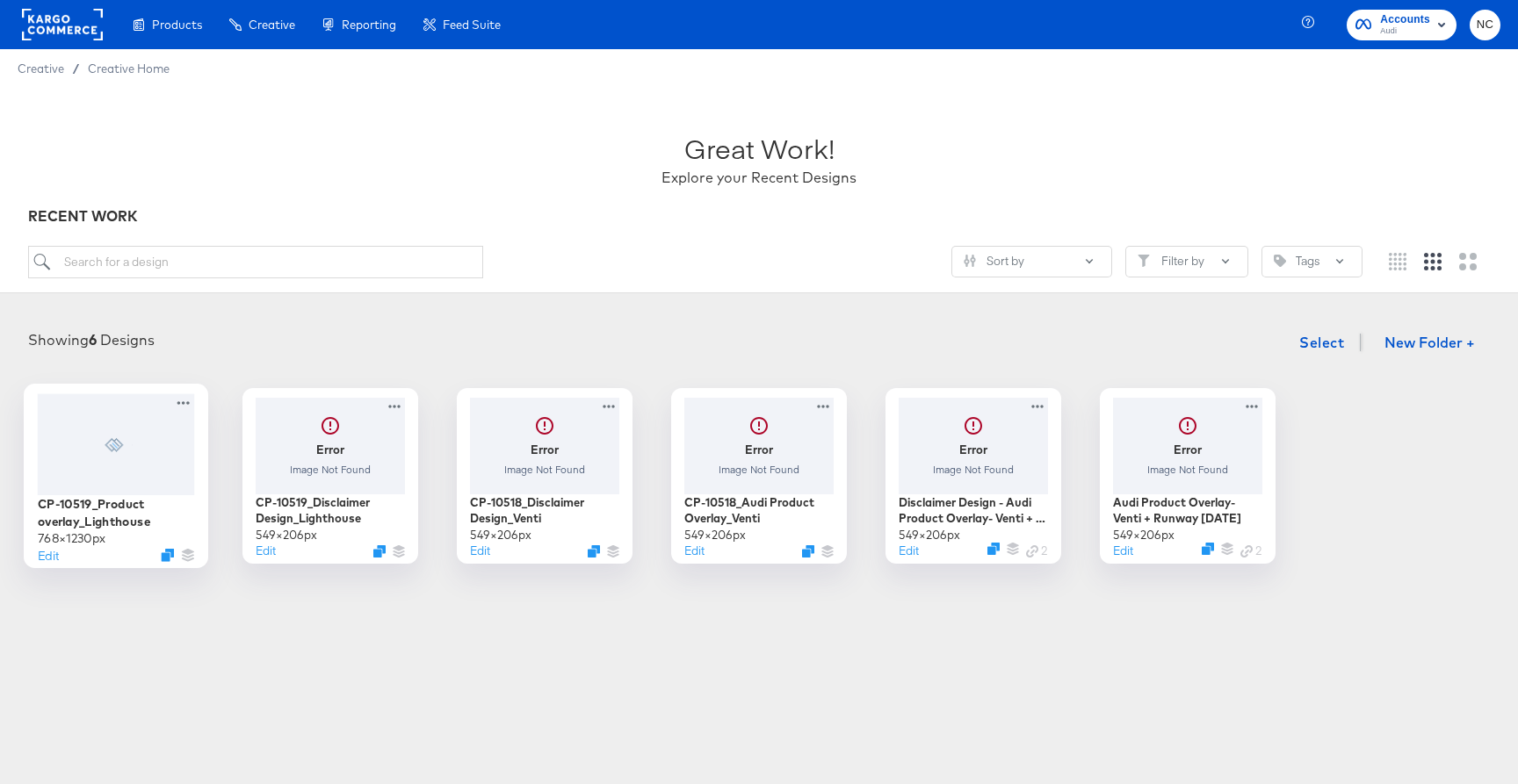 click at bounding box center (116, 443) 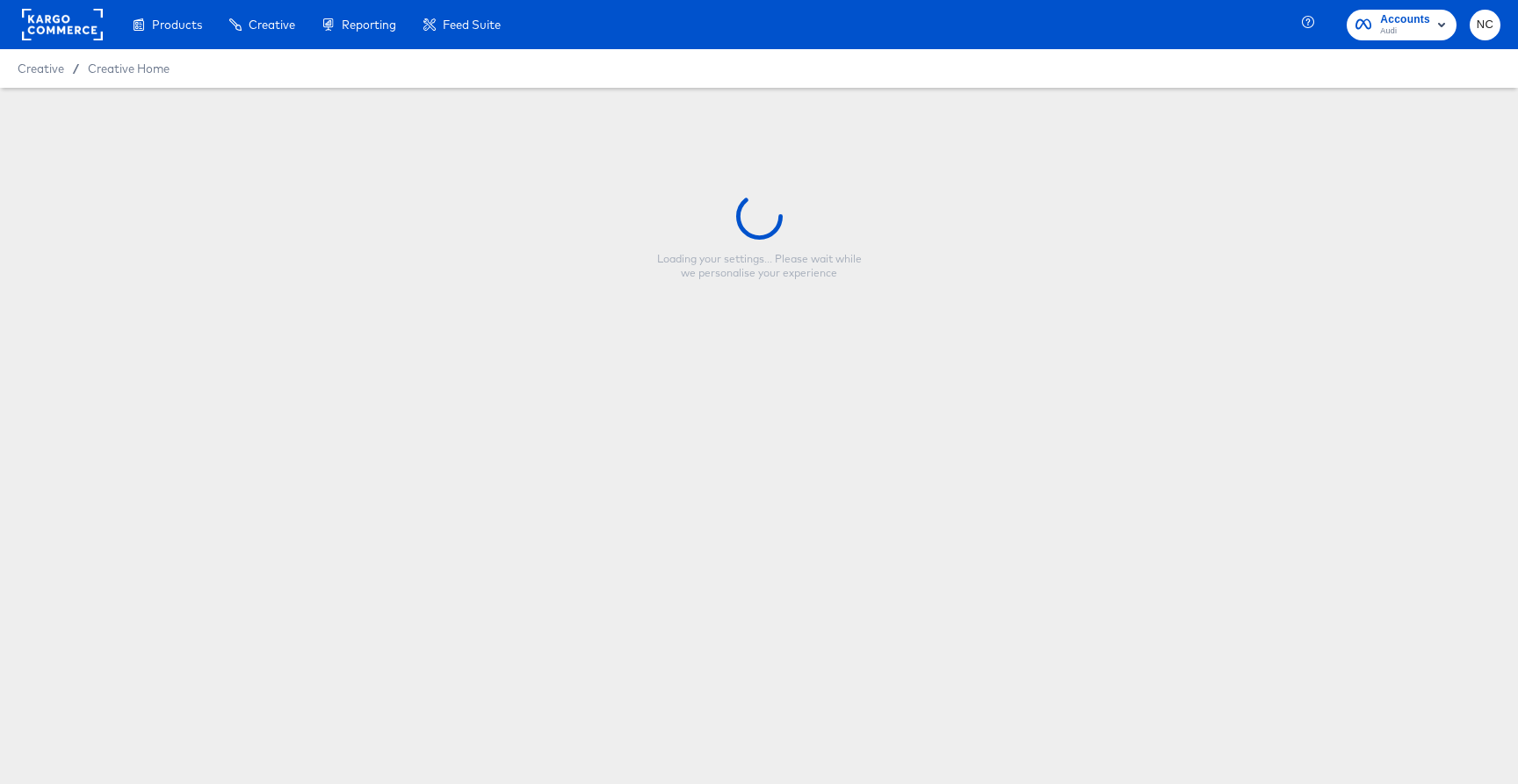 type on "CP-10519_Product overlay_Lighthouse" 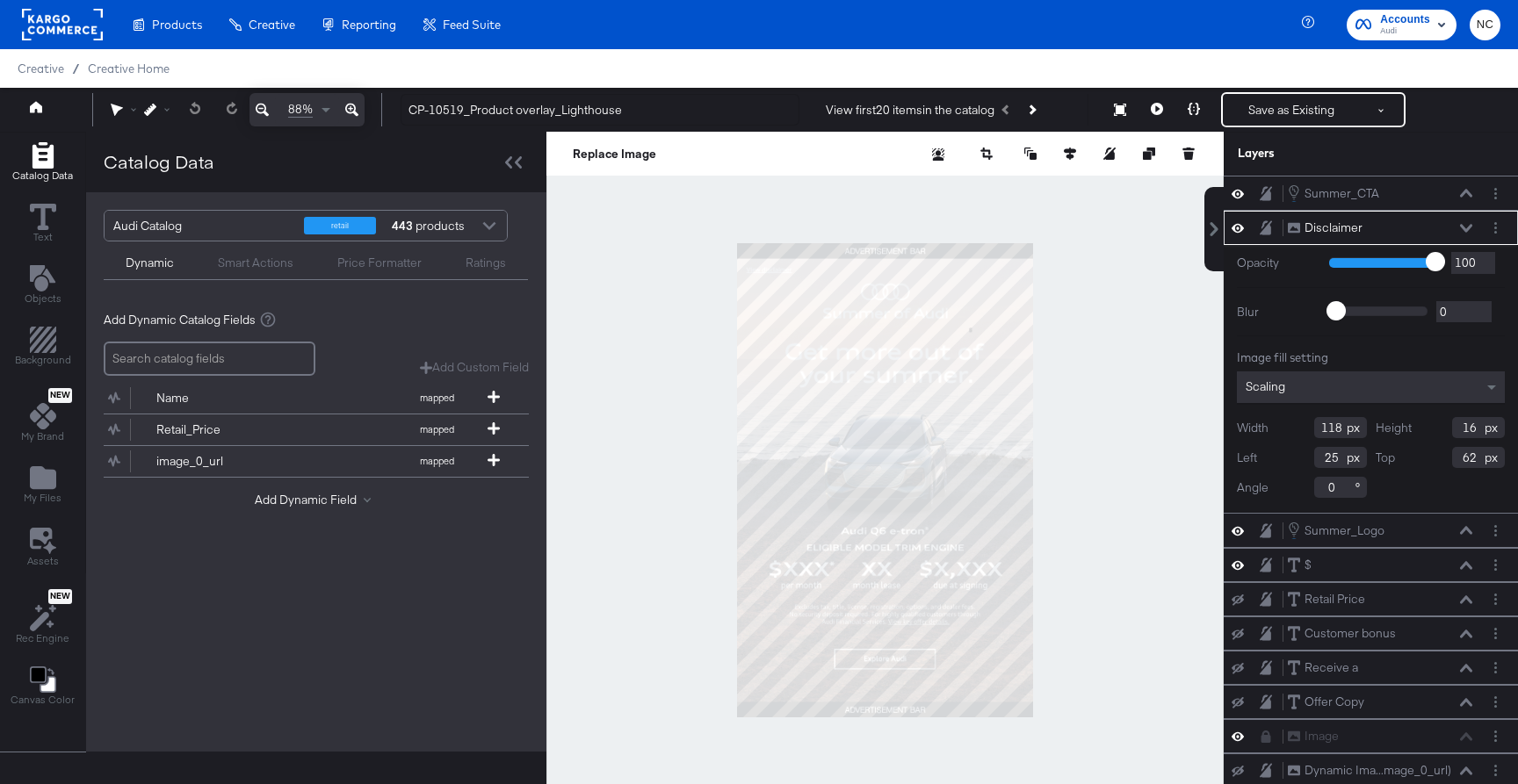 click at bounding box center [885, 480] 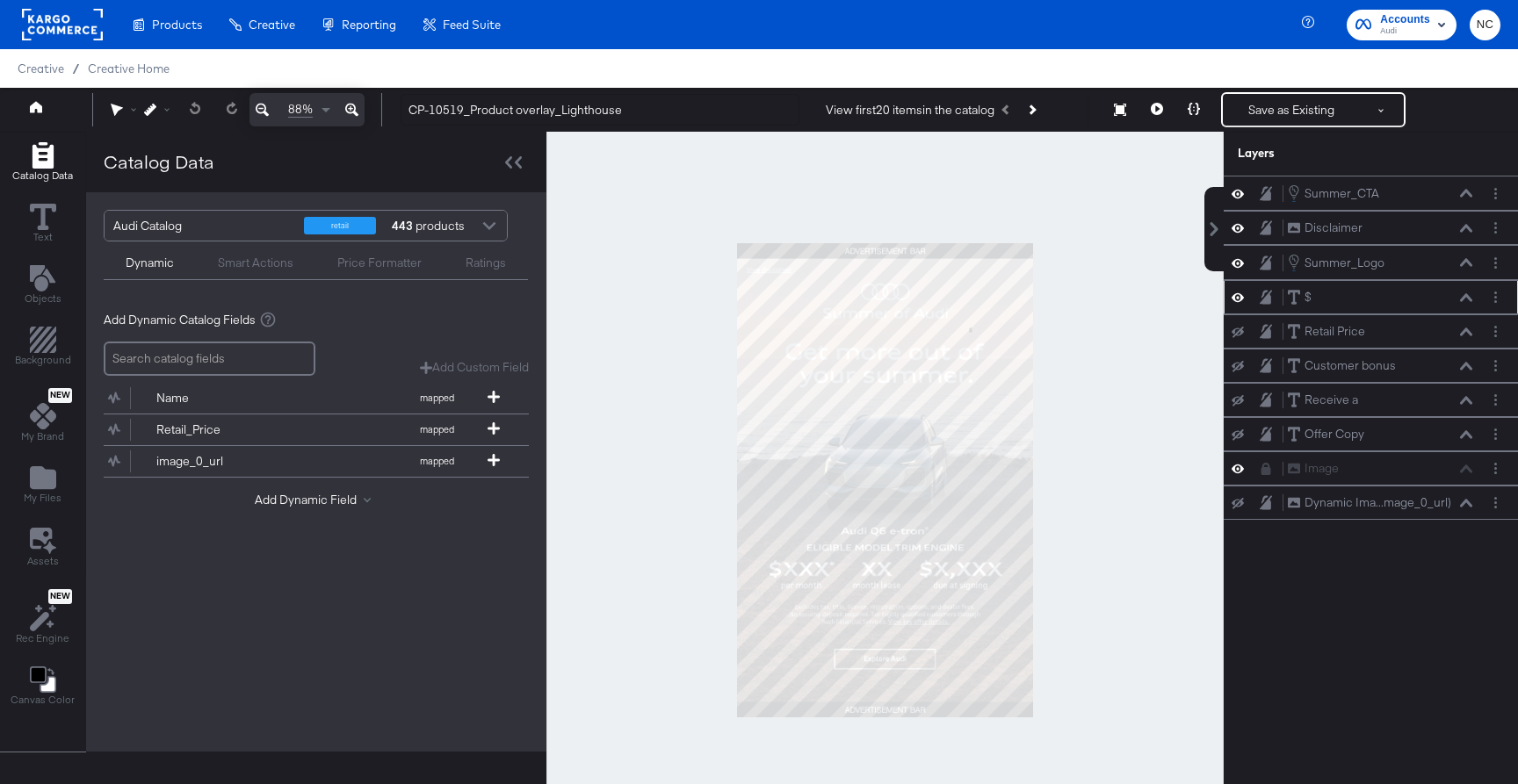 click 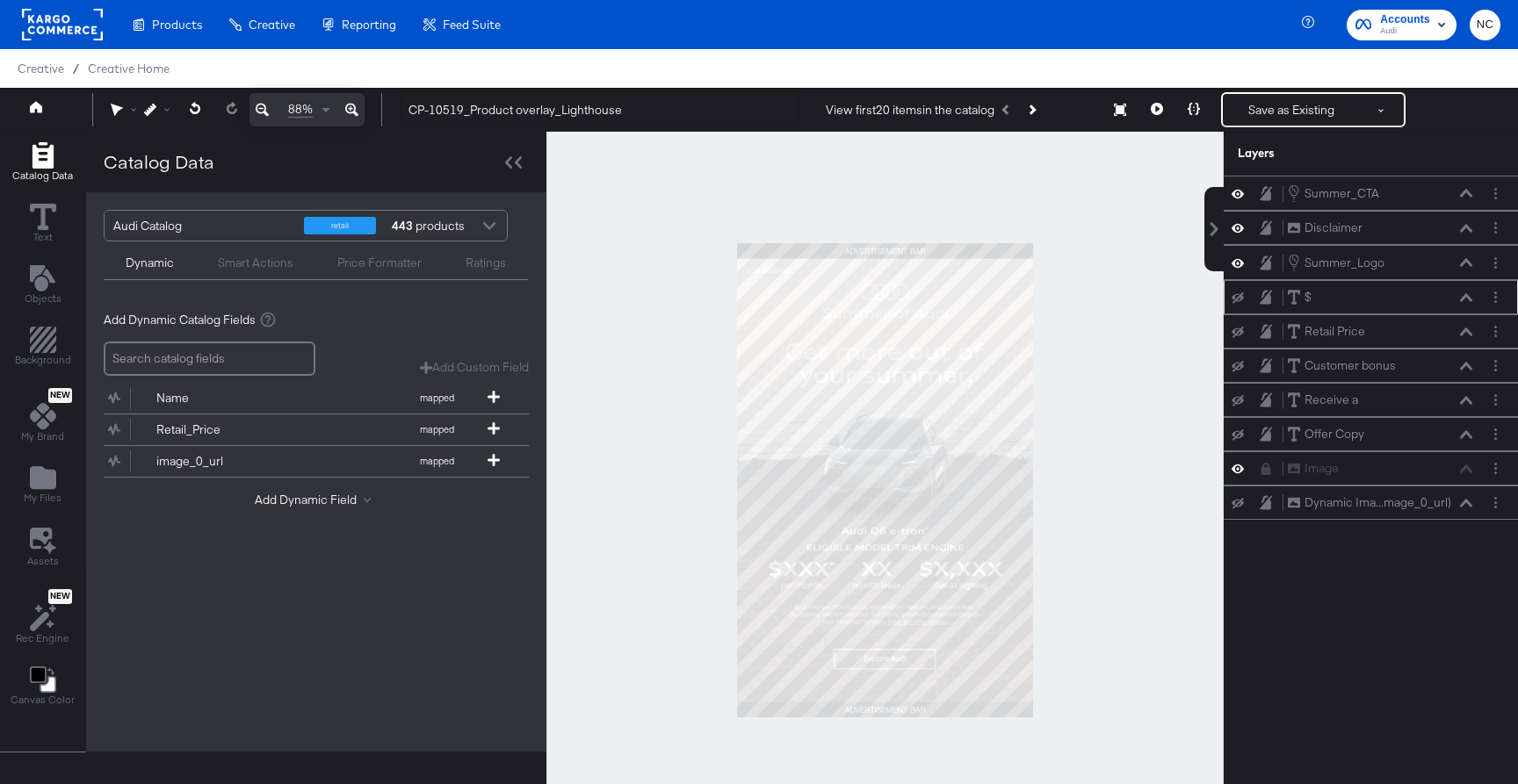 click 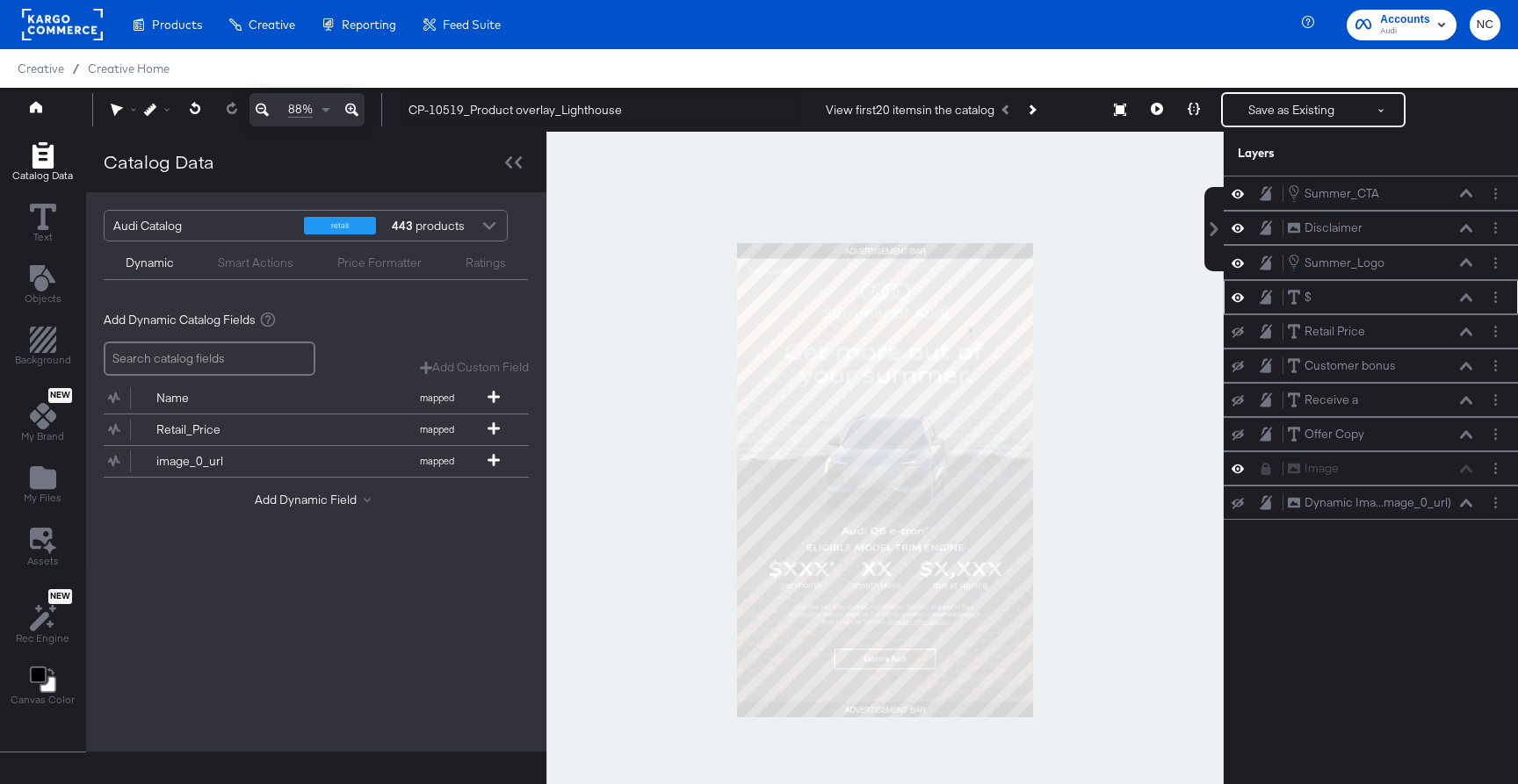 click 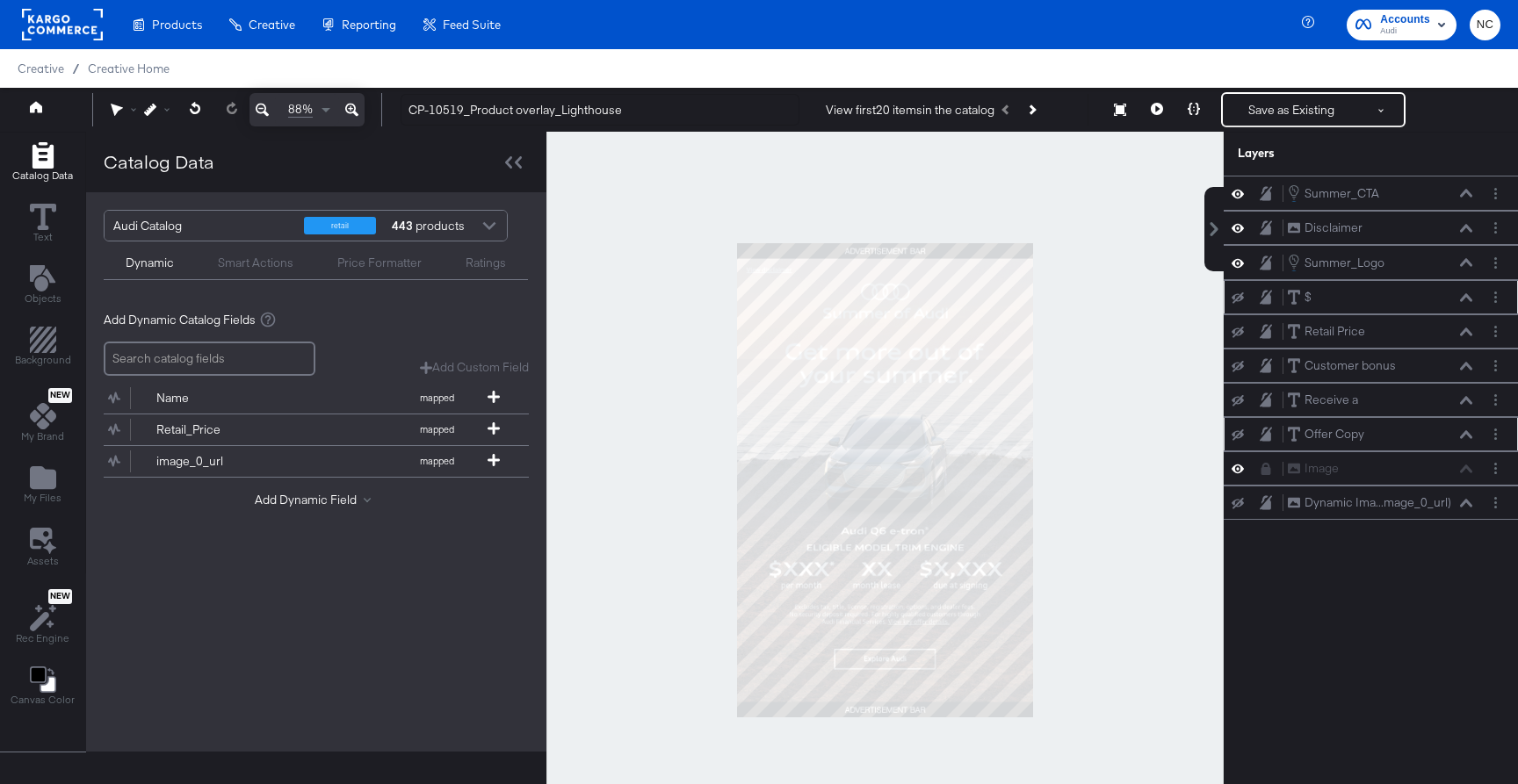 click 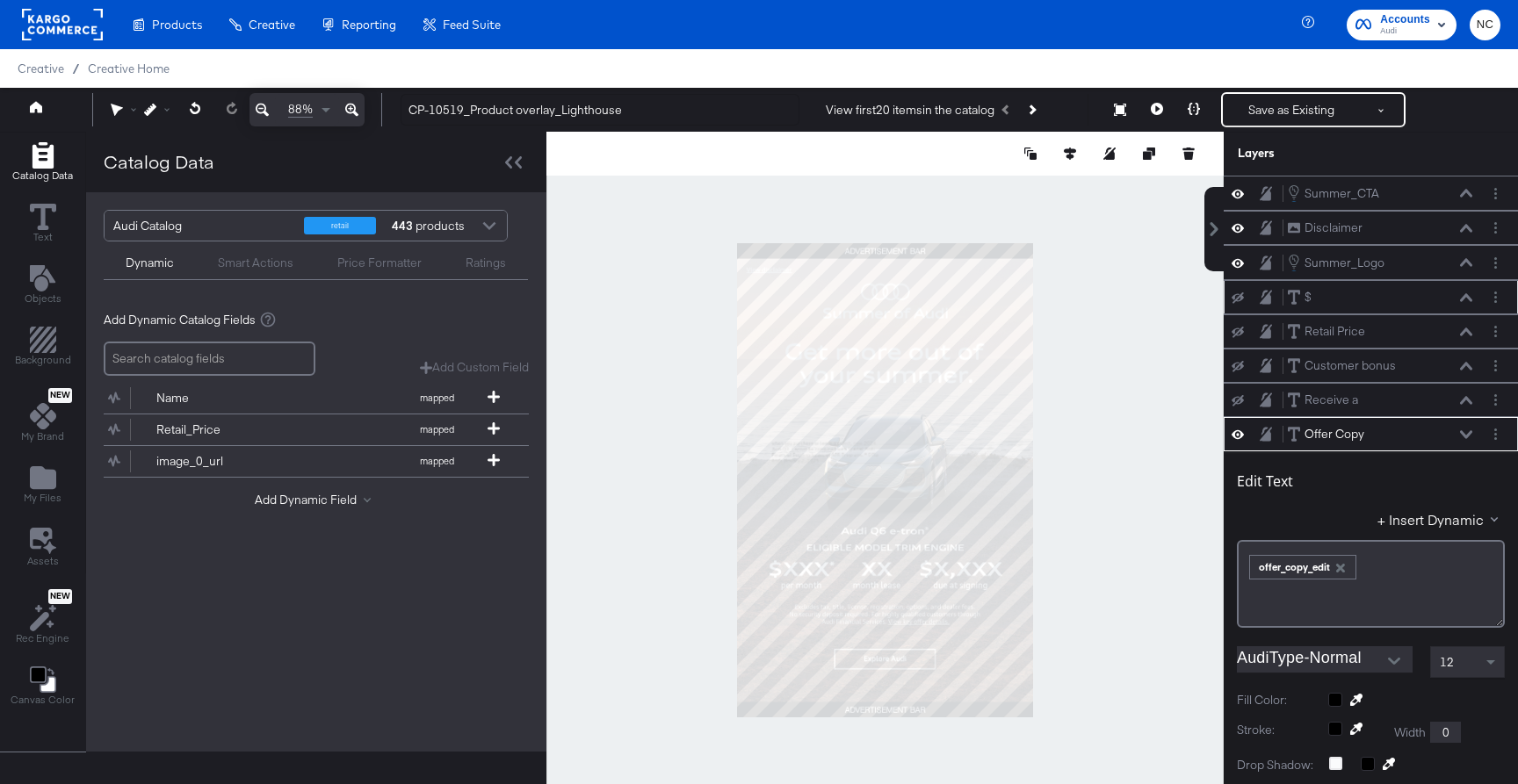scroll, scrollTop: 18, scrollLeft: 0, axis: vertical 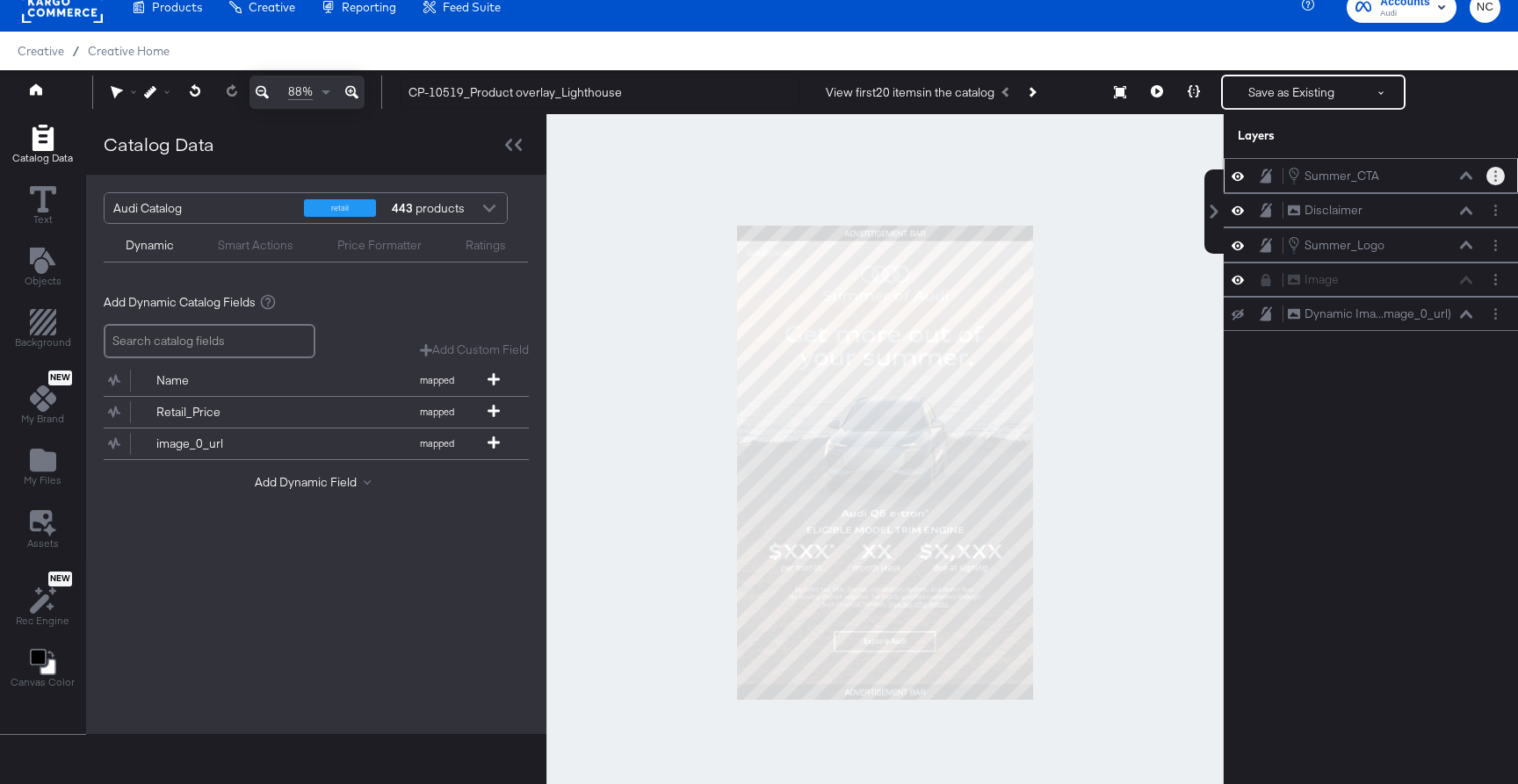 click at bounding box center [1495, 176] 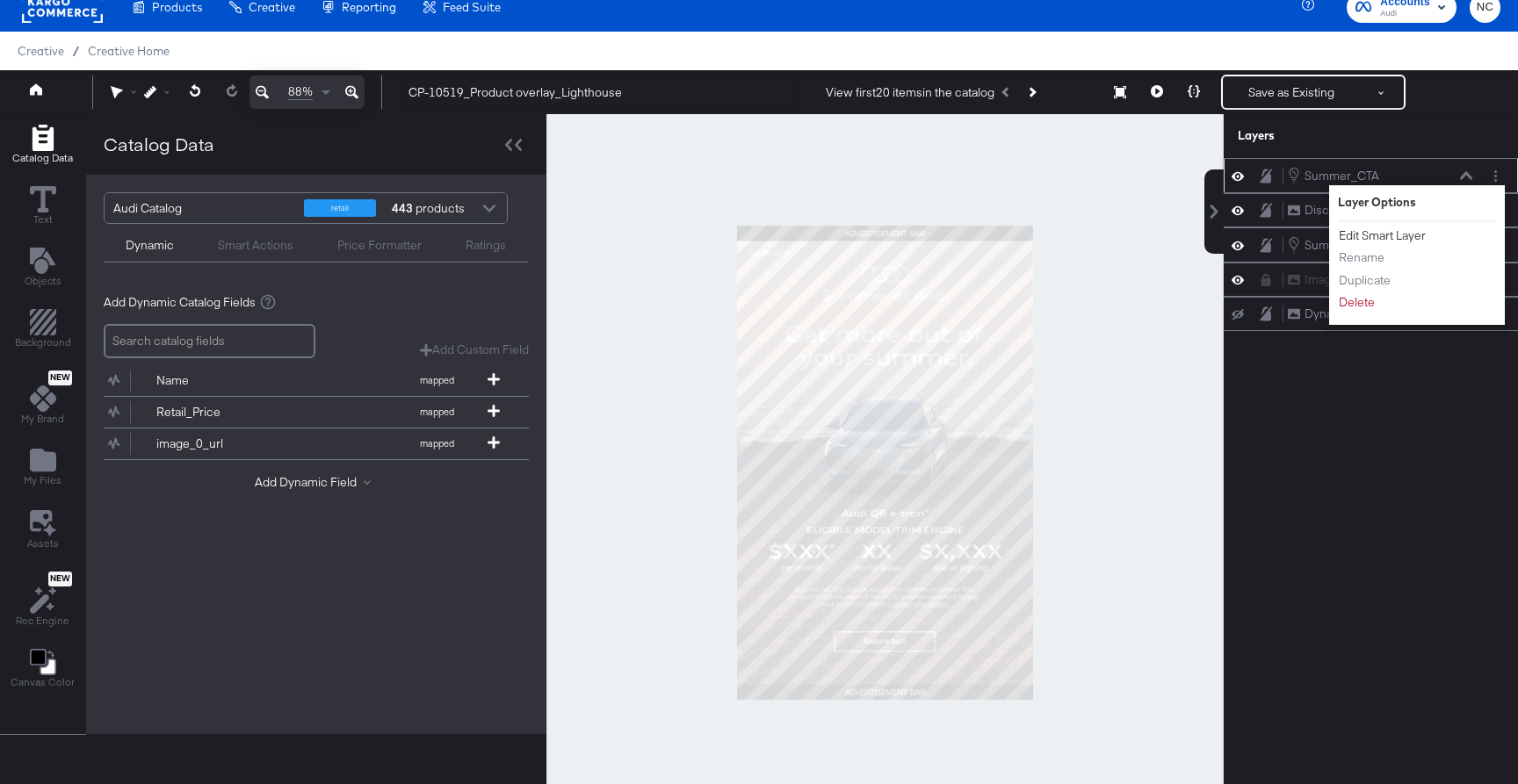 click on "Edit Smart Layer" at bounding box center [1382, 235] 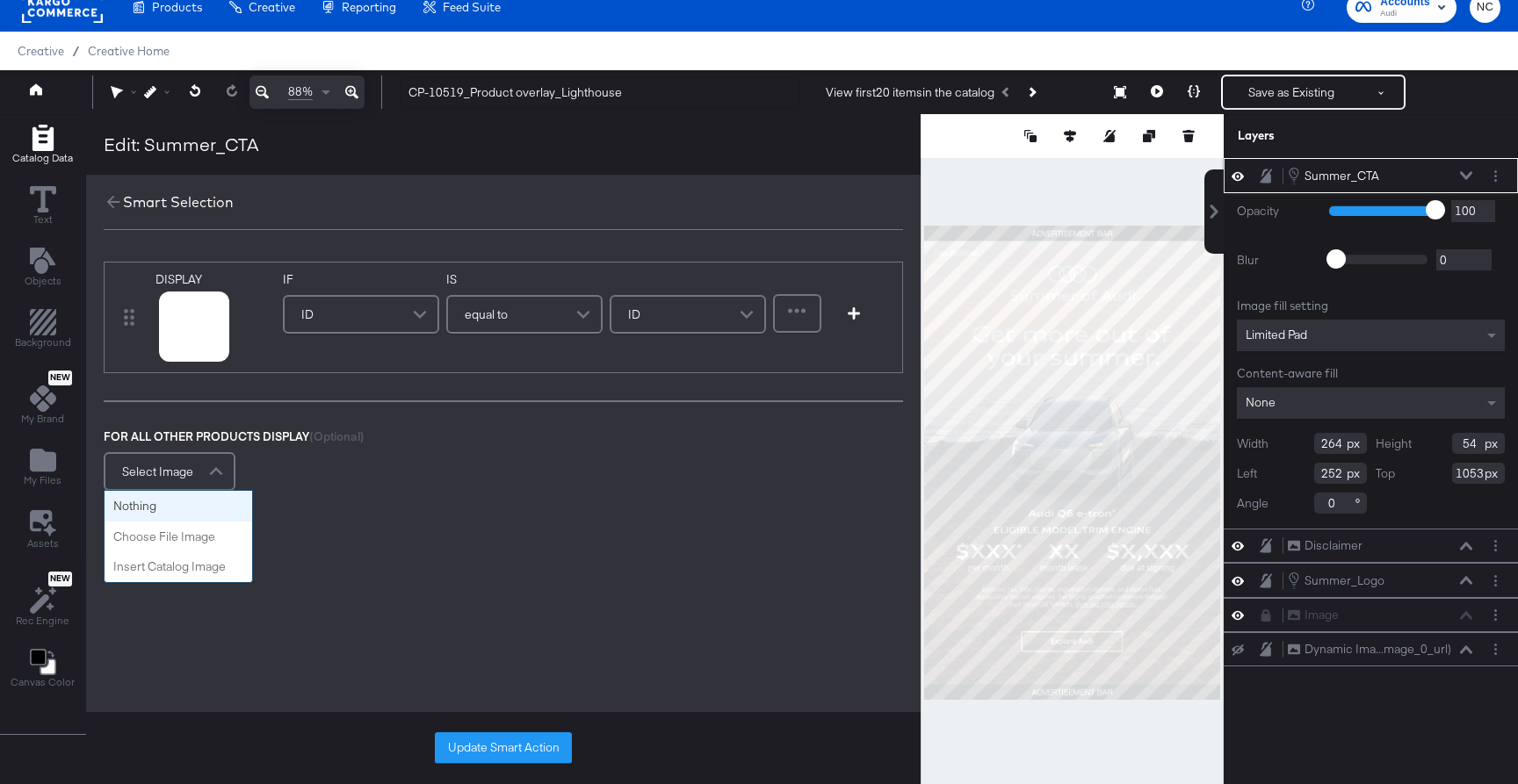 click at bounding box center [218, 471] 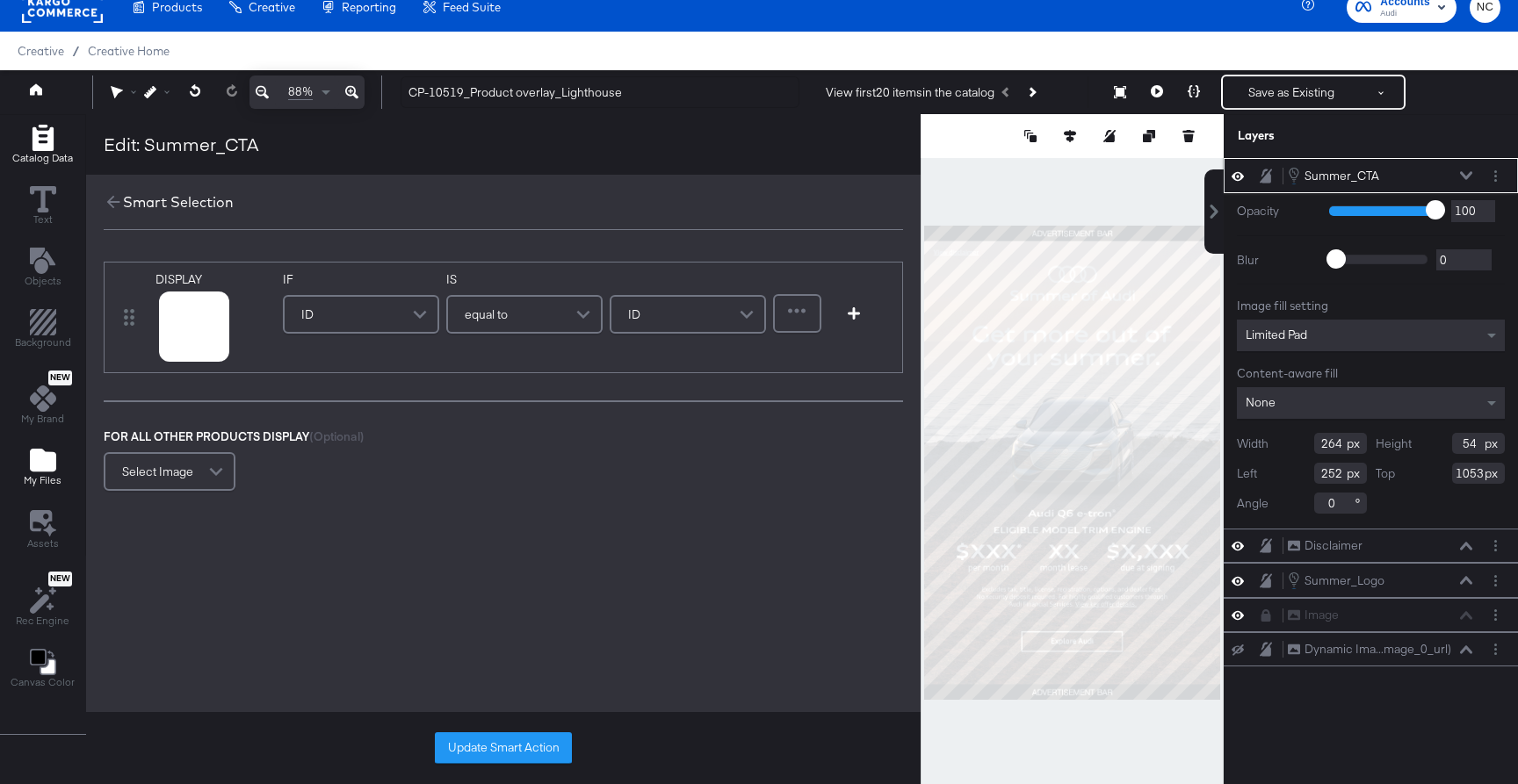 click on "My Files" at bounding box center (42, 480) 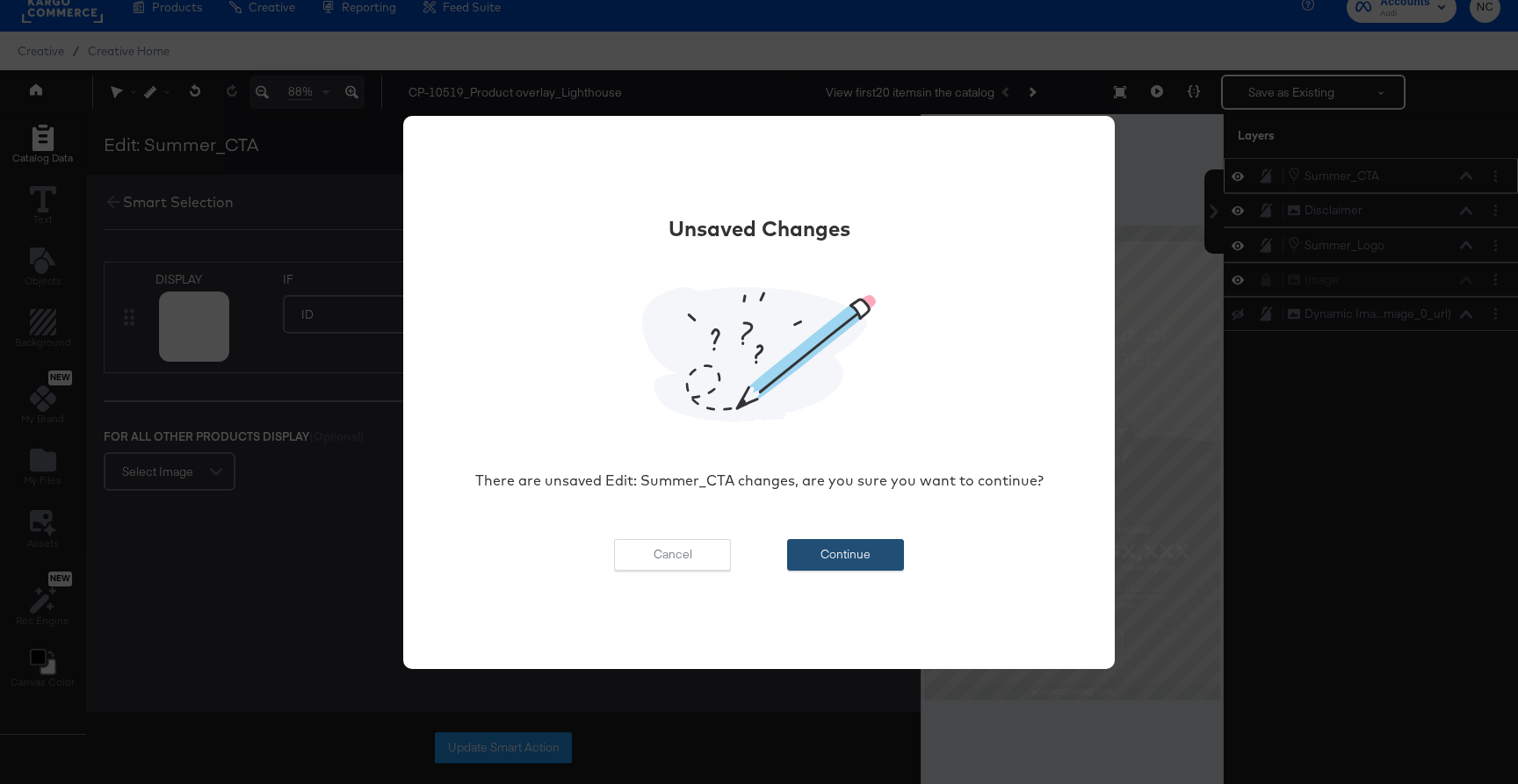 click on "Continue" at bounding box center (845, 555) 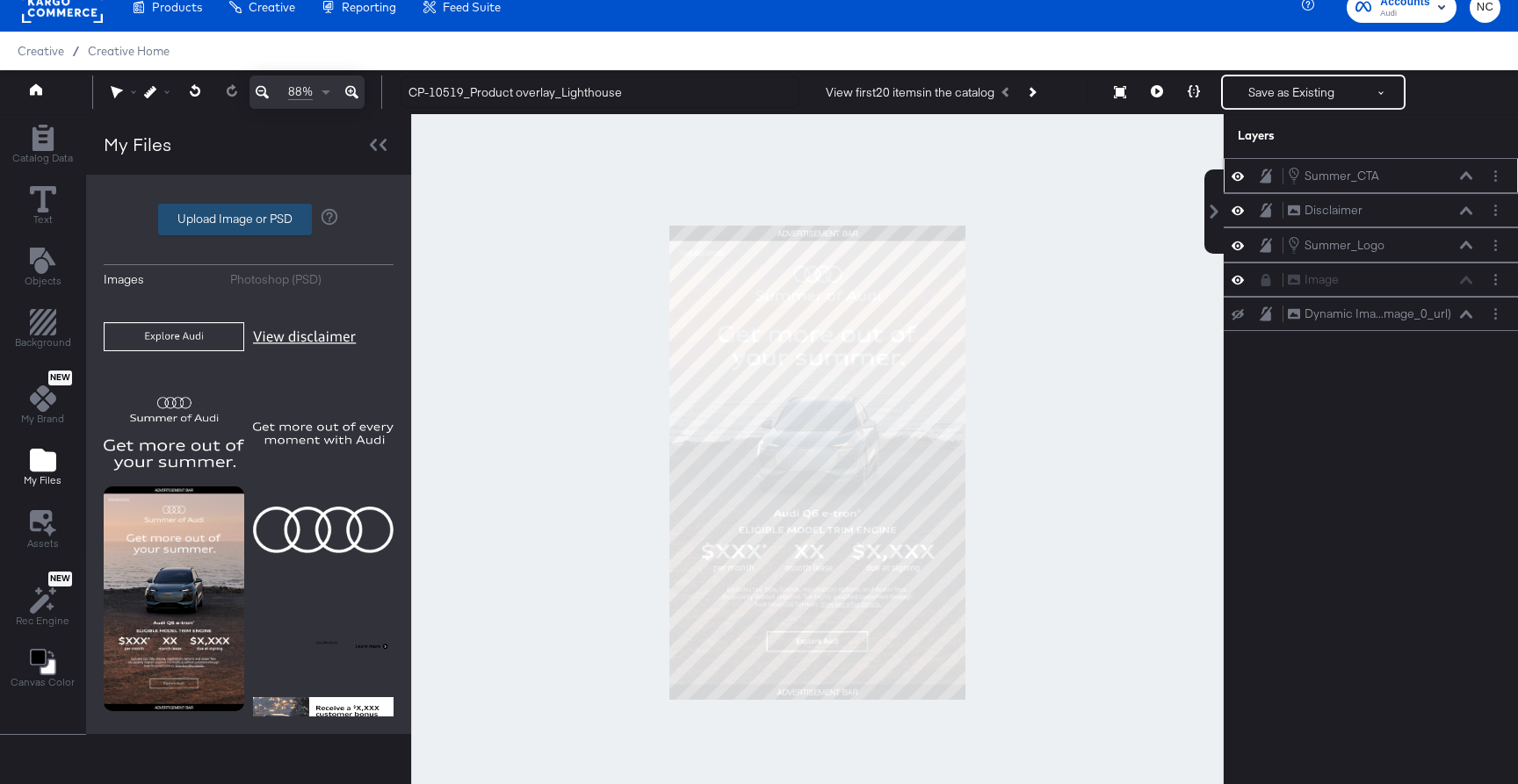 click on "Upload Image or PSD" at bounding box center [235, 219] 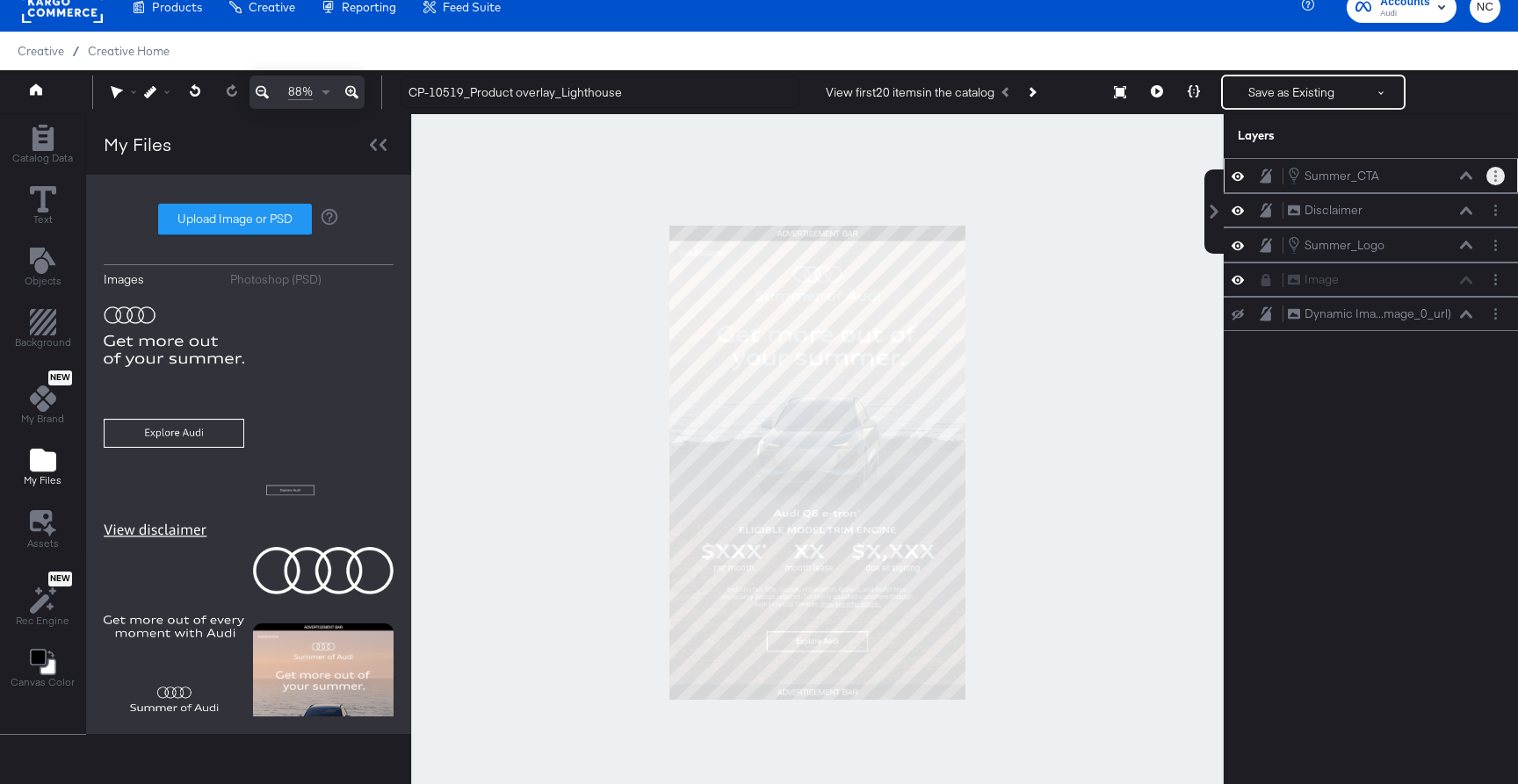 click at bounding box center (1495, 176) 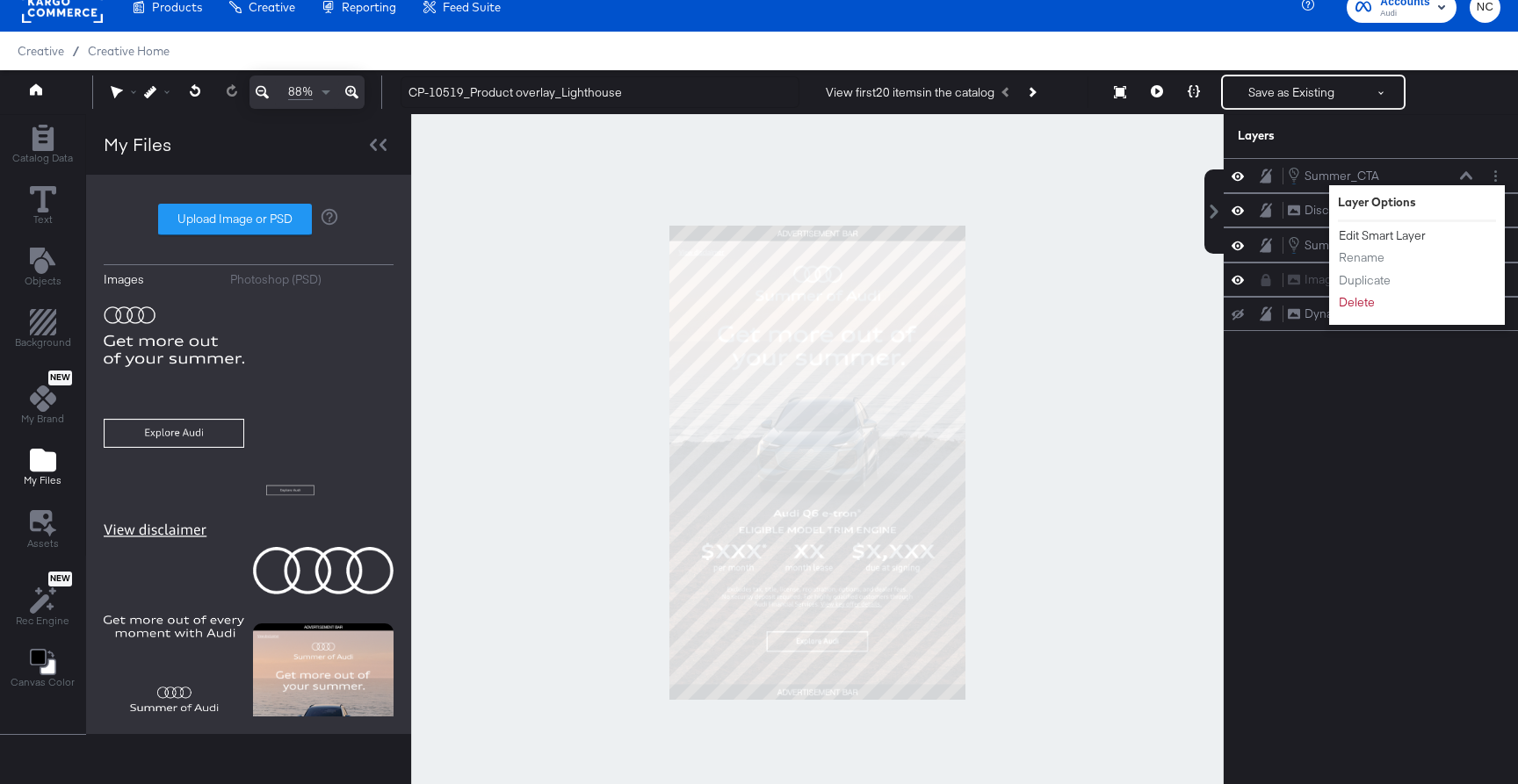 click on "Edit Smart Layer" at bounding box center (1382, 235) 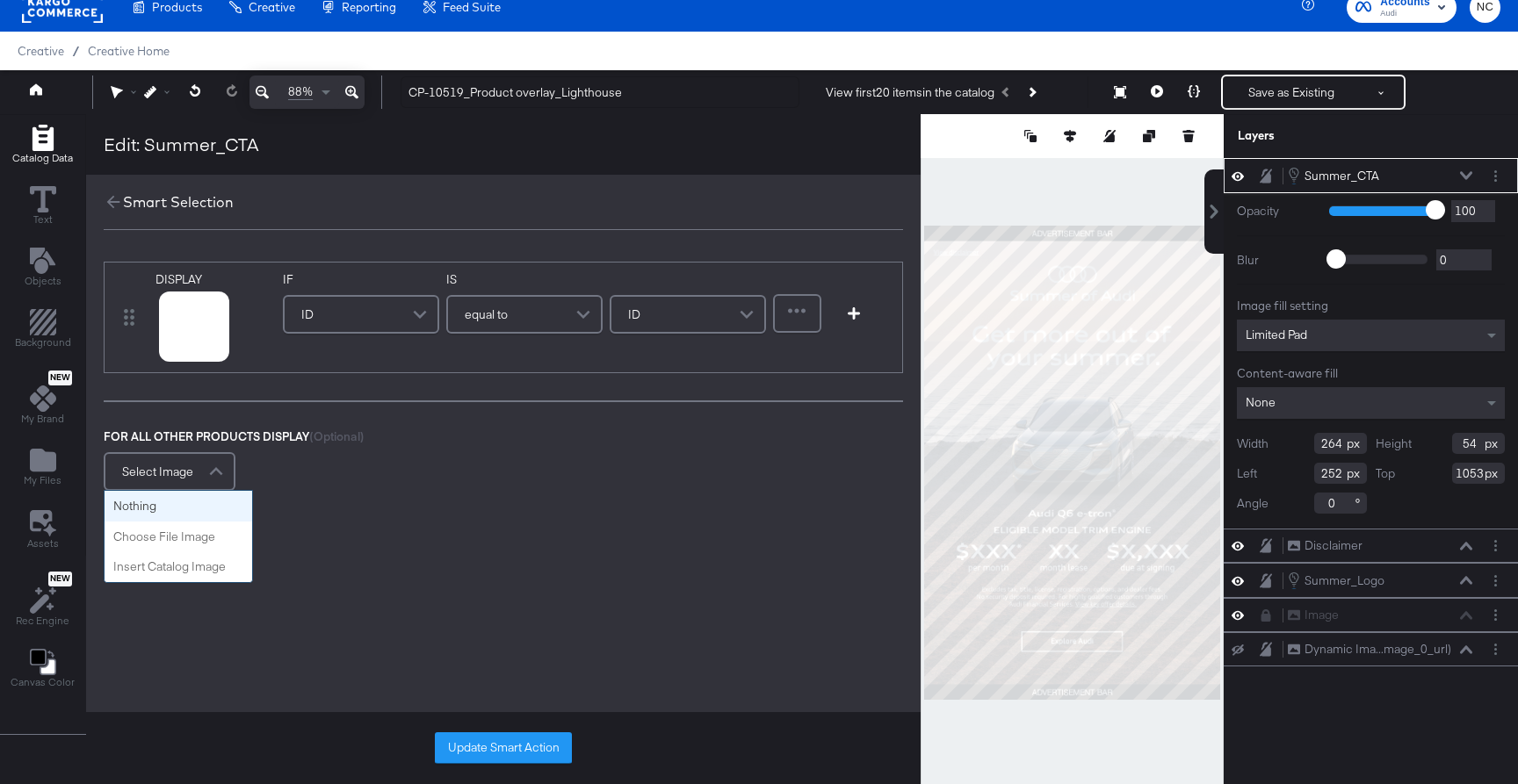 click on "Select Image" at bounding box center [170, 471] 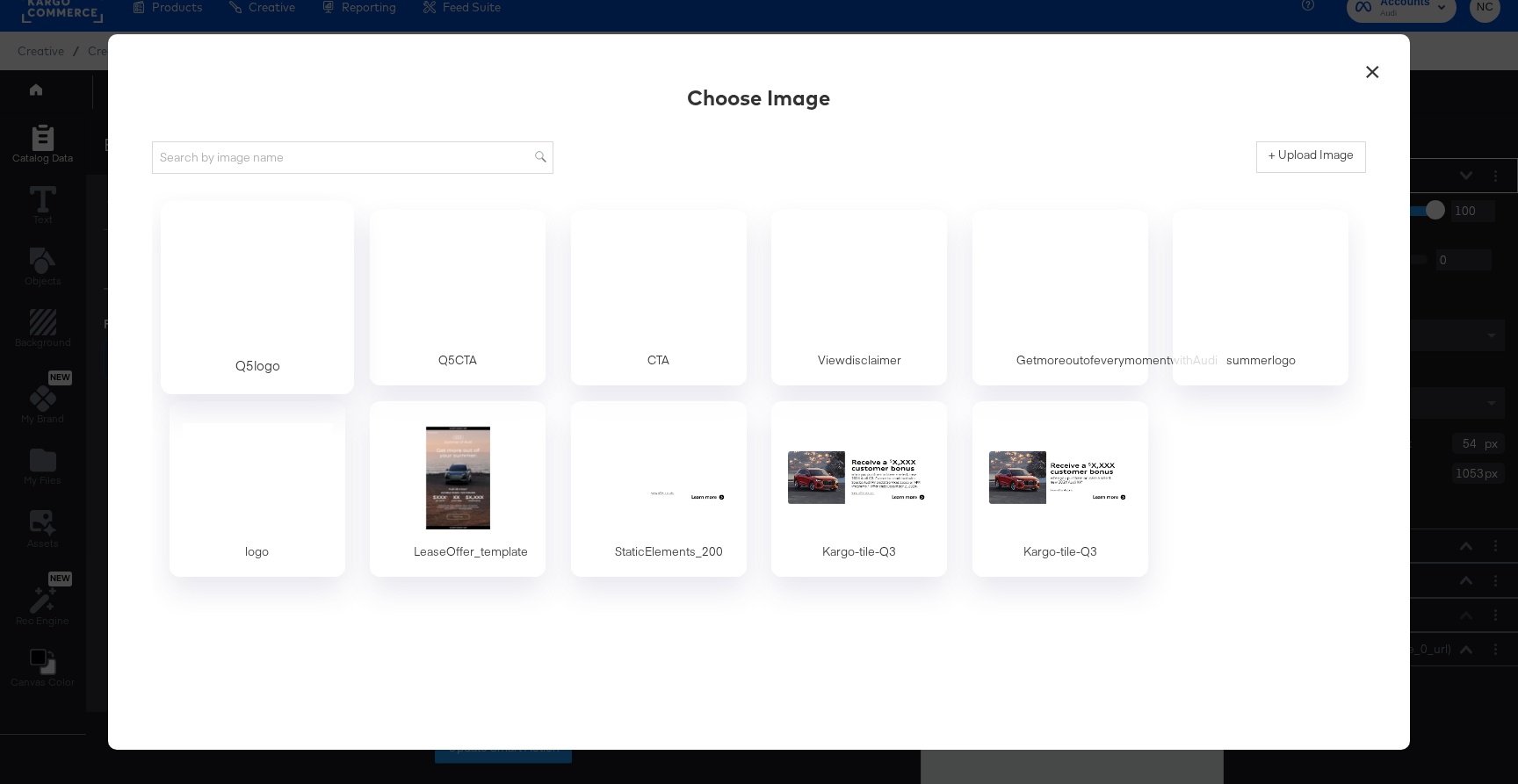 click at bounding box center (257, 285) 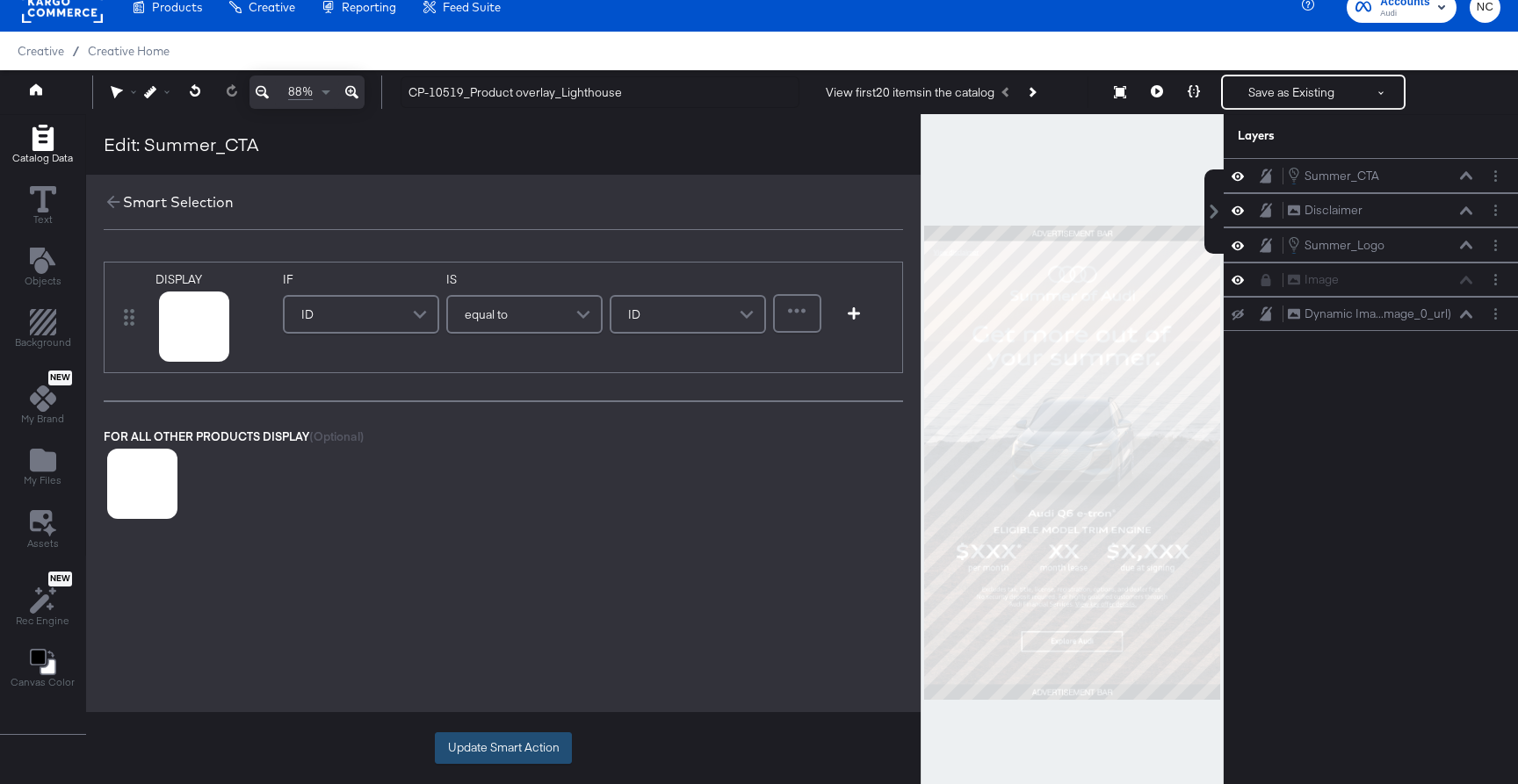 click on "Update Smart Action" at bounding box center (503, 748) 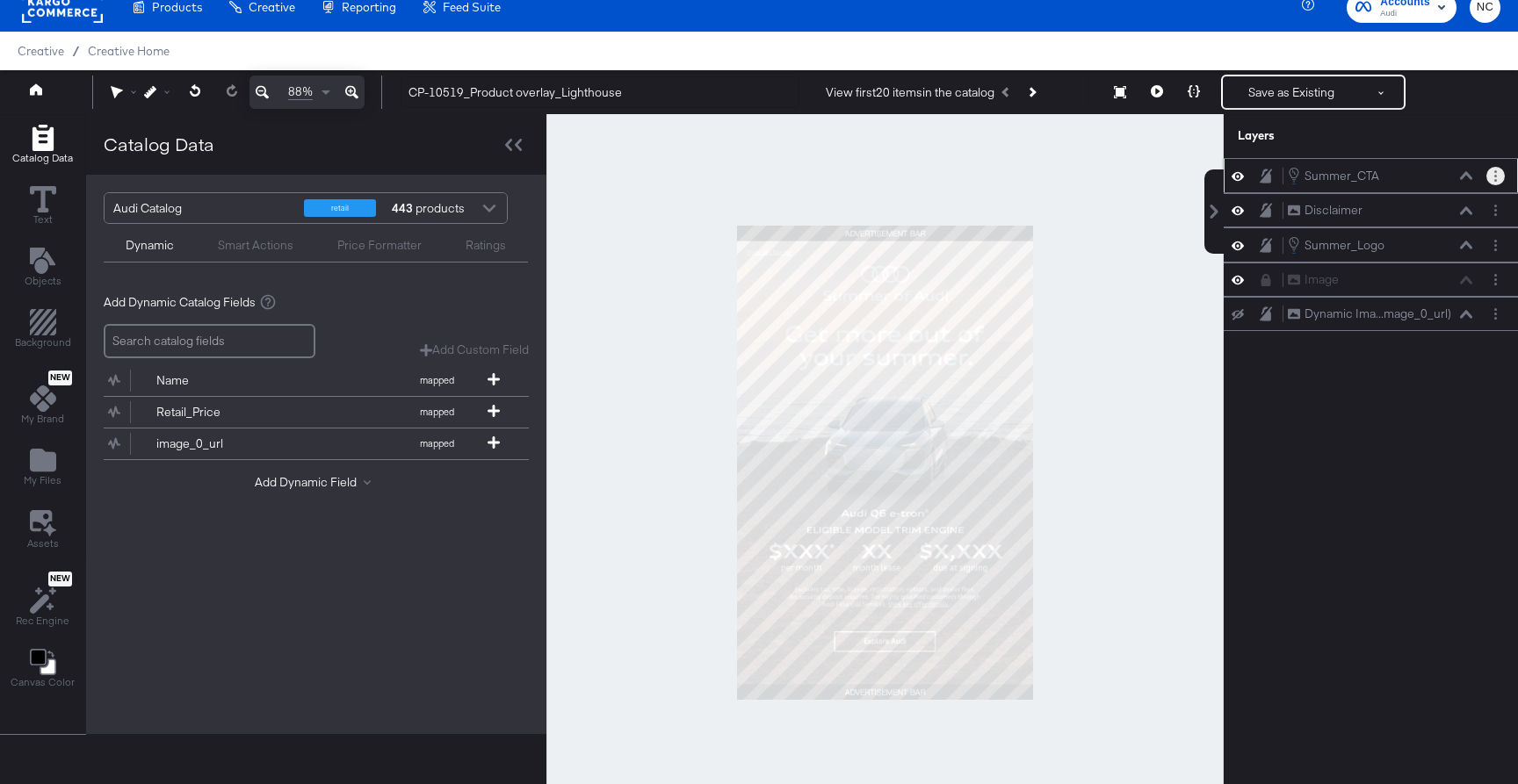click at bounding box center (1495, 176) 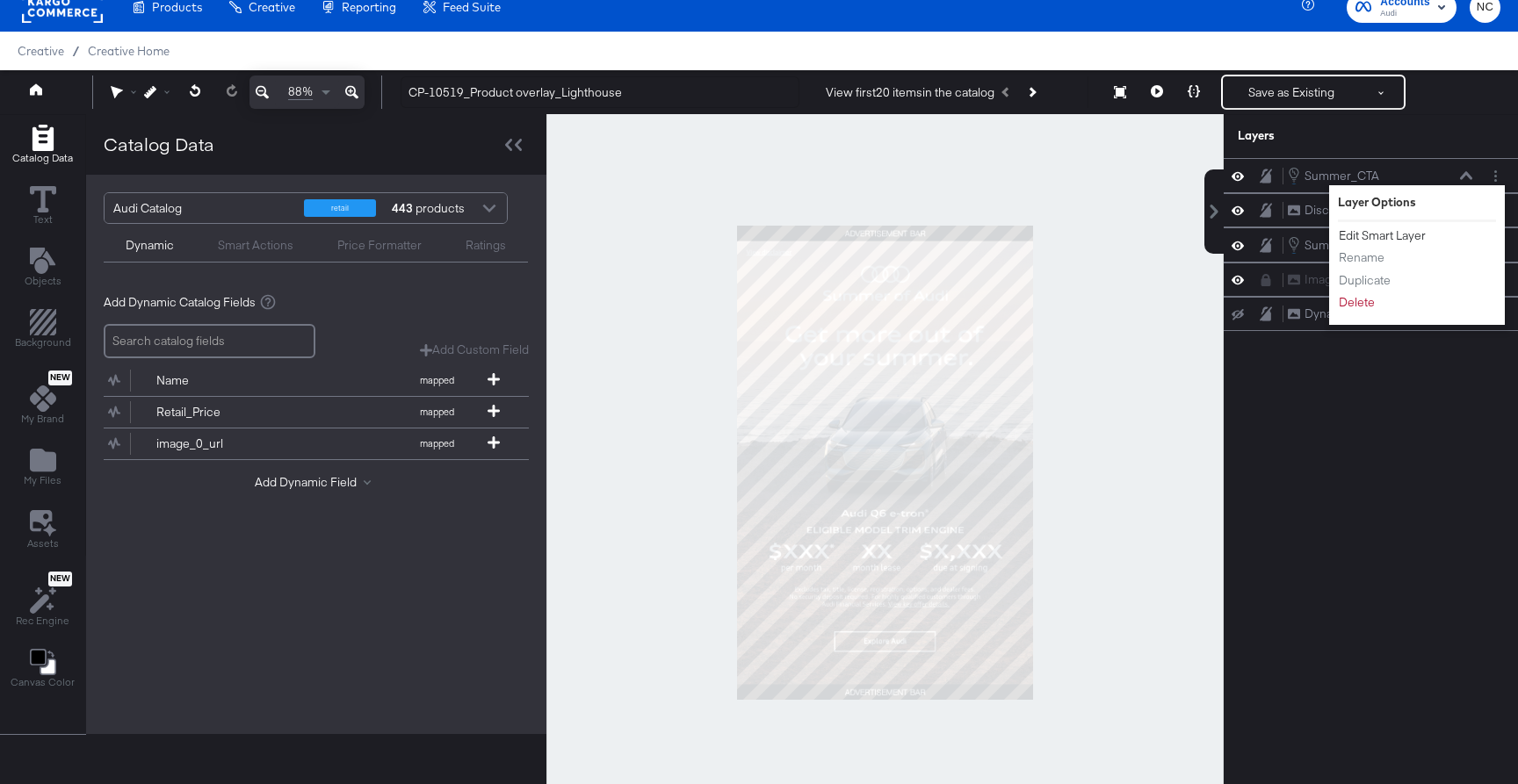 click on "Edit Smart Layer" at bounding box center (1382, 235) 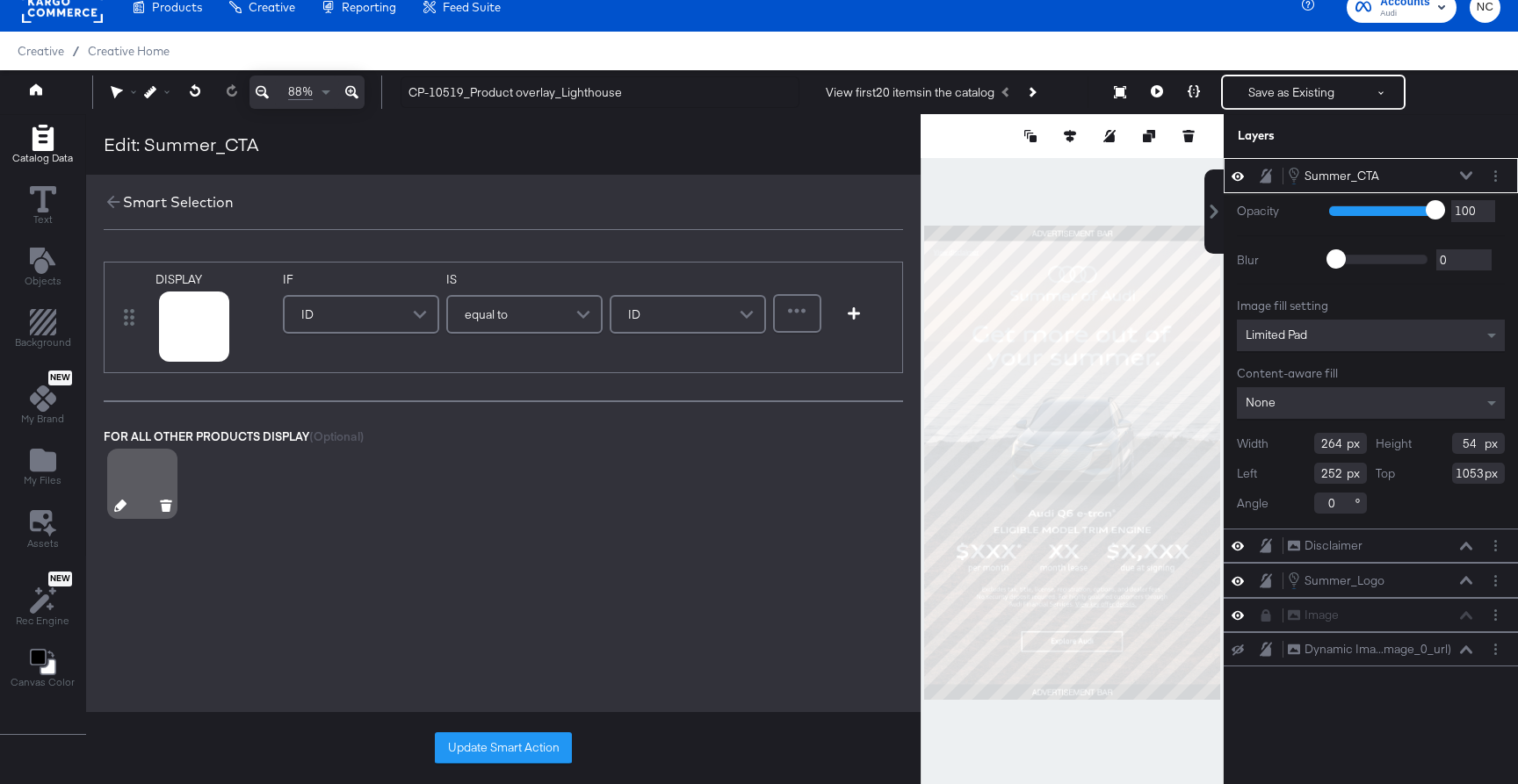 click 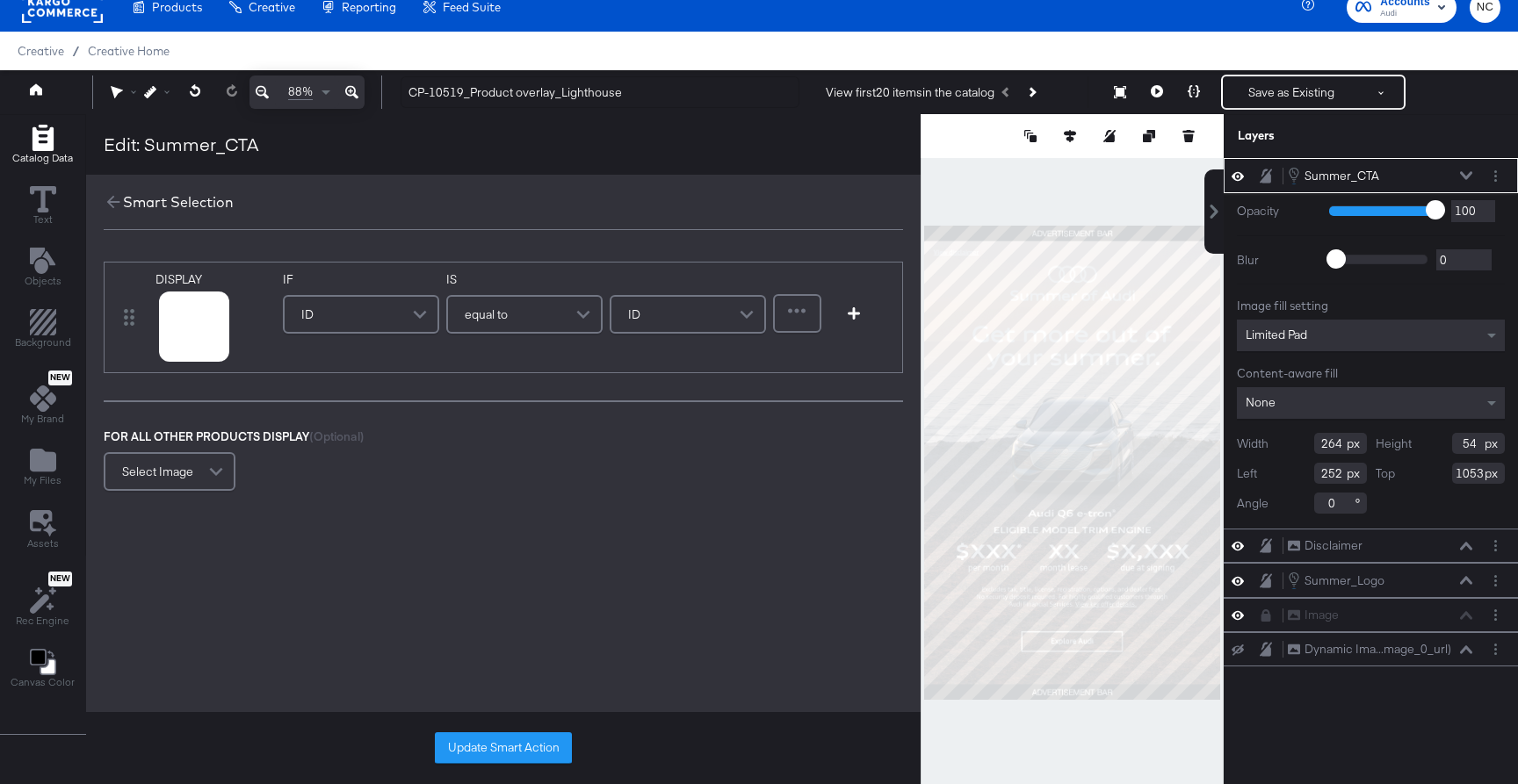 click on "Select Image" at bounding box center [170, 471] 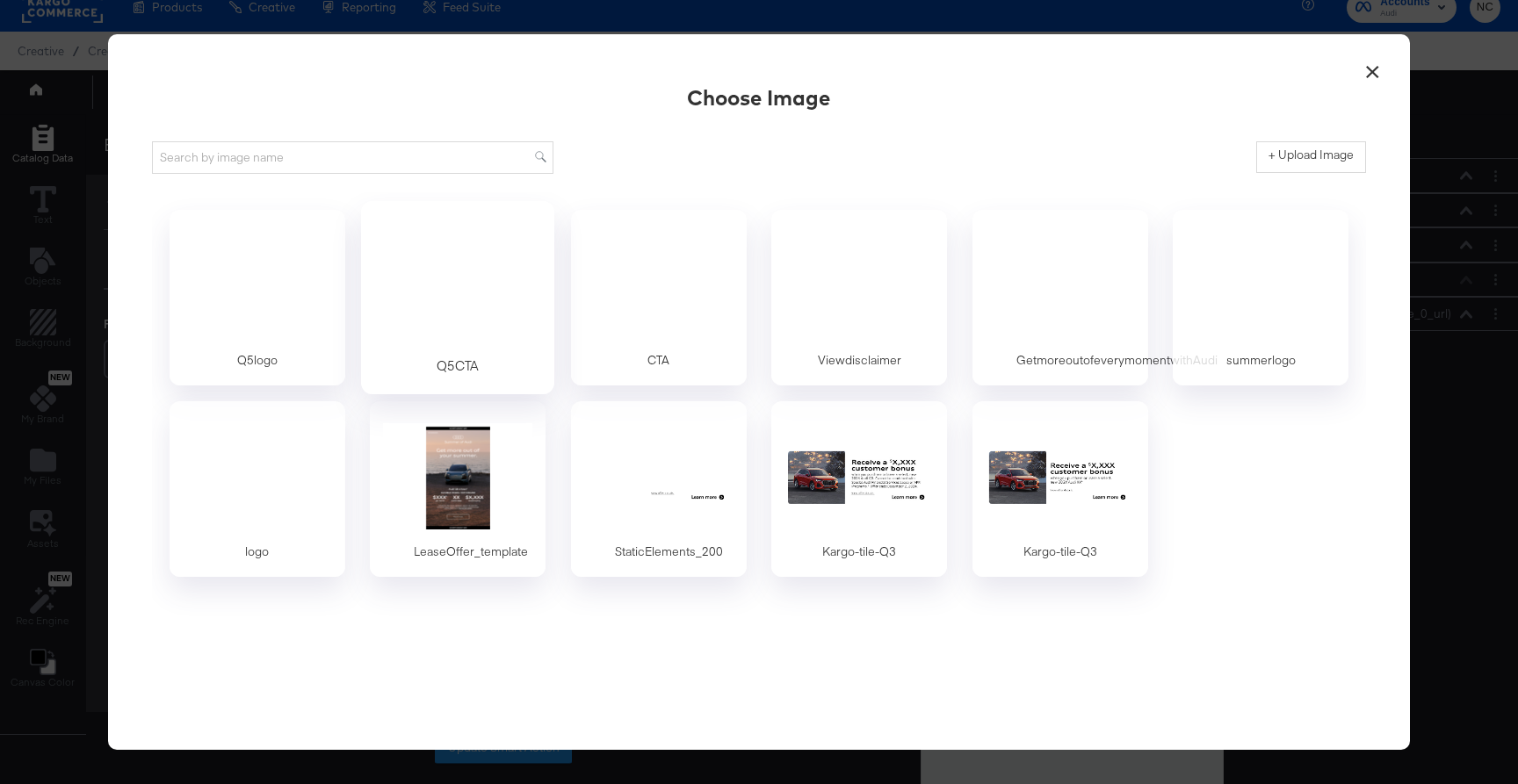 click at bounding box center [458, 285] 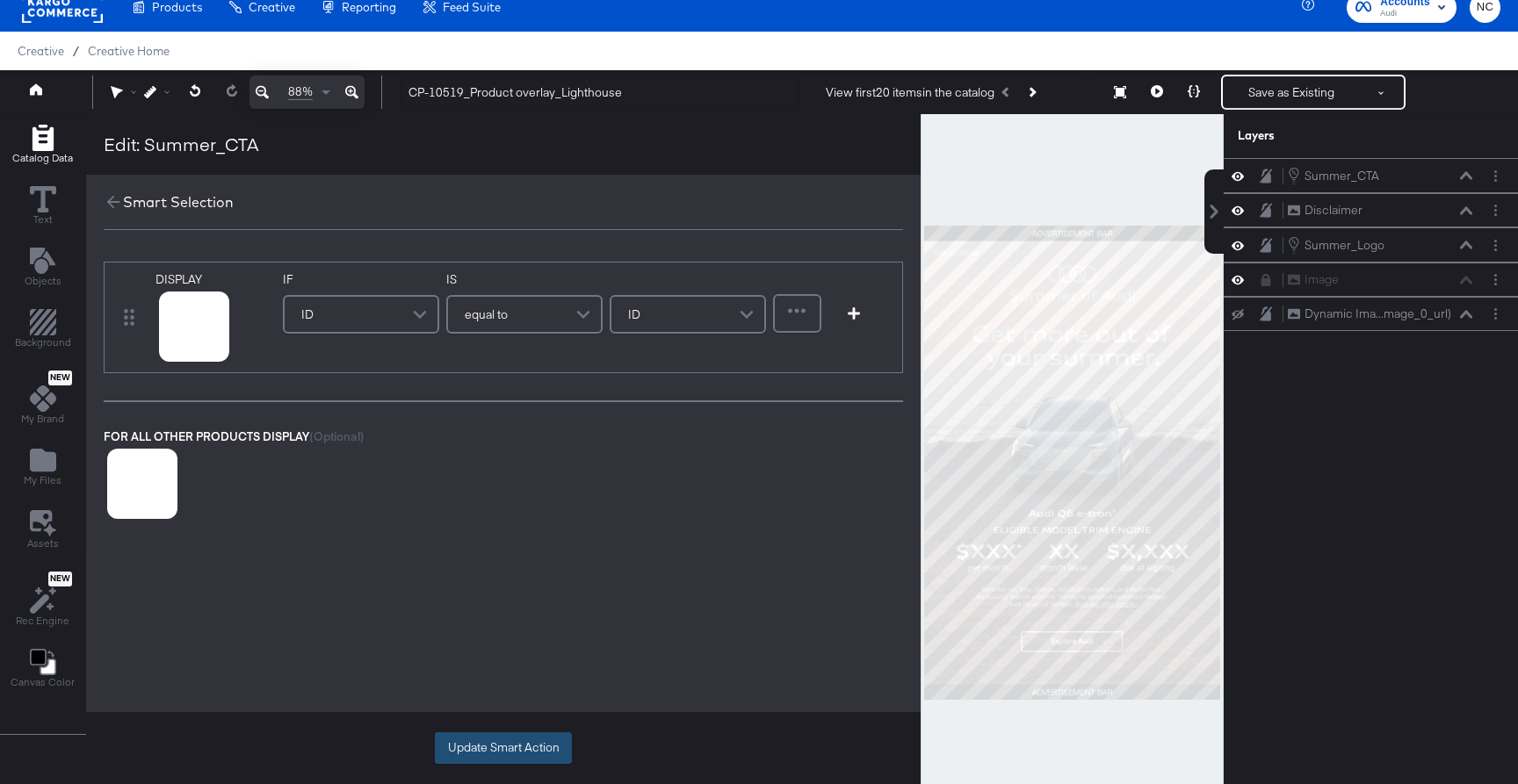 click on "Update Smart Action" at bounding box center [503, 748] 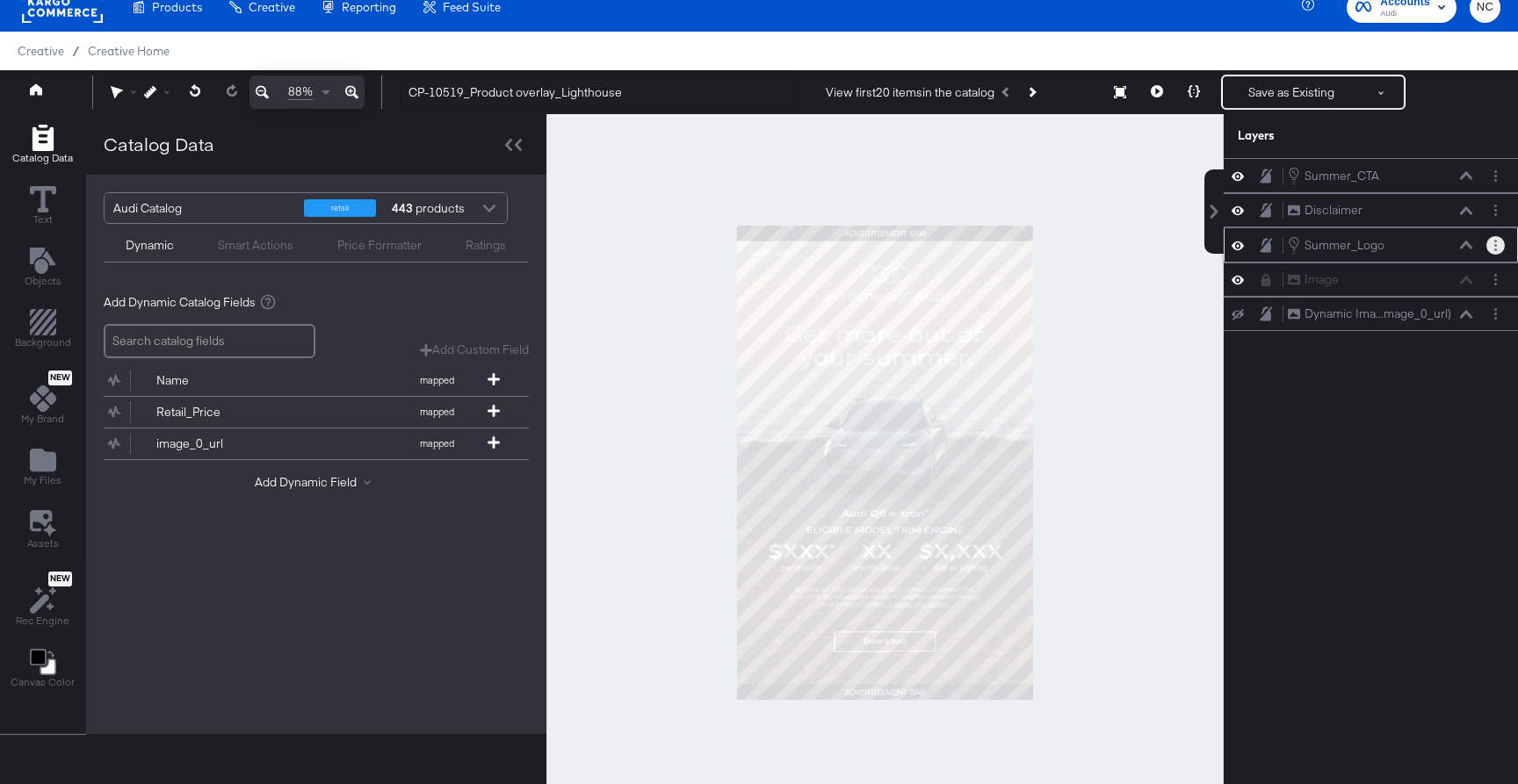 click at bounding box center (1495, 245) 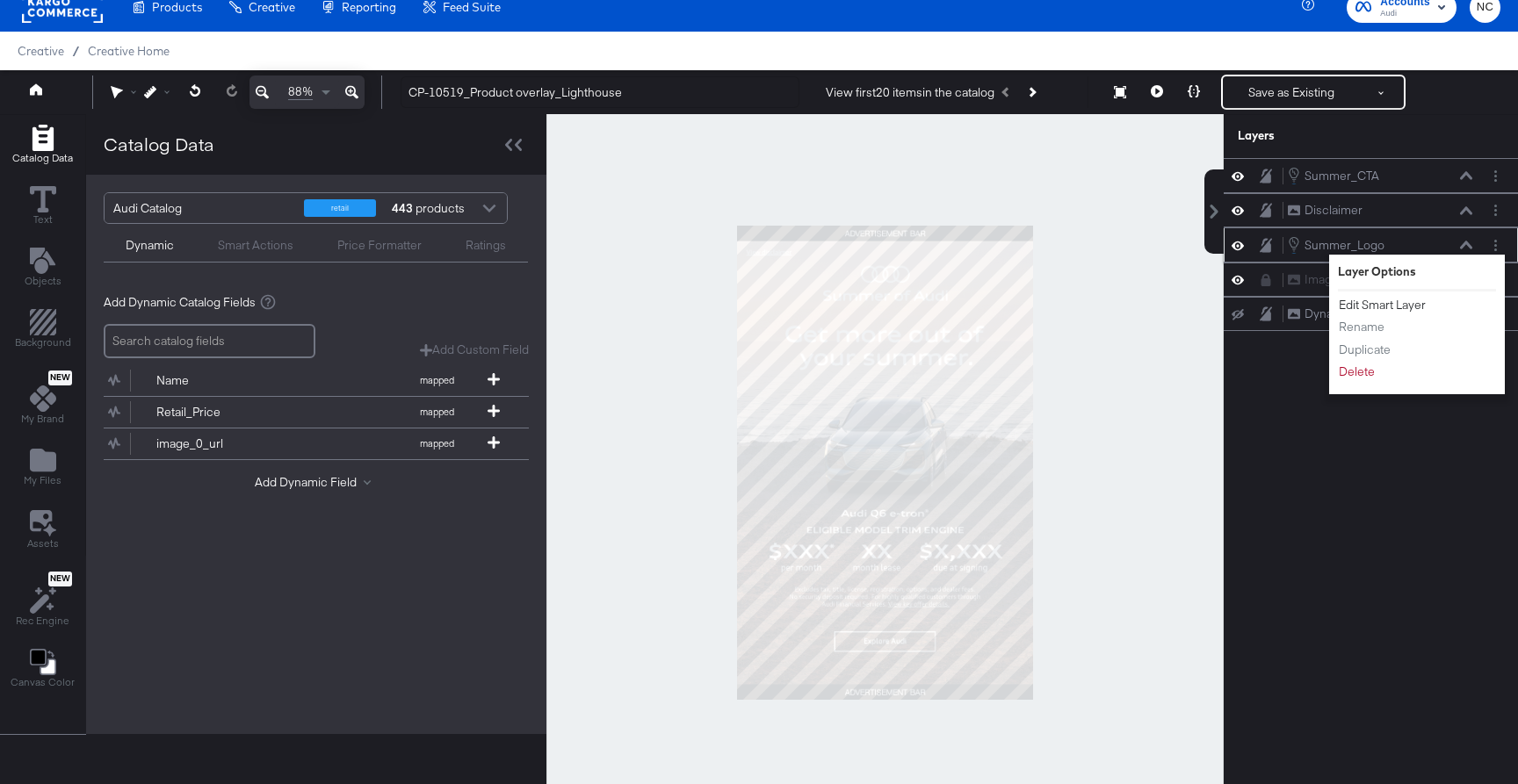 click on "Edit Smart Layer" at bounding box center [1382, 305] 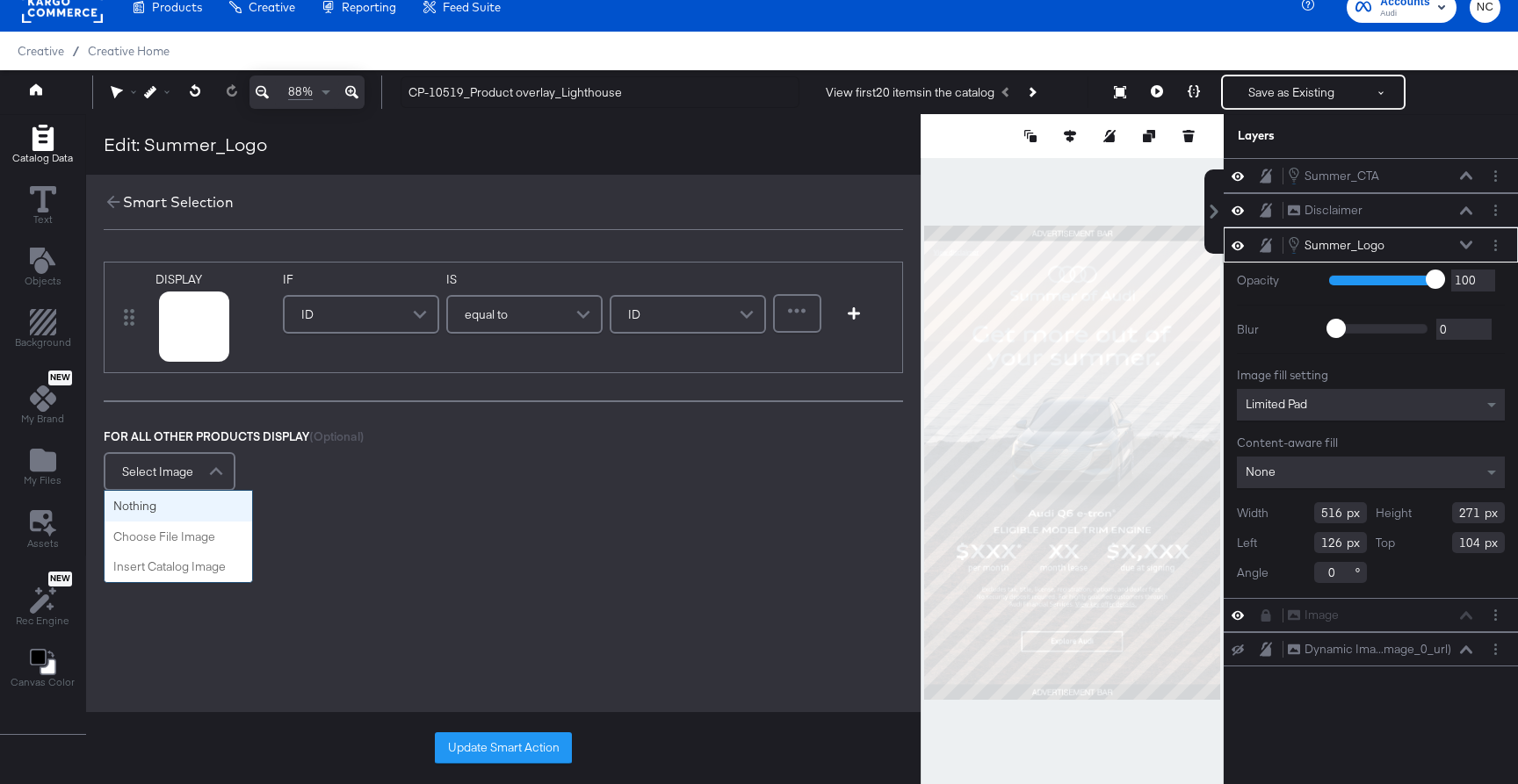 click on "Select Image" at bounding box center [170, 471] 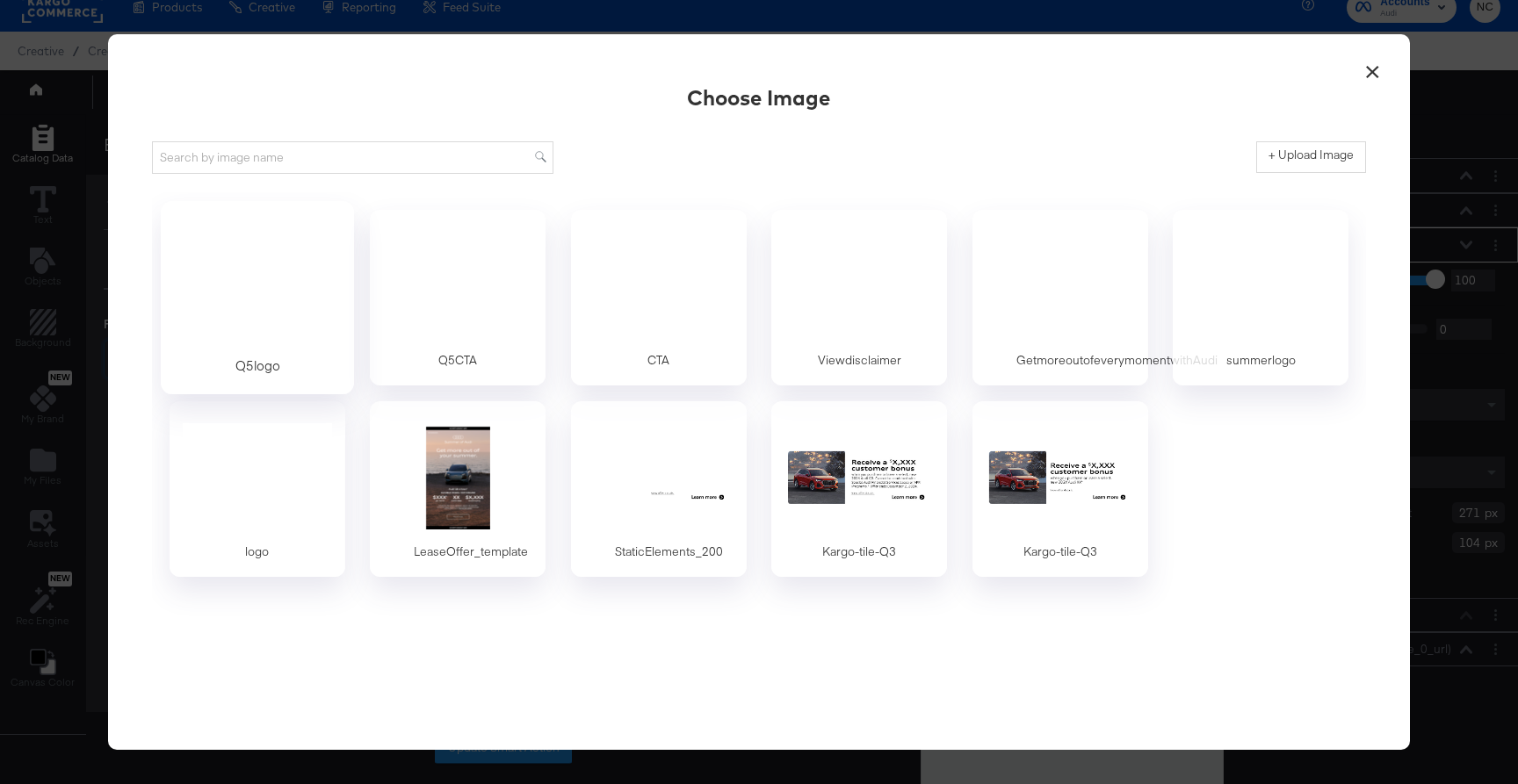 click on "Q5logo" at bounding box center [257, 298] 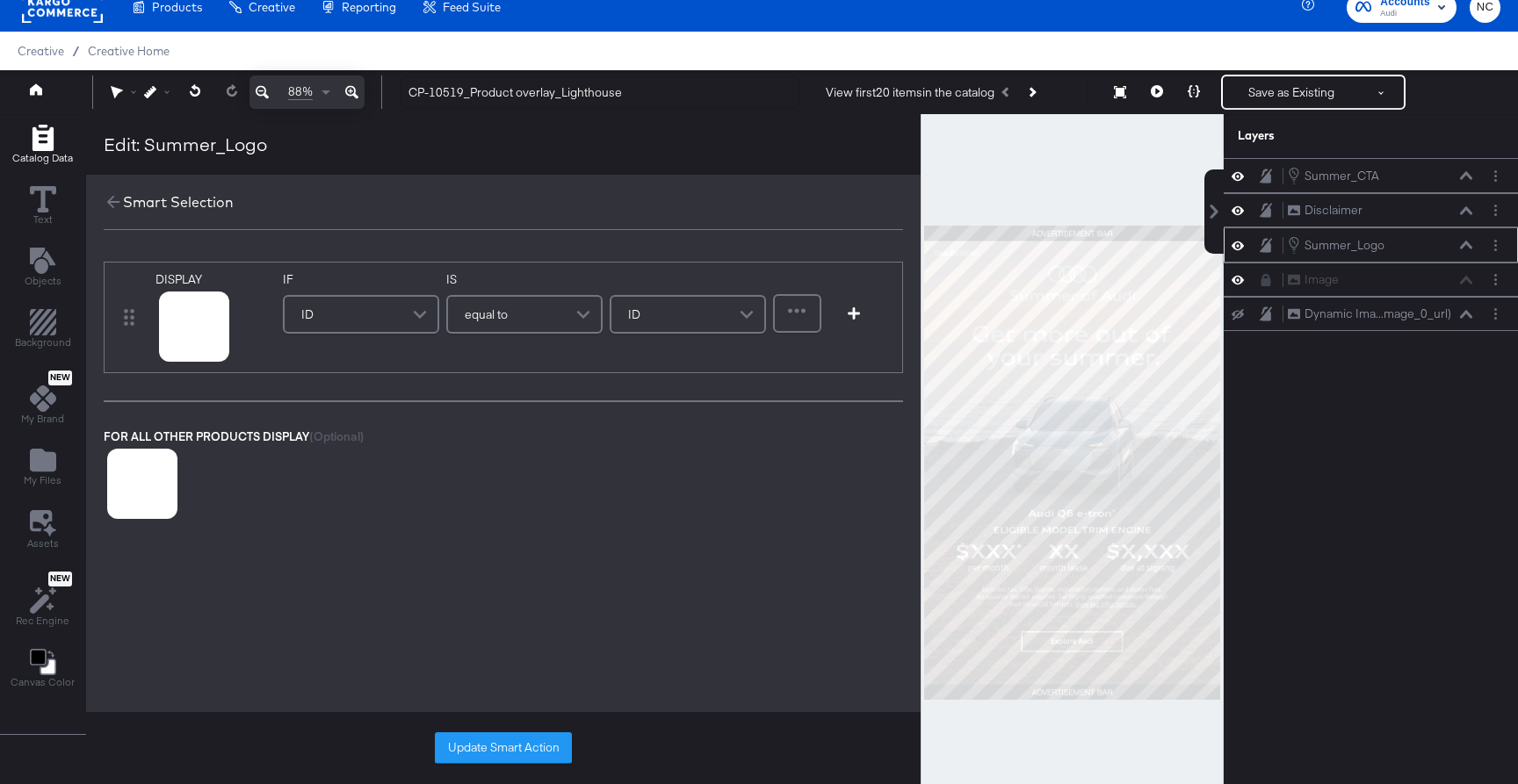 click on "Update Smart Action" at bounding box center [503, 748] 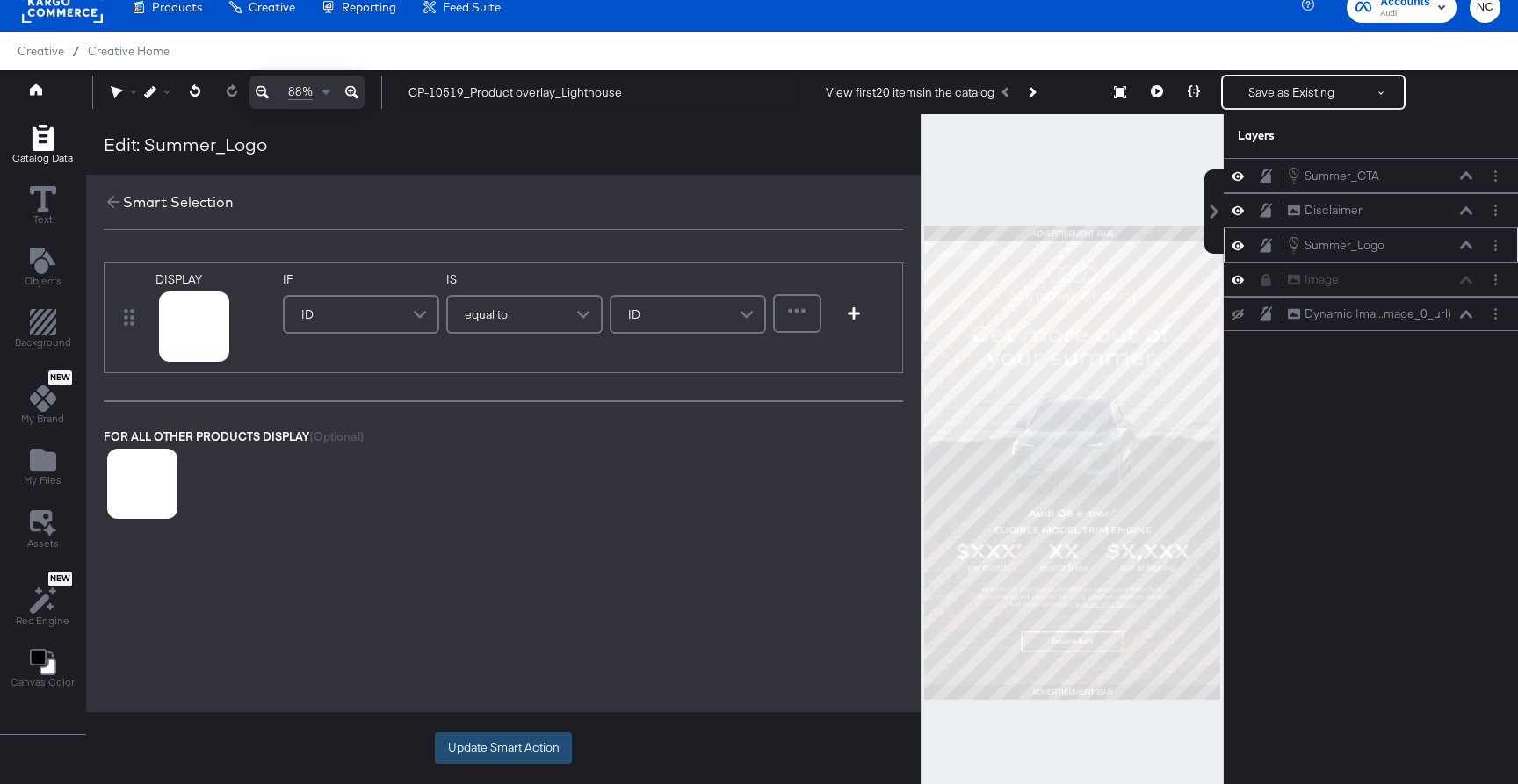 click on "Update Smart Action" at bounding box center (503, 748) 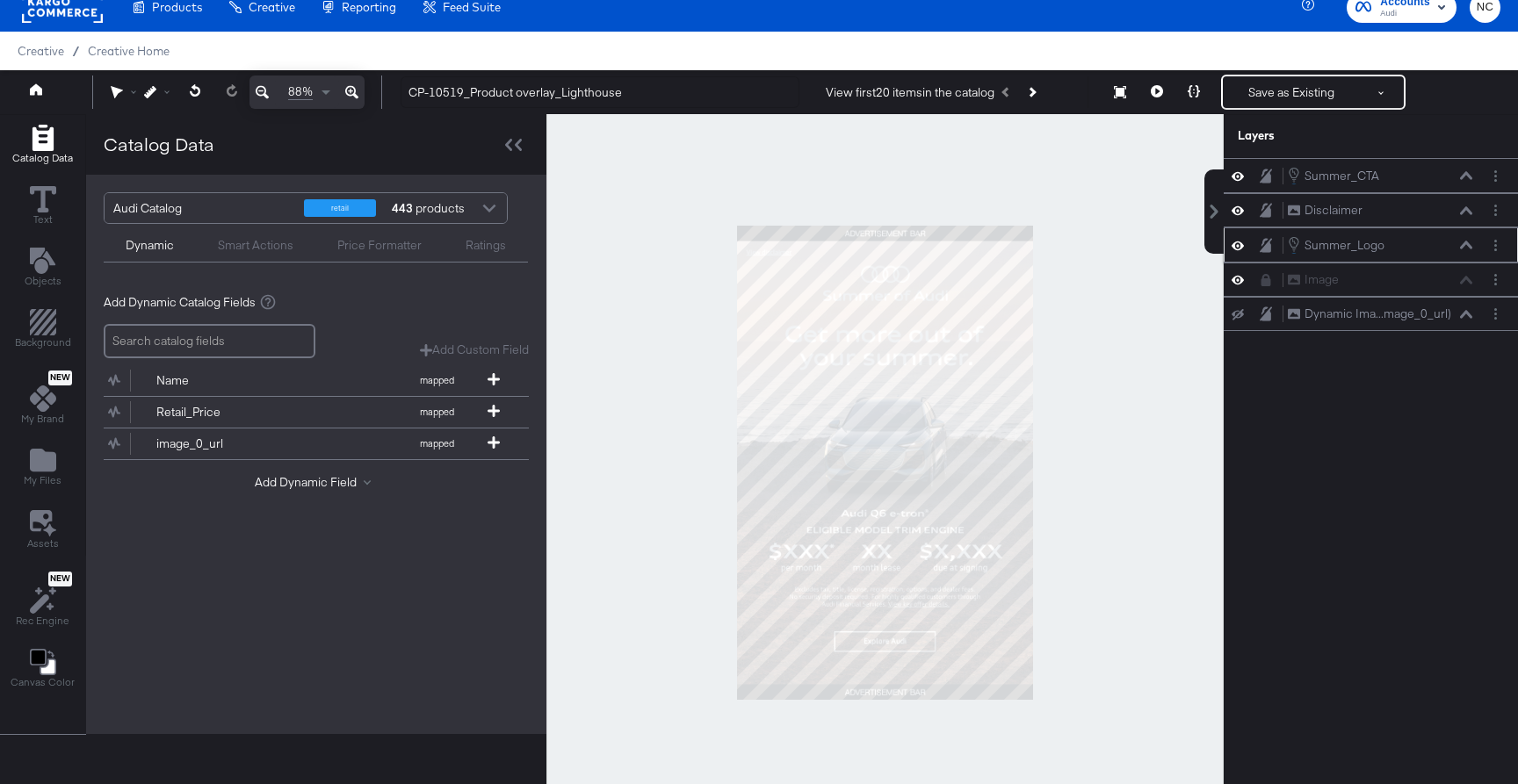 click on "Summer_CTA Summer_CTA Disclaimer Disclaimer Summer_Logo Summer_Logo Image Image Dynamic Ima...mage_0_url) Dynamic Image (image_0_url)" at bounding box center (1360, 471) 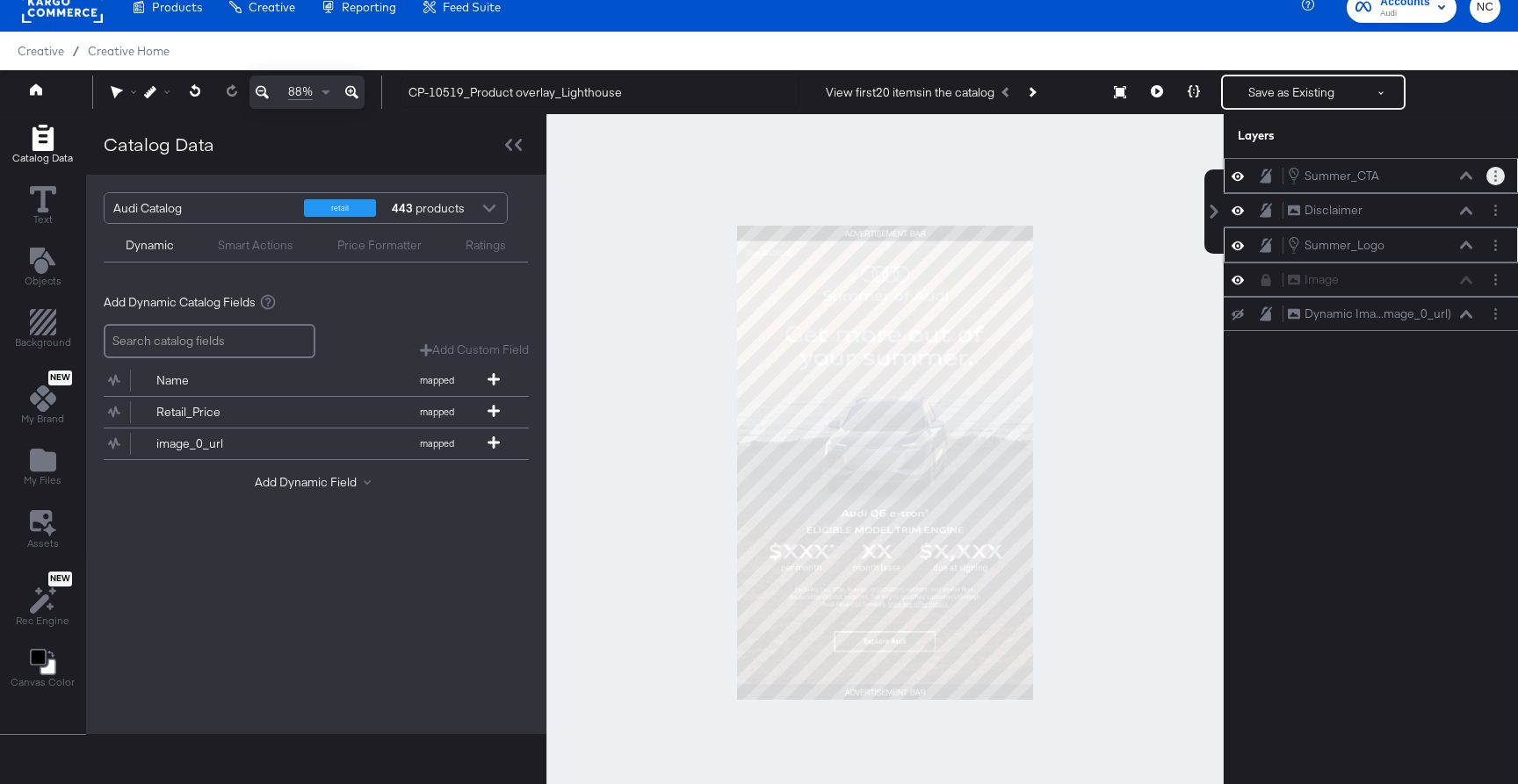click at bounding box center [1495, 176] 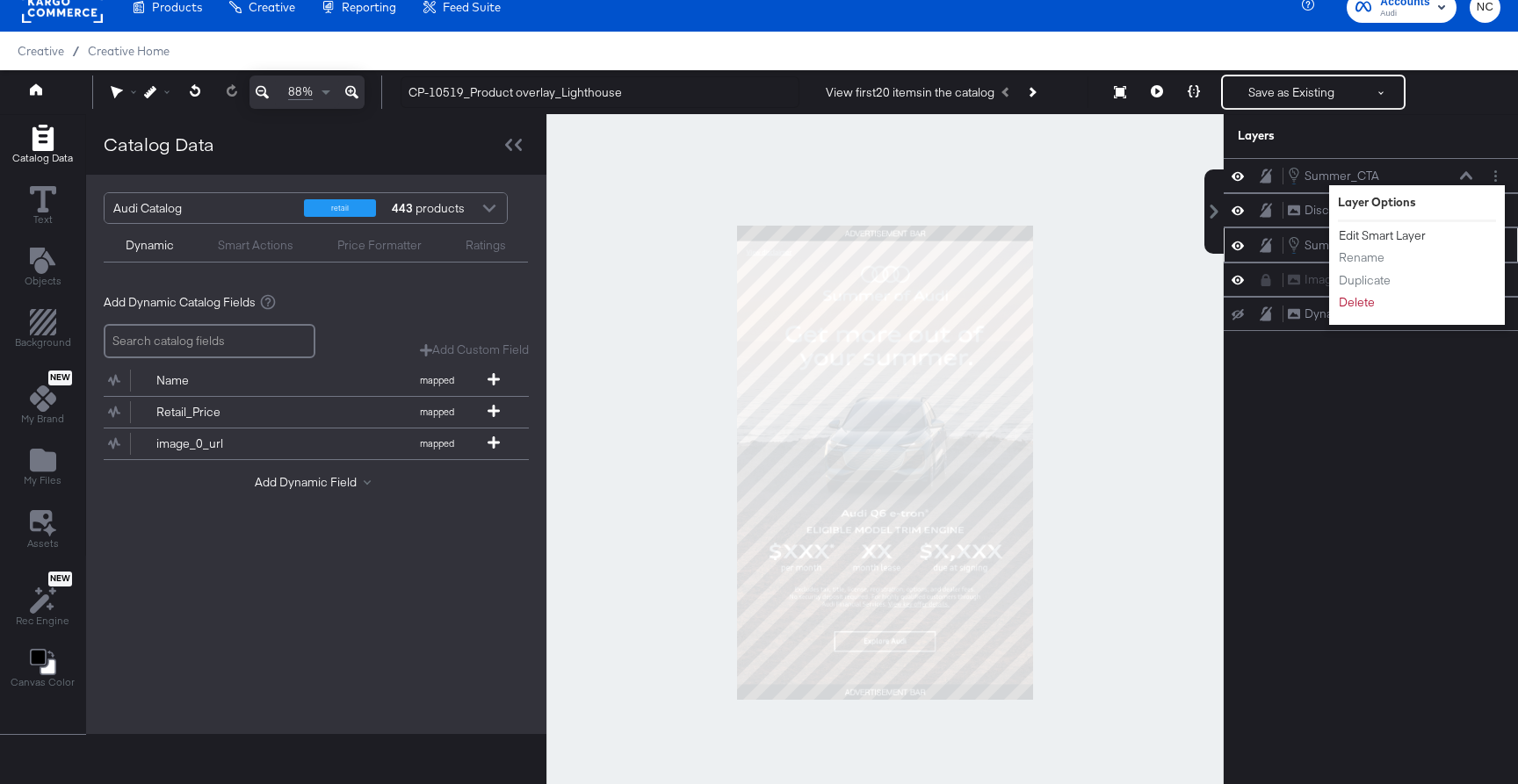 click on "Edit Smart Layer" at bounding box center [1382, 235] 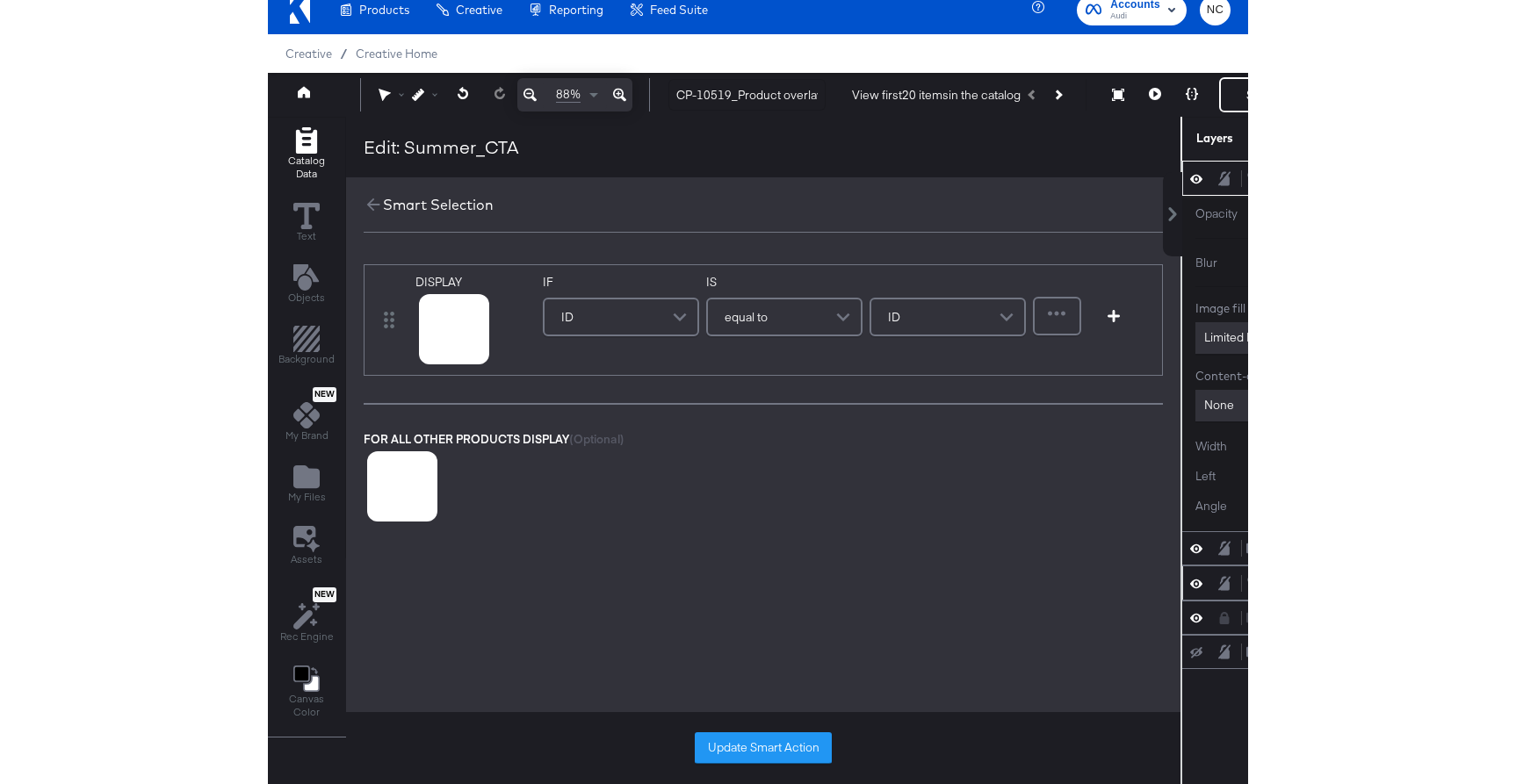 scroll, scrollTop: 18, scrollLeft: 0, axis: vertical 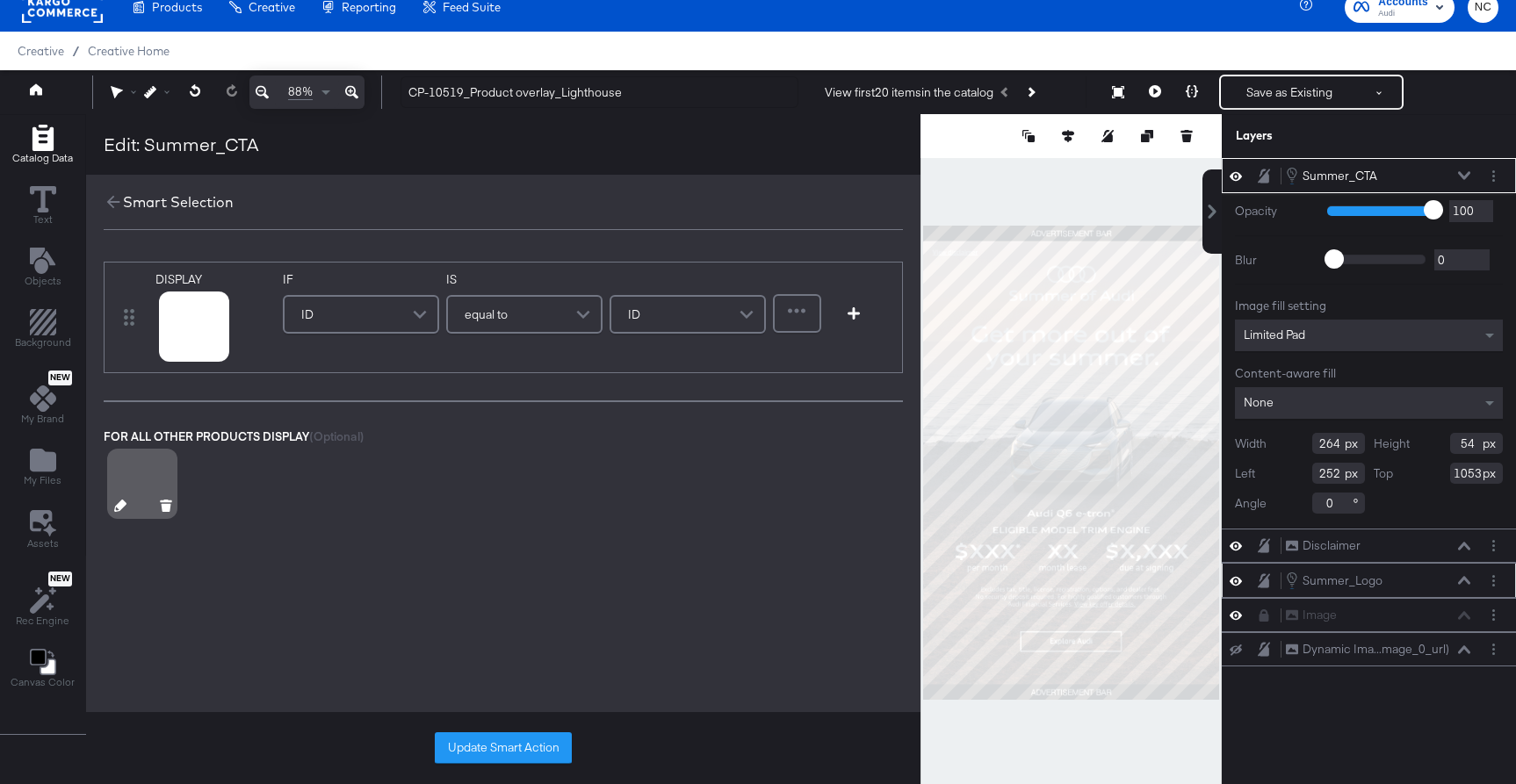 click 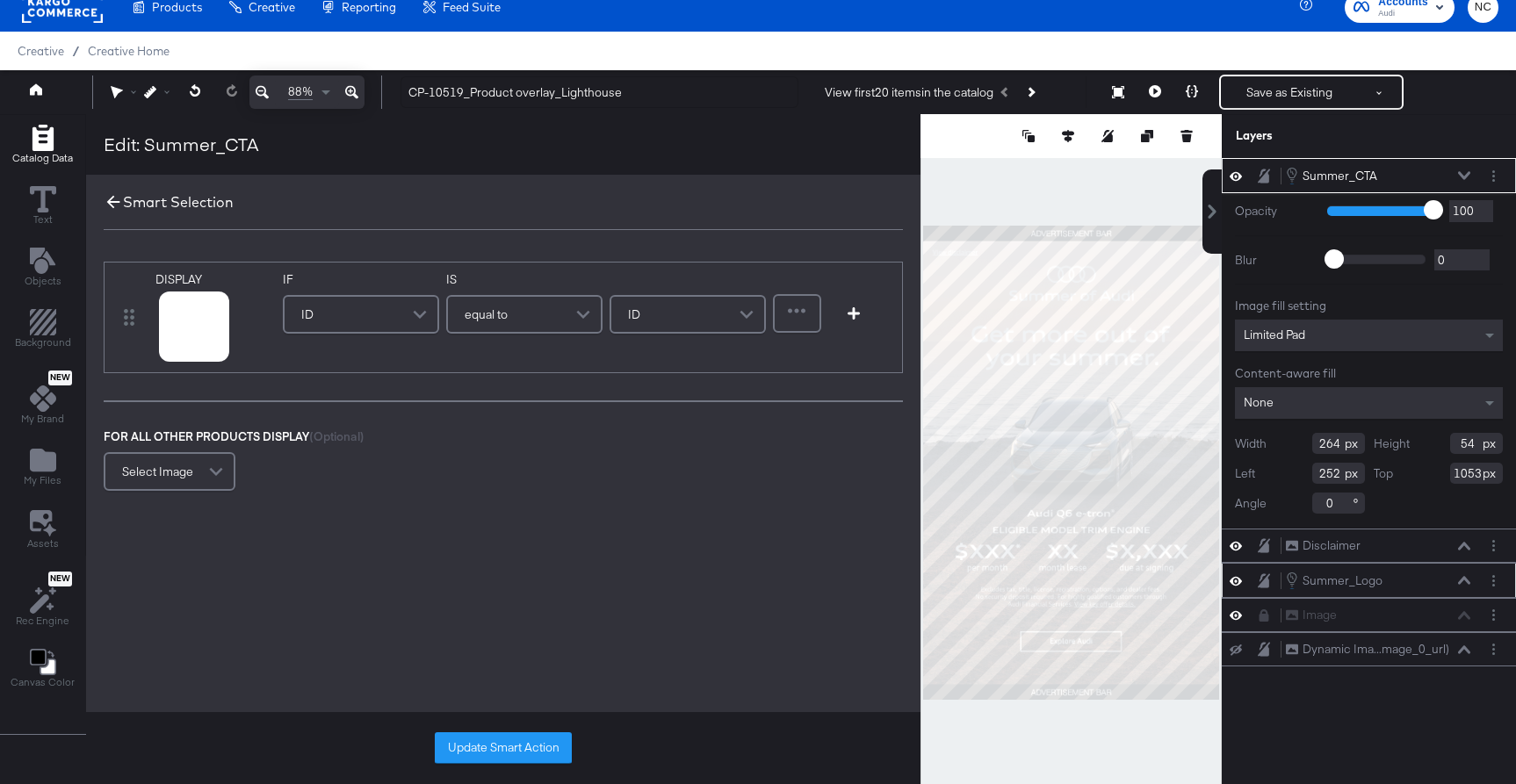 click 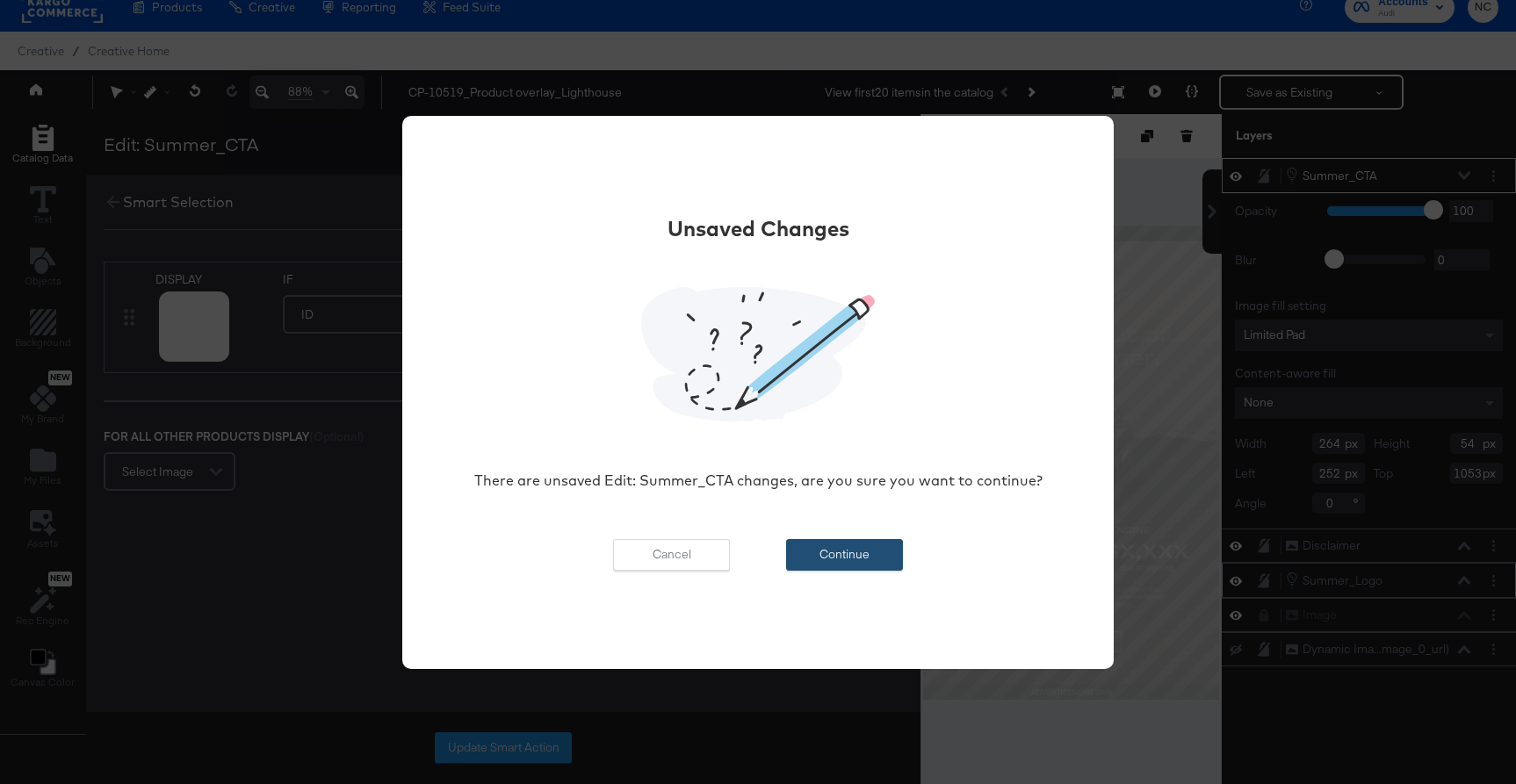 click on "Continue" at bounding box center (844, 555) 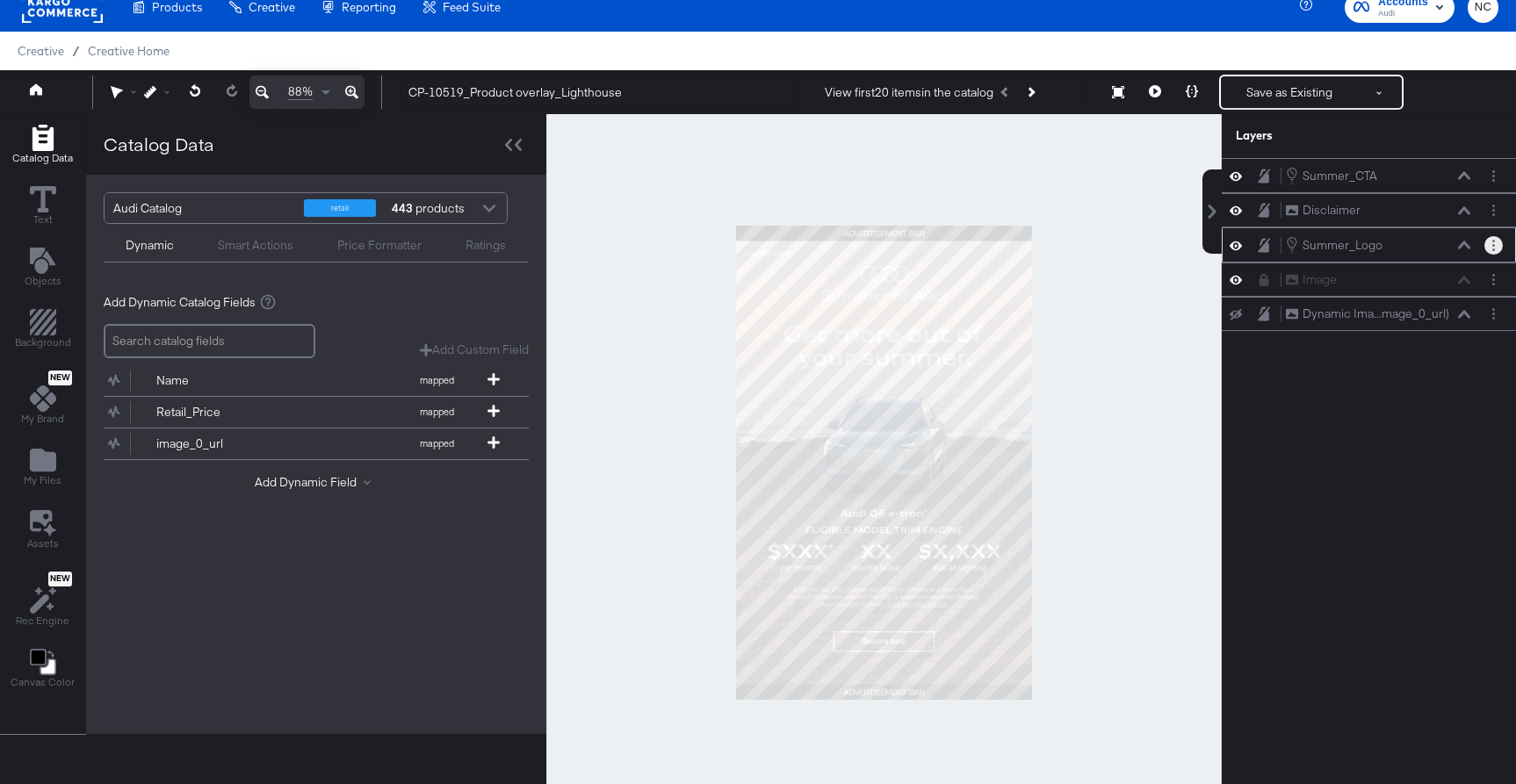 click 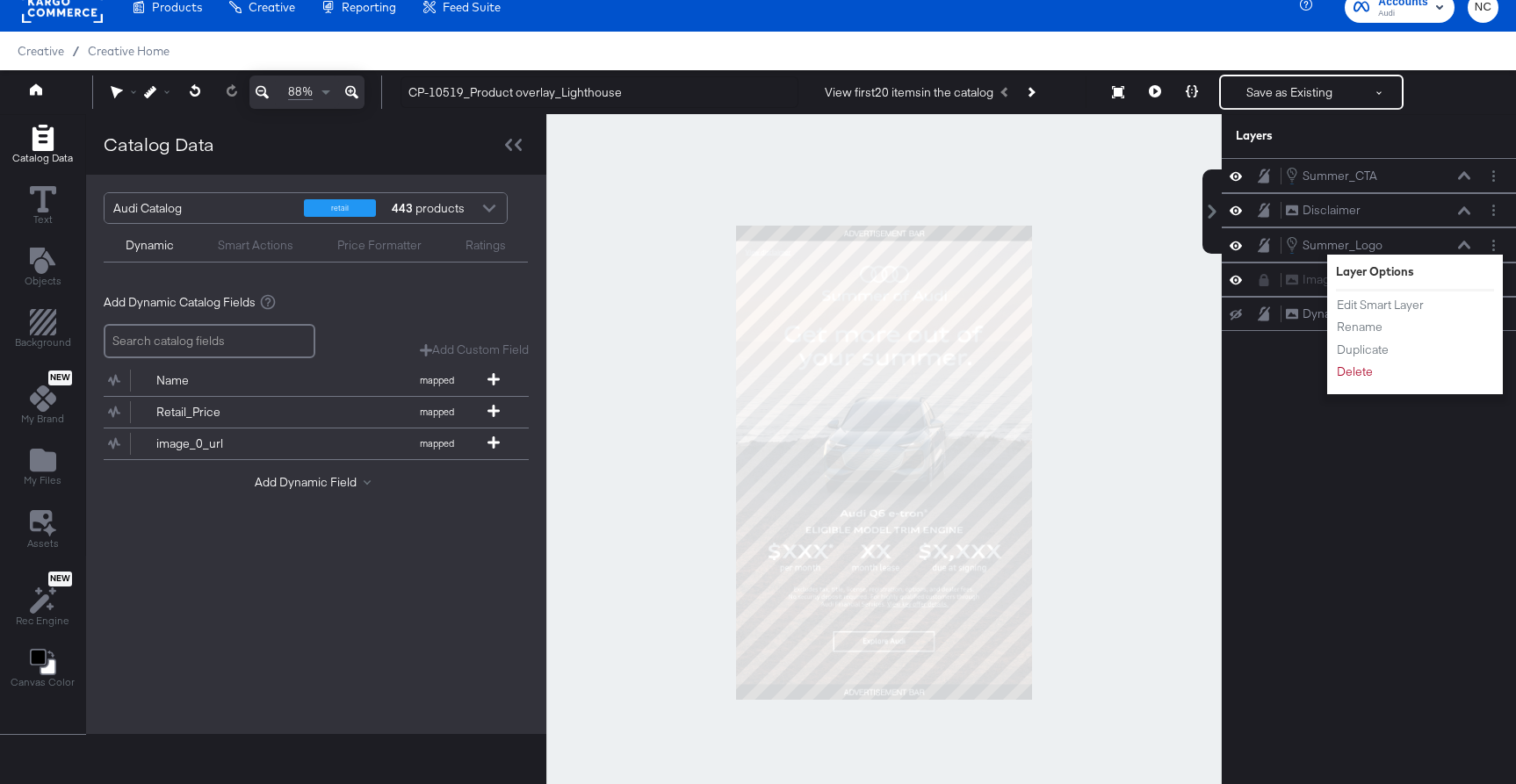 click on "Summer_CTA Summer_CTA Disclaimer Disclaimer Summer_Logo Summer_Logo Layer Options Edit Smart Layer Rename Duplicate Delete Image Image Dynamic Ima...mage_0_url) Dynamic Image (image_0_url)" at bounding box center [1368, 471] 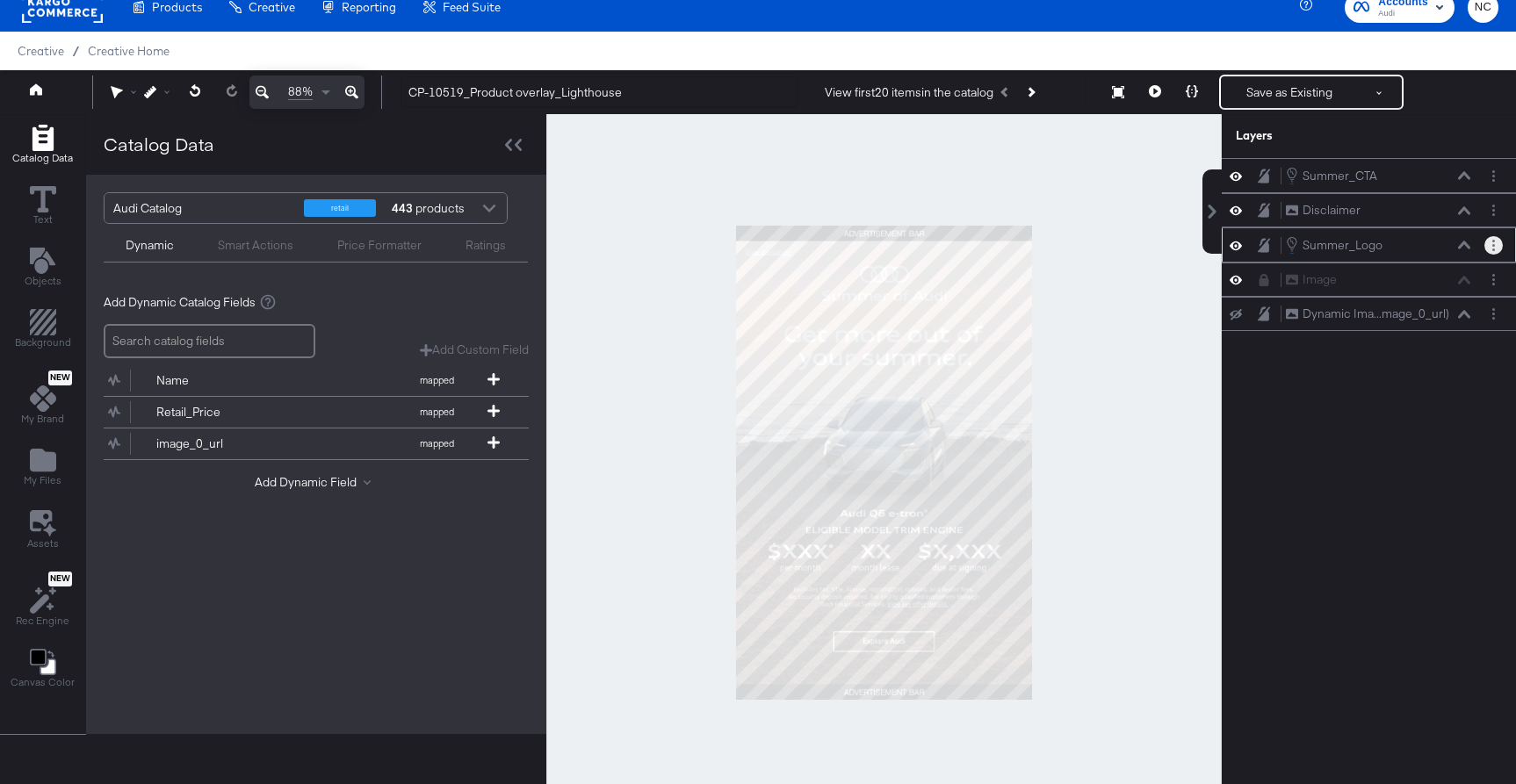 click at bounding box center [1493, 245] 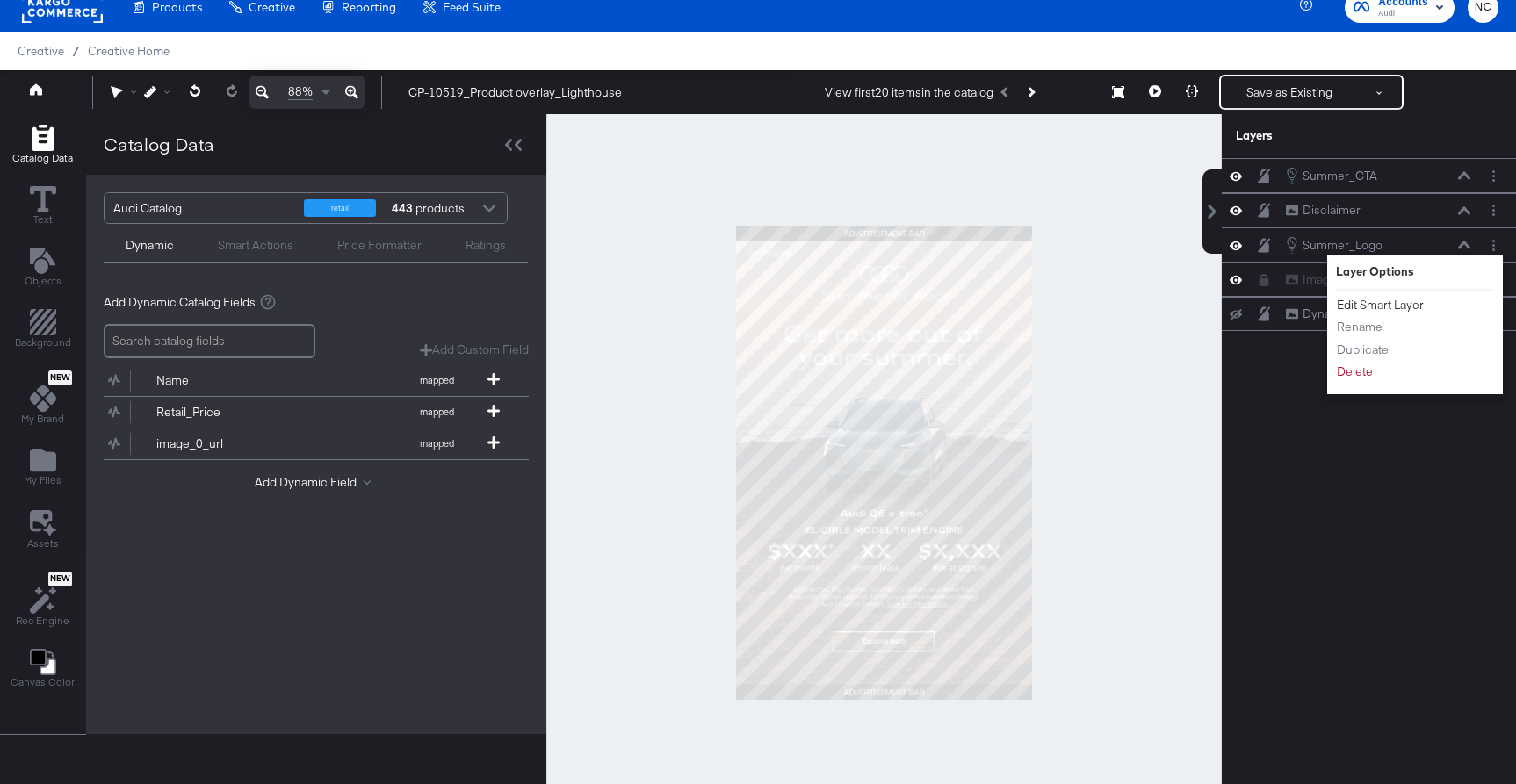 click on "Edit Smart Layer" at bounding box center (1380, 305) 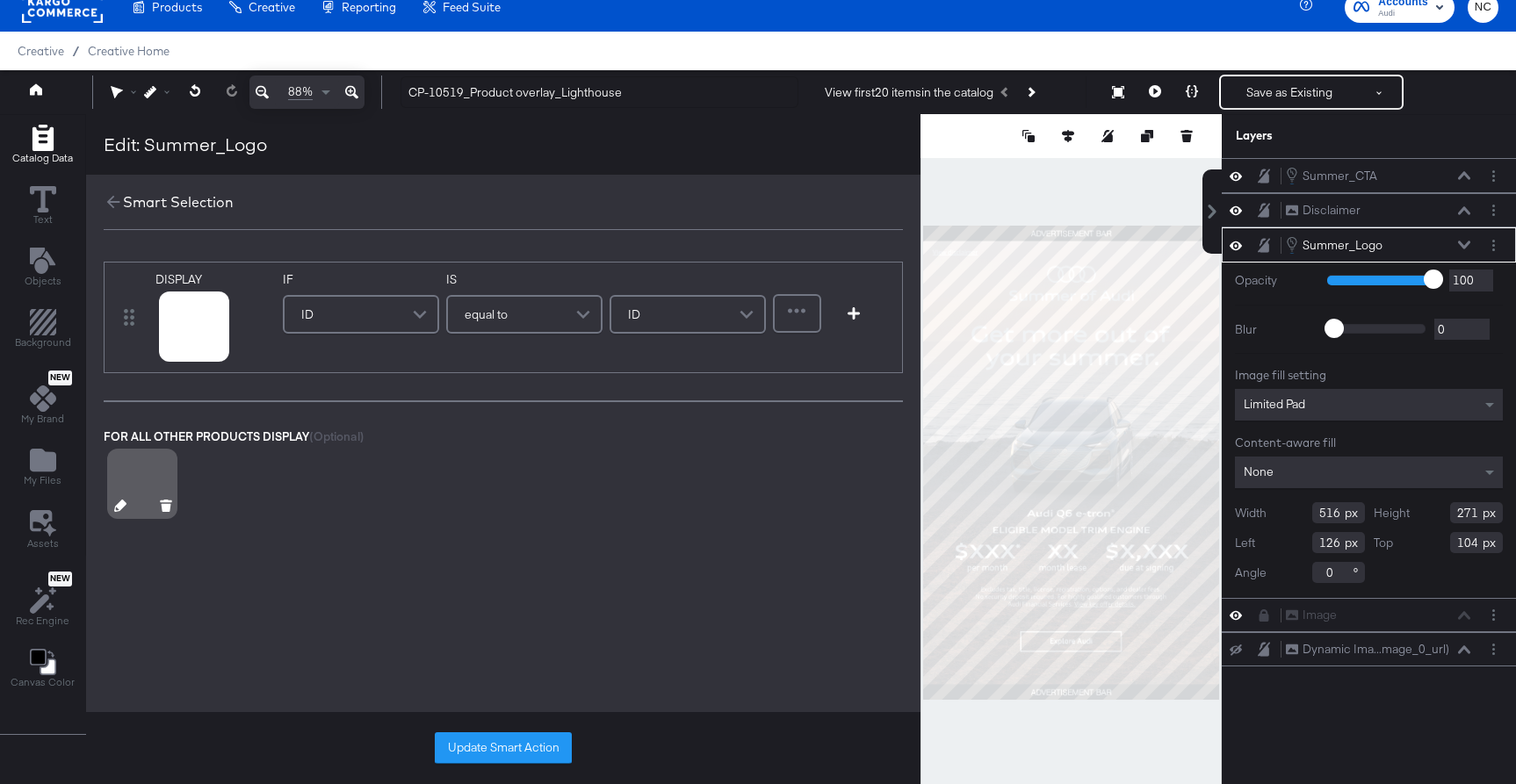 click 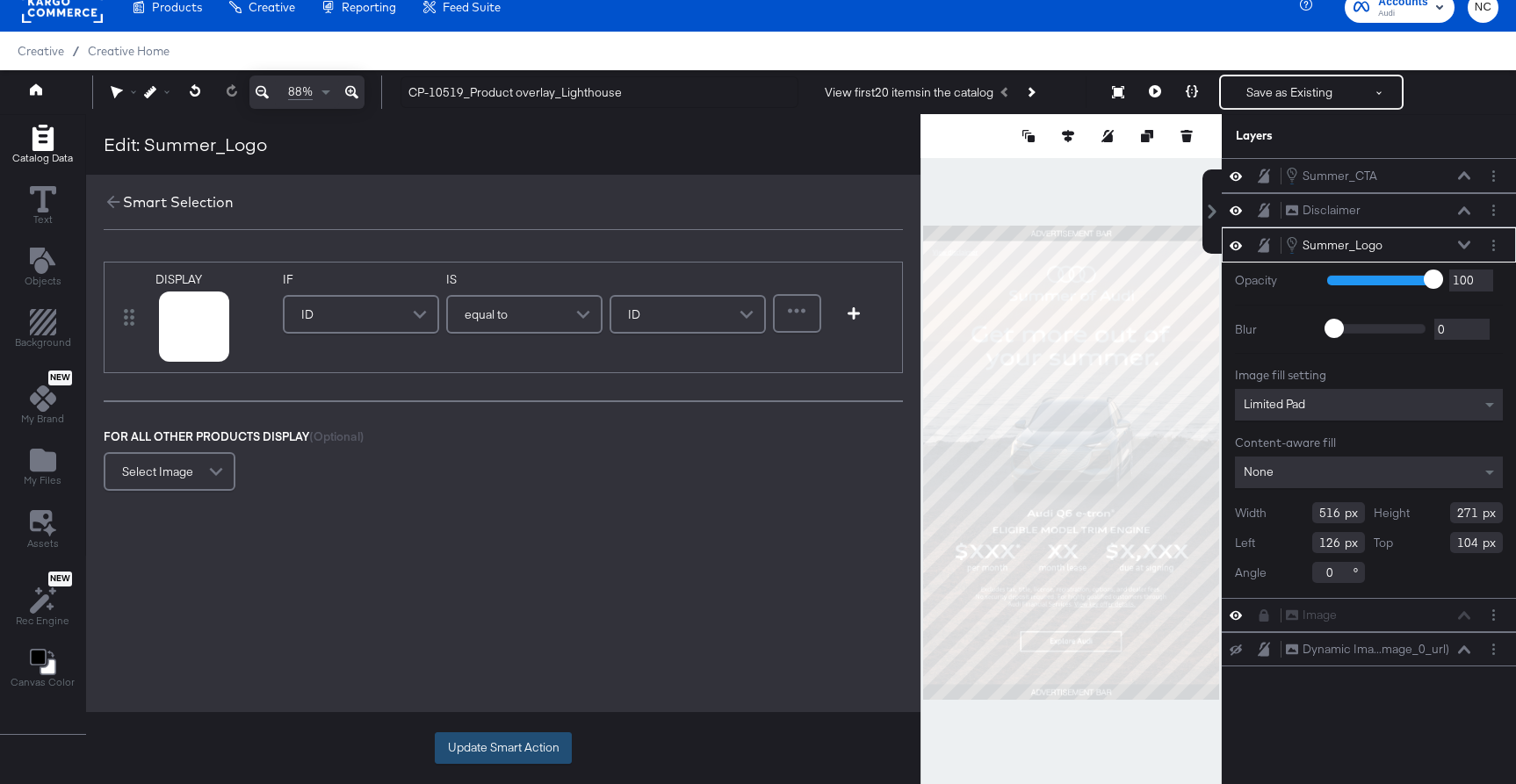 click on "Update Smart Action" at bounding box center (503, 748) 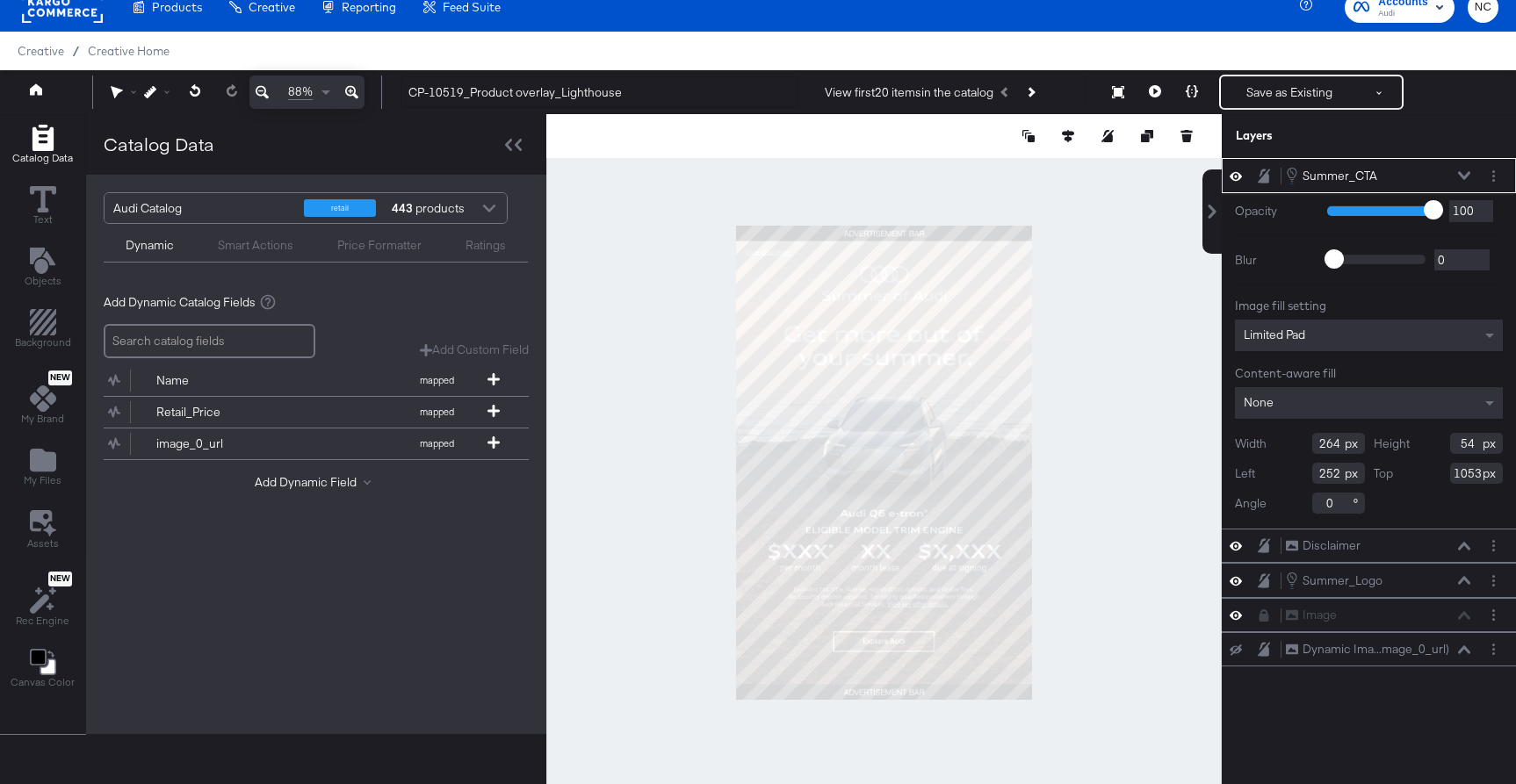 click at bounding box center (884, 463) 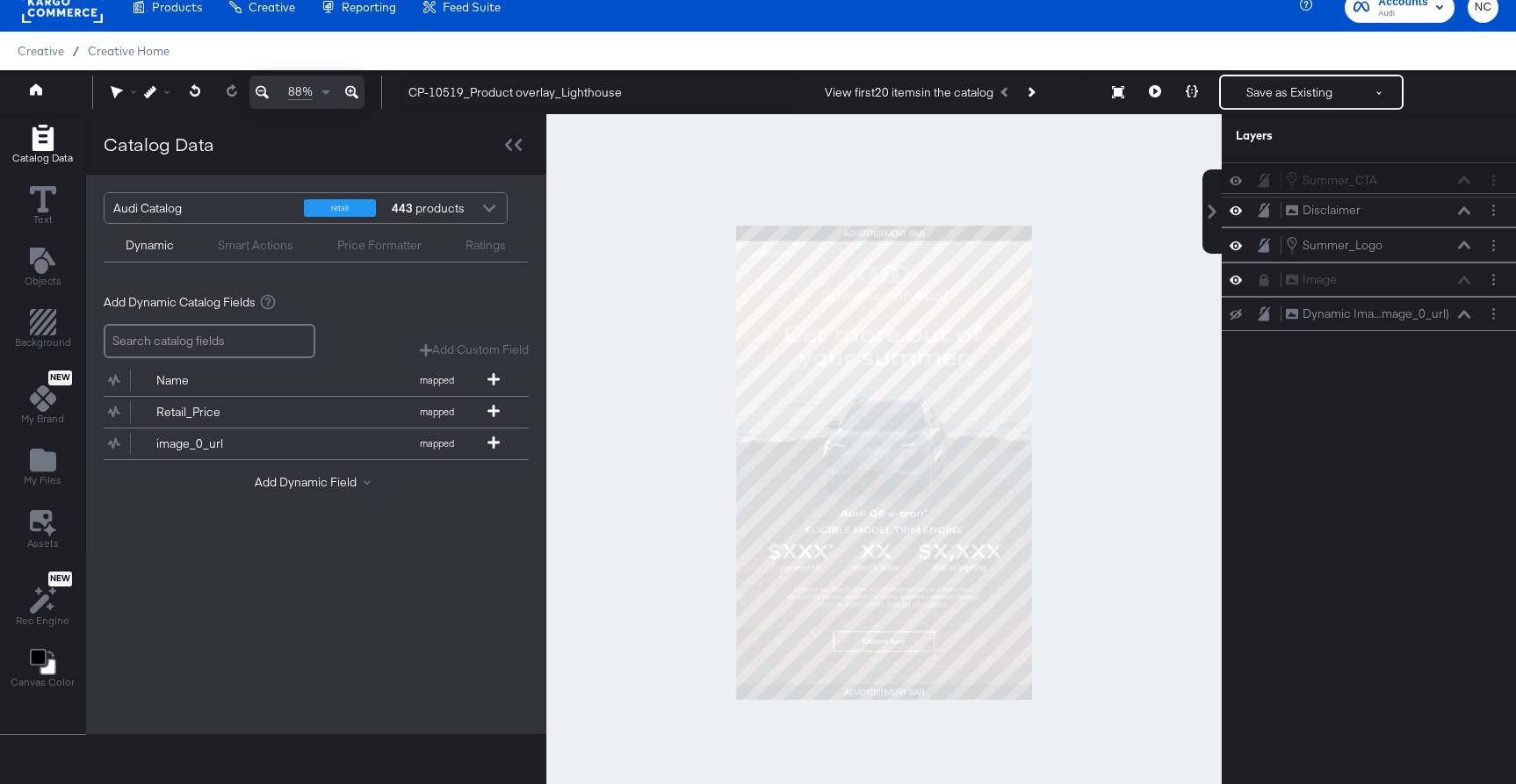 scroll, scrollTop: 11, scrollLeft: 0, axis: vertical 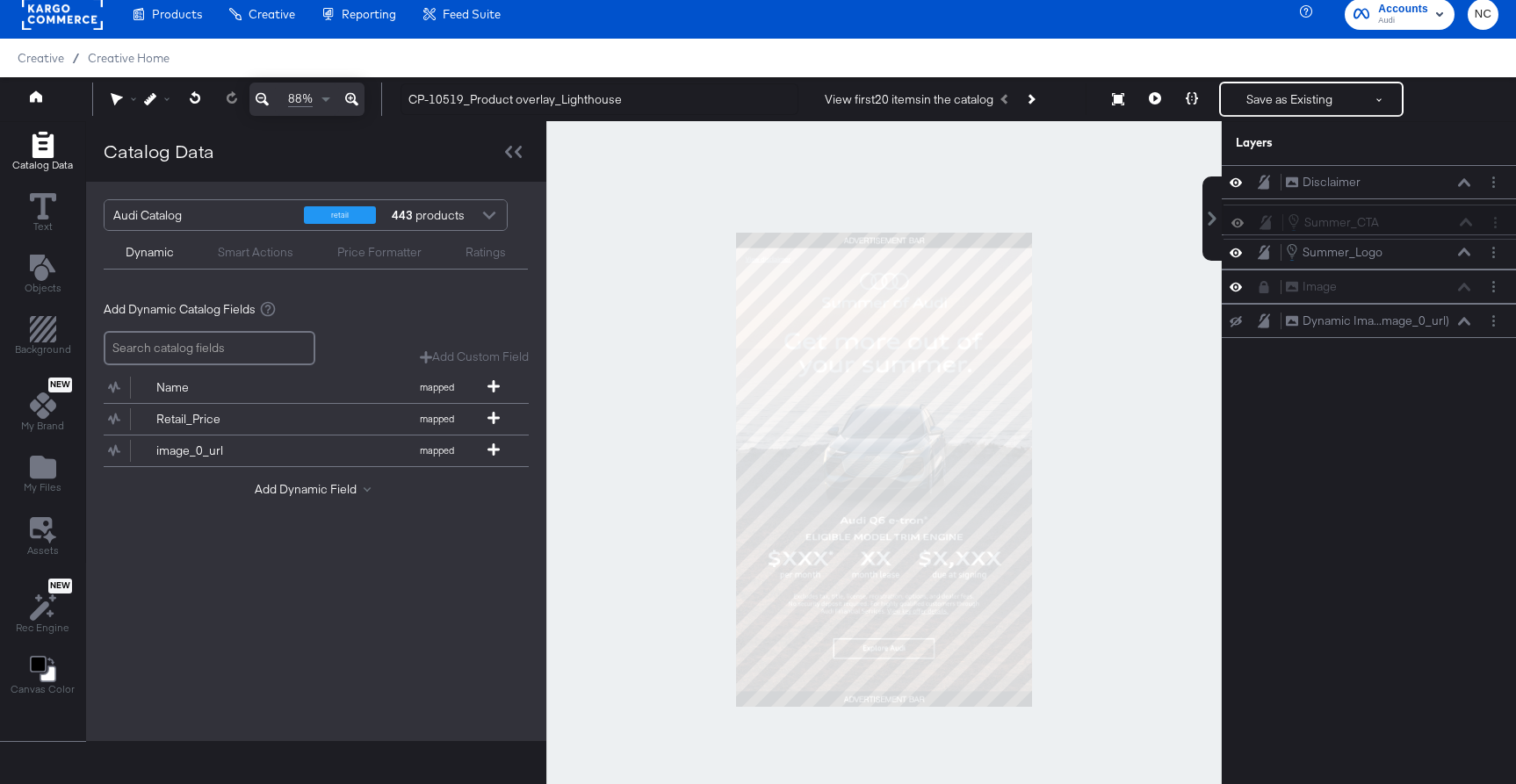 drag, startPoint x: 1281, startPoint y: 171, endPoint x: 1283, endPoint y: 227, distance: 56.0357 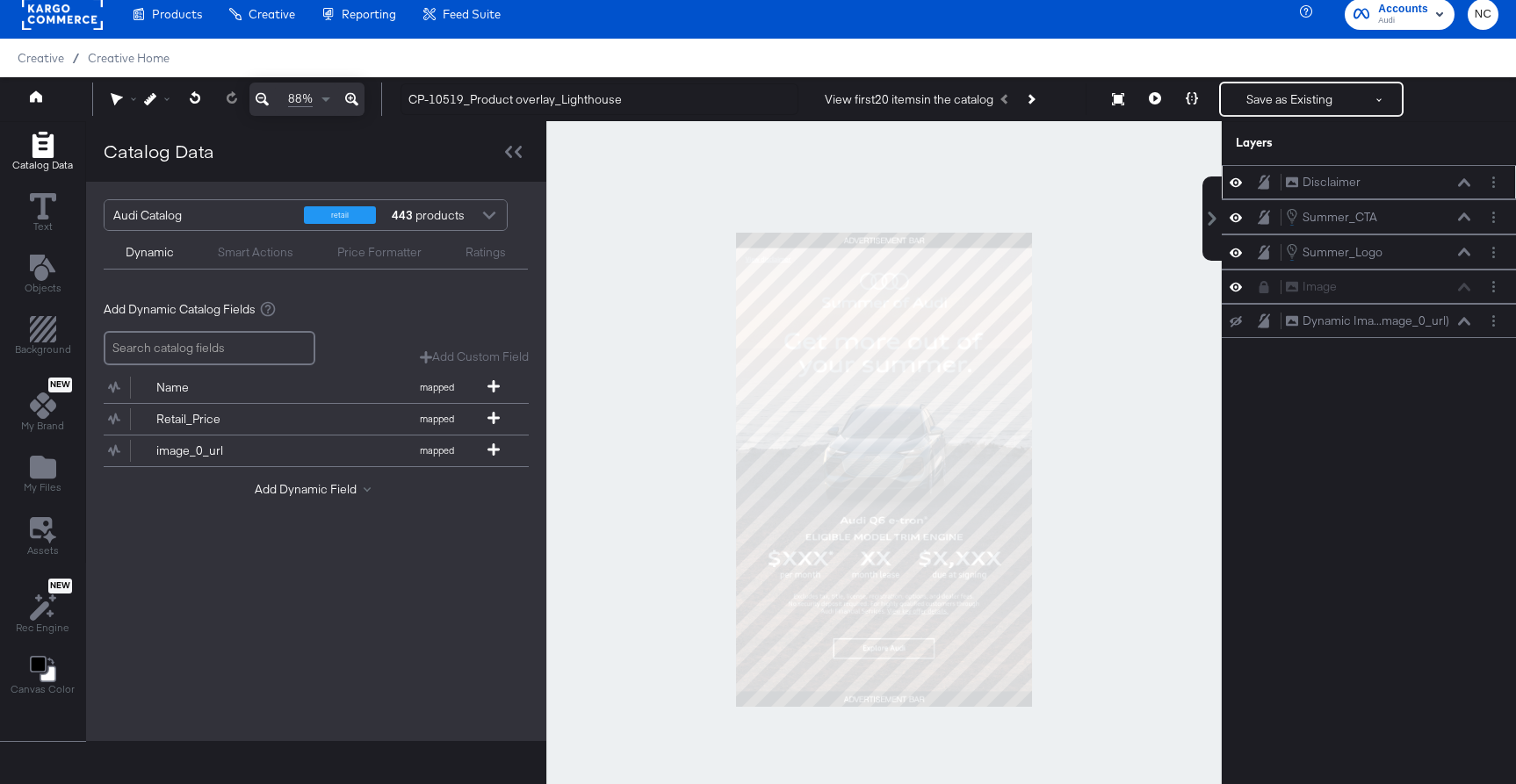 click 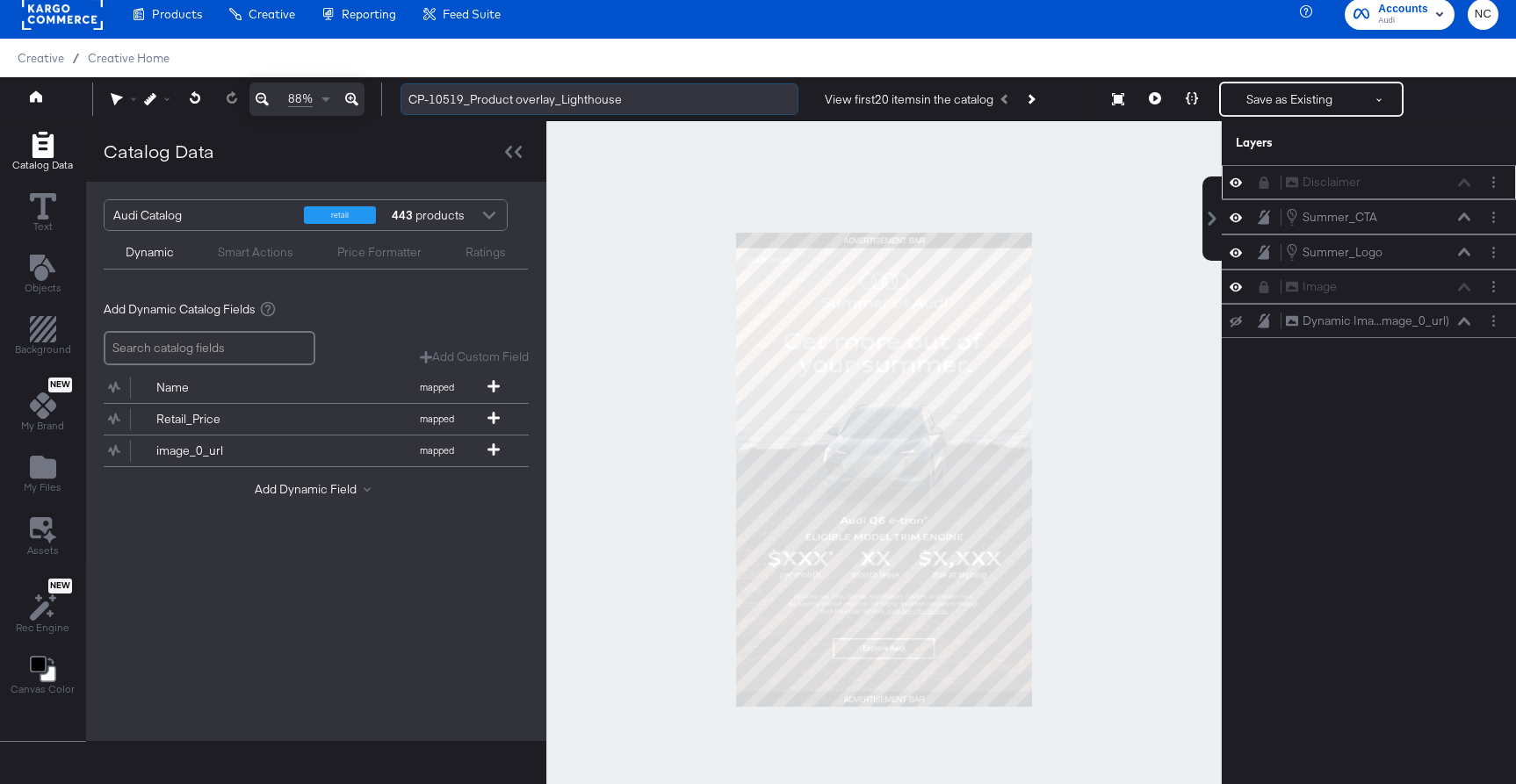 click on "CP-10519_Product overlay_Lighthouse" at bounding box center (599, 99) 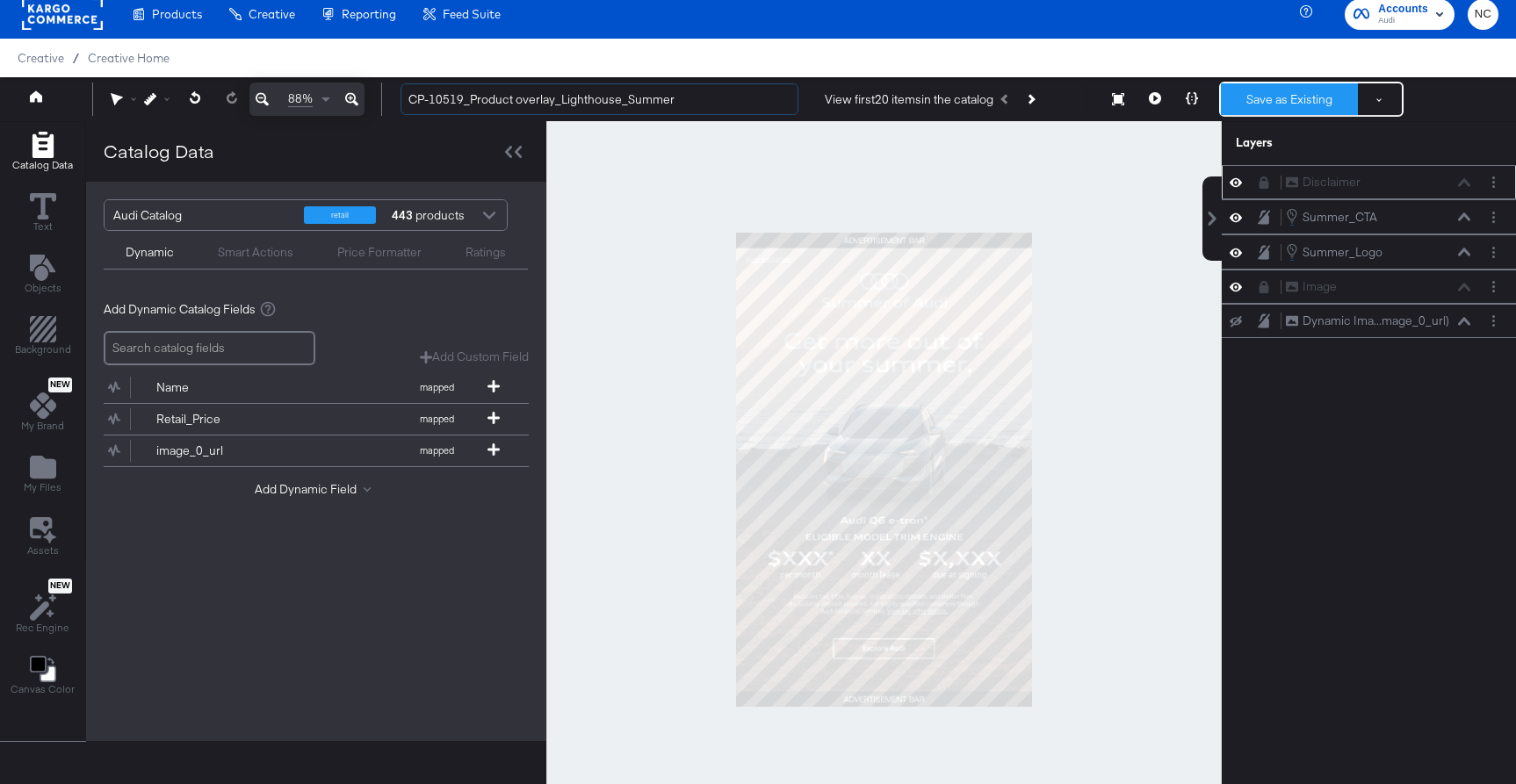 type on "CP-10519_Product overlay_Lighthouse_Summer" 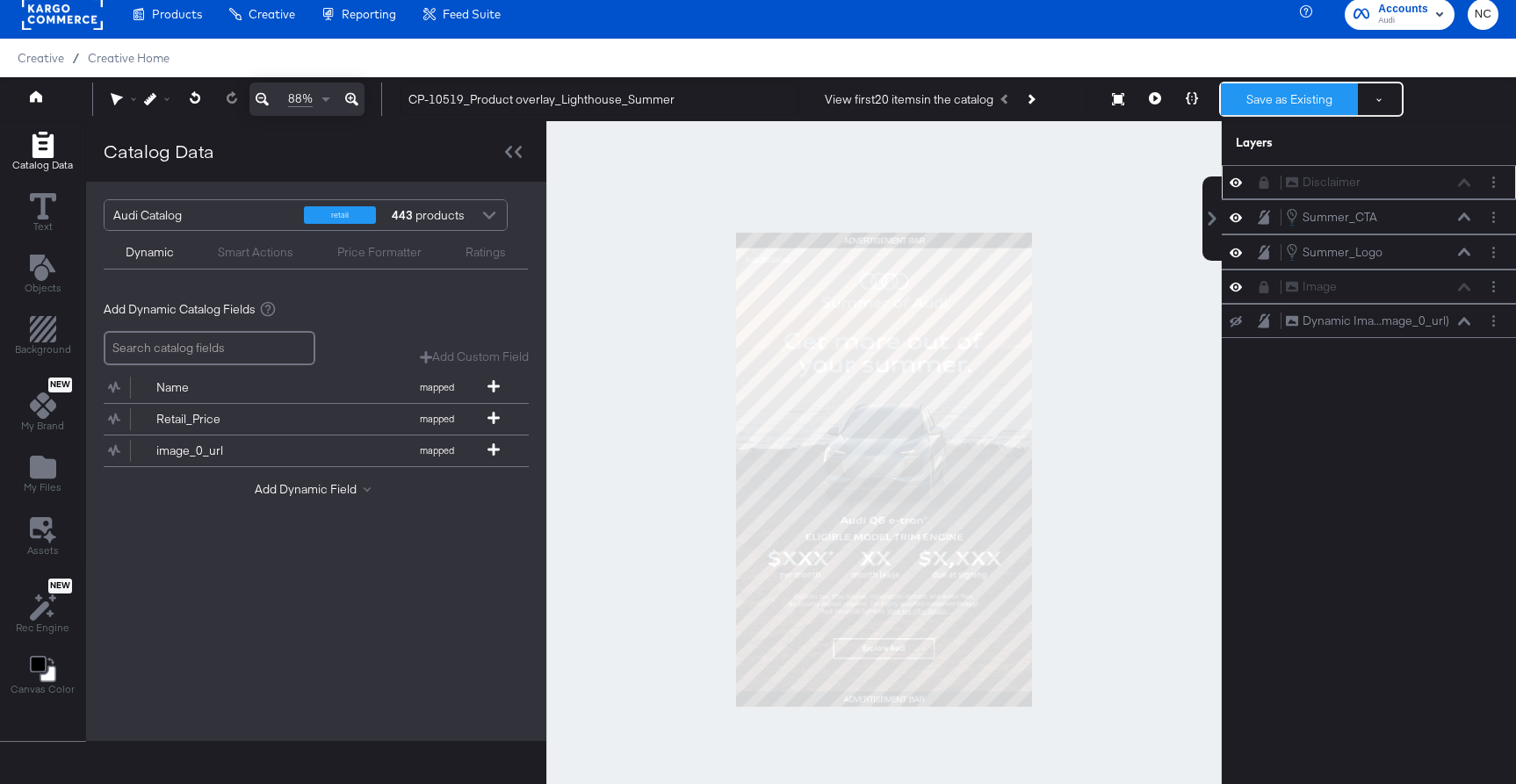 click on "Save as Existing" at bounding box center [1289, 99] 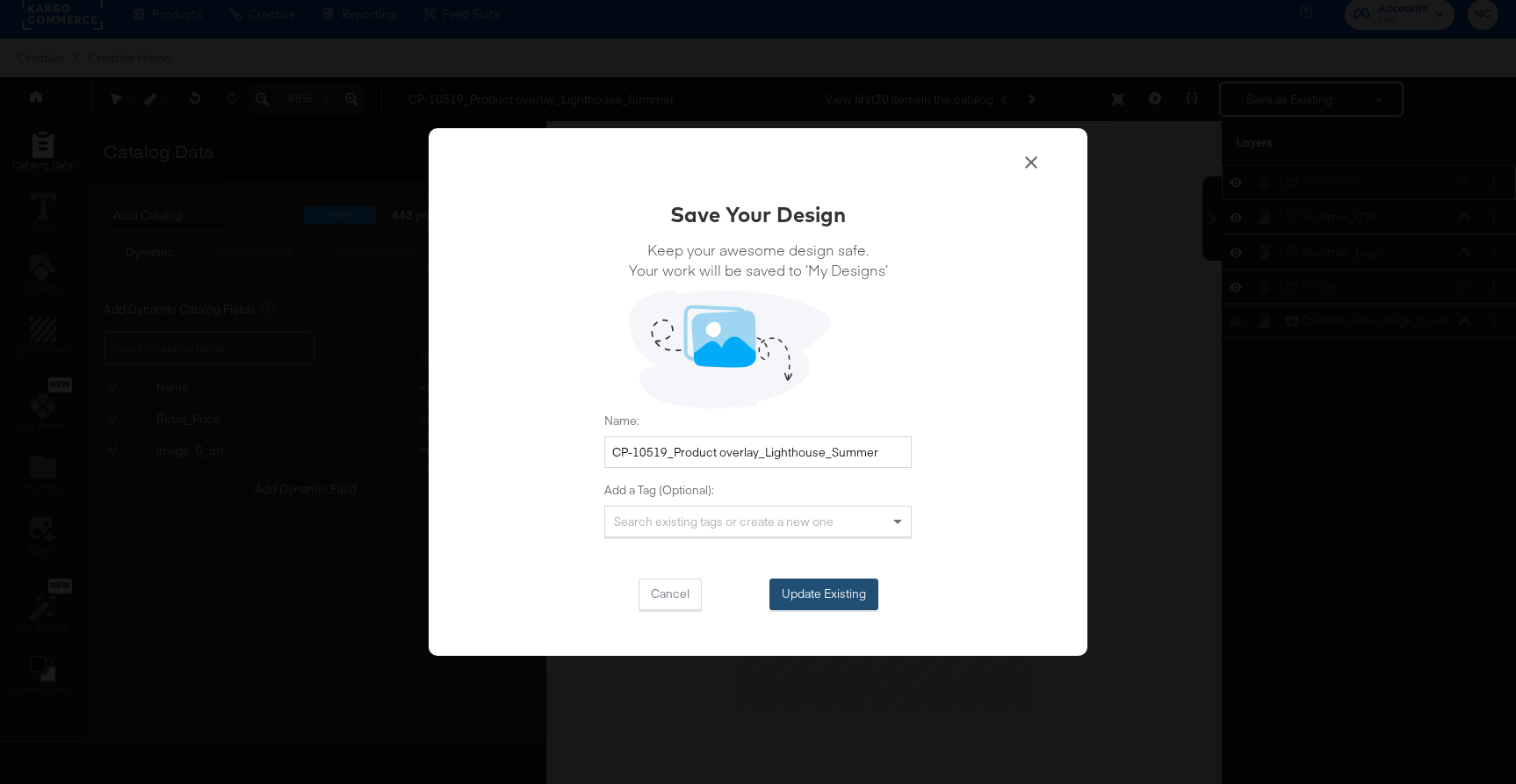 click on "Update Existing" at bounding box center [824, 594] 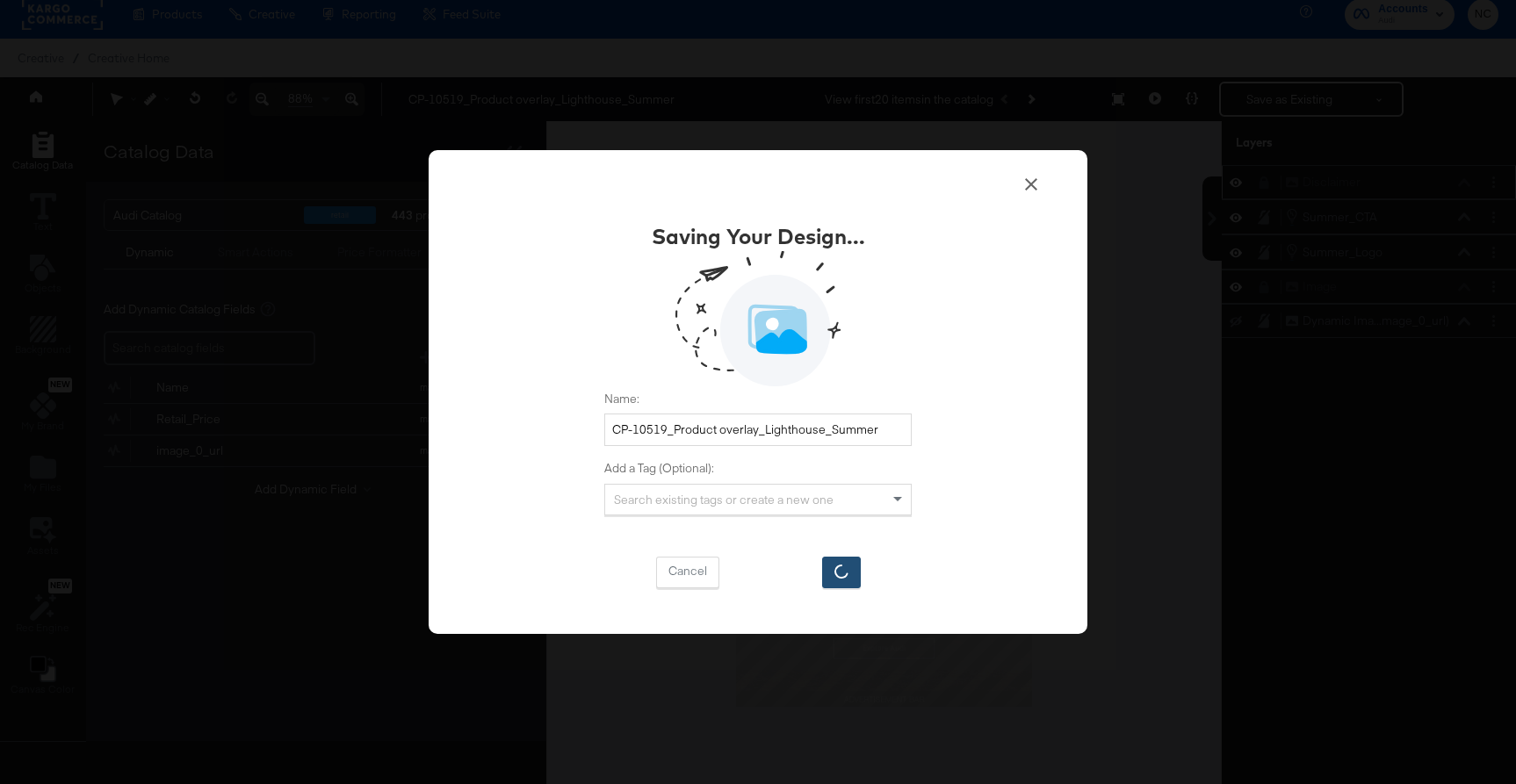 scroll, scrollTop: 0, scrollLeft: 0, axis: both 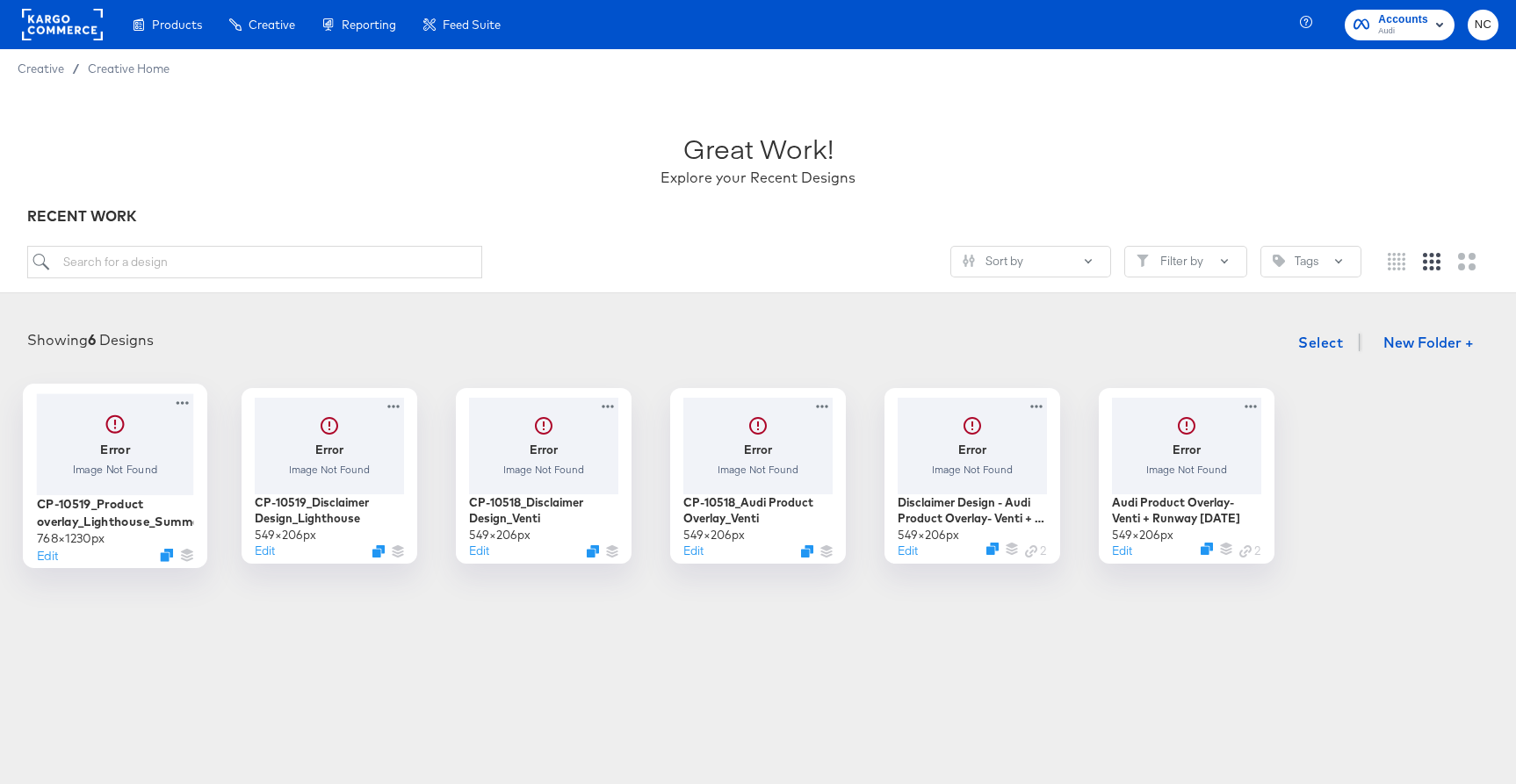 click on "Error Image Not Found CP-10519_Product overlay_Lighthouse_Summer 768  ×  1230  px Edit" at bounding box center [115, 476] 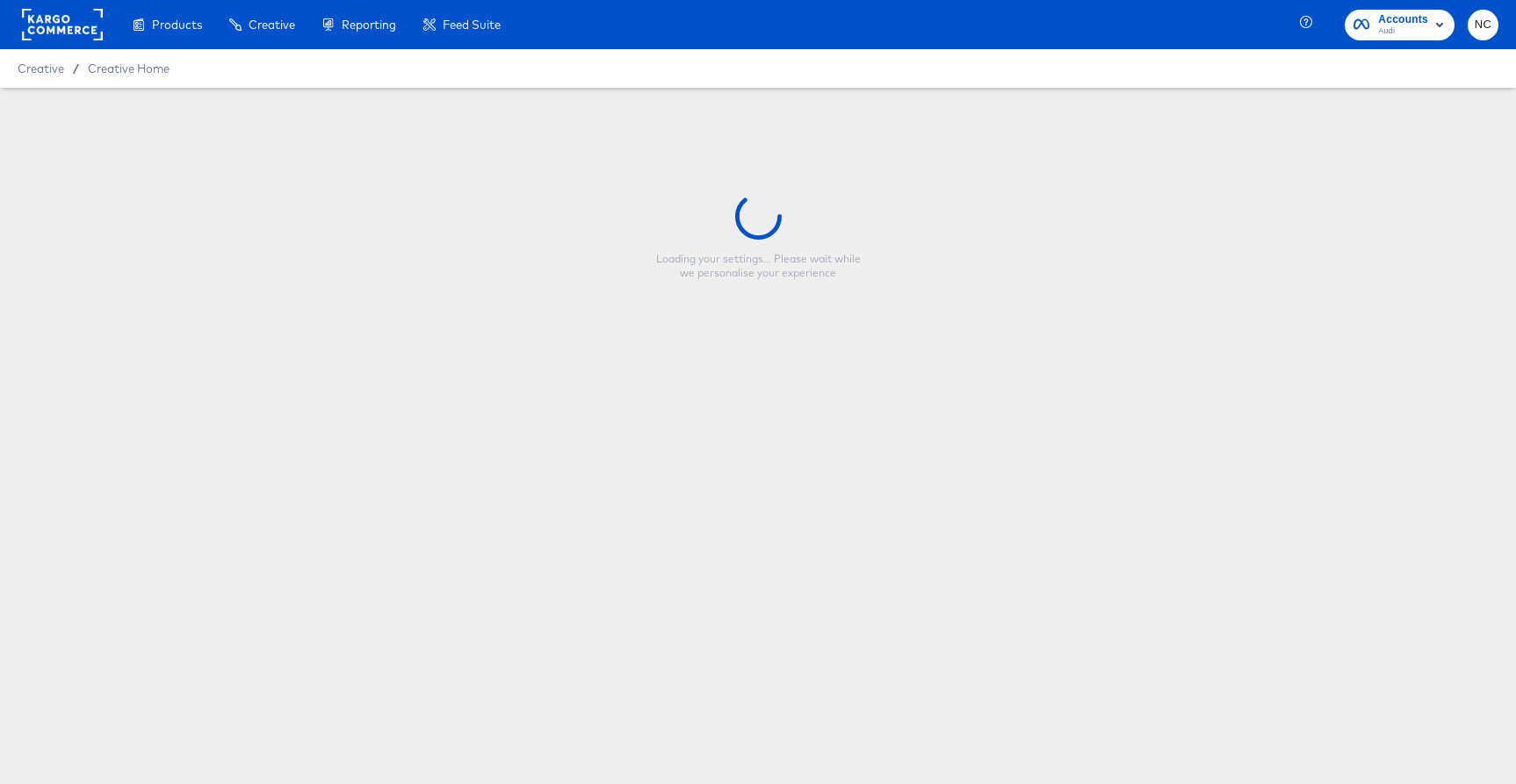 type on "CP-10519_Product overlay_Lighthouse_Summer" 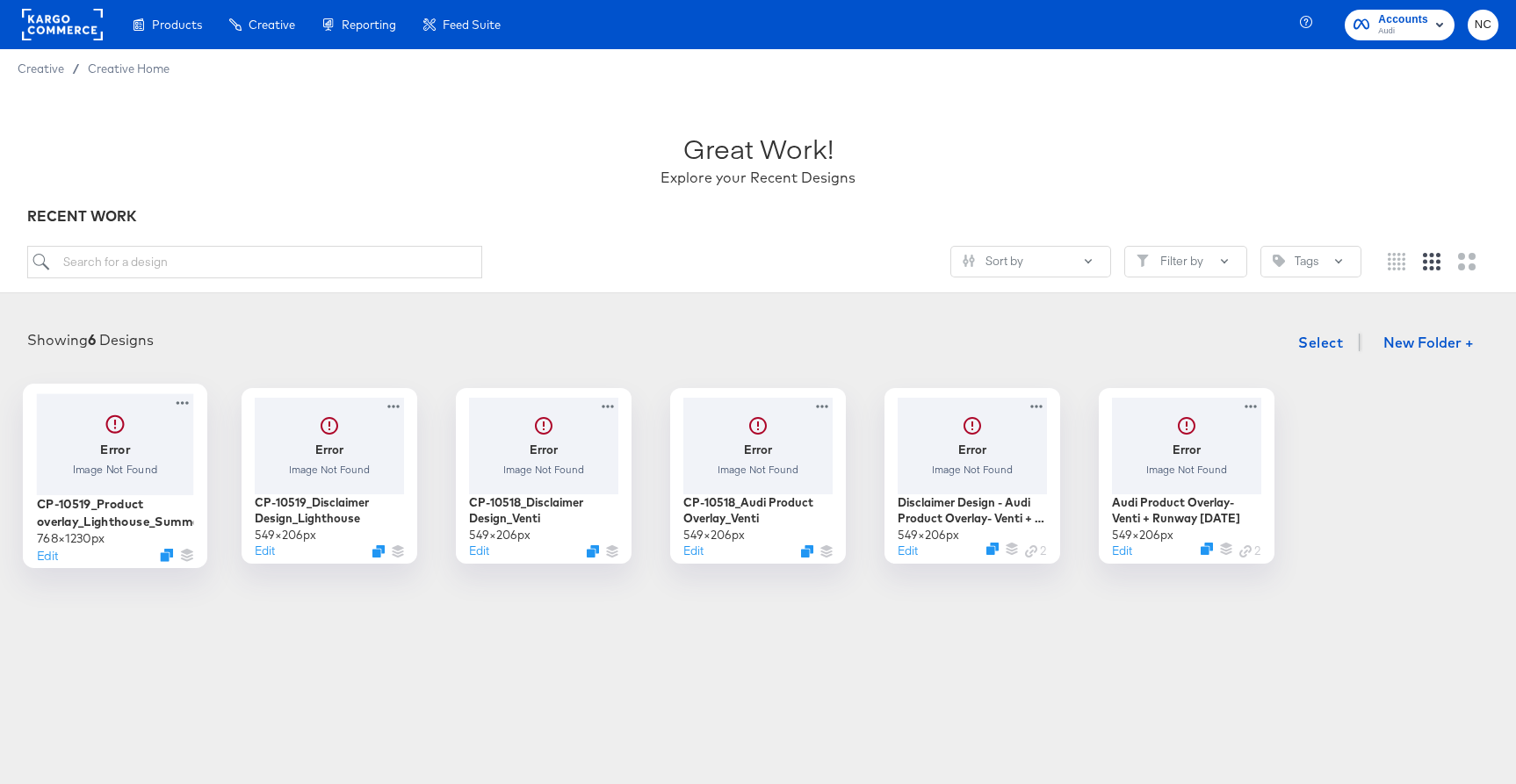click on "Edit" at bounding box center (115, 554) 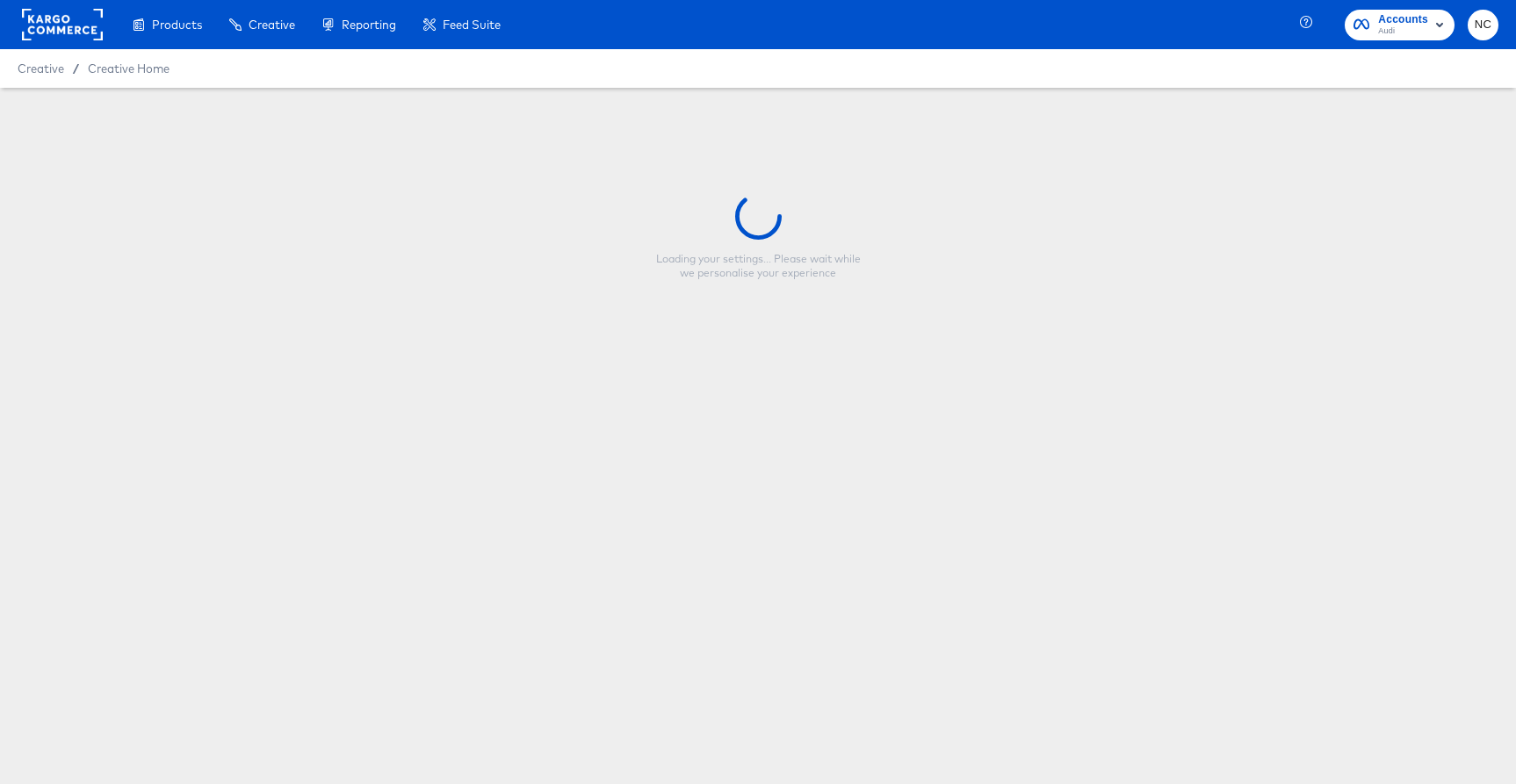 type on "CP-10519_Product overlay_Lighthouse_Summer" 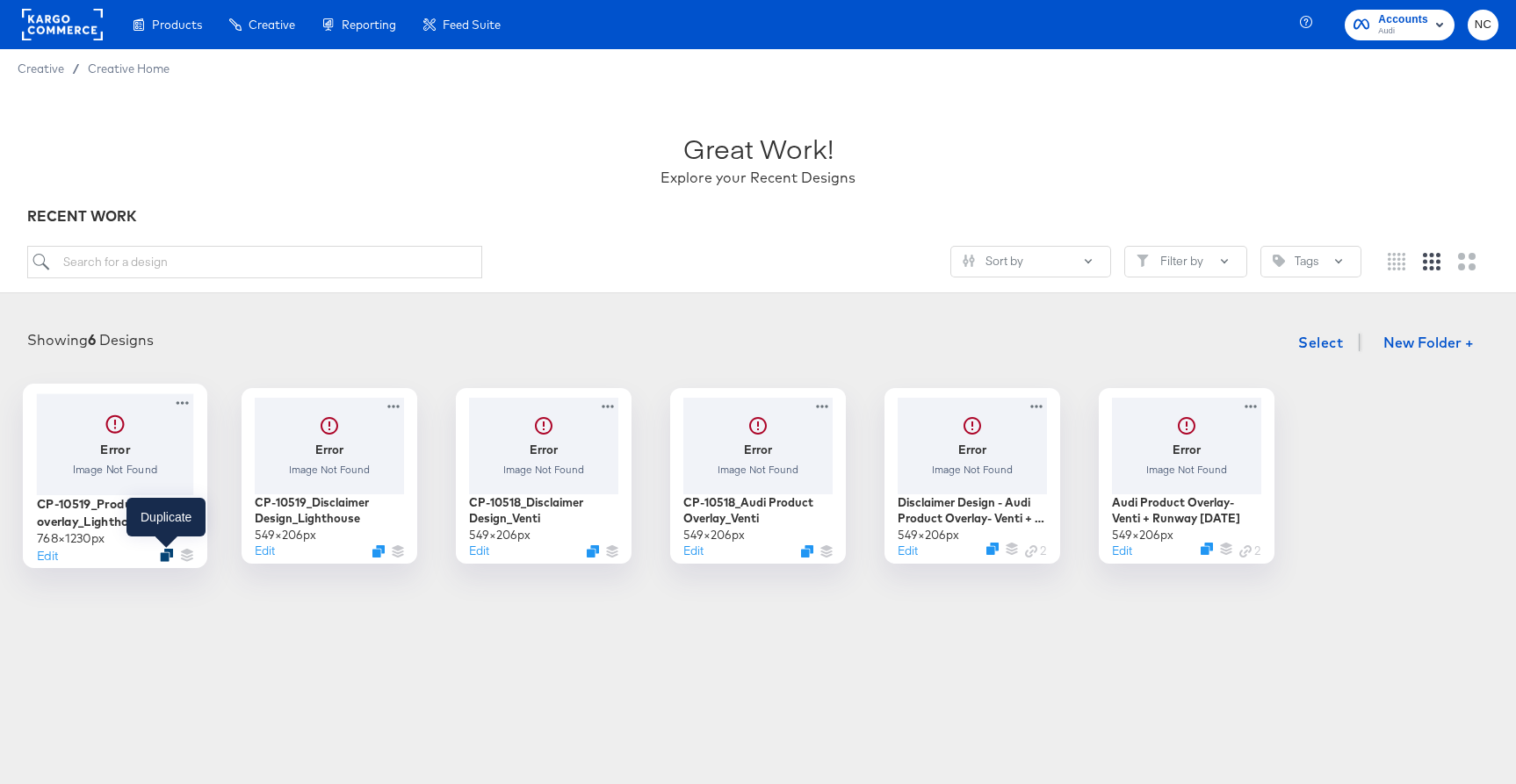 click 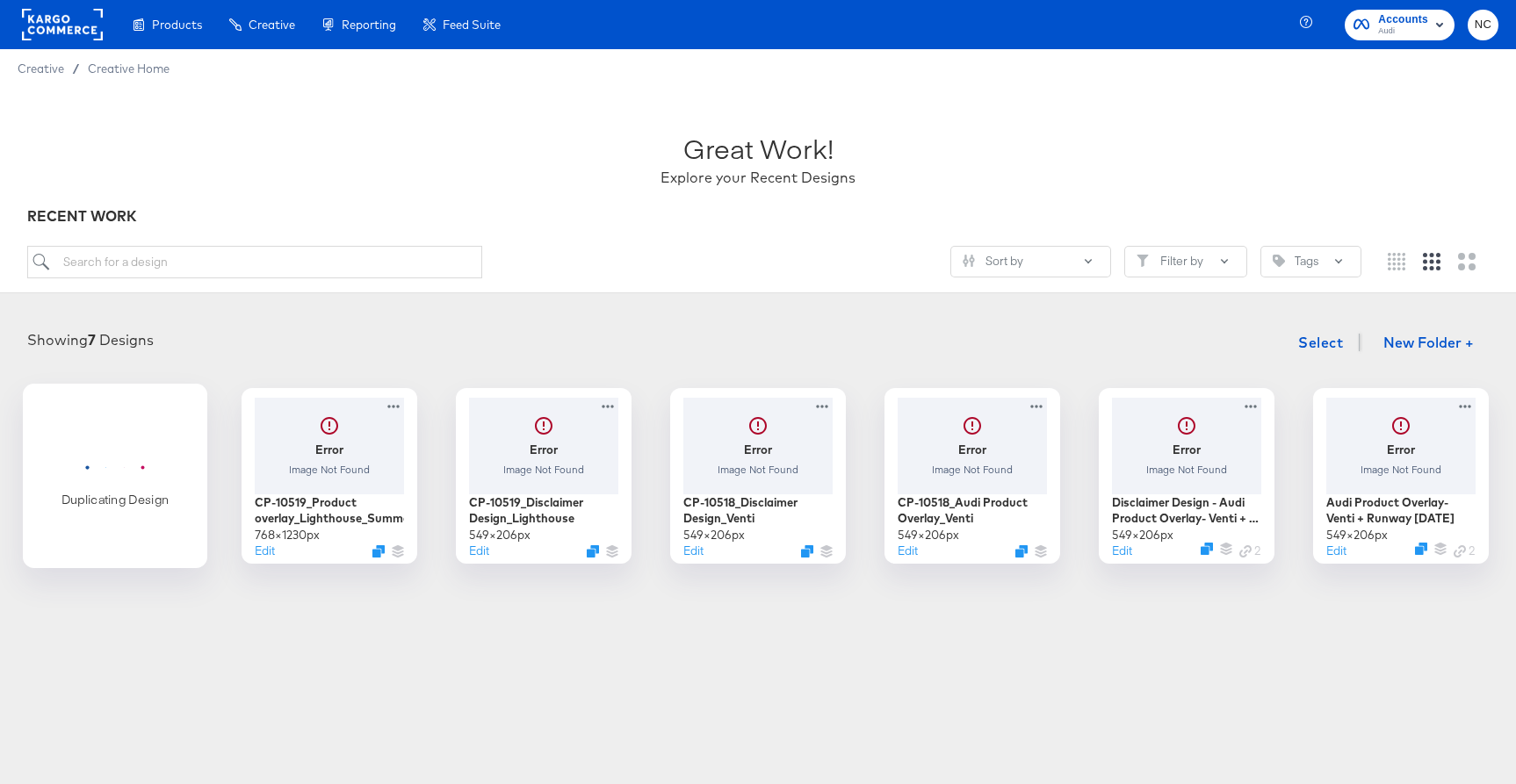 click 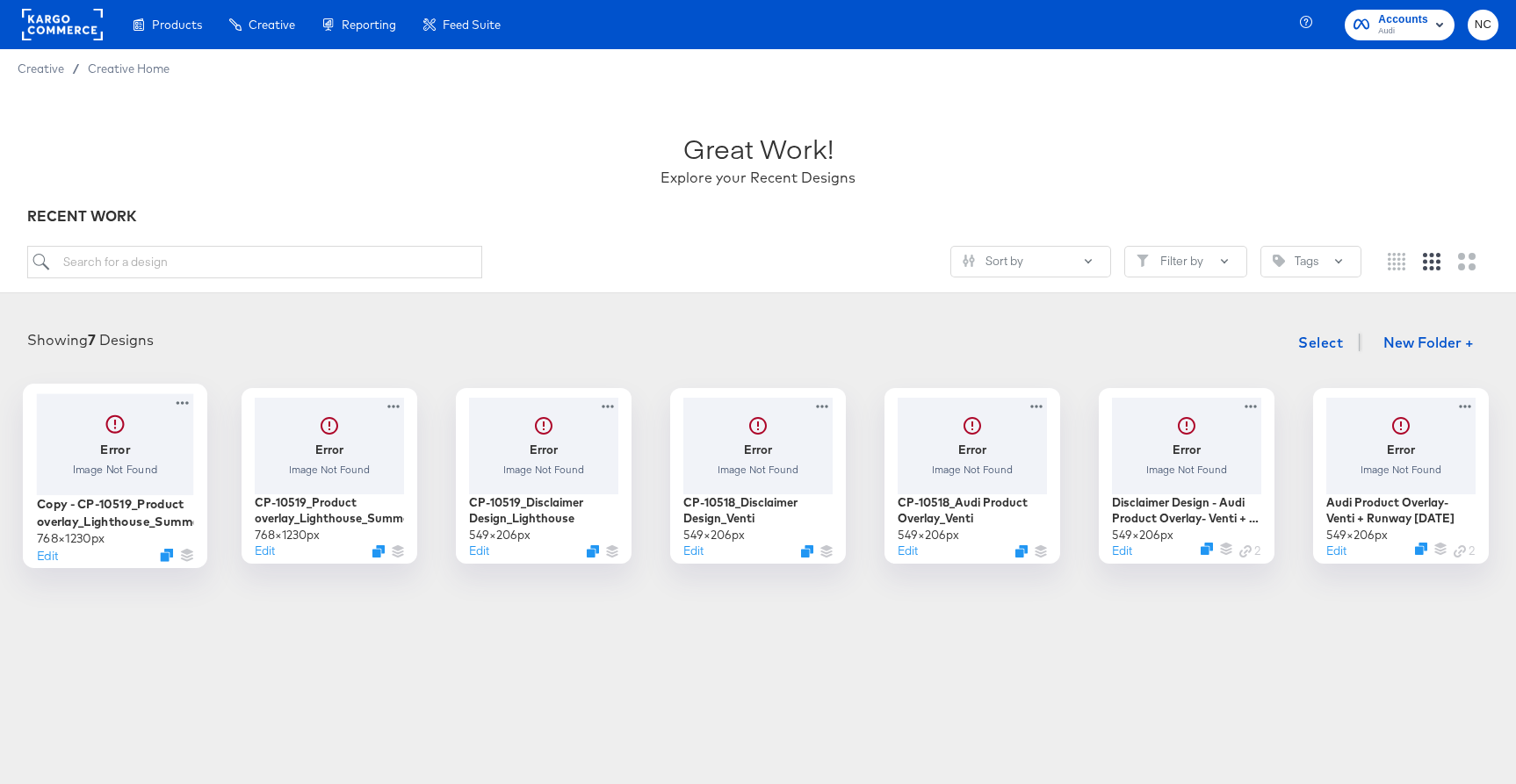 click at bounding box center (115, 443) 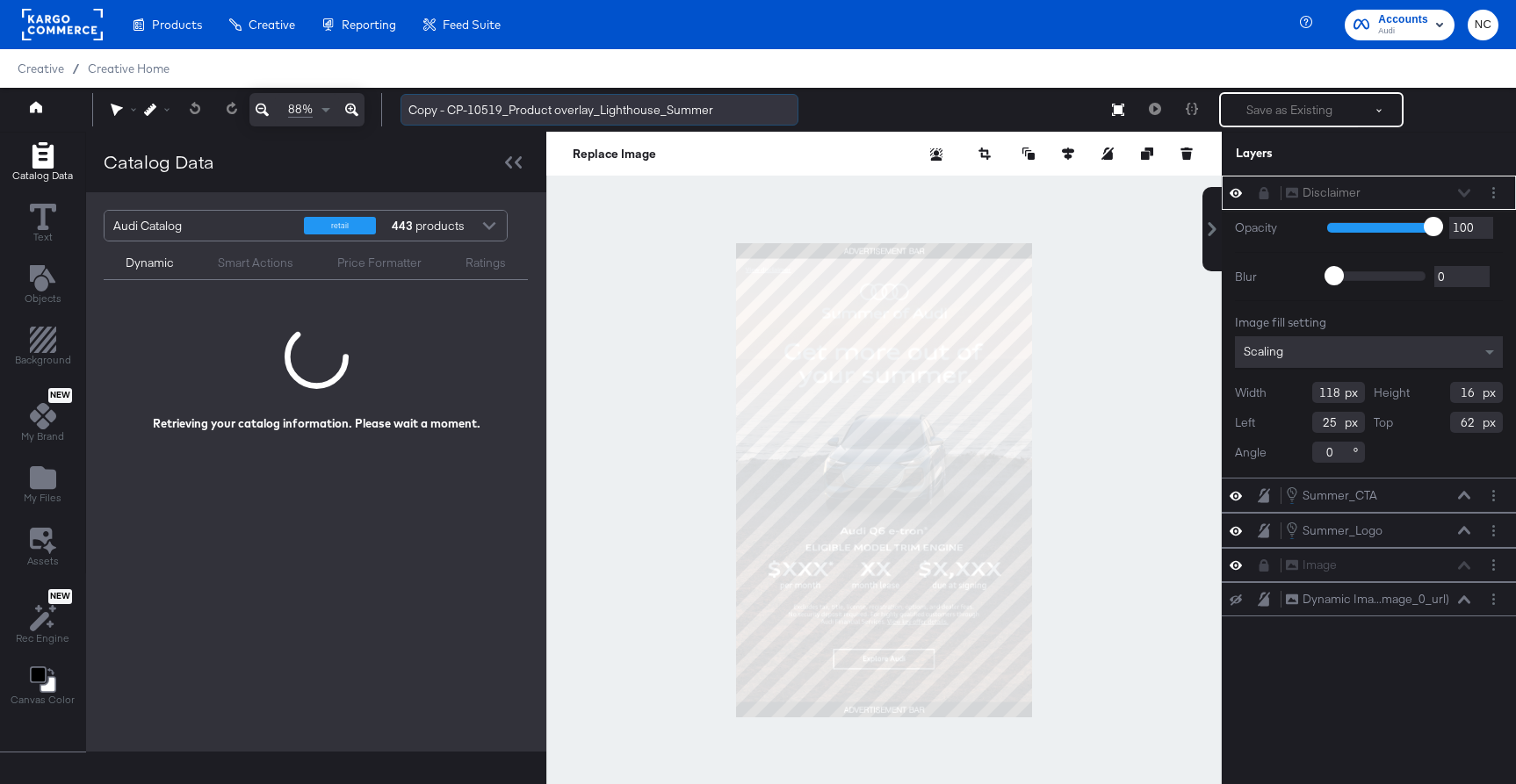 click on "Copy - CP-10519_Product overlay_Lighthouse_Summer" at bounding box center (599, 110) 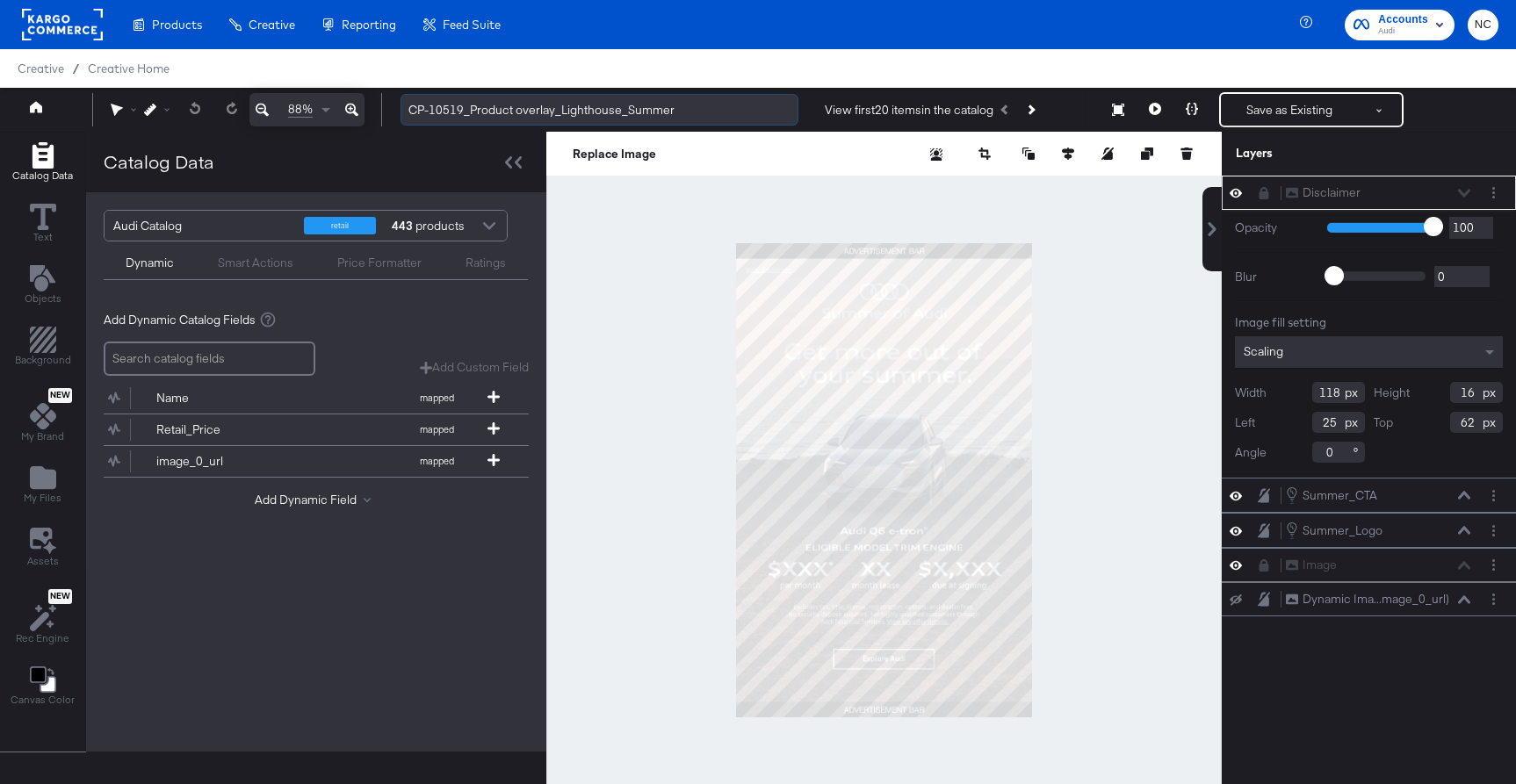 click on "CP-10519_Product overlay_Lighthouse_Summer" at bounding box center (599, 110) 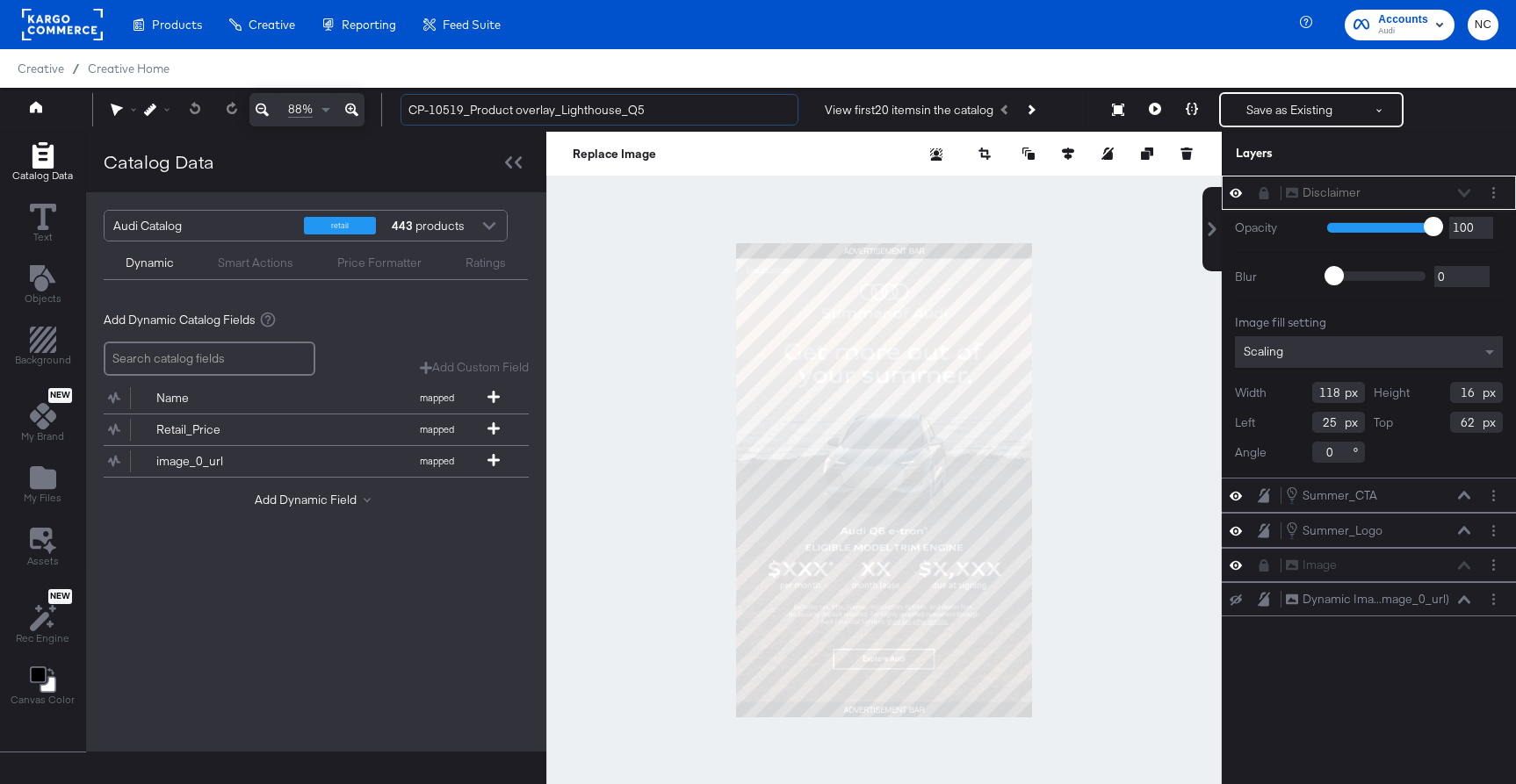 type on "CP-10519_Product overlay_Lighthouse_Q5" 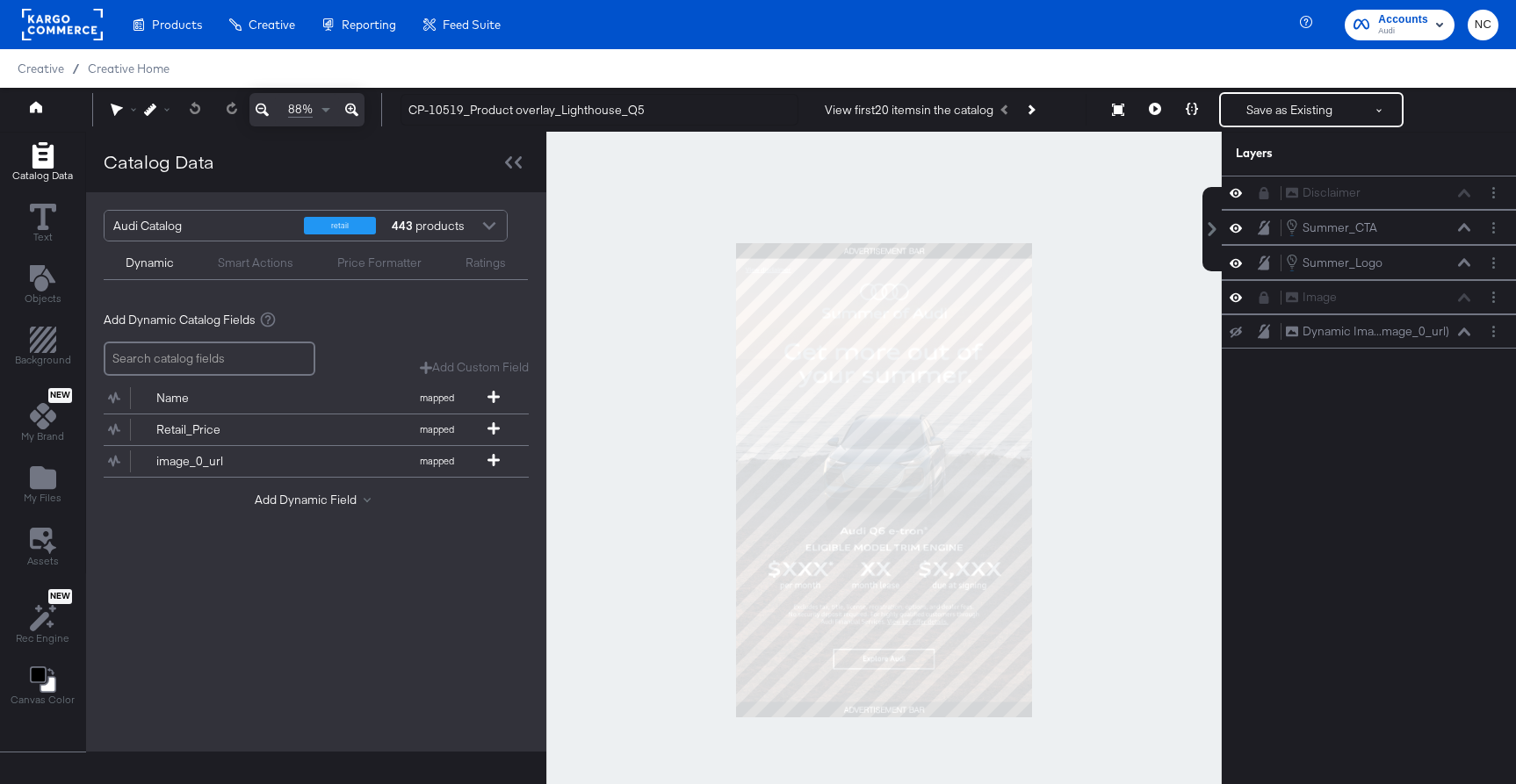 click at bounding box center (884, 480) 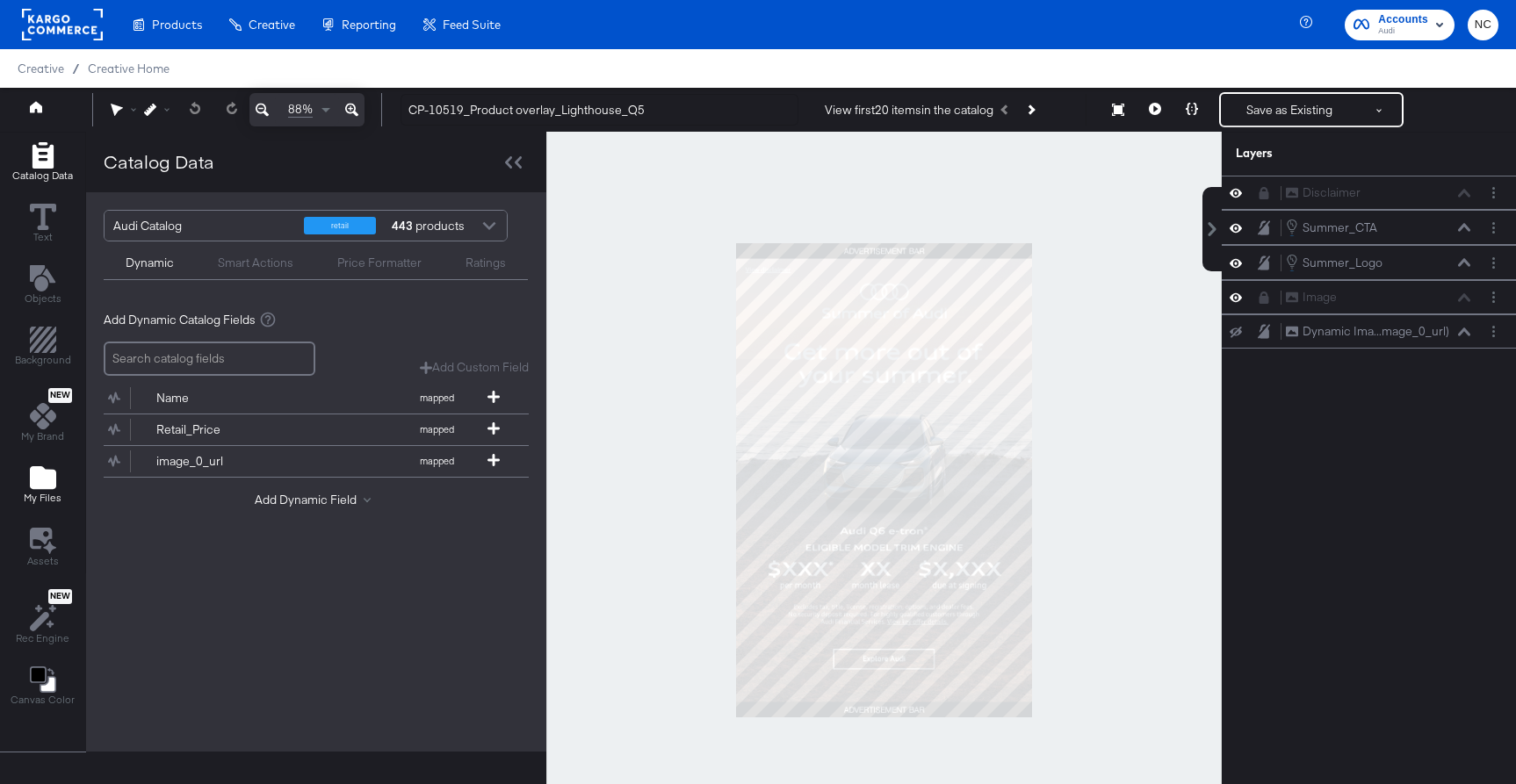 click 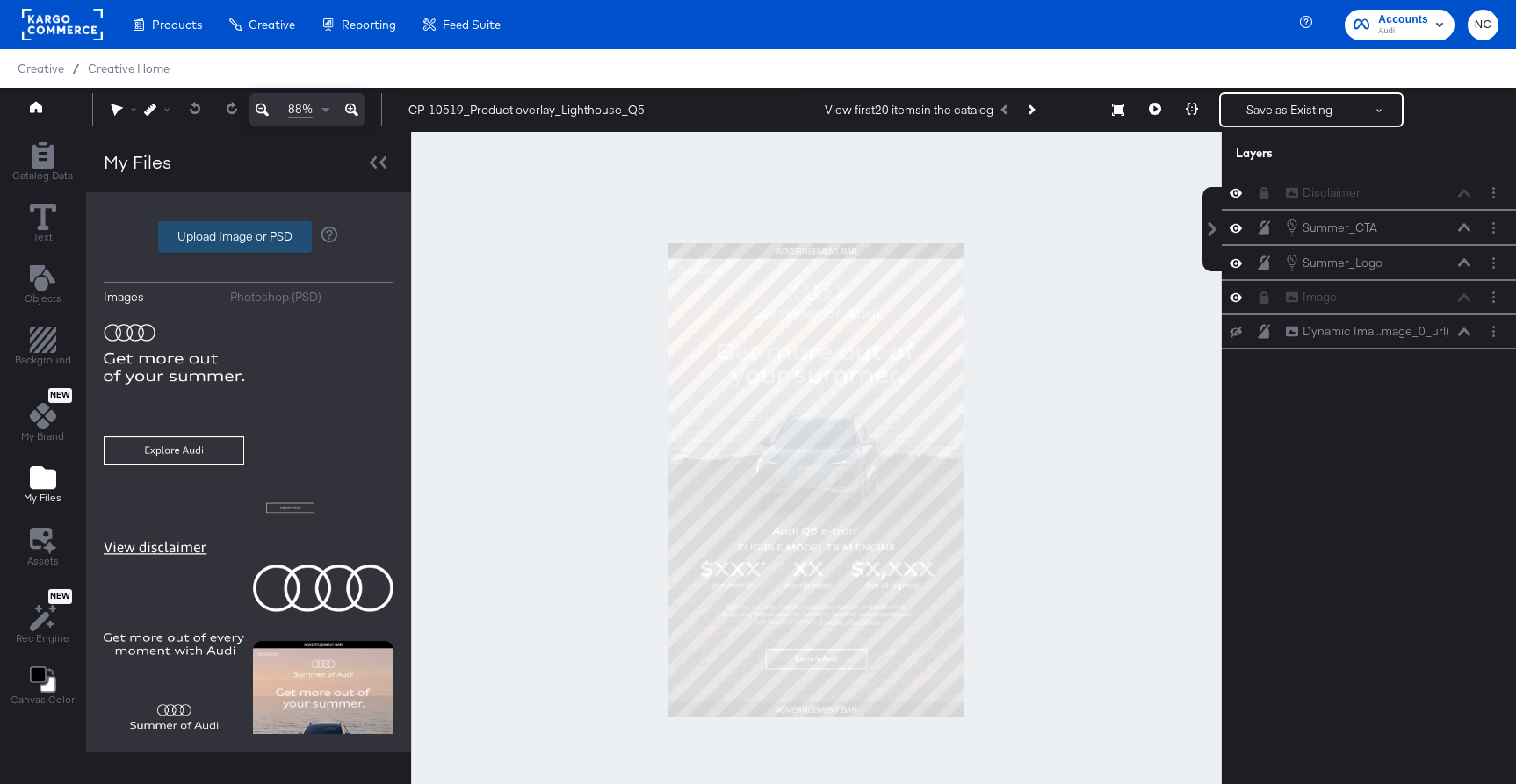 click on "Upload Image or PSD" at bounding box center (235, 237) 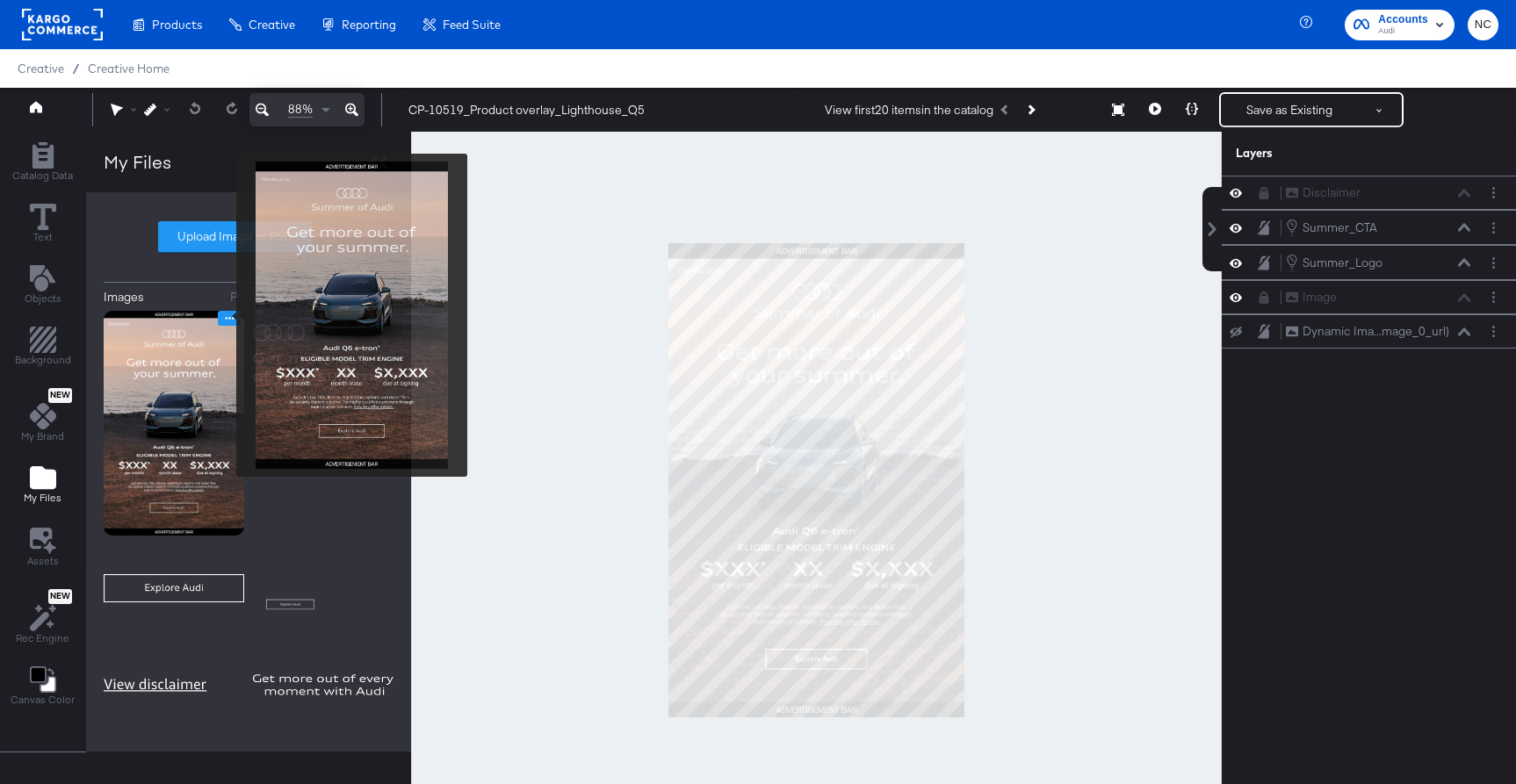 click 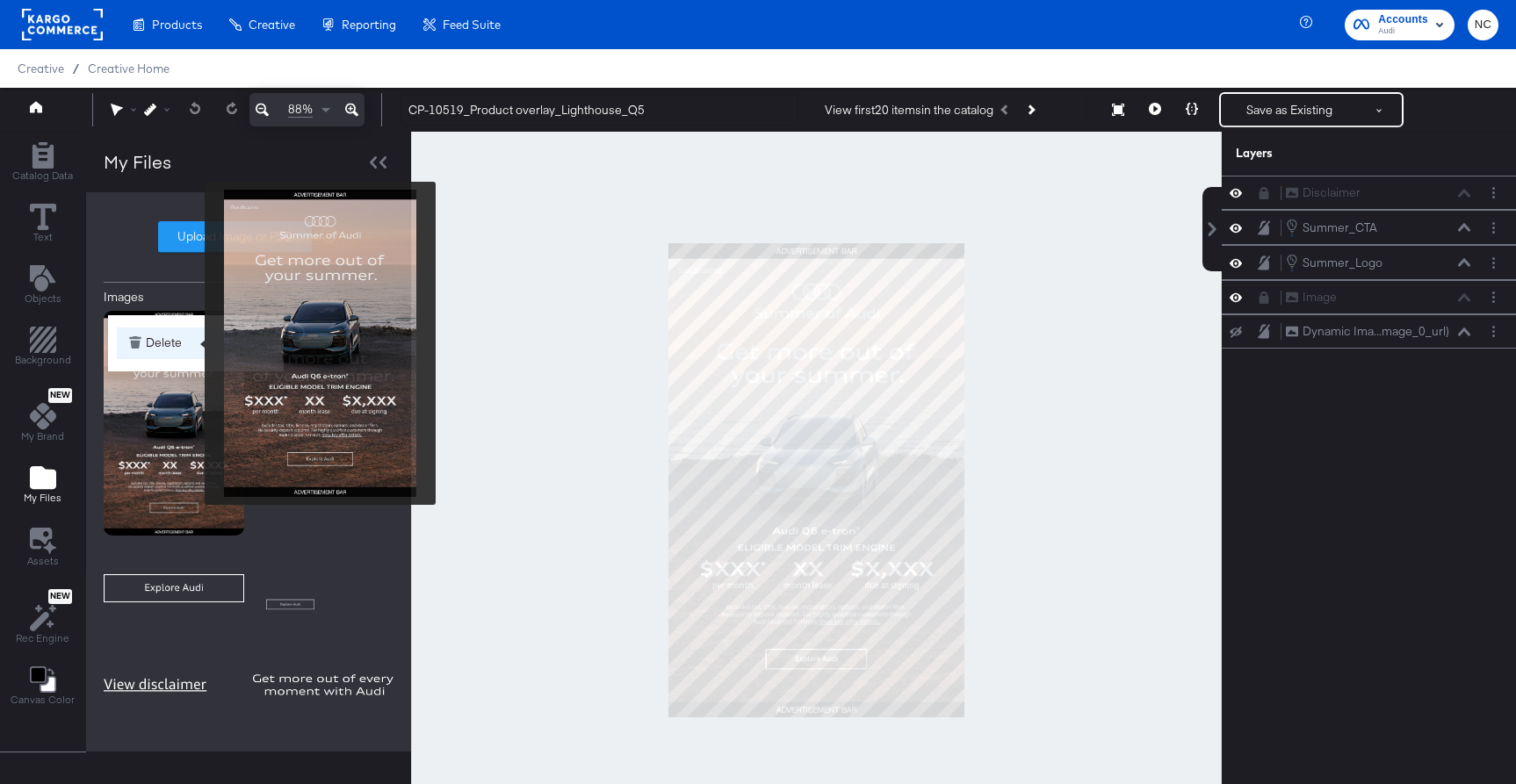 click on "Delete" at bounding box center (196, 343) 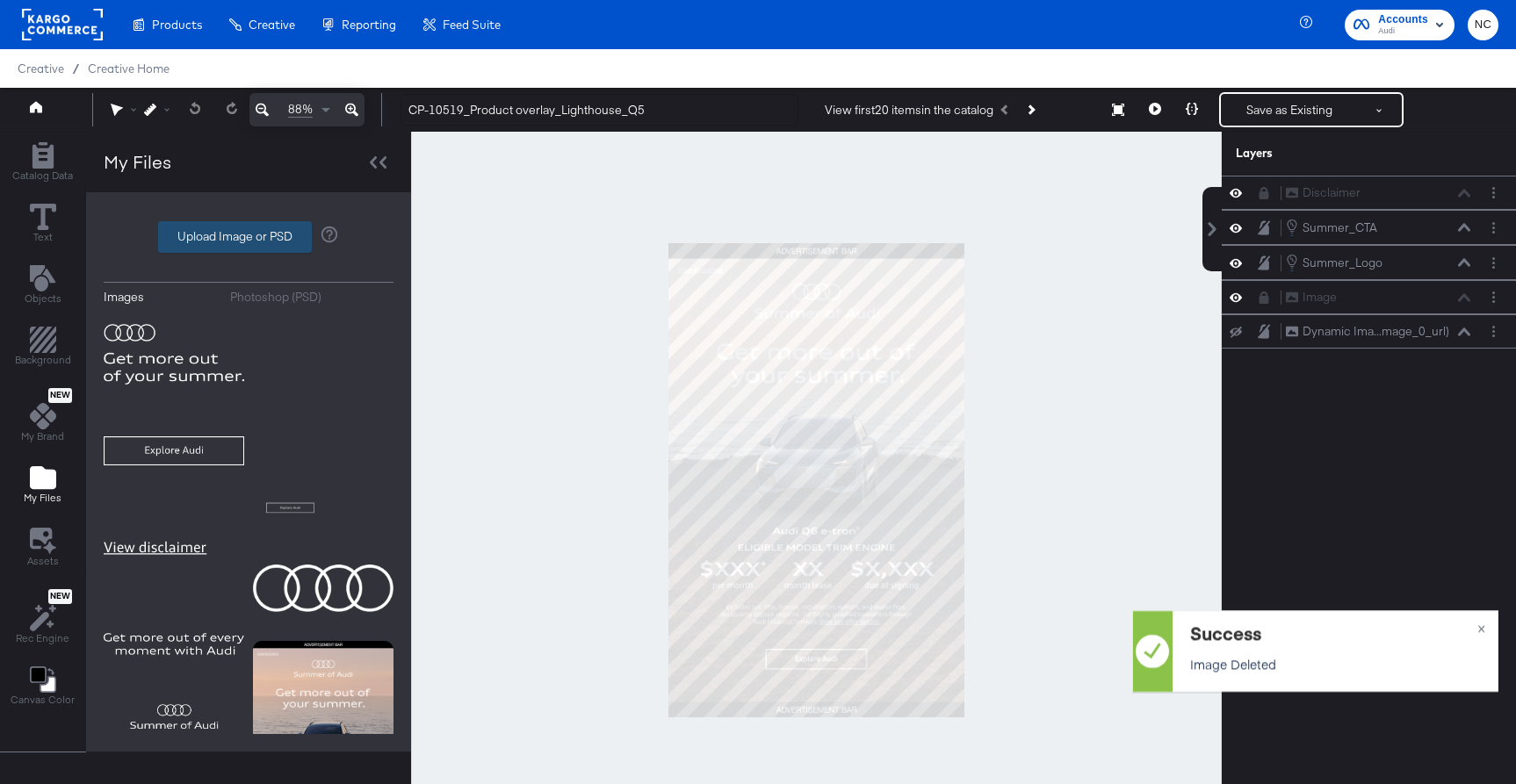 click on "Upload Image or PSD" at bounding box center [235, 237] 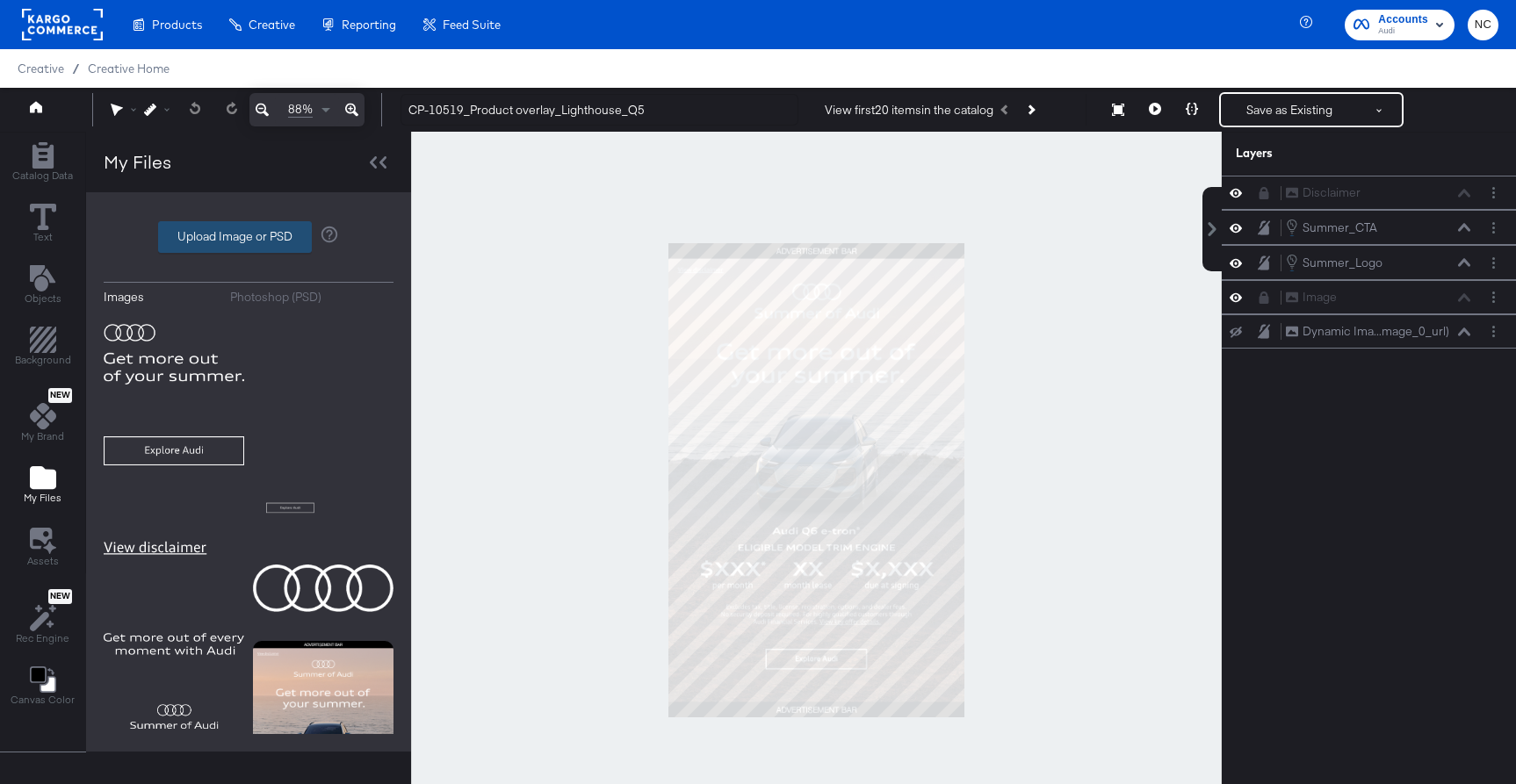 click on "Upload Image or PSD" at bounding box center (235, 237) 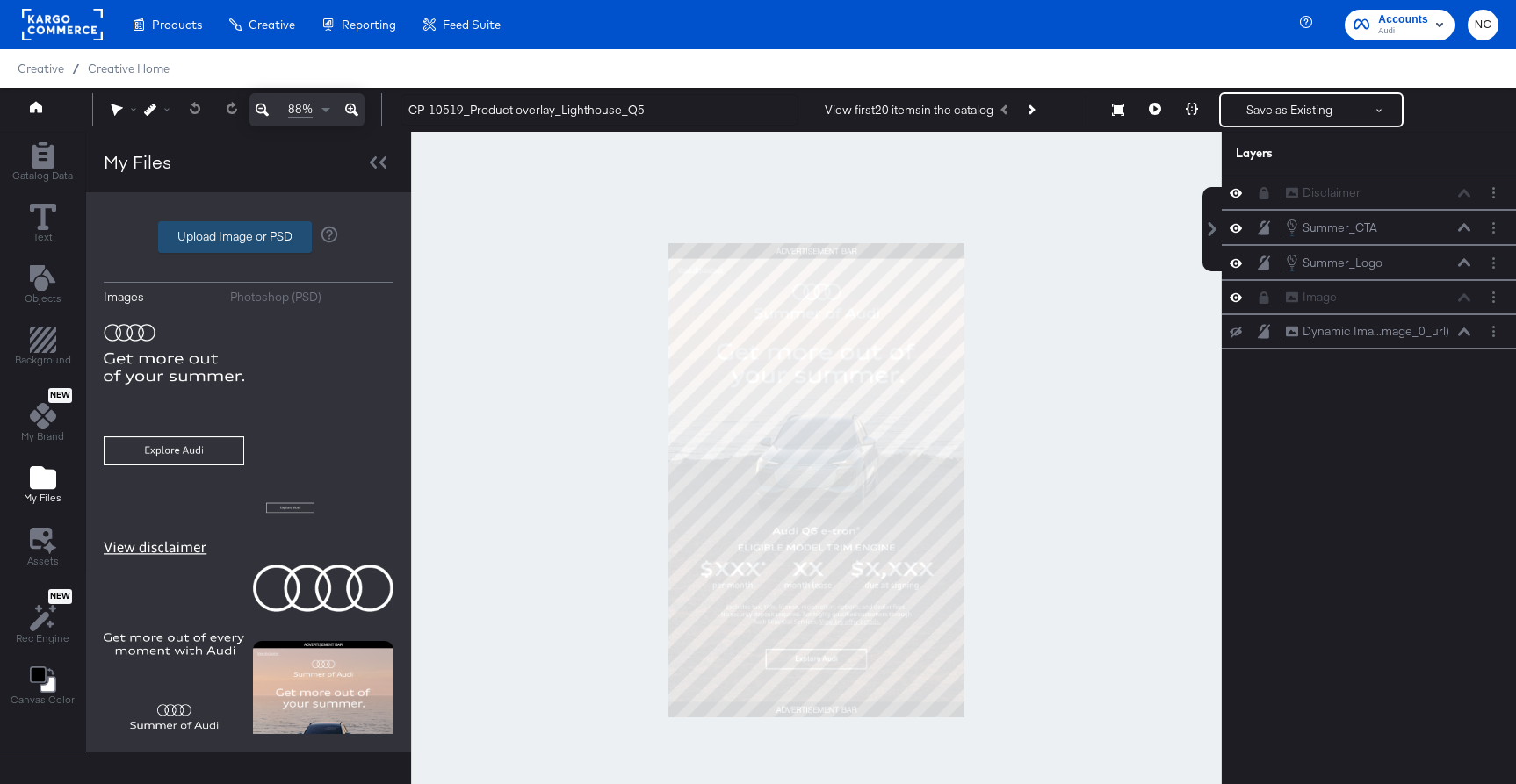 type on "C:\fakepath\Q5.png" 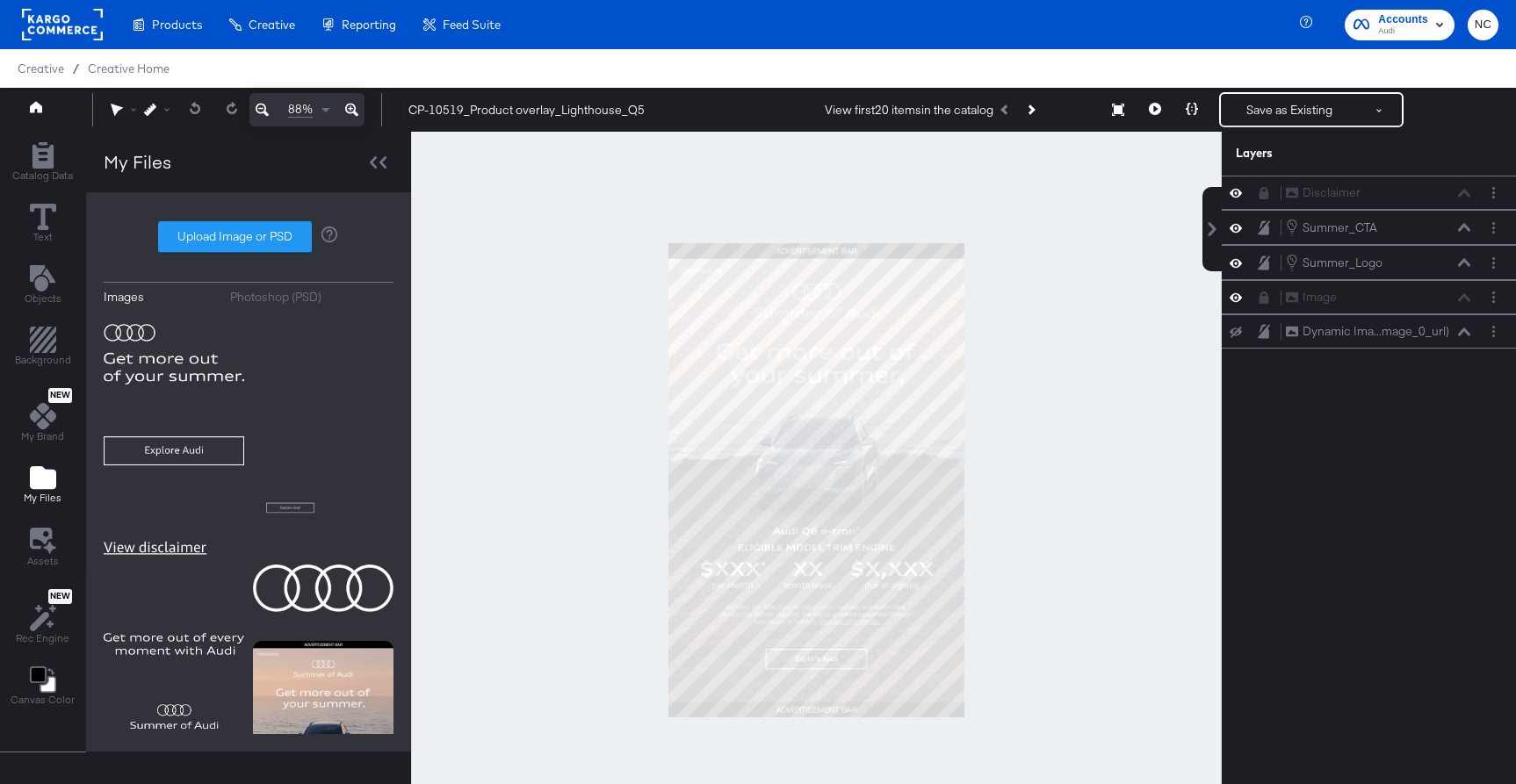 type 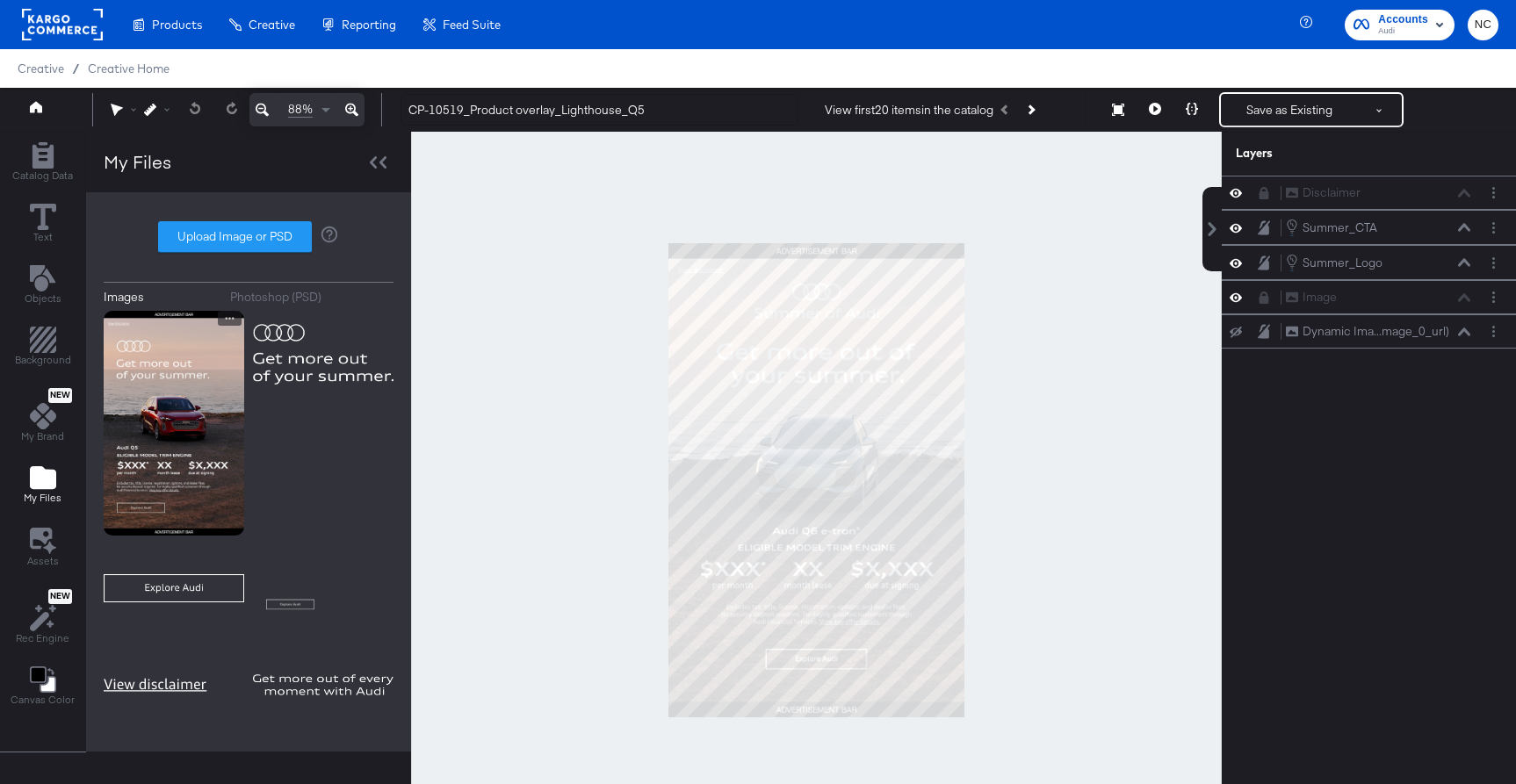 click at bounding box center [174, 423] 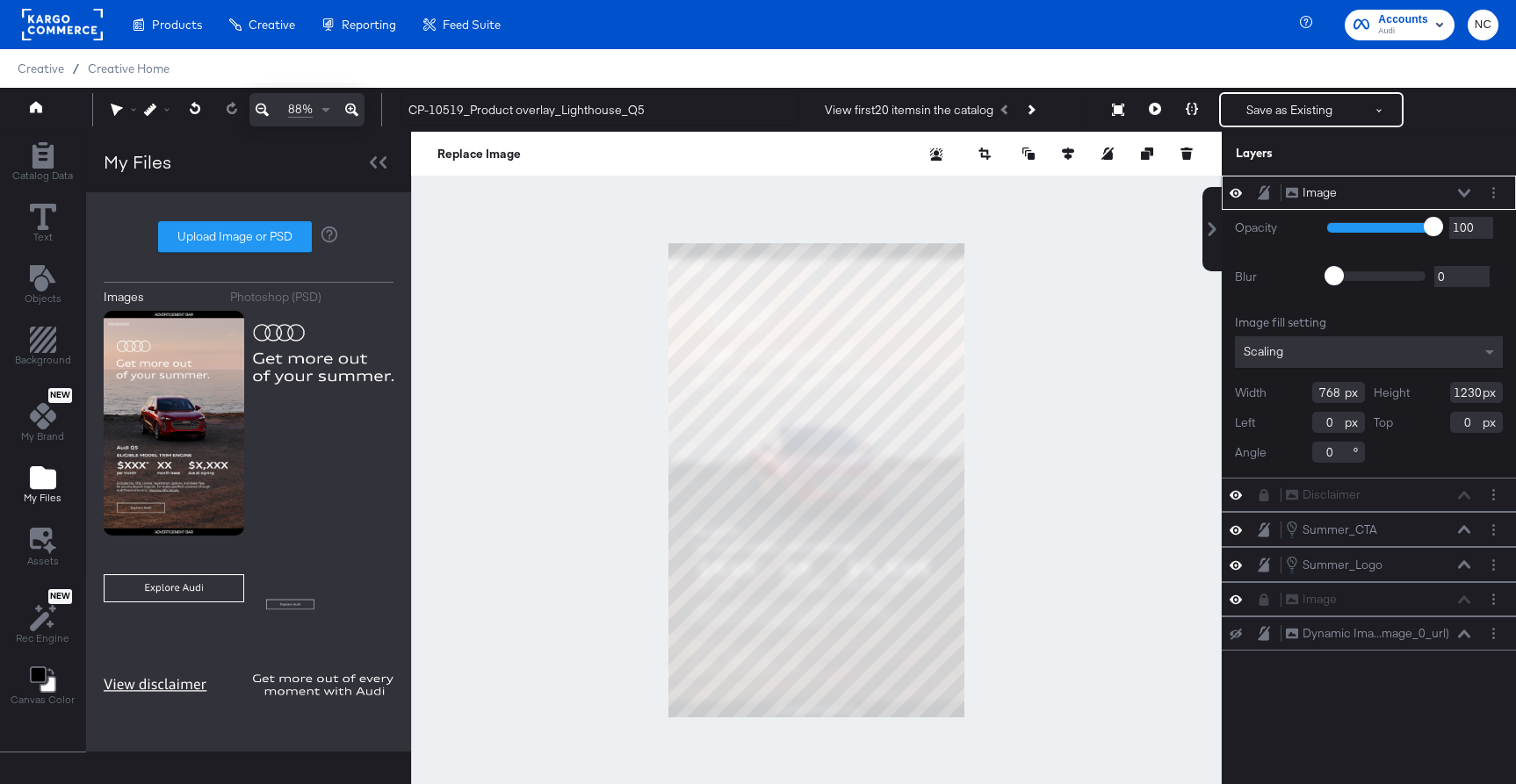 click on "Image Image" at bounding box center [1378, 192] 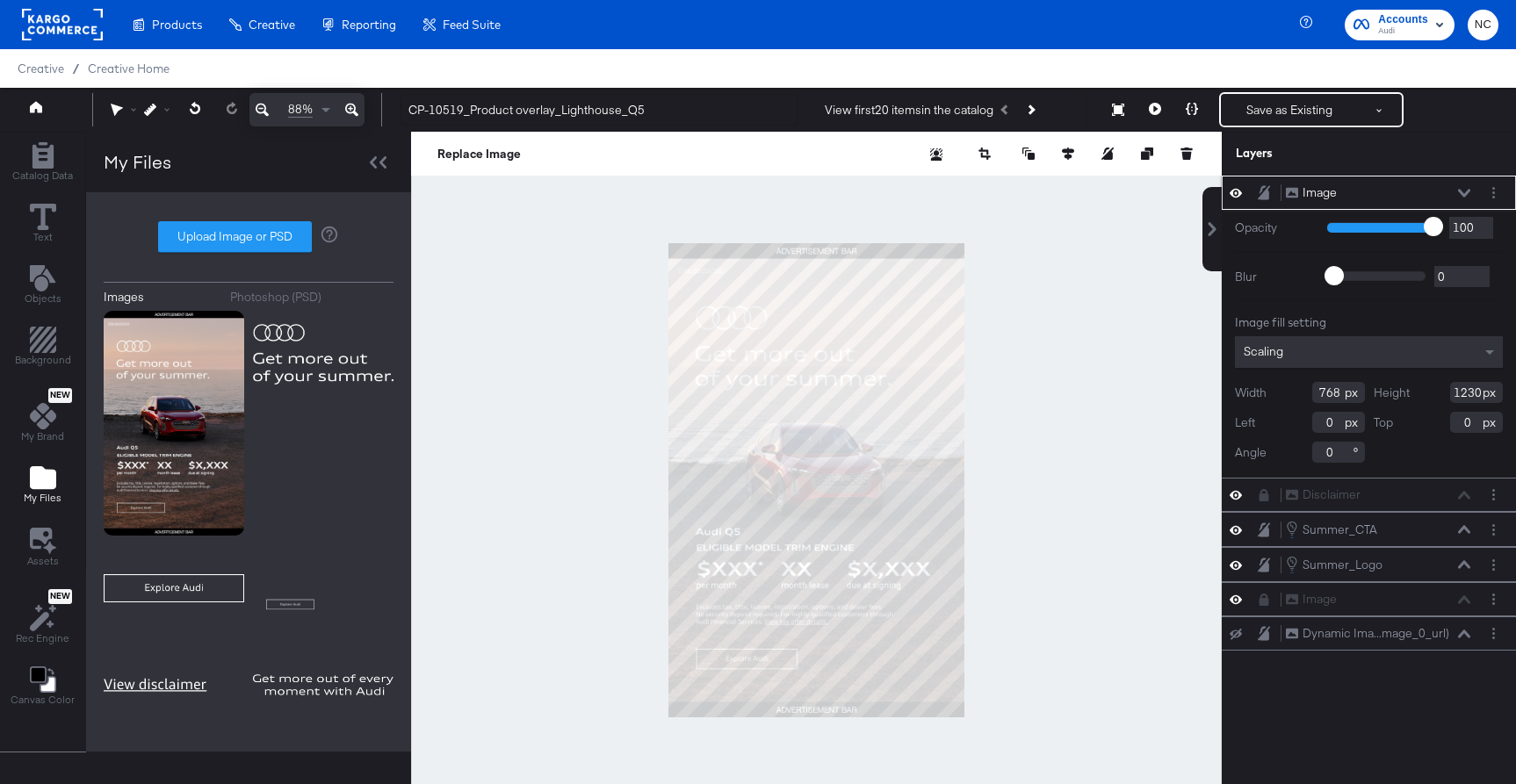 click 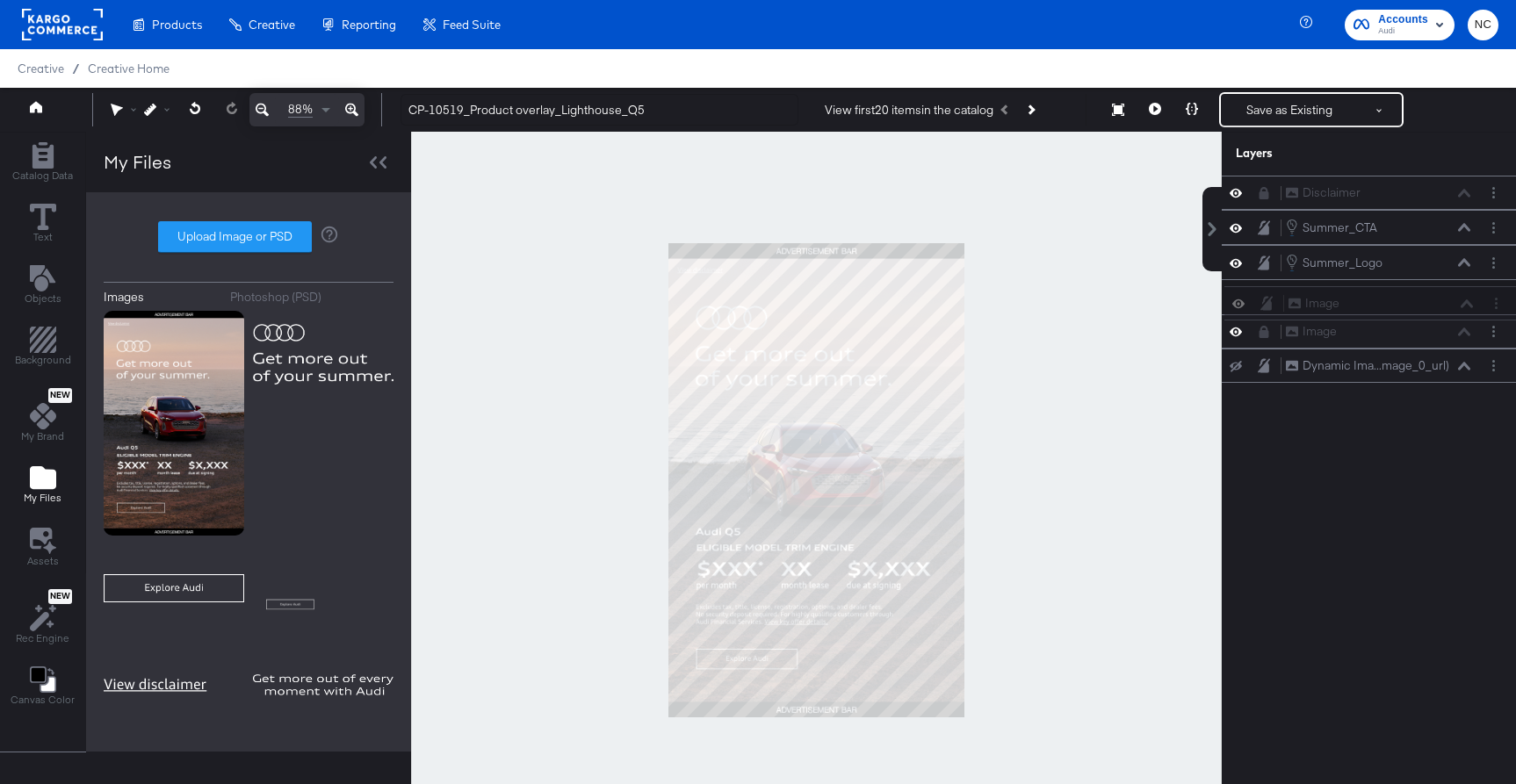 drag, startPoint x: 1278, startPoint y: 186, endPoint x: 1281, endPoint y: 301, distance: 115.03912 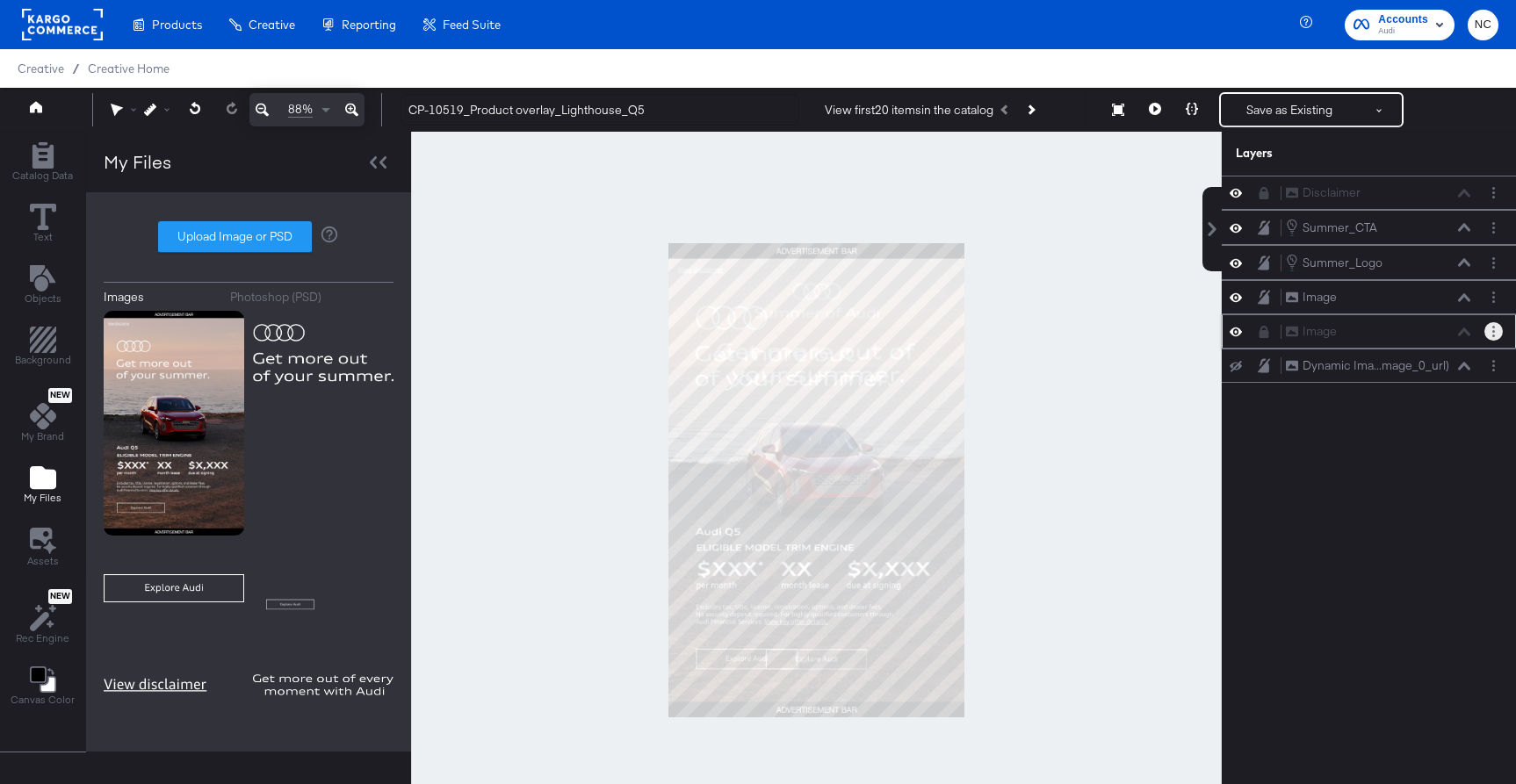 click at bounding box center [1493, 331] 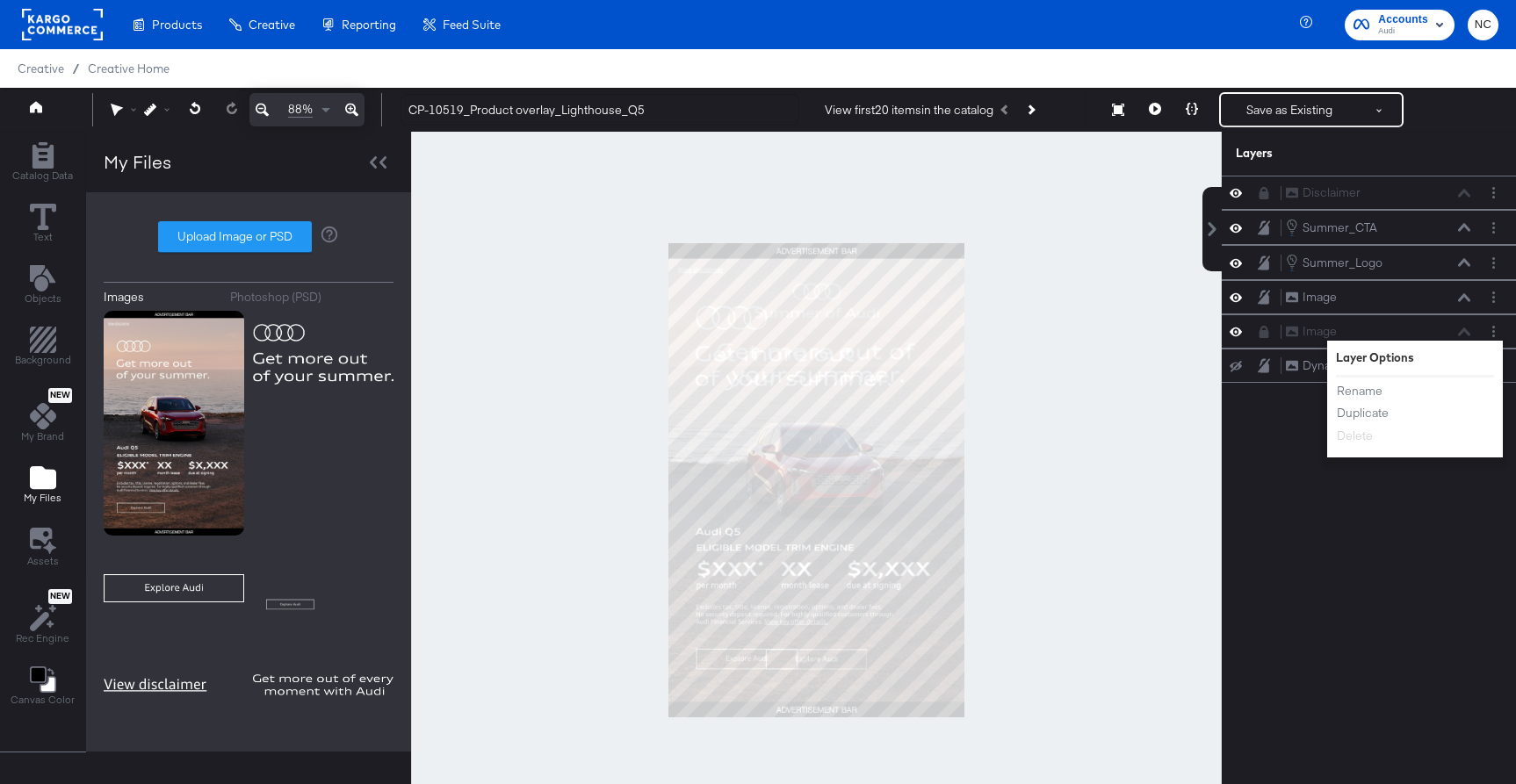 click on "Disclaimer Disclaimer Summer_CTA Summer_CTA Summer_Logo Summer_Logo Image Image Image Image Layer Options Rename Duplicate Delete You cannot delete a locked layer Dynamic Ima...mage_0_url) Dynamic Image (image_0_url)" at bounding box center (1368, 488) 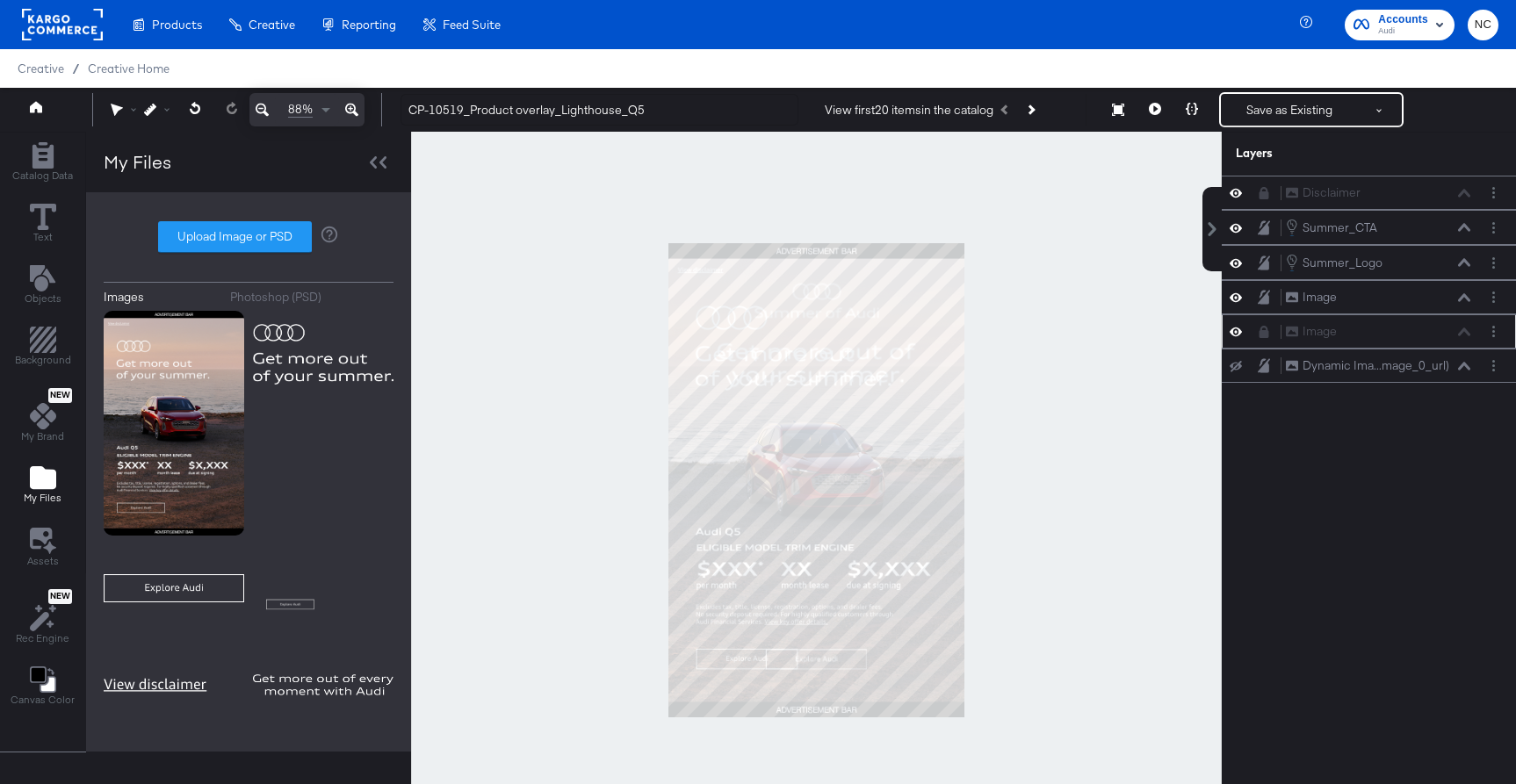 click 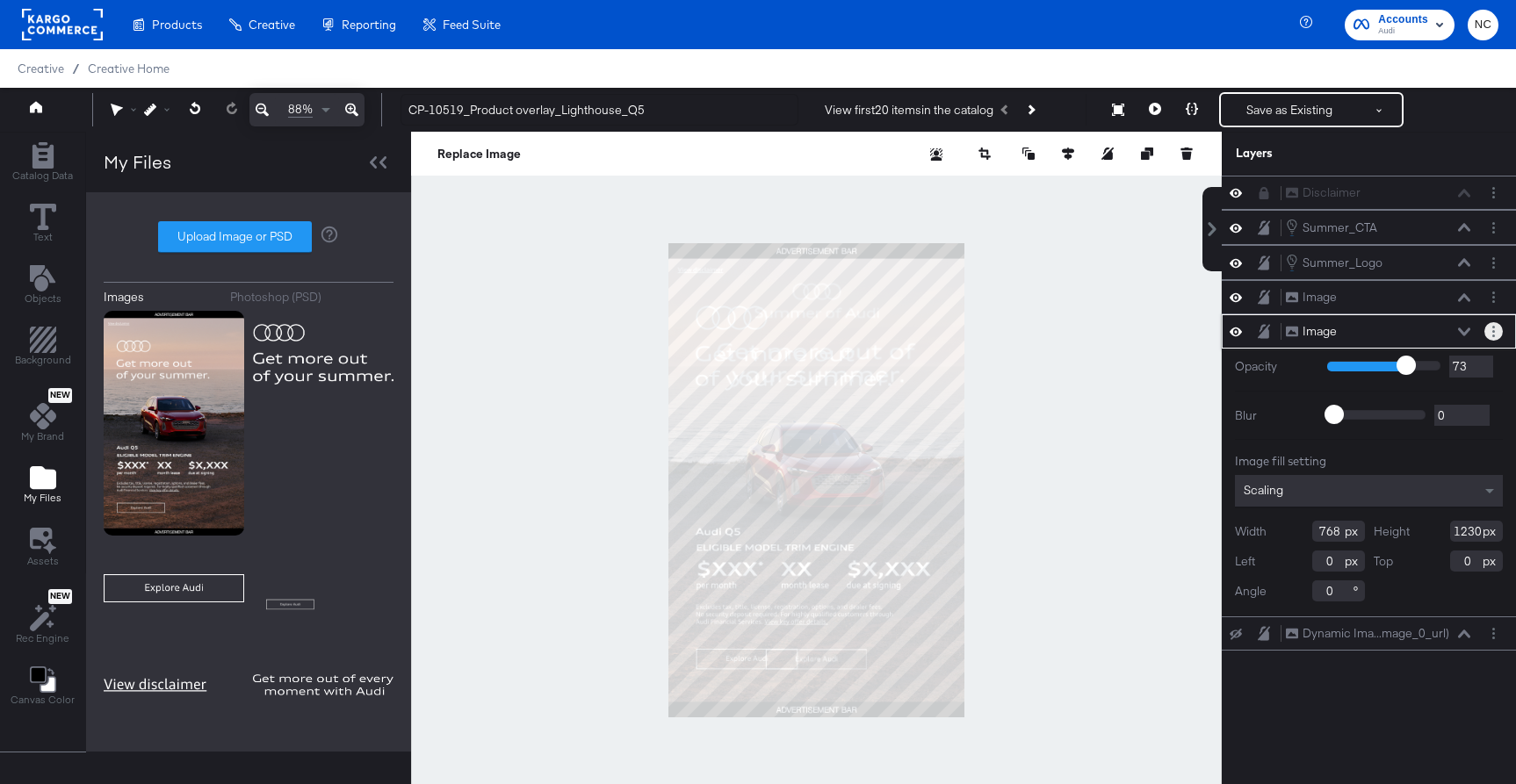 click at bounding box center [1493, 331] 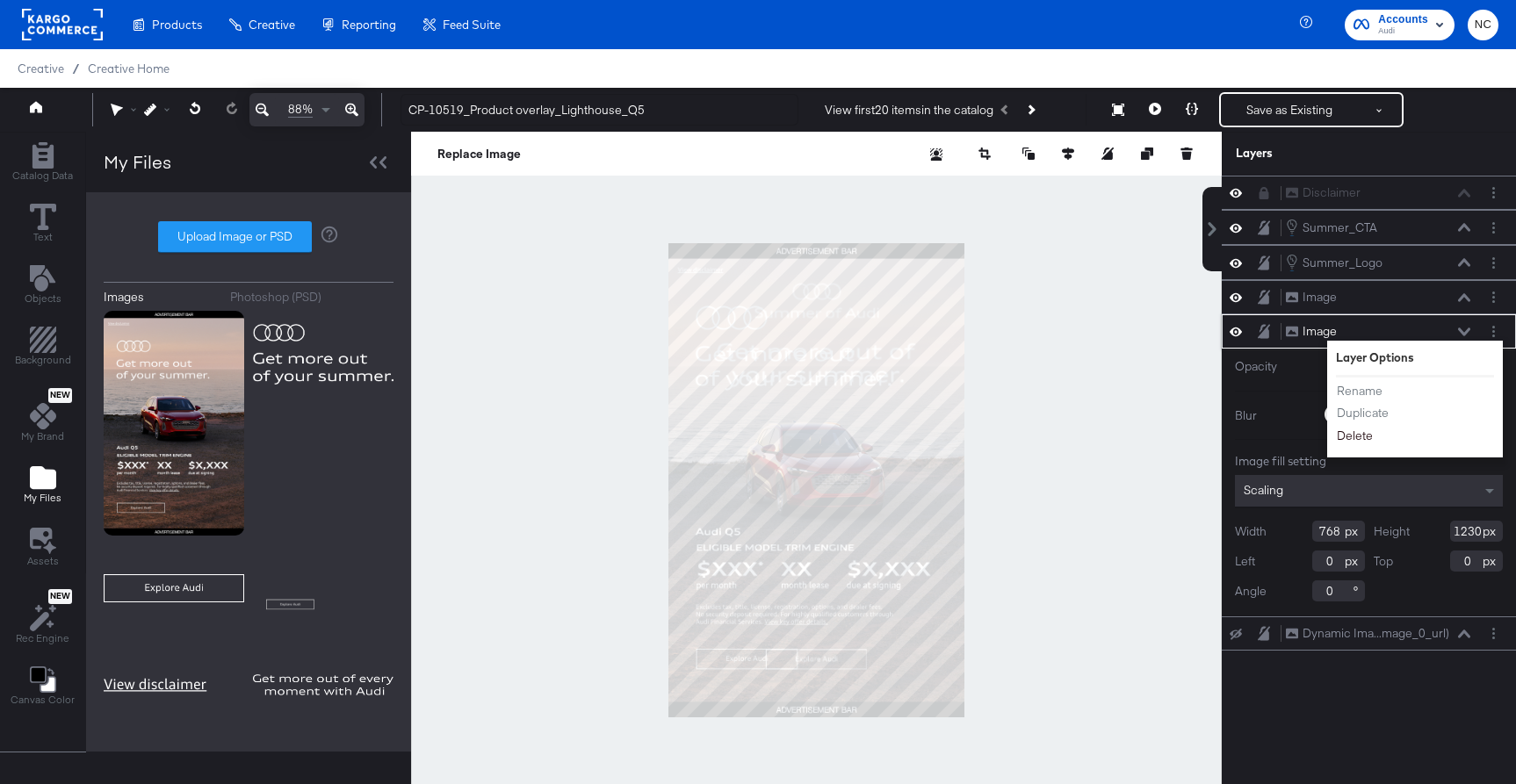 click on "Delete" at bounding box center (1354, 435) 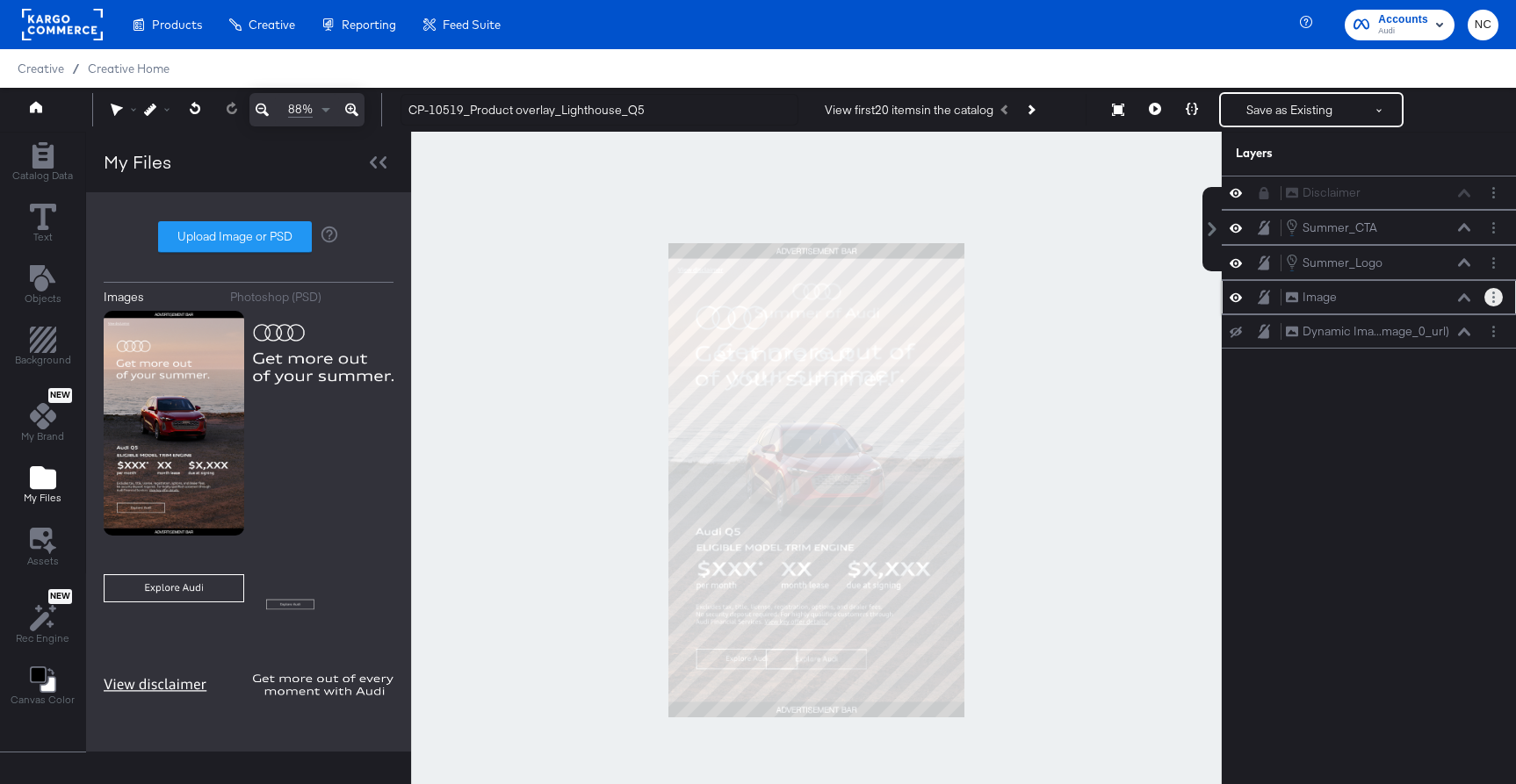 click 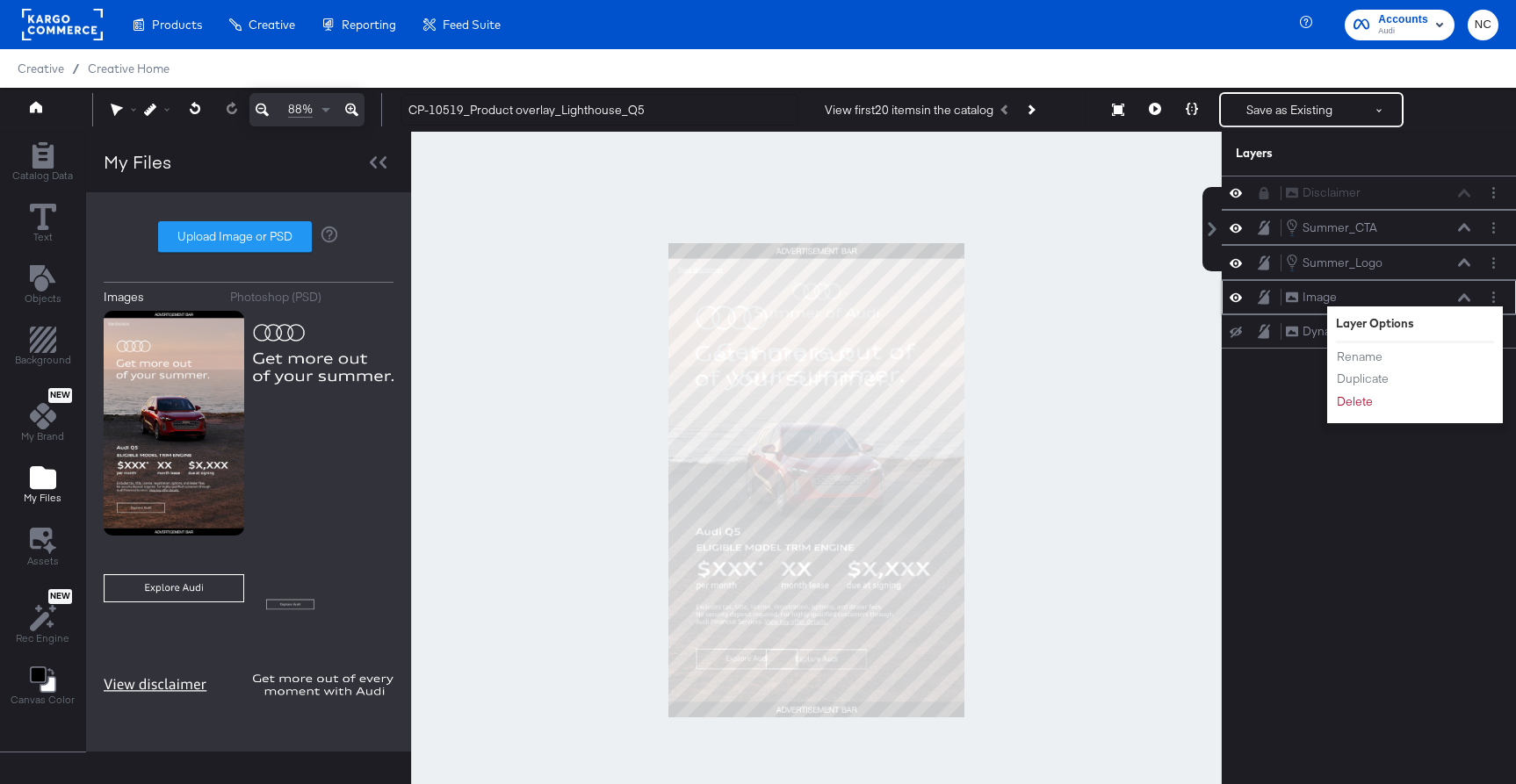 click 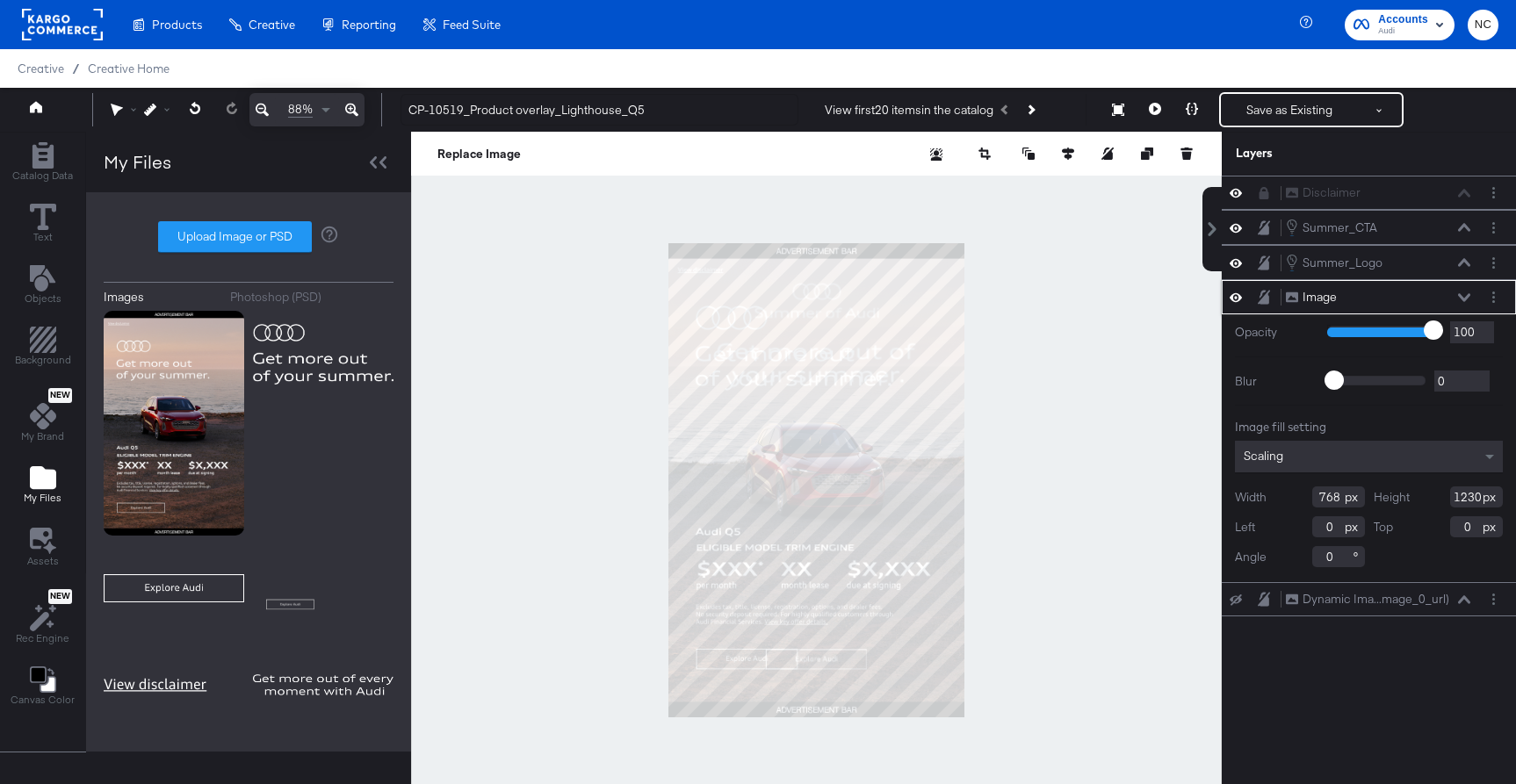type on "99" 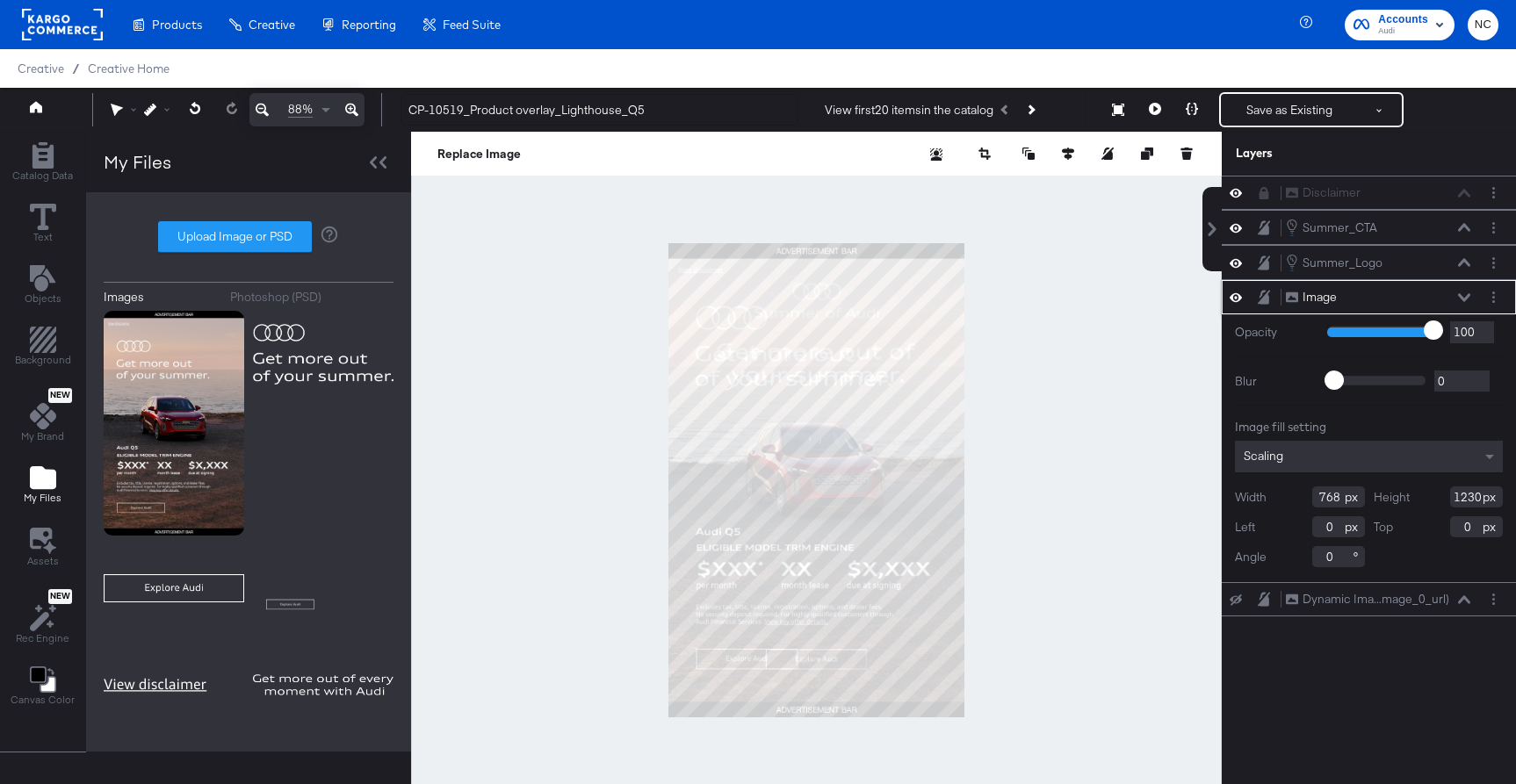type on "99" 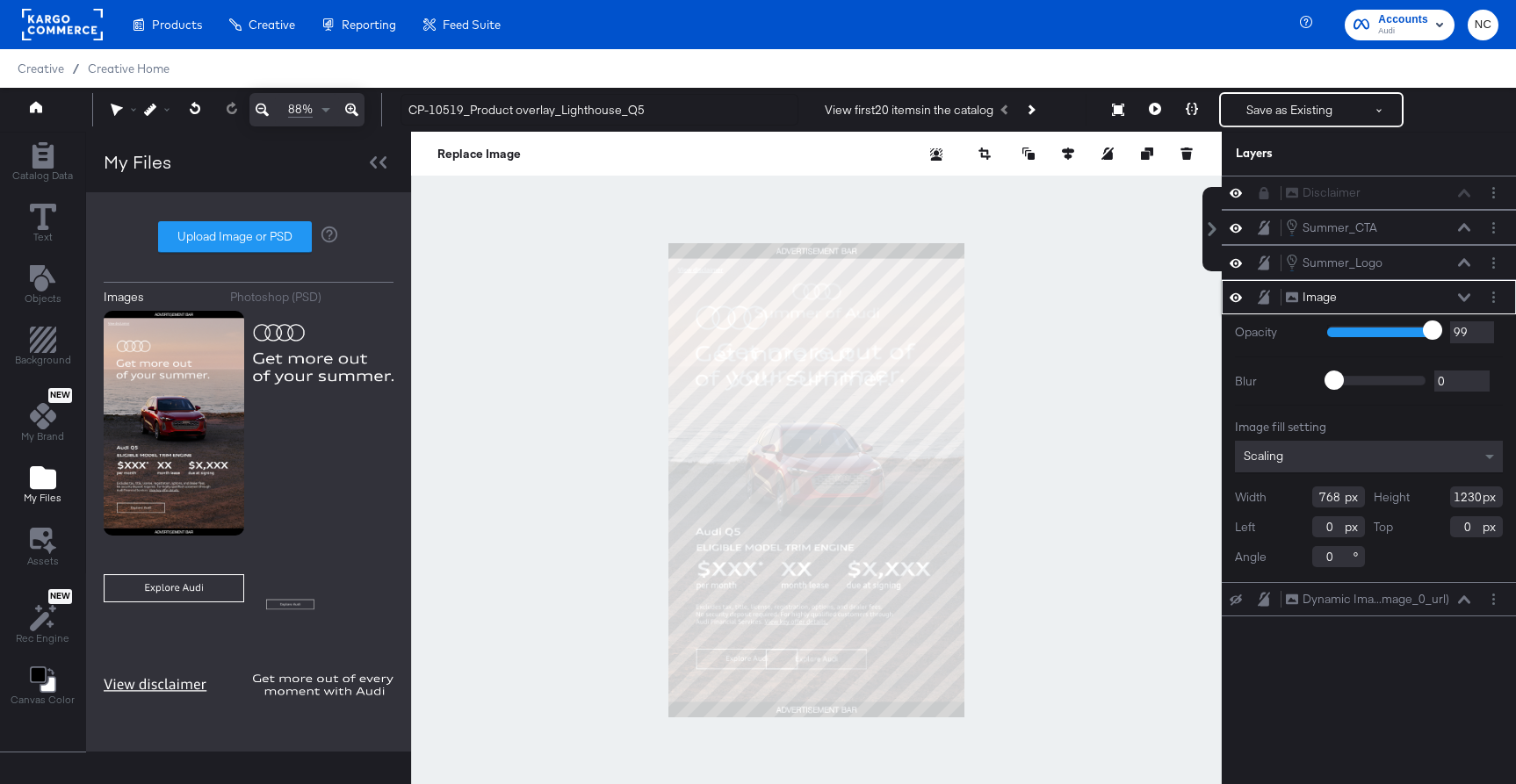 type on "95" 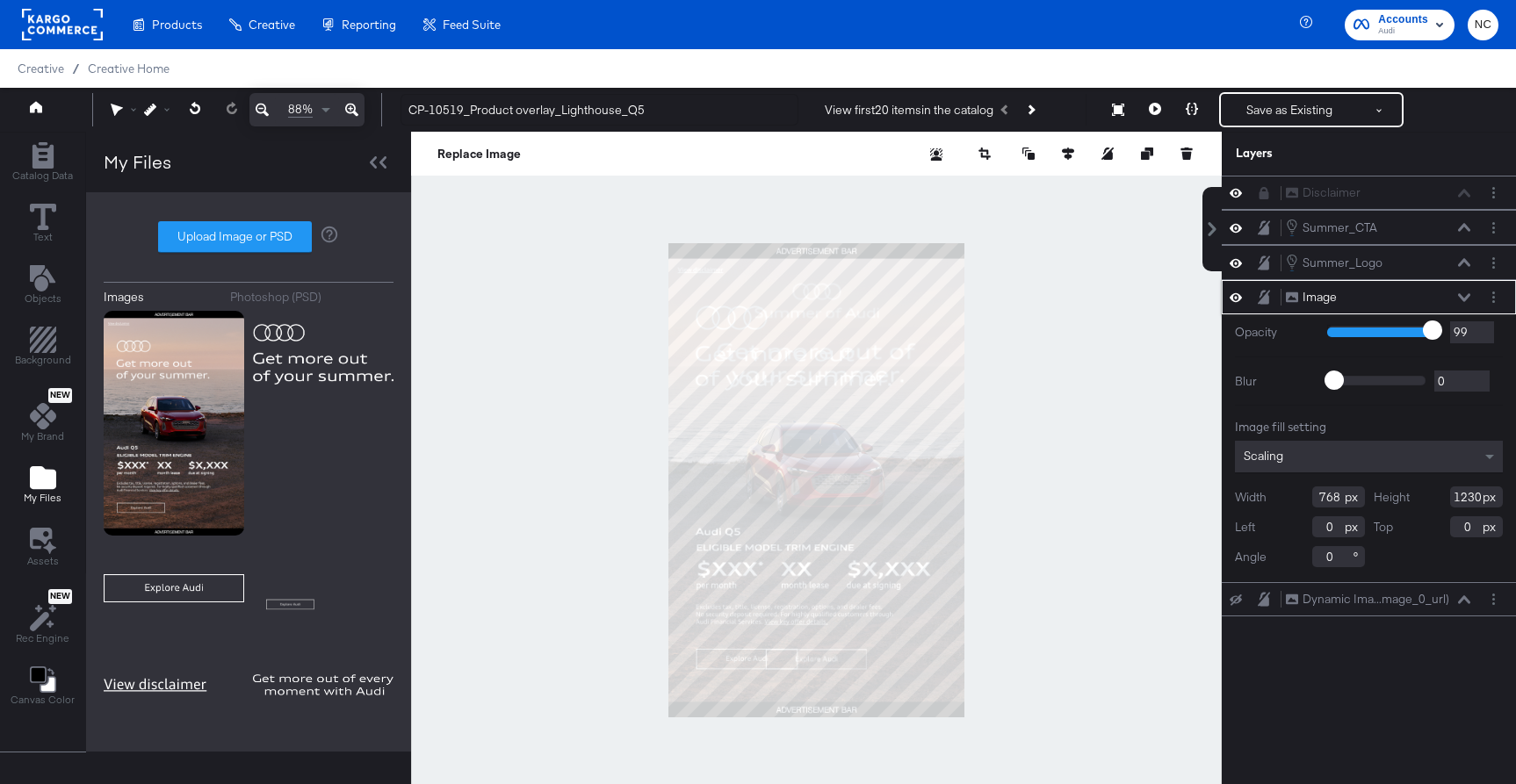 type on "95" 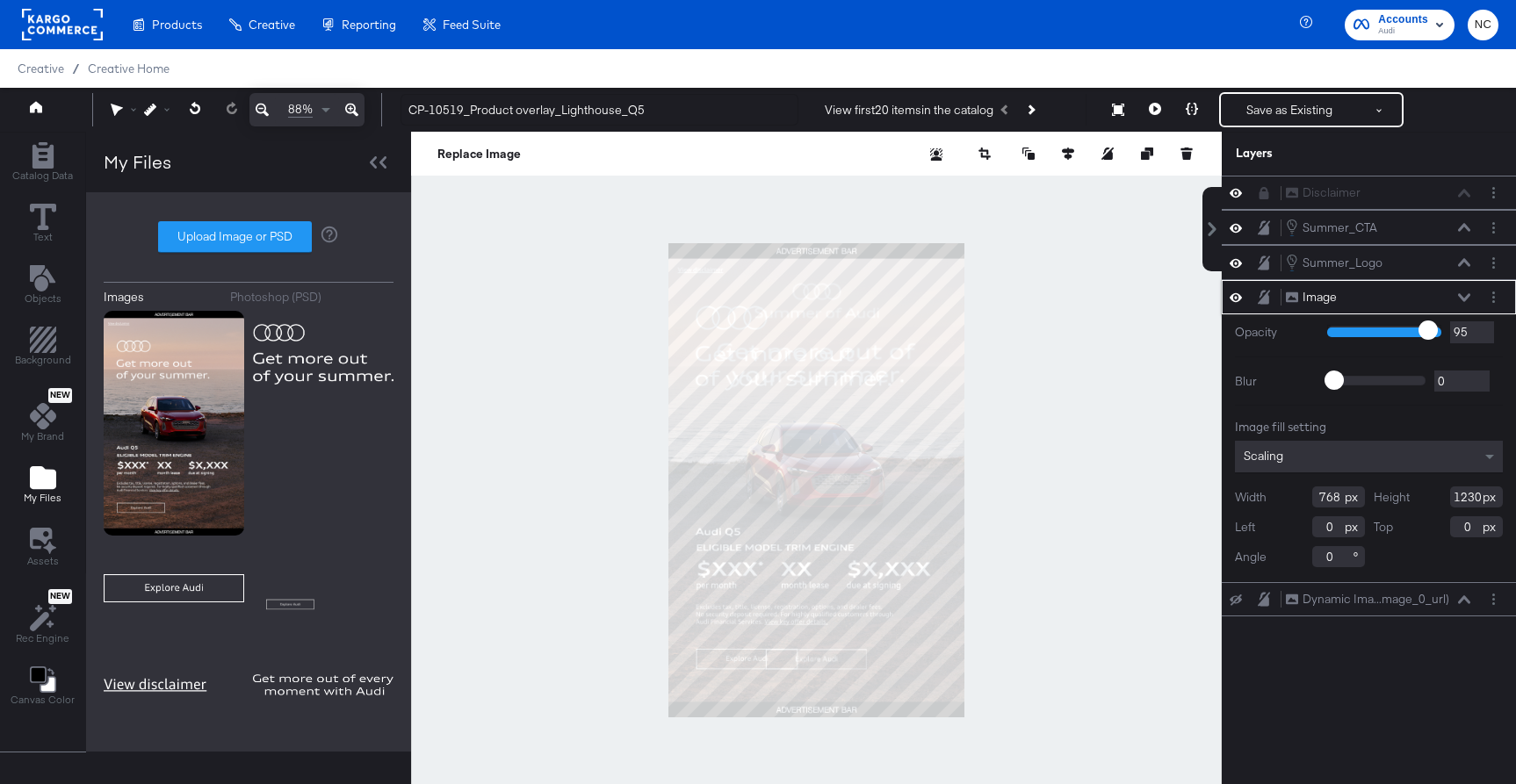 type on "91" 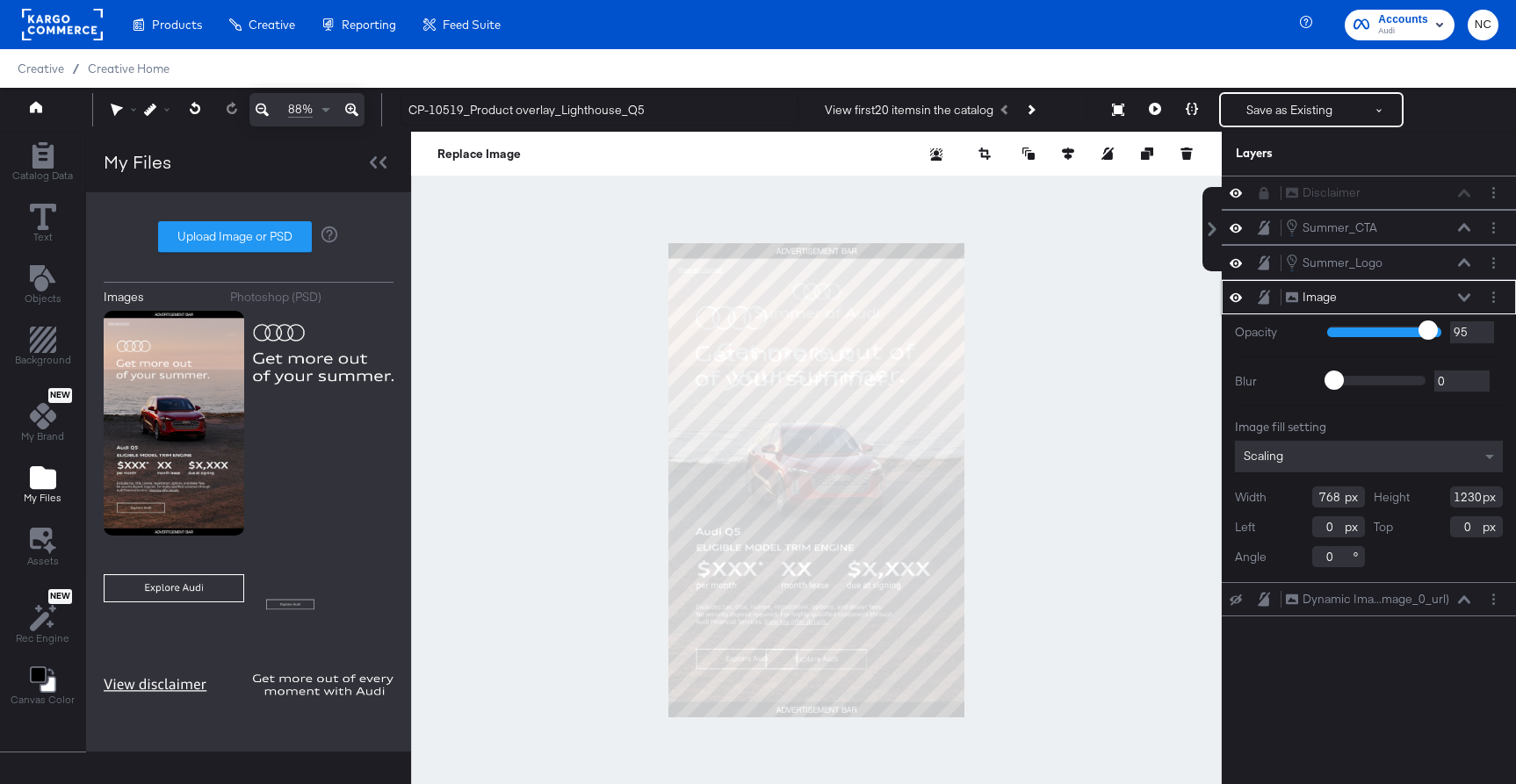 type on "91" 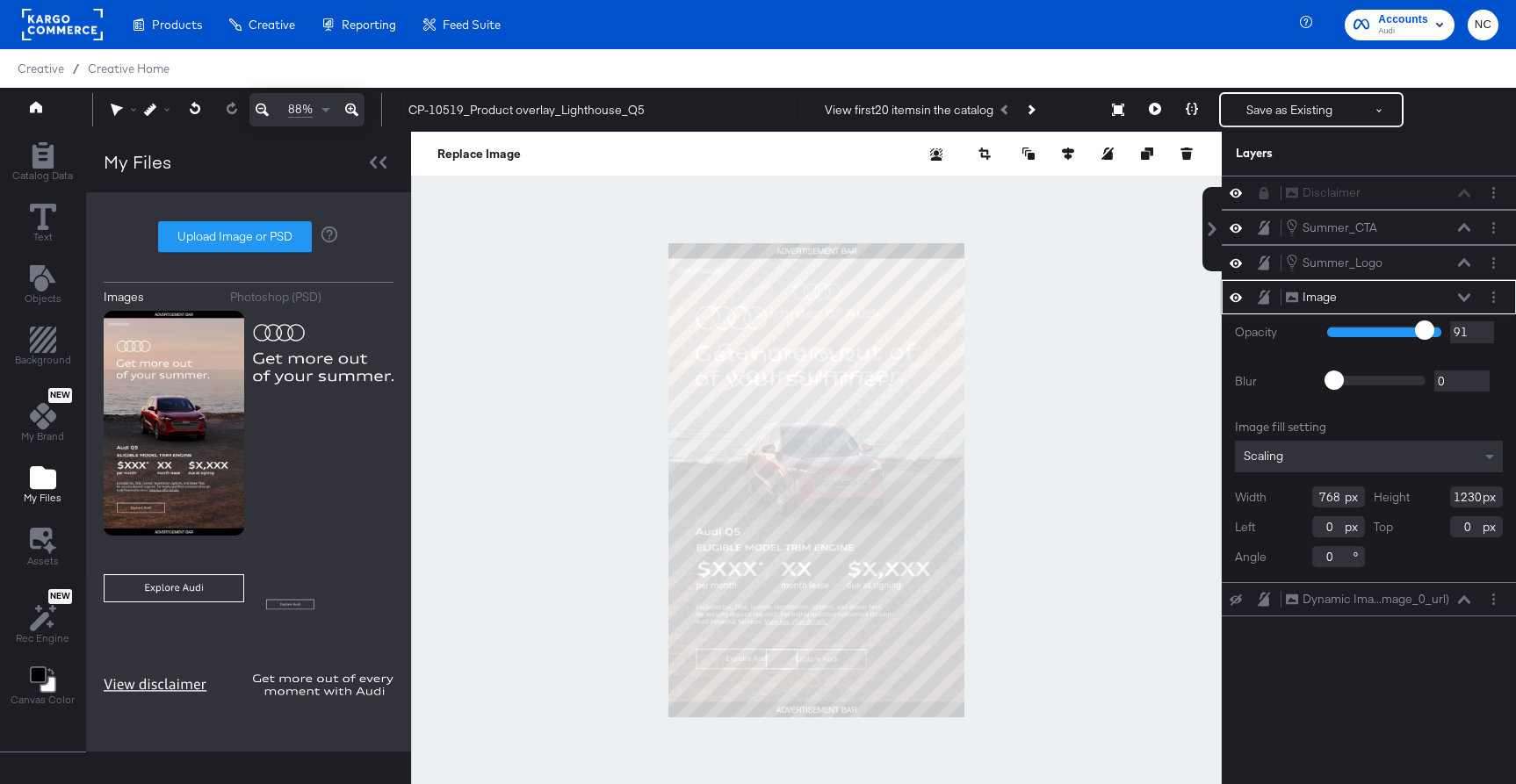 type on "82" 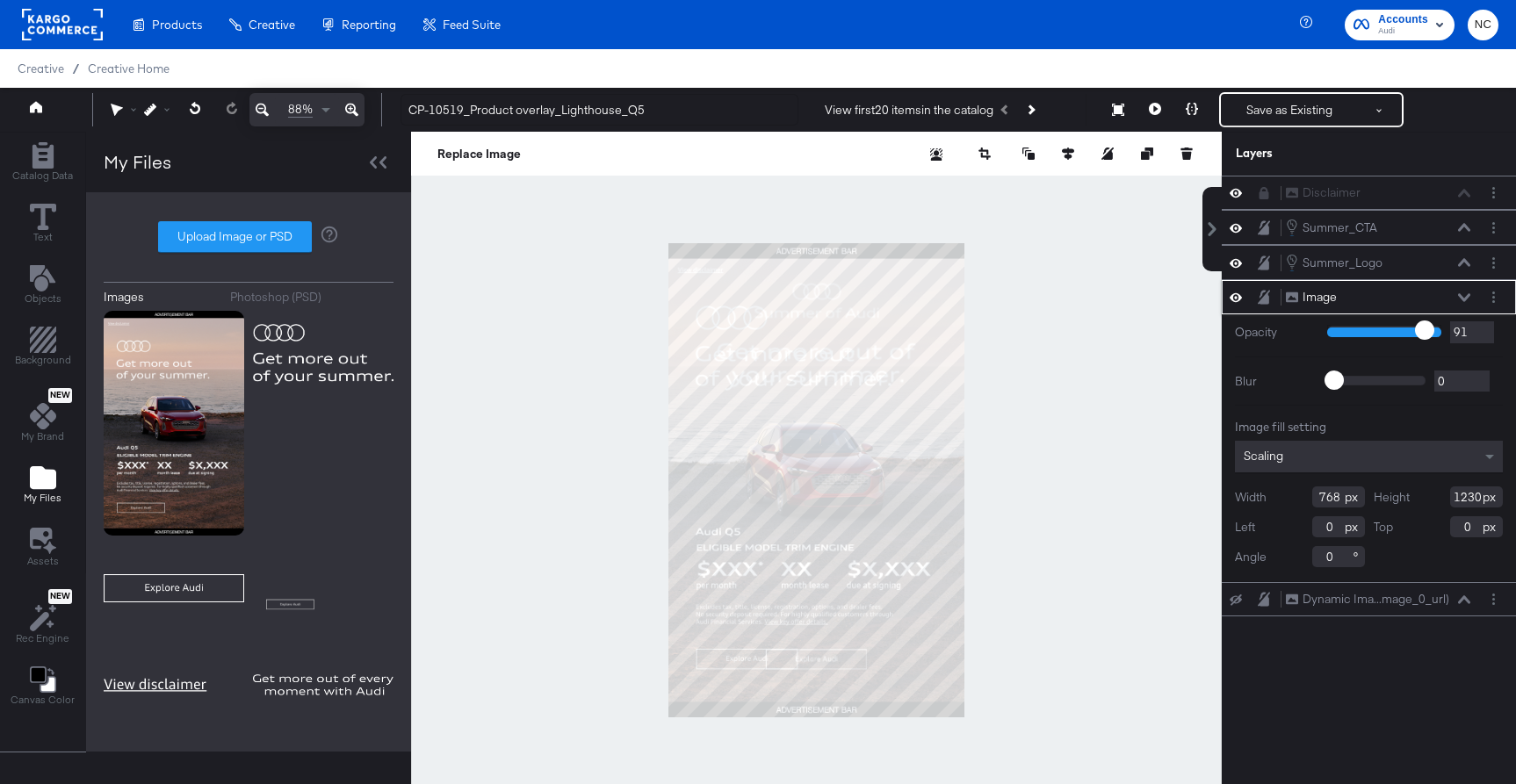 type on "82" 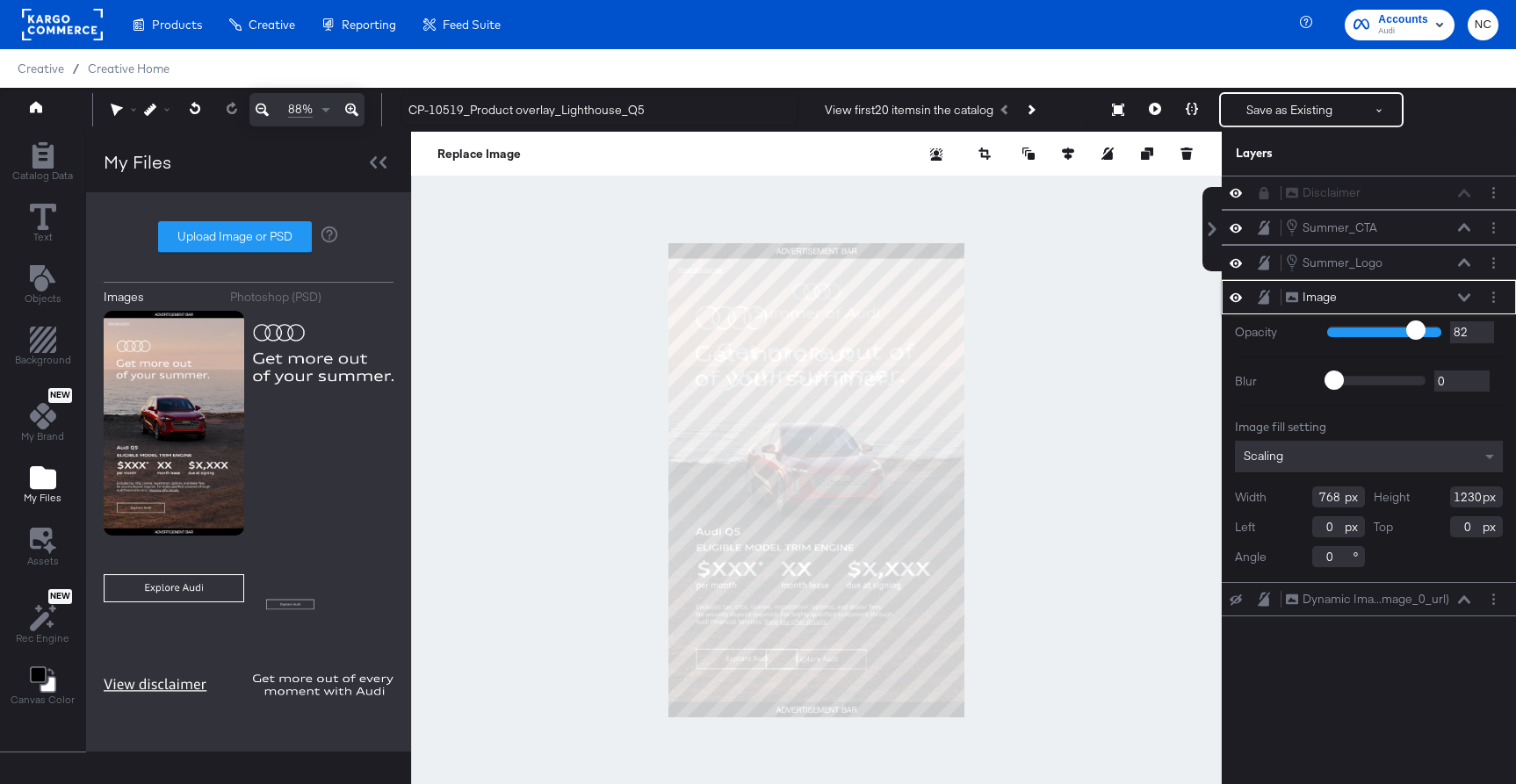 type on "71" 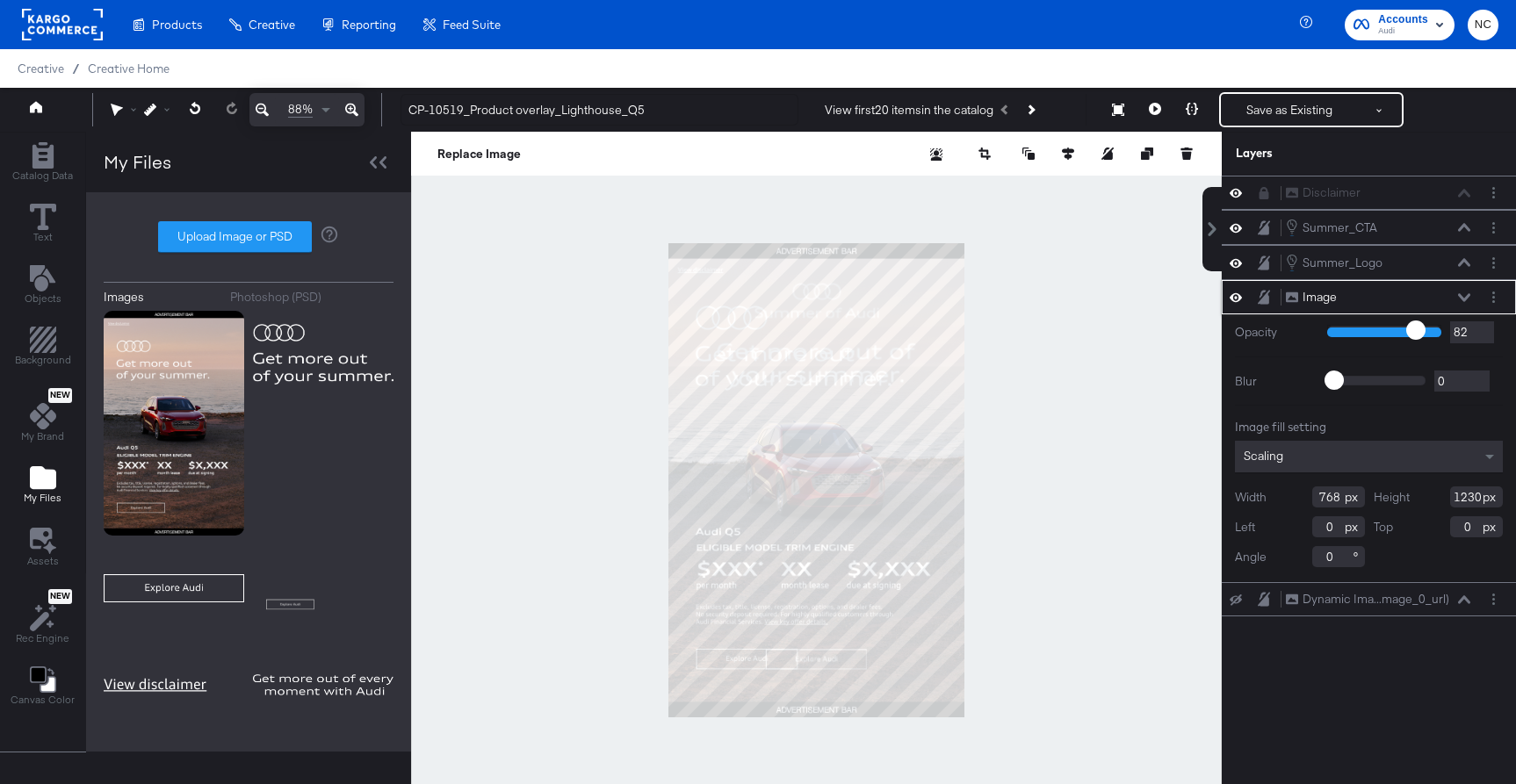 type on "71" 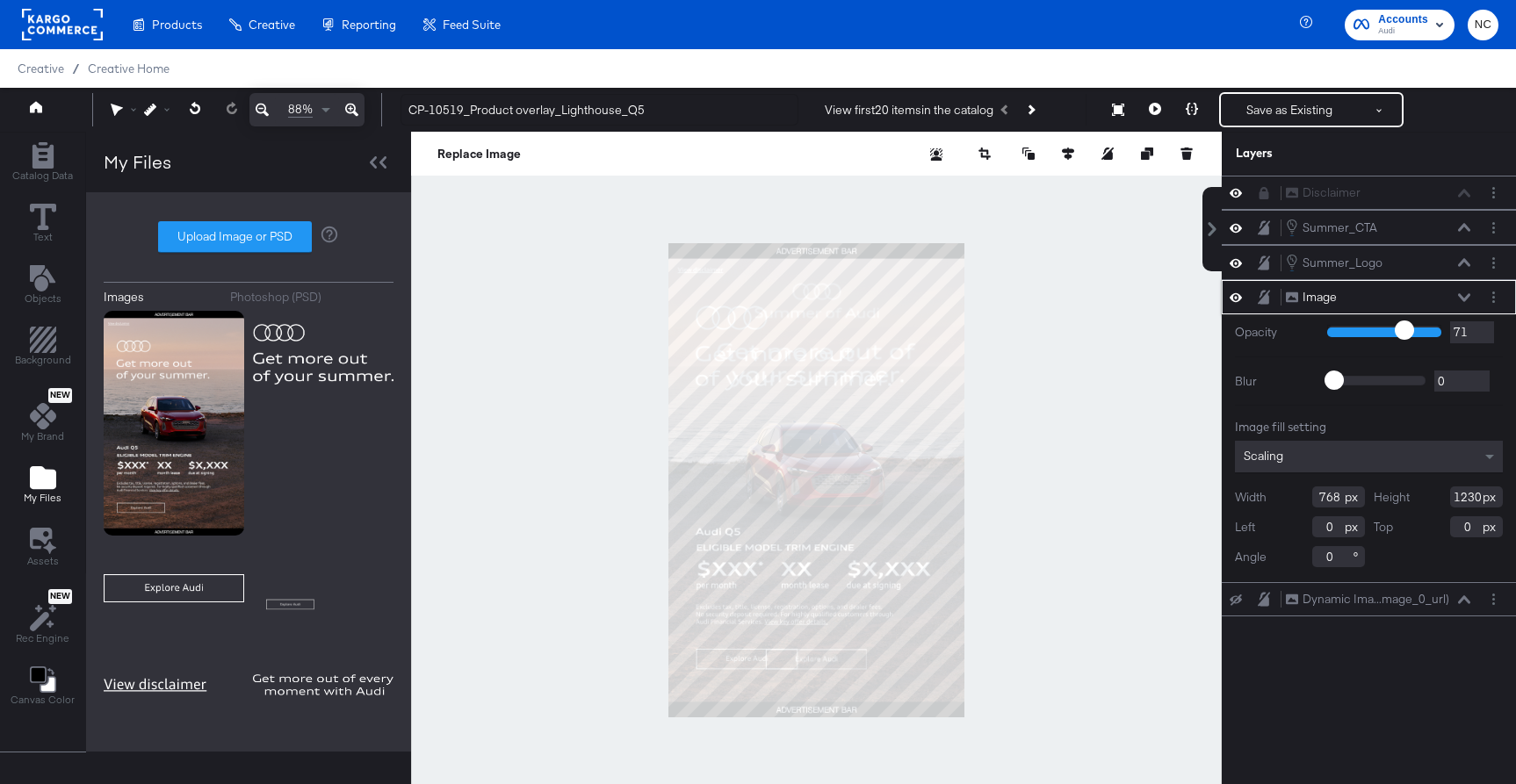 type on "69" 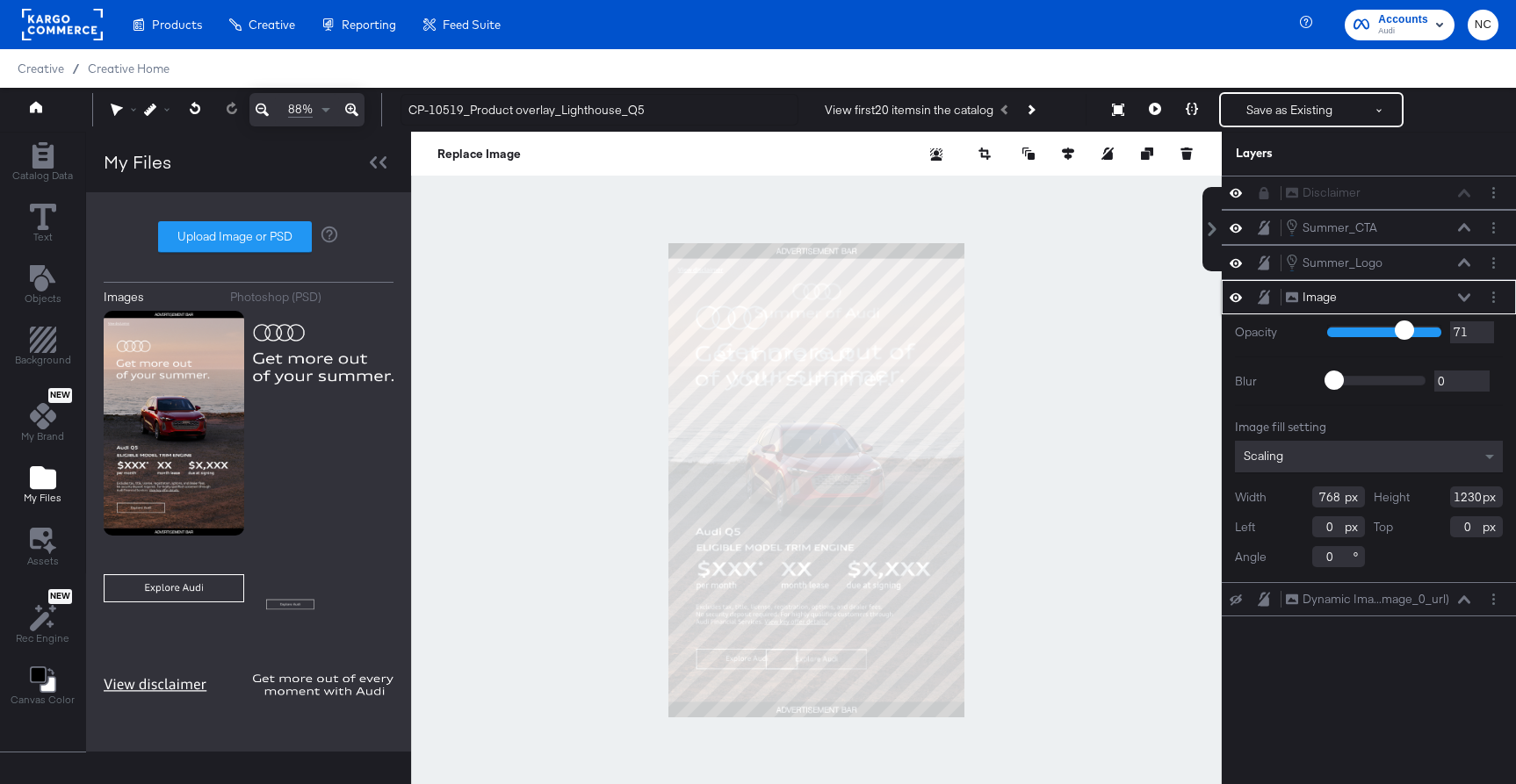 type on "69" 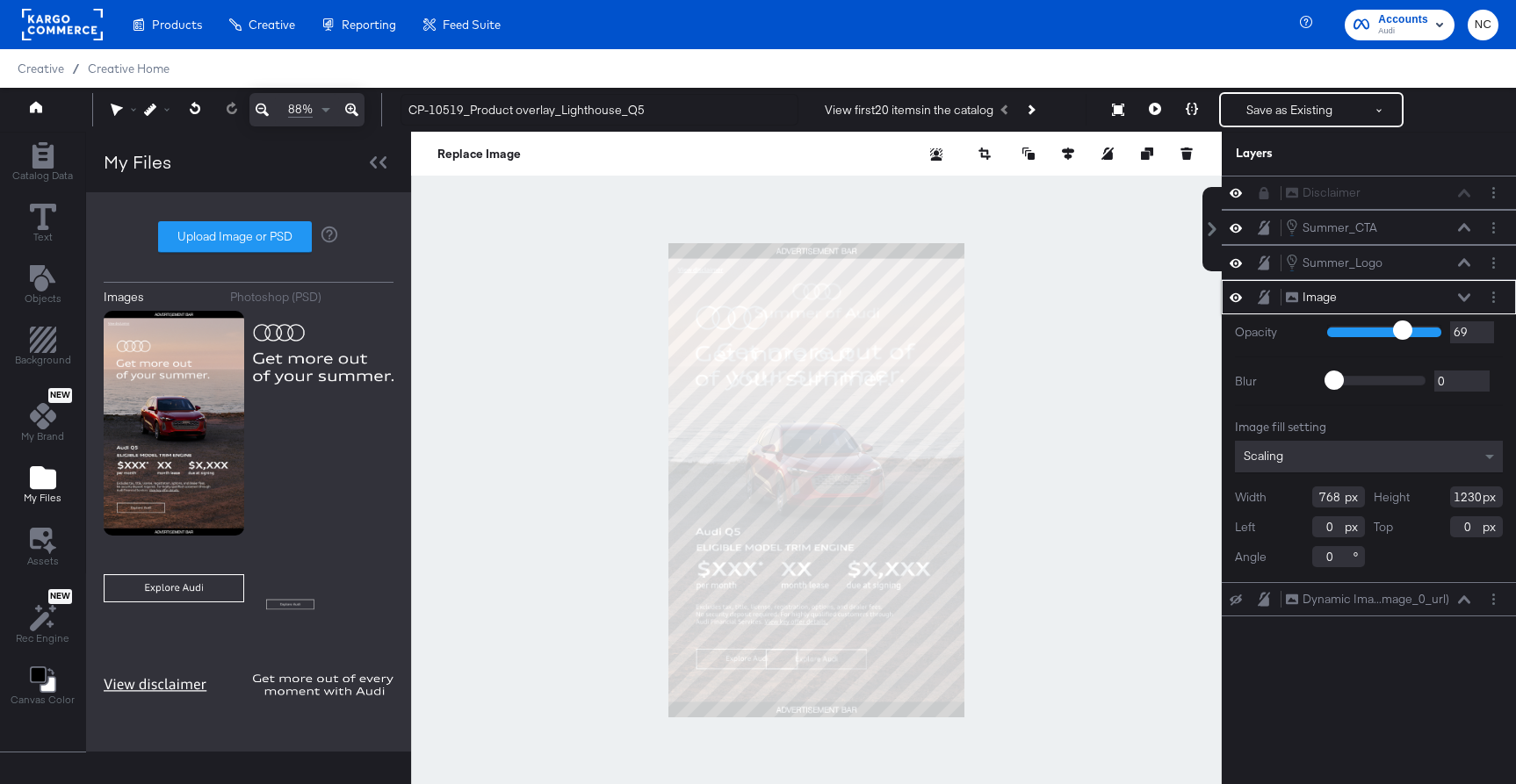 type on "68" 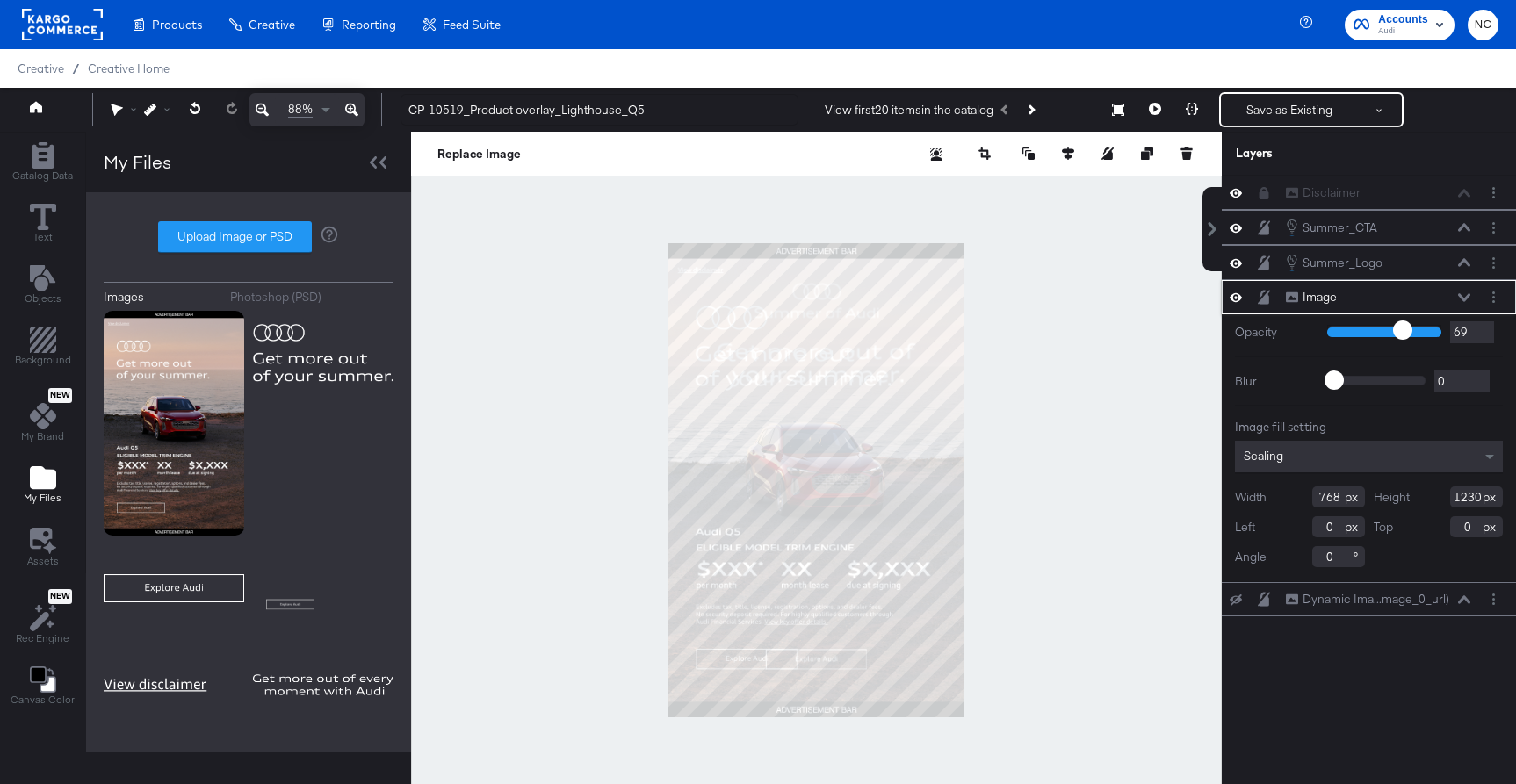 type on "68" 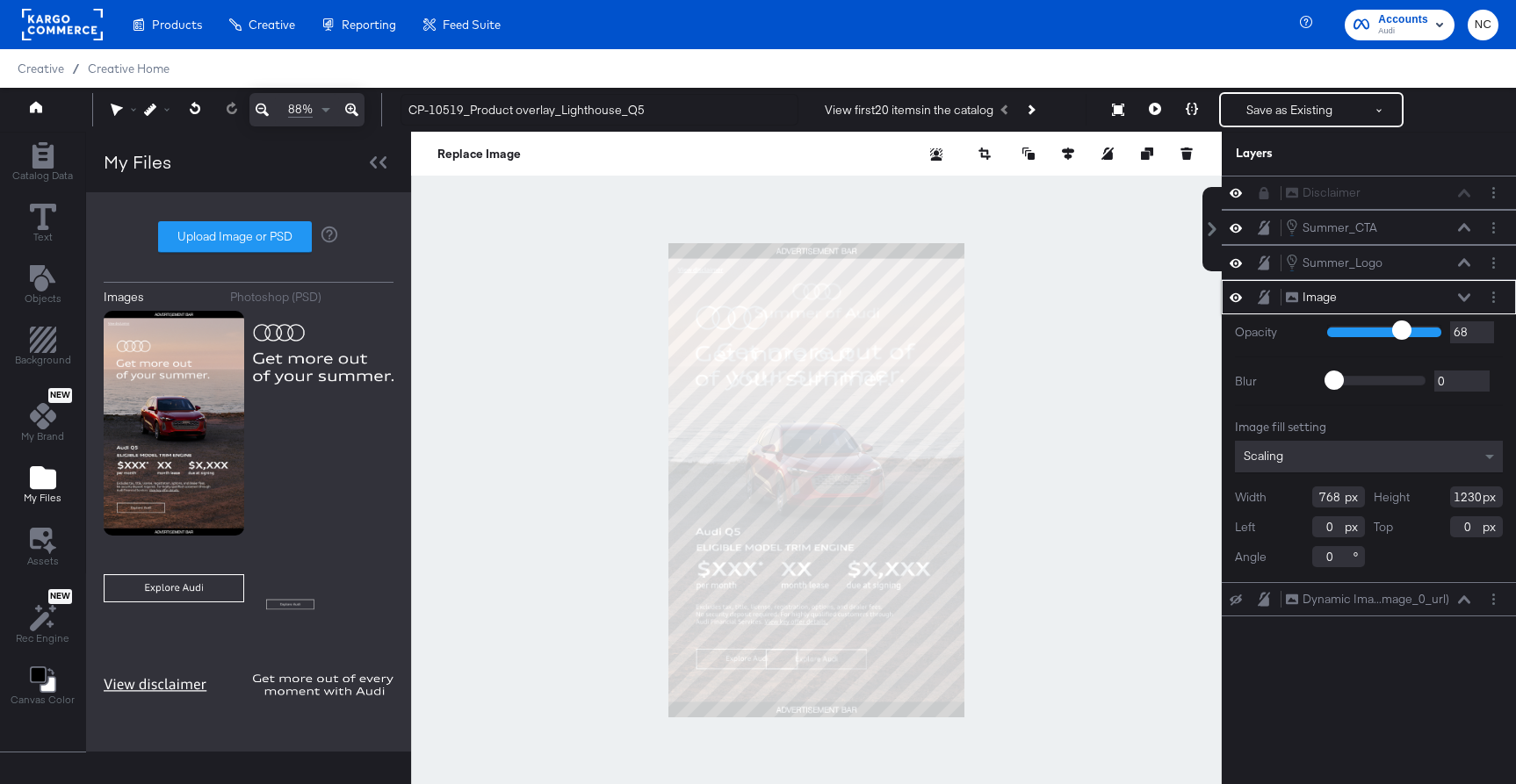 type on "66" 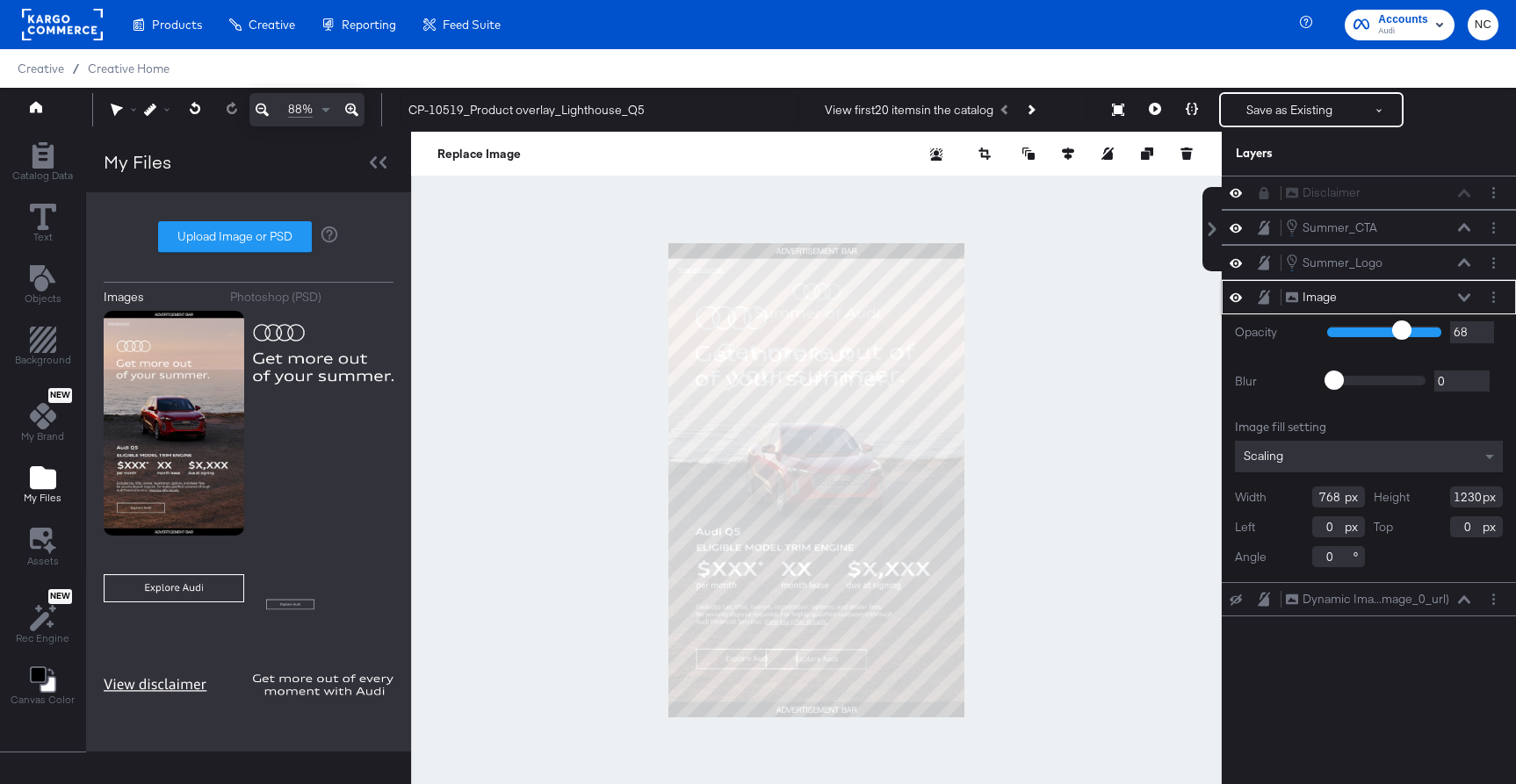 type on "66" 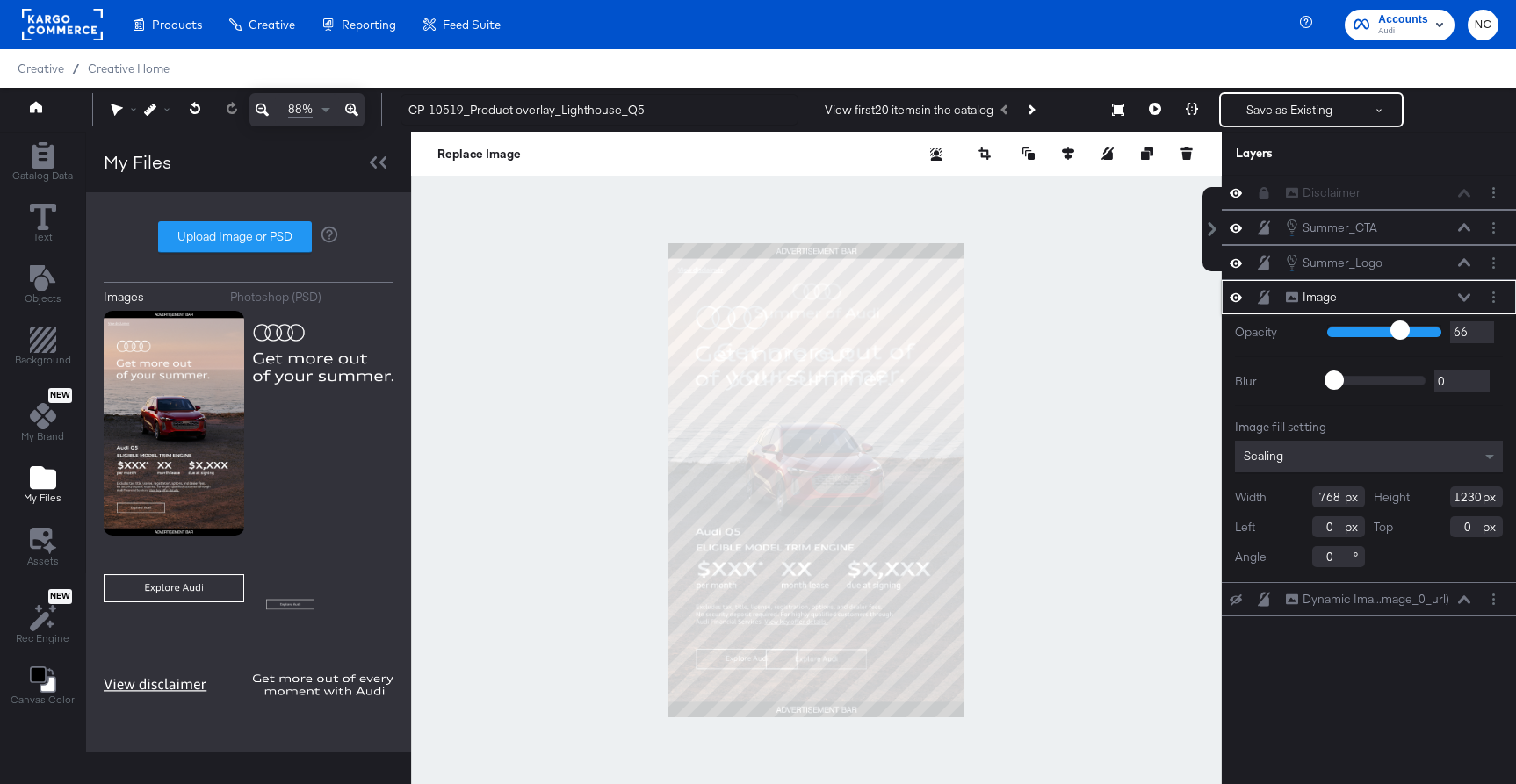 type on "64" 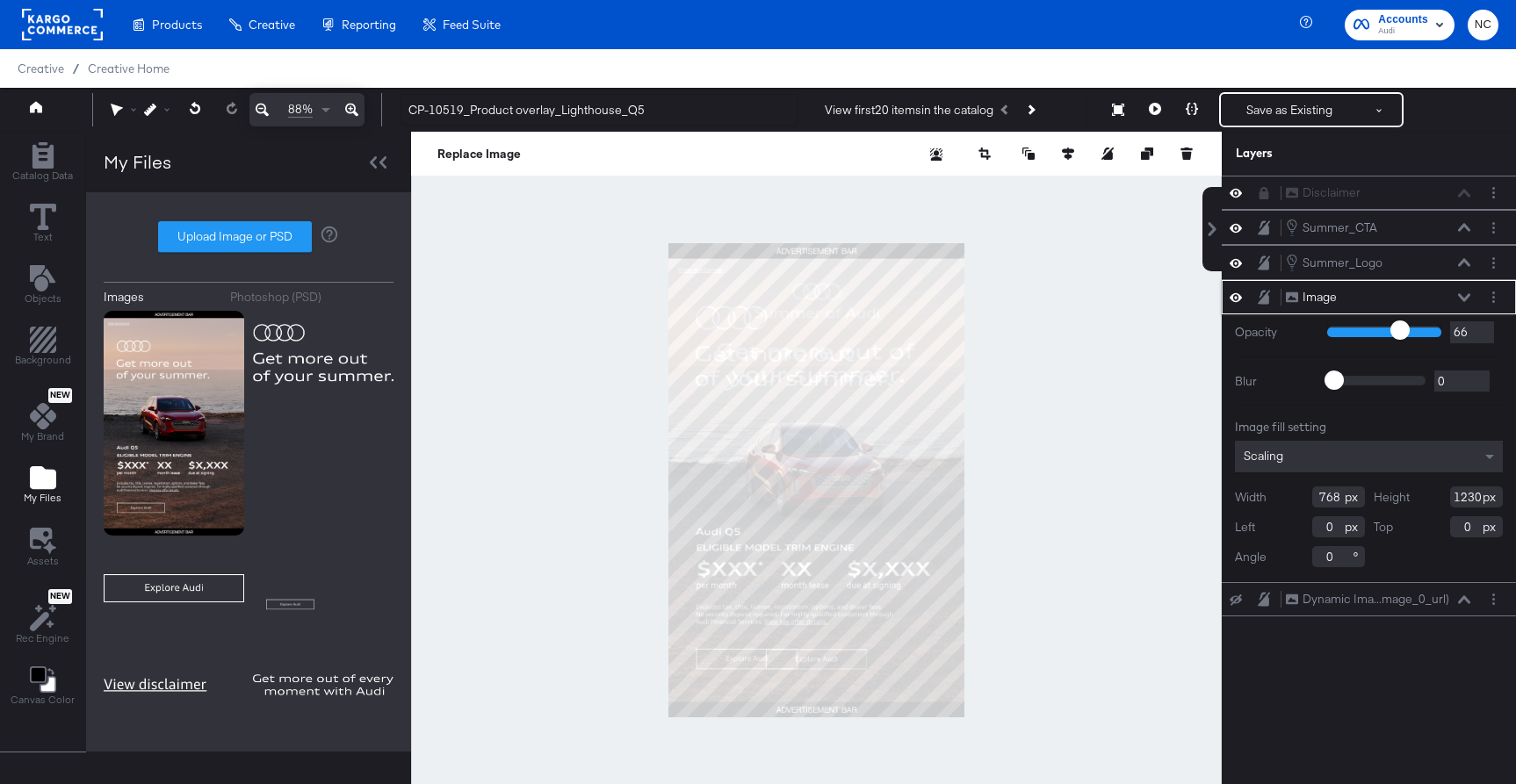 type on "64" 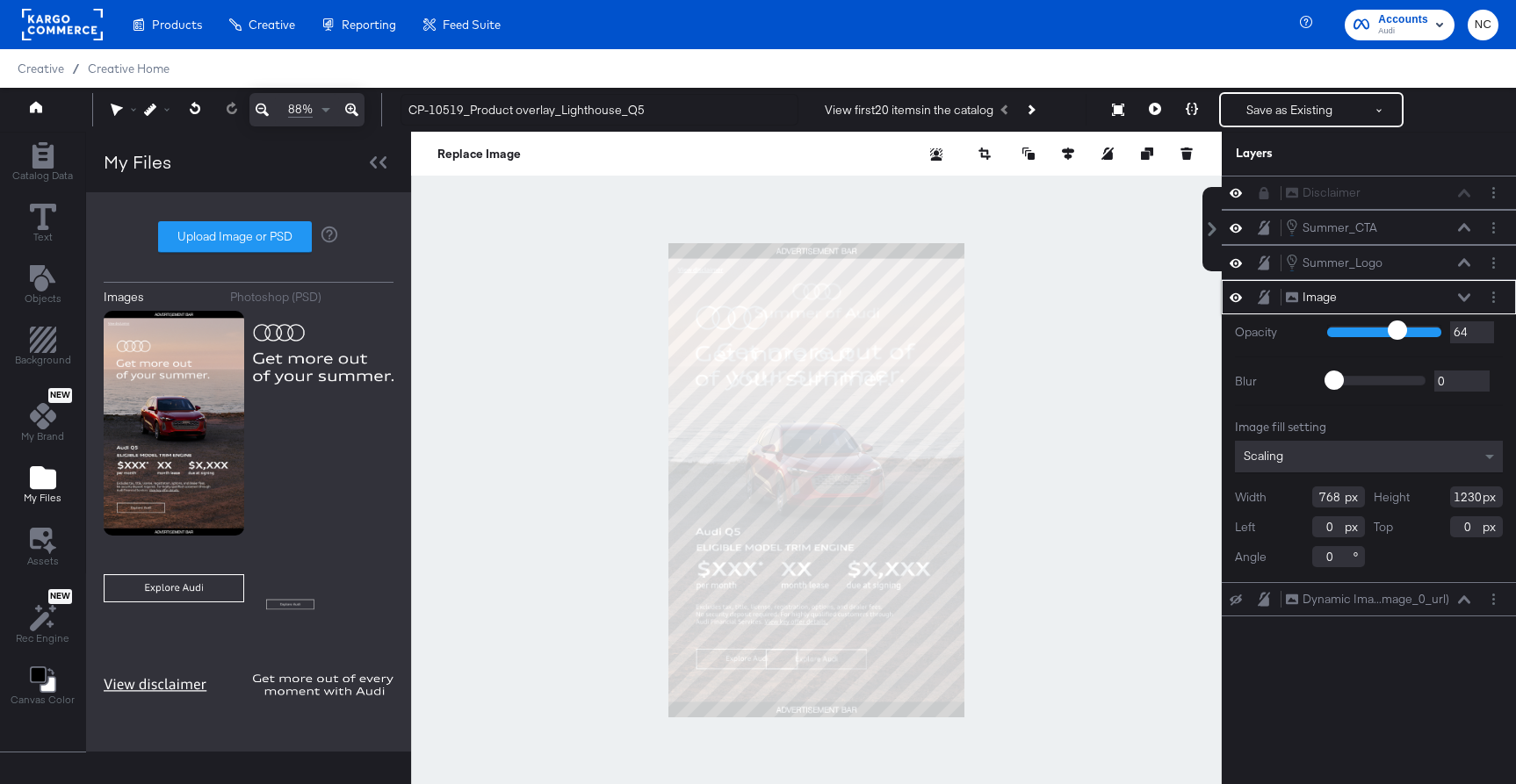 type on "63" 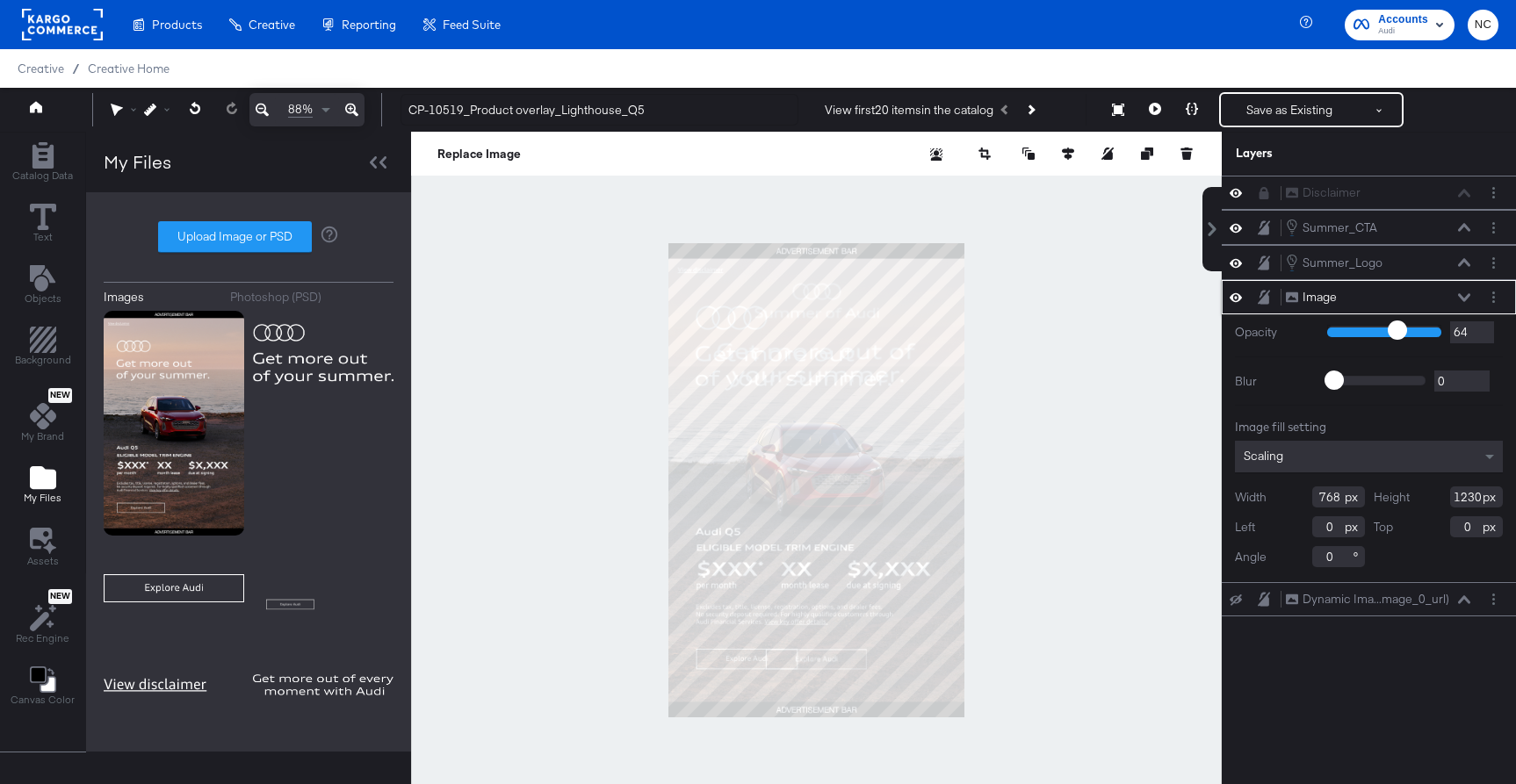 type on "63" 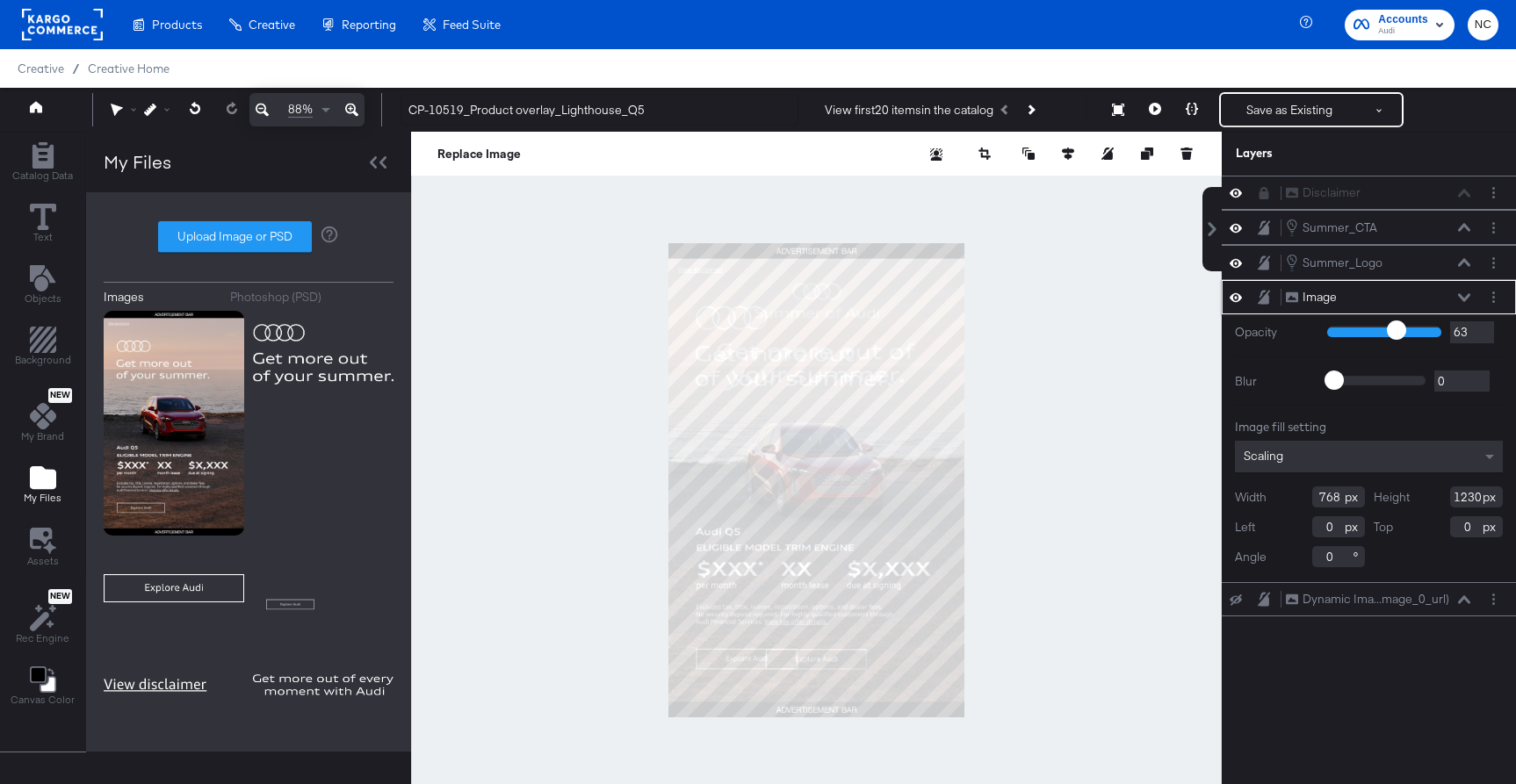 type on "62" 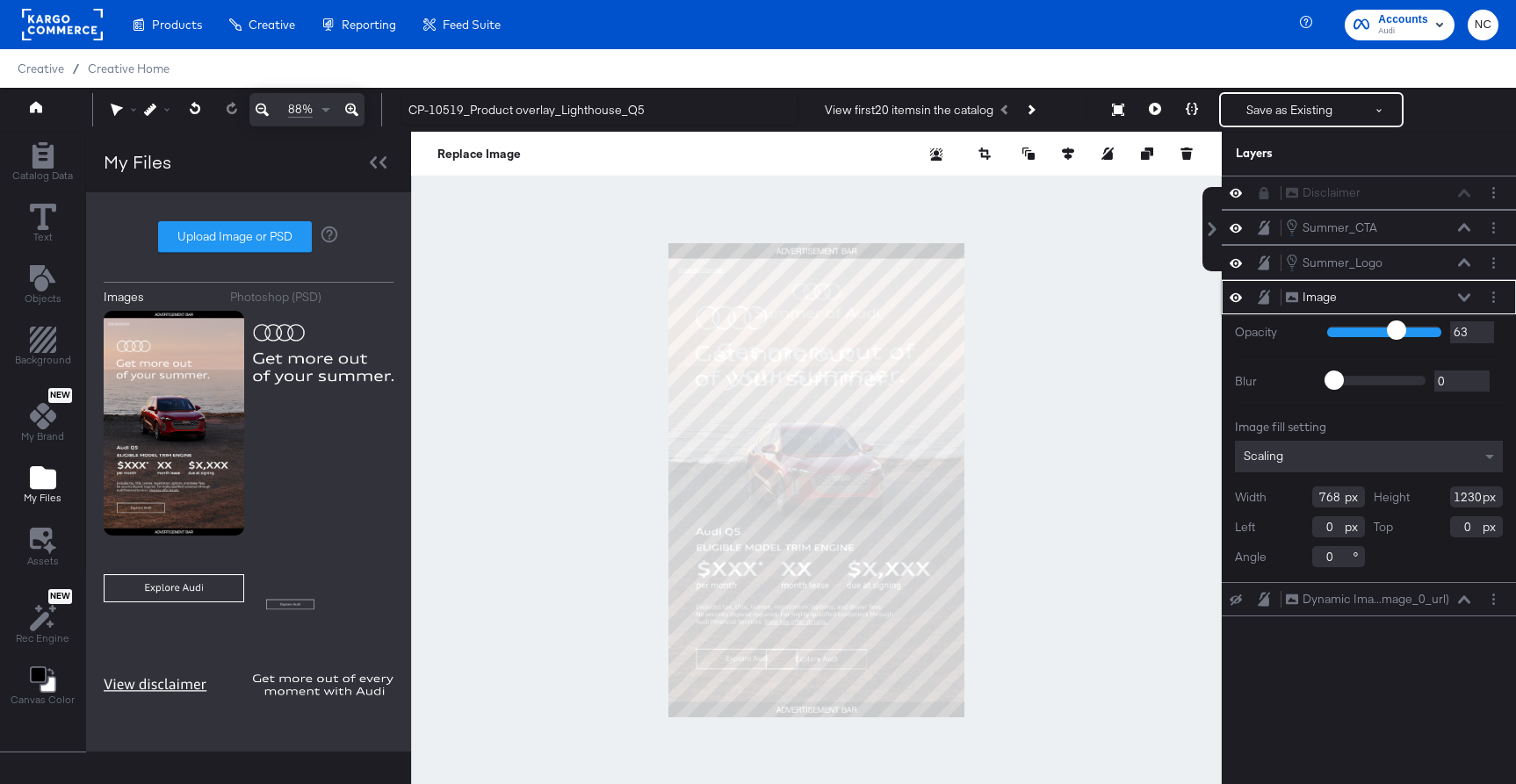 type on "62" 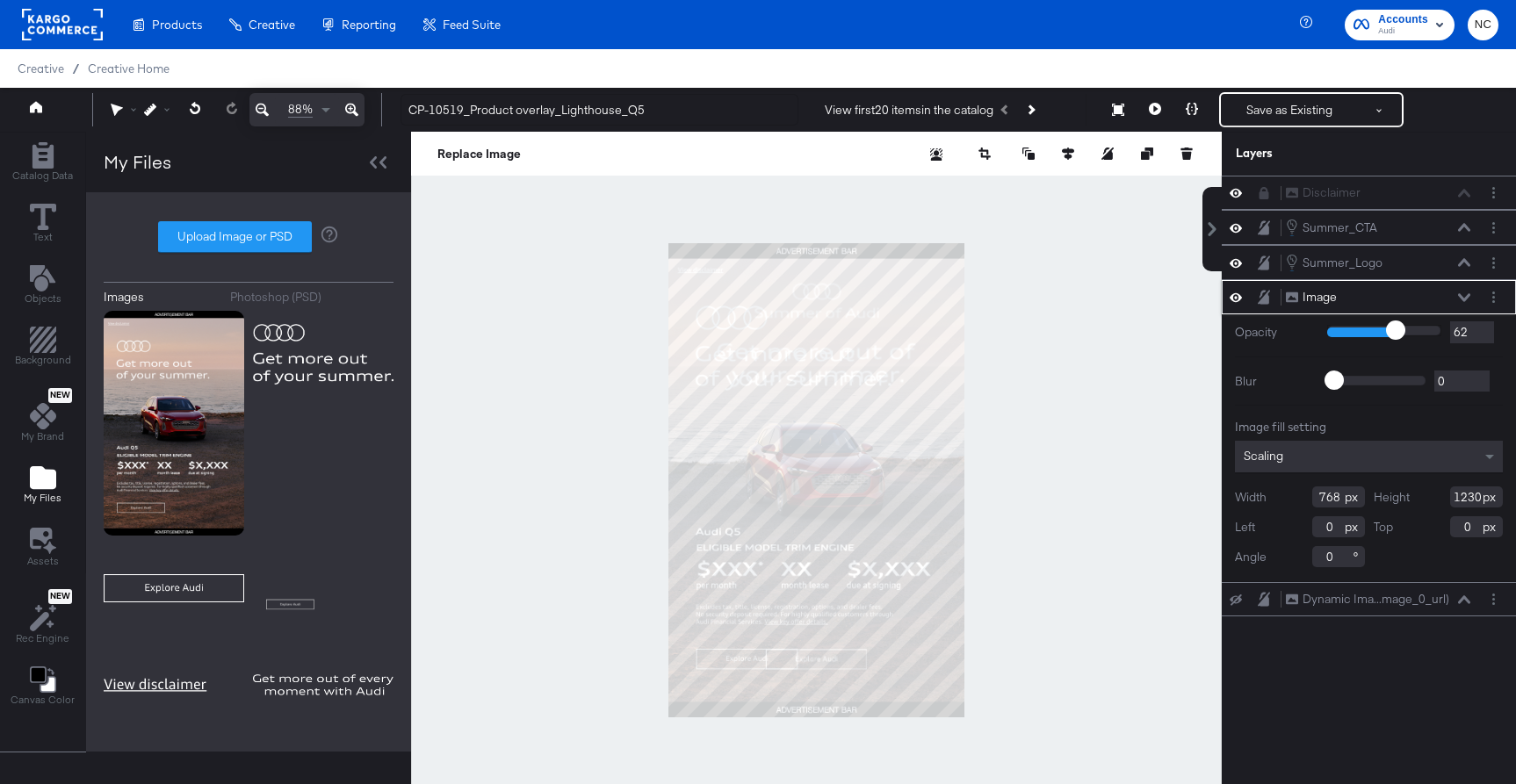 type on "63" 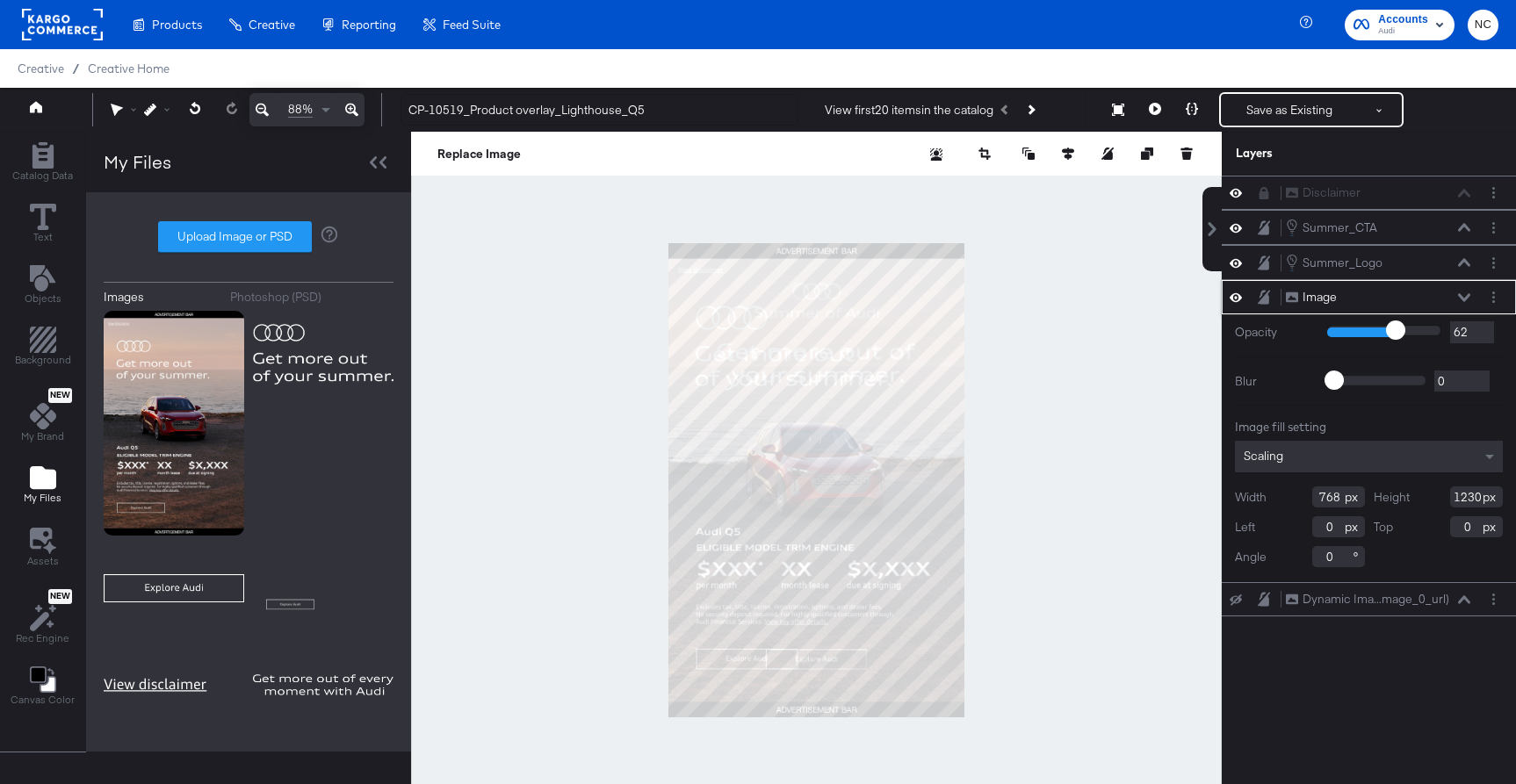 type on "63" 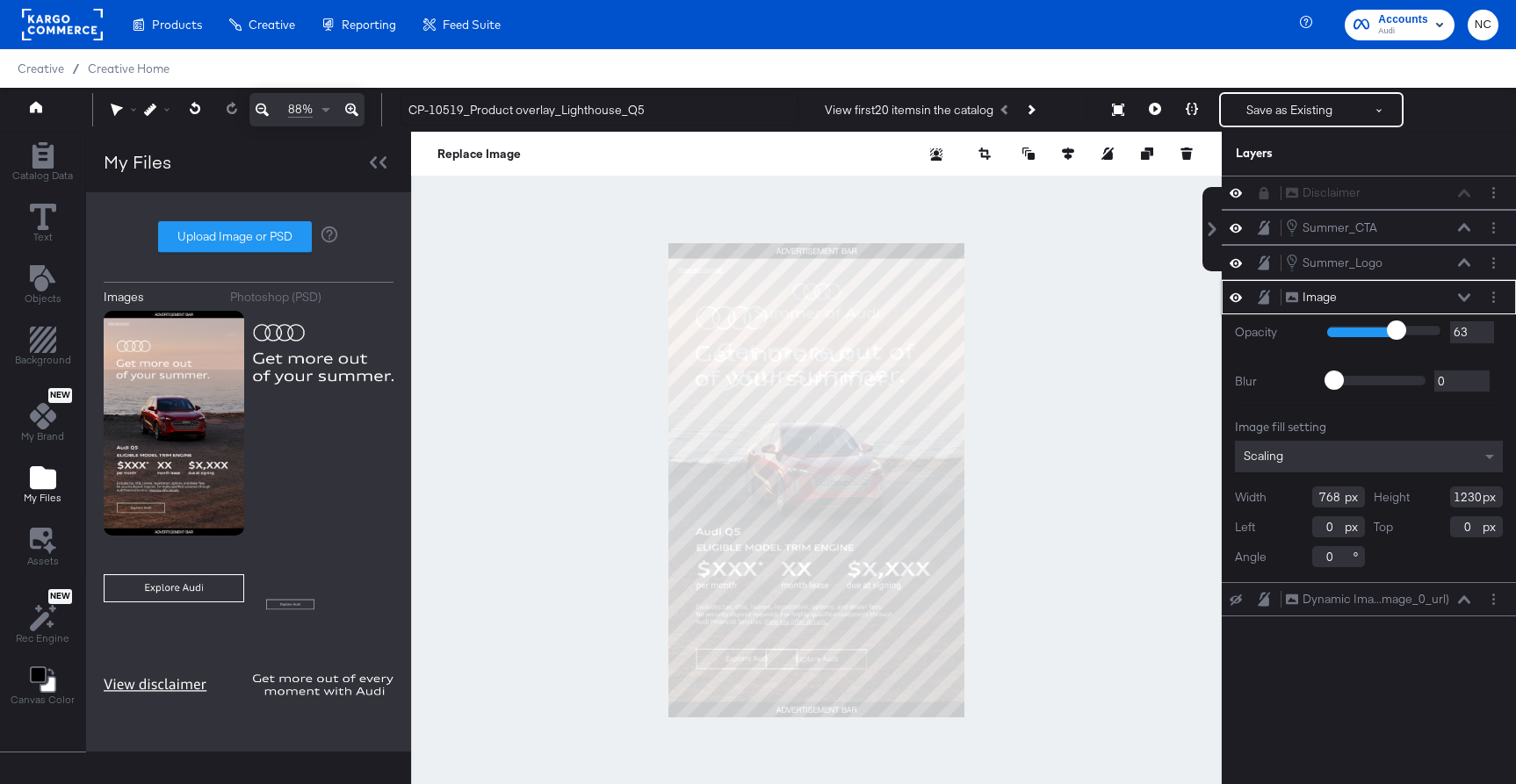 type on "64" 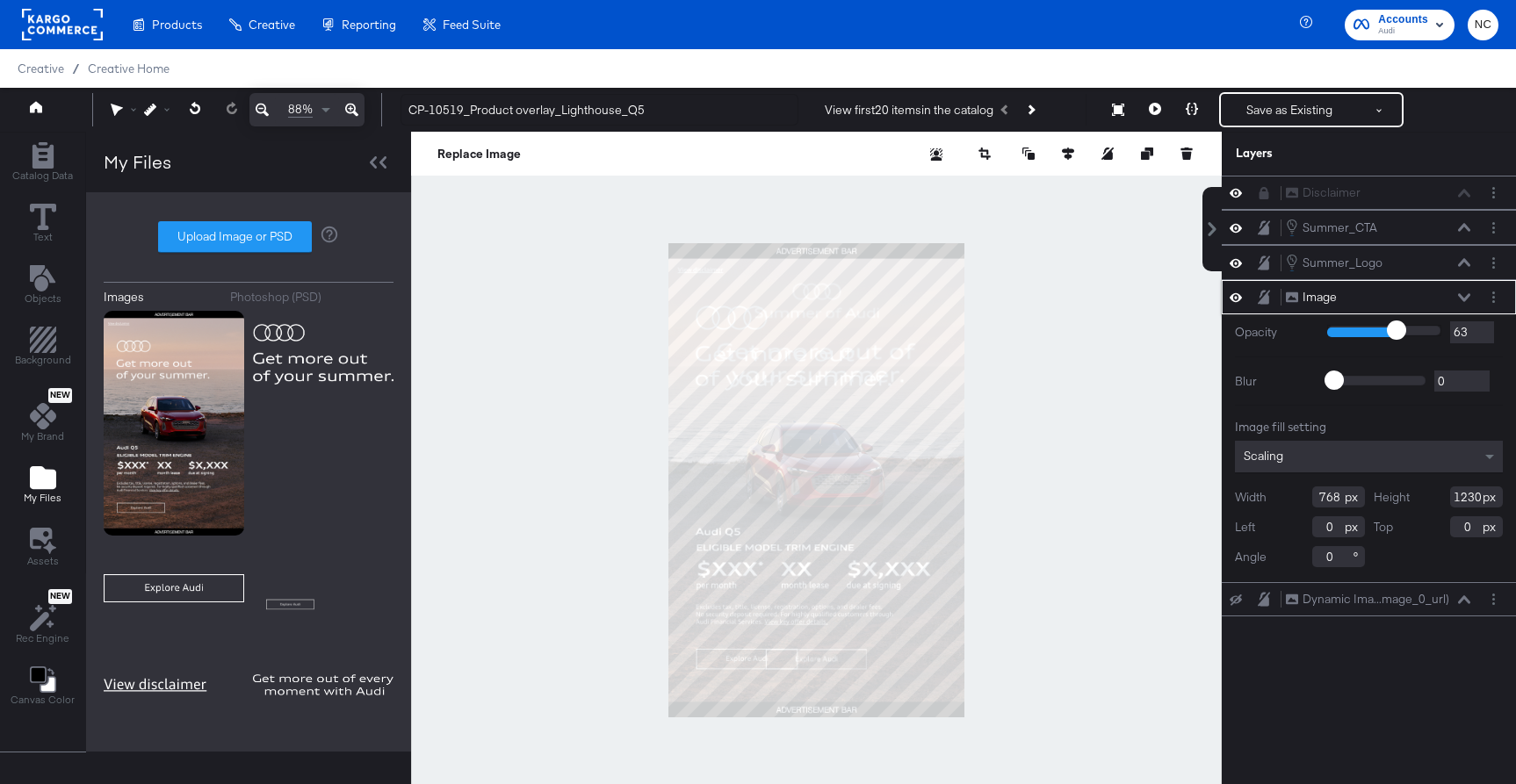 type on "64" 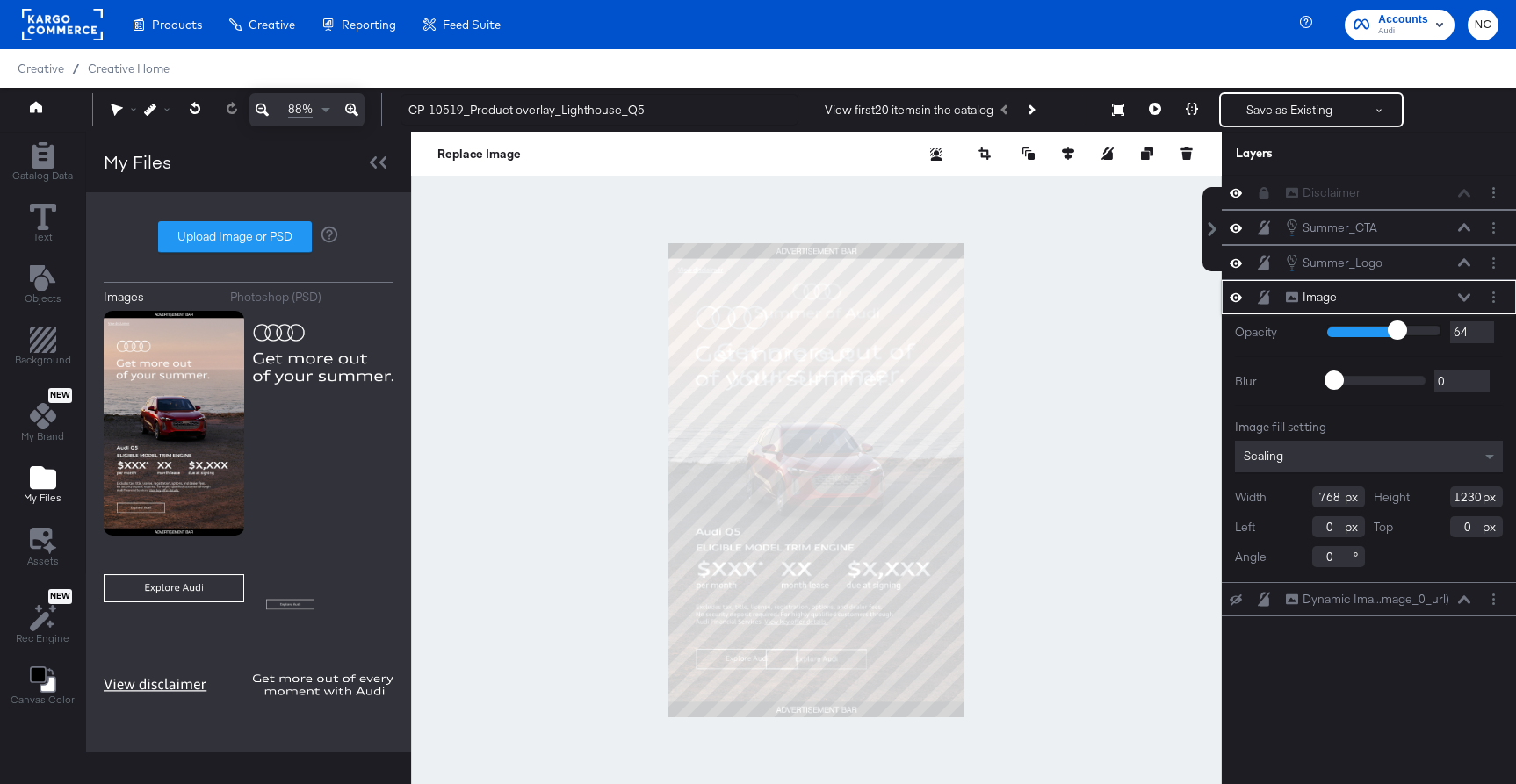 type on "65" 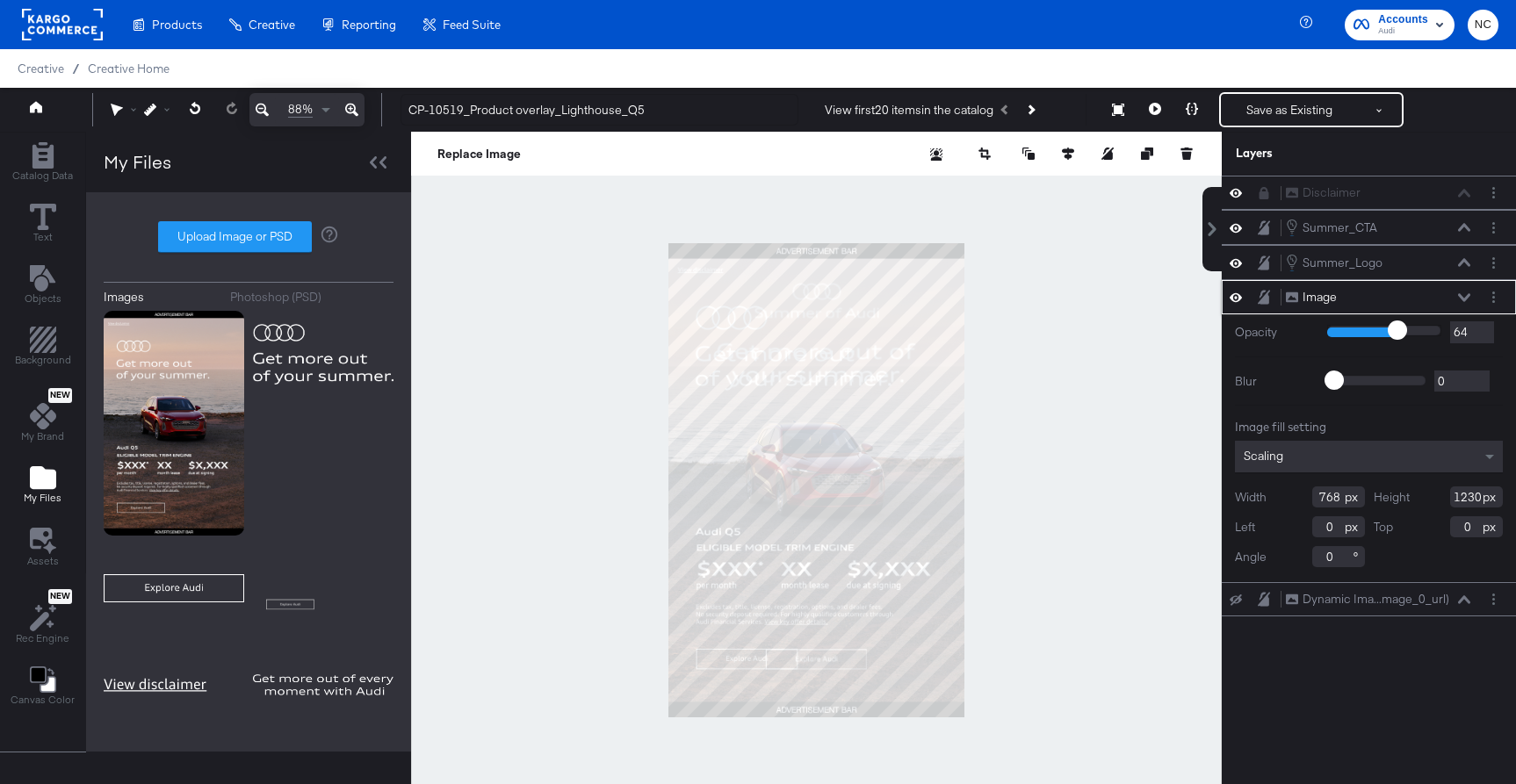 type on "65" 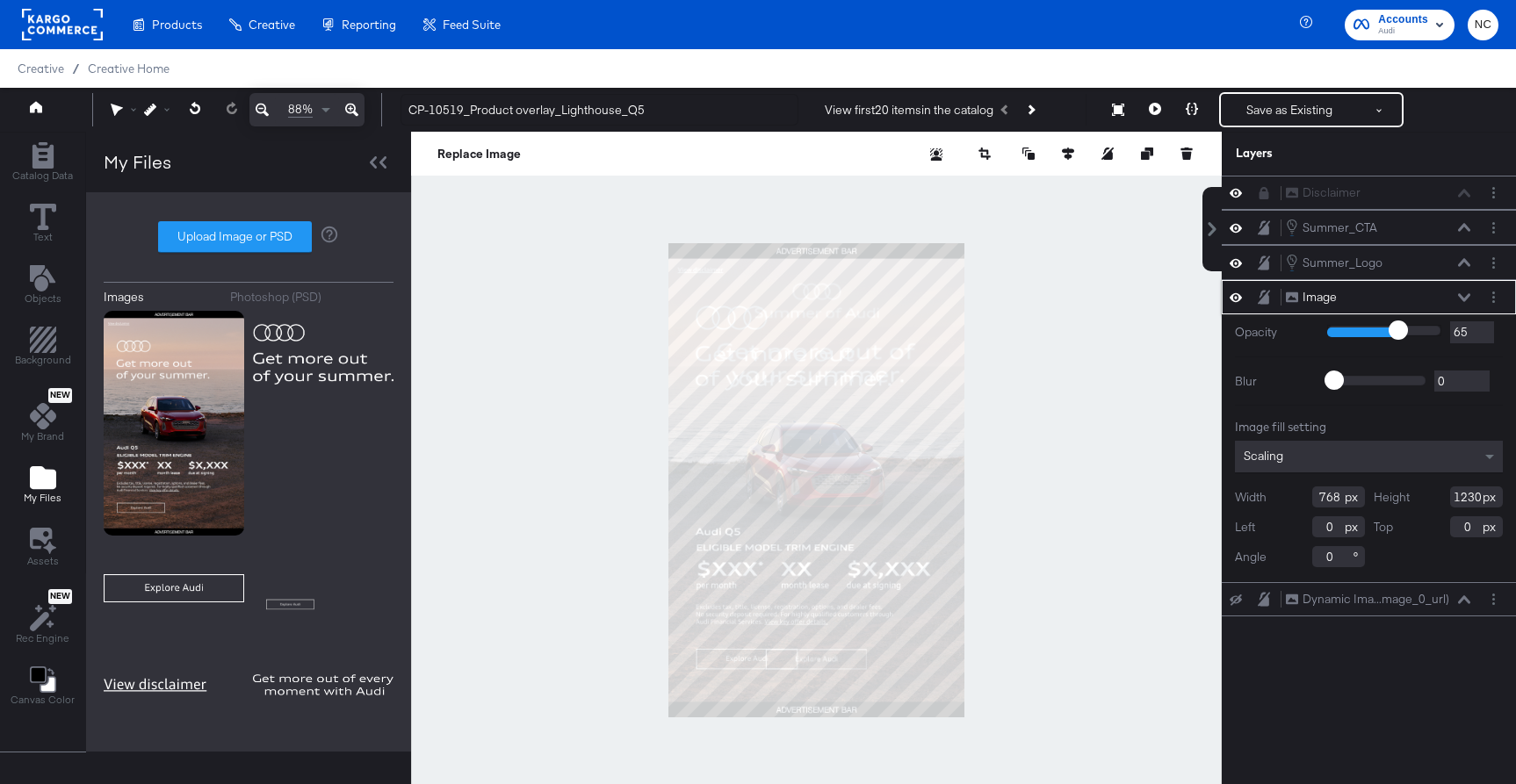 drag, startPoint x: 1436, startPoint y: 330, endPoint x: 1397, endPoint y: 330, distance: 39 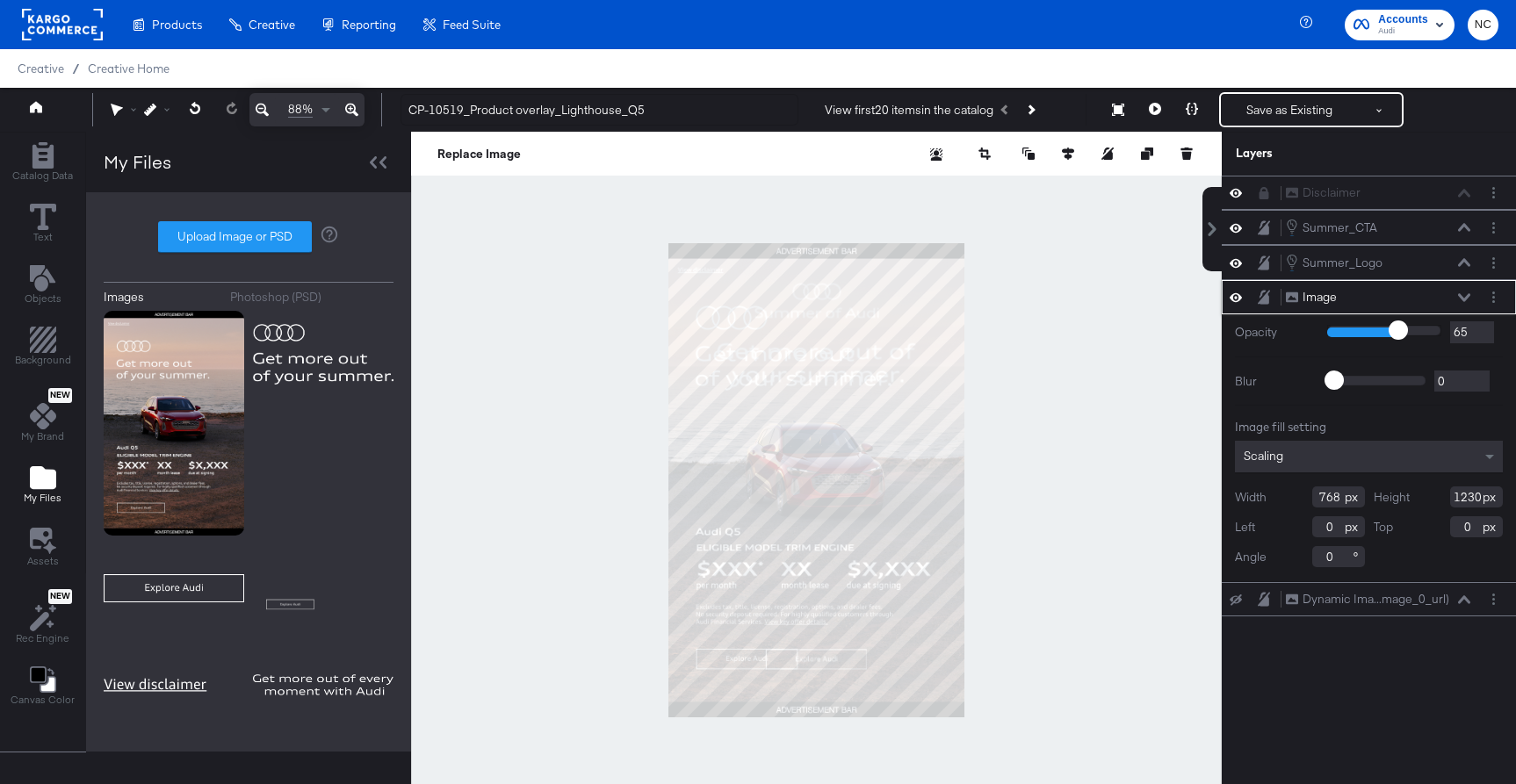 type on "65" 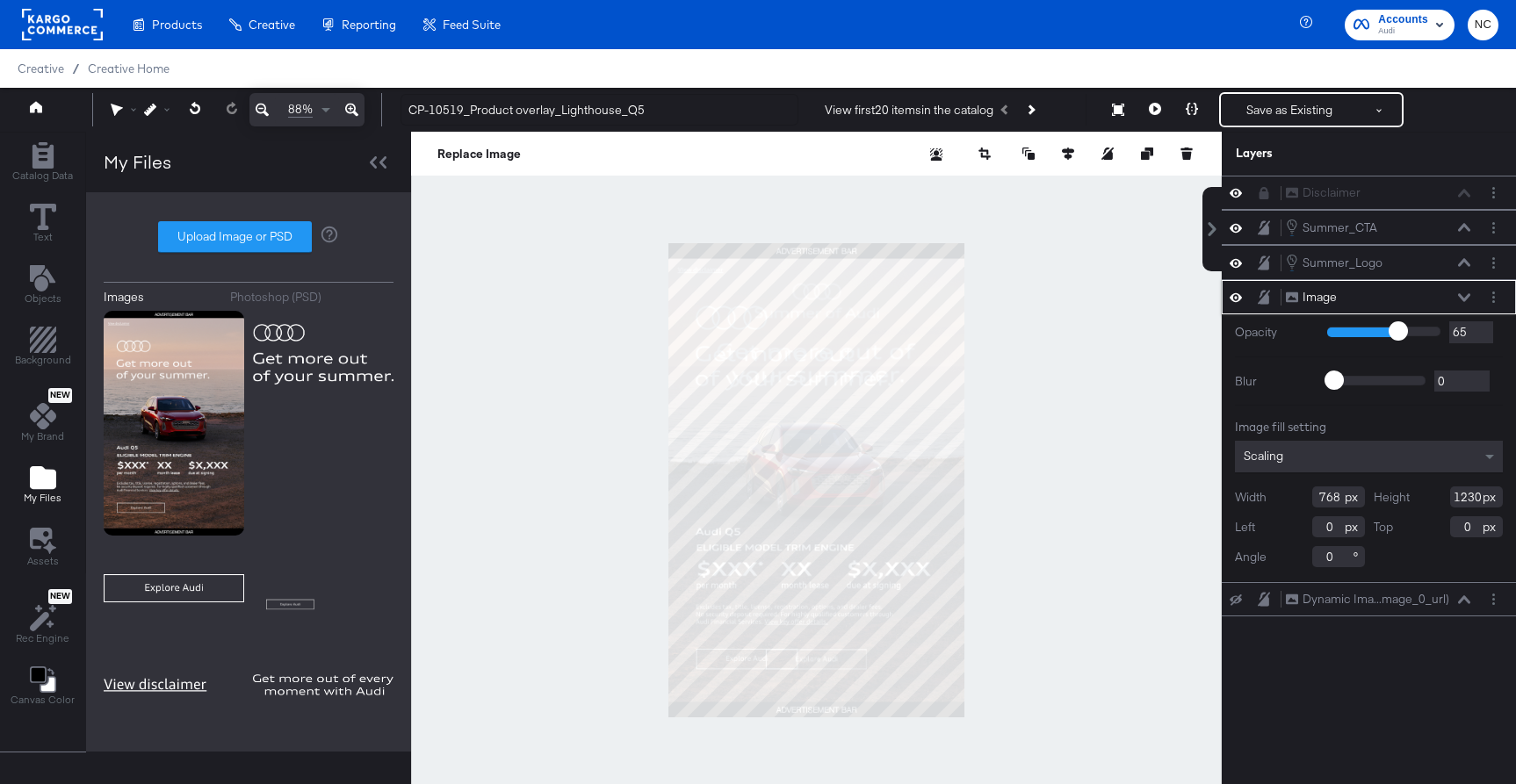 click at bounding box center (1464, 298) 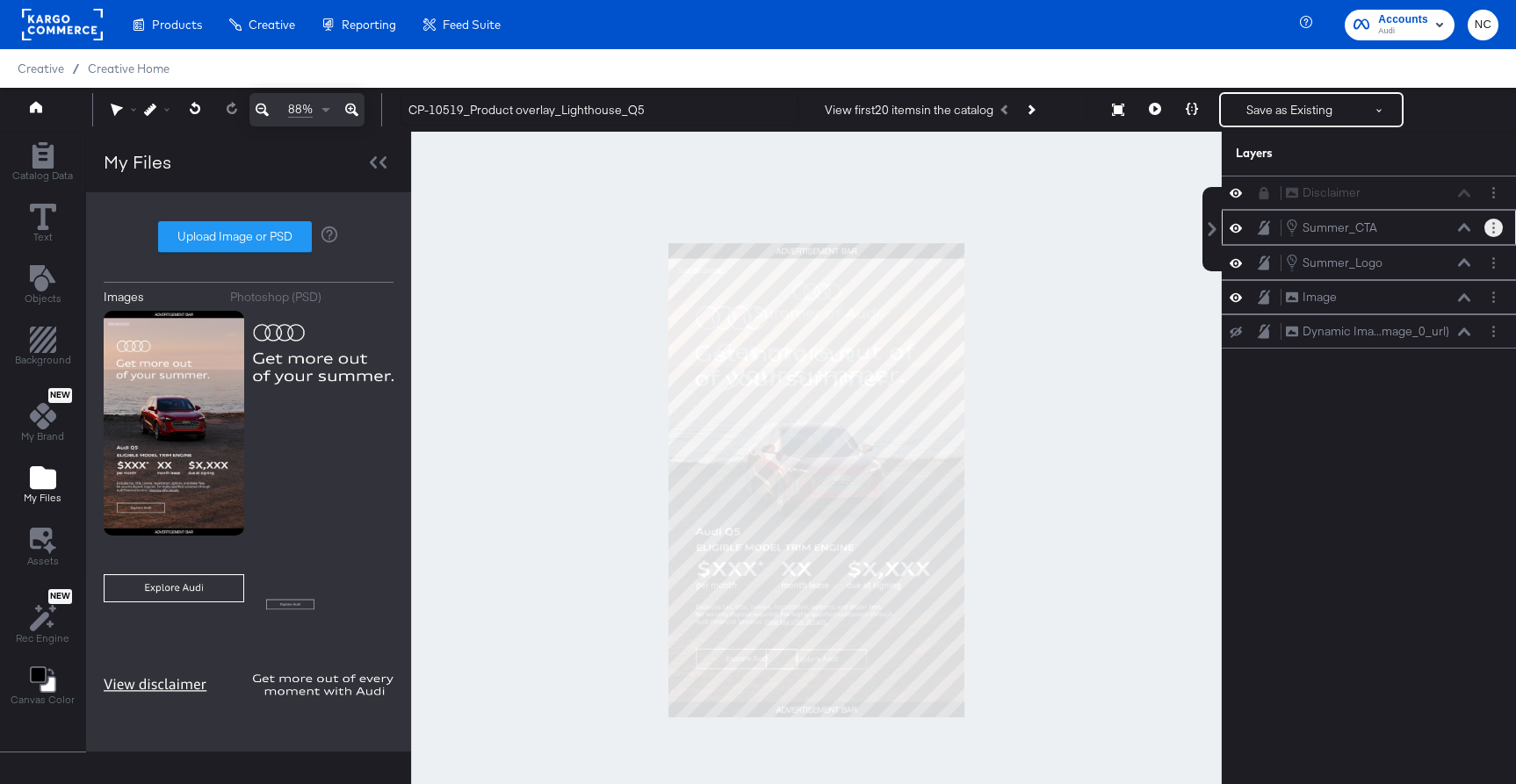click at bounding box center (1493, 227) 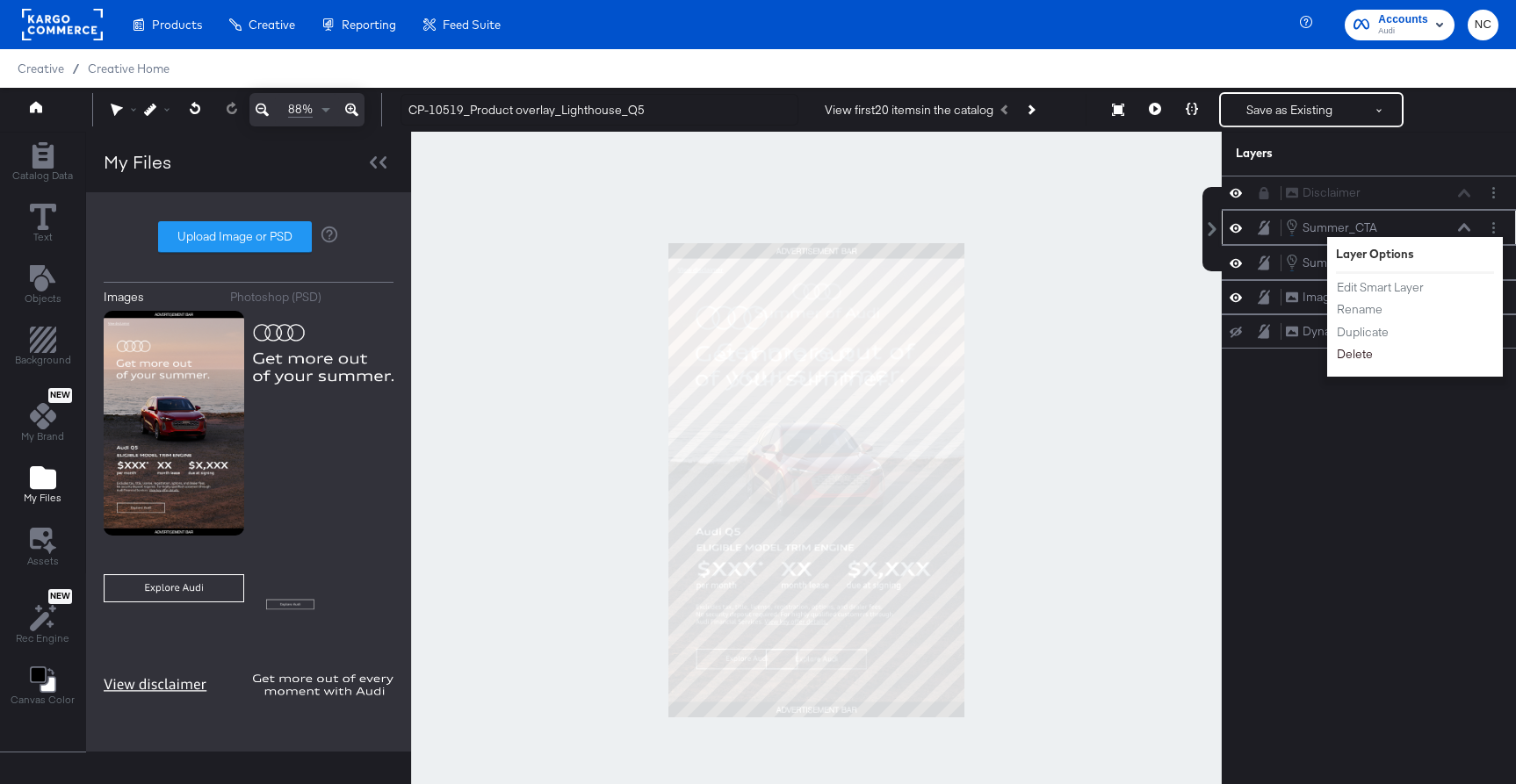 click on "Delete" at bounding box center [1354, 354] 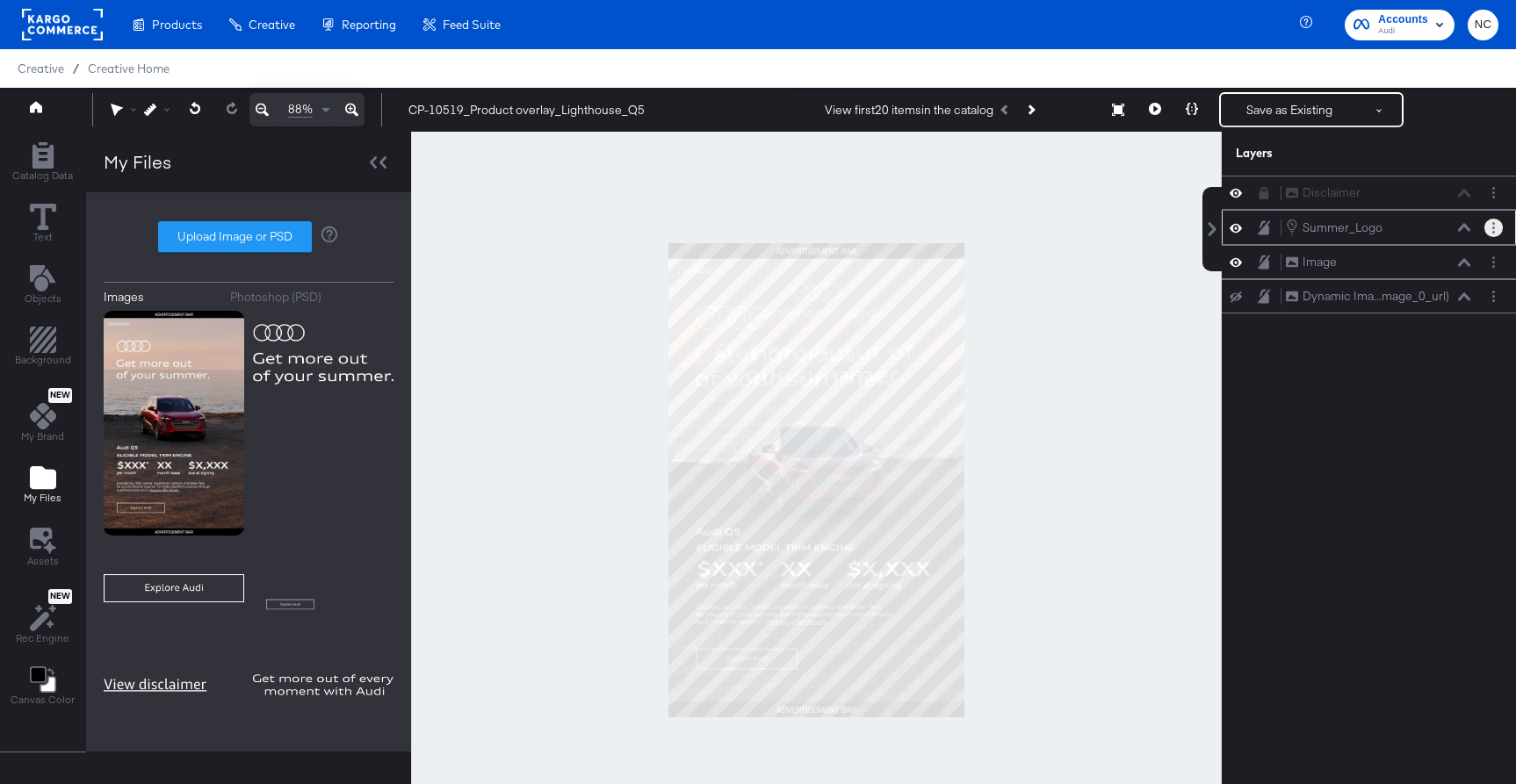 click at bounding box center (1493, 227) 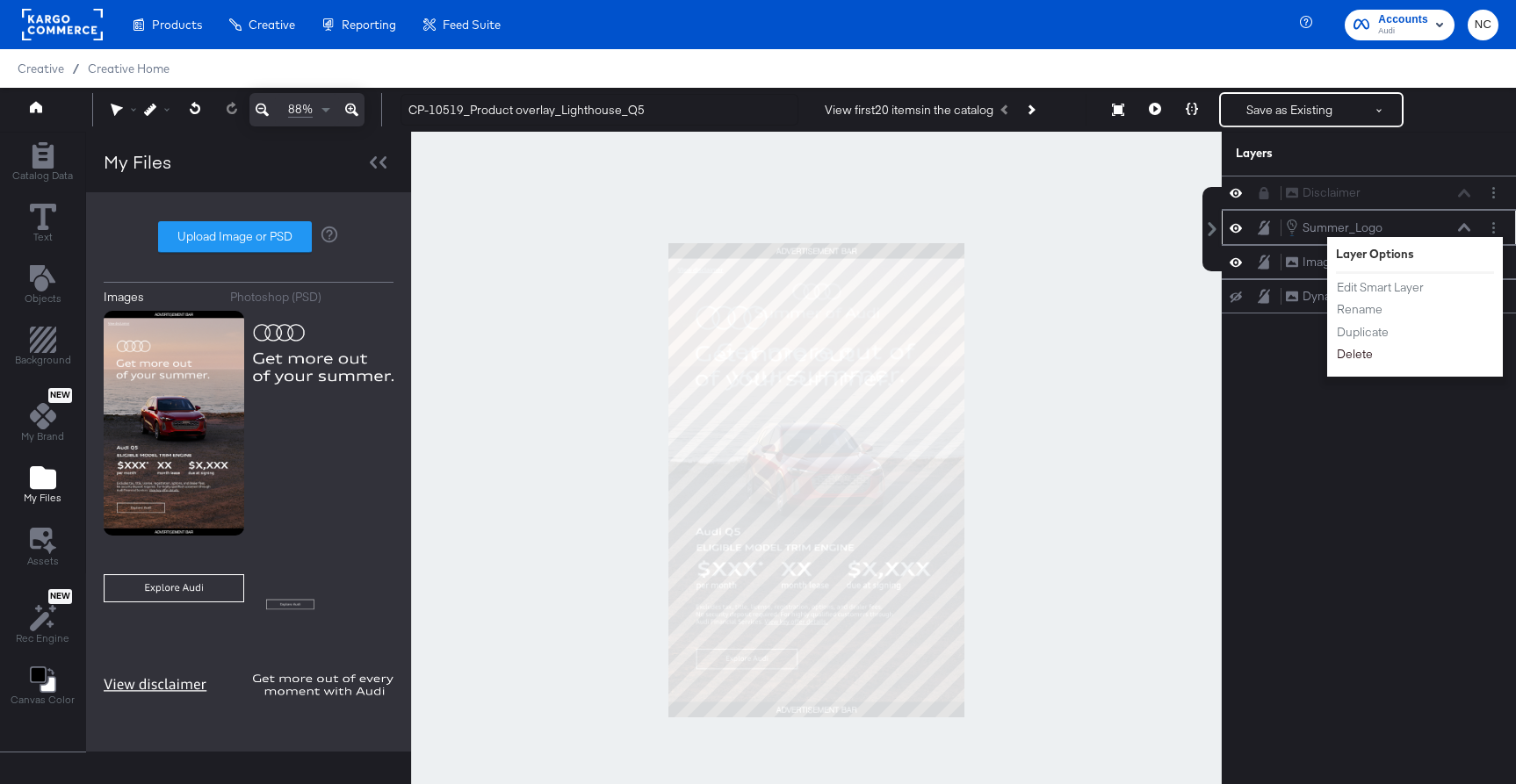 click on "Delete" at bounding box center (1354, 354) 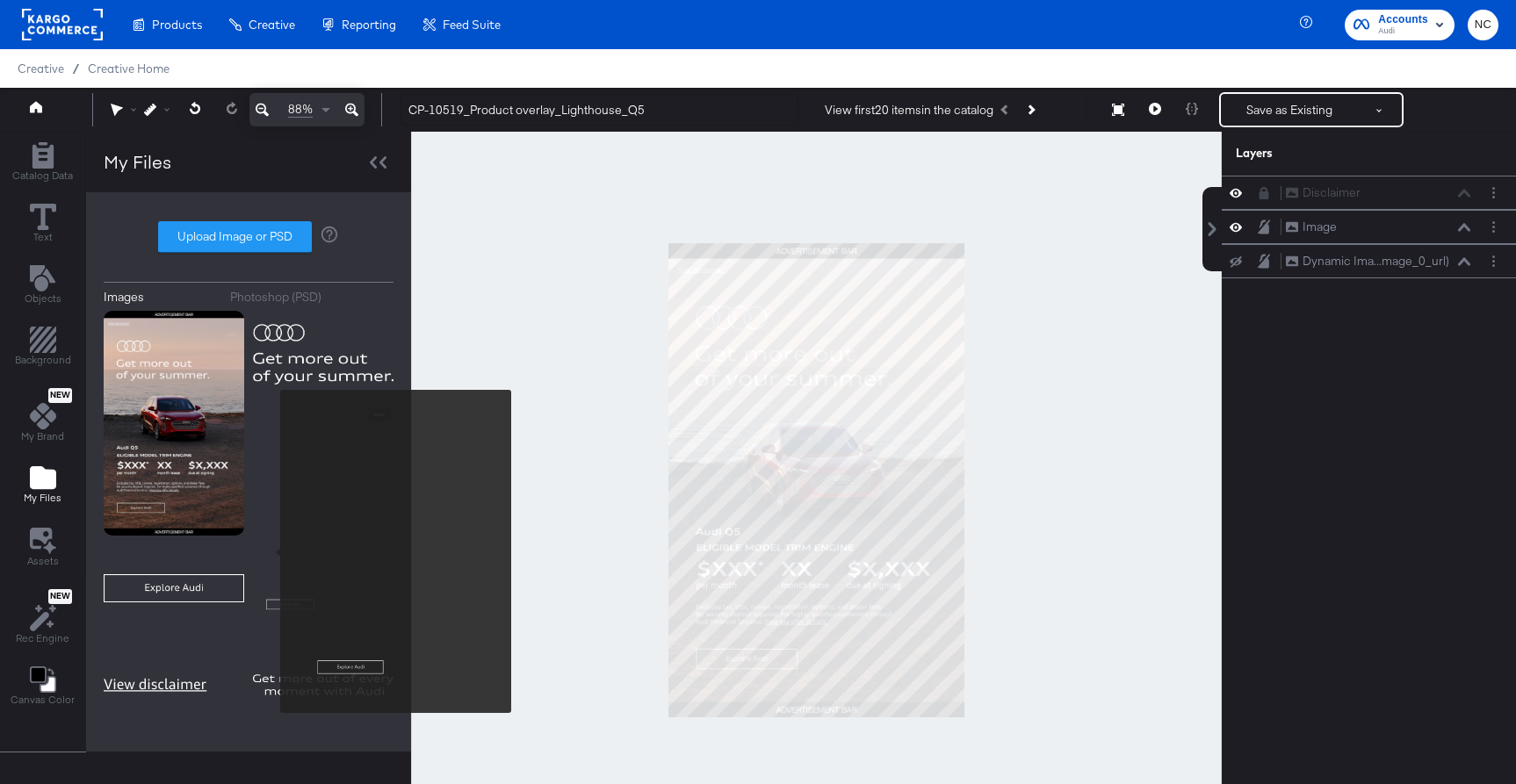 click at bounding box center (323, 520) 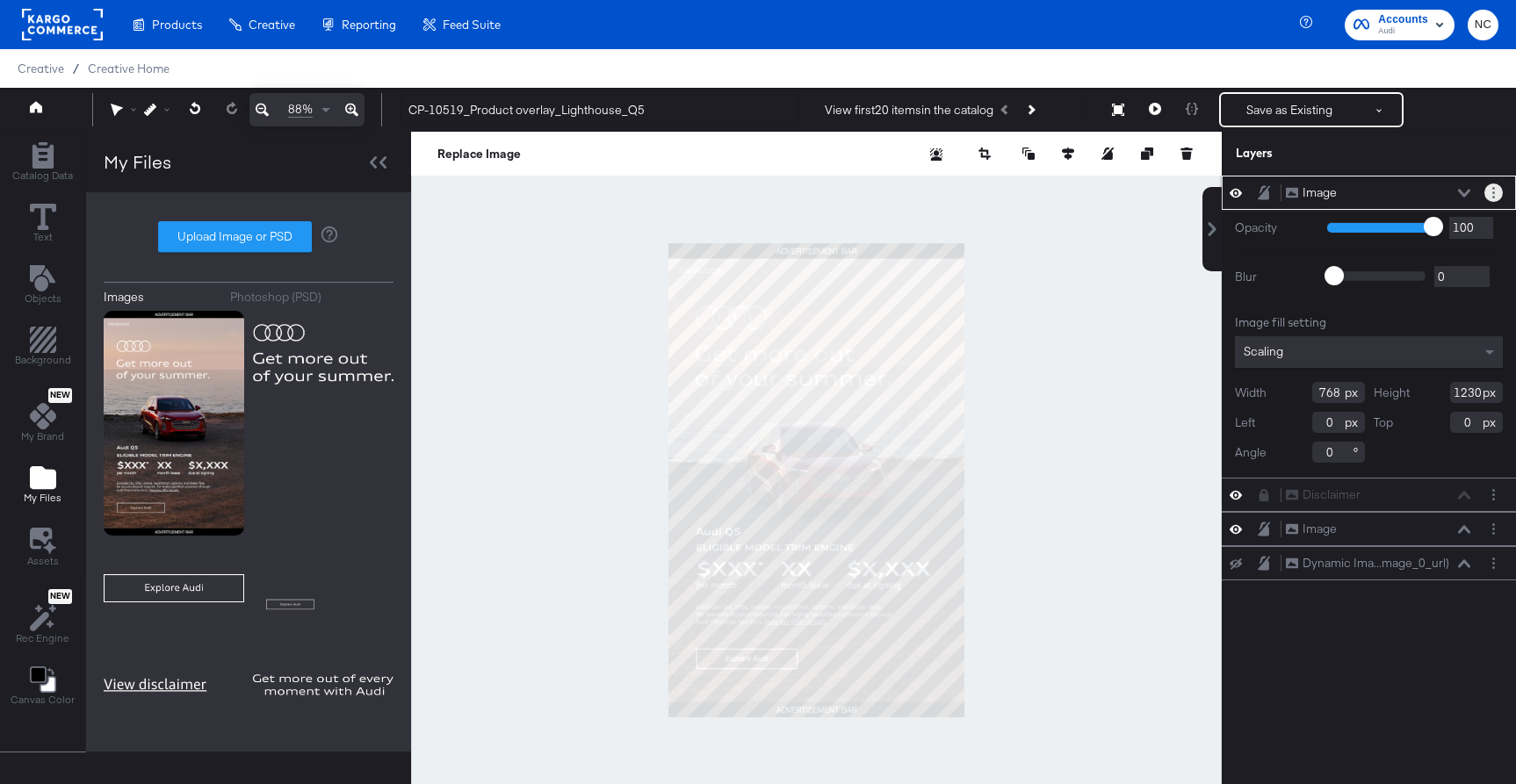 click 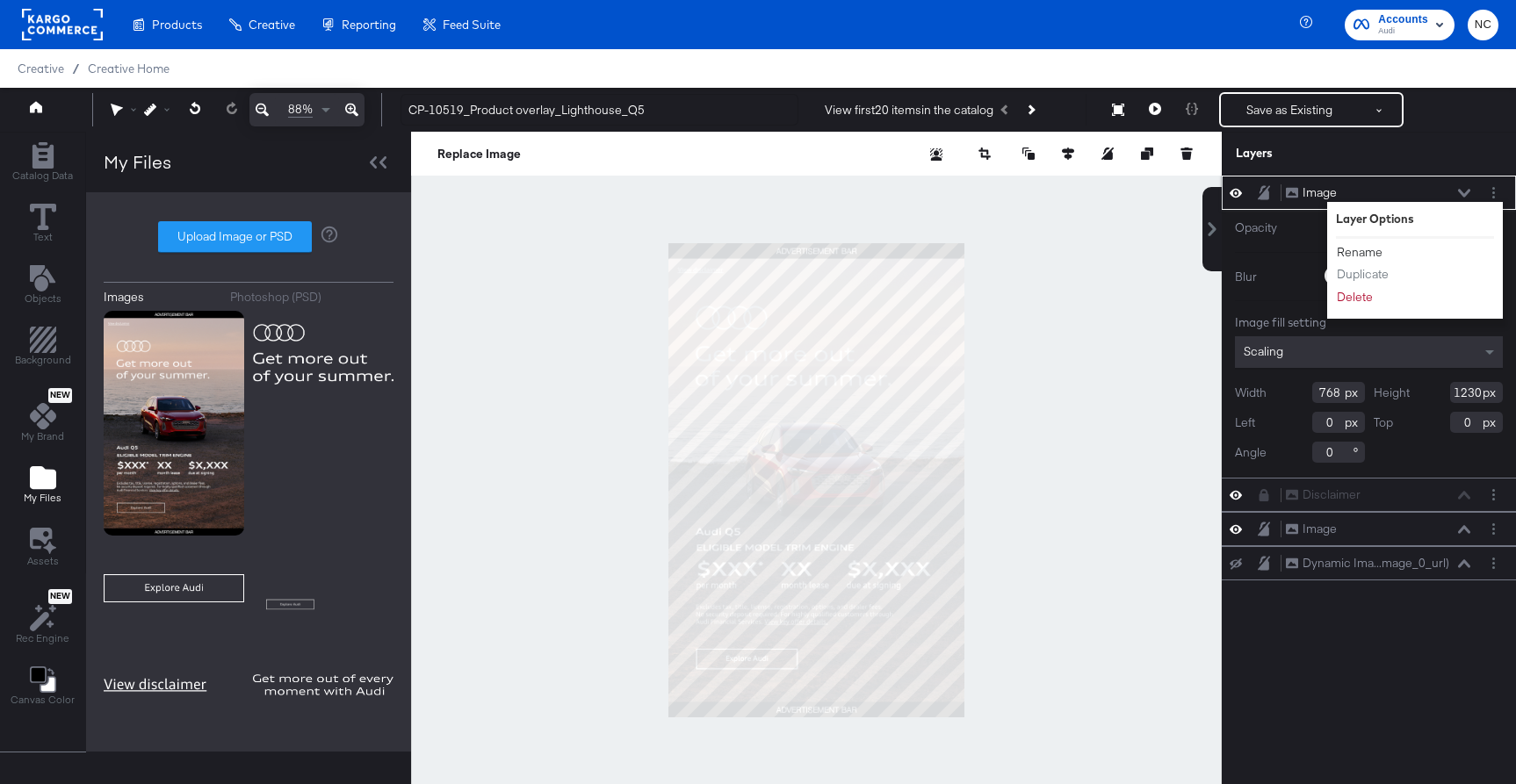 click on "Rename" at bounding box center [1360, 252] 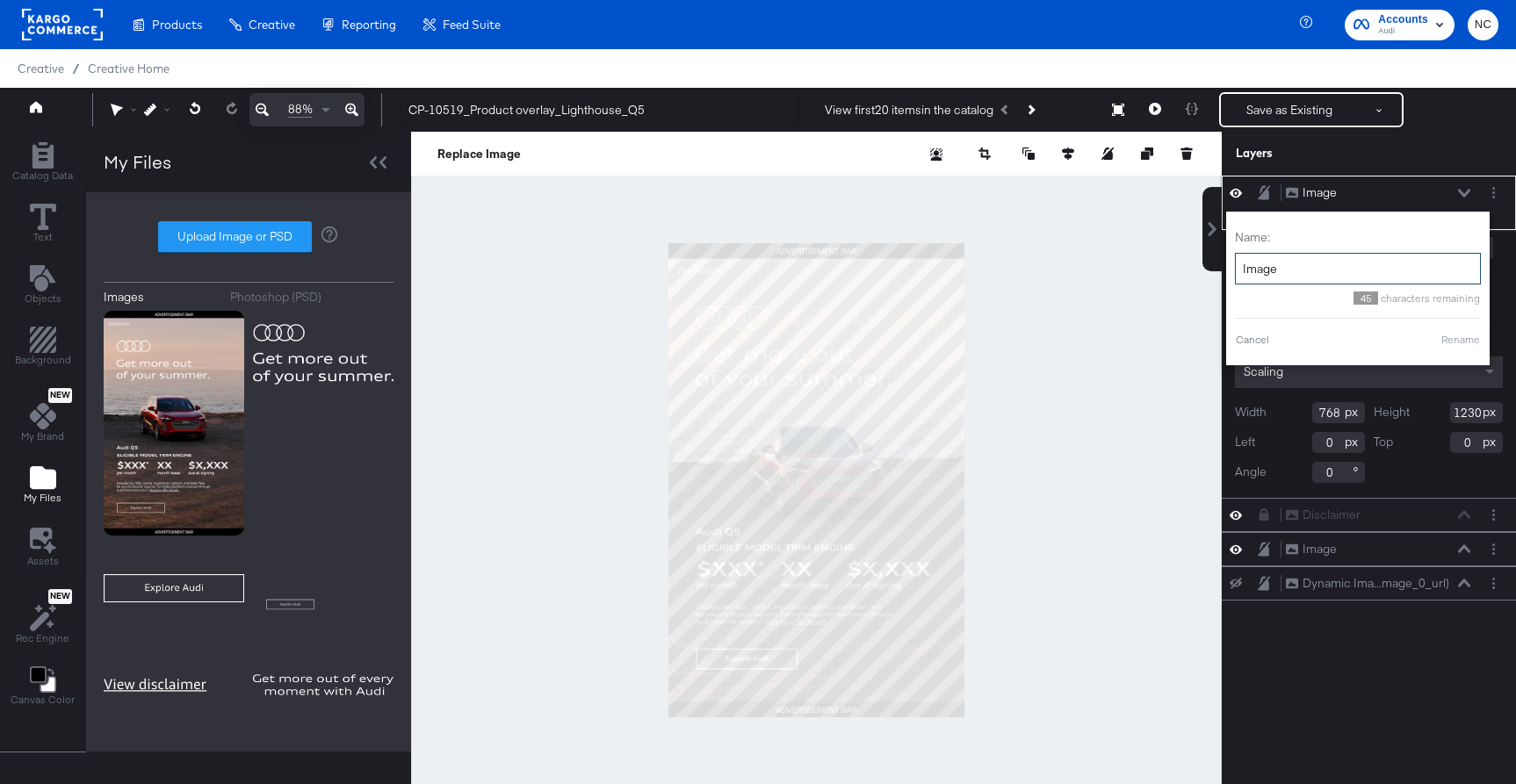 click on "Image" at bounding box center (1358, 269) 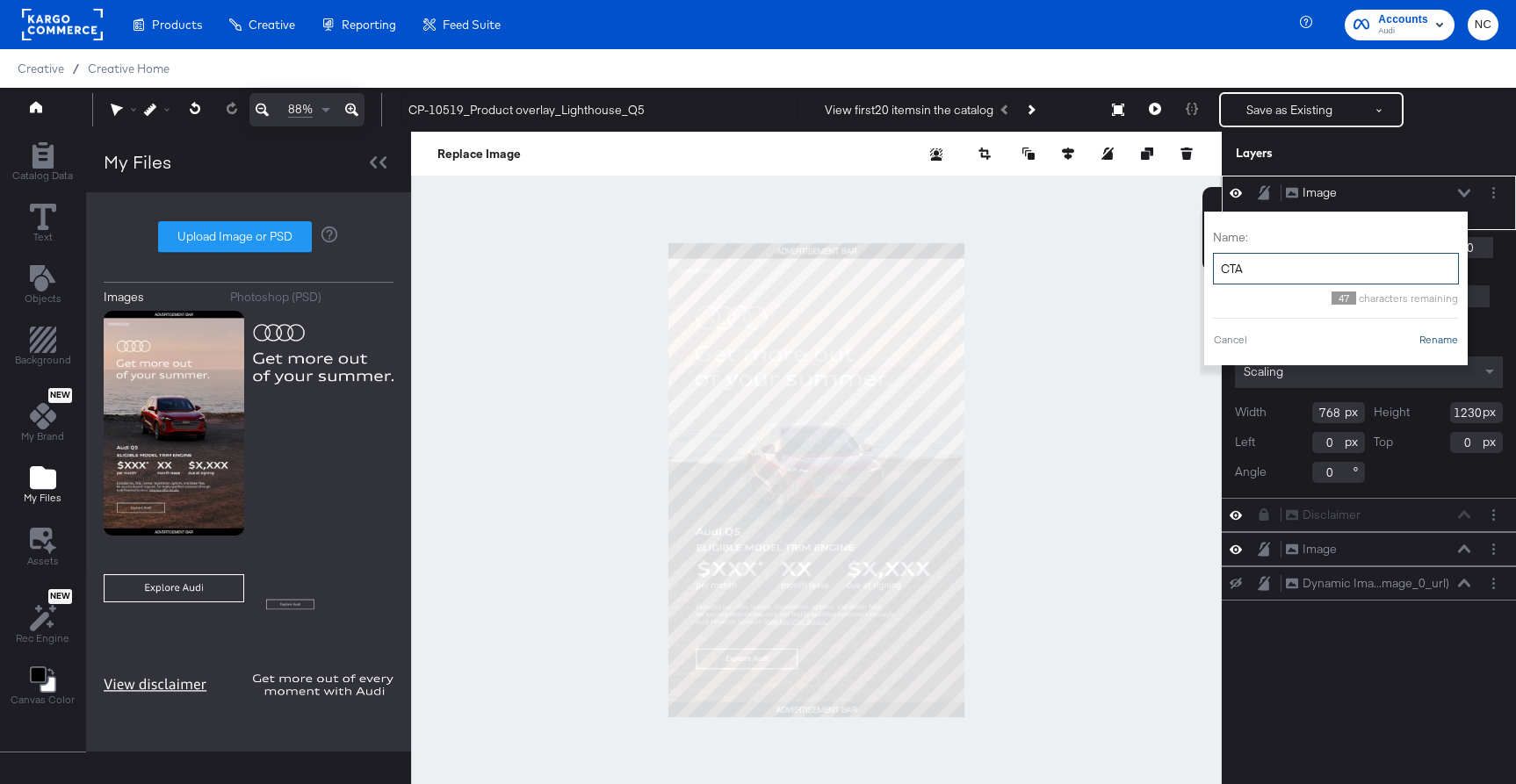 type on "CTA" 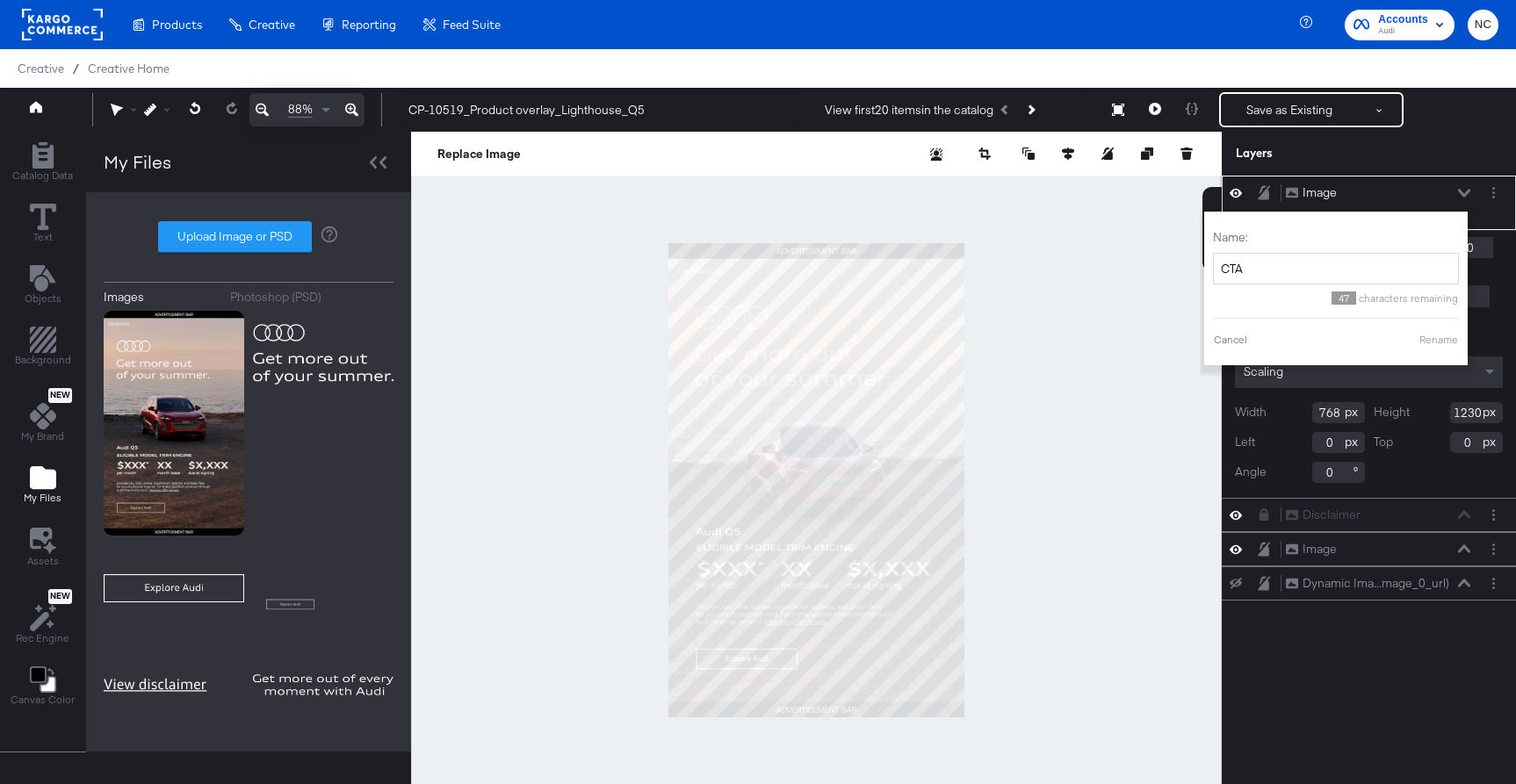 click on "Rename" at bounding box center (1439, 340) 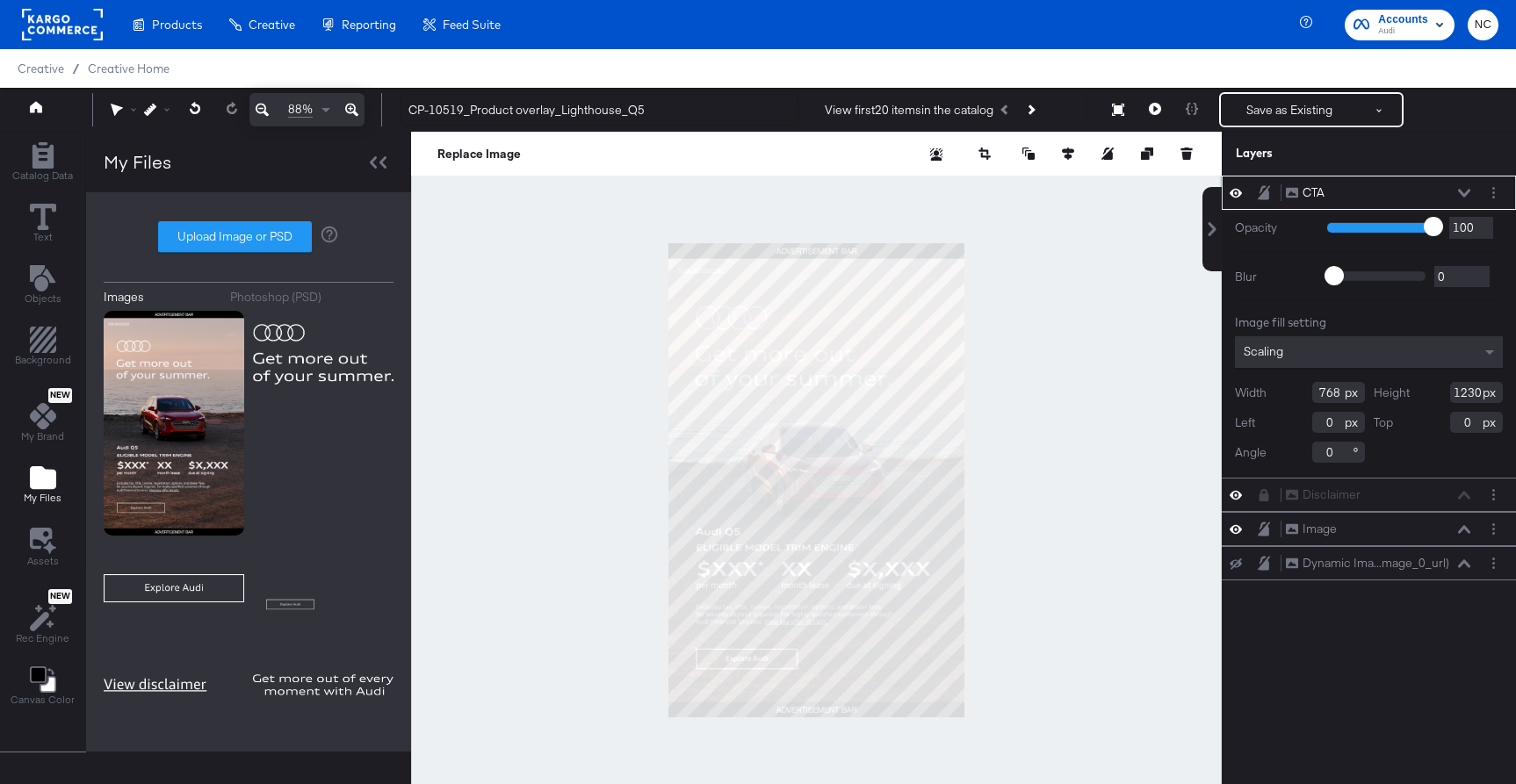 click on "CTA CTA" at bounding box center (1378, 192) 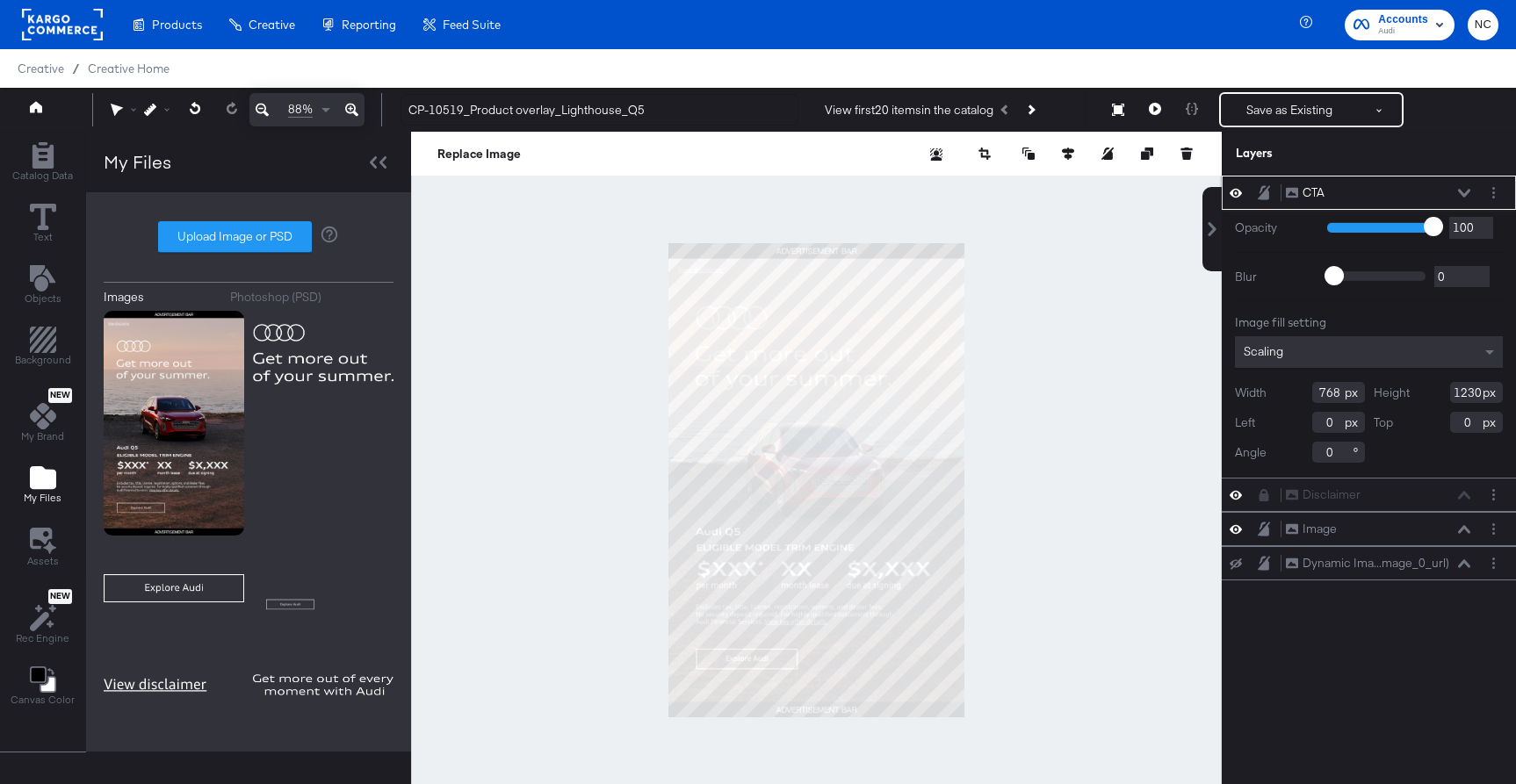 click 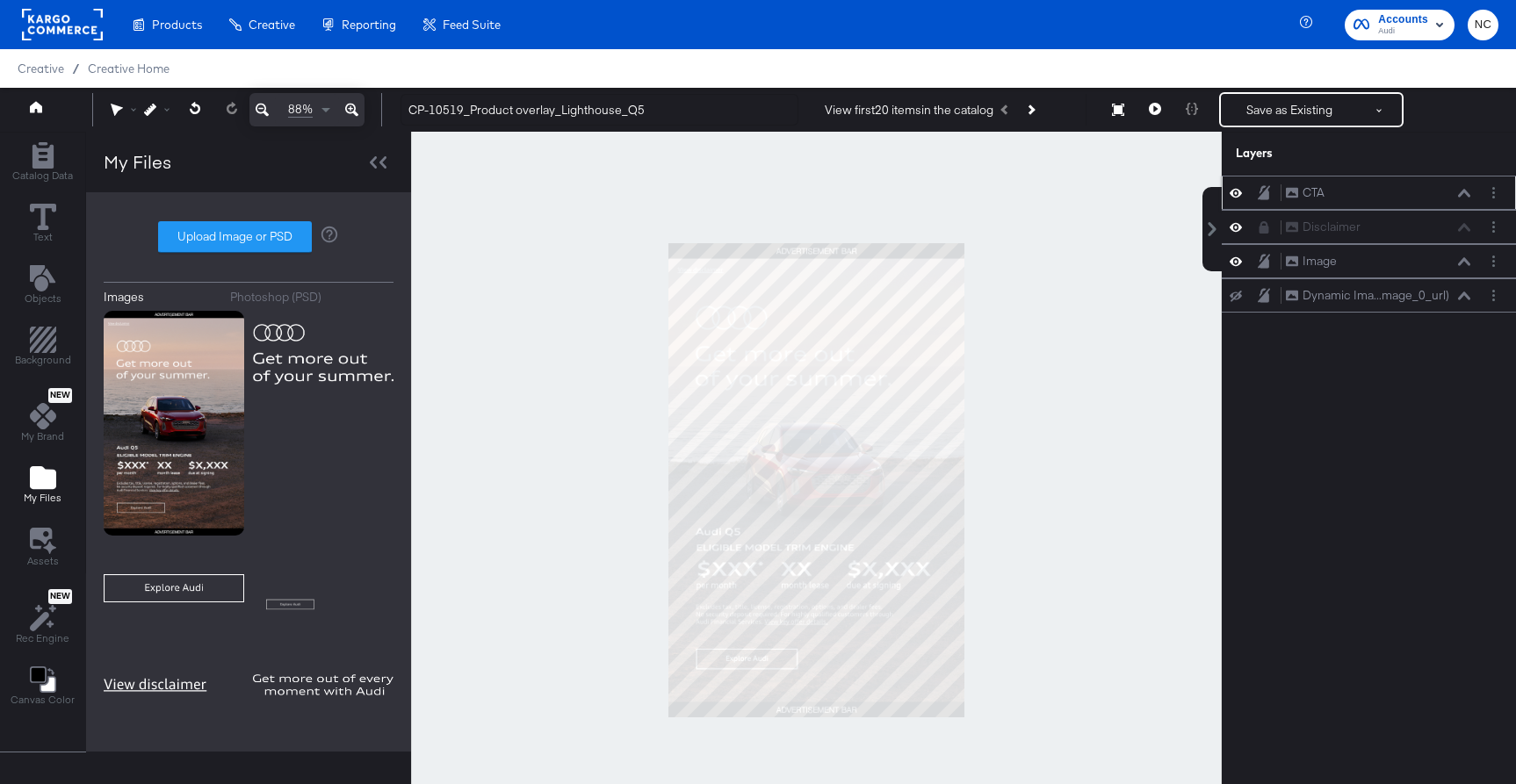 click 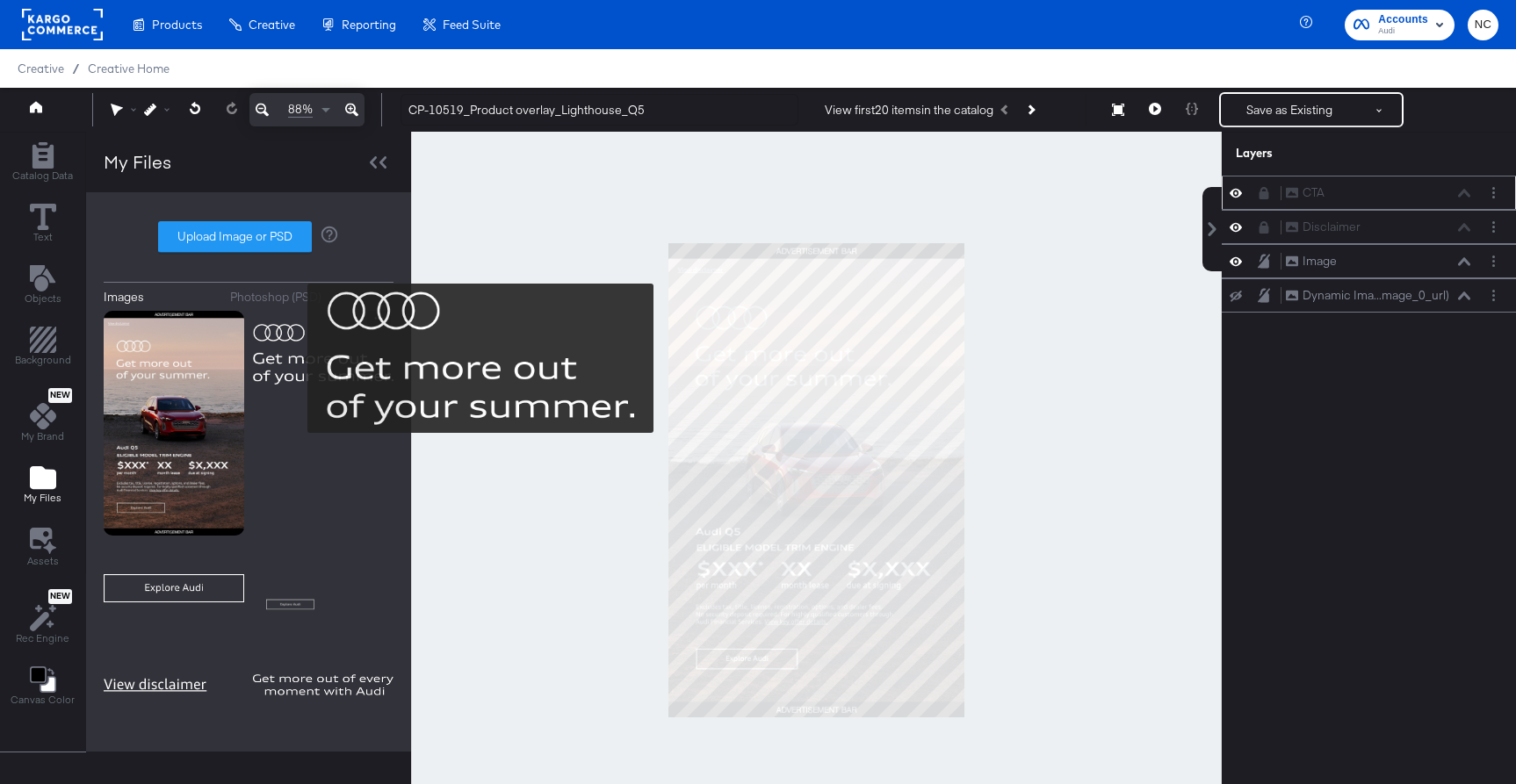 click at bounding box center [323, 355] 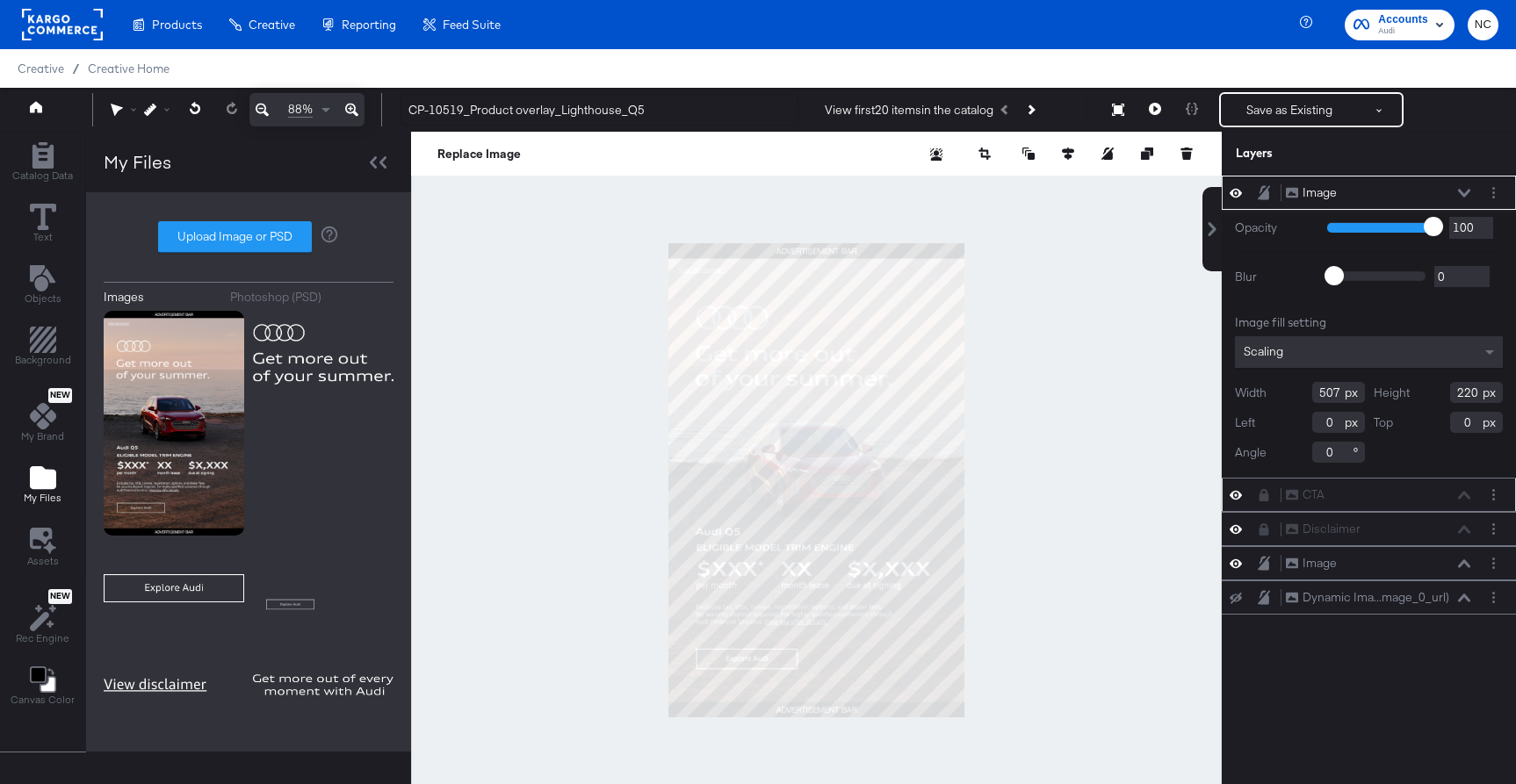 type on "71" 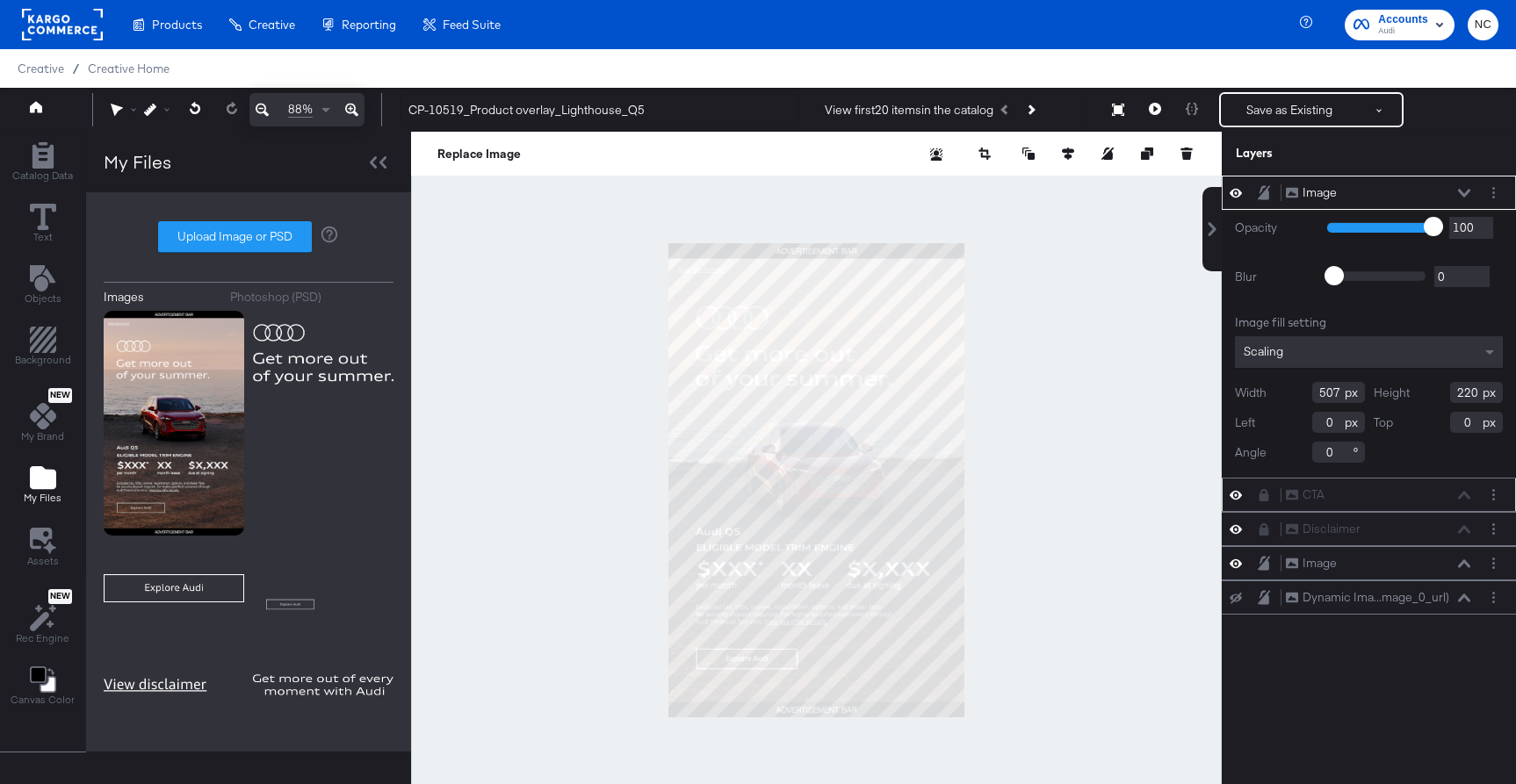 type on "164" 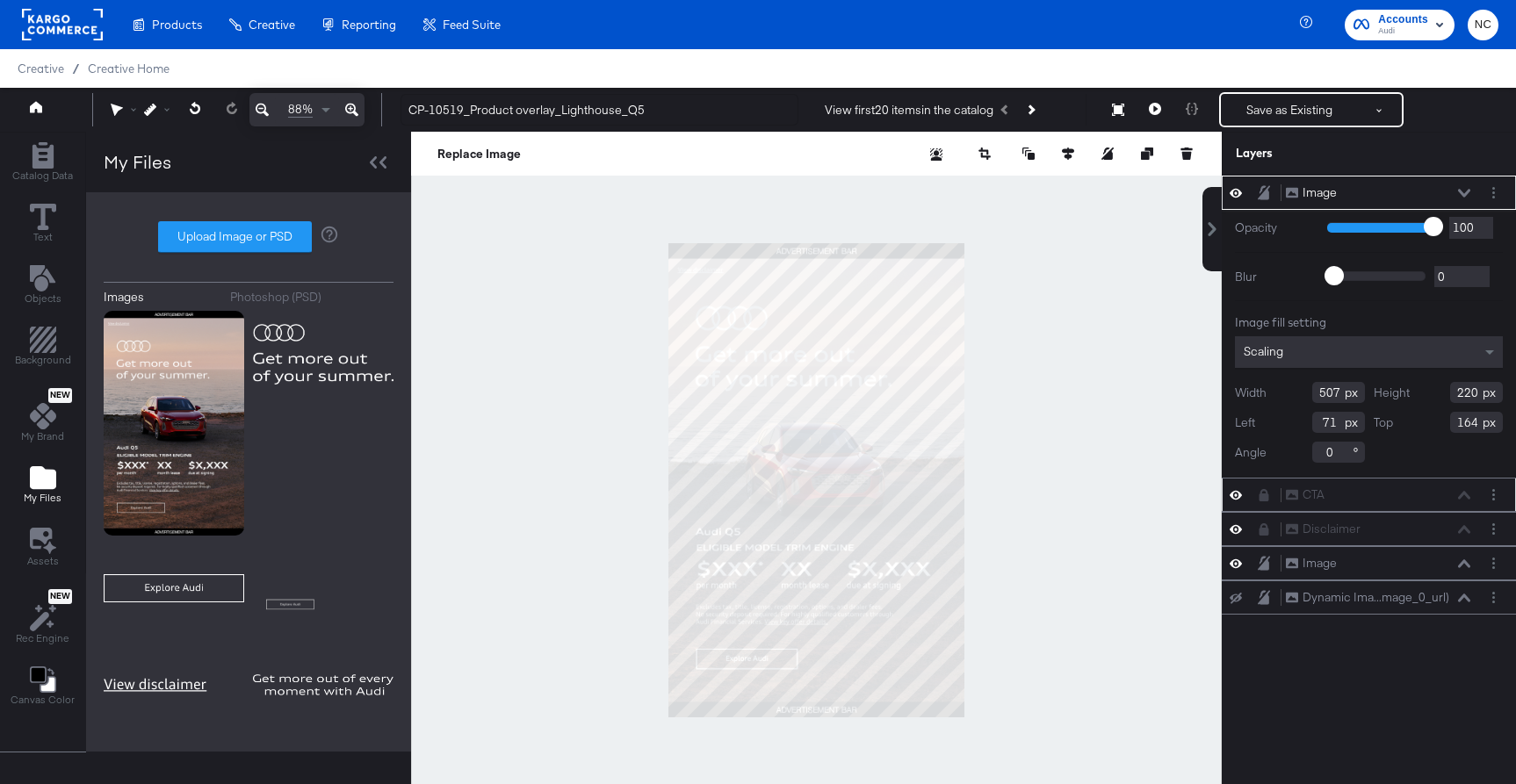 type on "70" 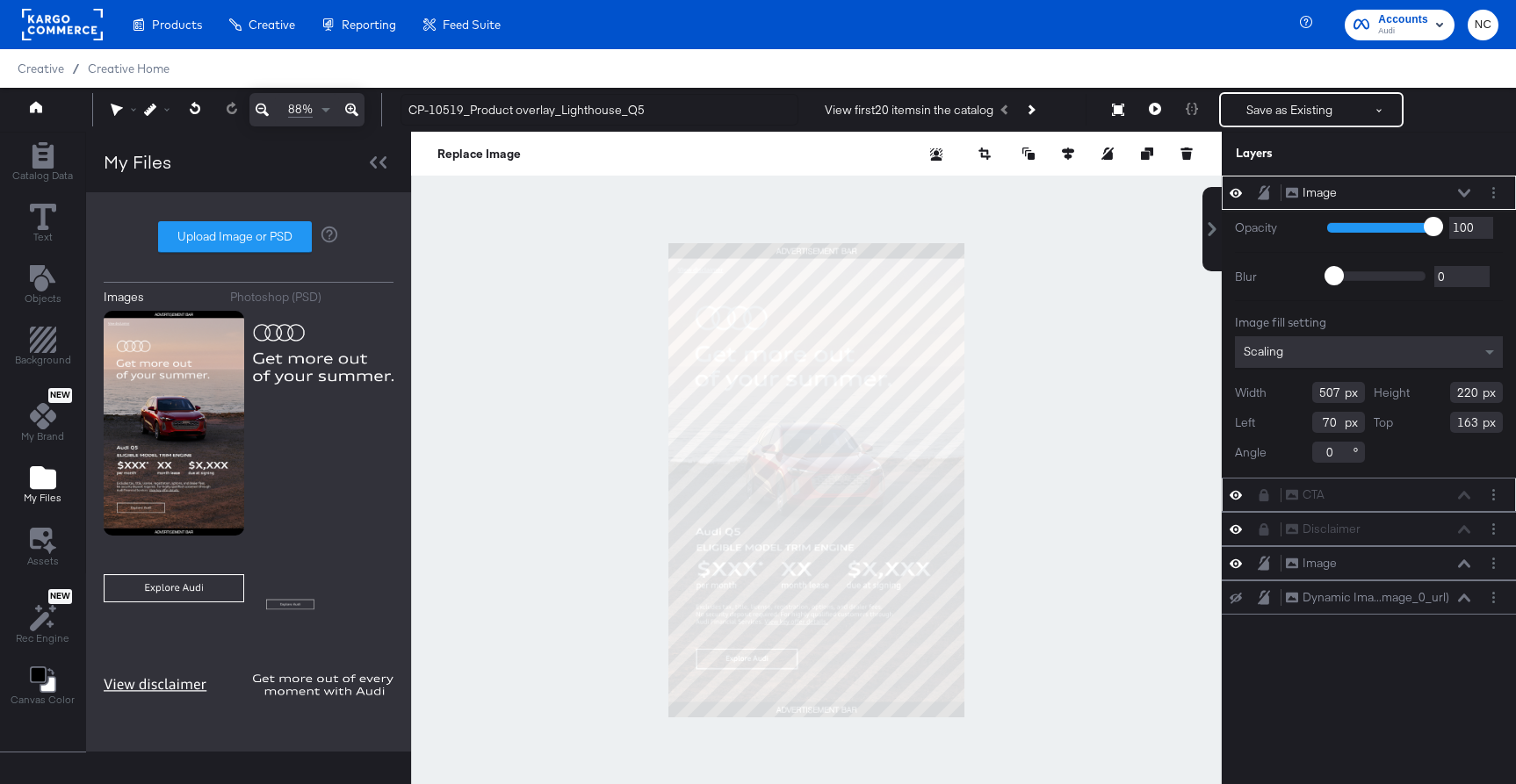 type on "162" 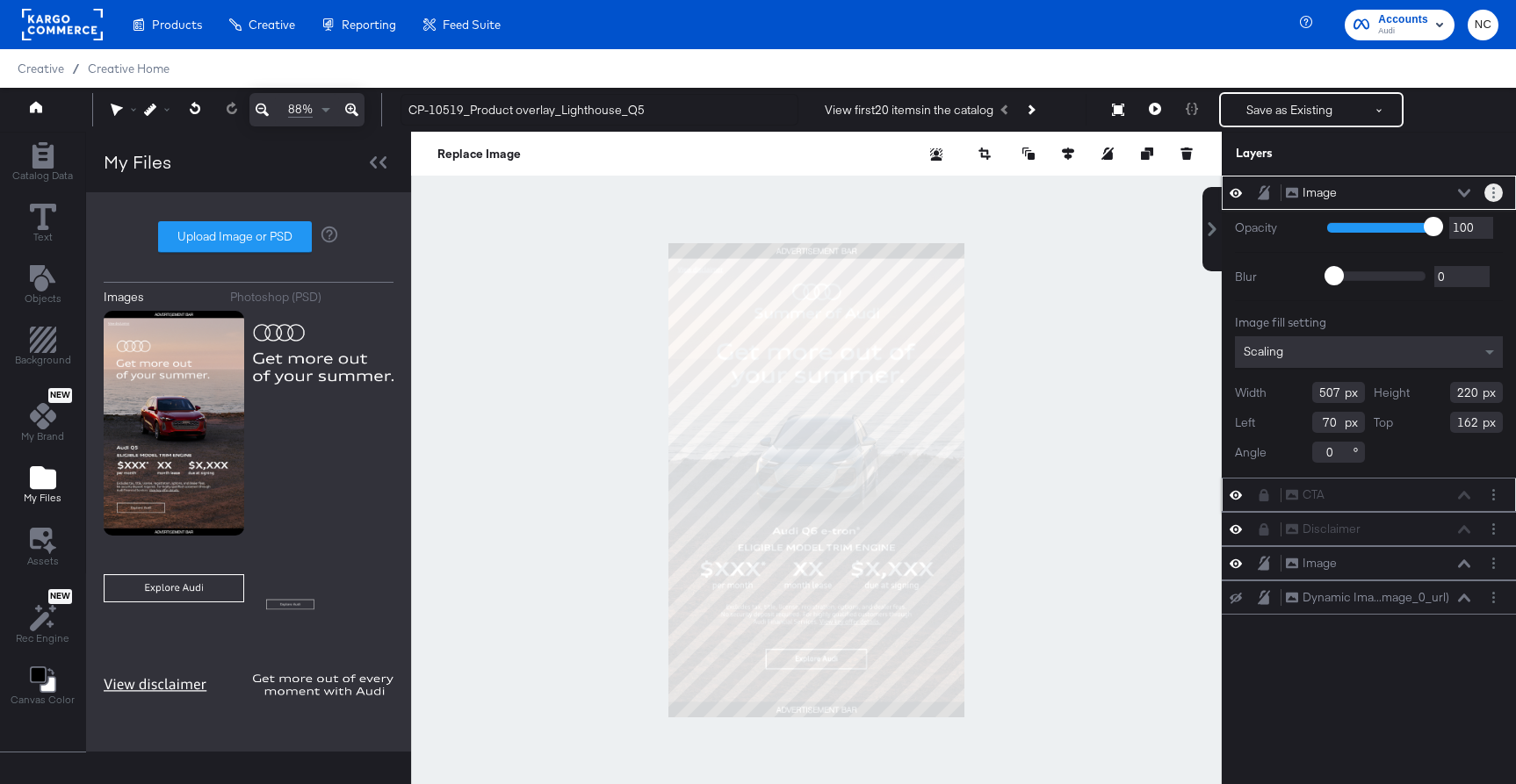 click at bounding box center [1493, 192] 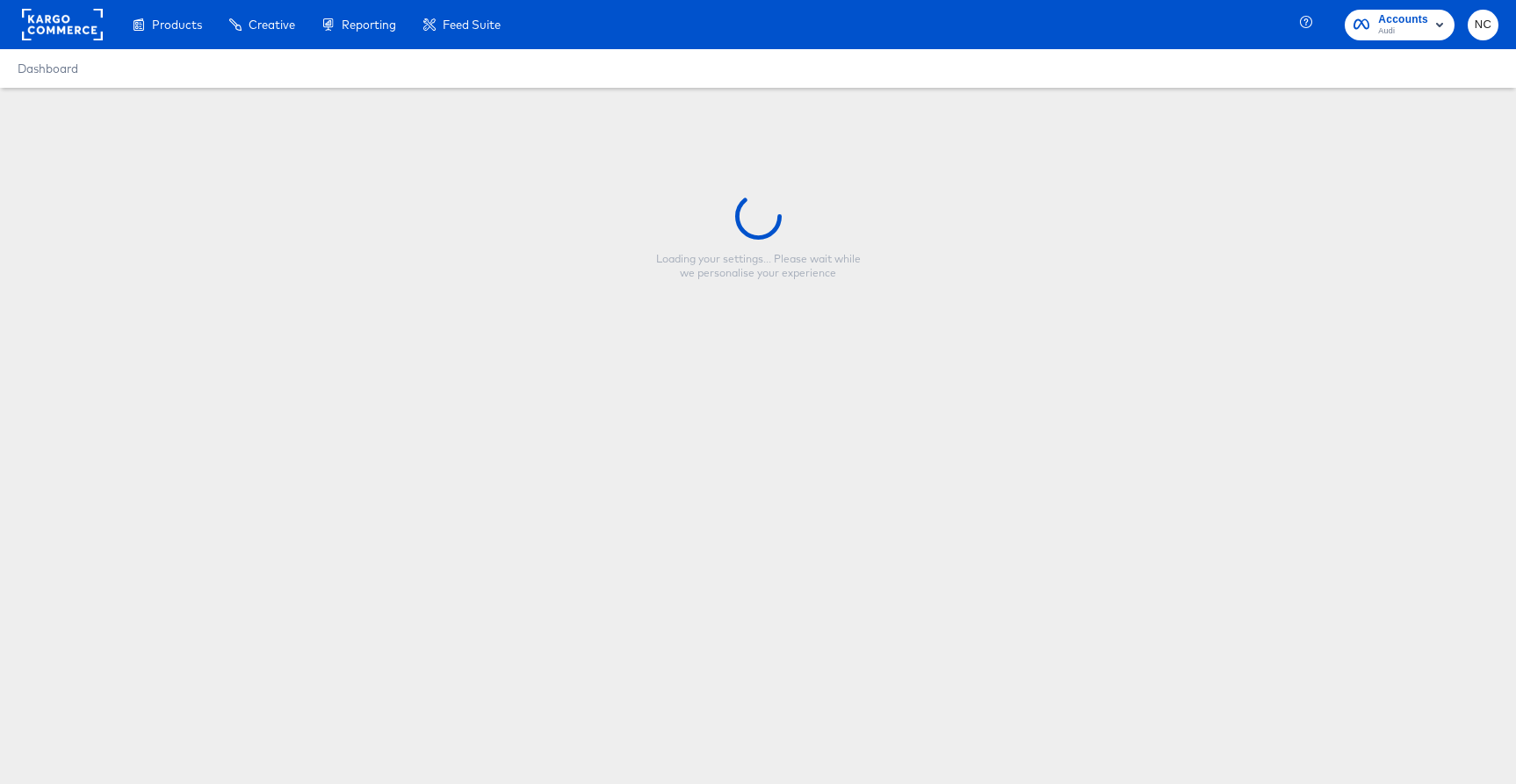 scroll, scrollTop: 0, scrollLeft: 0, axis: both 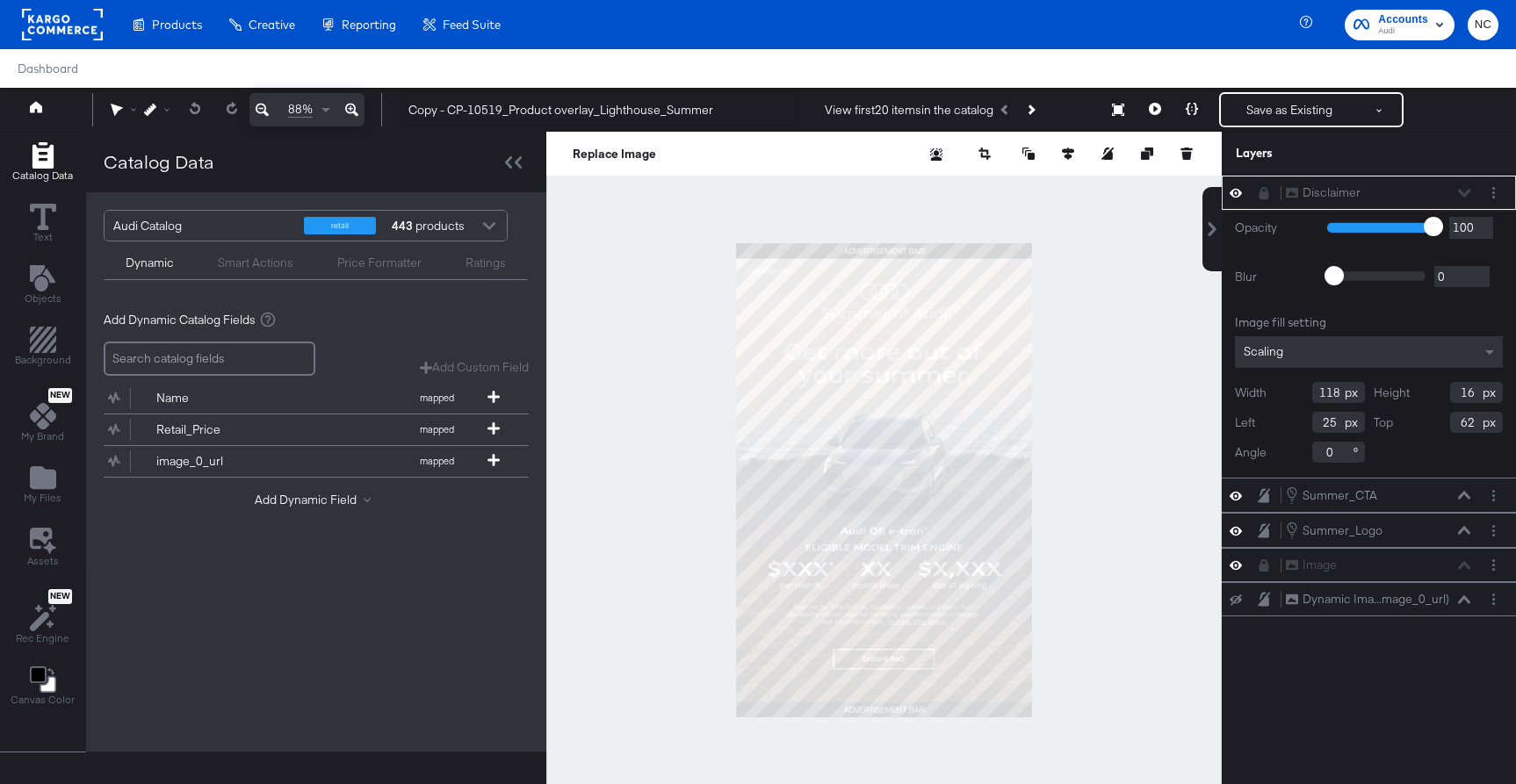 click on "Disclaimer Disclaimer" at bounding box center (1378, 192) 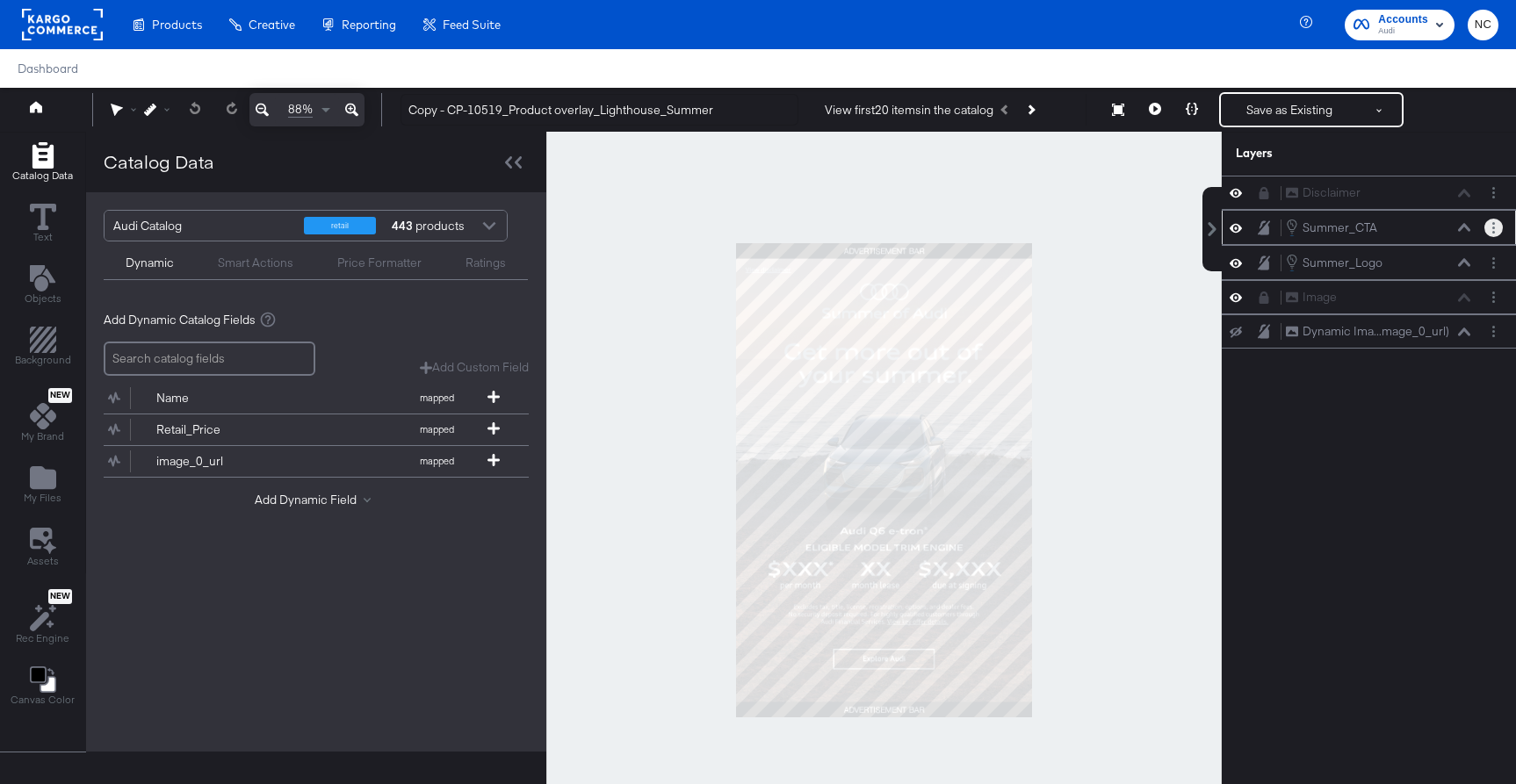click 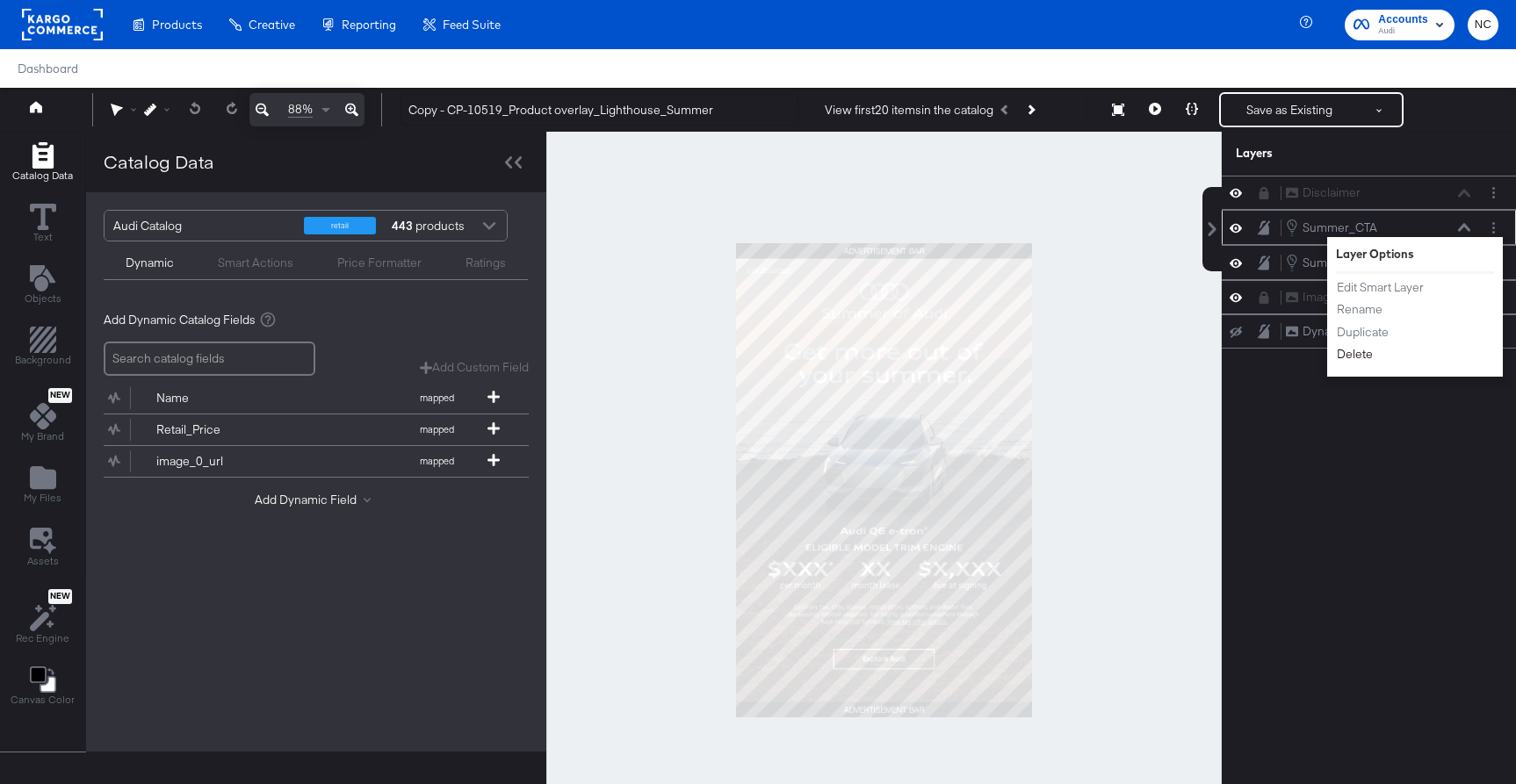 click on "Delete" at bounding box center [1354, 354] 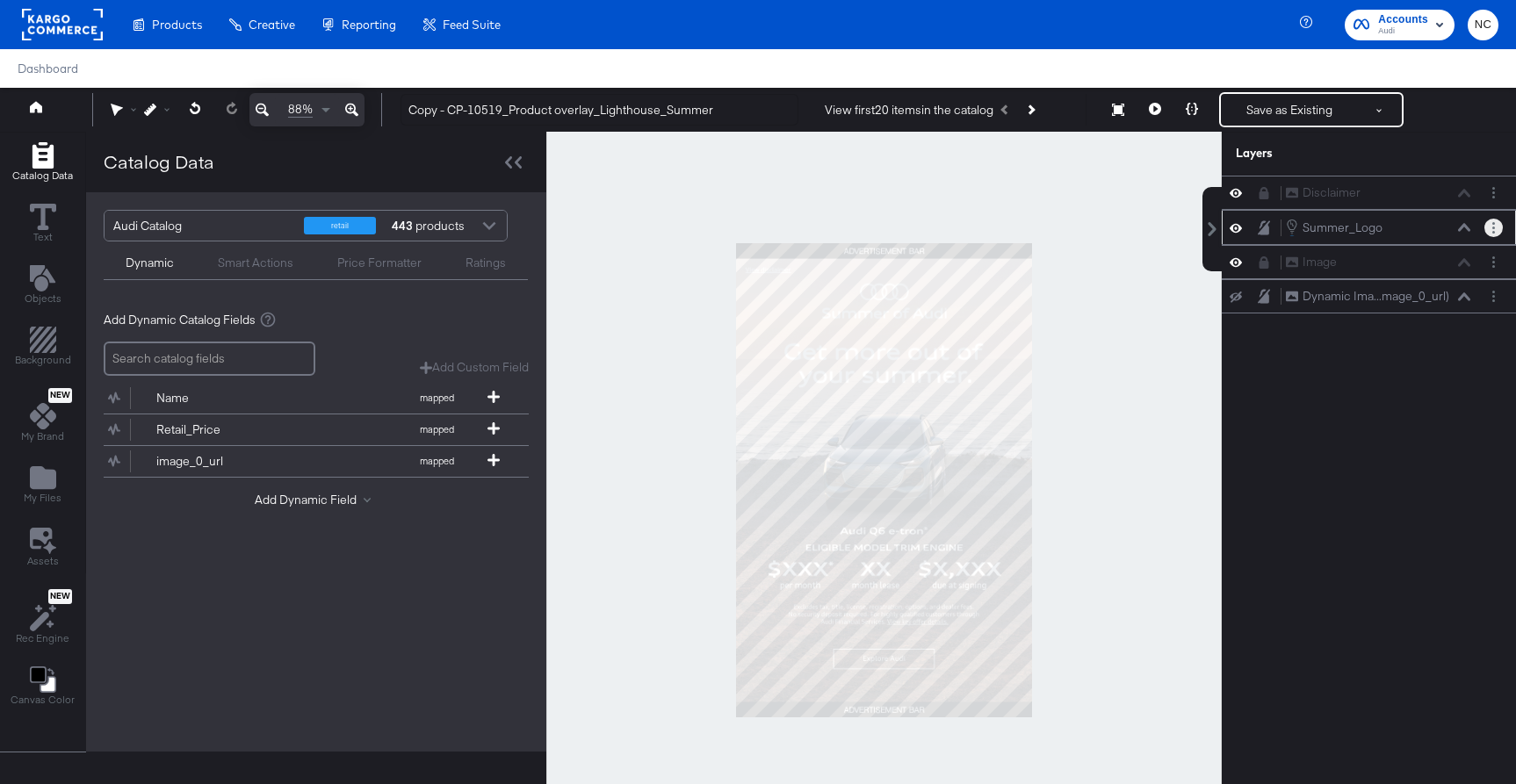 click at bounding box center [1493, 227] 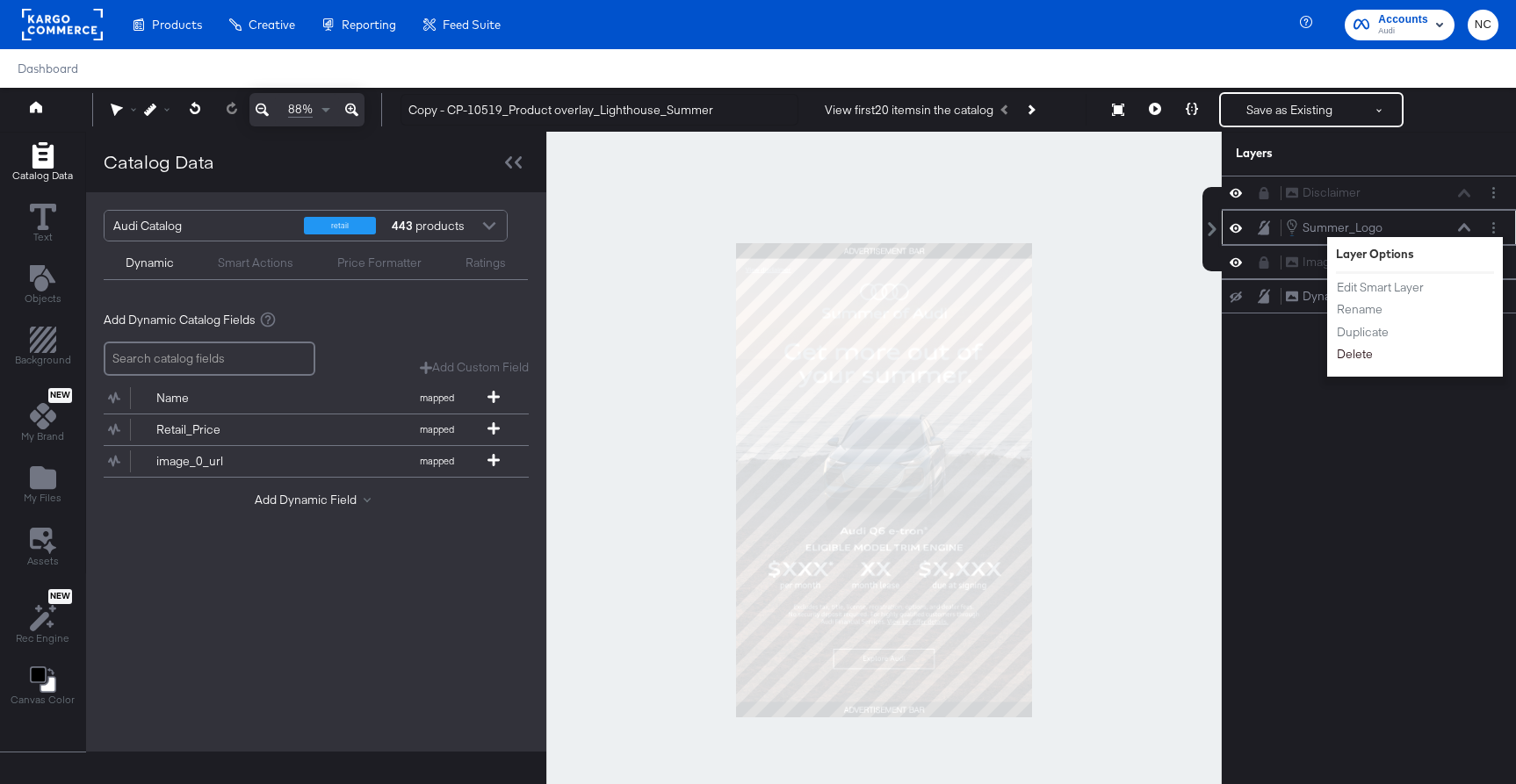 click on "Delete" at bounding box center (1354, 354) 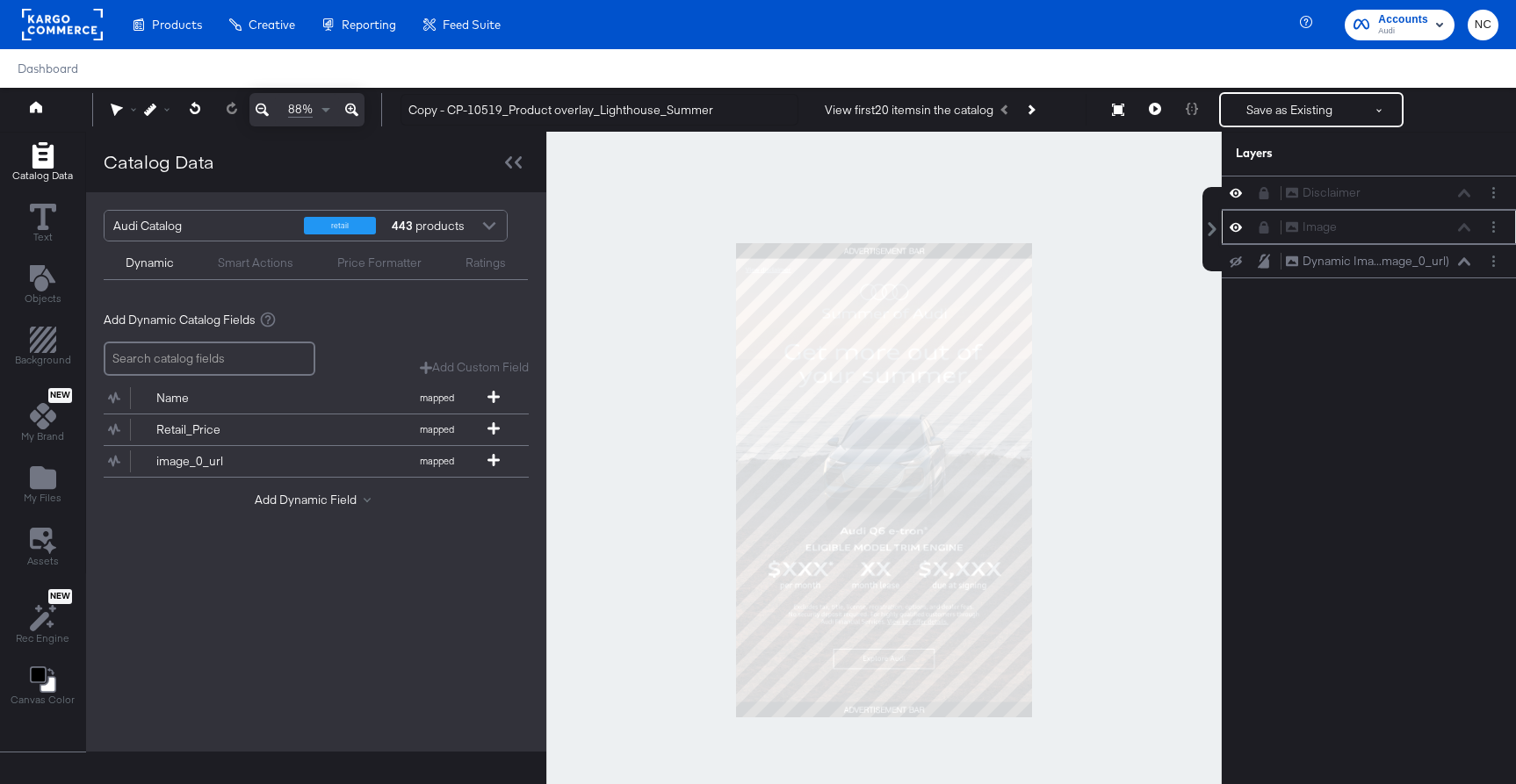 click 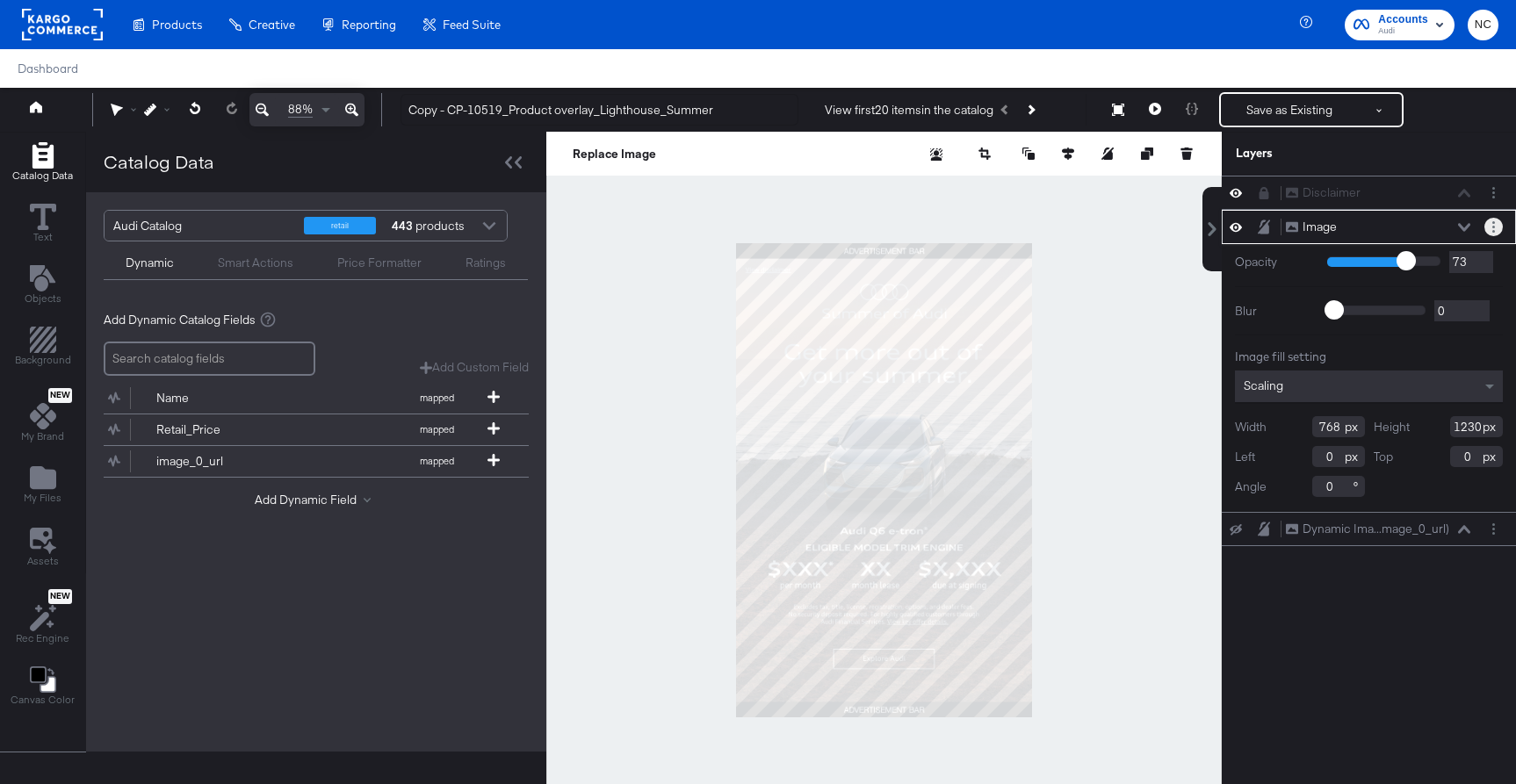 click at bounding box center (1493, 227) 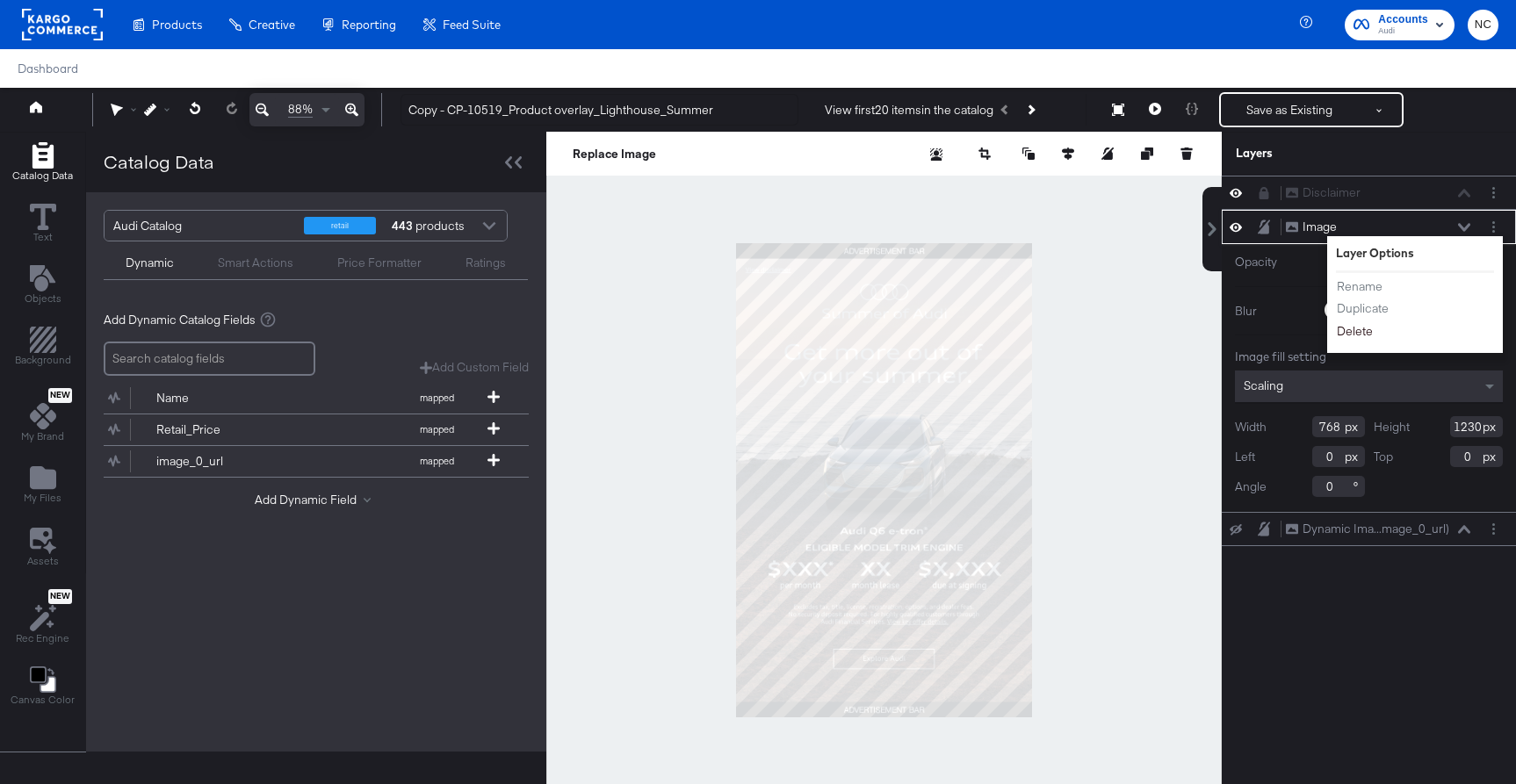 click on "Delete" at bounding box center [1354, 331] 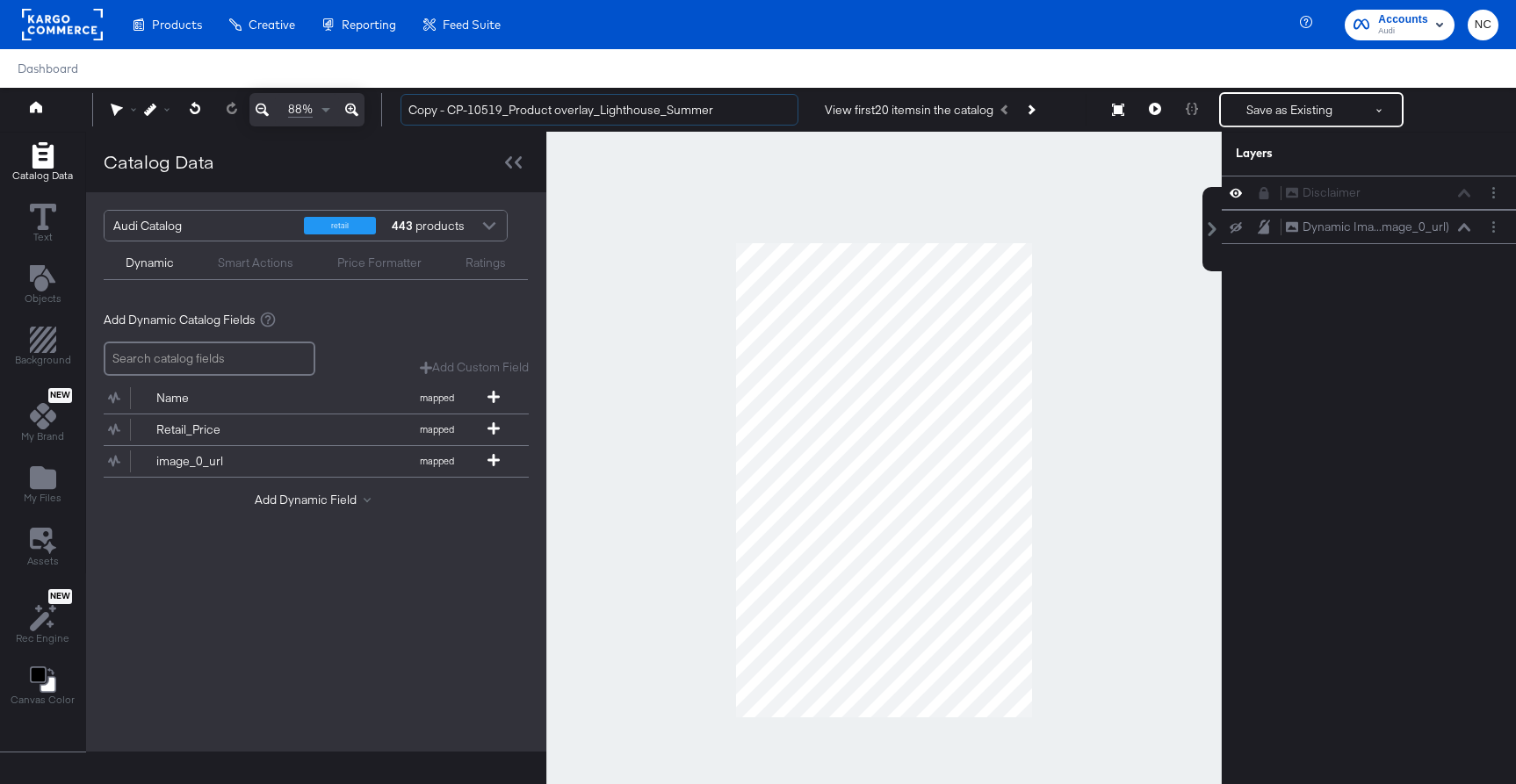 drag, startPoint x: 446, startPoint y: 111, endPoint x: 376, endPoint y: 111, distance: 70 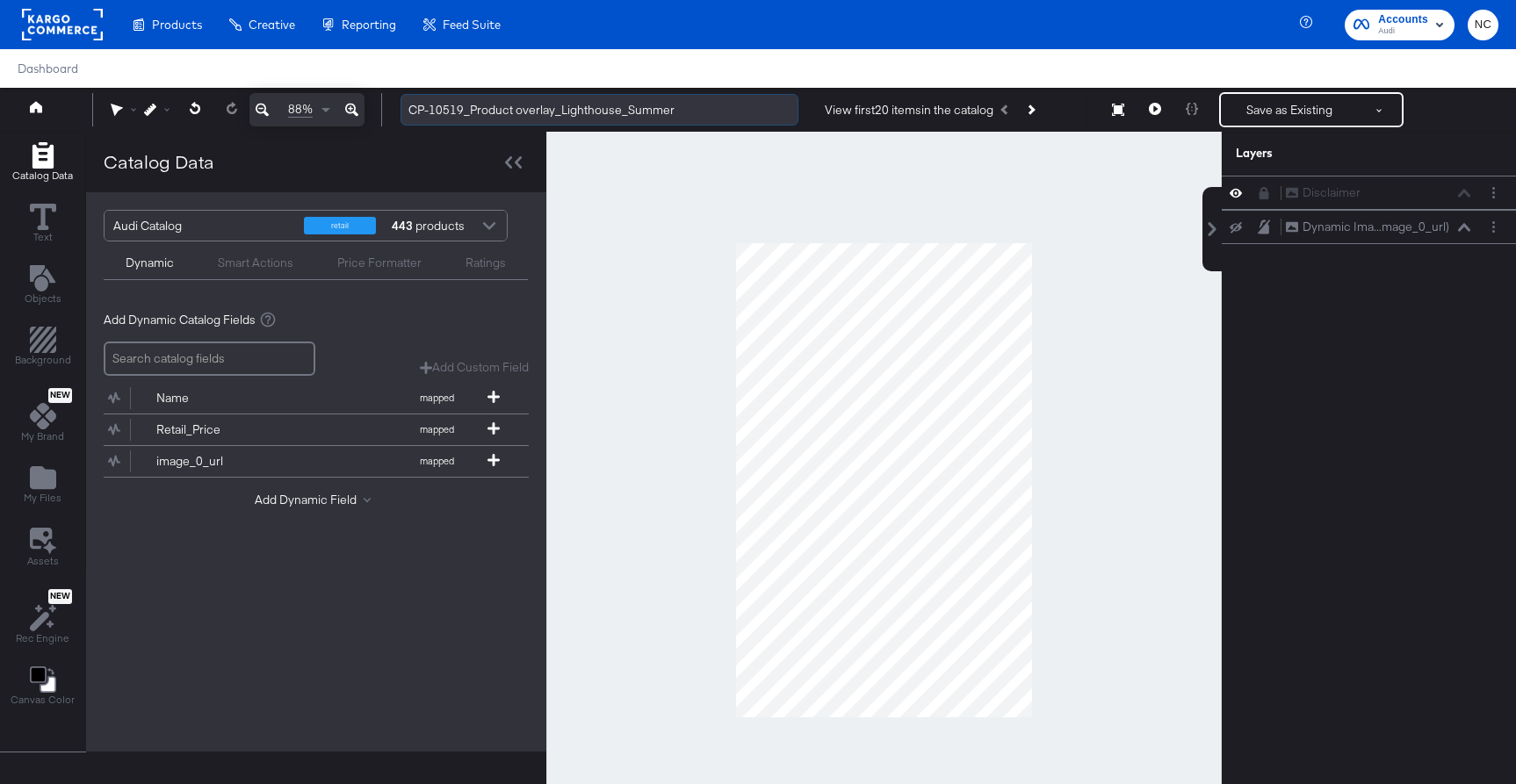 click on "CP-10519_Product overlay_Lighthouse_Summer" at bounding box center (599, 110) 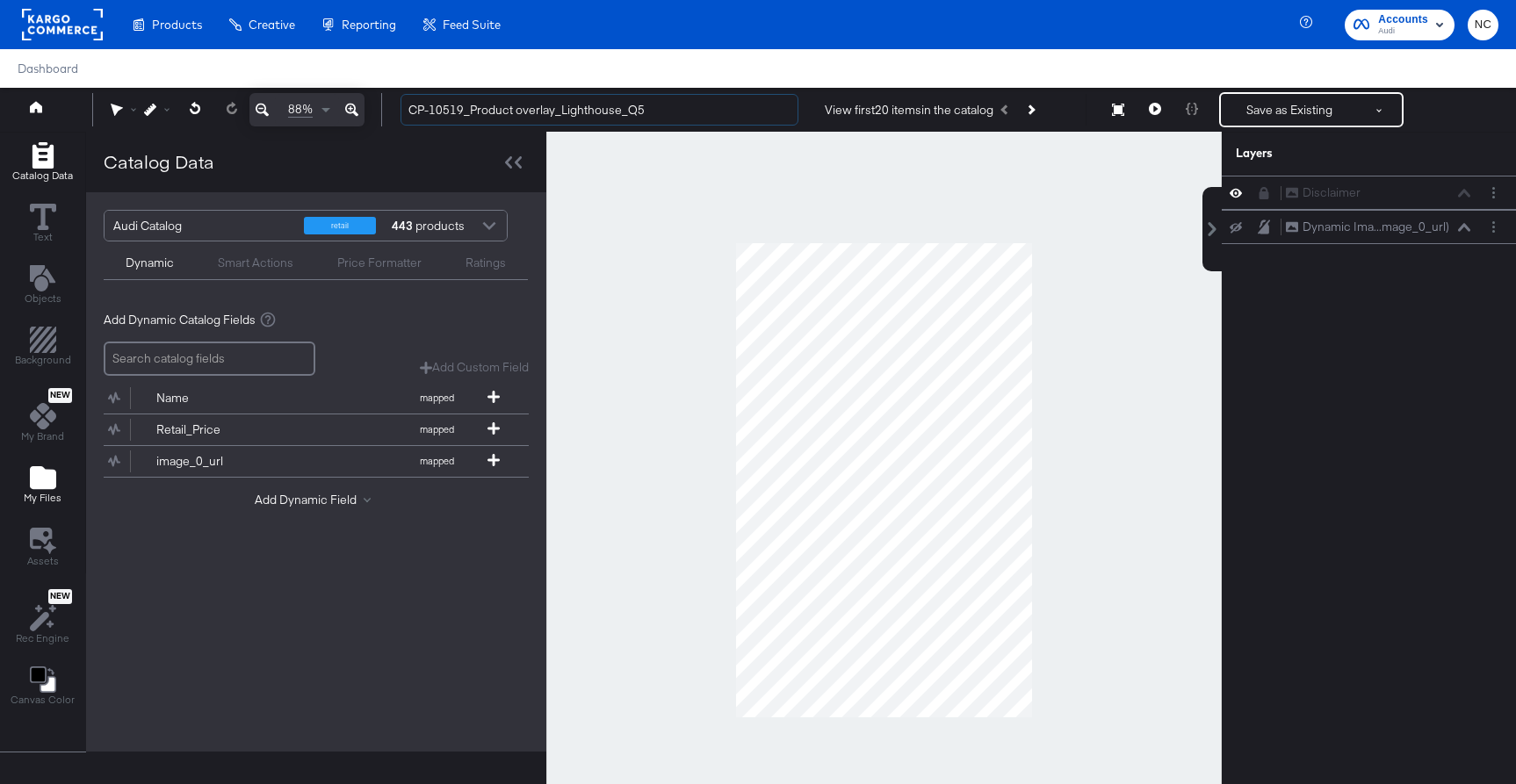 type on "CP-10519_Product overlay_Lighthouse_Q5" 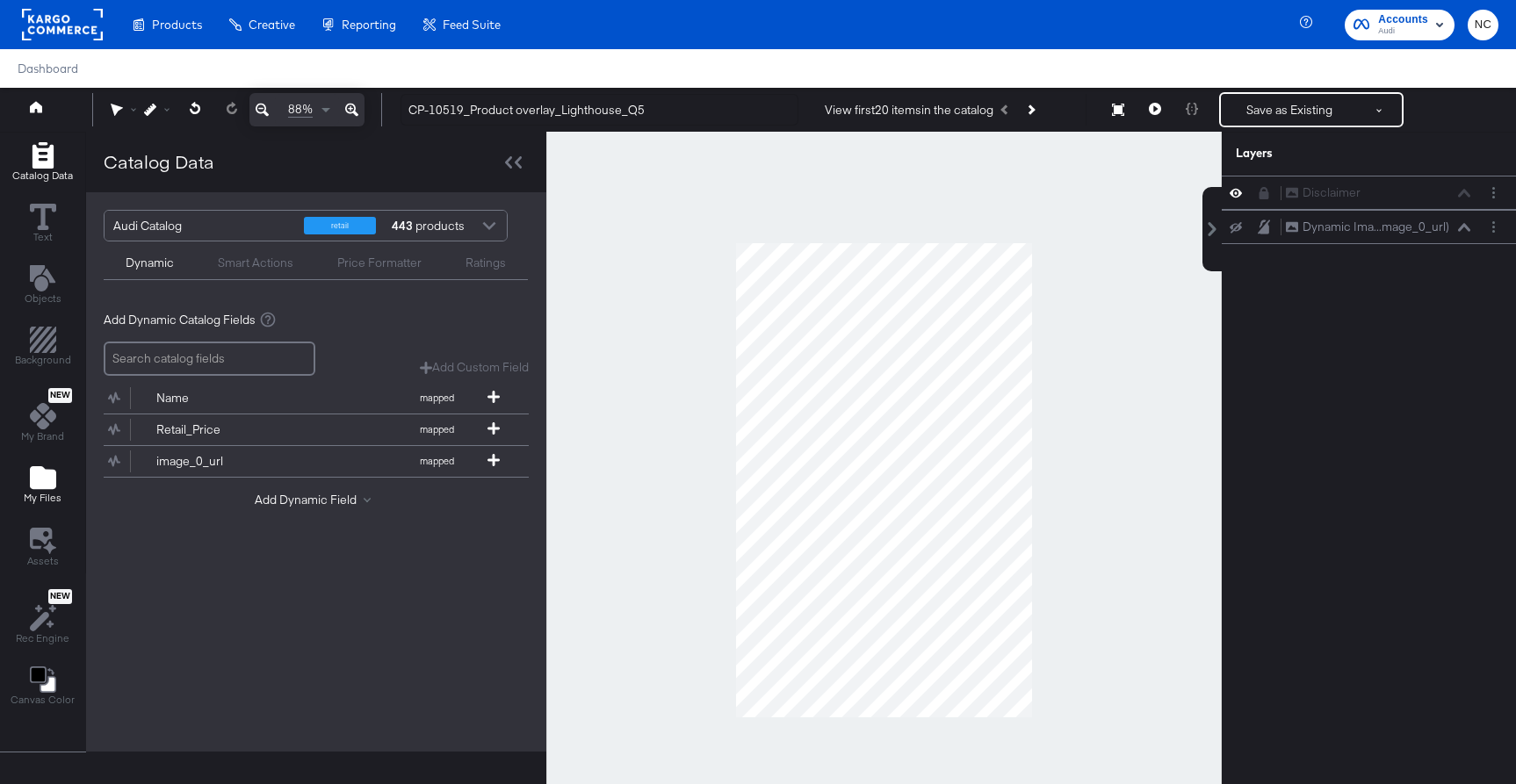 click on "My Files" at bounding box center (42, 485) 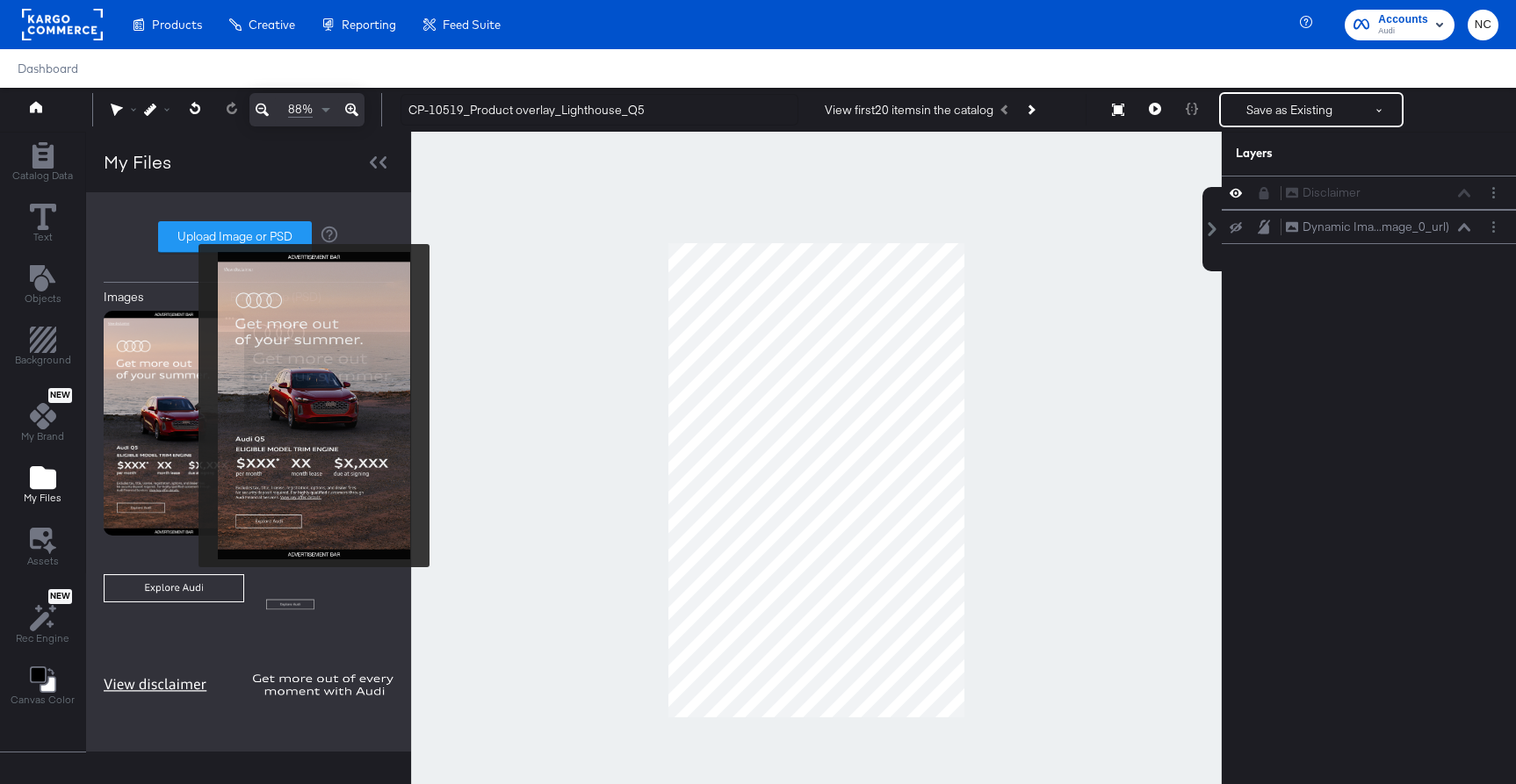 click at bounding box center (174, 423) 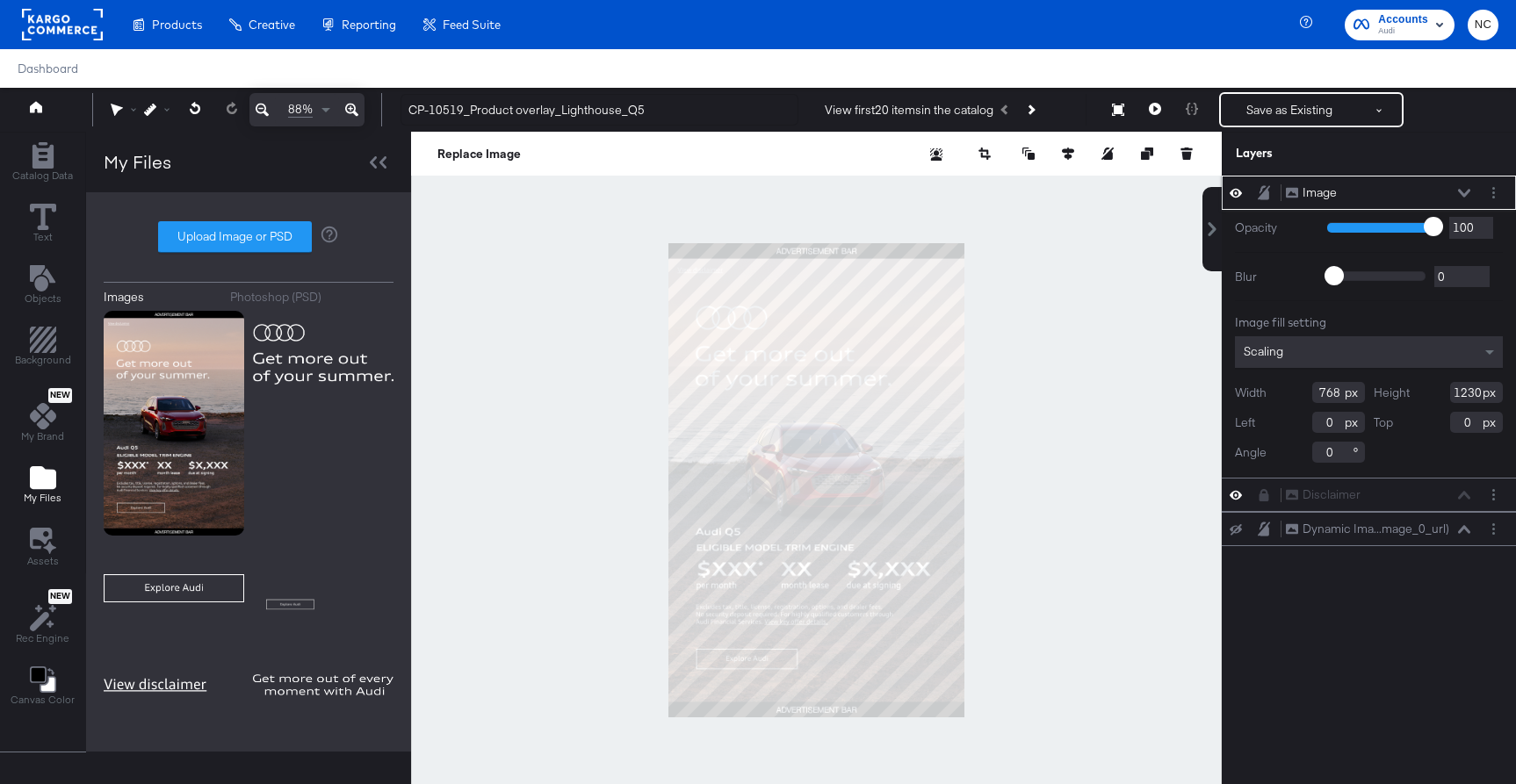 click 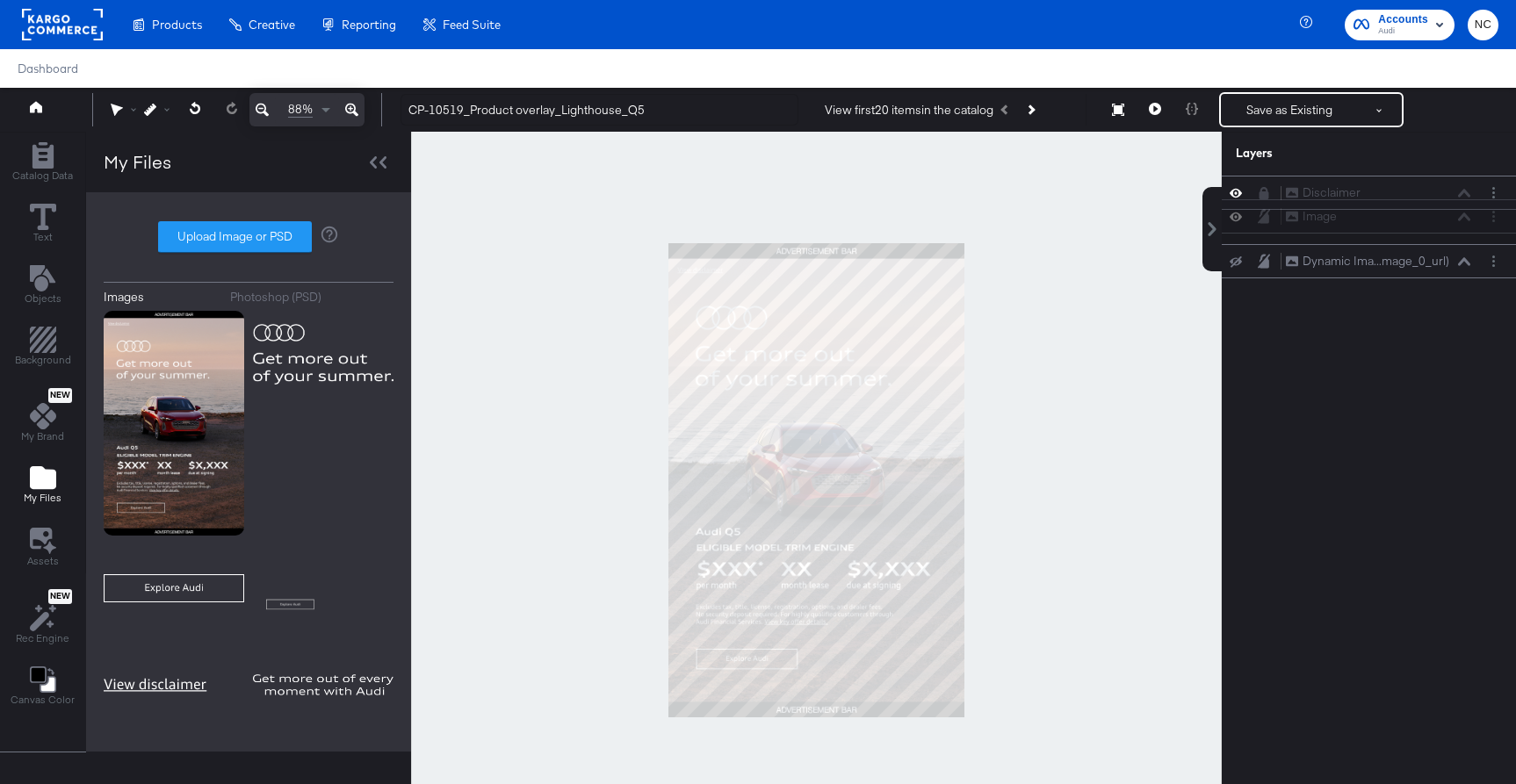 drag, startPoint x: 1278, startPoint y: 186, endPoint x: 1278, endPoint y: 218, distance: 32 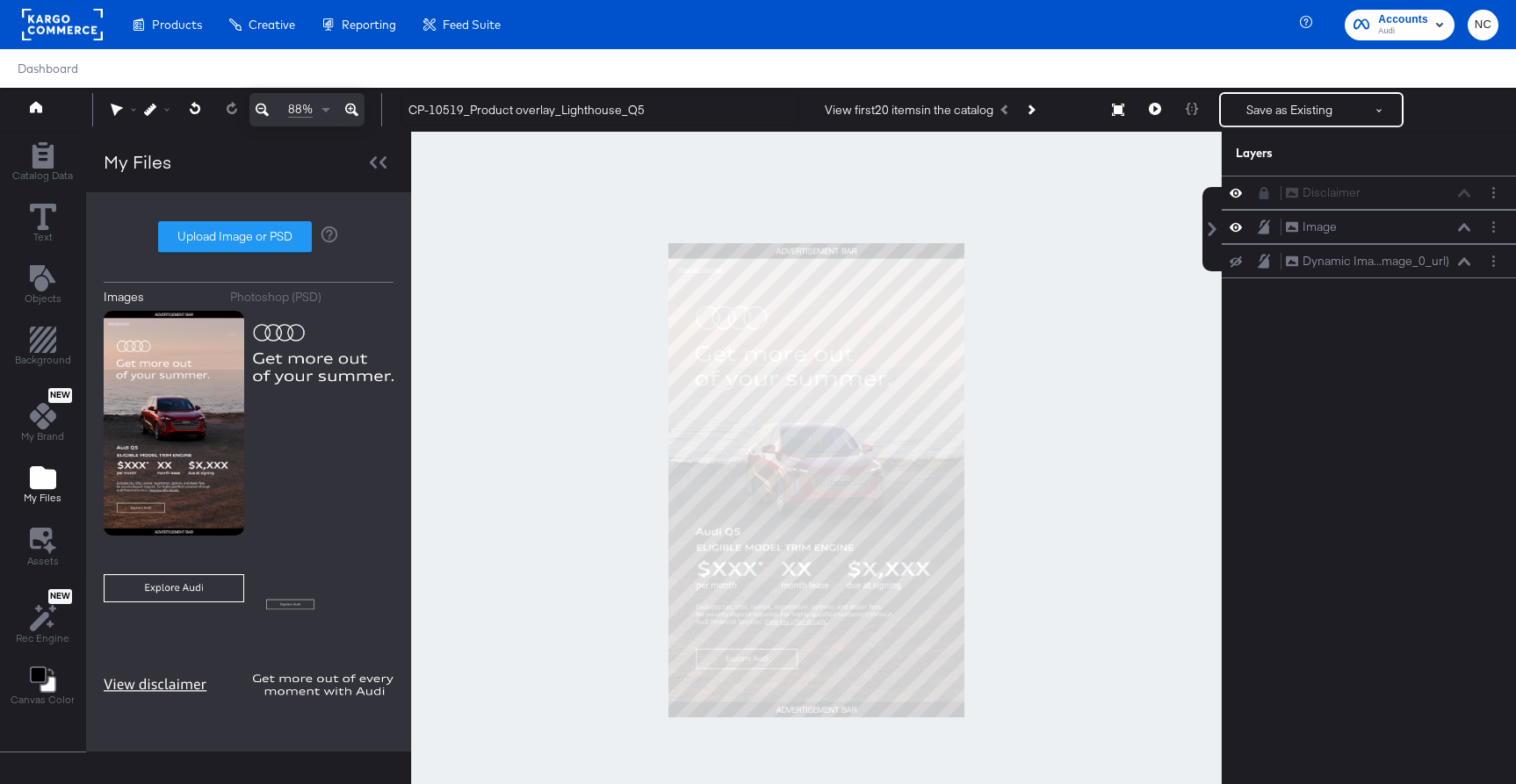 click 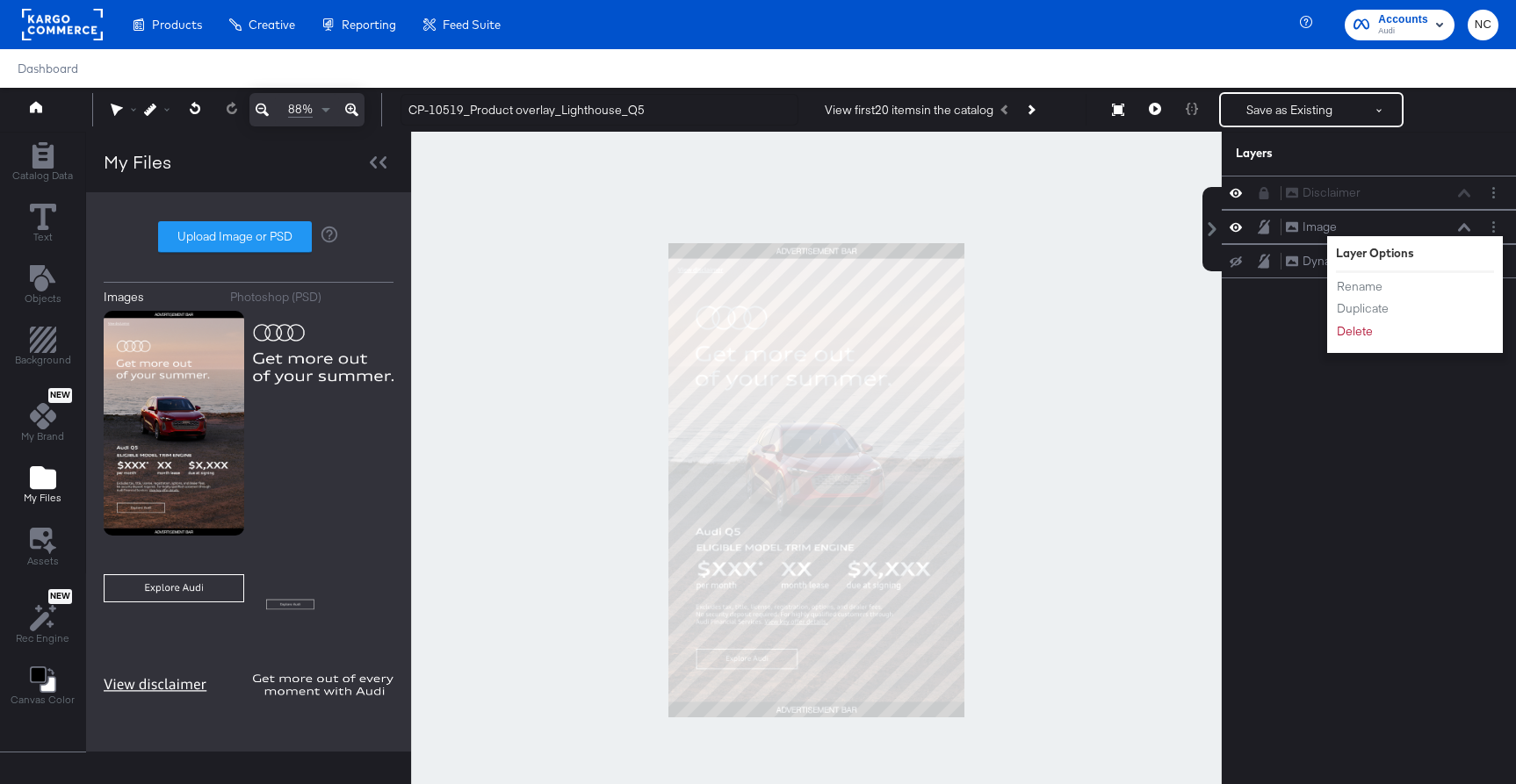 click on "Disclaimer Disclaimer Image Image Layer Options Rename Duplicate Delete Dynamic Ima...mage_0_url) Dynamic Image (image_0_url)" at bounding box center [1358, 488] 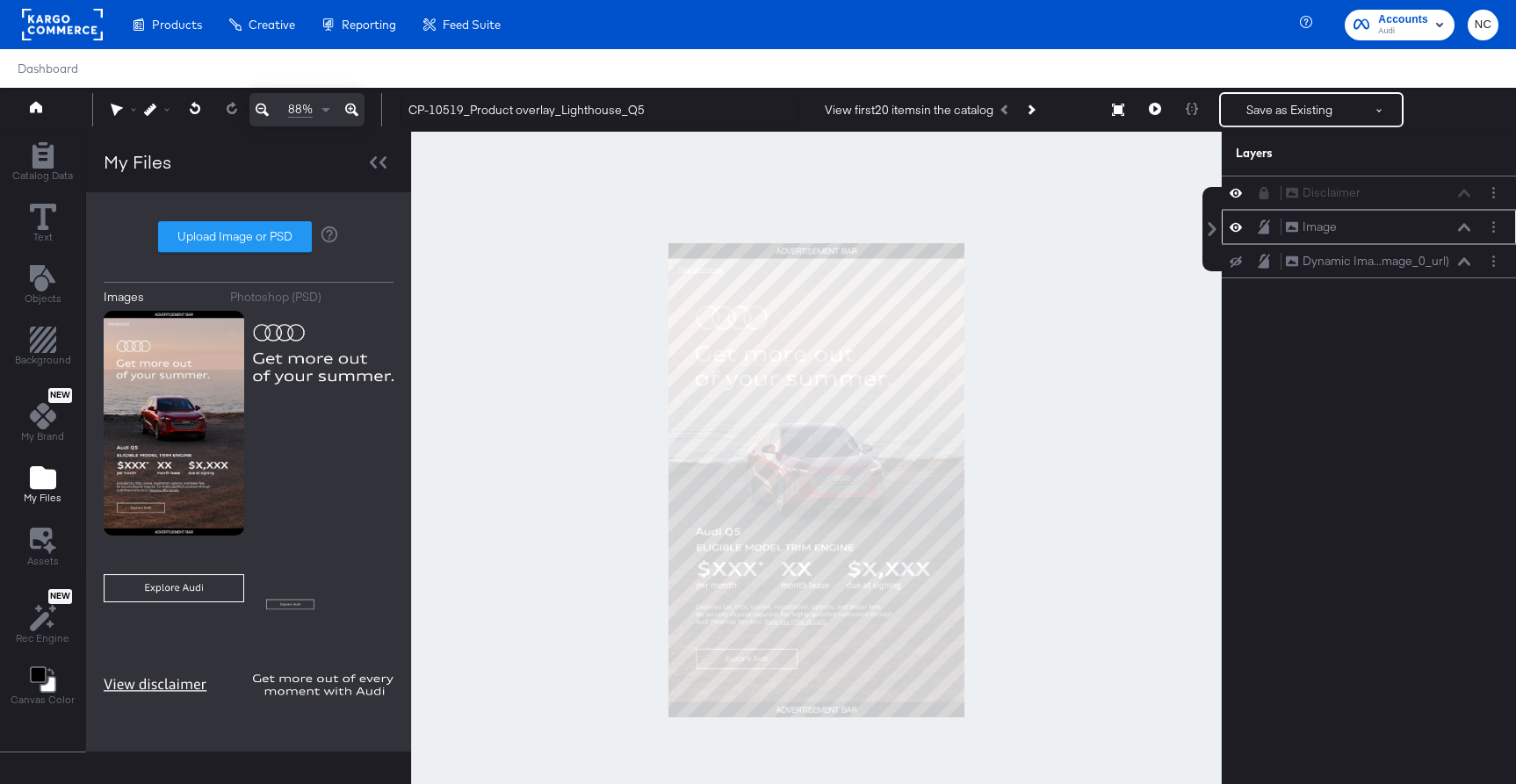 click 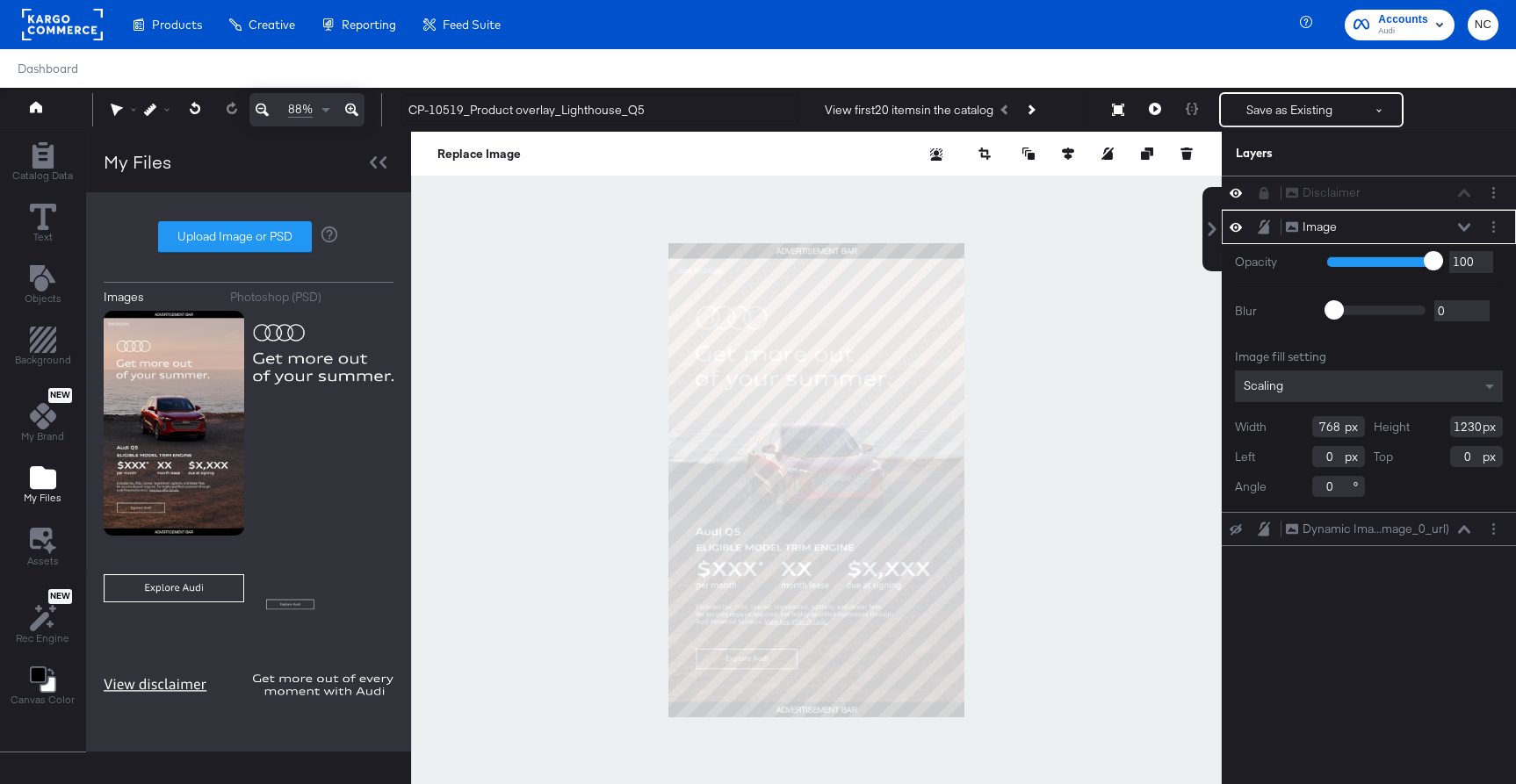 click at bounding box center (1383, 262) 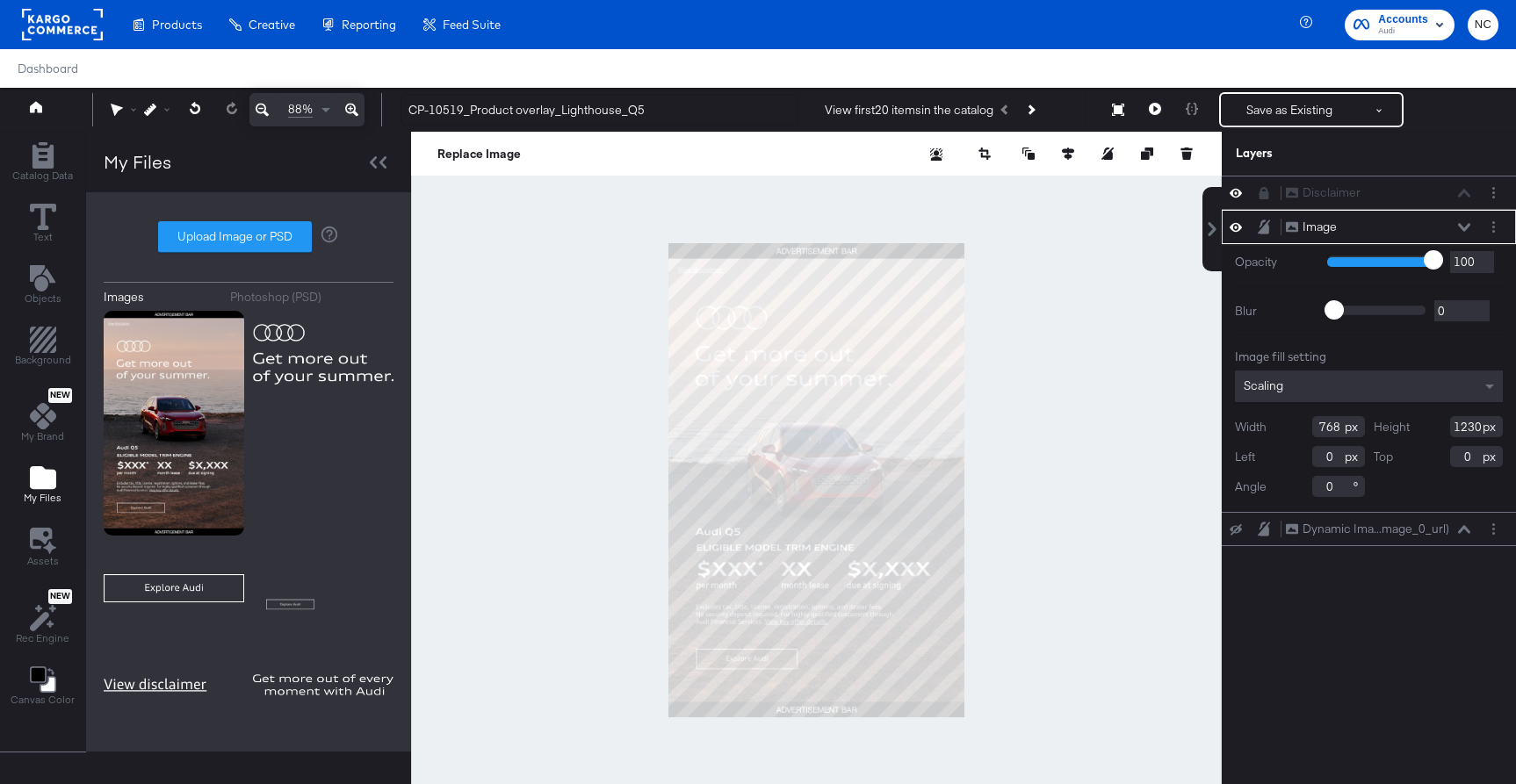 type on "74" 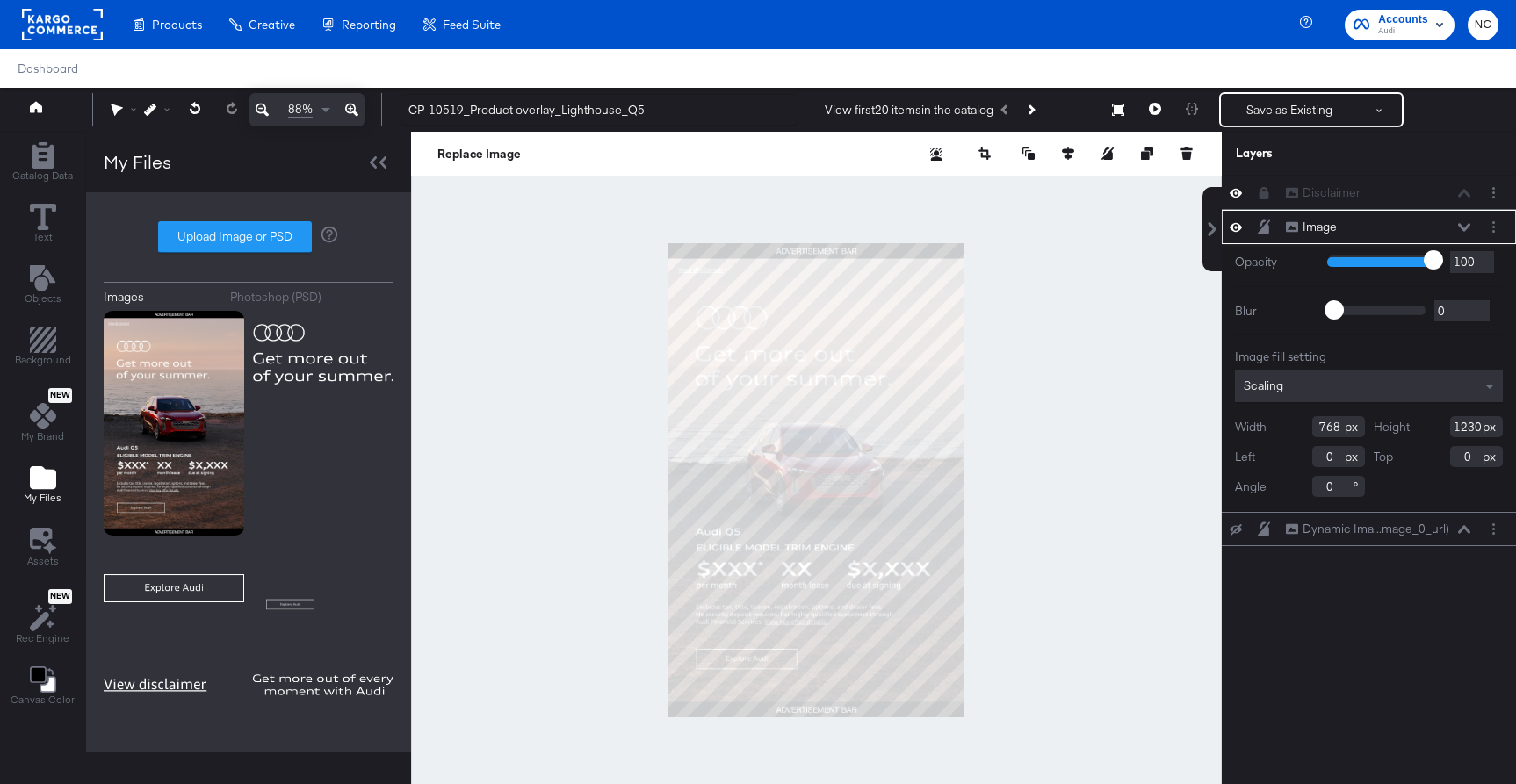 type on "74" 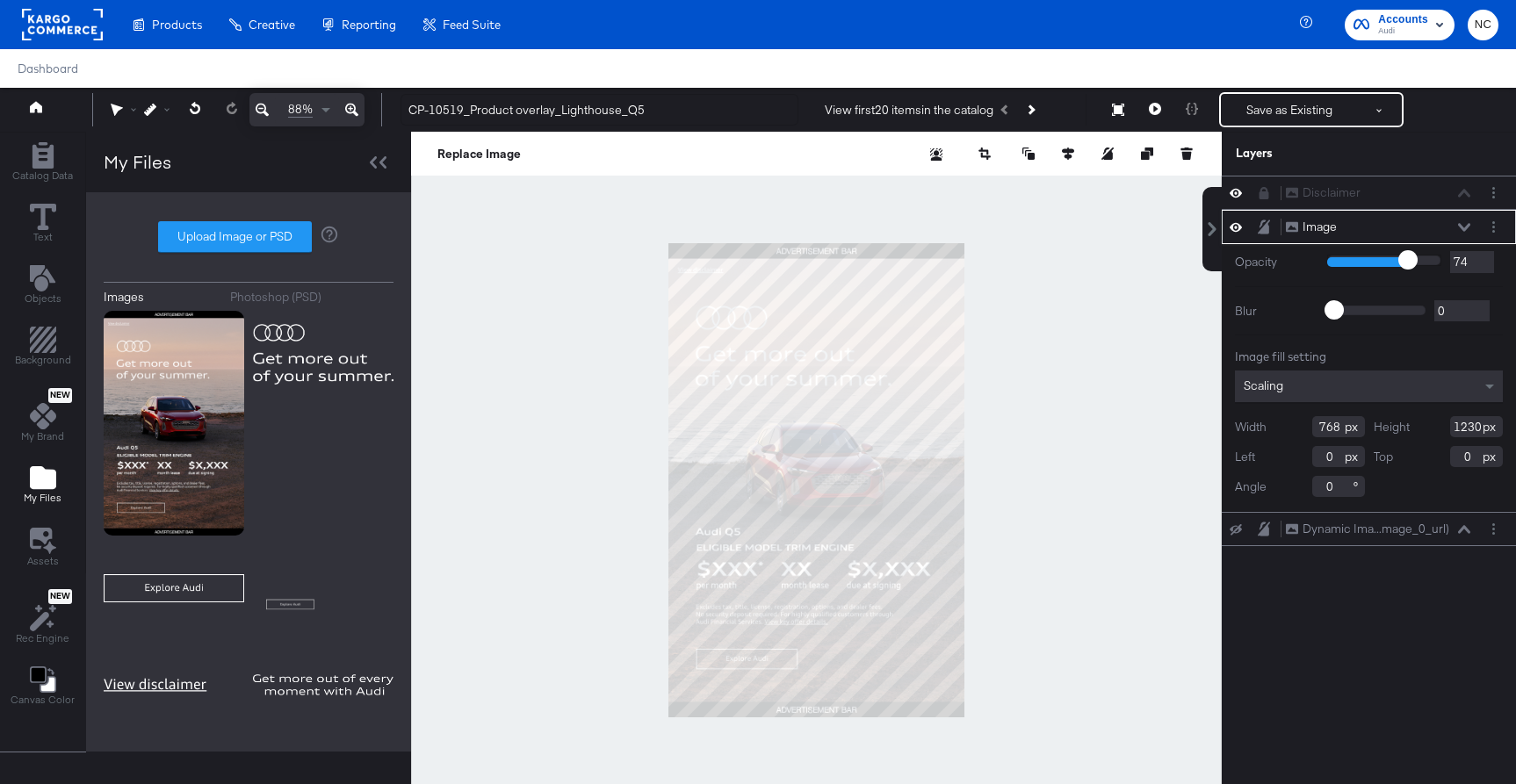 type on "74" 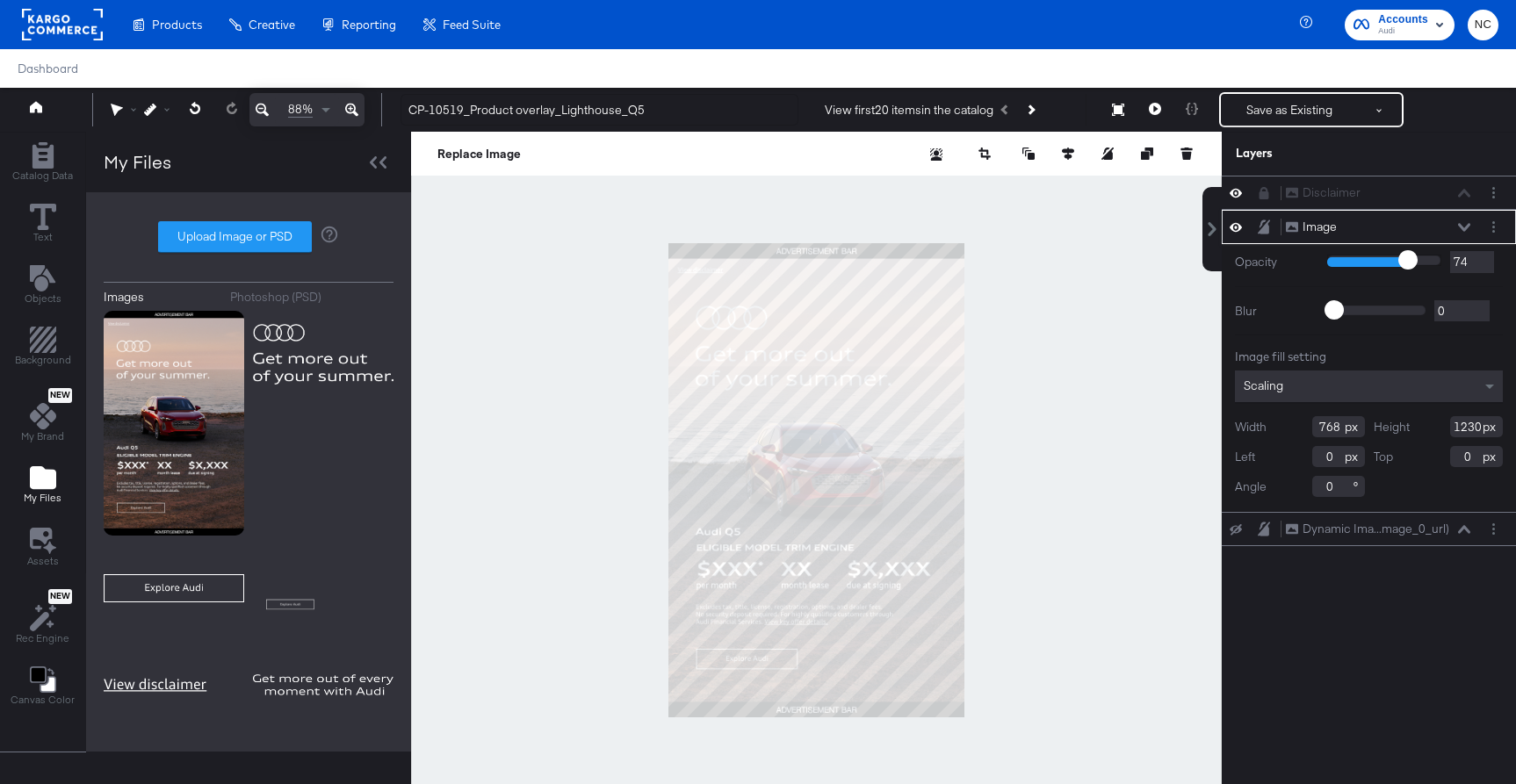 click at bounding box center [1384, 260] 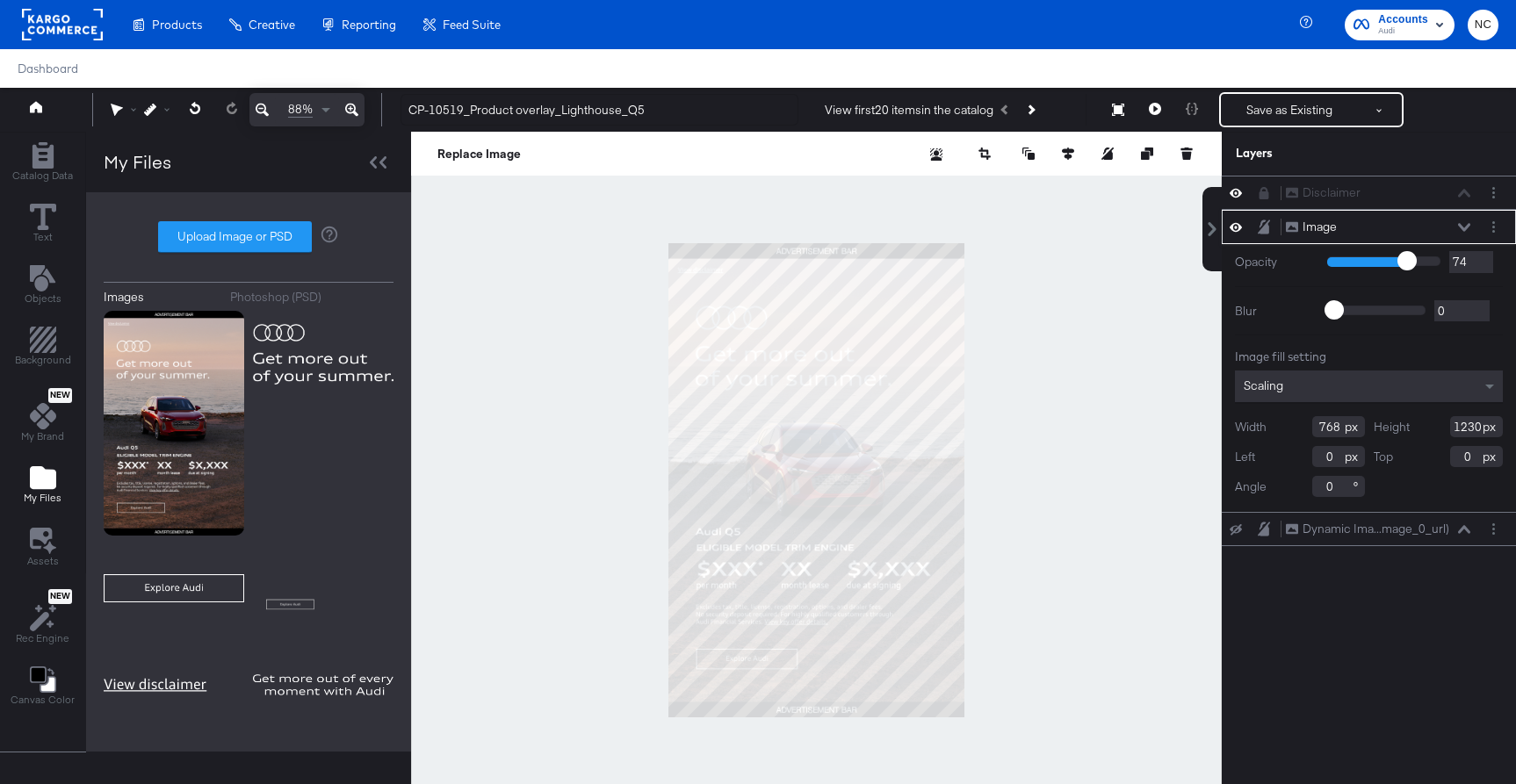 click 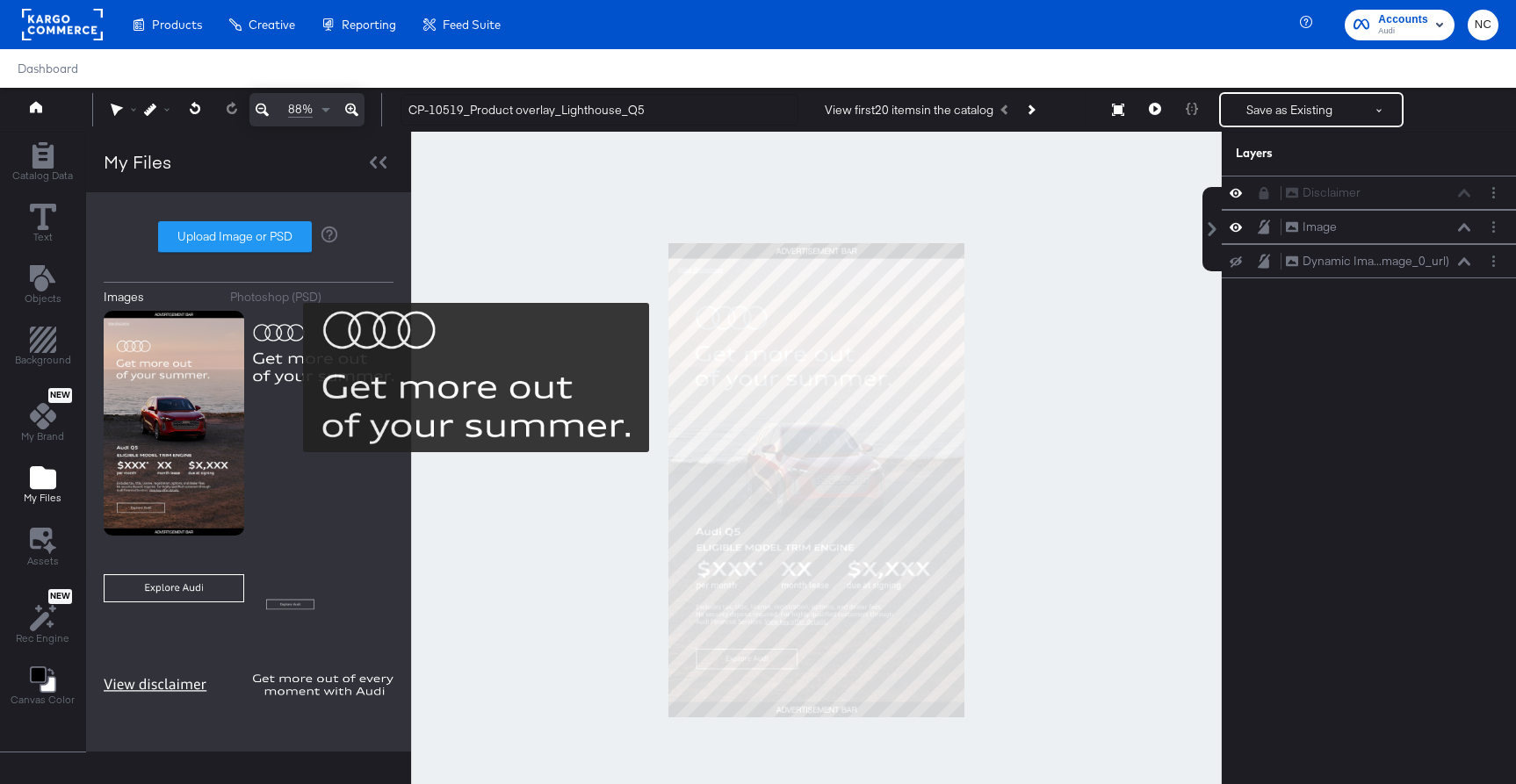 click at bounding box center (323, 355) 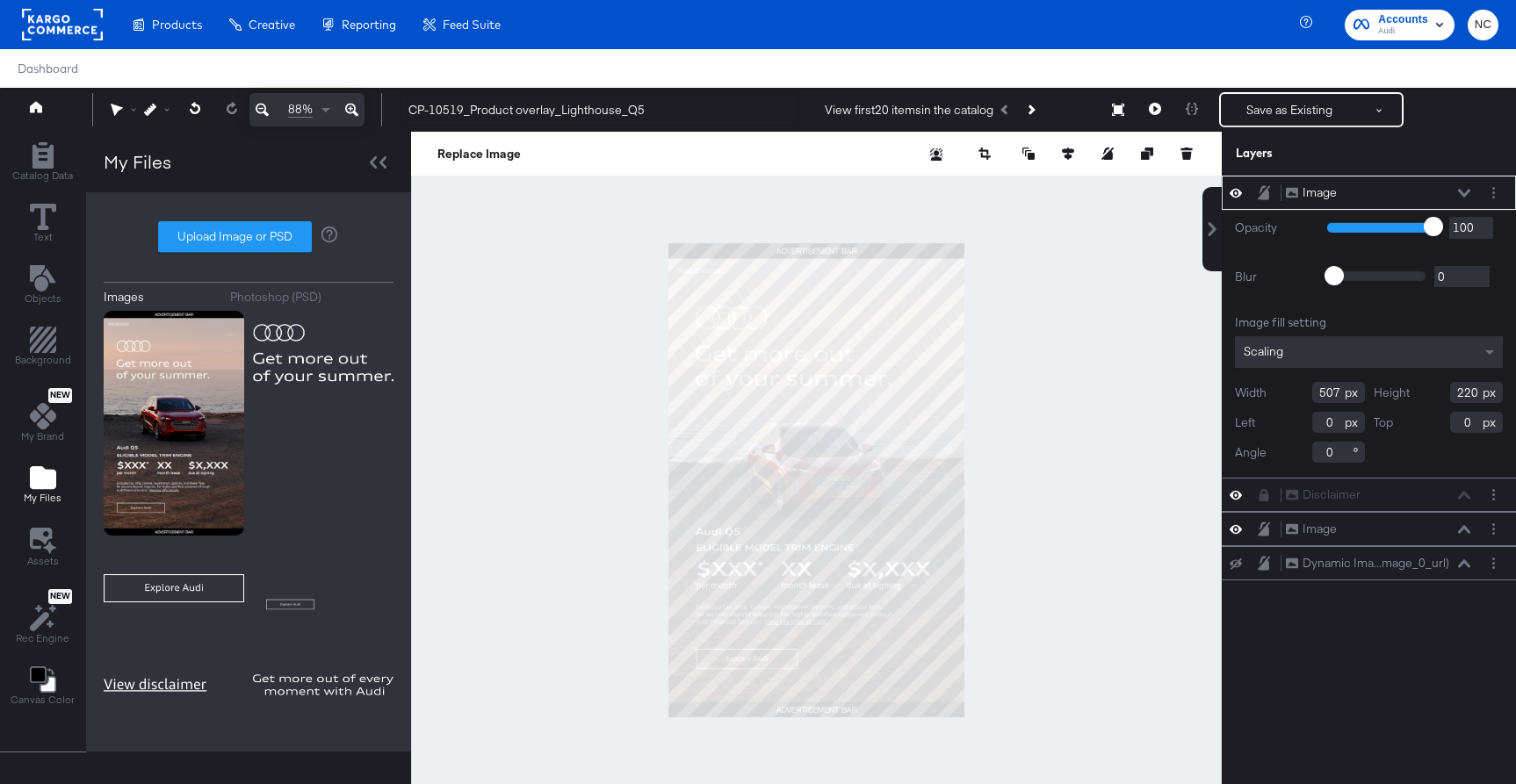 type on "71" 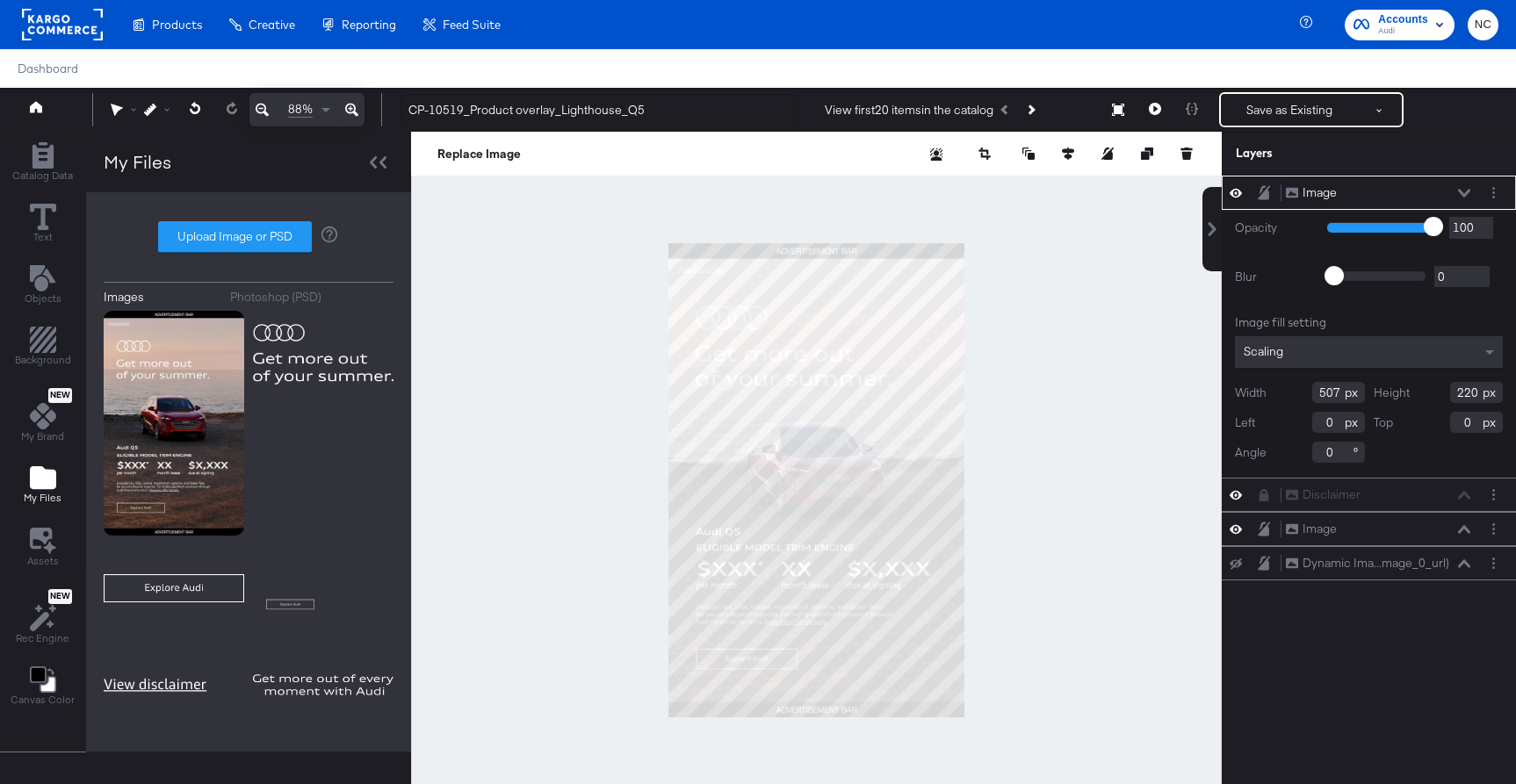 type on "162" 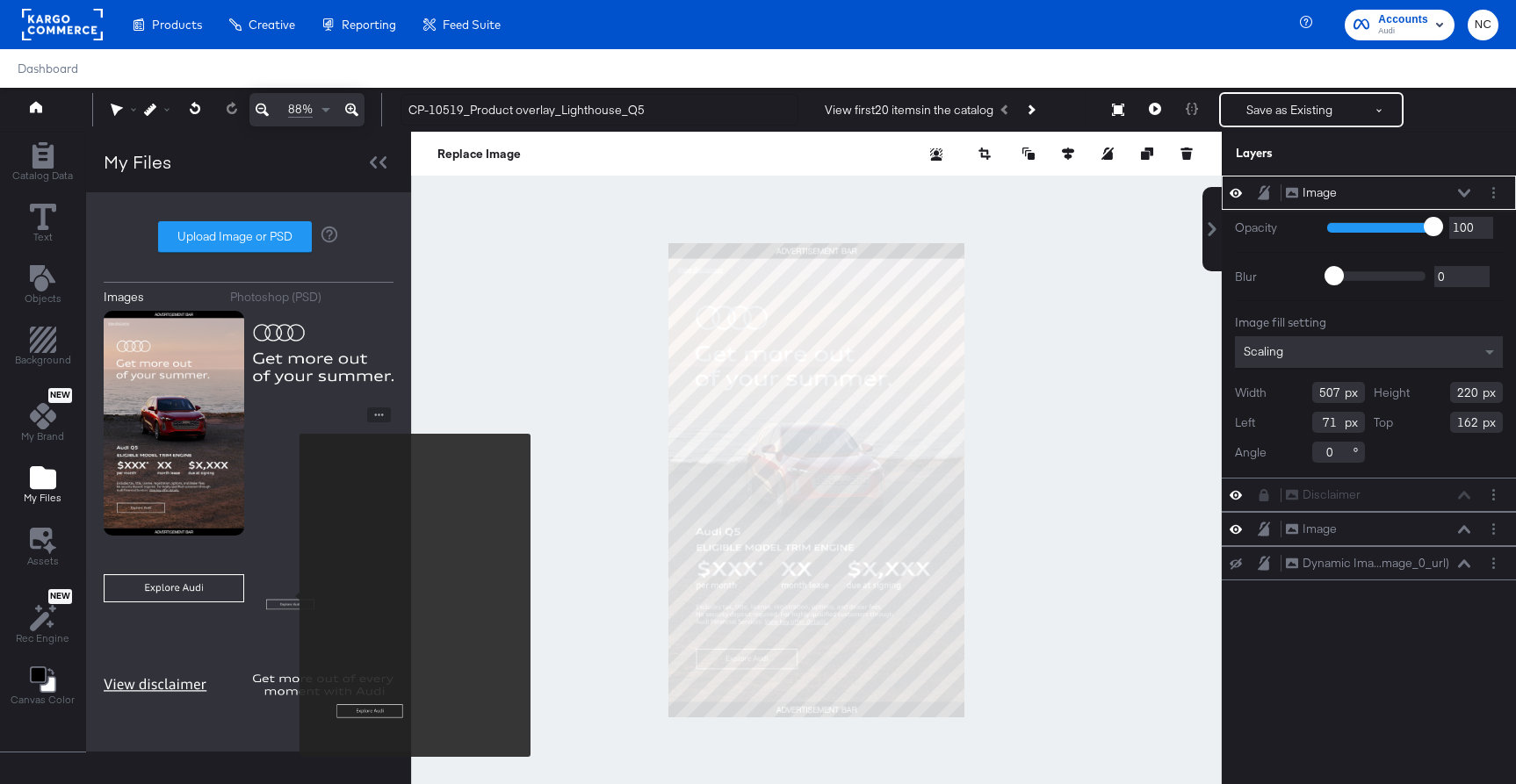 click at bounding box center (323, 520) 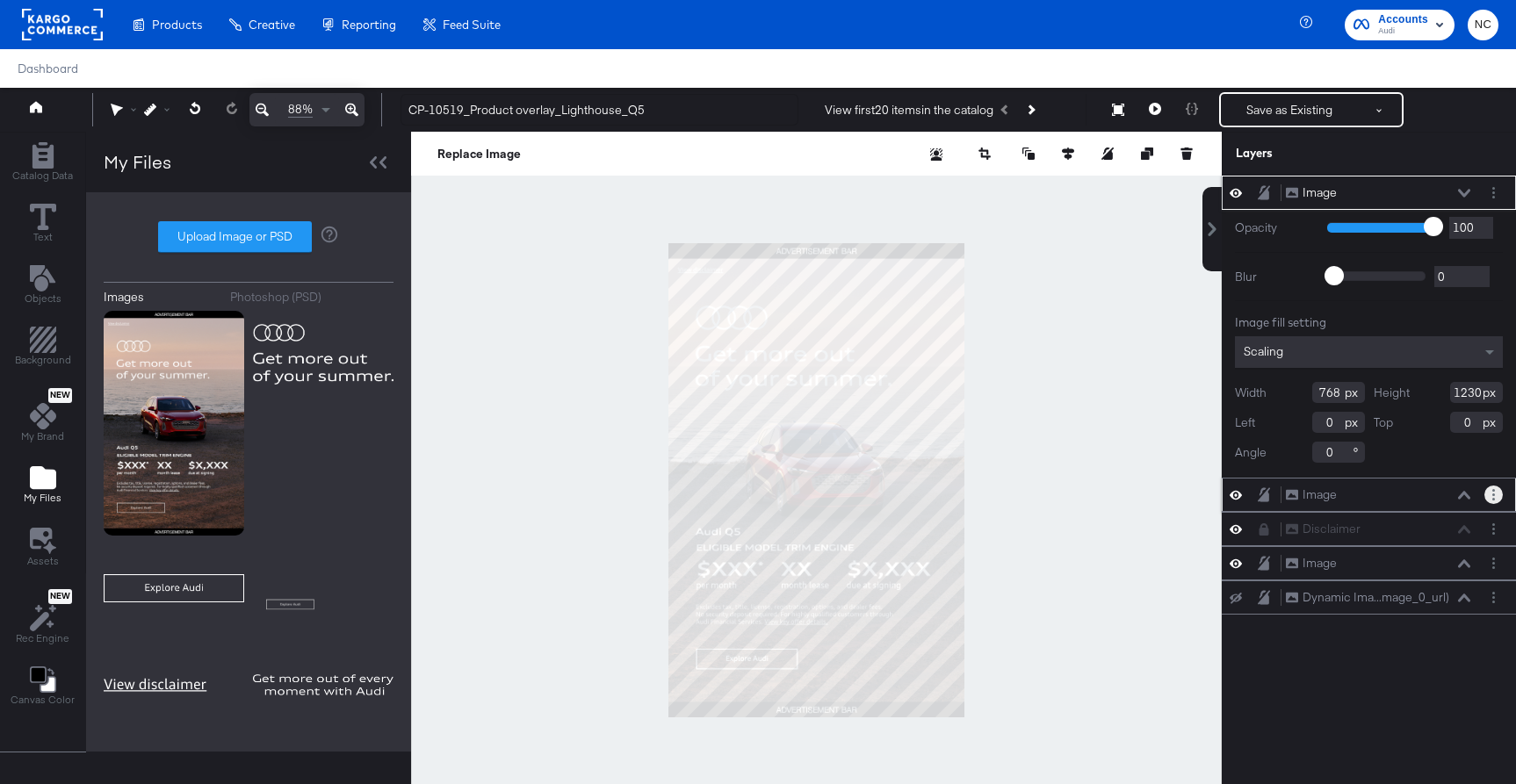 click 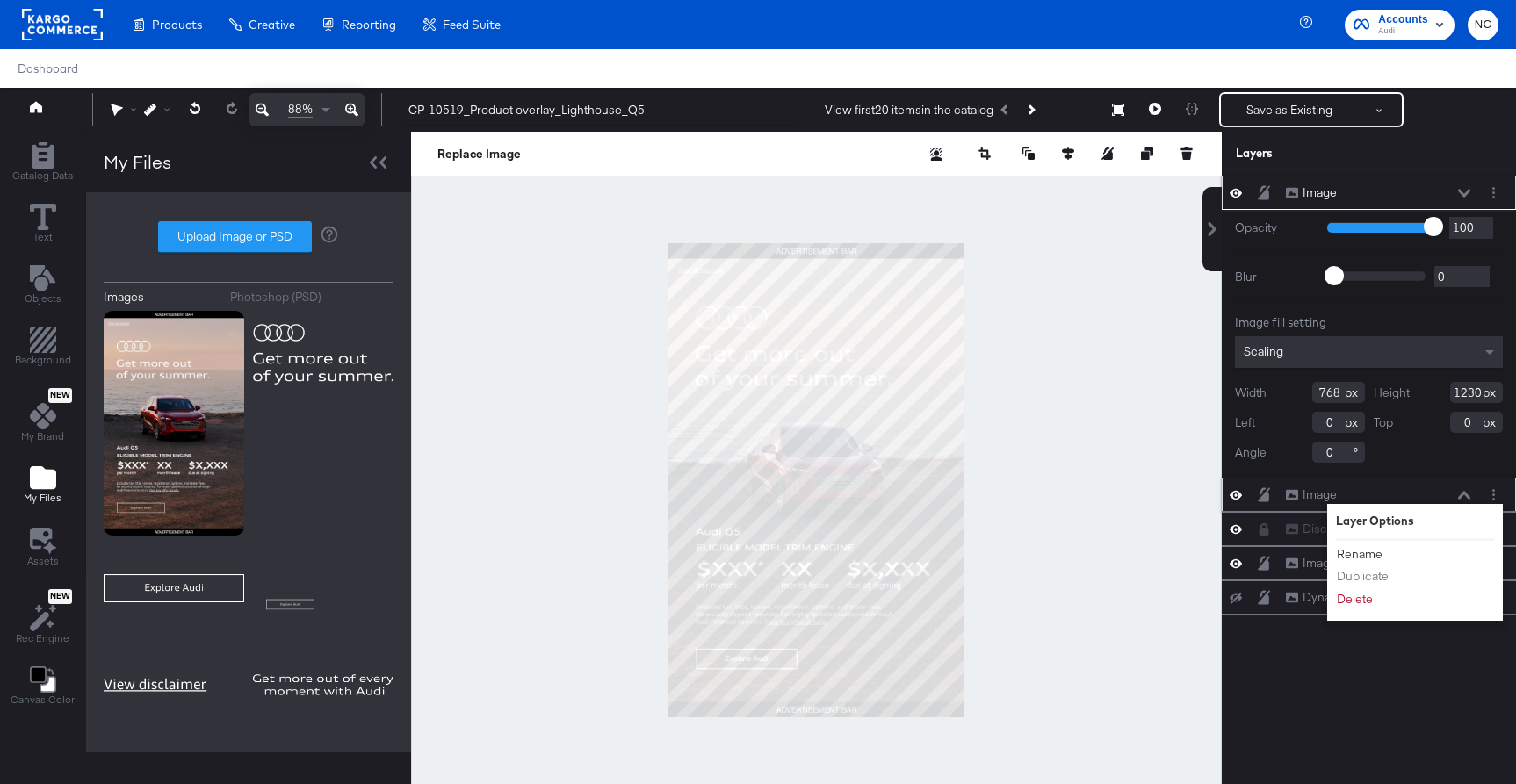 click on "Rename" at bounding box center [1360, 554] 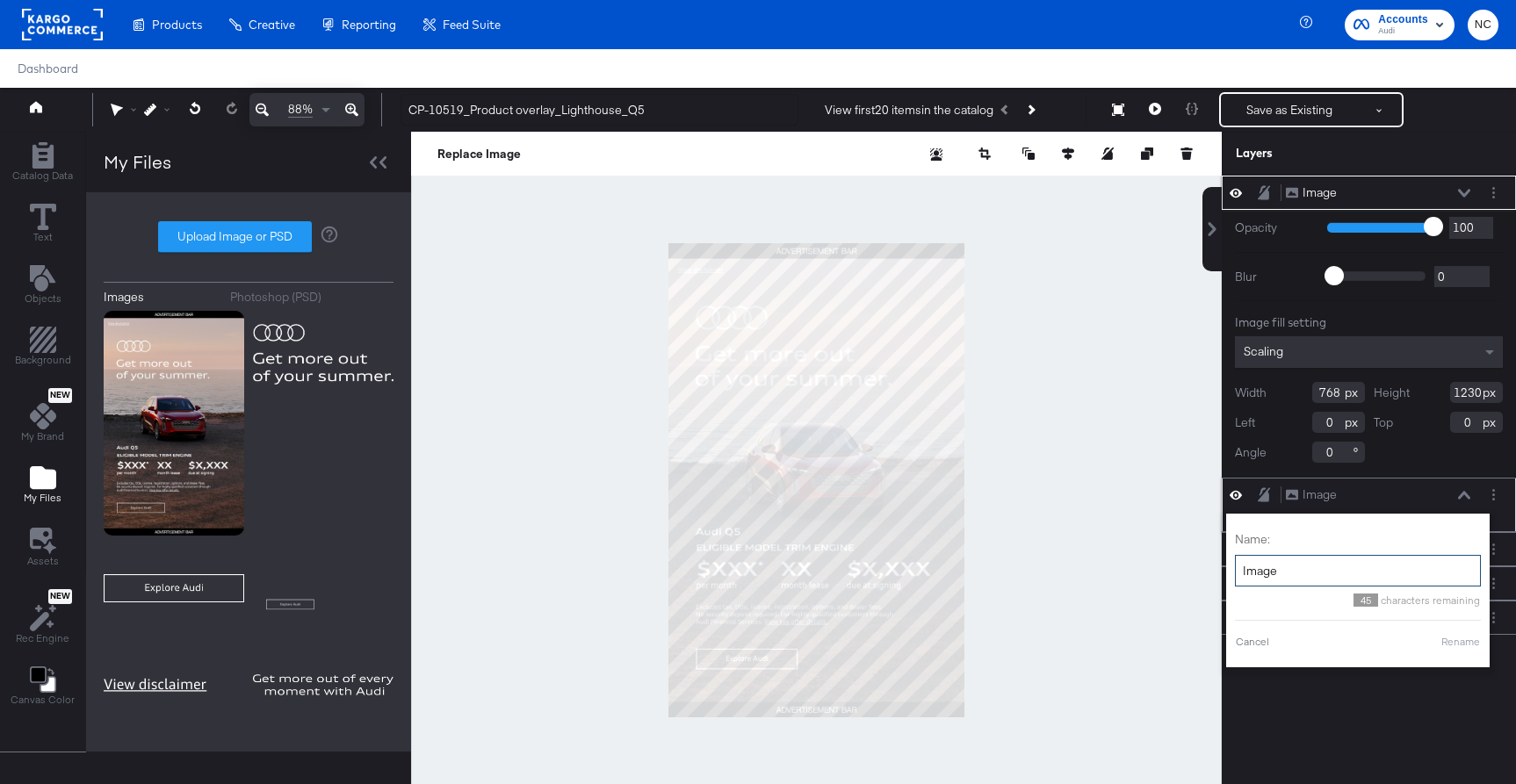 click on "Image" at bounding box center [1358, 571] 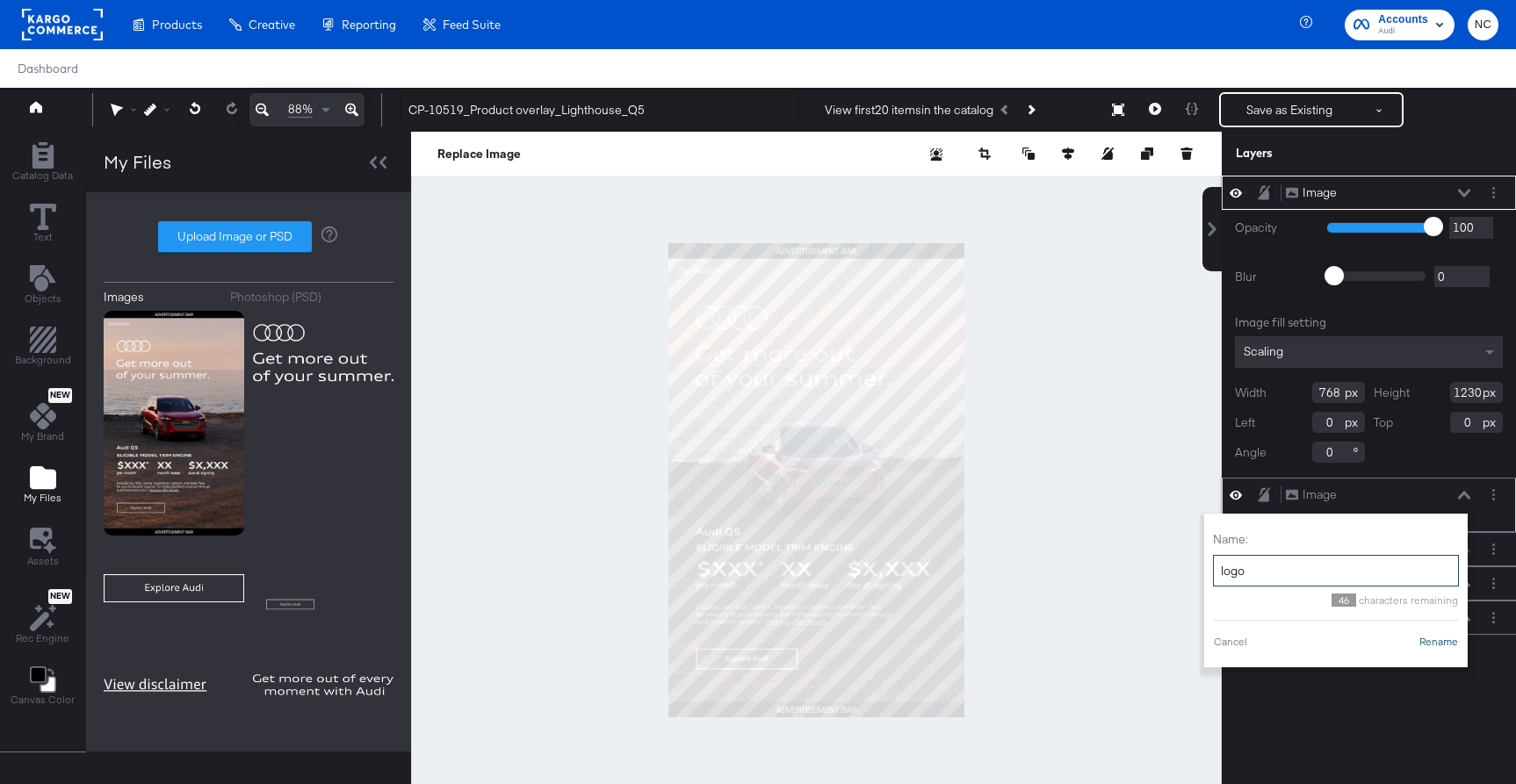 type on "logo" 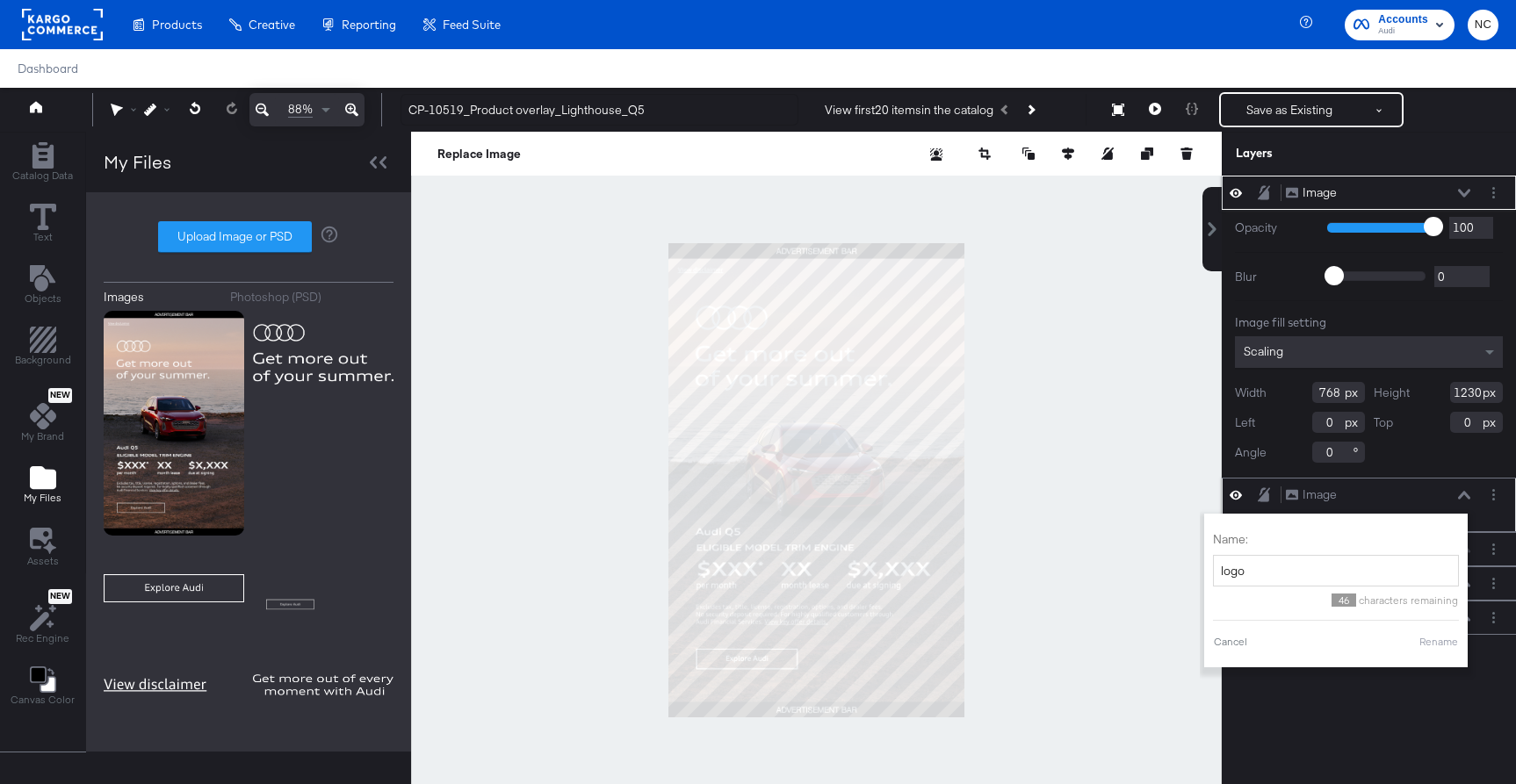 click on "Rename" at bounding box center (1439, 642) 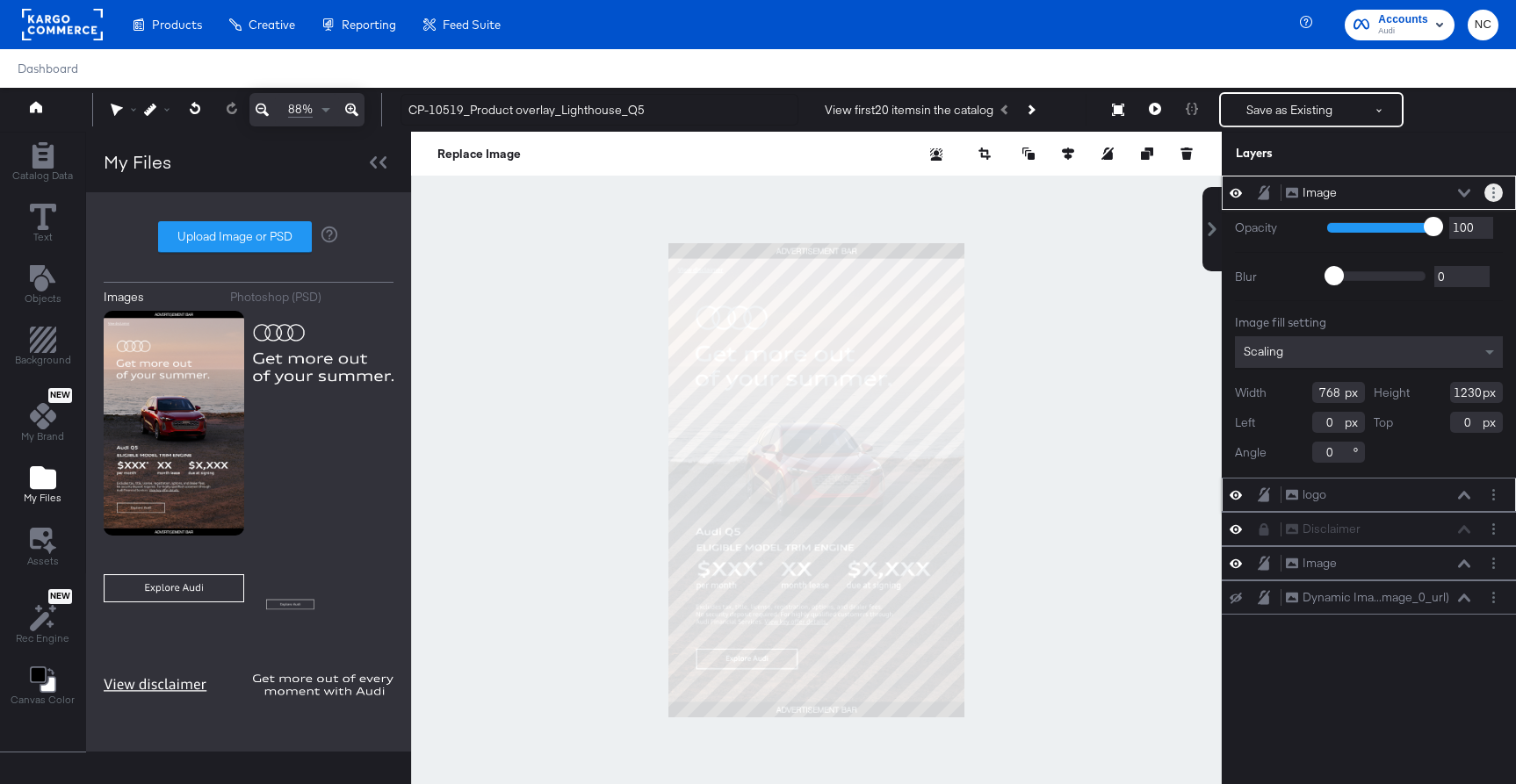 click at bounding box center [1493, 192] 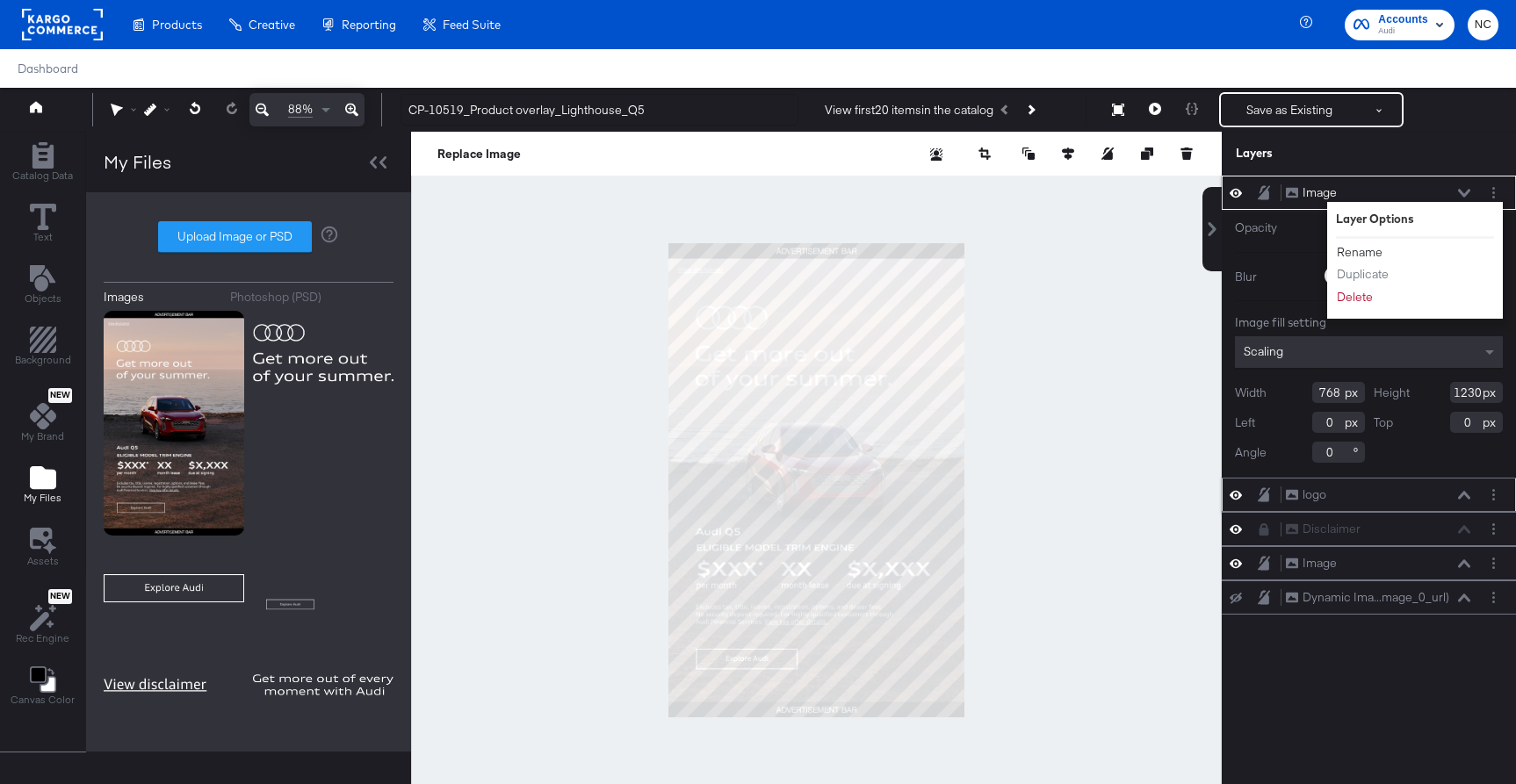 click on "Rename" at bounding box center (1360, 252) 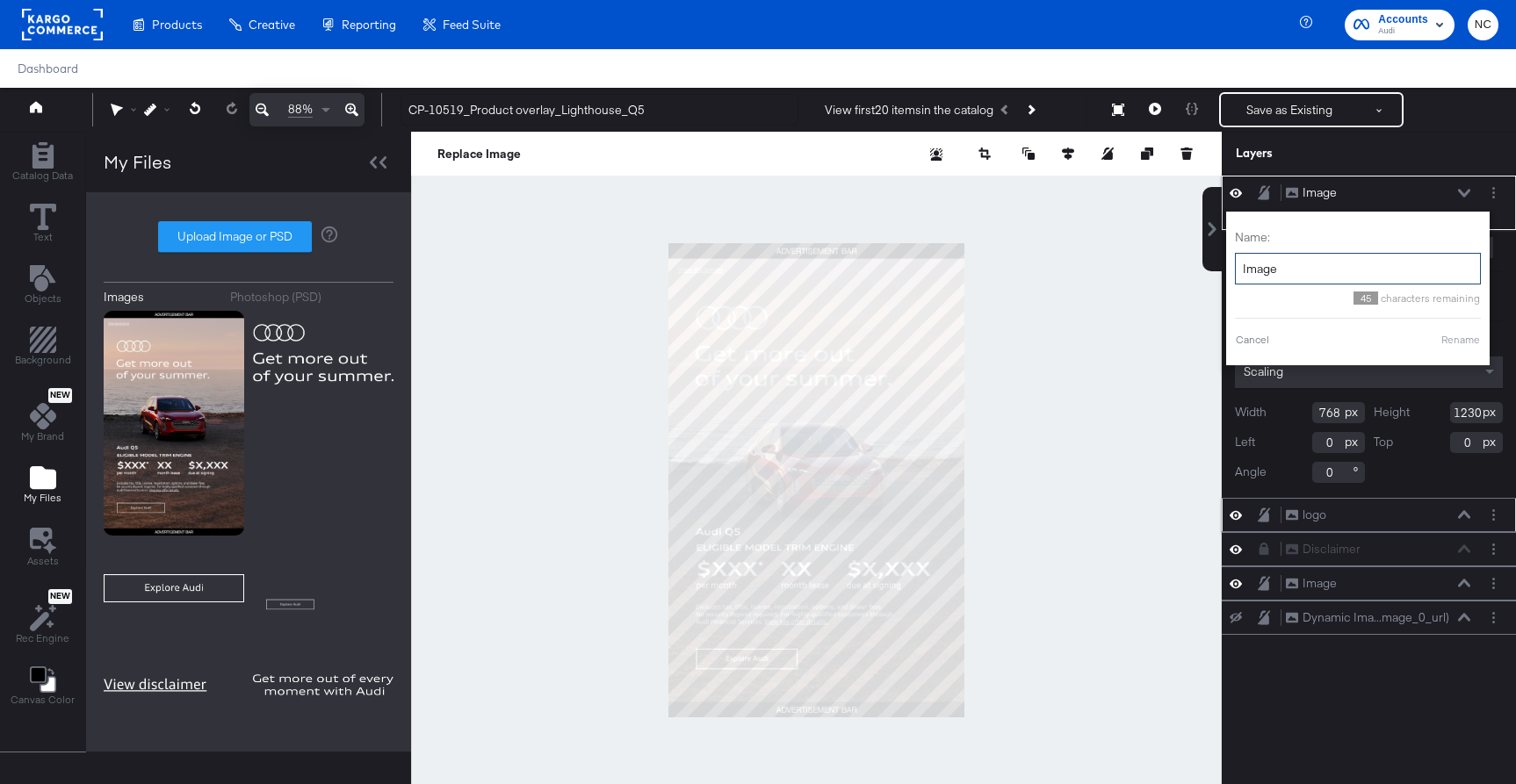 click on "Image" at bounding box center [1358, 269] 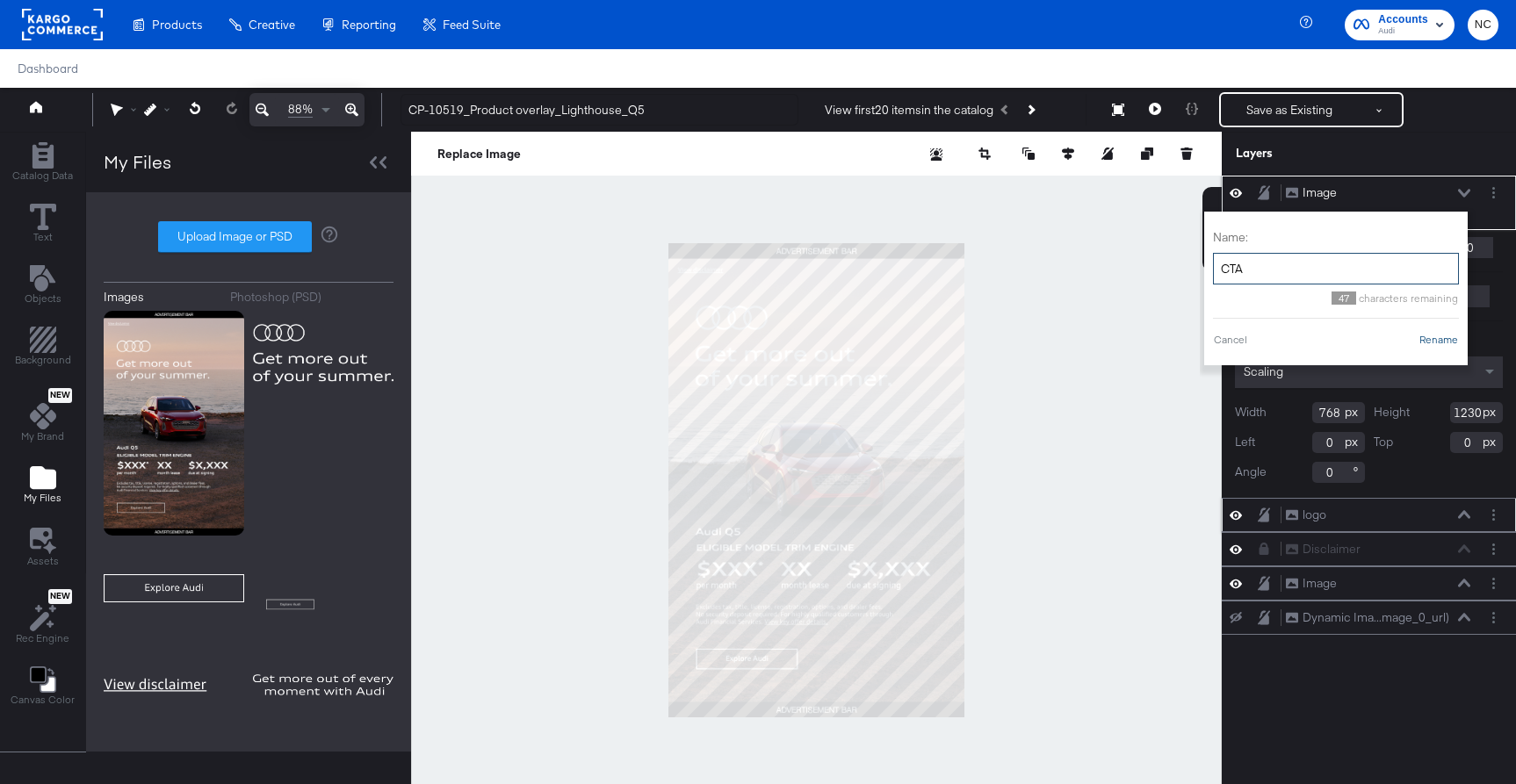 type on "CTA" 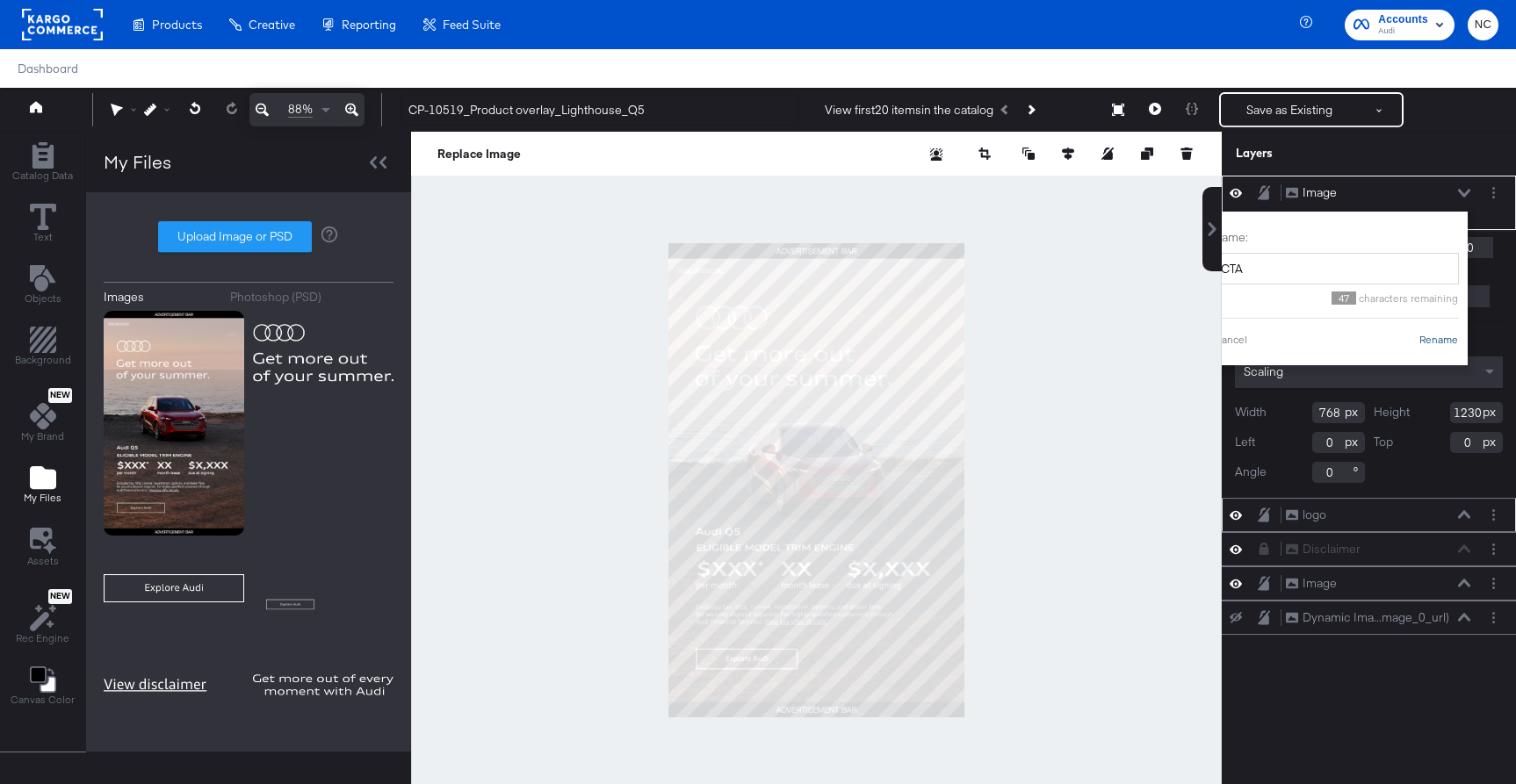 click on "Name: CTA 47   characters remaining Cancel Rename" at bounding box center (1336, 288) 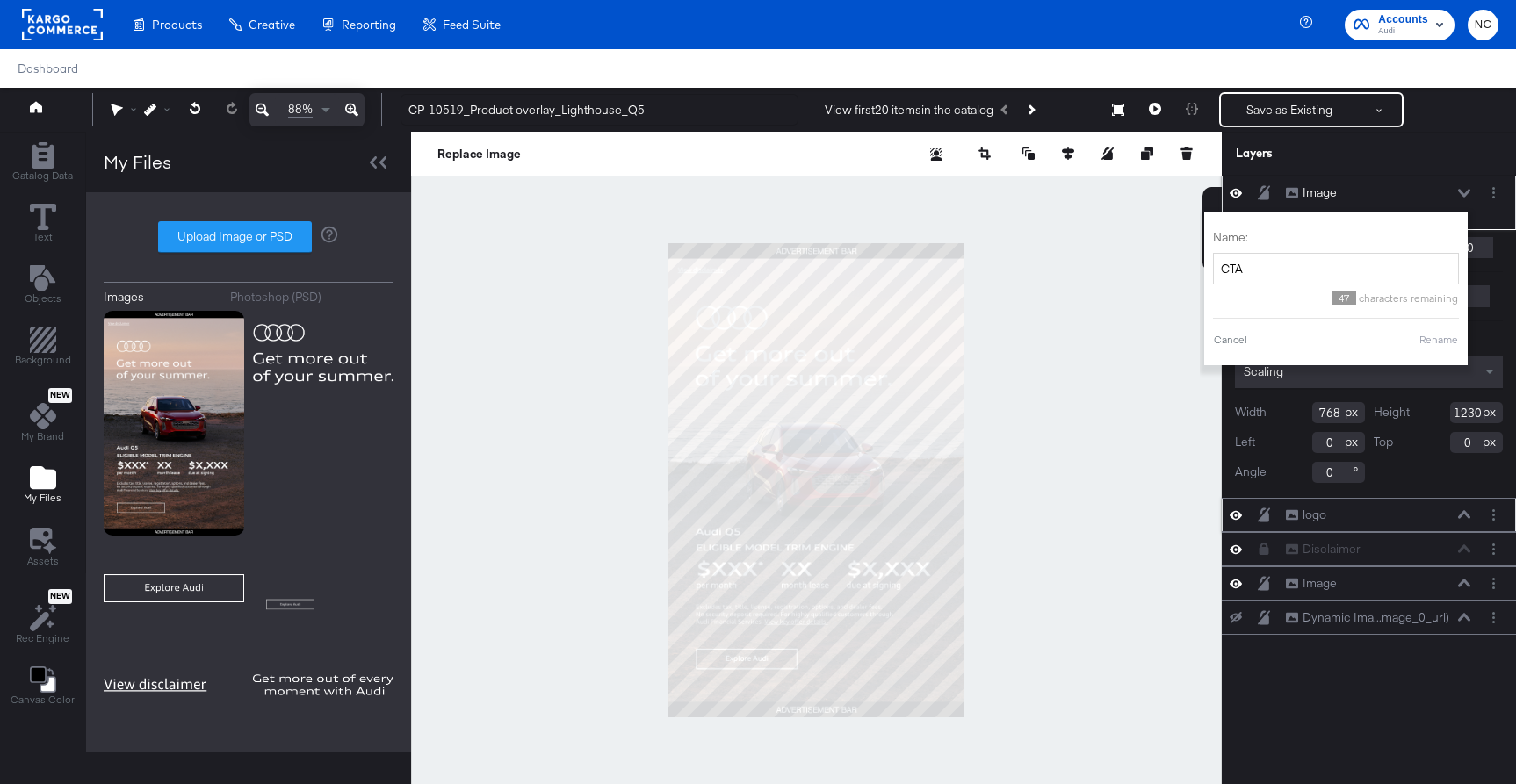click on "Cancel Rename" at bounding box center (1336, 340) 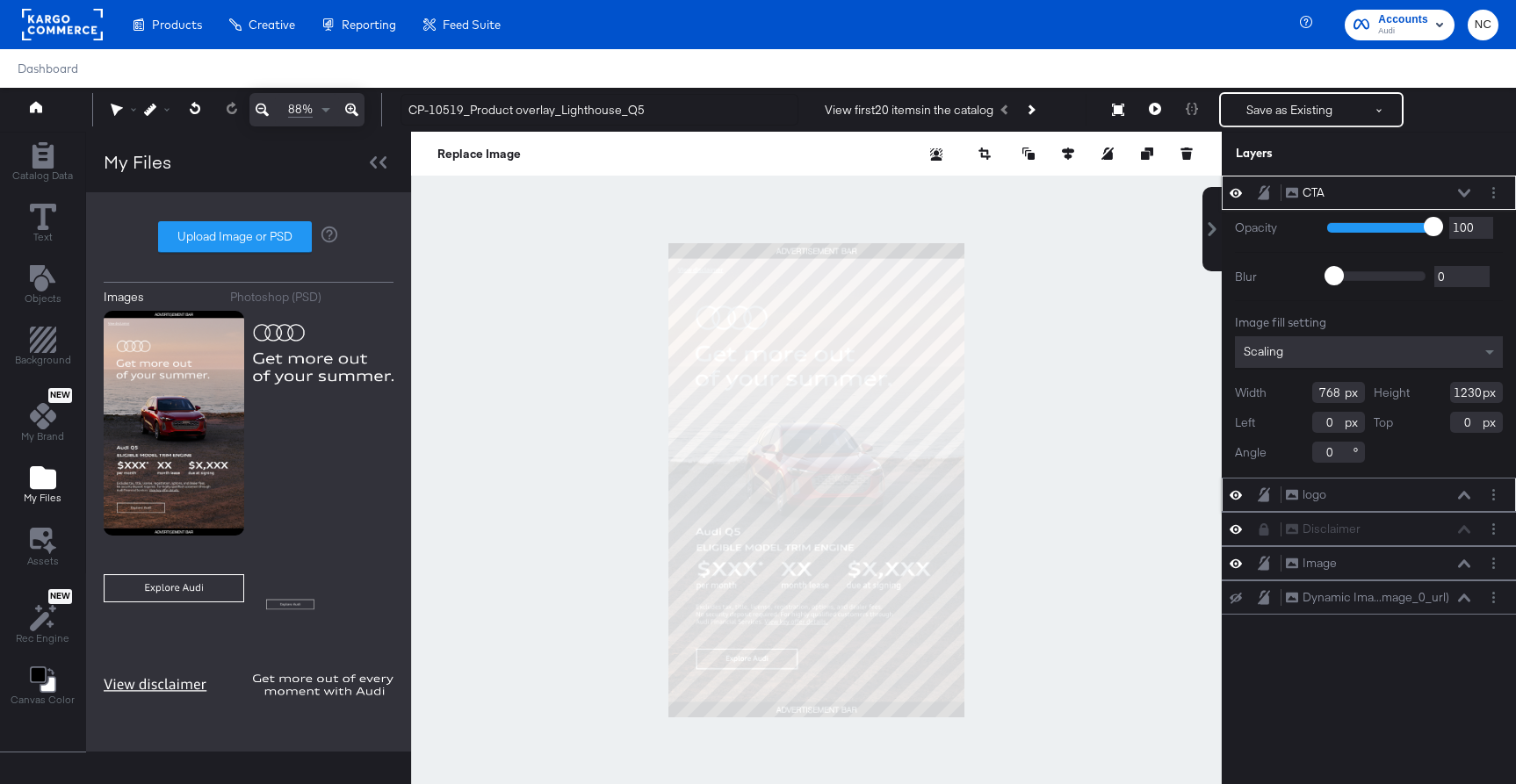 click 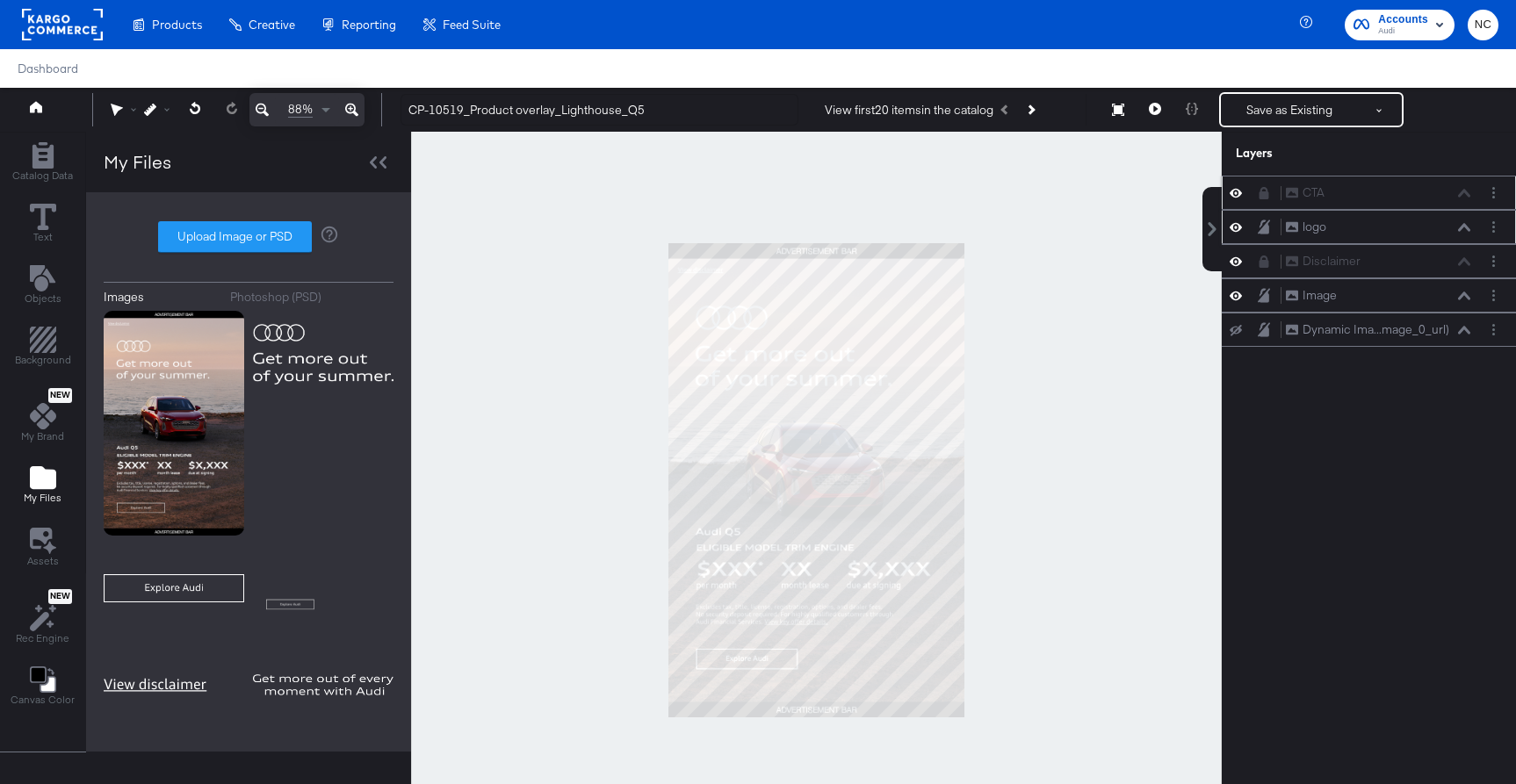 click on "logo logo" at bounding box center [1368, 227] 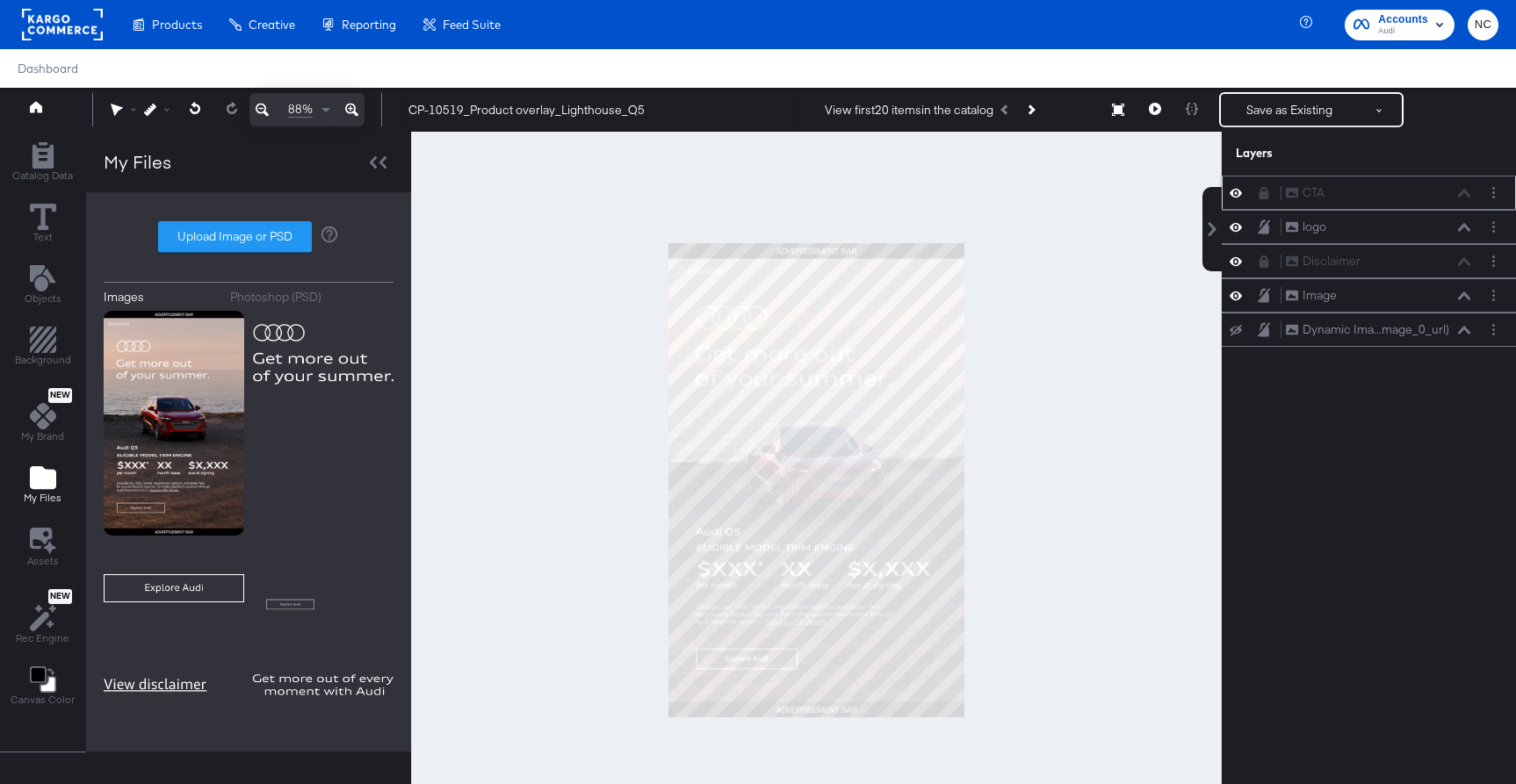 click 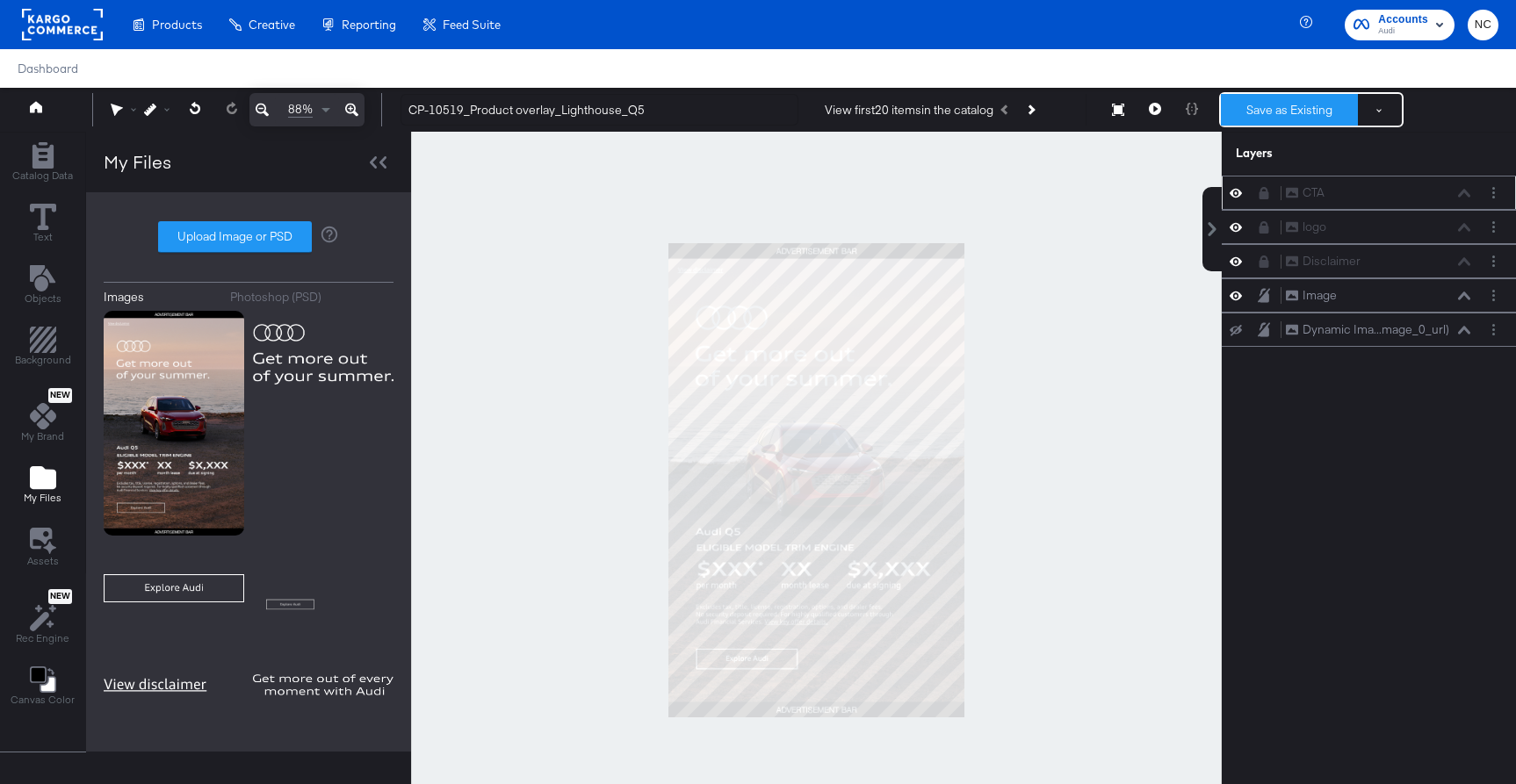 click on "Save as Existing" at bounding box center (1289, 110) 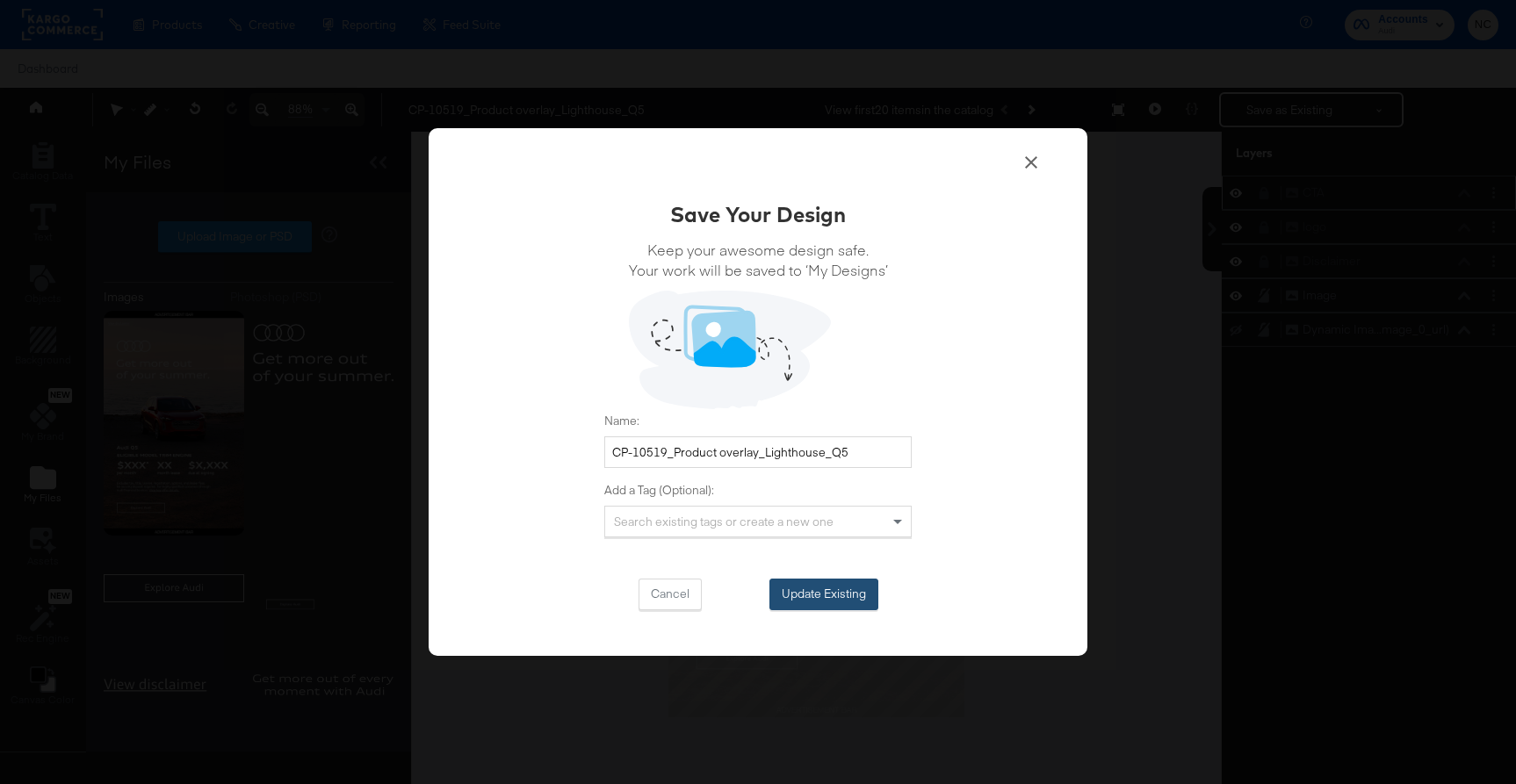 click on "Update Existing" at bounding box center [824, 594] 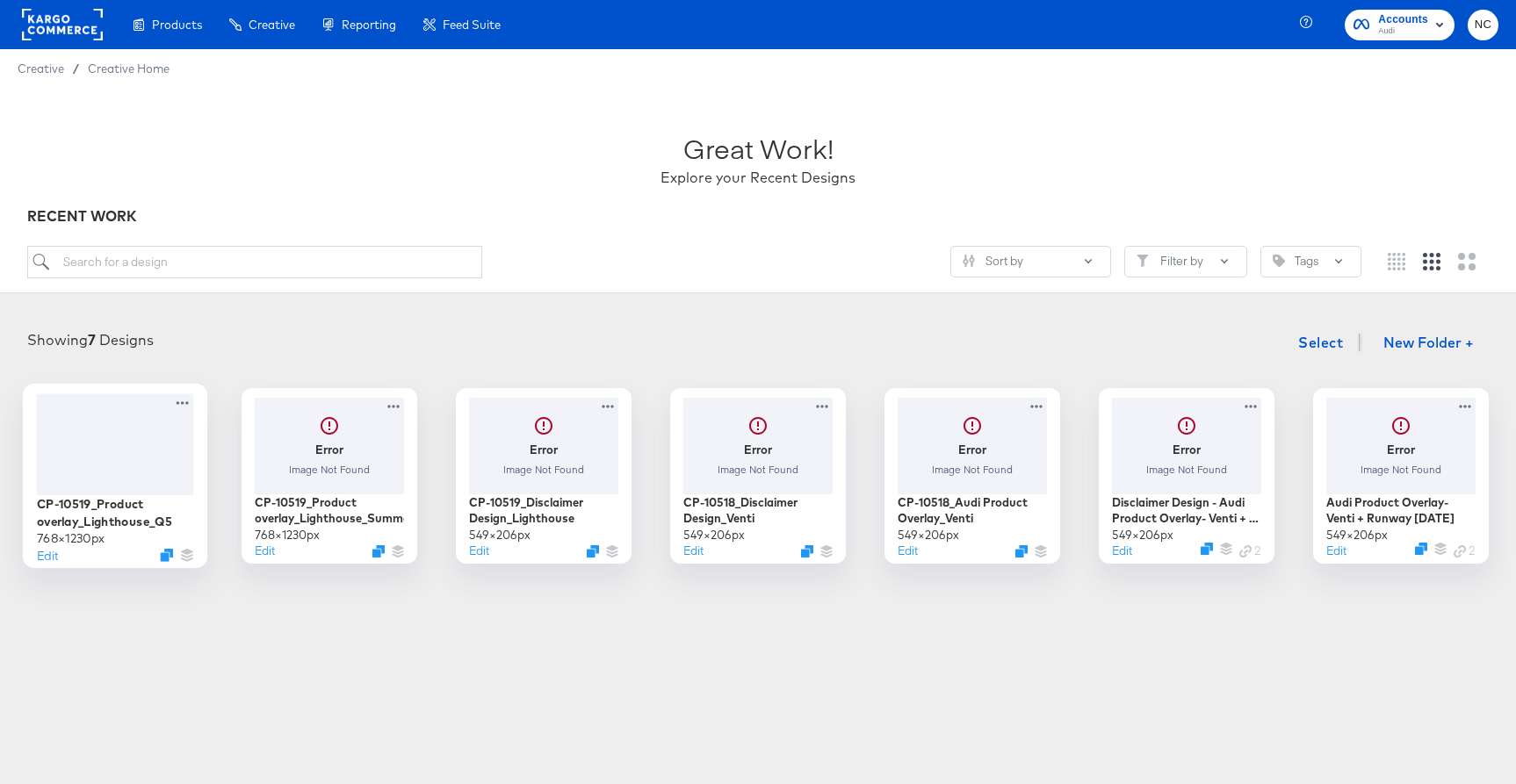 click at bounding box center [115, 443] 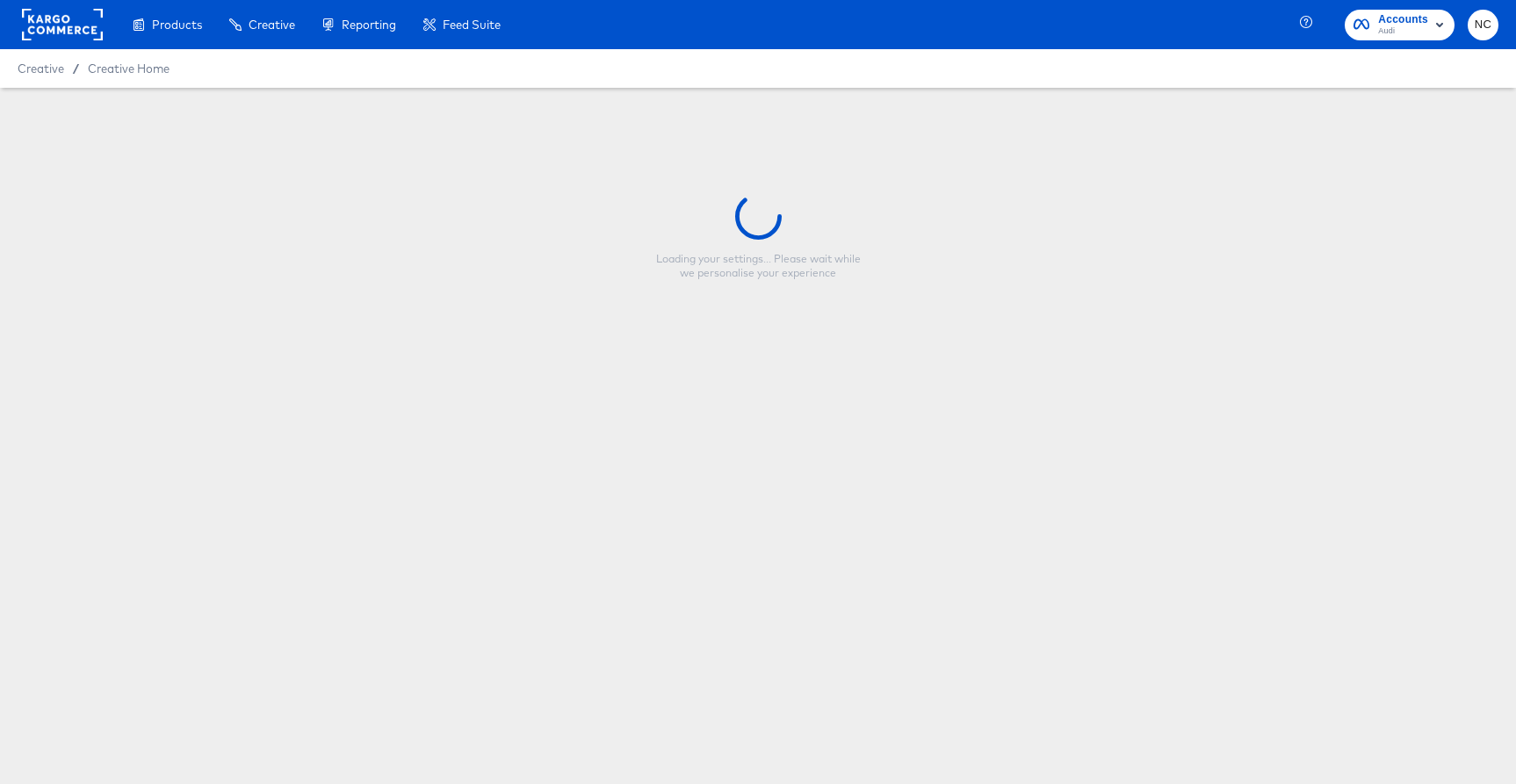 type on "CP-10519_Product overlay_Lighthouse_Q5" 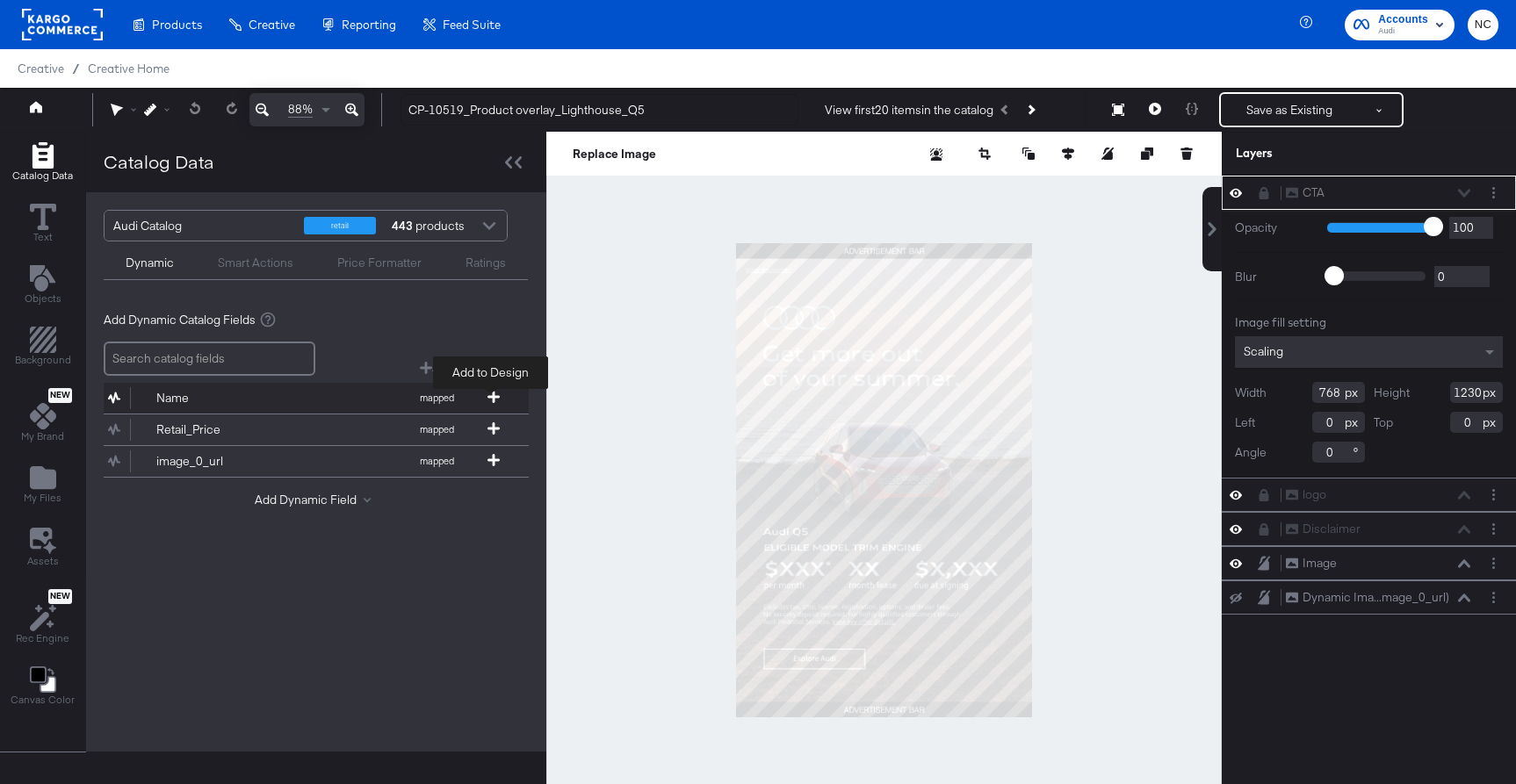 click 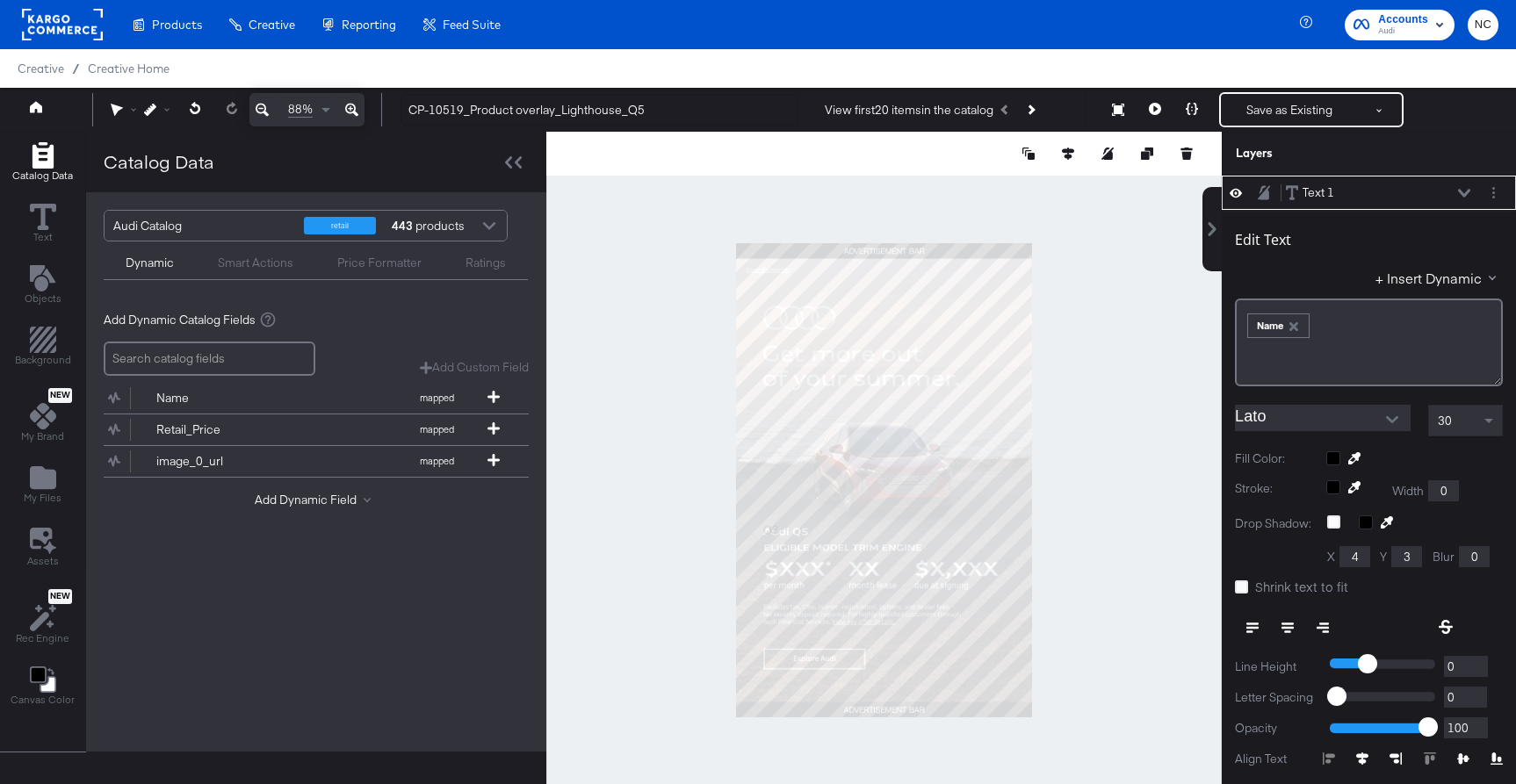 type on "71" 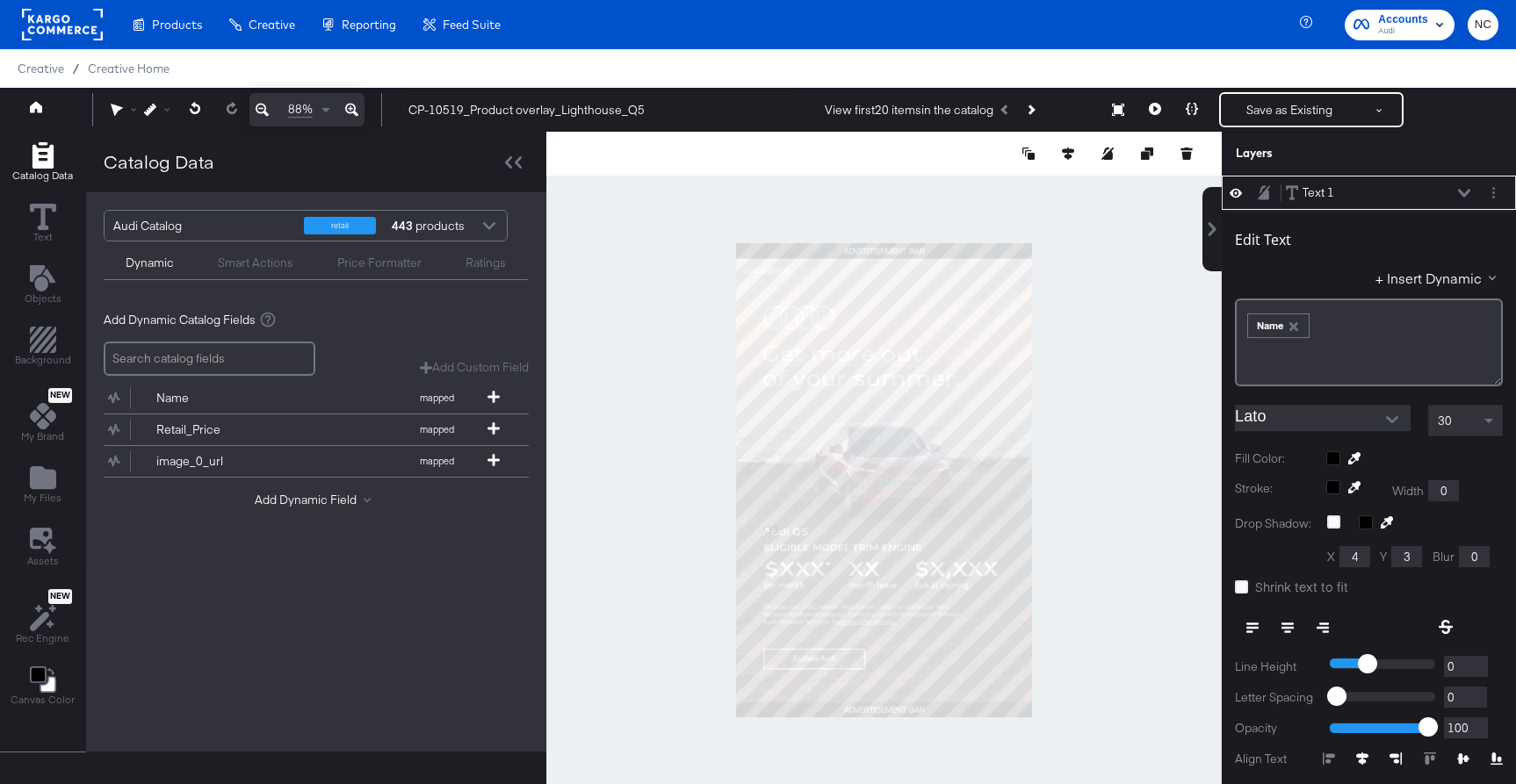 type on "733" 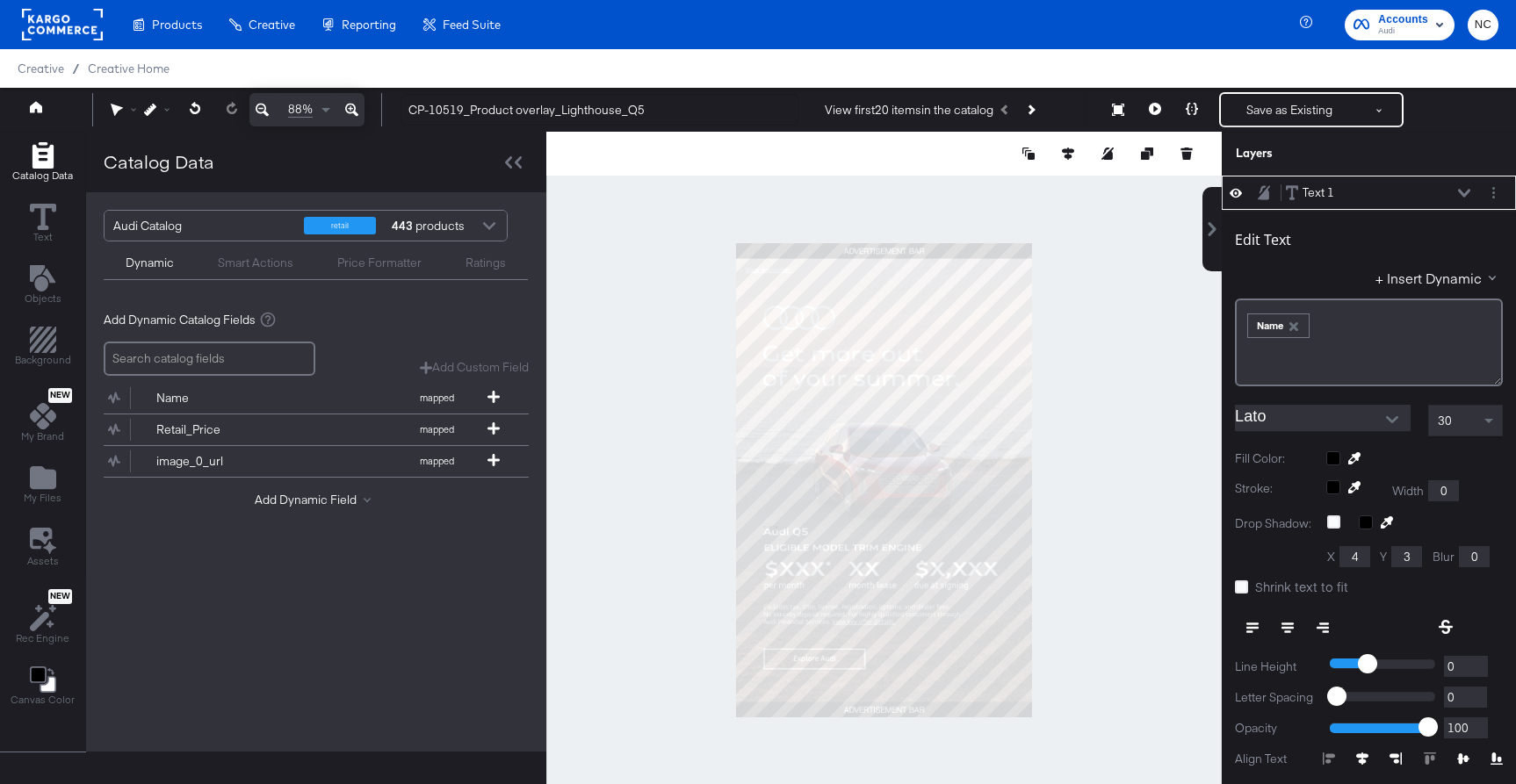 type on "30" 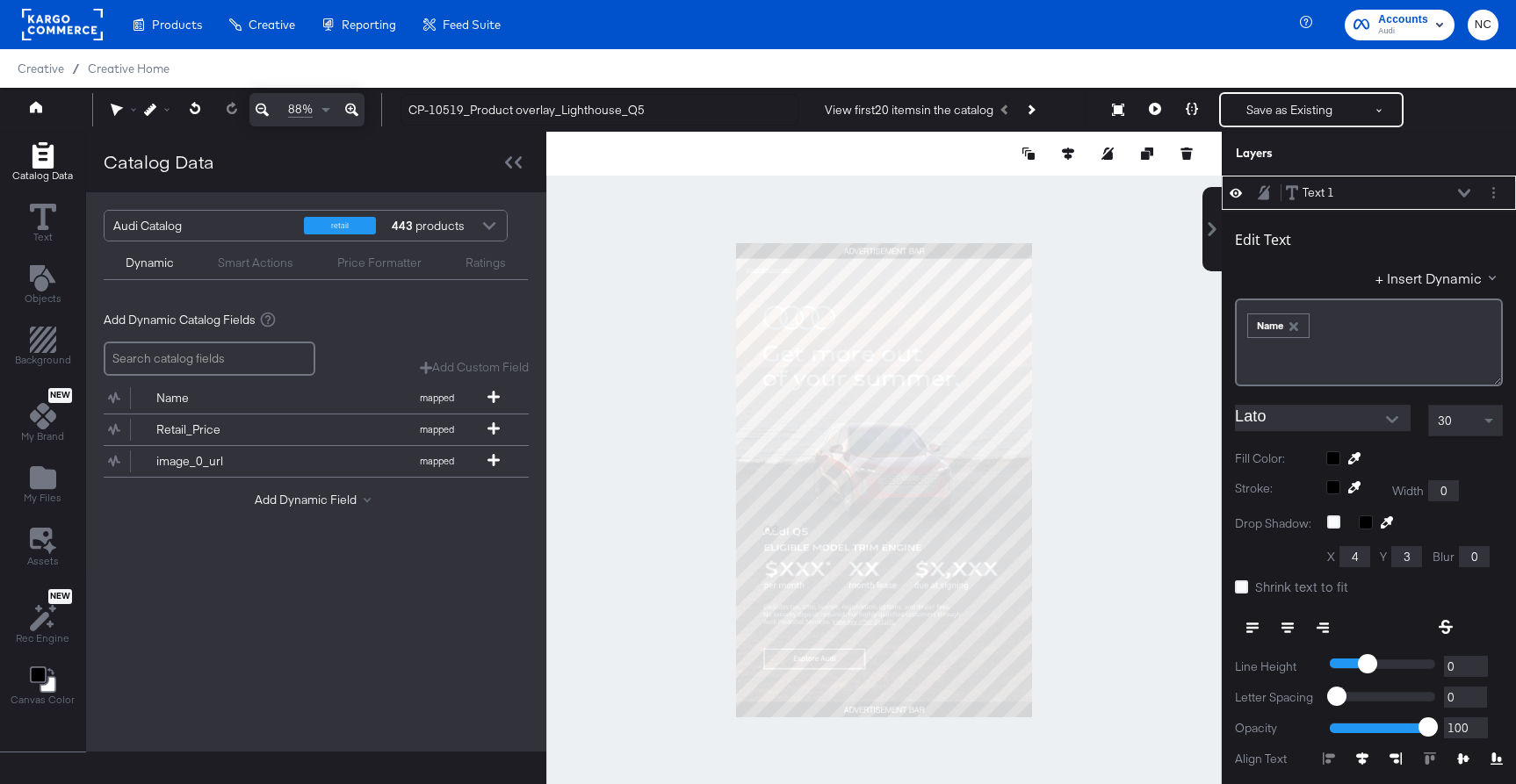 click 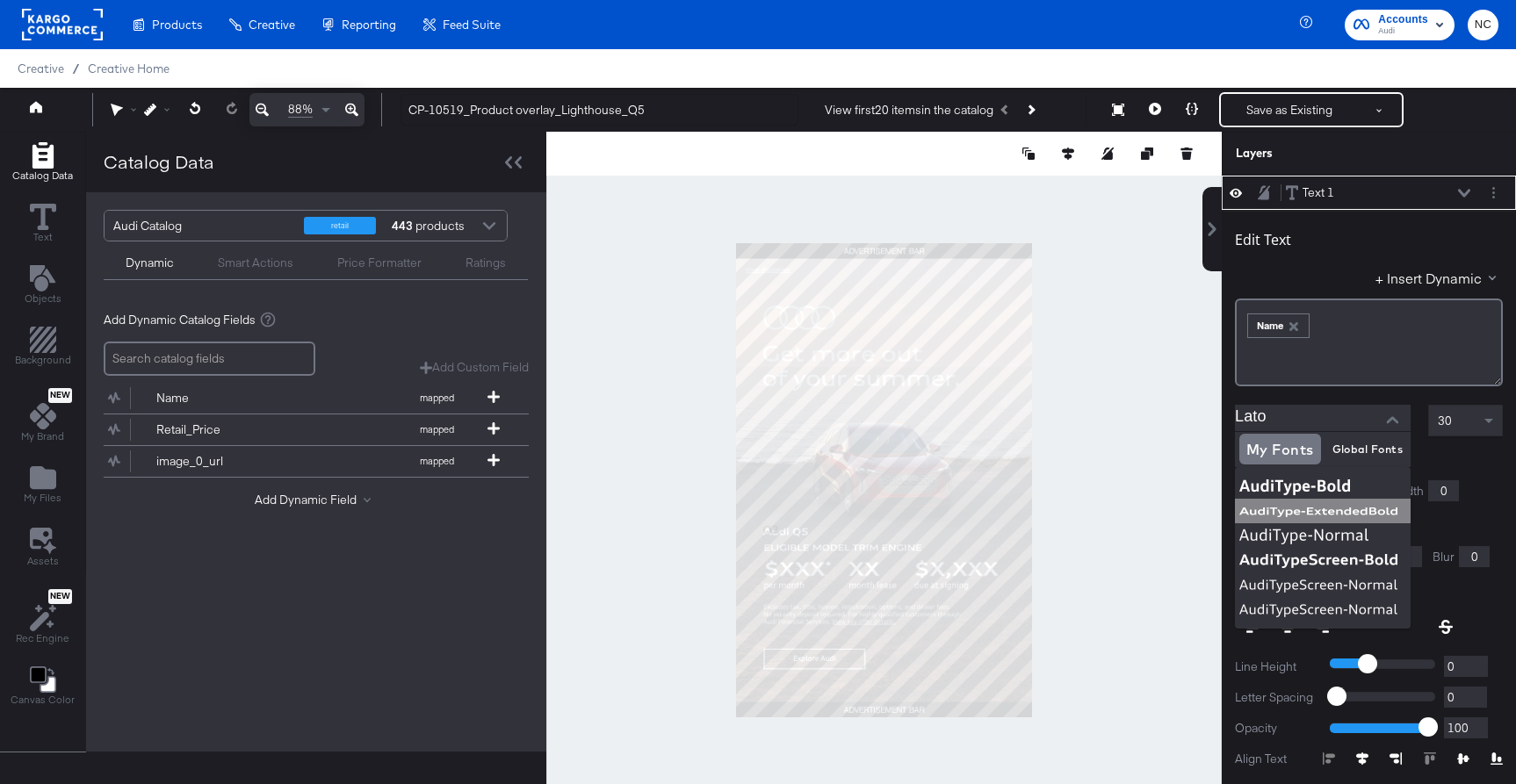 click at bounding box center (1318, 512) 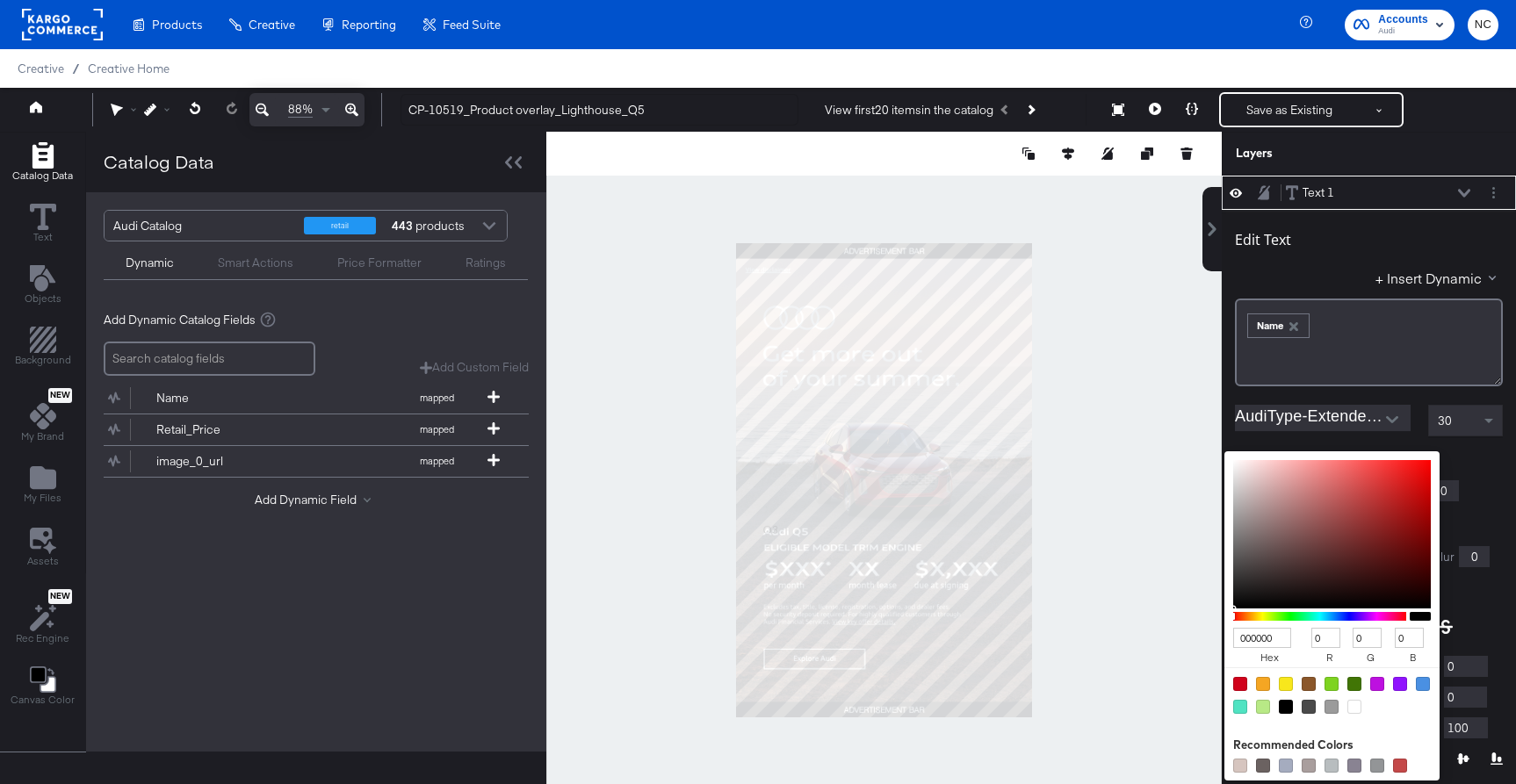 click on "000000 hex 0 r 0 g 0 b 100 a Recommended Colors" at bounding box center (1414, 458) 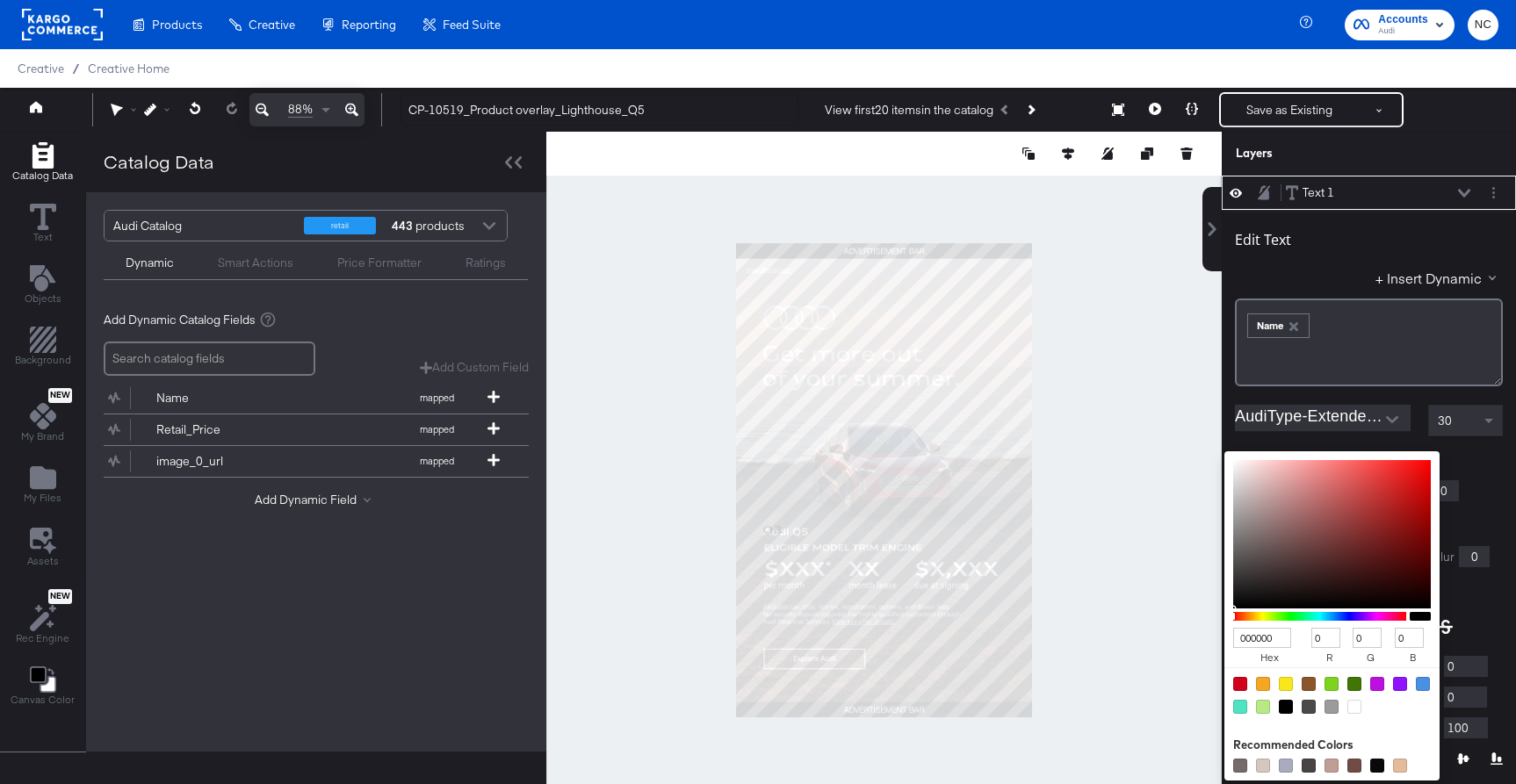 click at bounding box center (1354, 707) 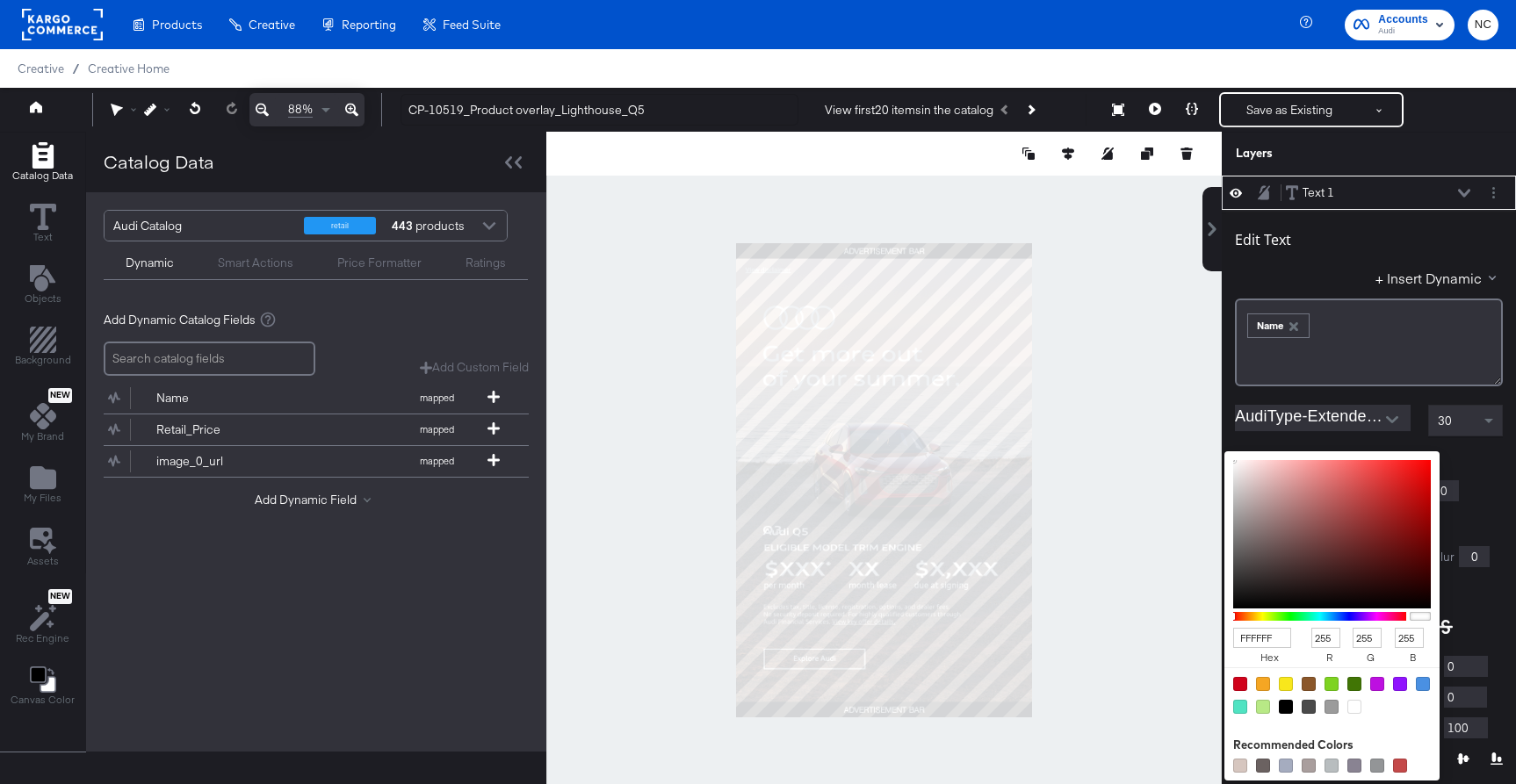 click at bounding box center (1419, 524) 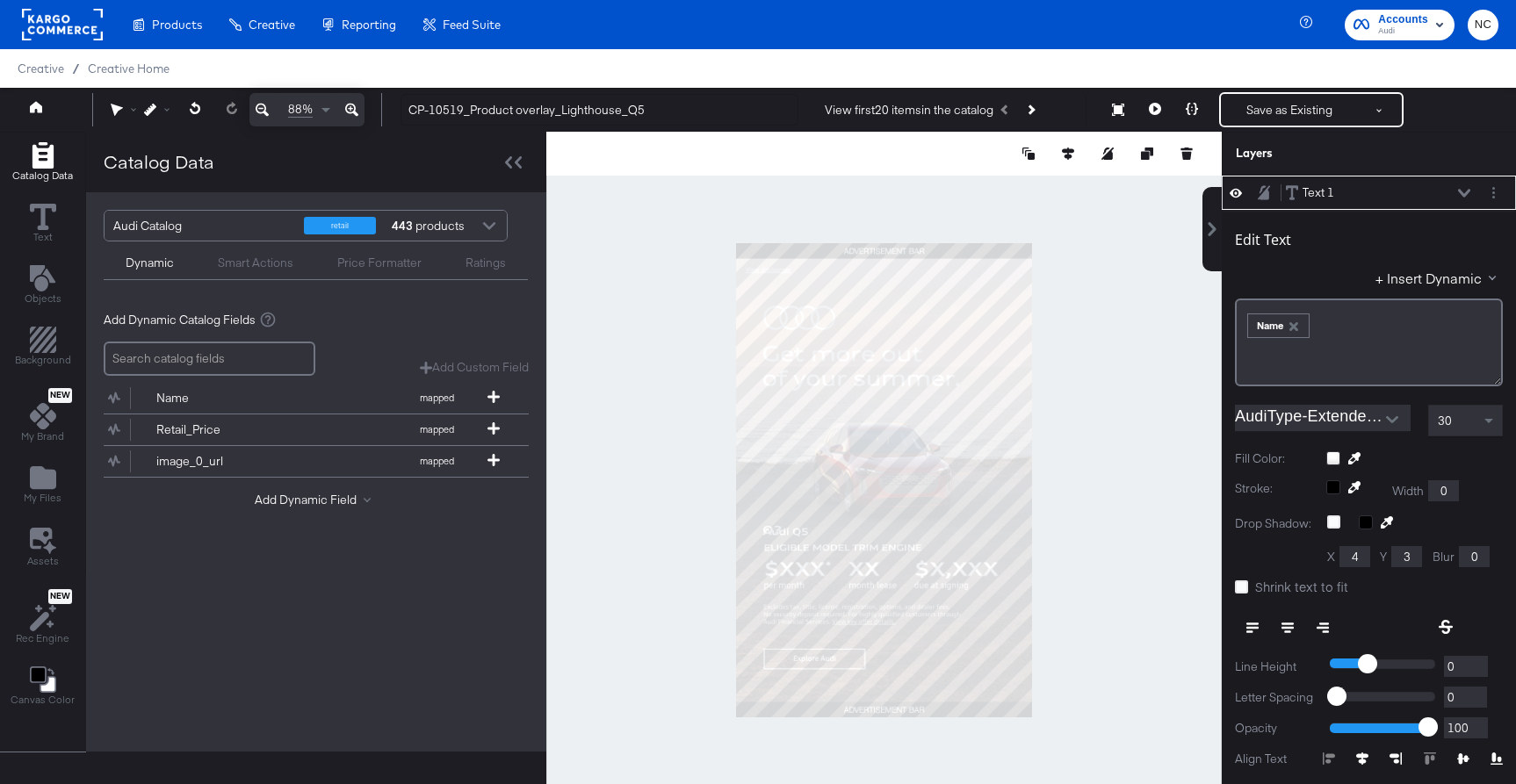 scroll, scrollTop: 52, scrollLeft: 0, axis: vertical 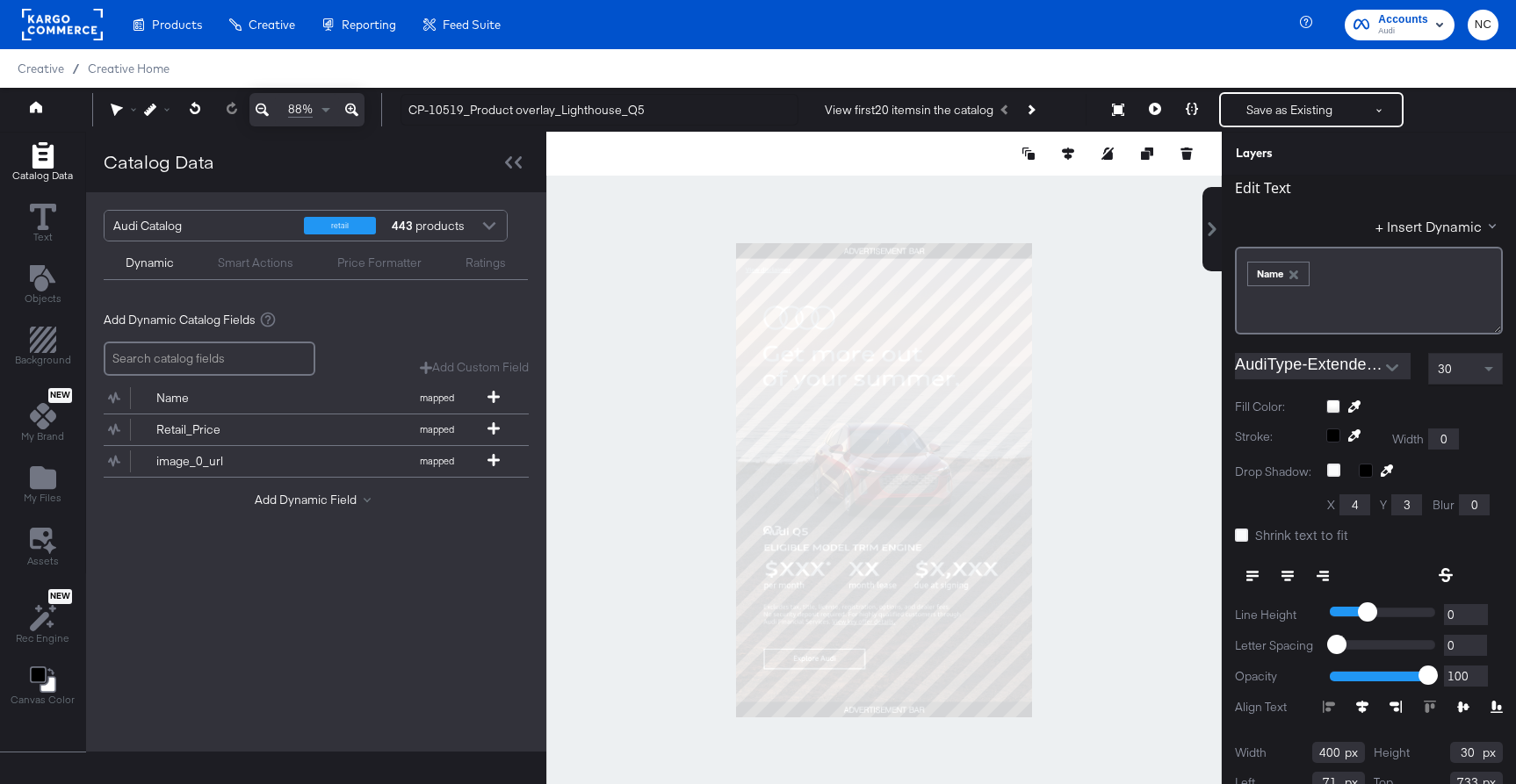 click 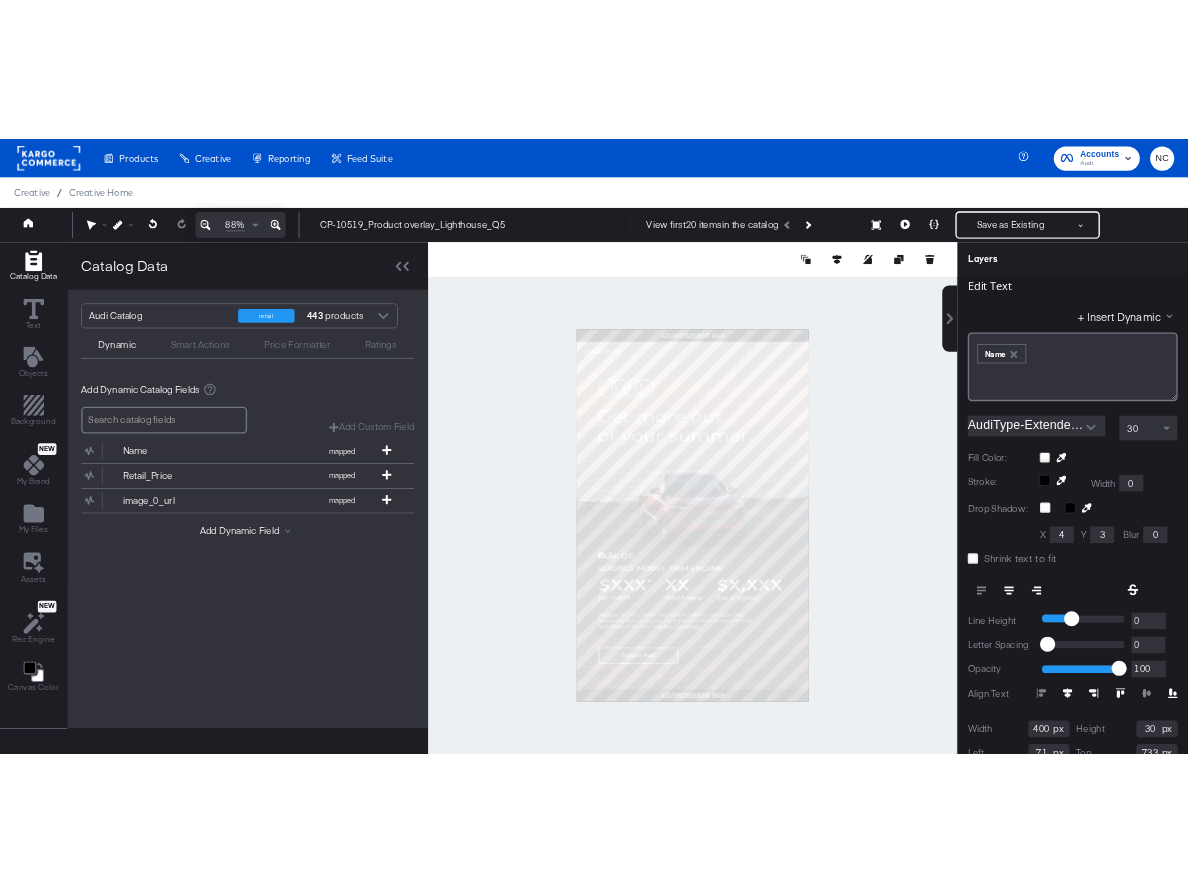 scroll, scrollTop: 0, scrollLeft: 0, axis: both 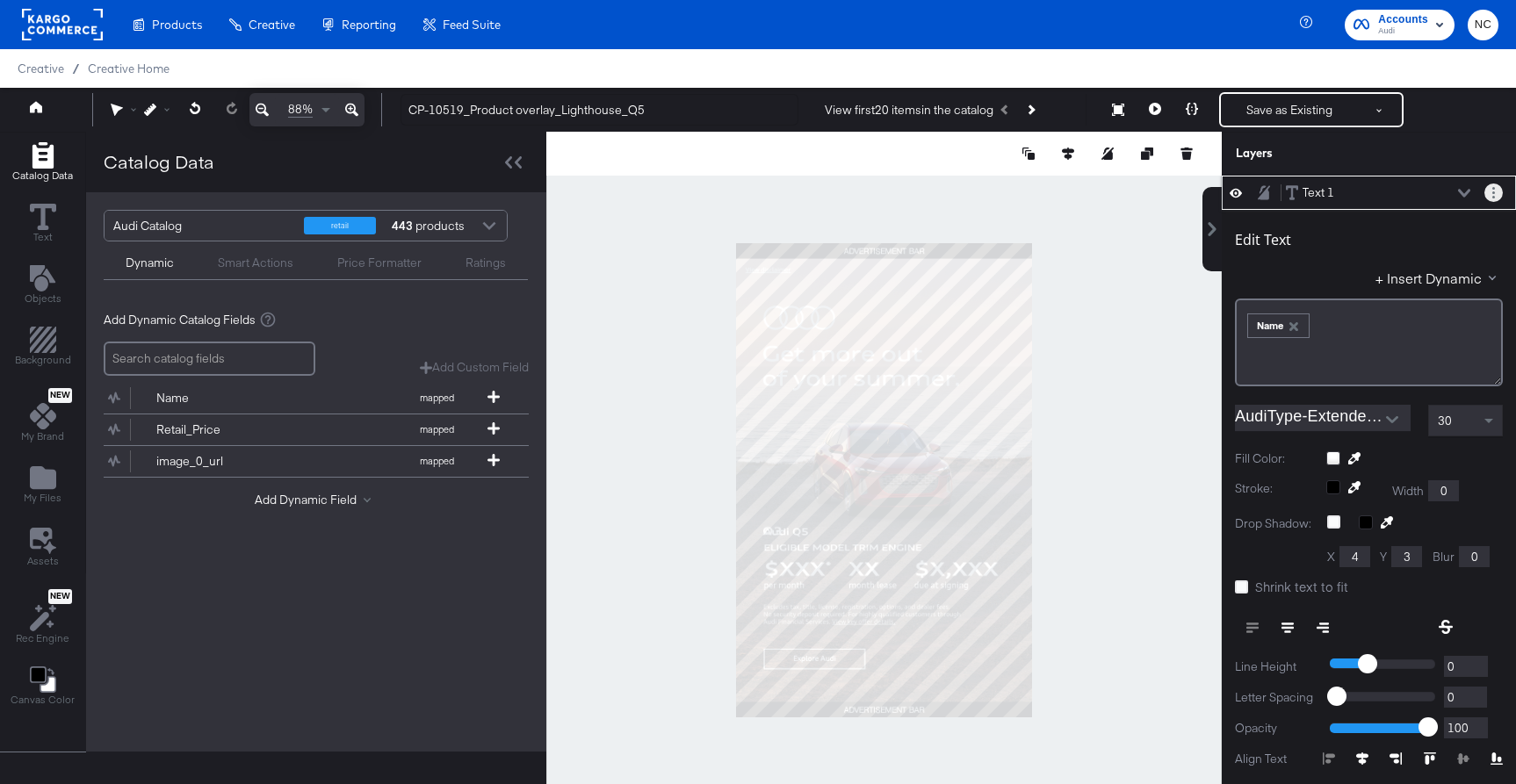 click 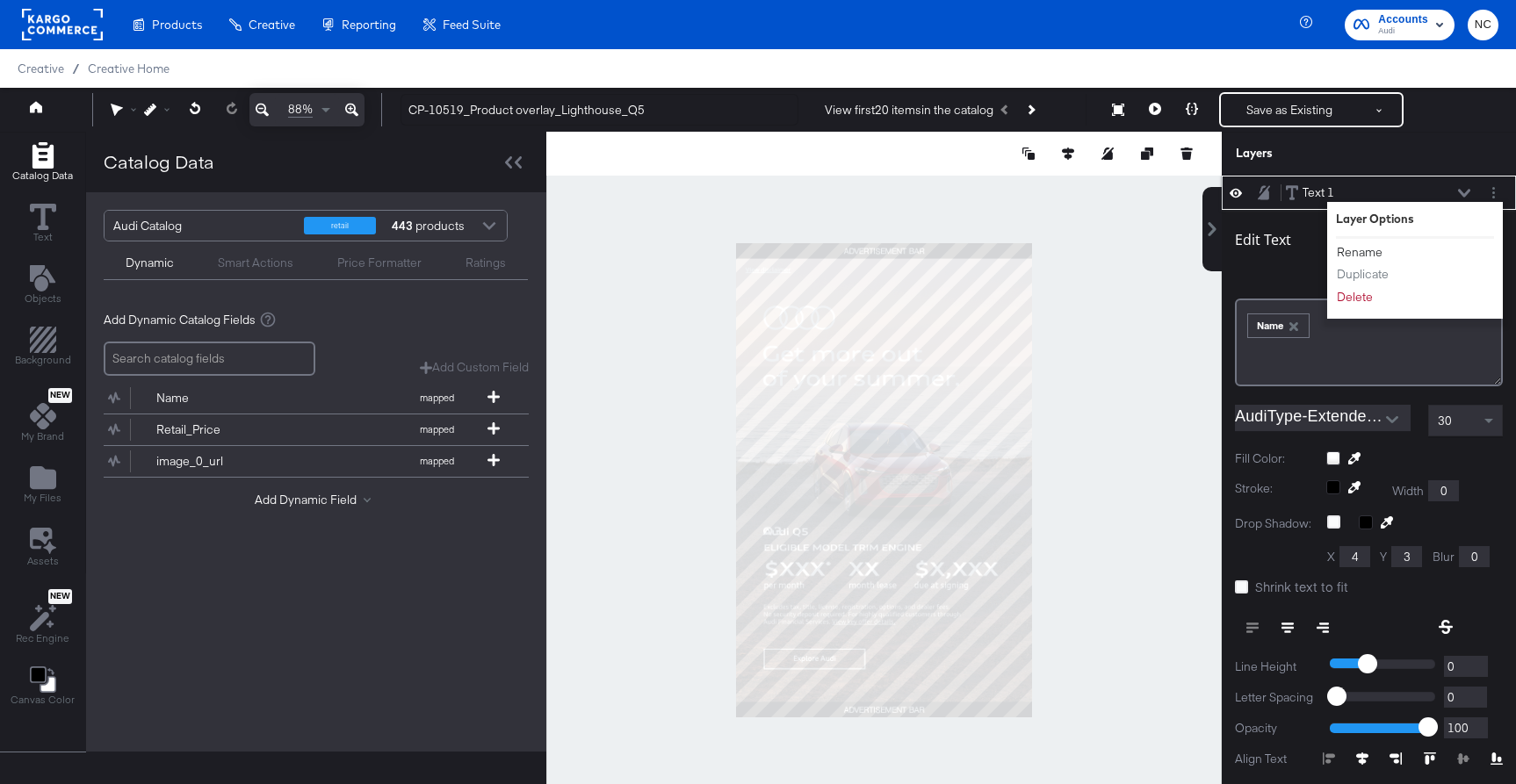 click on "Rename" at bounding box center (1360, 252) 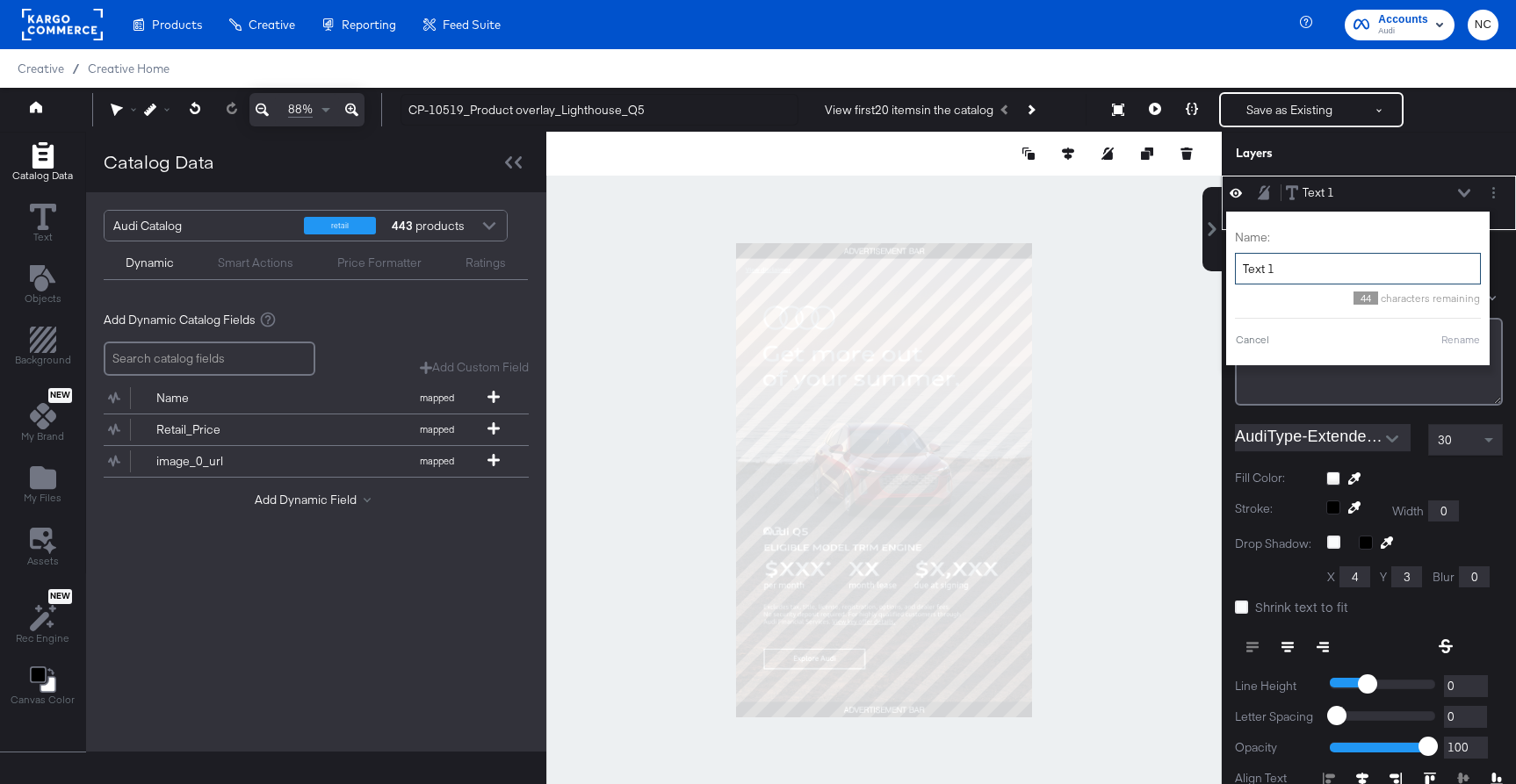 click on "Text 1" at bounding box center (1358, 269) 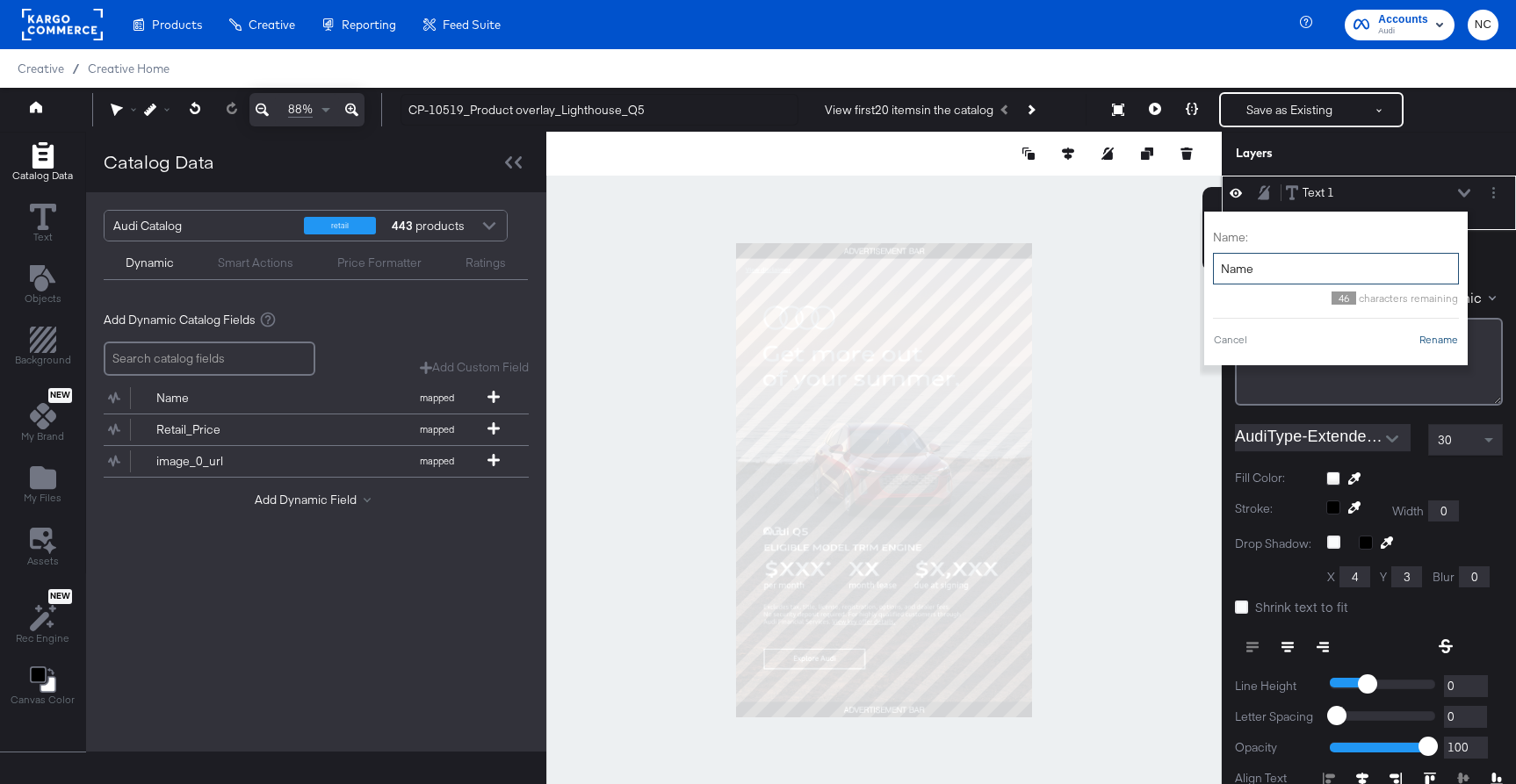 type on "Name" 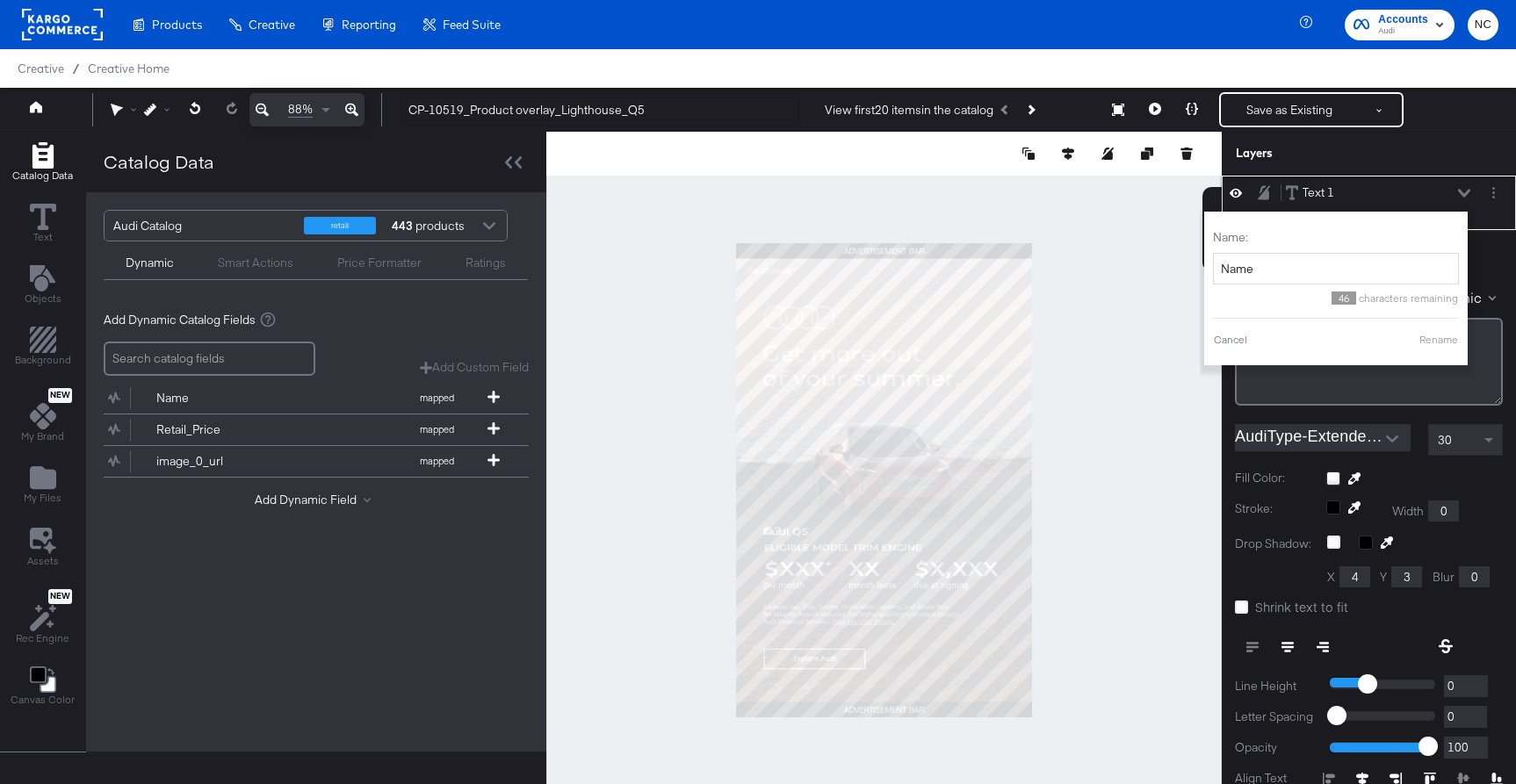 click on "Rename" at bounding box center (1439, 340) 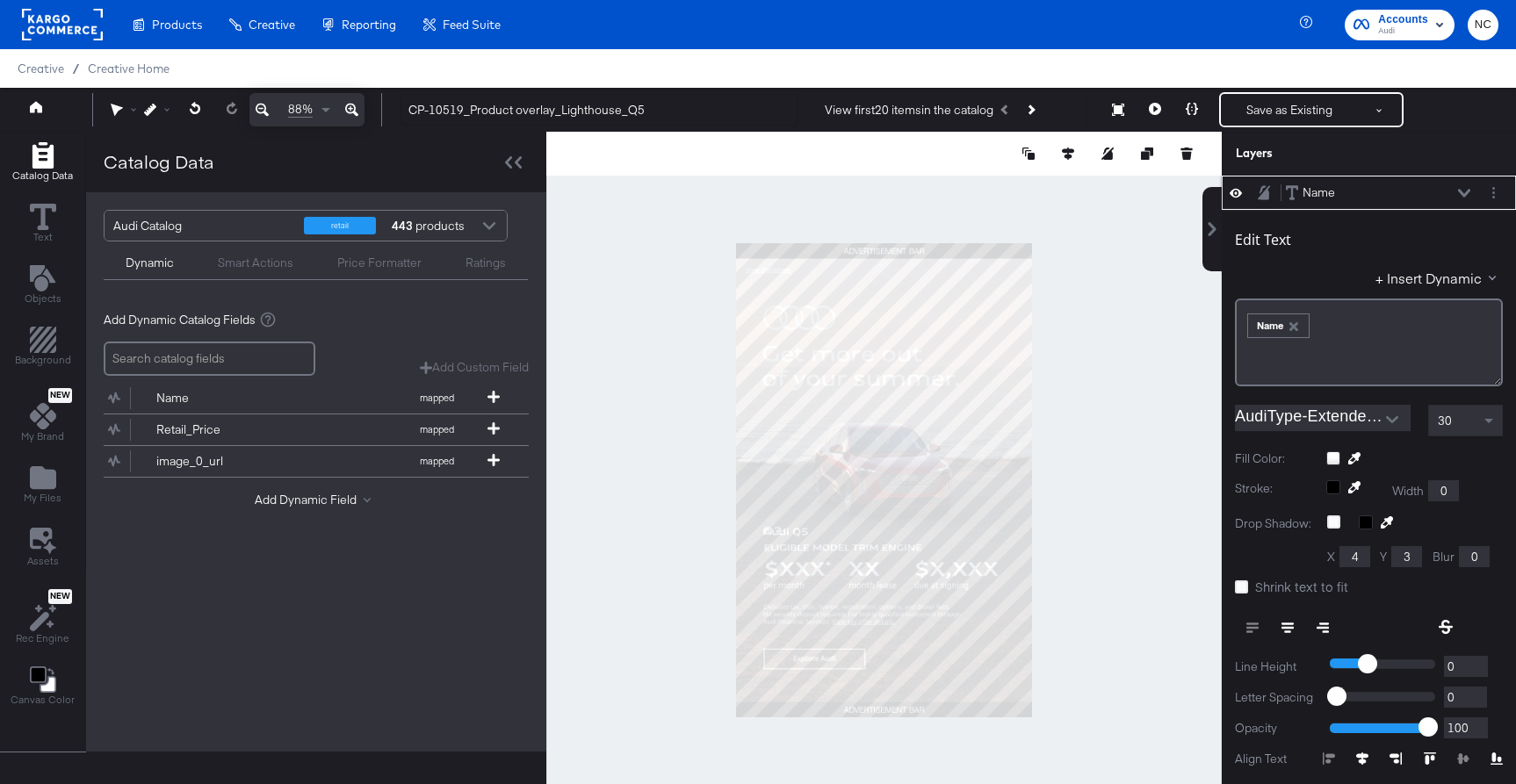 click 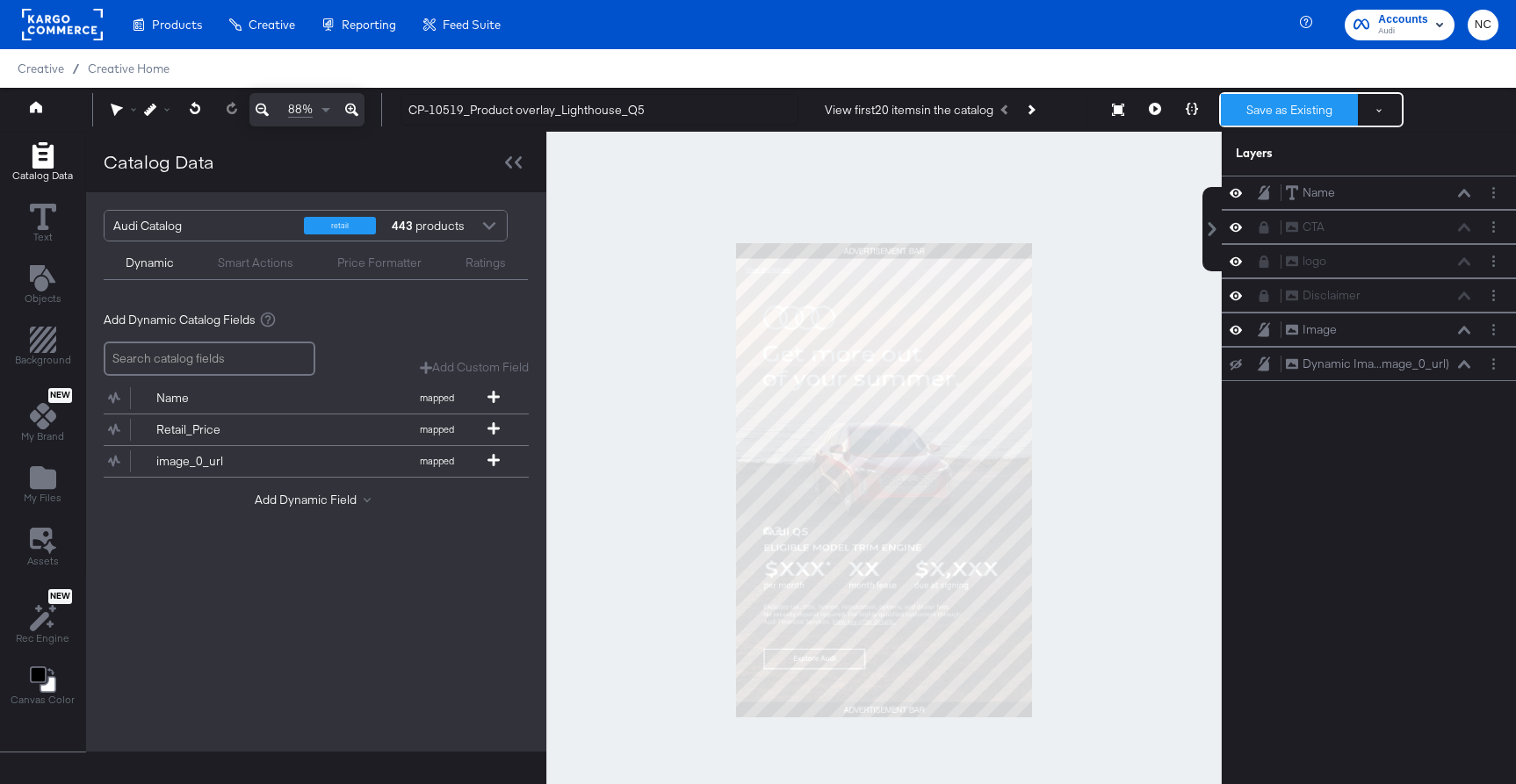 click on "Save as Existing" at bounding box center (1289, 110) 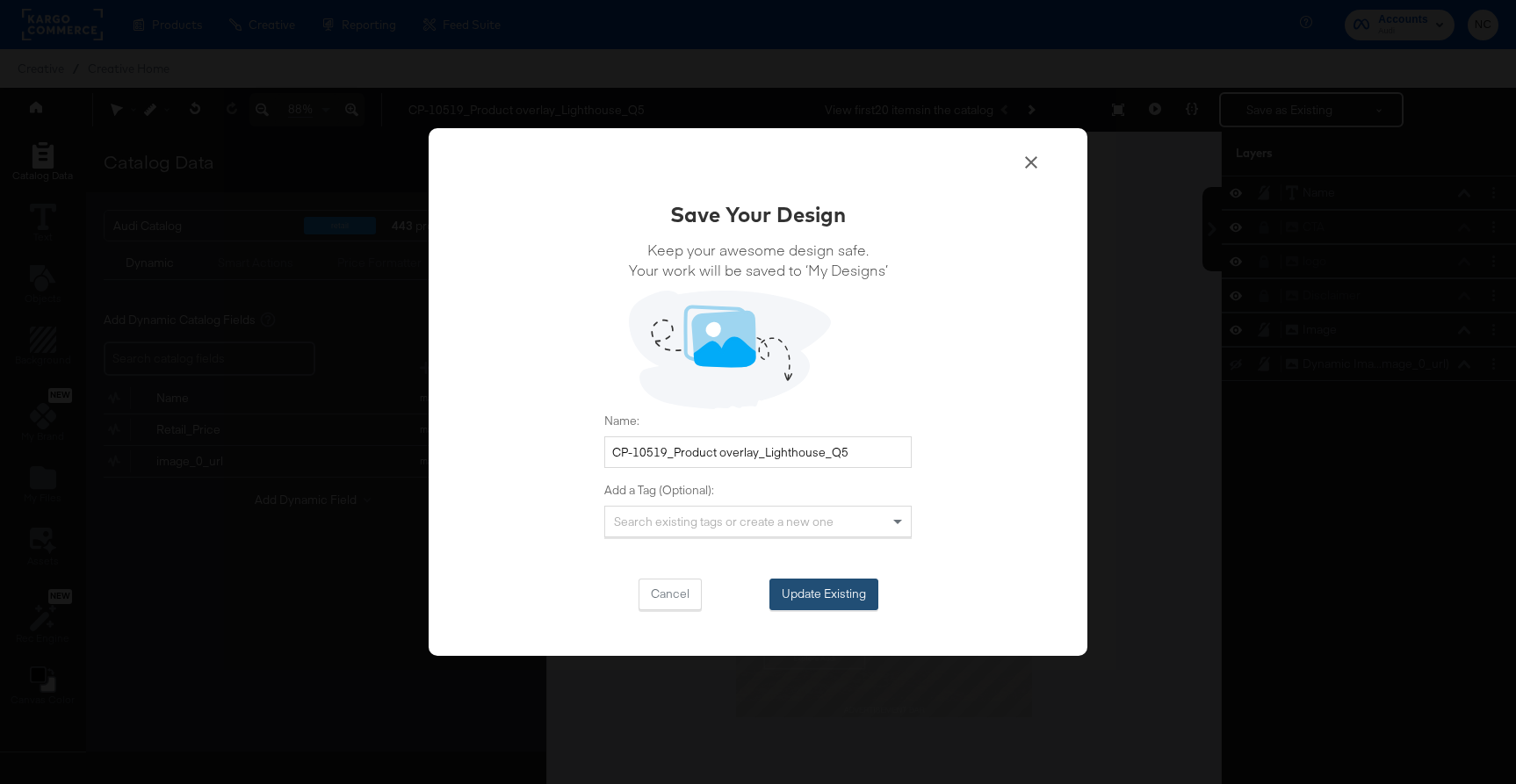 click on "Update Existing" at bounding box center [824, 594] 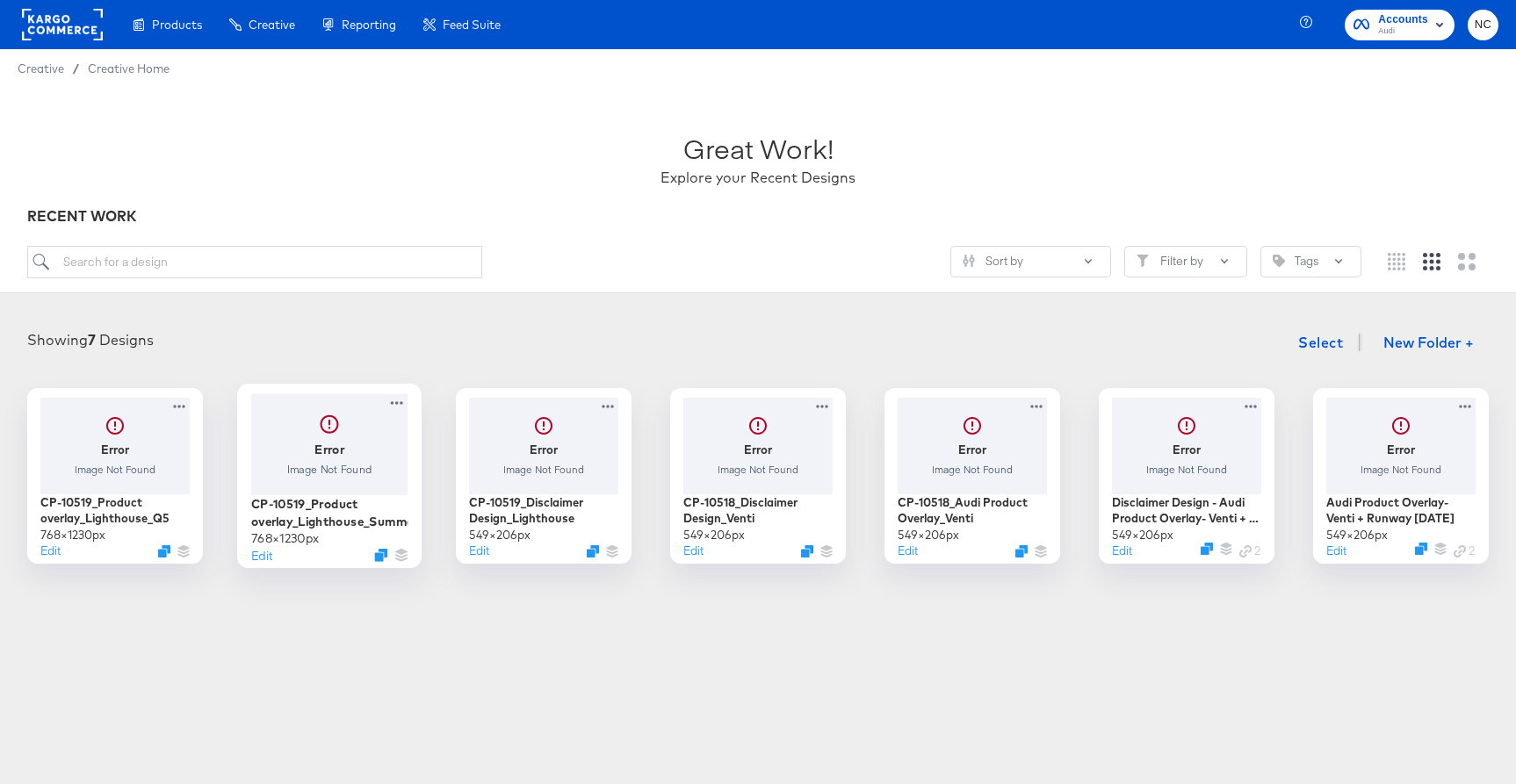 click at bounding box center (329, 443) 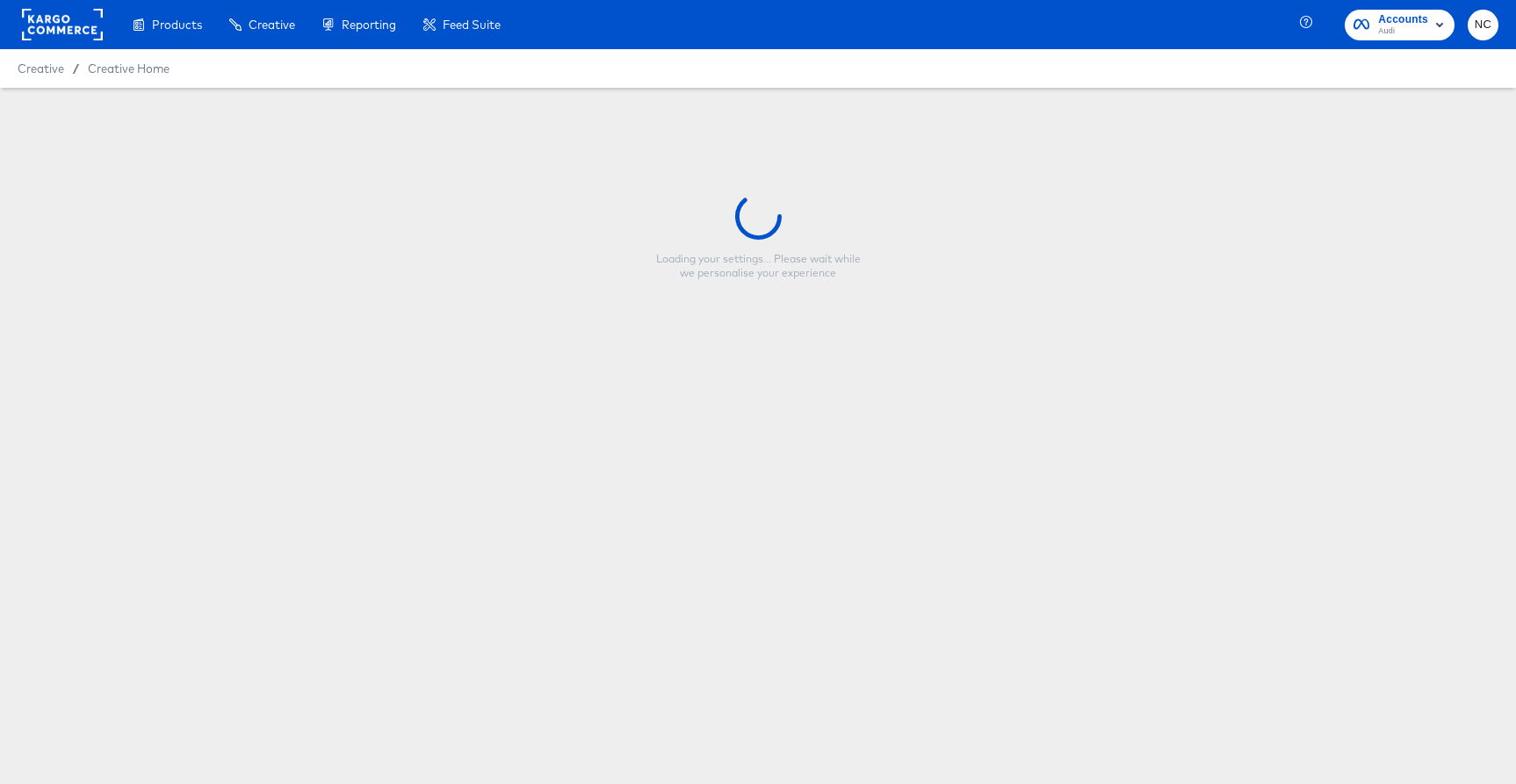 type on "CP-10519_Product overlay_Lighthouse_Summer" 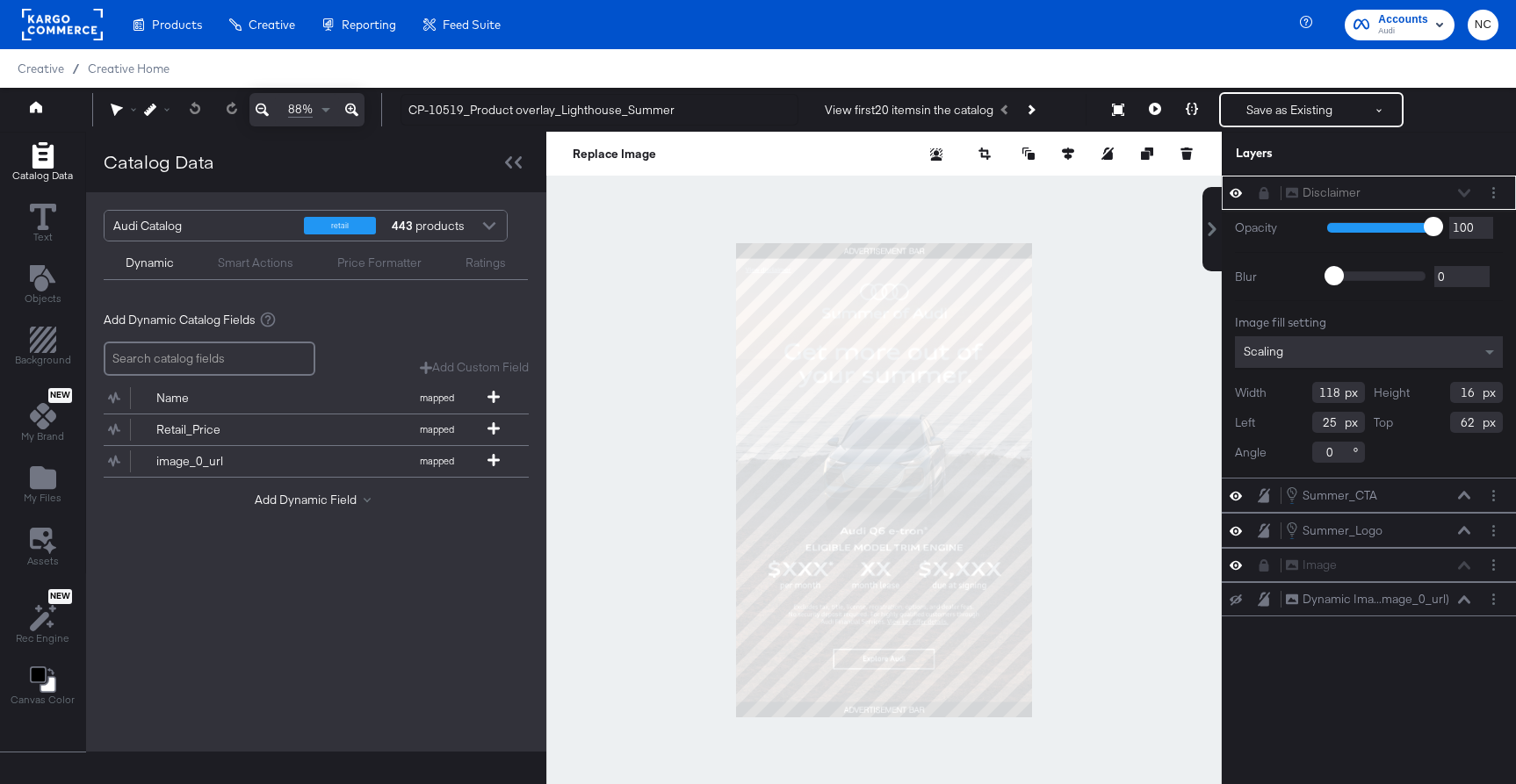 click on "Disclaimer Disclaimer Opacity 1 100 100 Blur 0 2000 0 Image fill setting Scaling Width 118 Height 16 Left 25 Top 62 Angle 0 Summer_CTA Summer_CTA Summer_Logo Summer_Logo Image Image Dynamic Ima...mage_0_url) Dynamic Image (image_0_url)" at bounding box center (1368, 488) 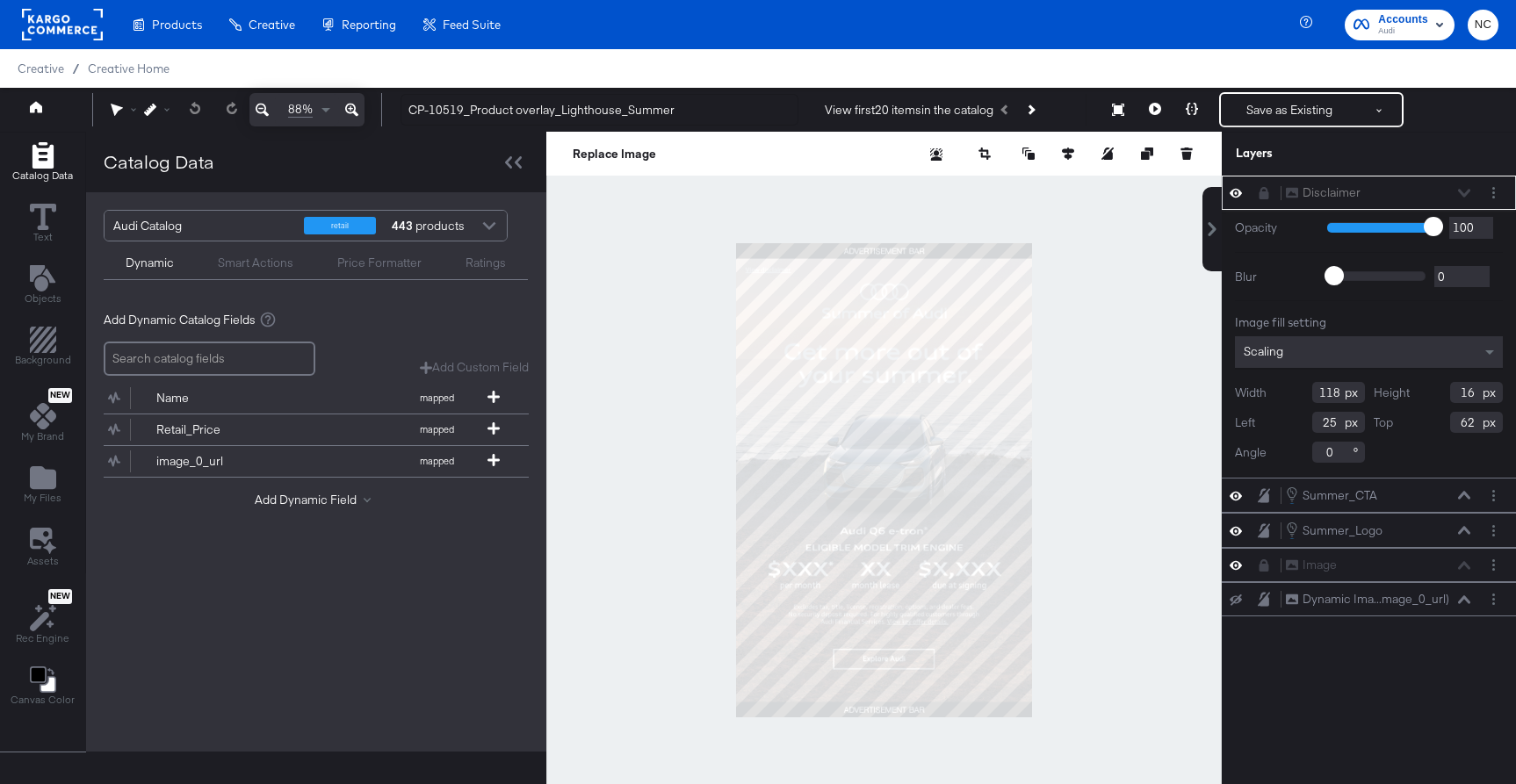 click on "Disclaimer Disclaimer" at bounding box center (1378, 192) 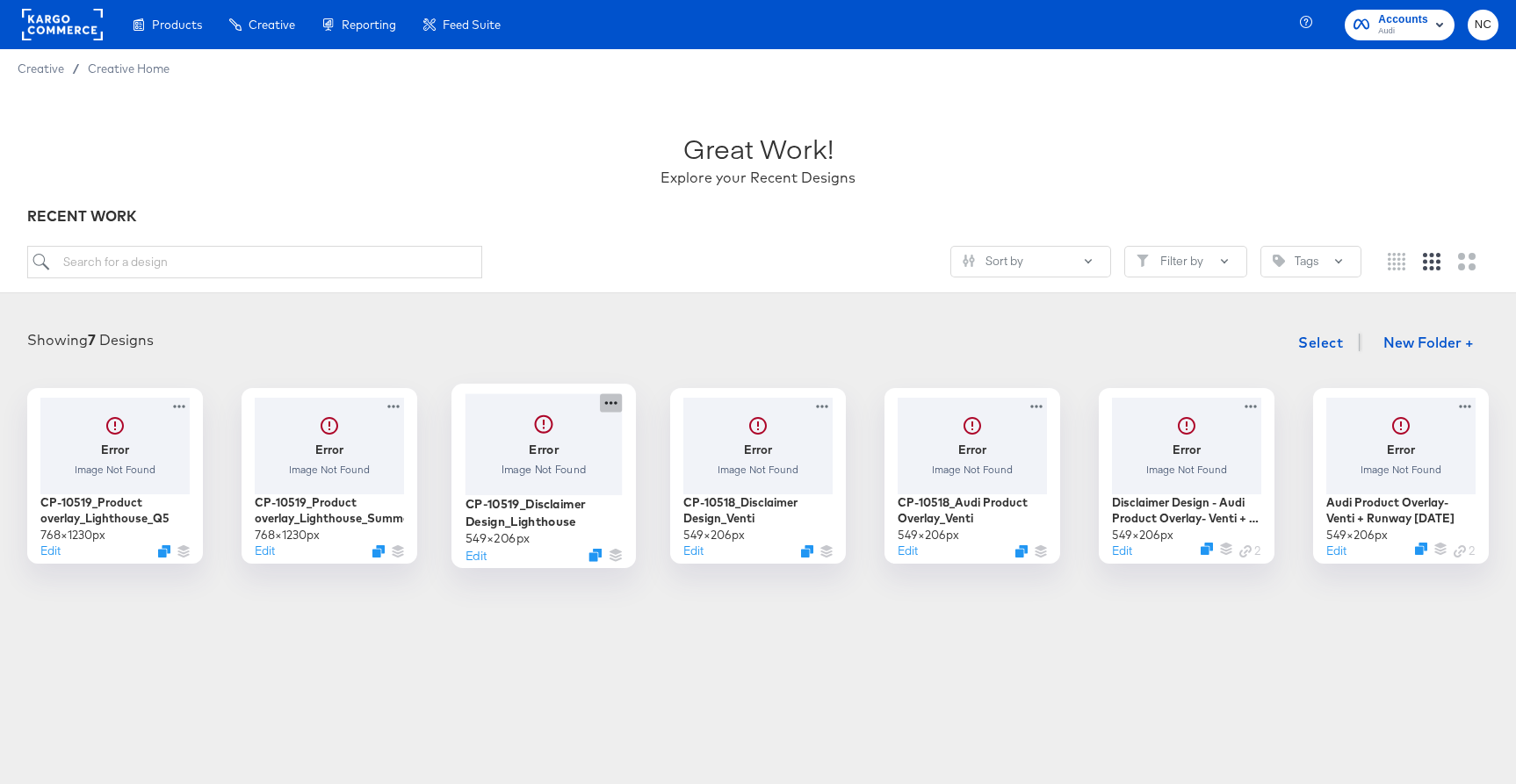 click 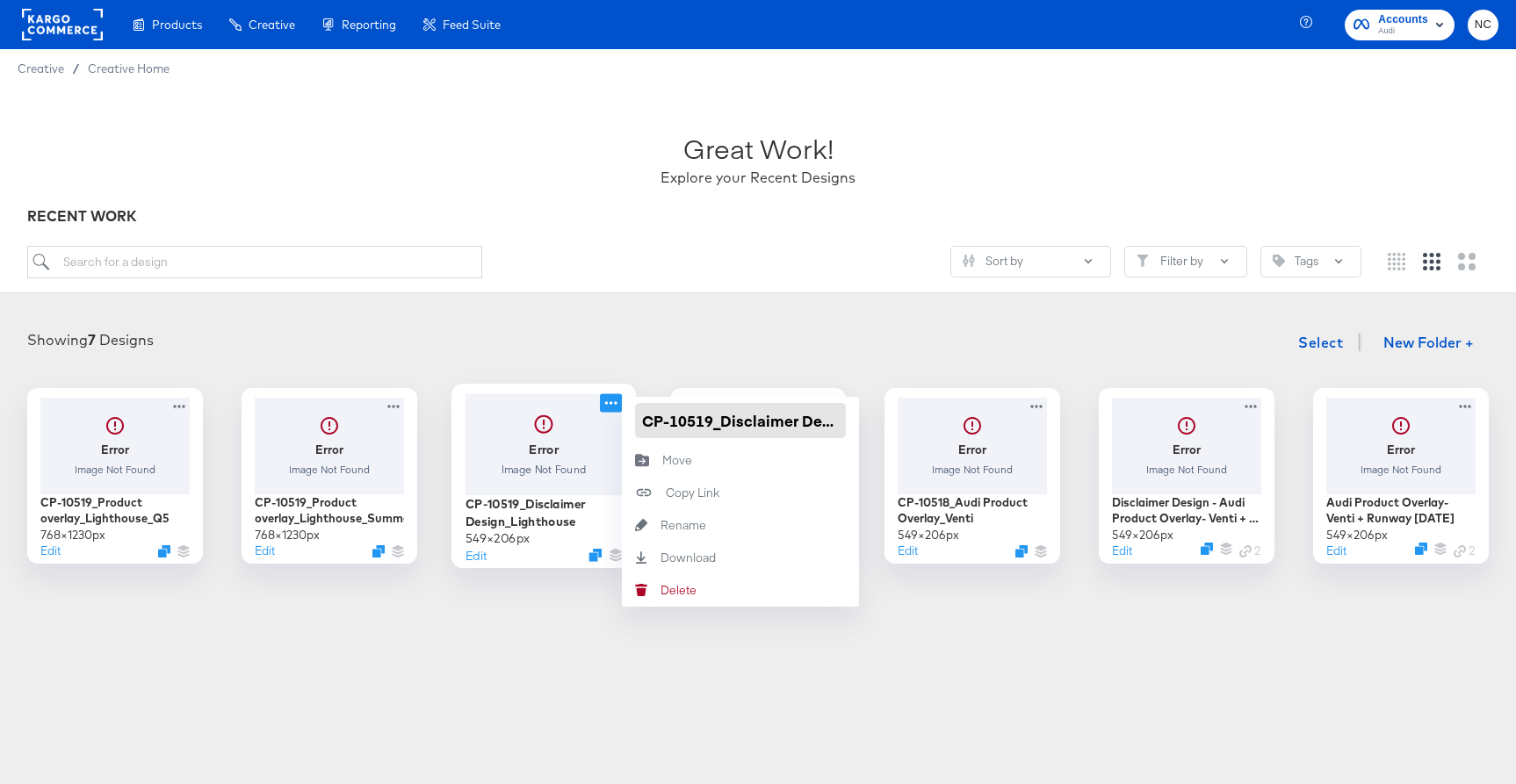 drag, startPoint x: 721, startPoint y: 420, endPoint x: 619, endPoint y: 410, distance: 102.489024 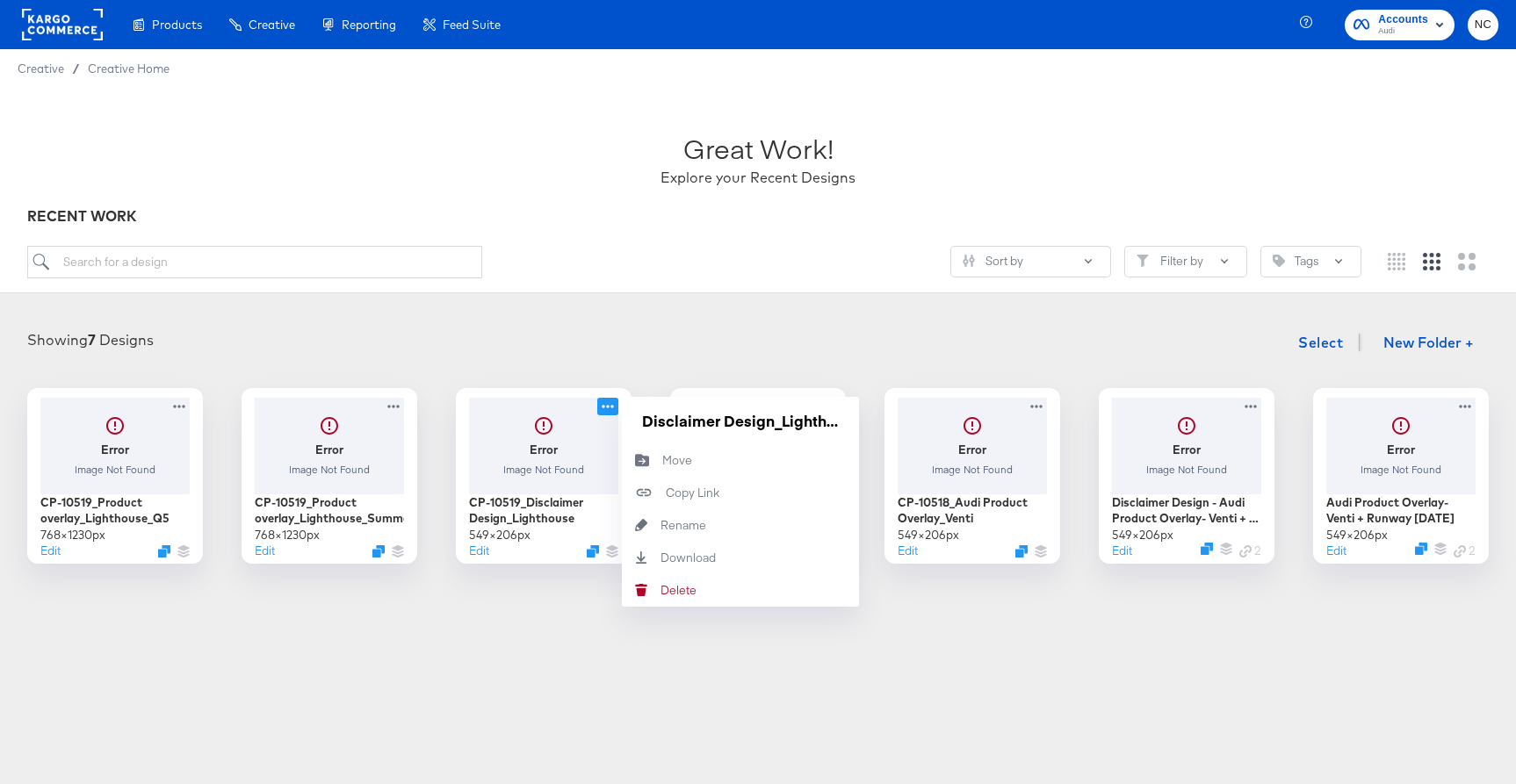 click on "Showing  7   Designs Select New Folder +" at bounding box center [758, 342] 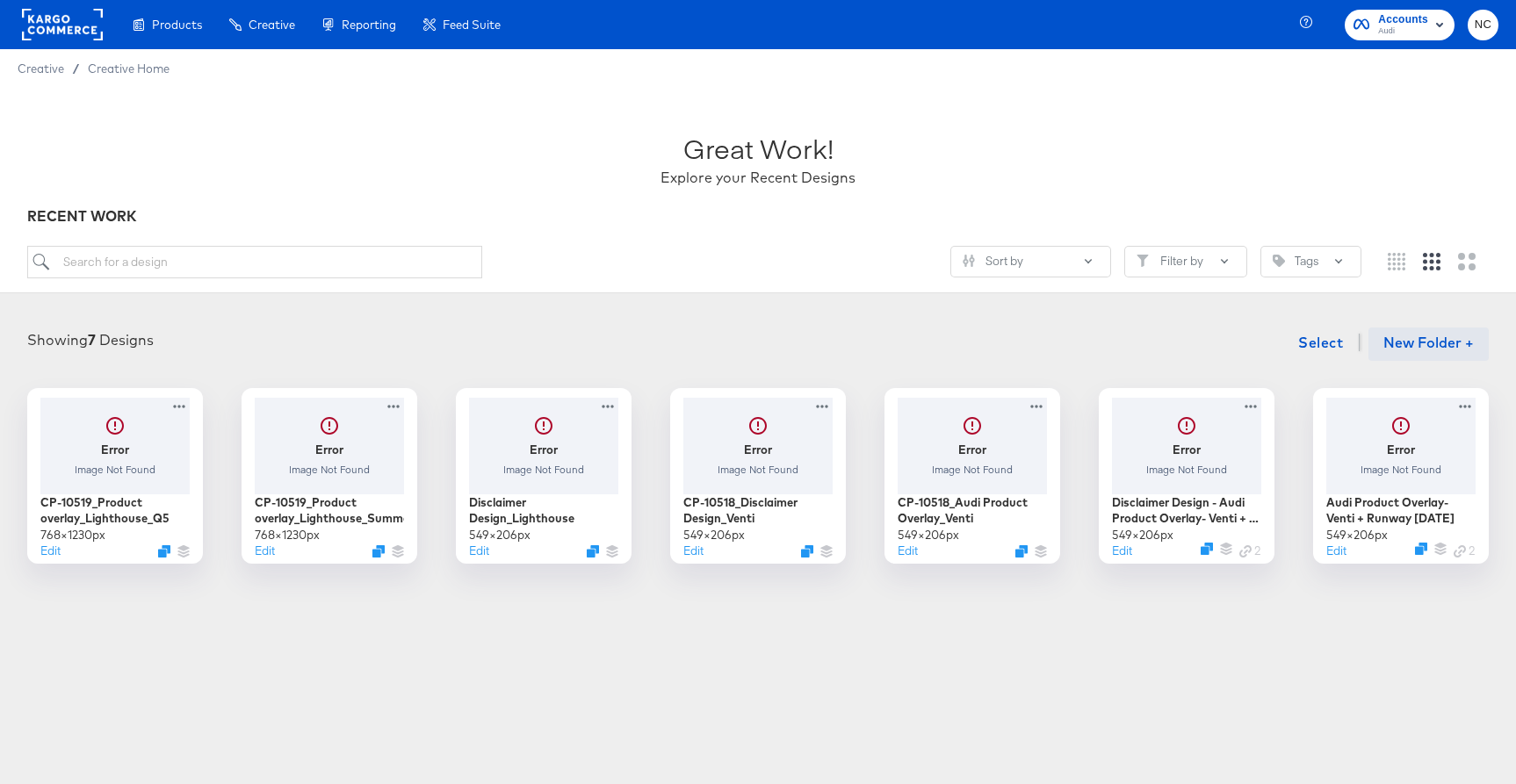 click on "New Folder +" at bounding box center (1428, 344) 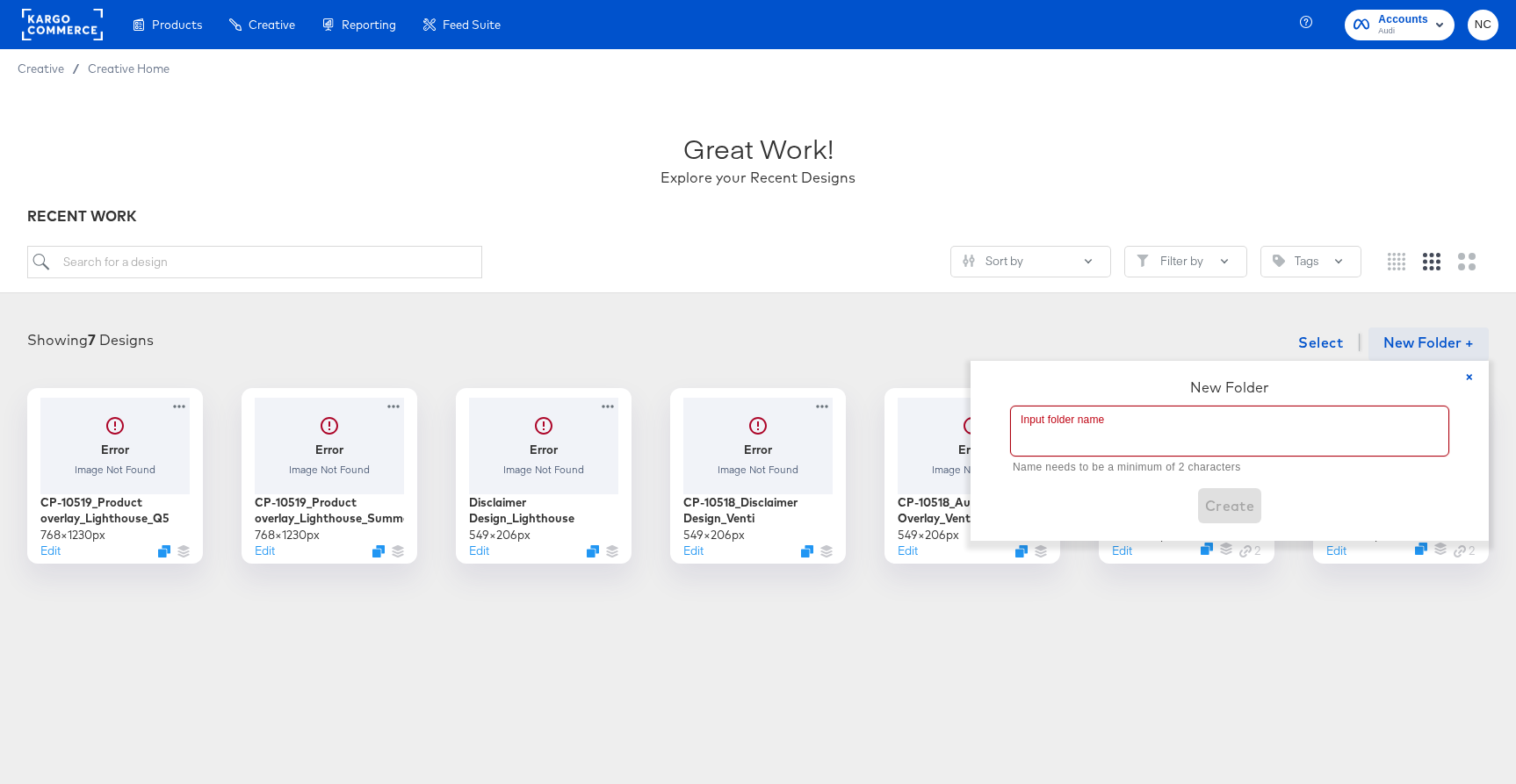 click at bounding box center (1230, 431) 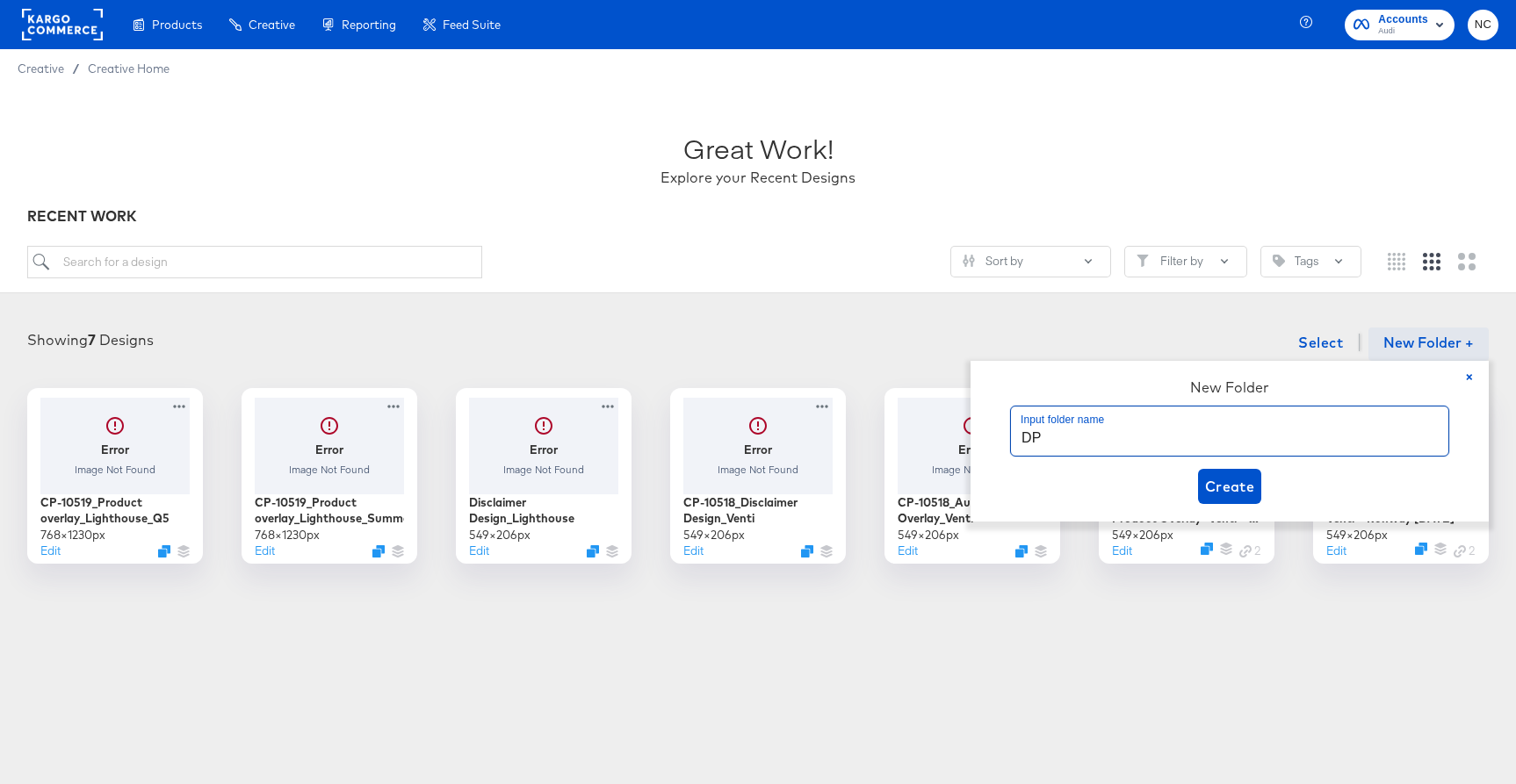 type on "D" 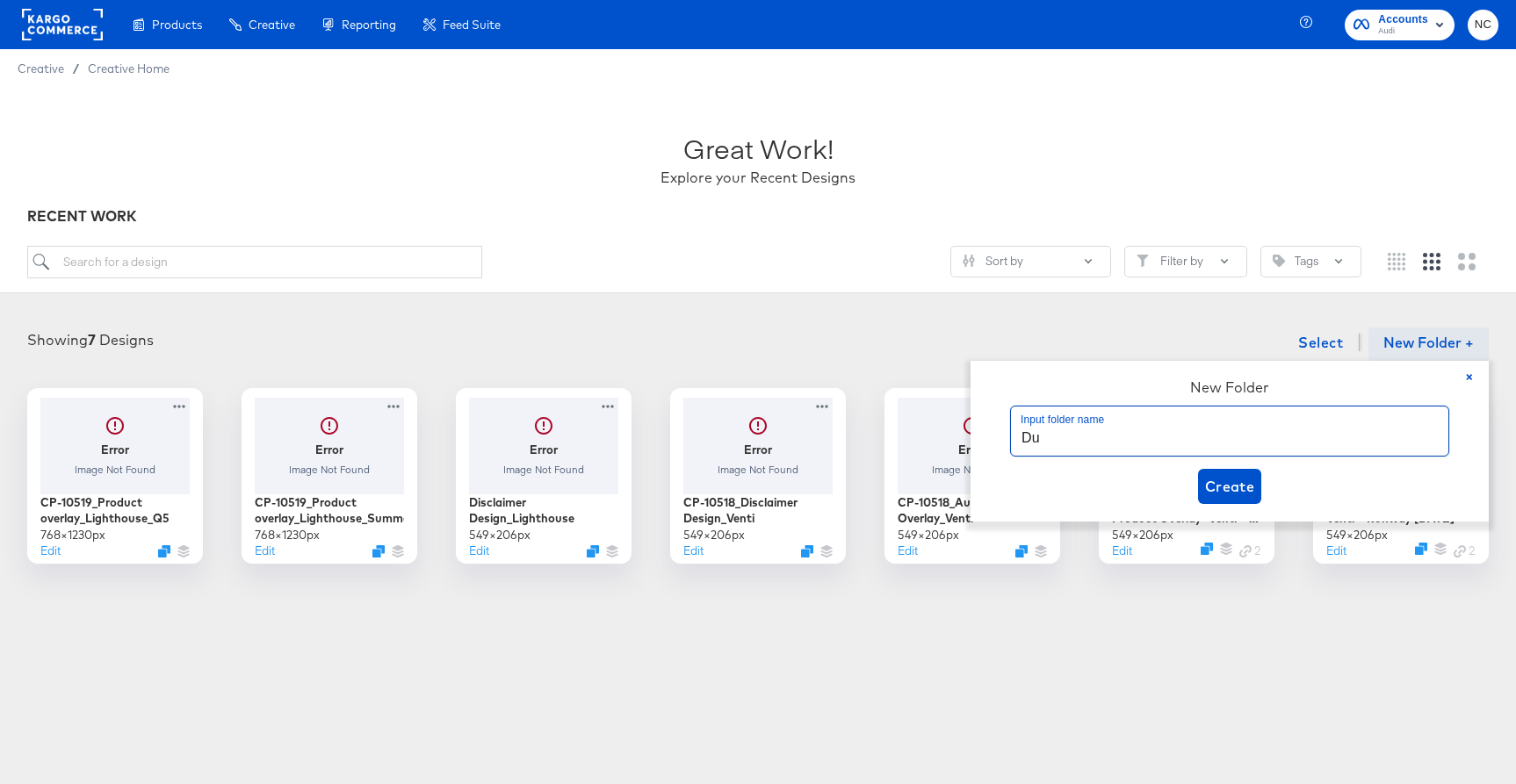 type on "D" 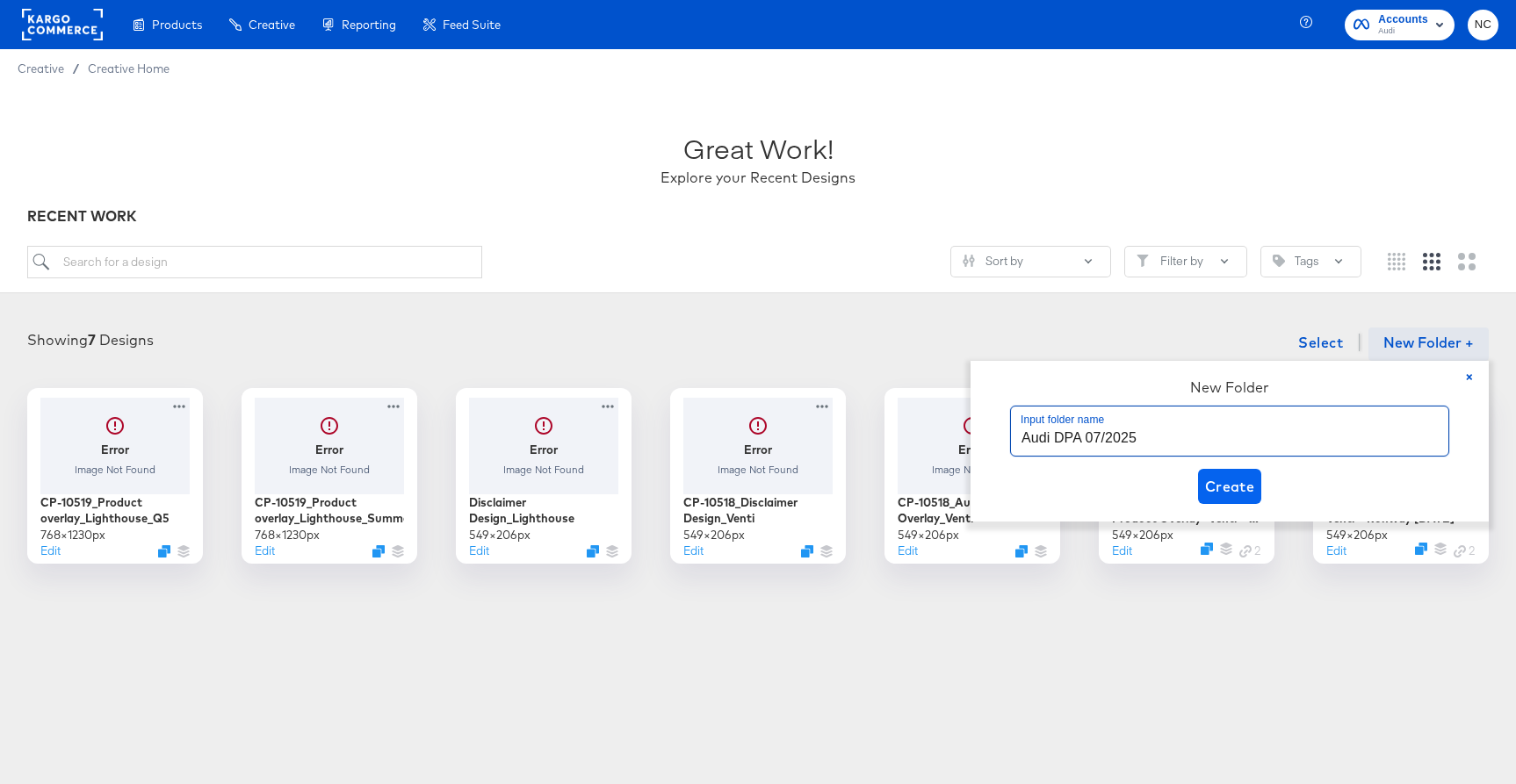 type on "Audi DPA 07/2025" 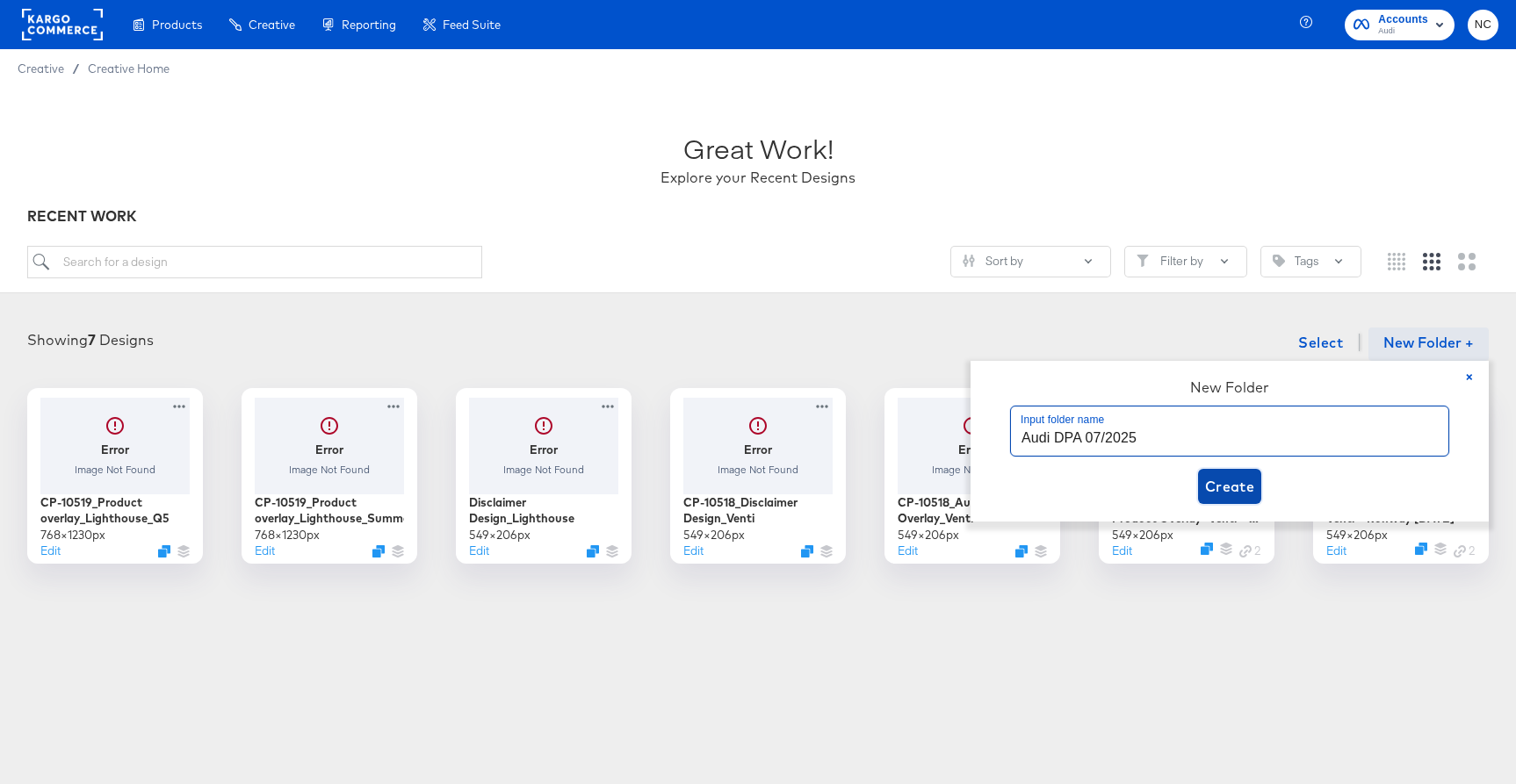 click on "Create" at bounding box center [1230, 486] 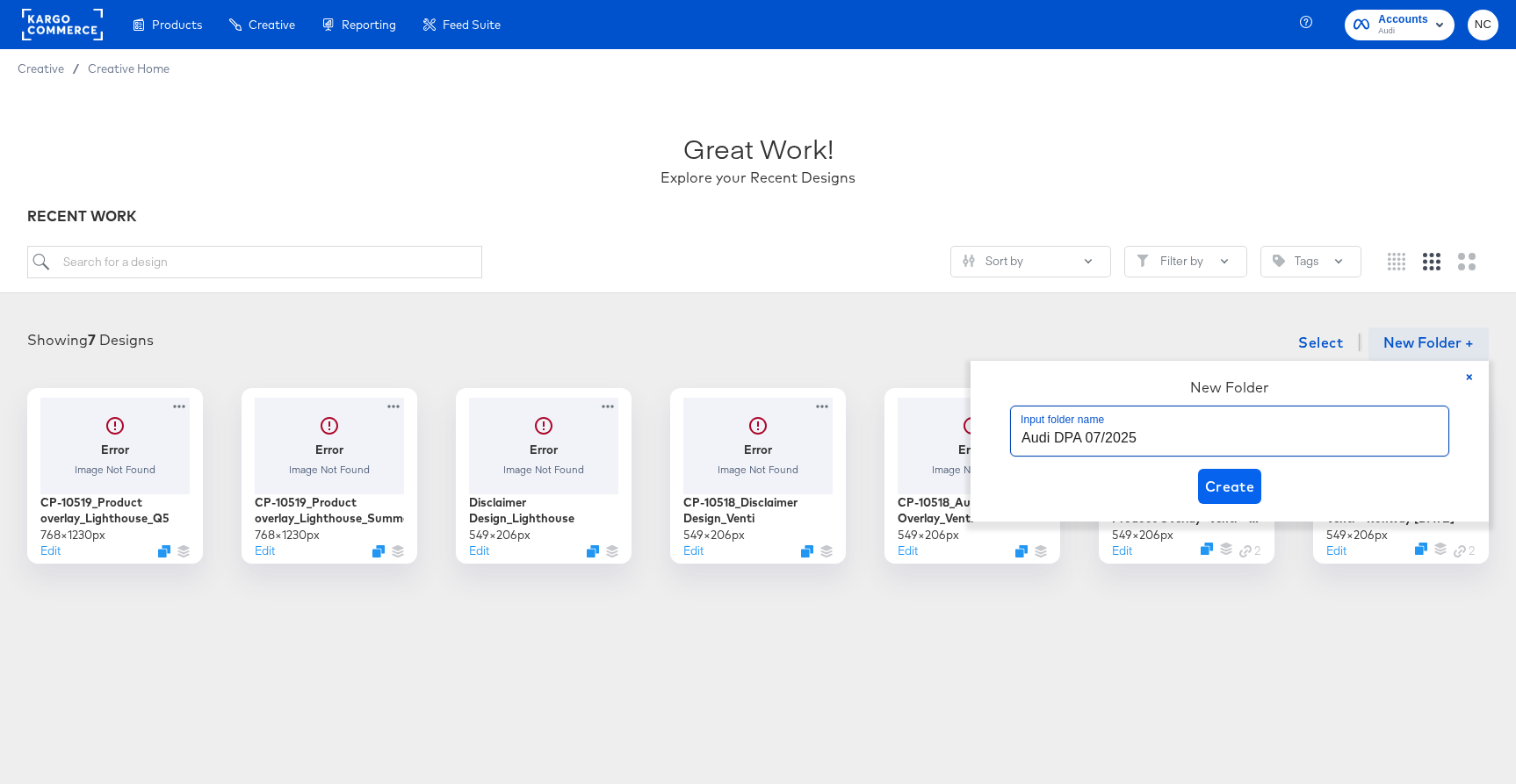 type 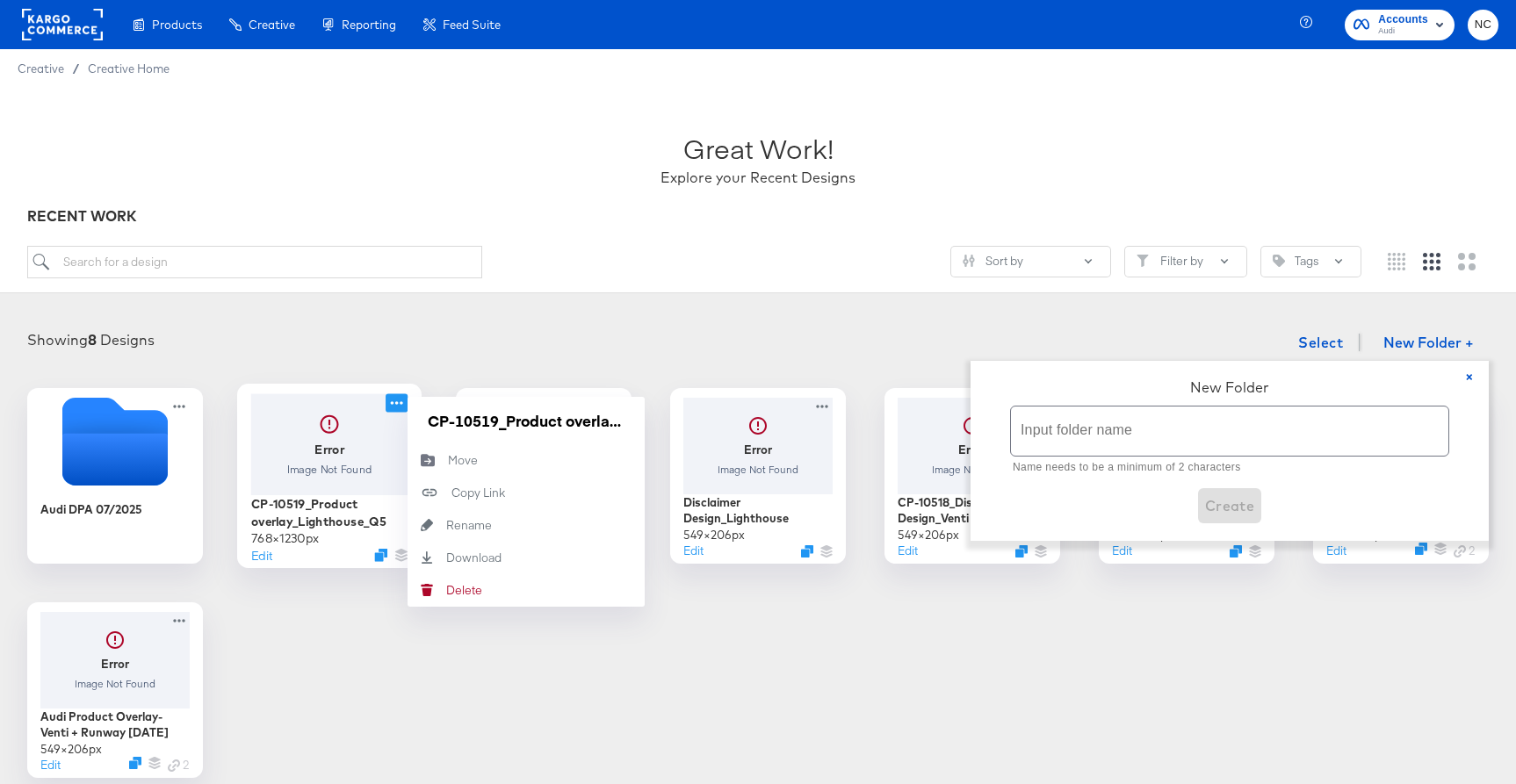 click 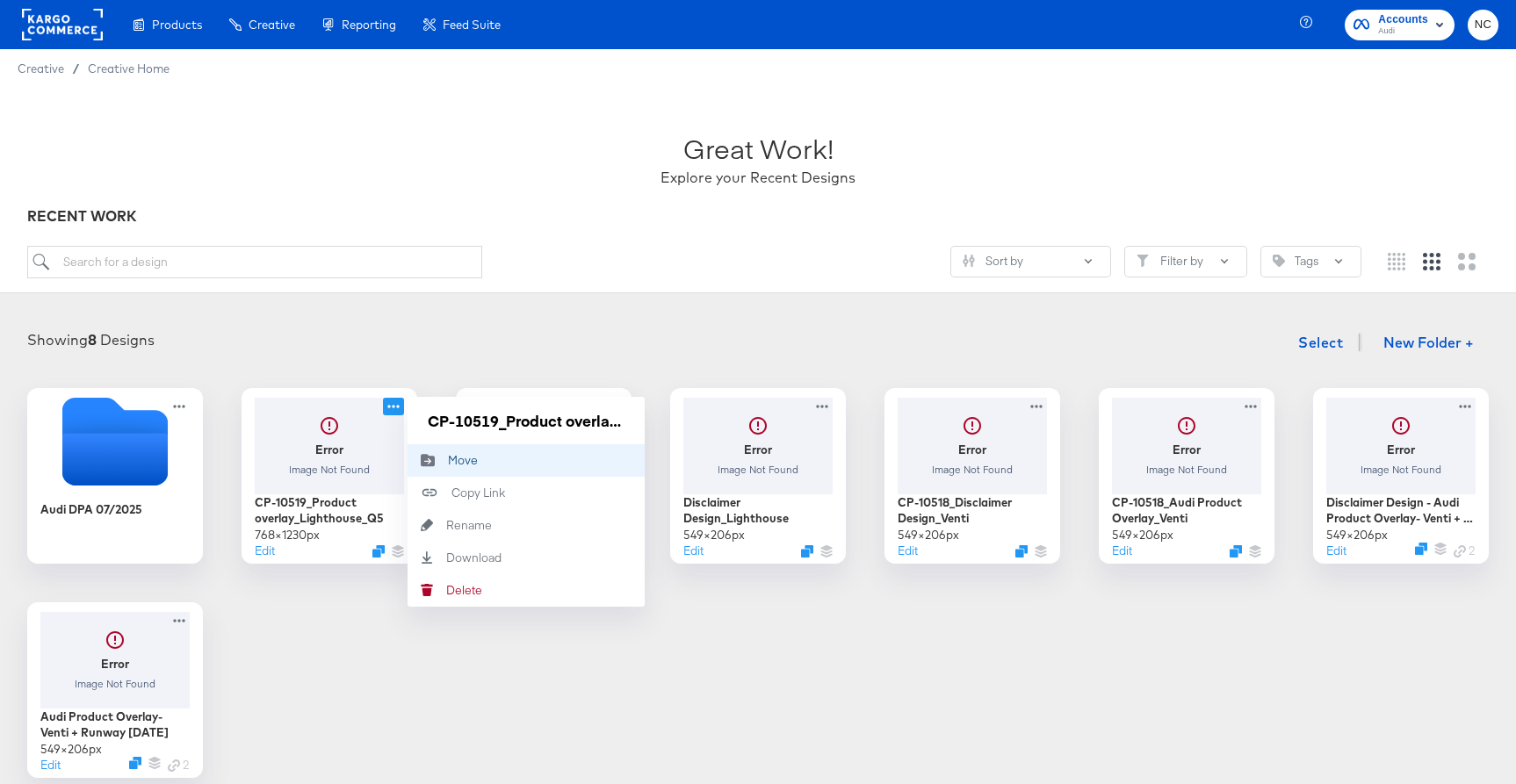 click on "Move Move" at bounding box center (448, 460) 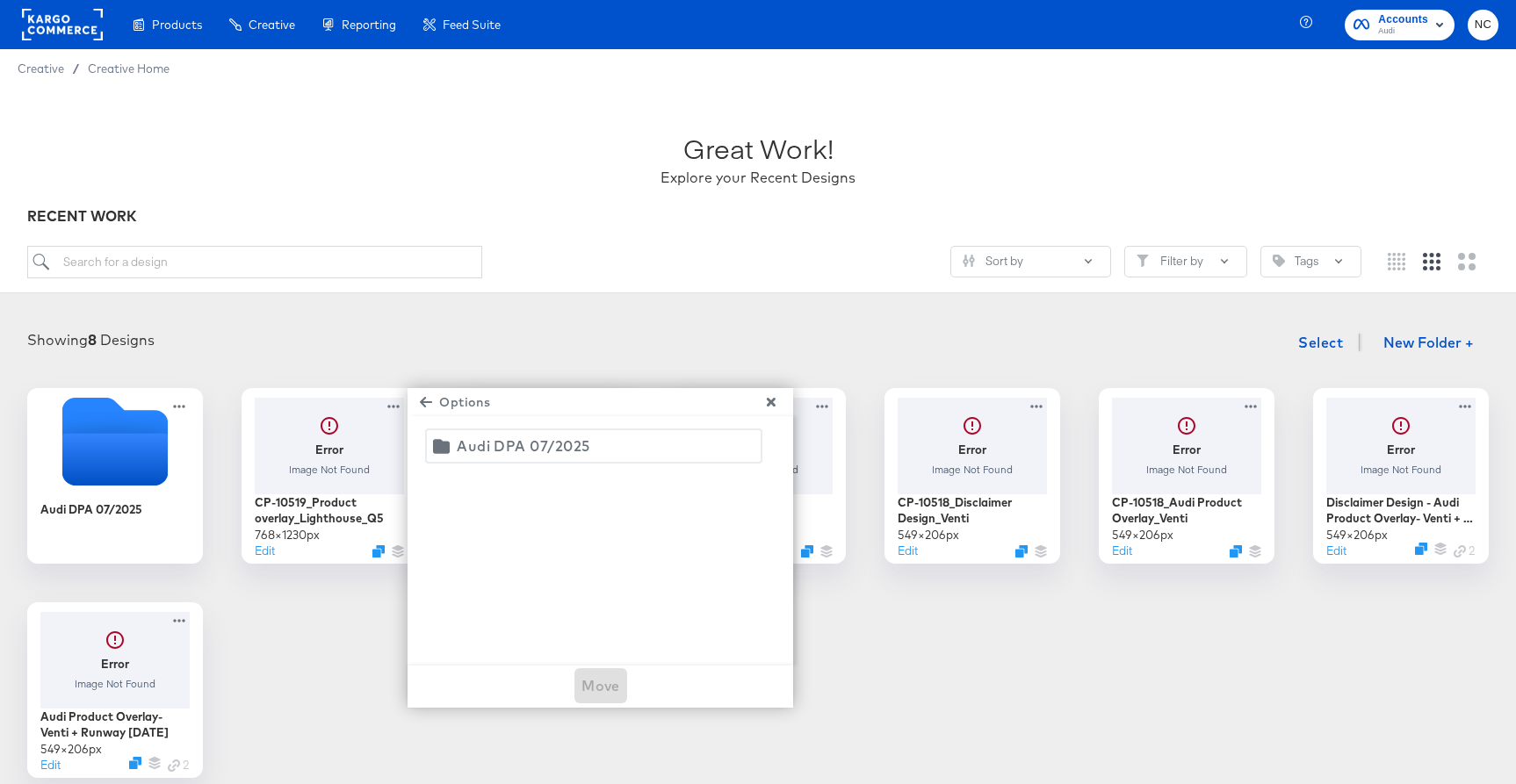 click on "Audi DPA 07/2025" at bounding box center (523, 446) 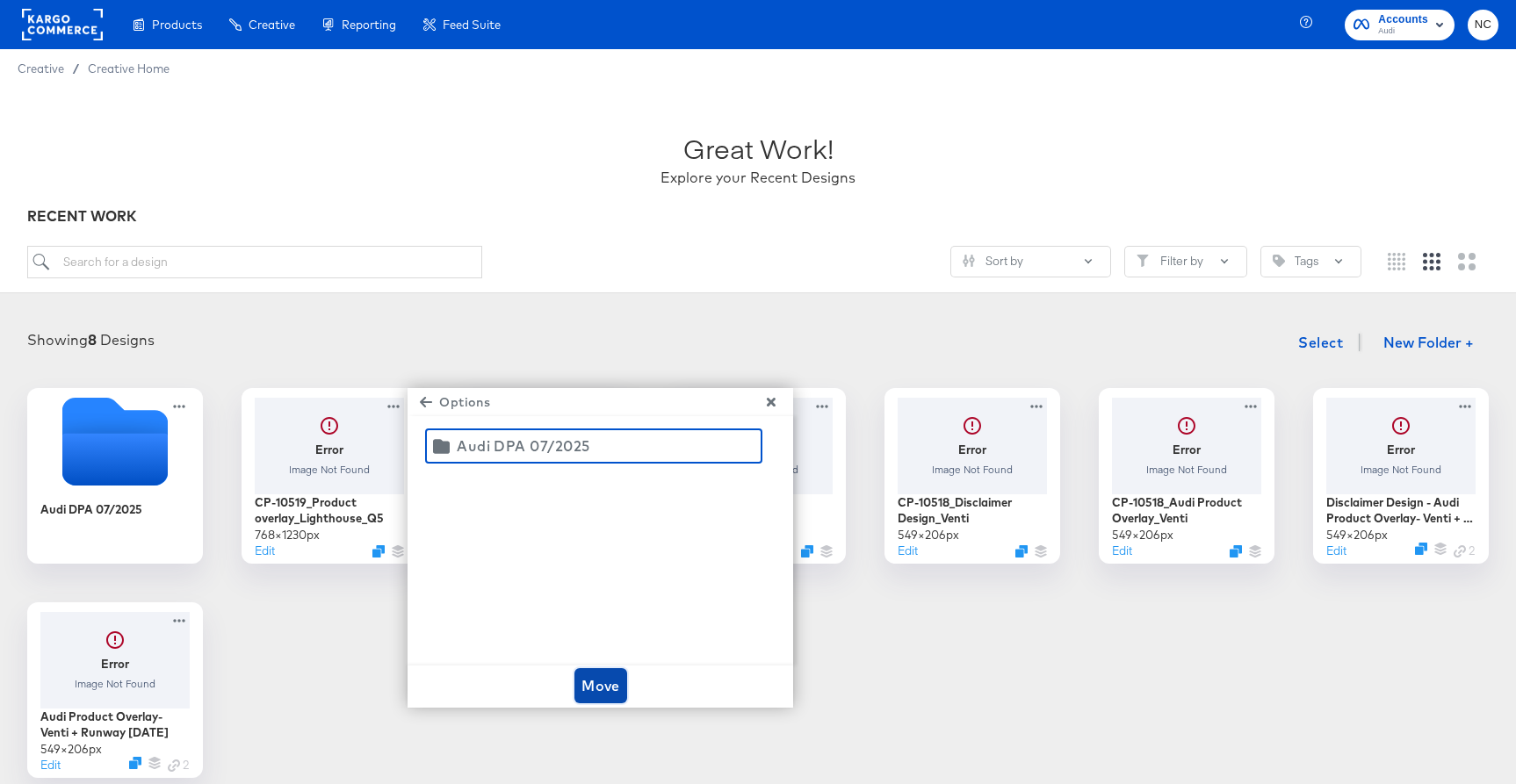 click on "Move" at bounding box center (601, 686) 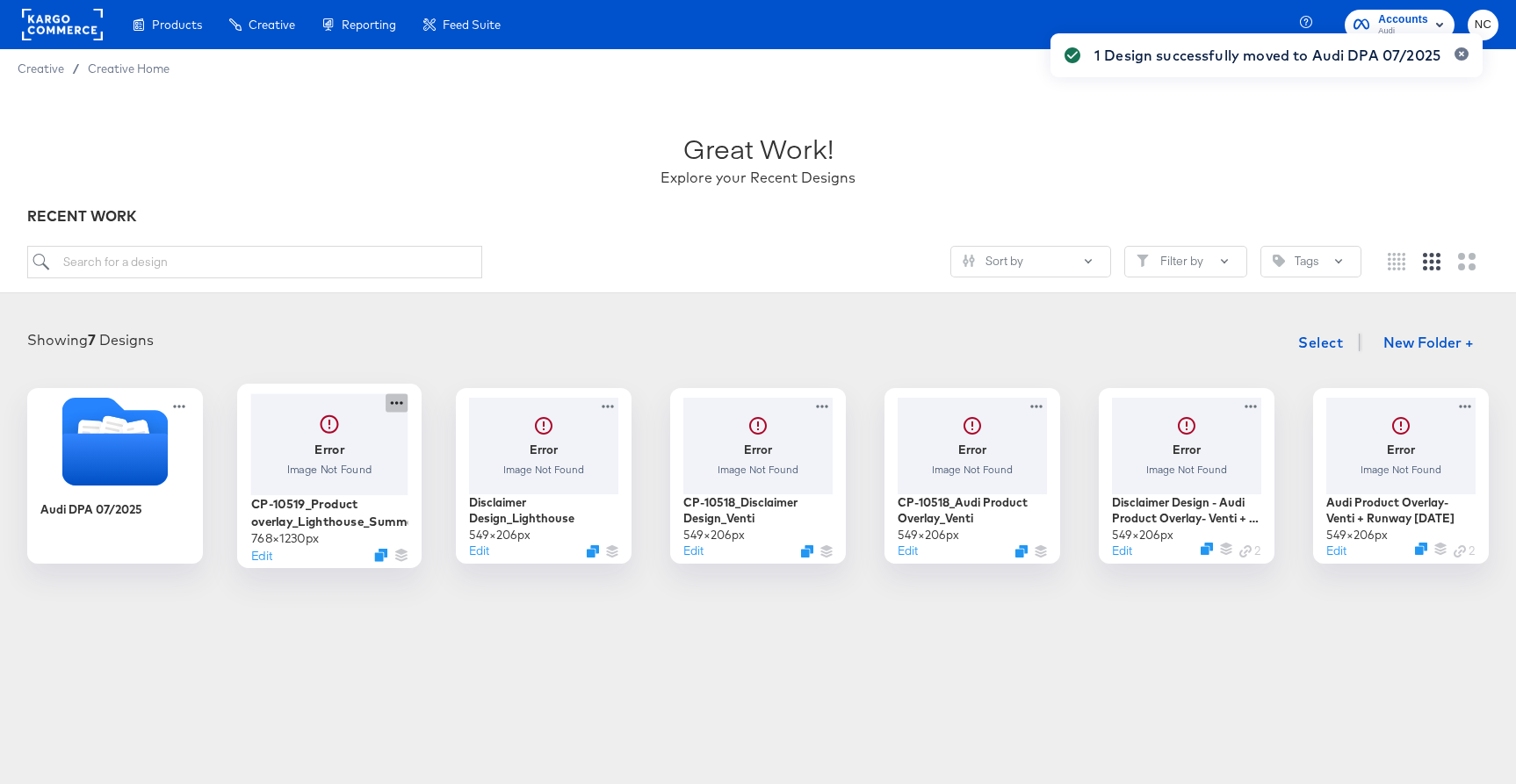 click 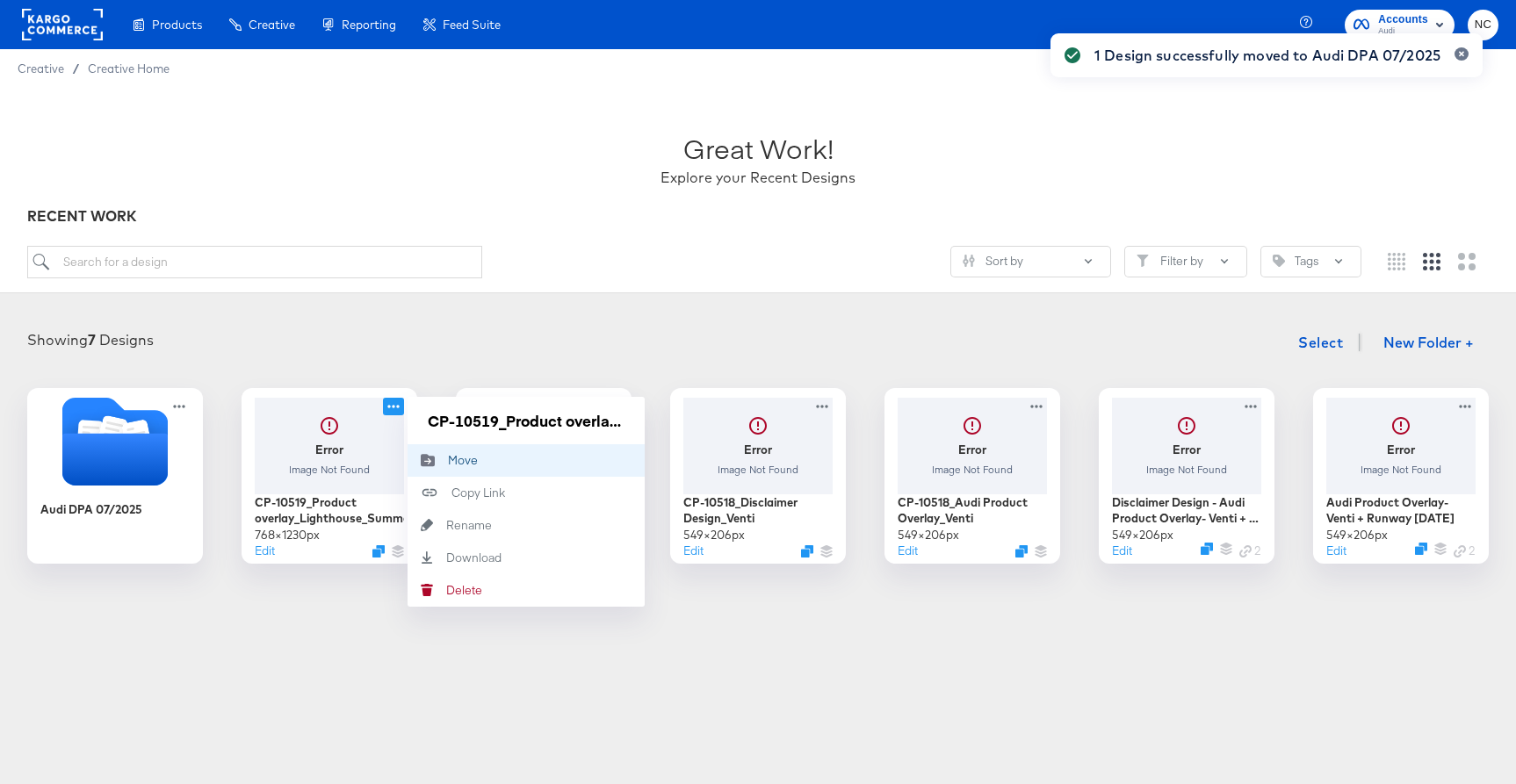click 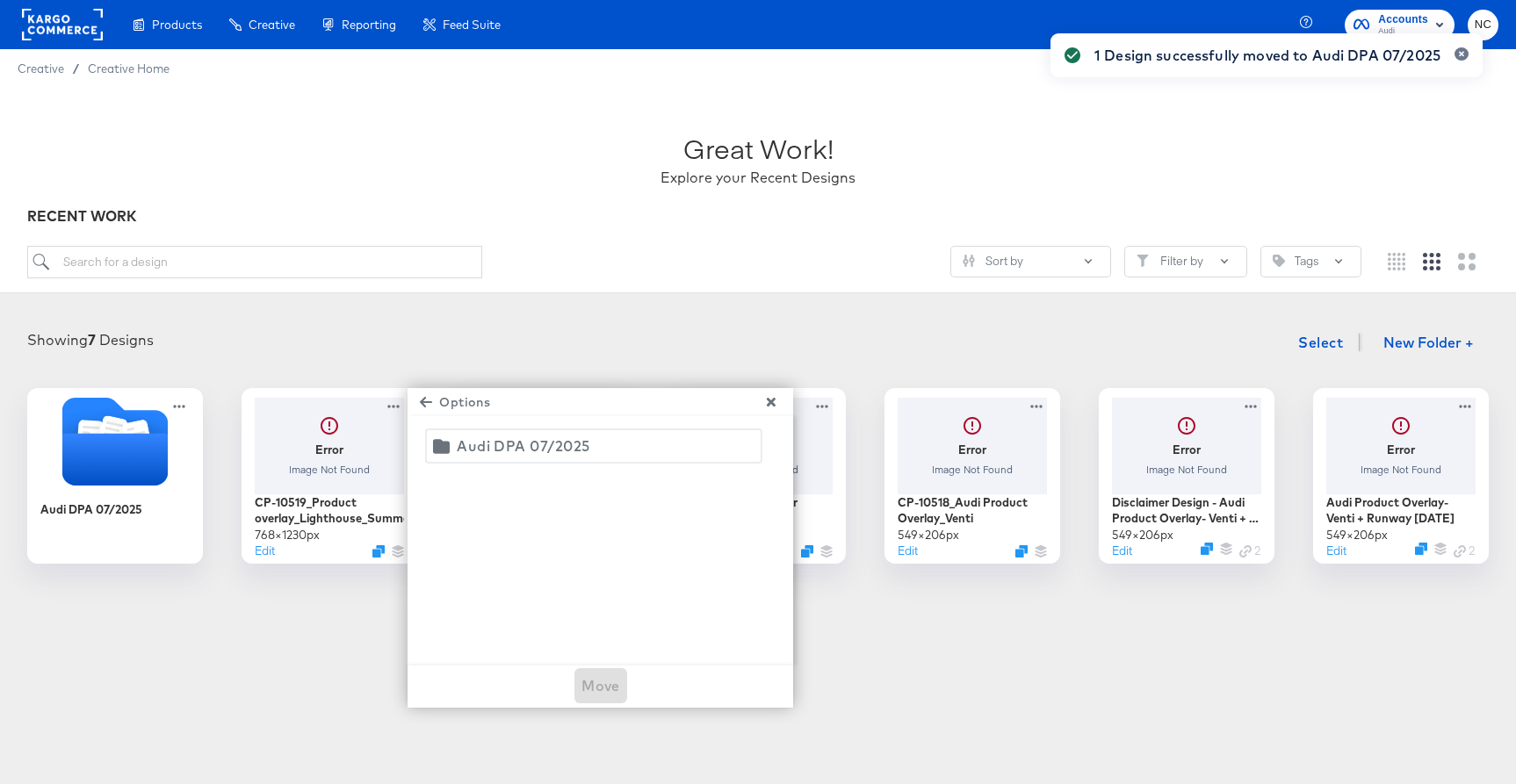 click on "Audi DPA 07/2025" at bounding box center (594, 446) 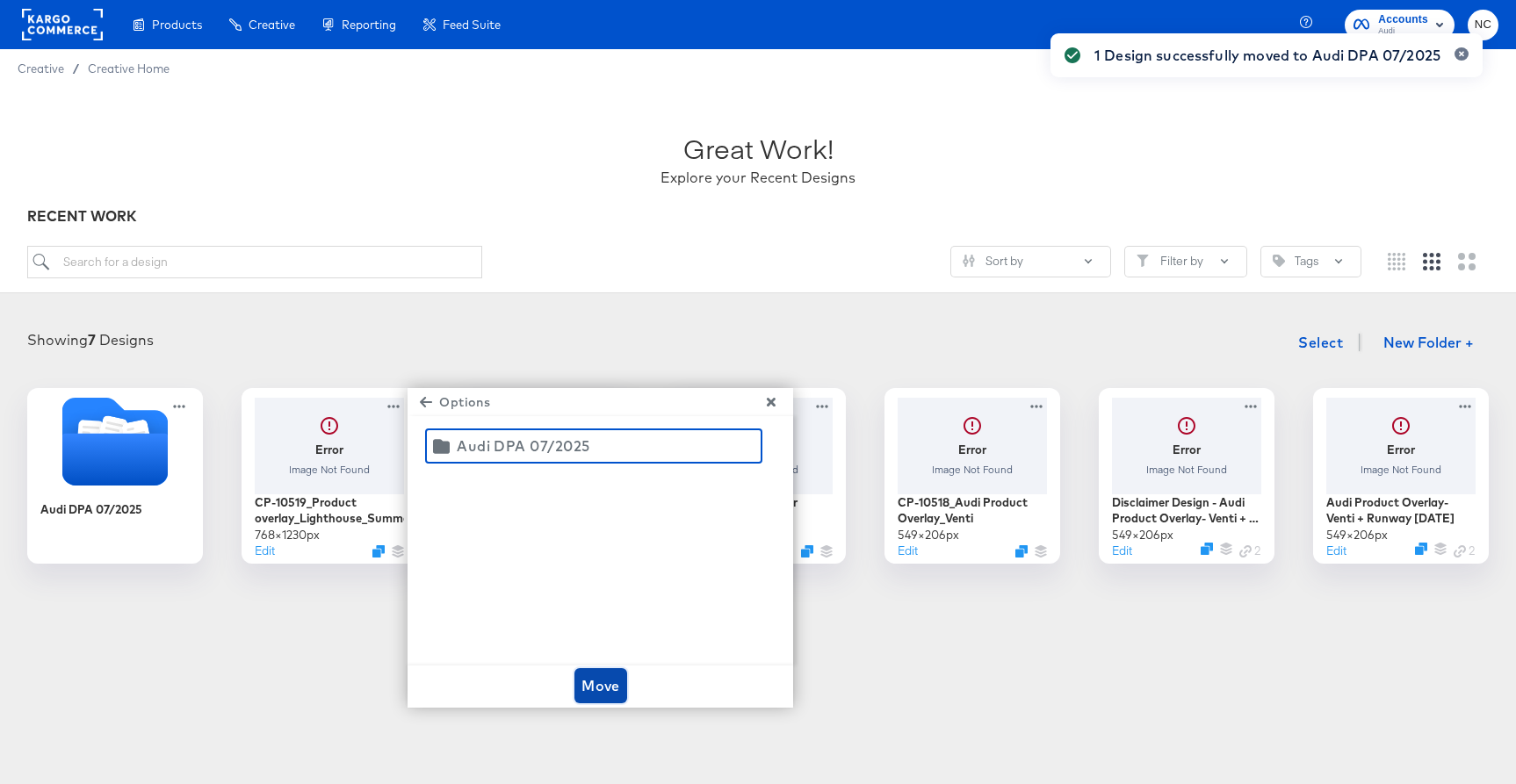 click on "Move" at bounding box center [601, 686] 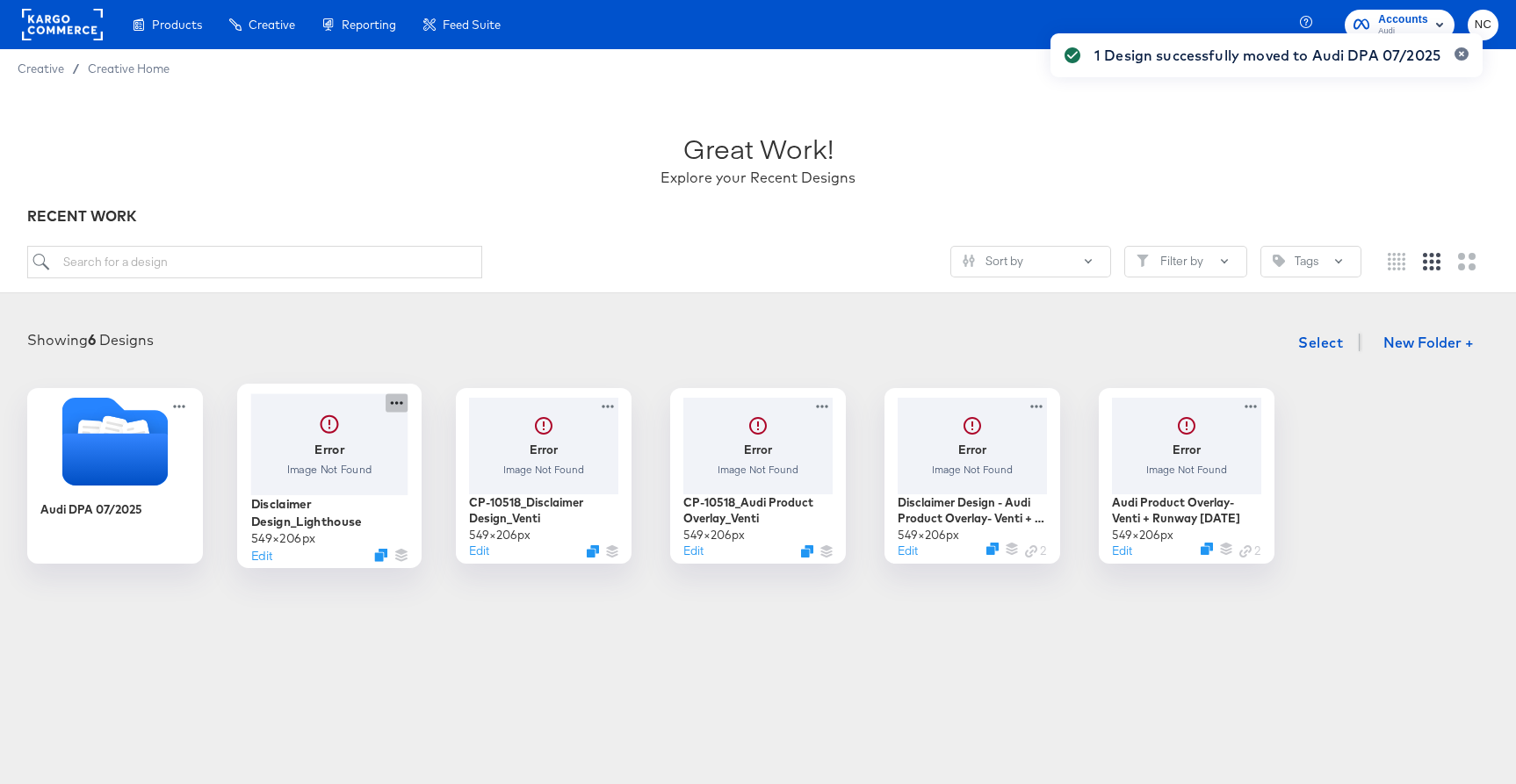 click 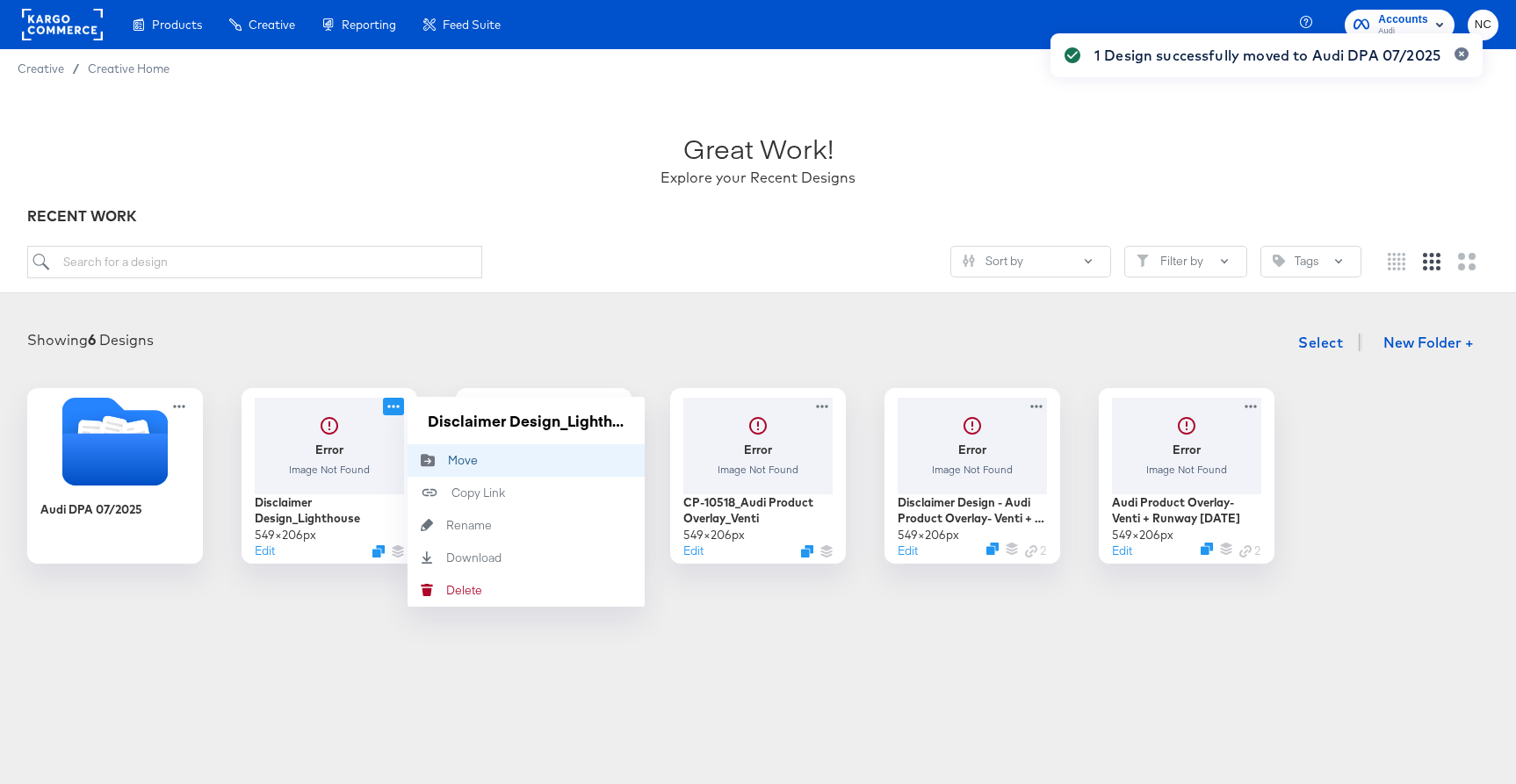 click on "Move Move" at bounding box center [448, 460] 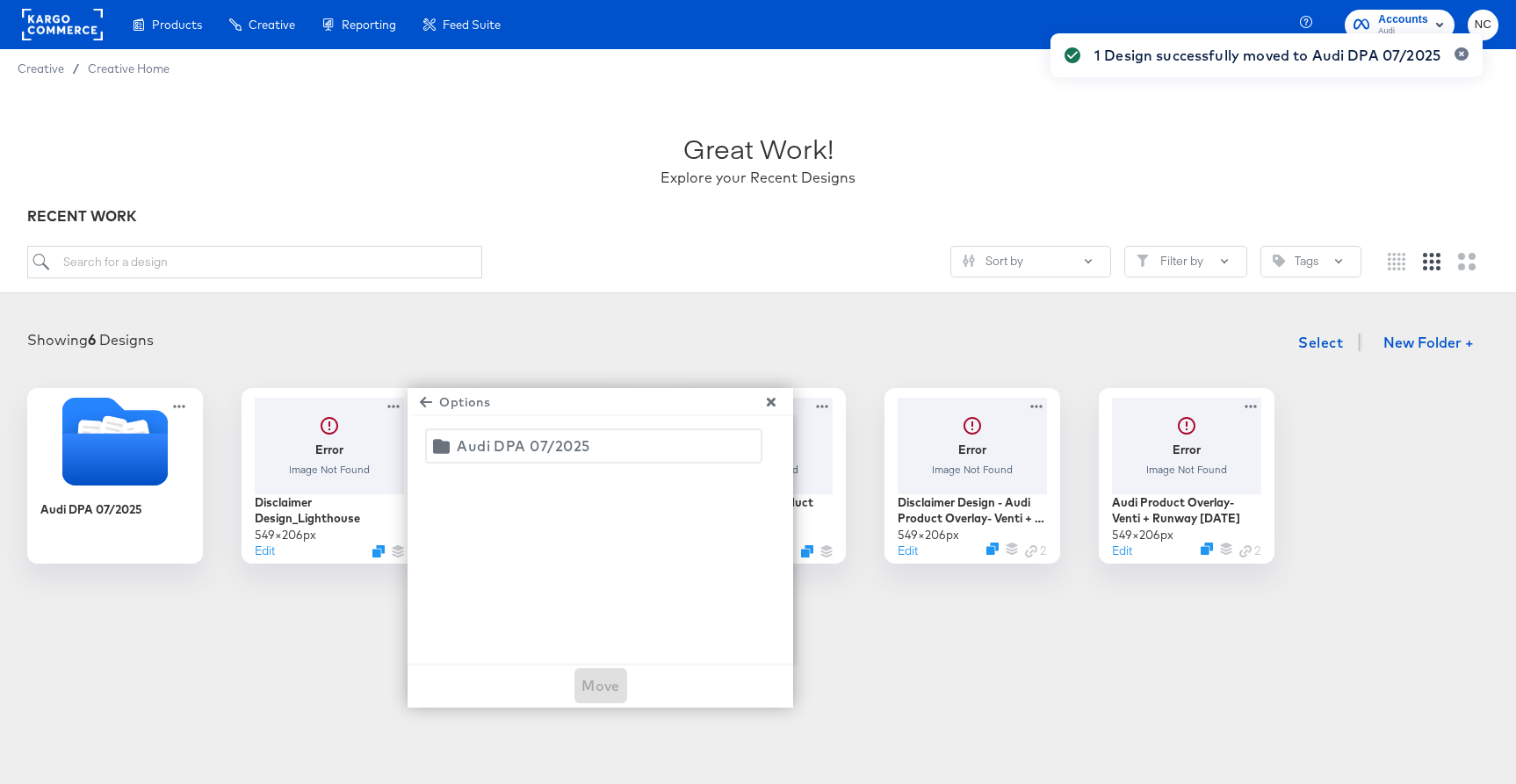 click on "Audi DPA 07/2025" at bounding box center (594, 446) 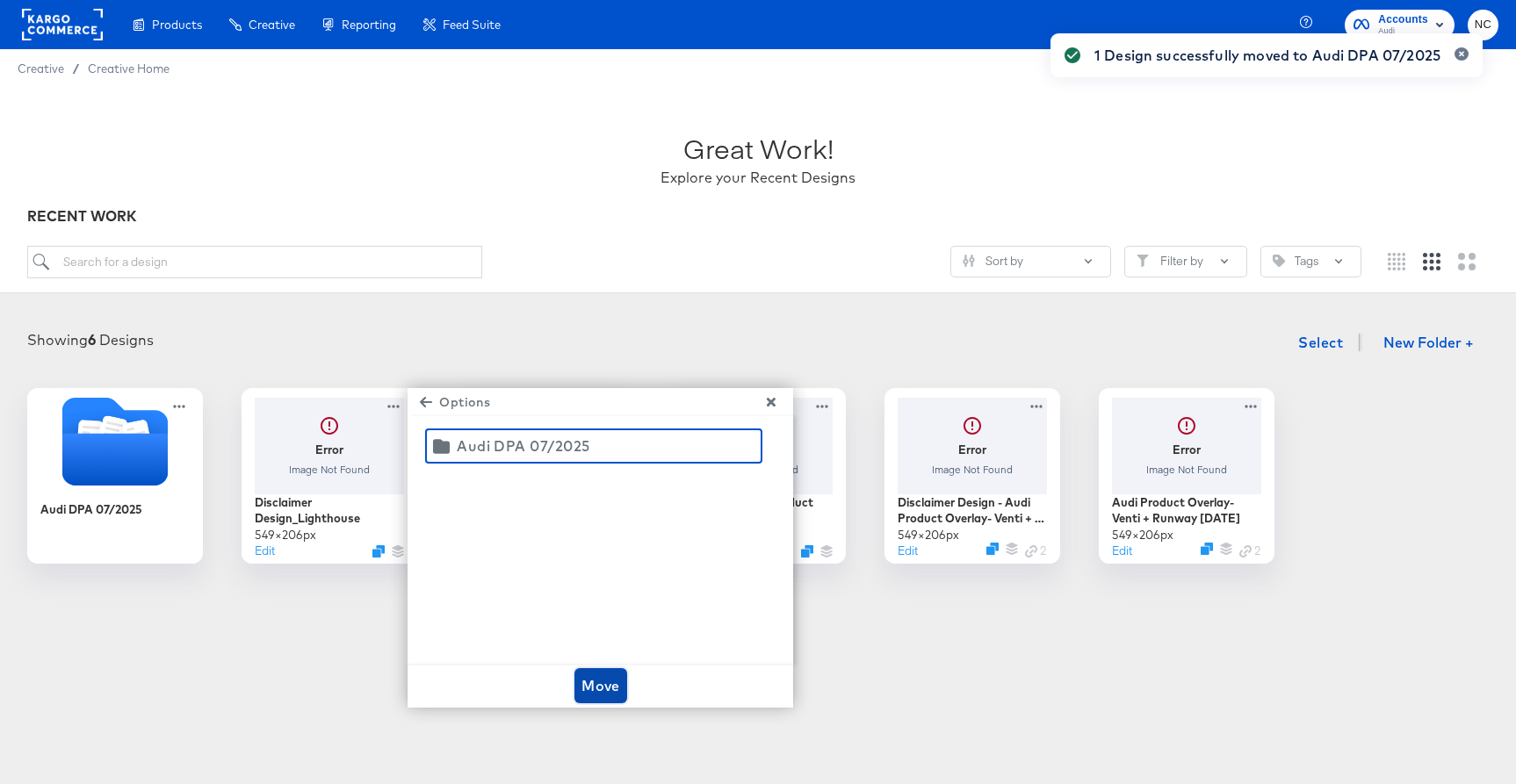 click on "Move" at bounding box center (601, 686) 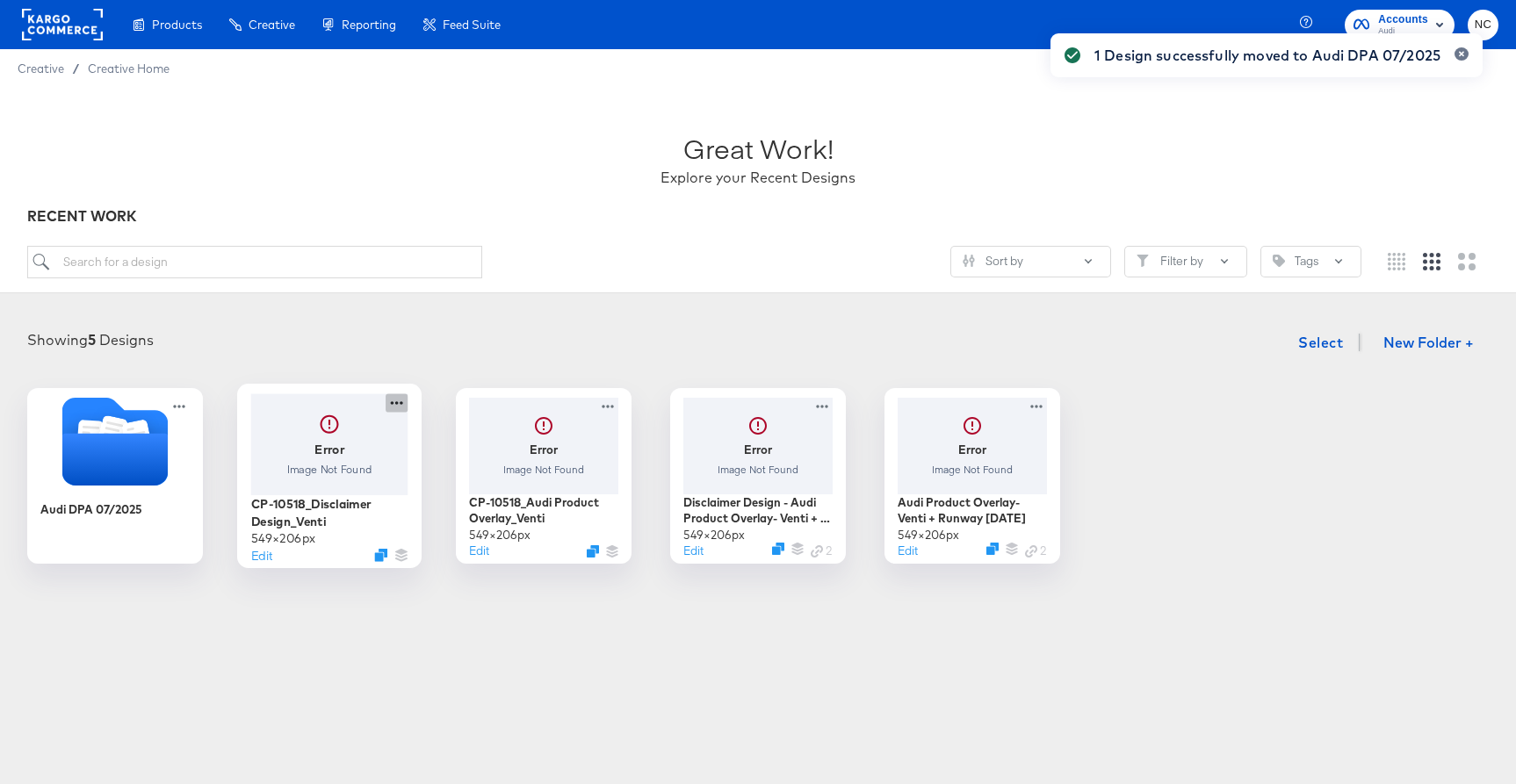 click 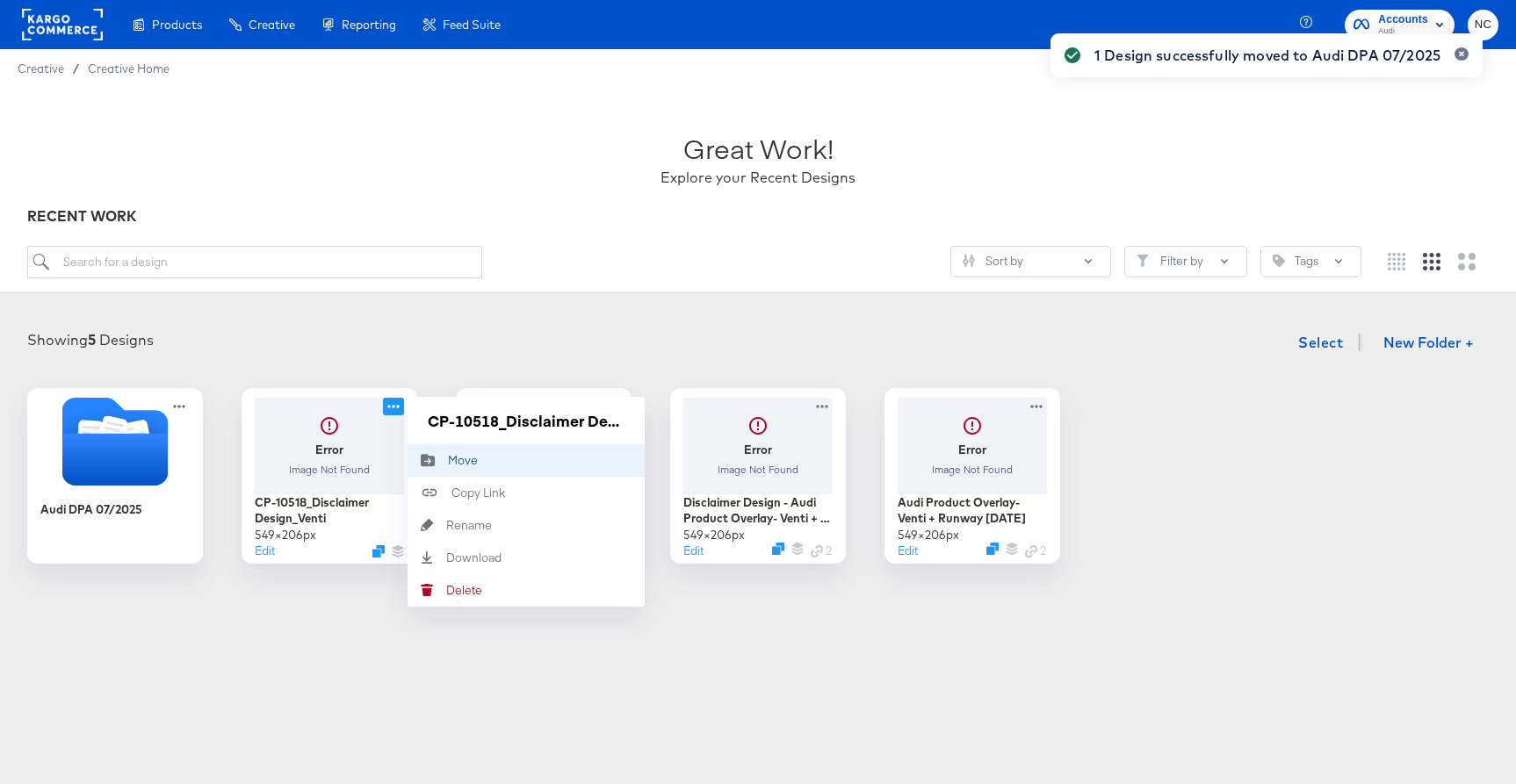 click on "Move Move" at bounding box center (526, 460) 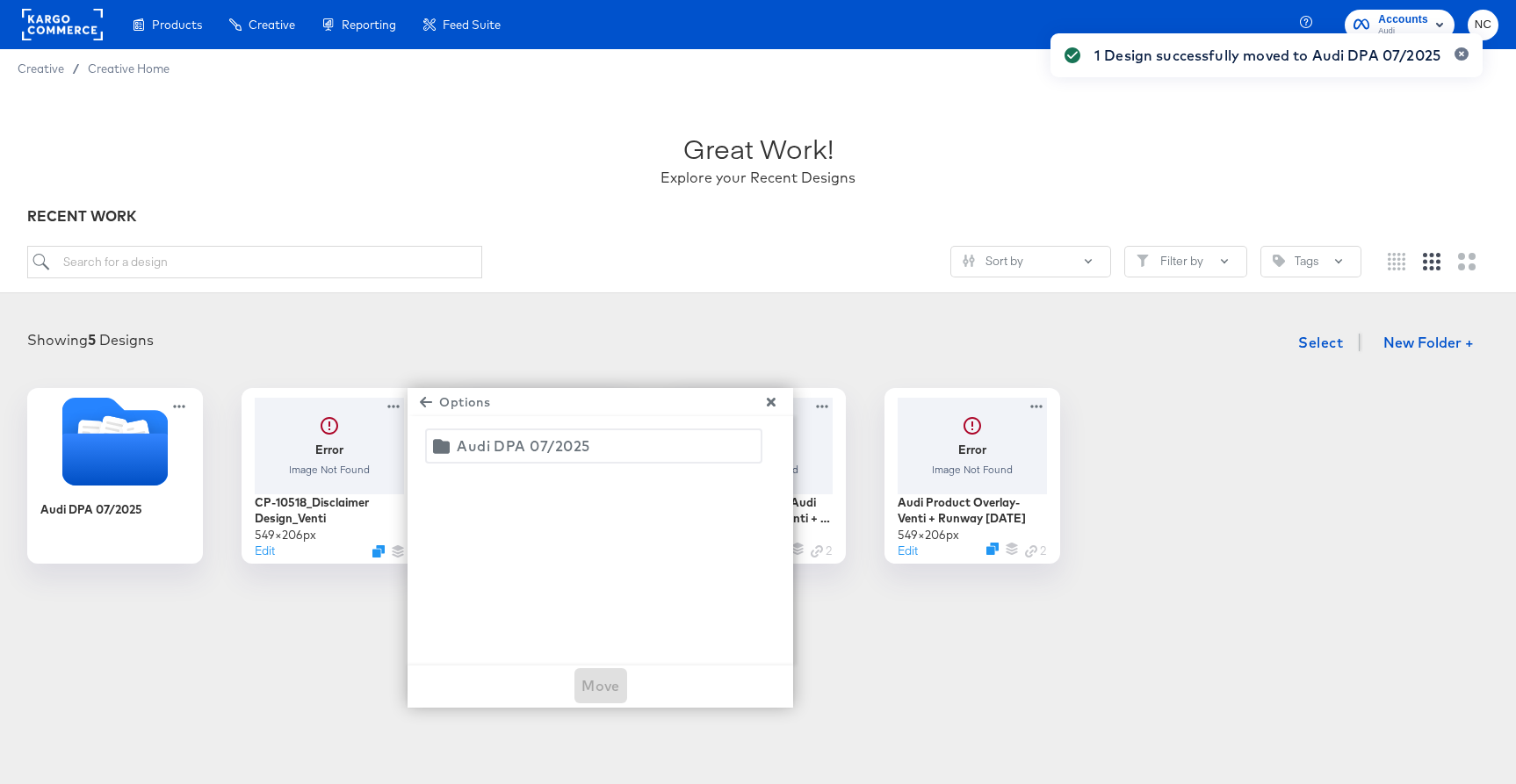 click on "Audi DPA 07/2025" at bounding box center (594, 446) 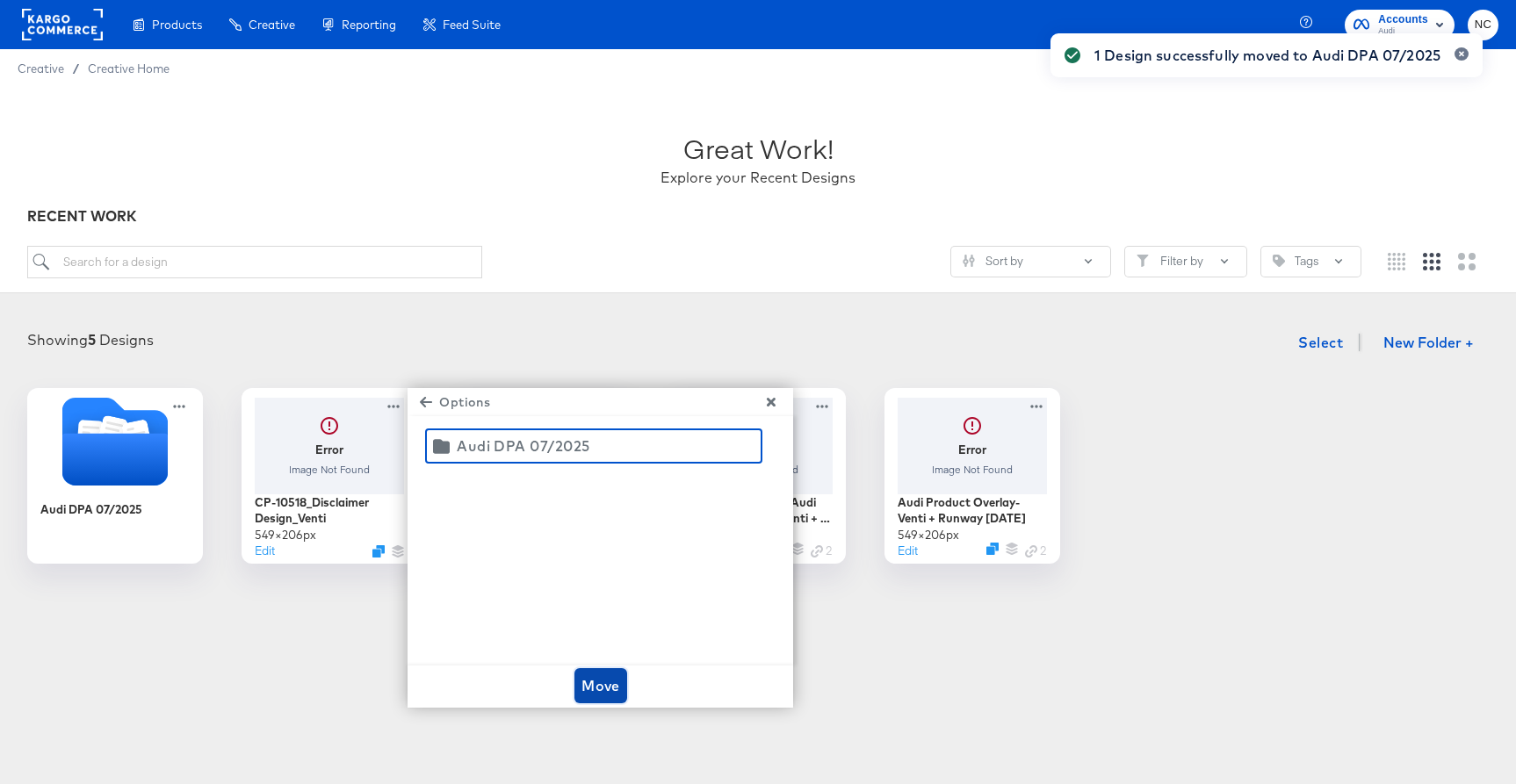 click on "Move" at bounding box center (601, 686) 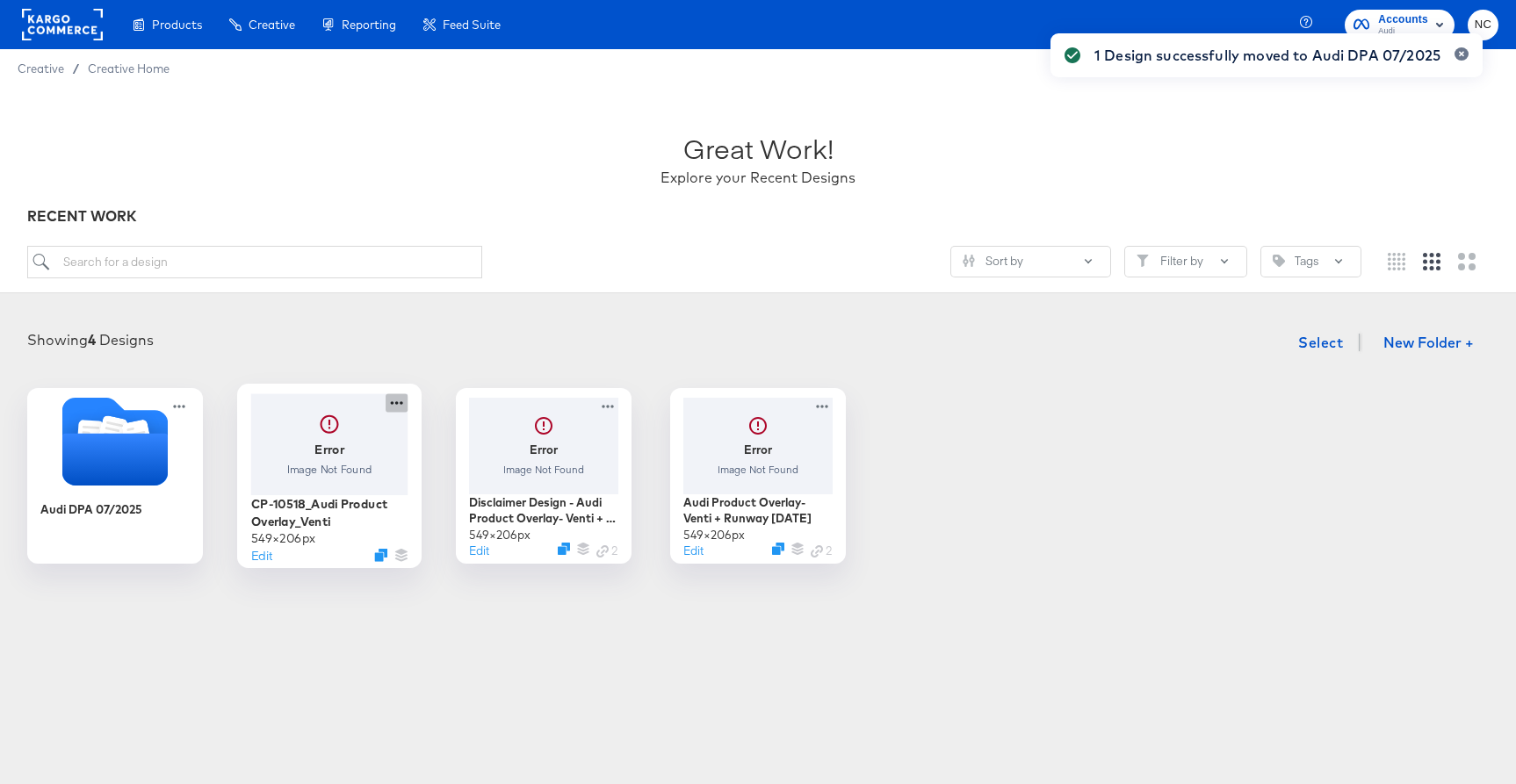 click 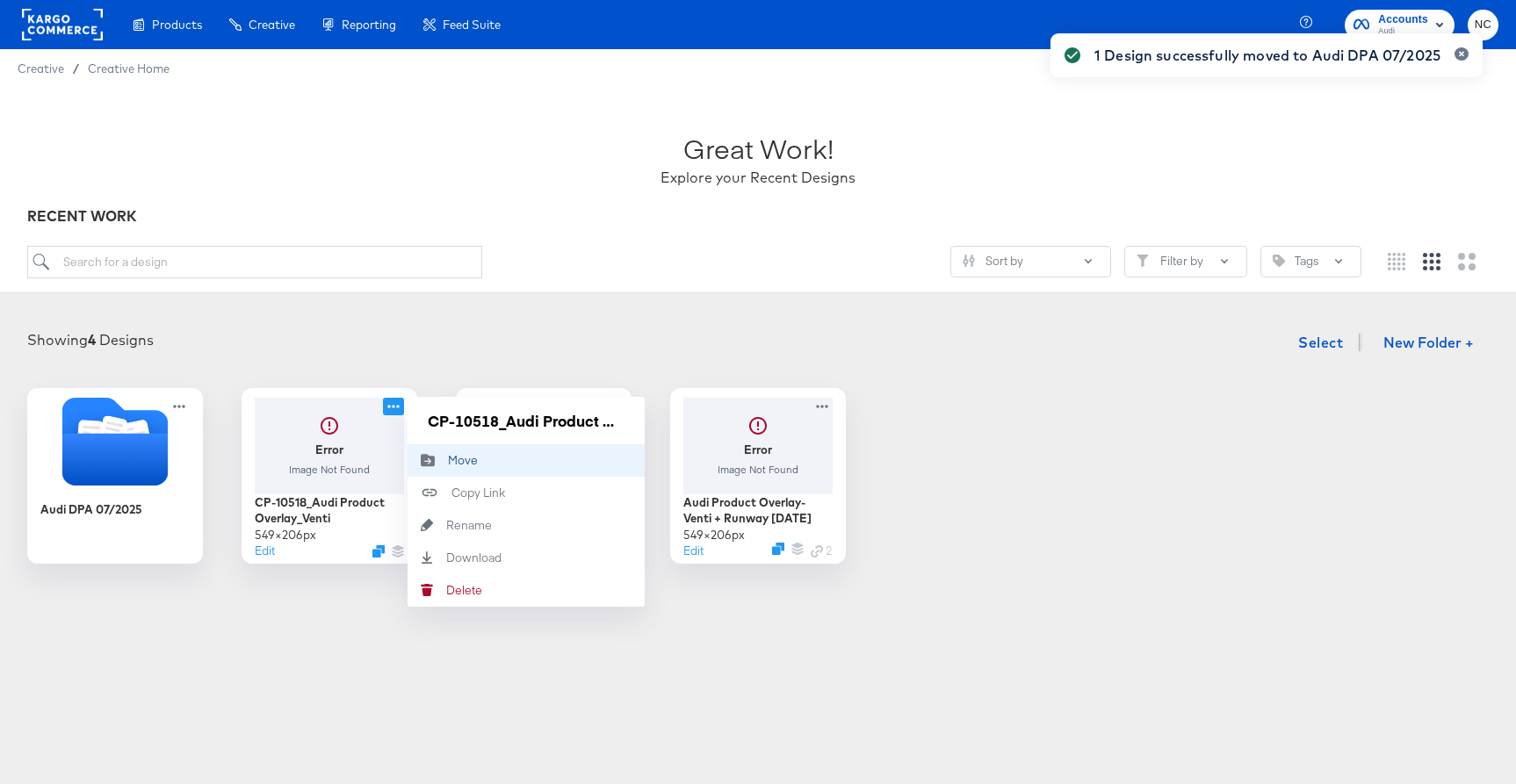 click 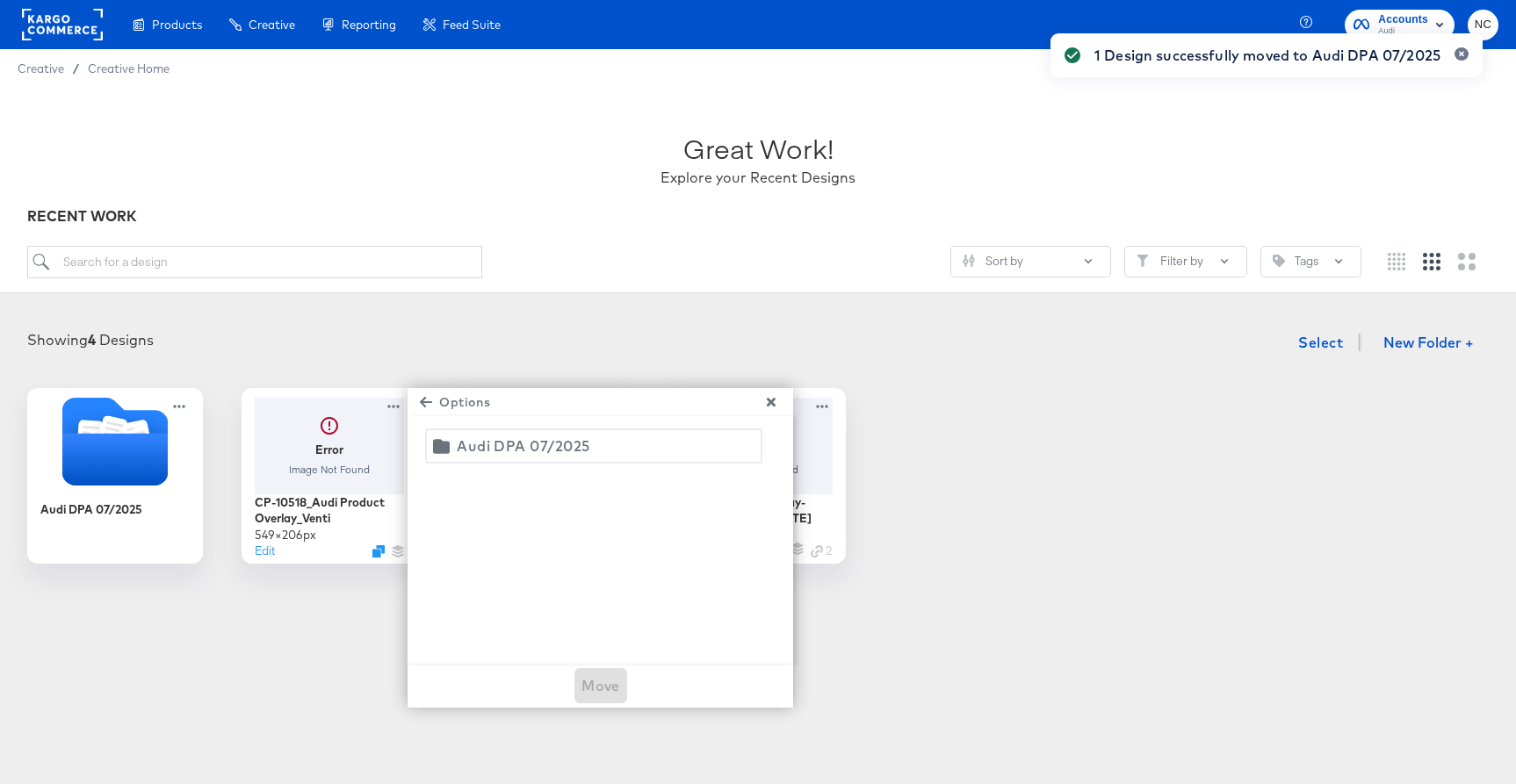 click on "Audi DPA 07/2025" at bounding box center (523, 446) 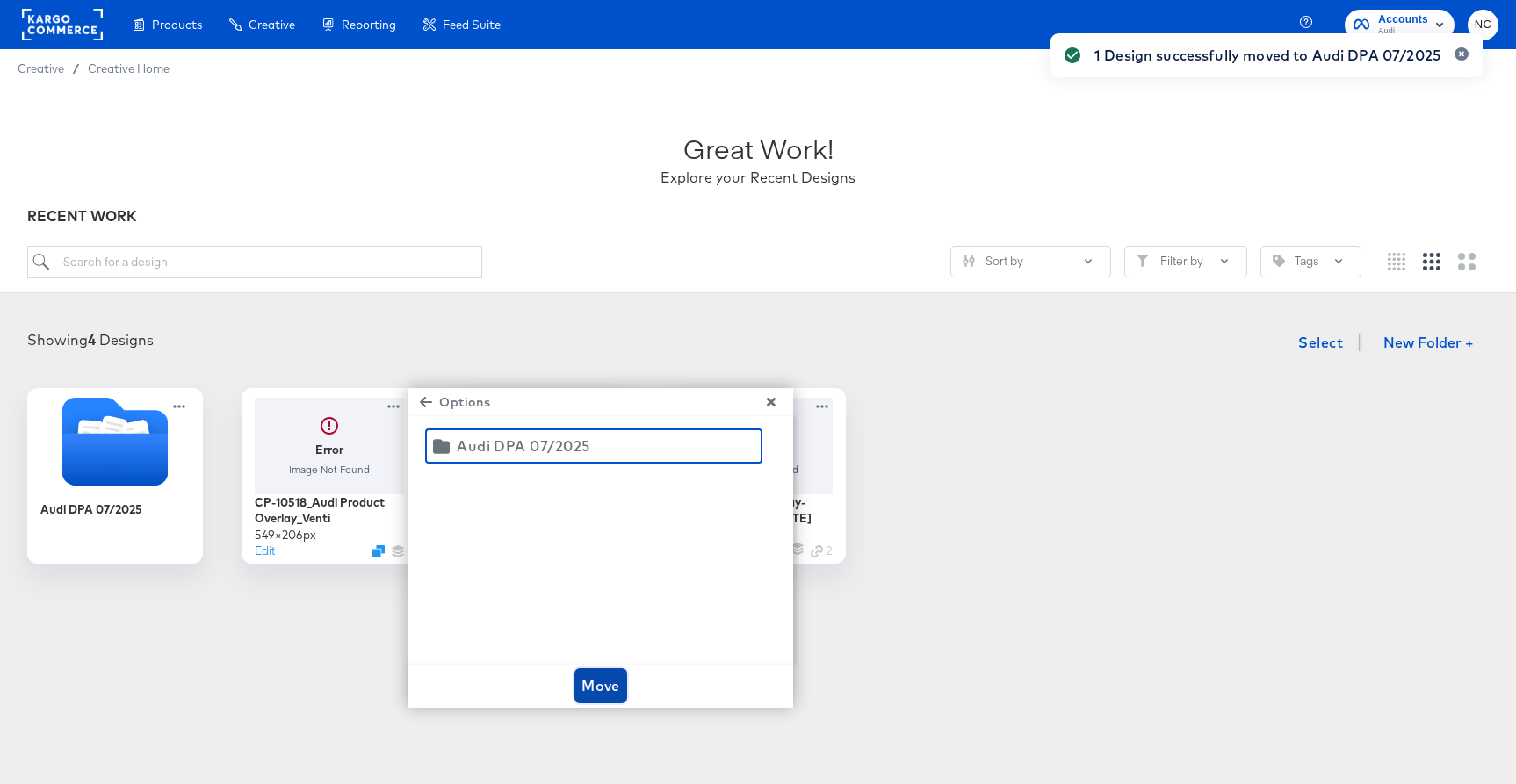 click on "Move" at bounding box center [601, 686] 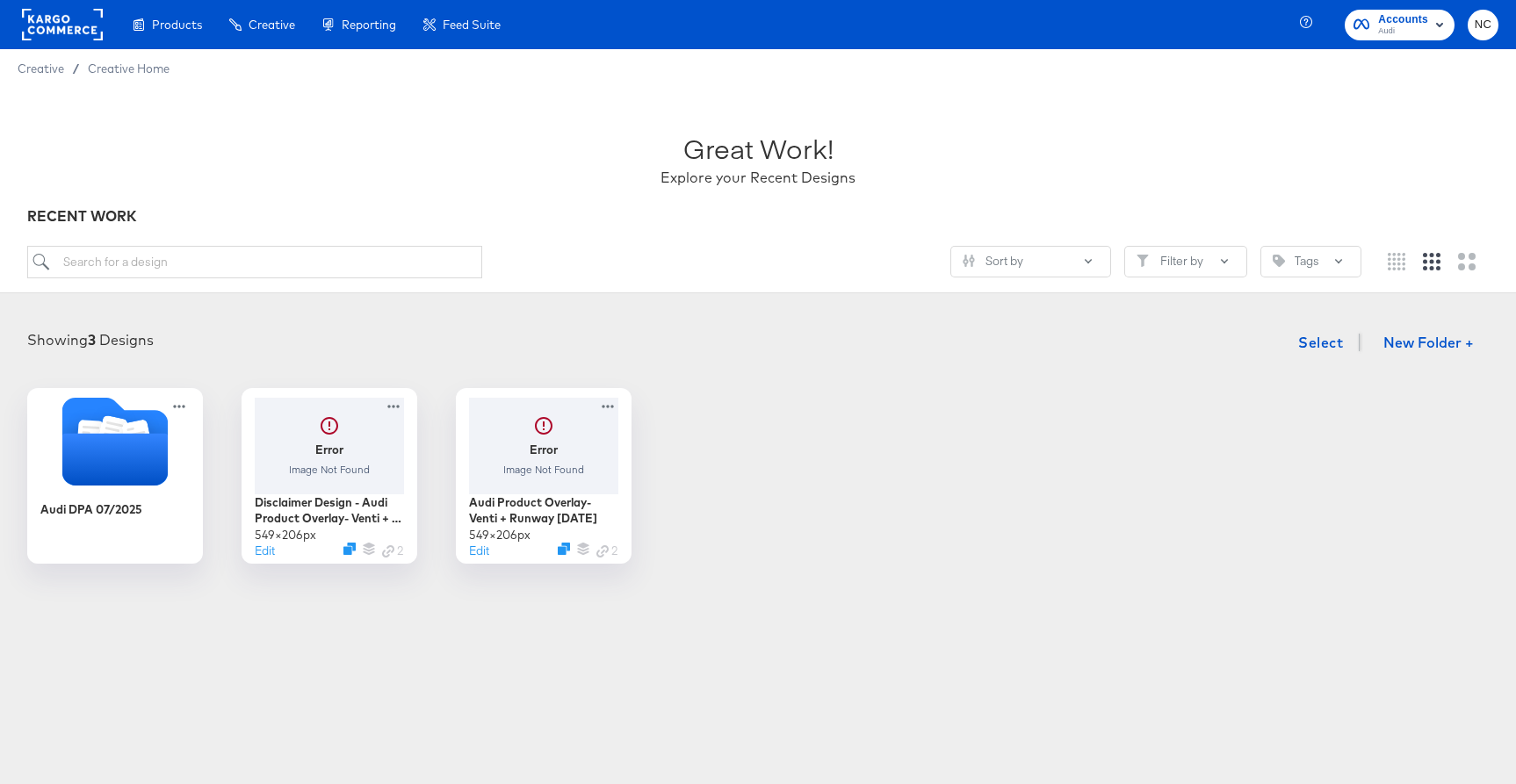 click on "Products Products Product Catalogs Enhance Your Product Catalog, Map Them to Publishers, and Incorporate Overlay Designs. Product Sets Create filtered sets to control which products appear in your ads. Creative Creative Creative Home Build overlay designs and videos, leveraging your catalog data. My Designs Manage all your created Overlay Designs. Templates Leverage best practice design principles as a starting point for overlay designs. Create Mock Catalog Create a test catalog to preview Overlay Designs. Reporting Reporting Scheduled Reports Automate Meta reports to run at a specific time. Kargo Reporting Launch Kargo's social, openweb, and CTV reporting suite. Third Party Stats Create and Manage Third Party Stats (TPS). Feed Suite Feed Suite ACE Integration Builder Develop Cross-Channel Dynamic Workflows with ease. Data Sources Pull and store data from various data sources in the Kargo Format. Feed Health (HUD) Check the status of your feeds that were processed. Query Plus Offline Feed Merger Service (FMS)" at bounding box center [758, 392] 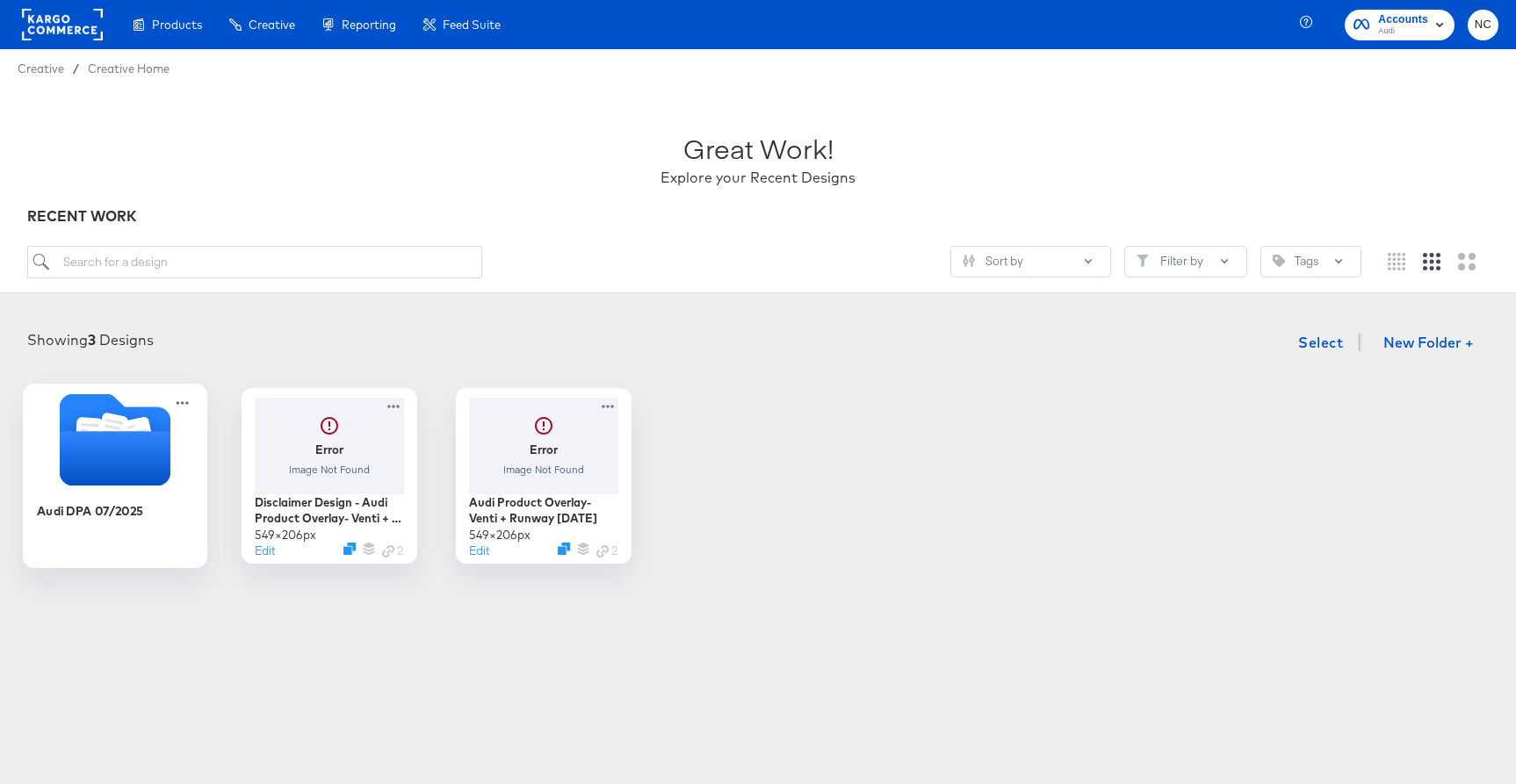 click 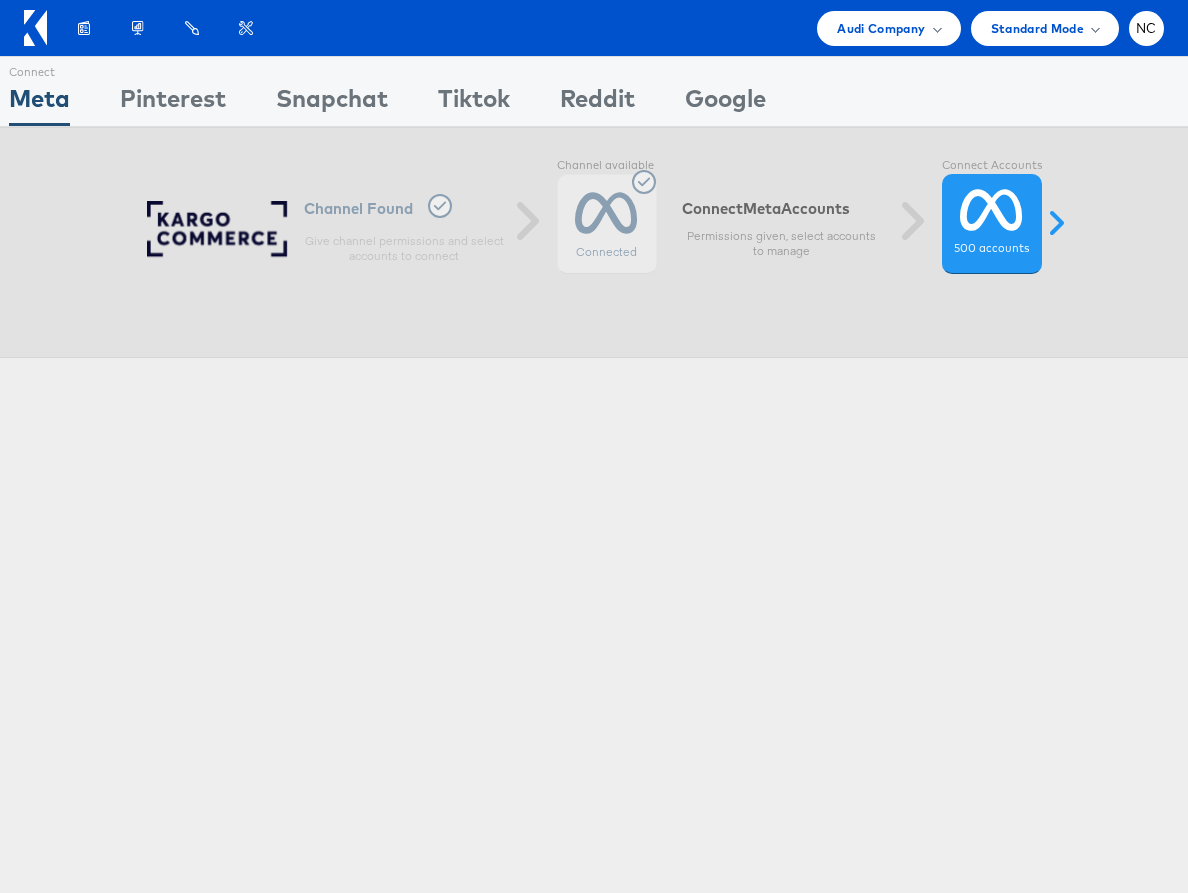 scroll, scrollTop: 0, scrollLeft: 0, axis: both 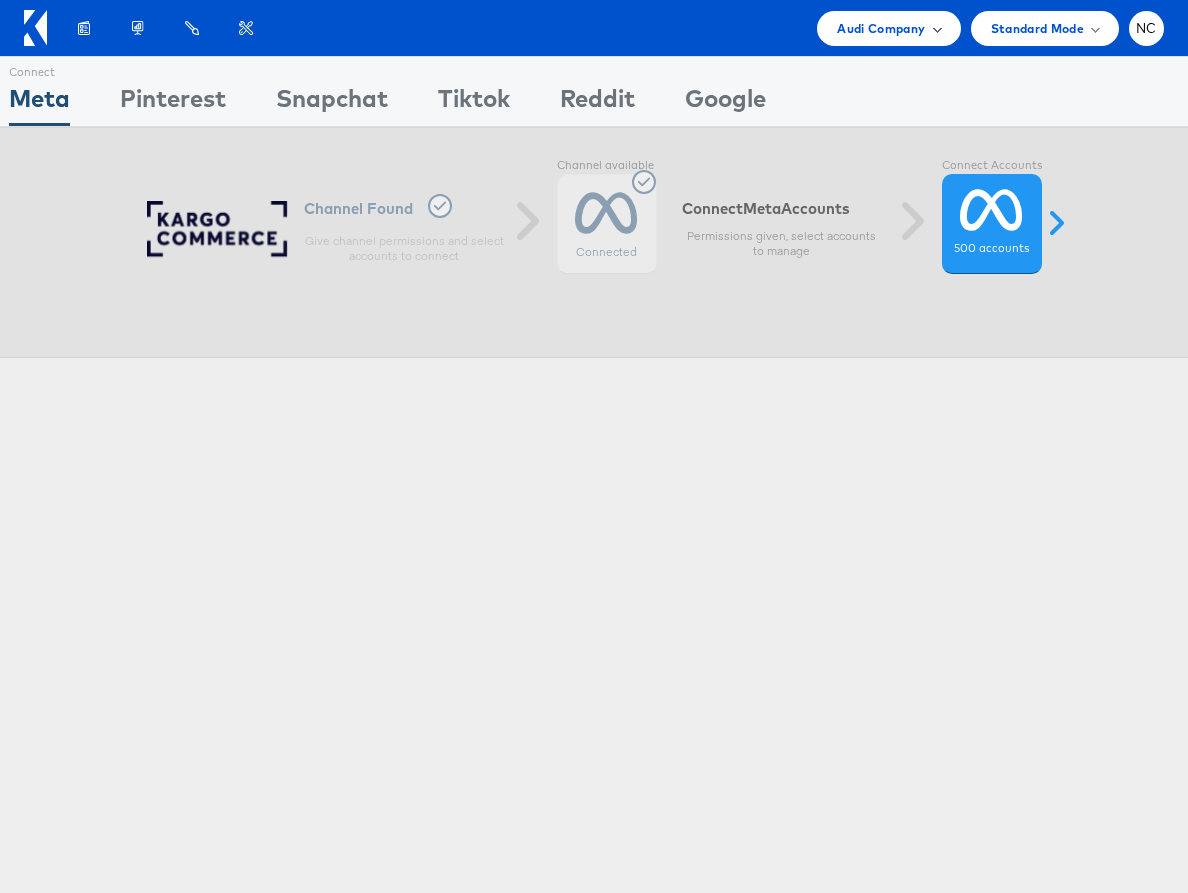 click on "Audi Company" at bounding box center [881, 28] 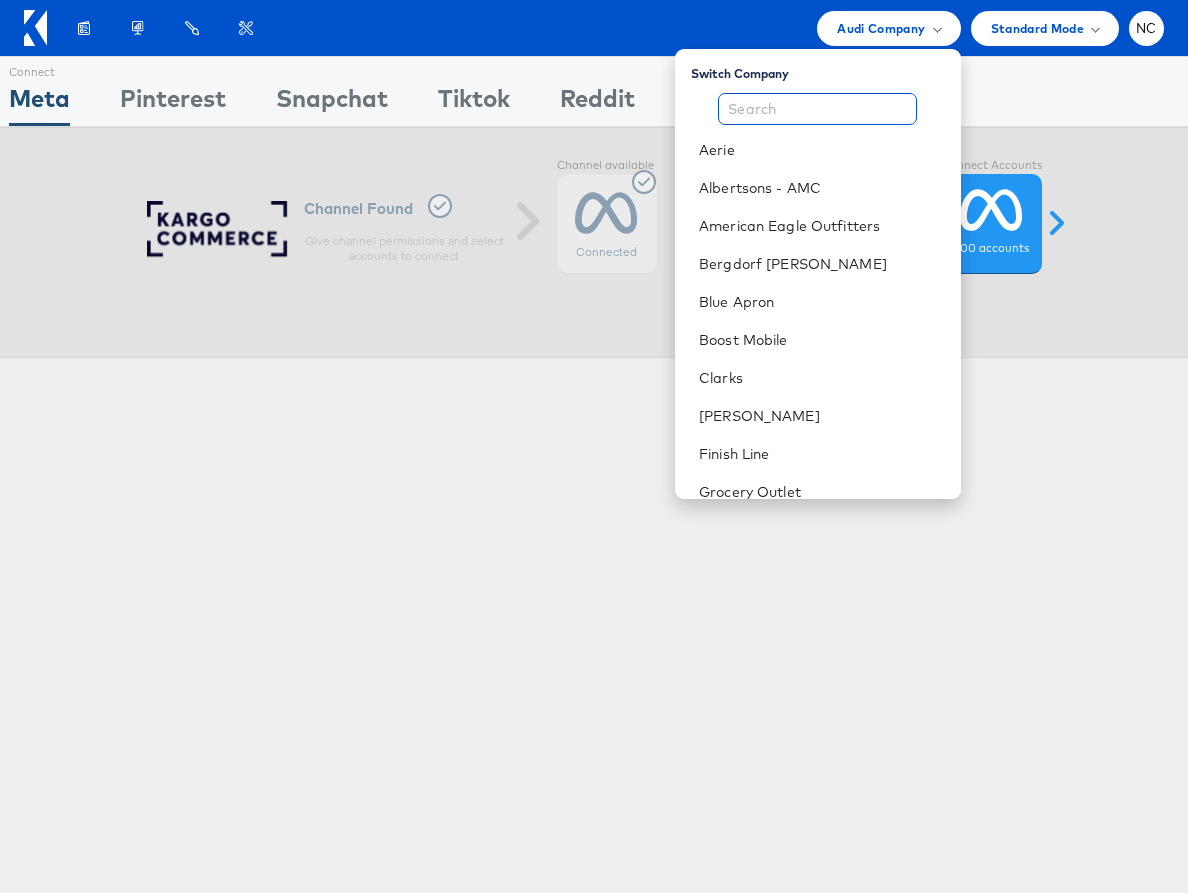 click at bounding box center (817, 109) 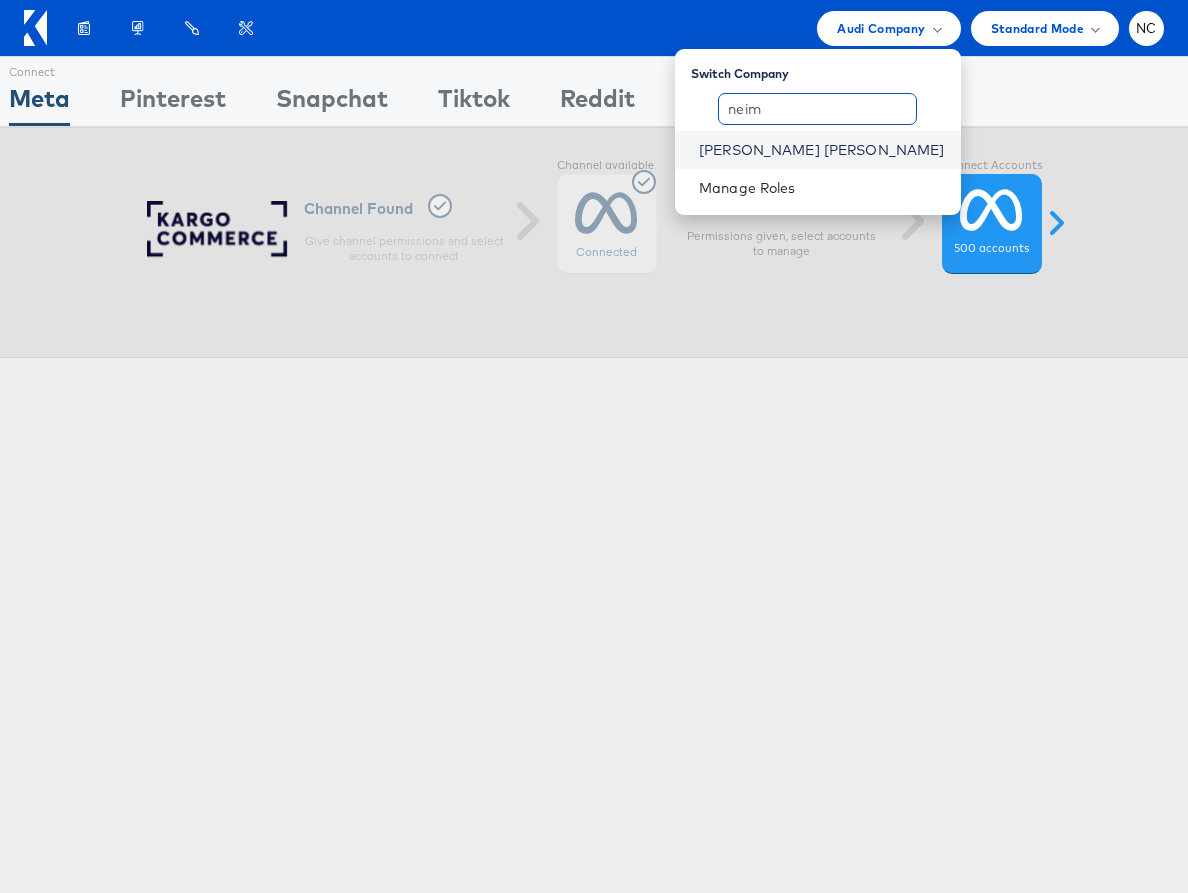 type on "neim" 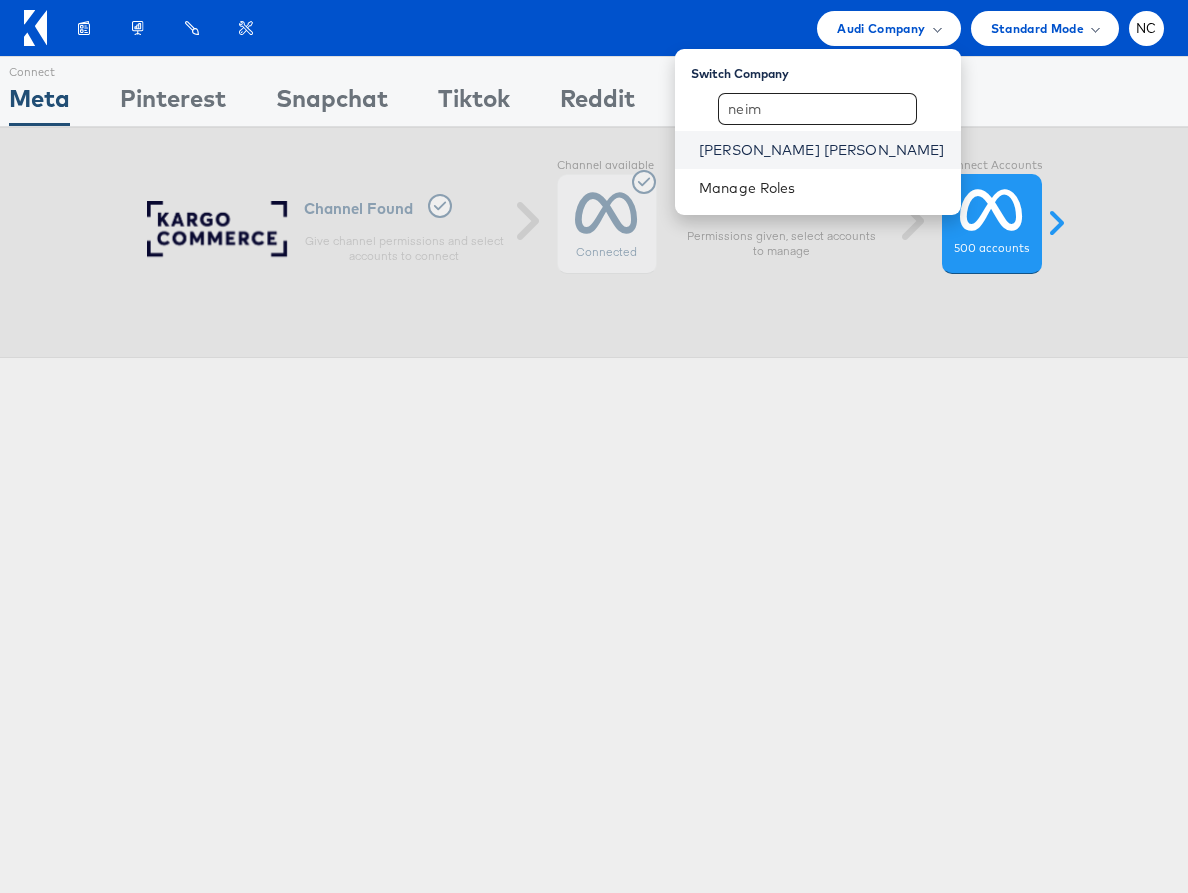 click on "Neiman Marcus" at bounding box center (822, 150) 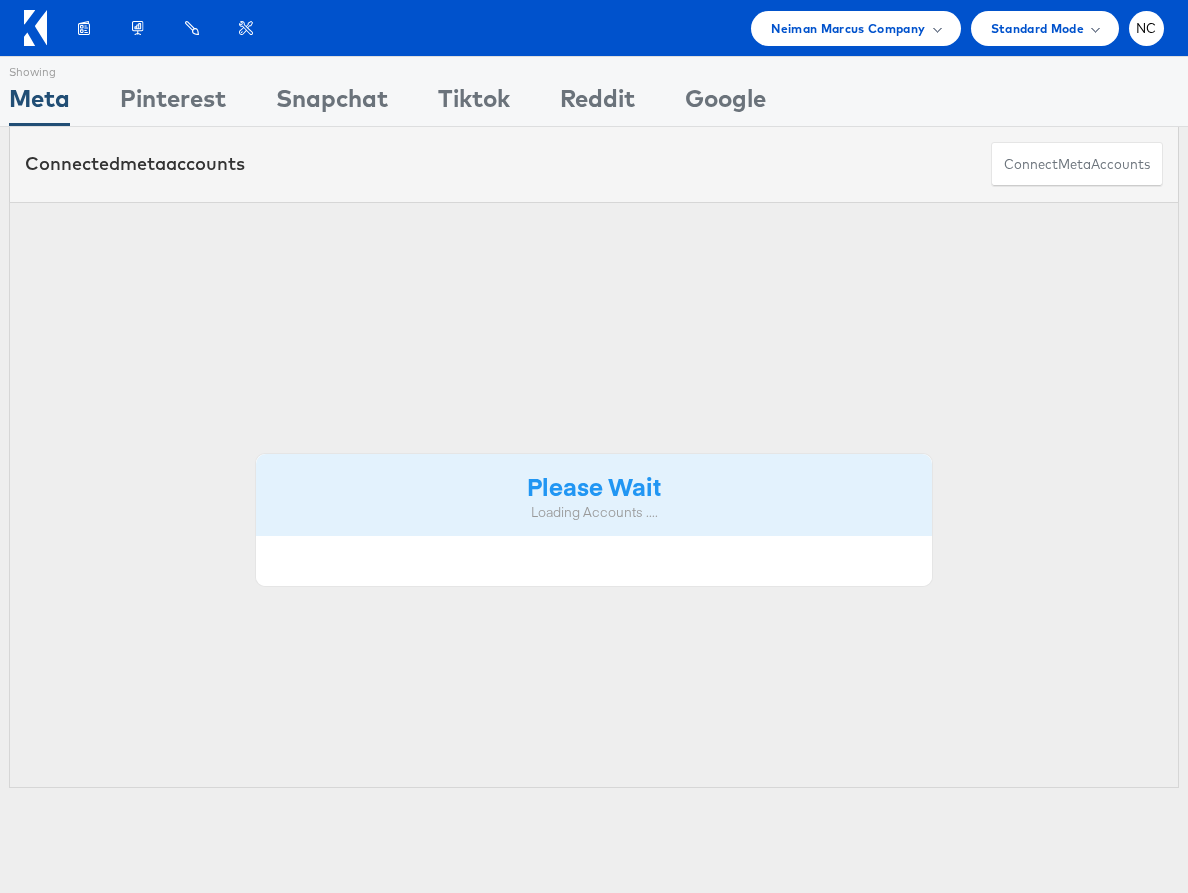 scroll, scrollTop: 0, scrollLeft: 0, axis: both 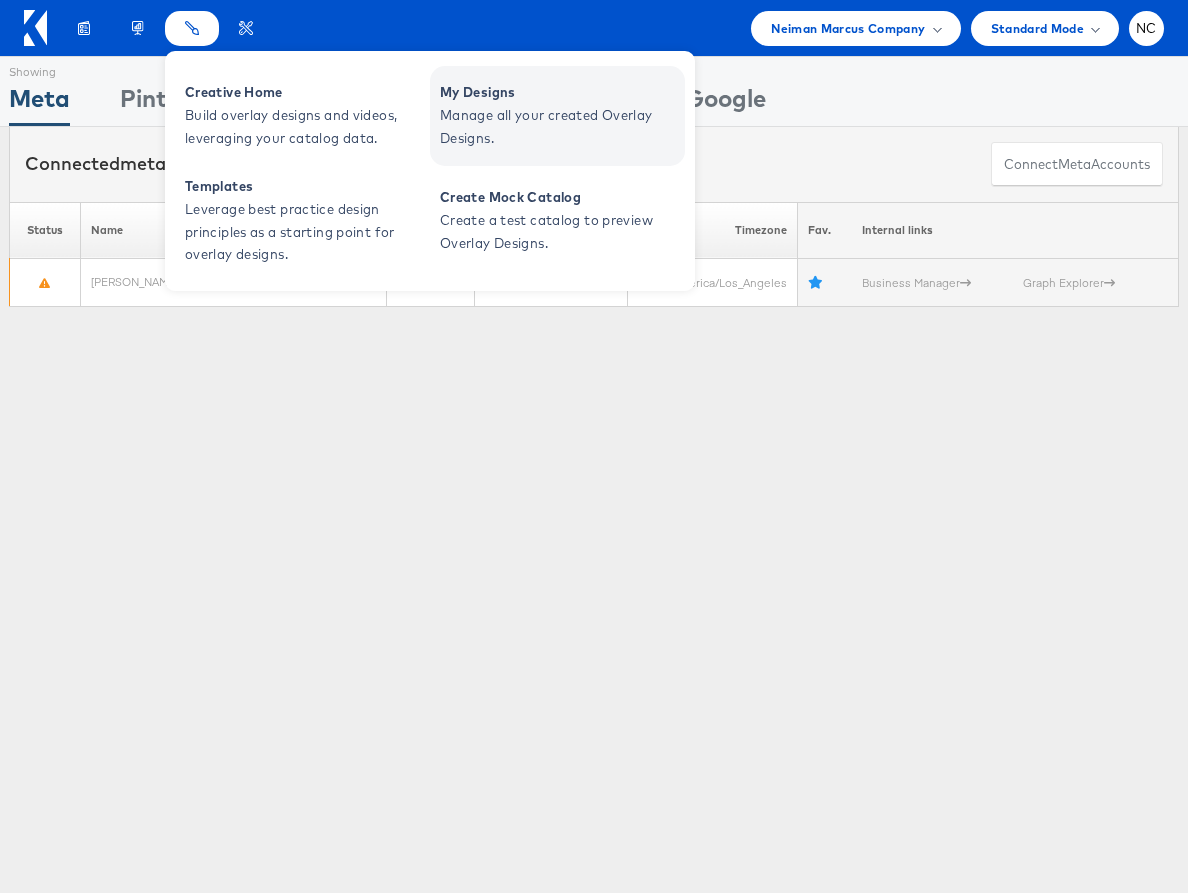click on "My Designs" at bounding box center (560, 92) 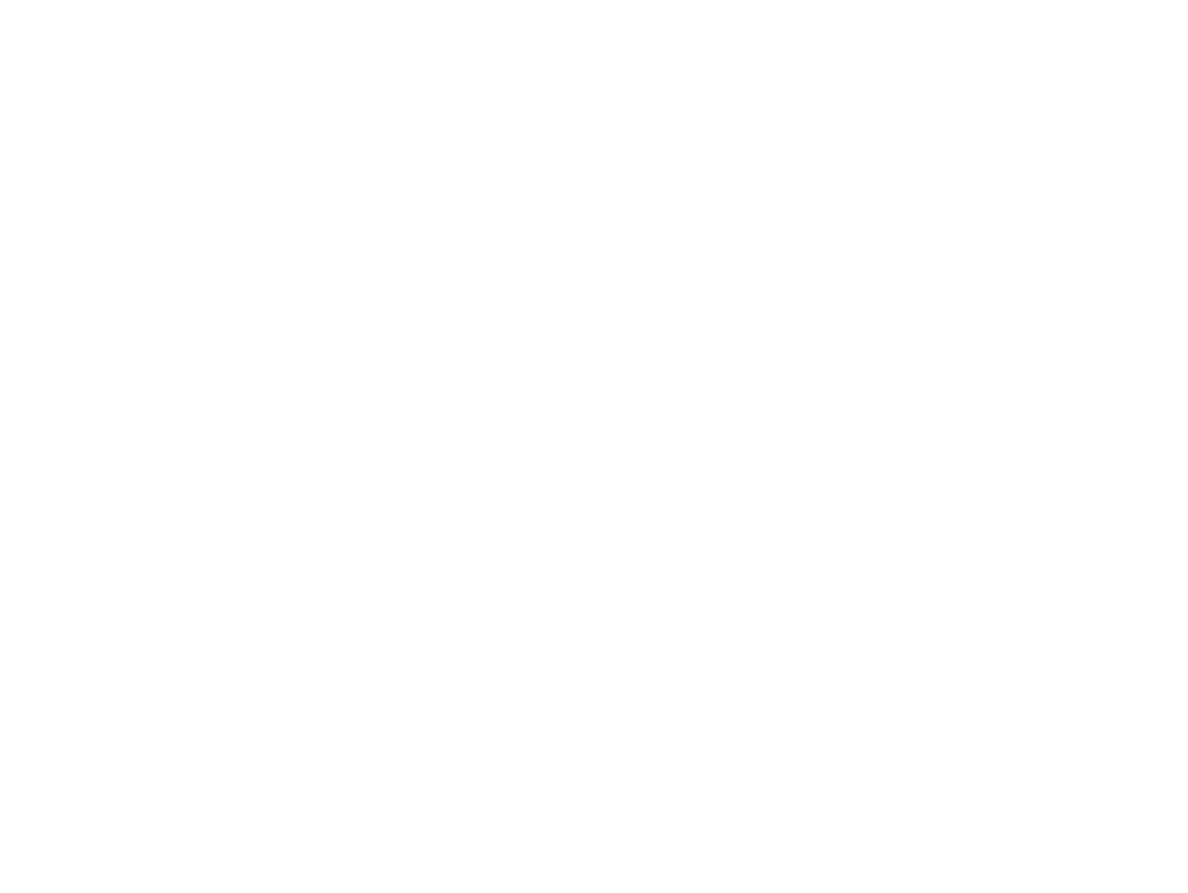 scroll, scrollTop: 0, scrollLeft: 0, axis: both 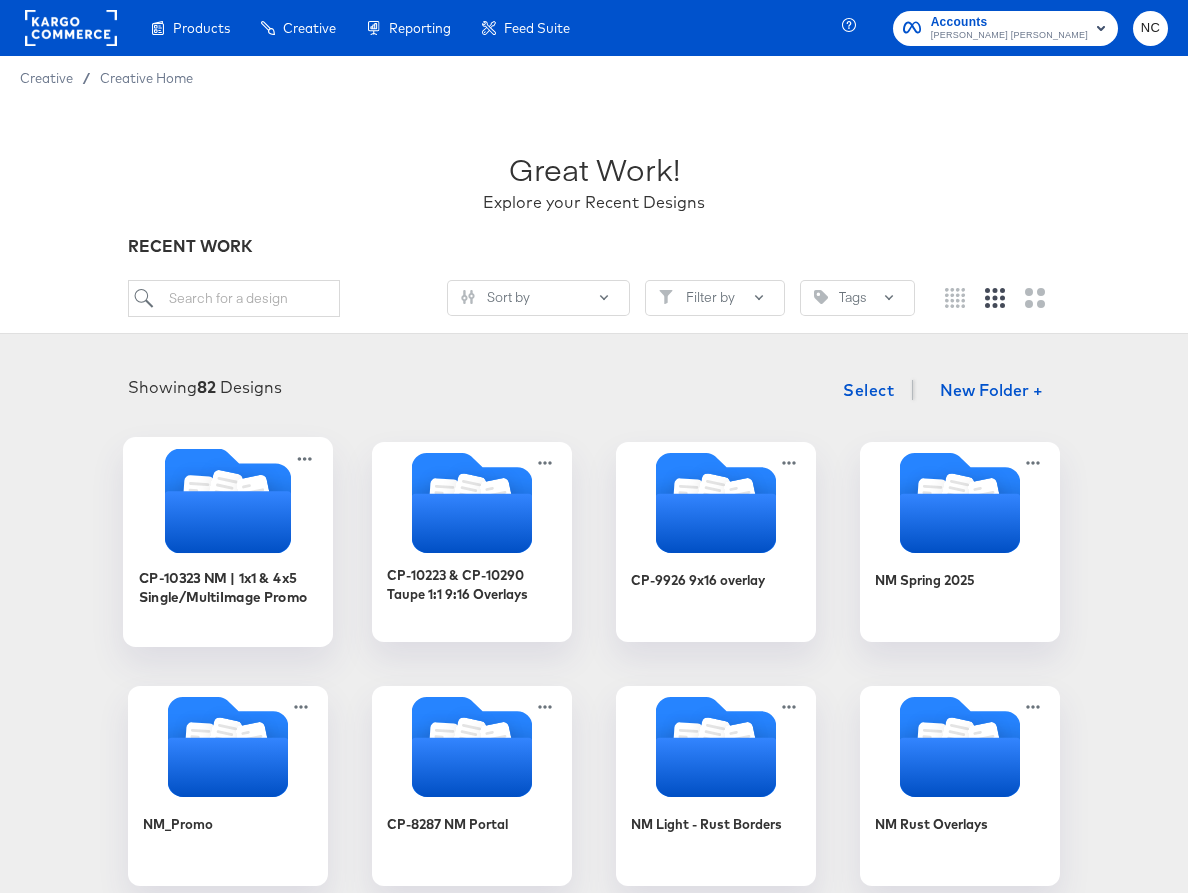 click 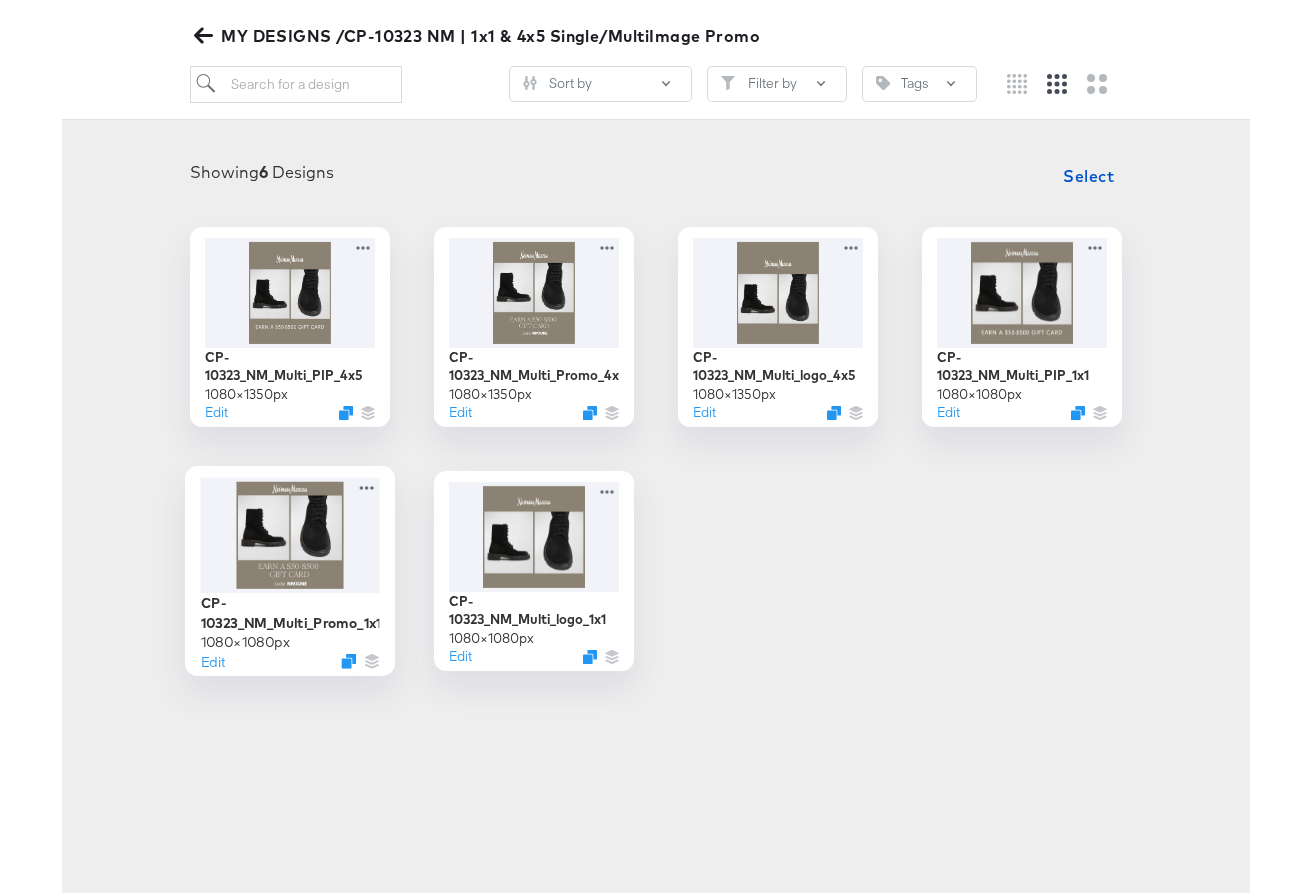 scroll, scrollTop: 219, scrollLeft: 0, axis: vertical 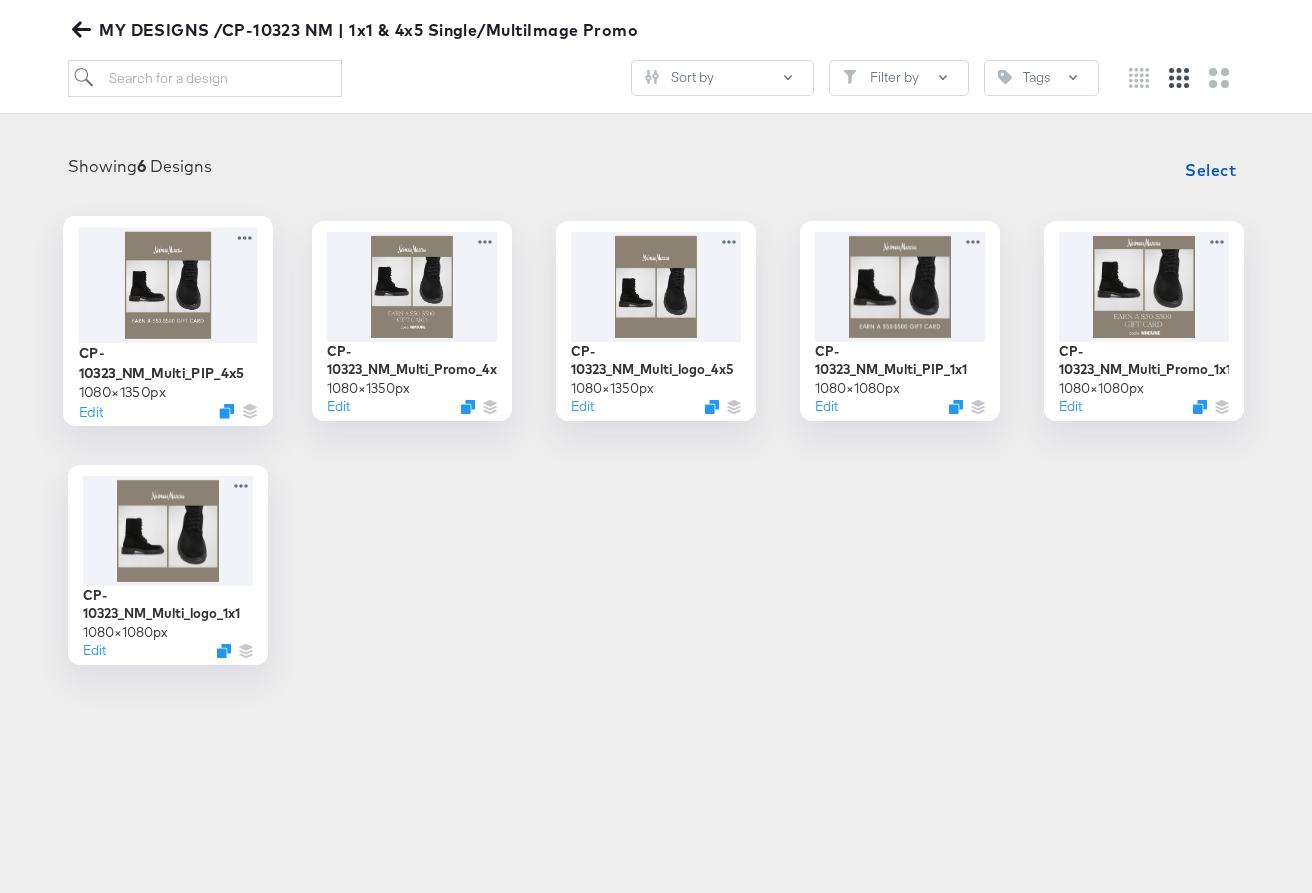 click at bounding box center (168, 284) 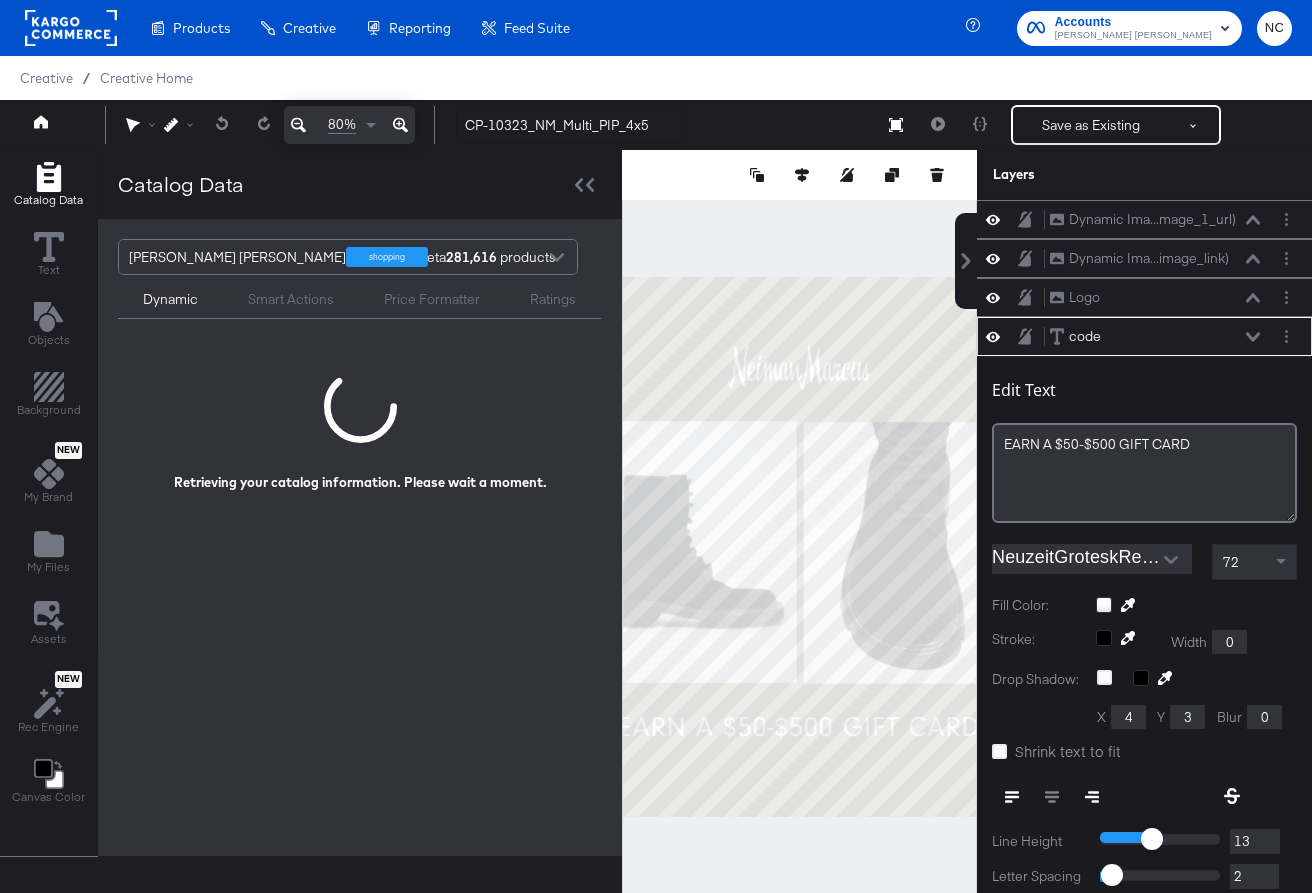 scroll, scrollTop: 20, scrollLeft: 0, axis: vertical 